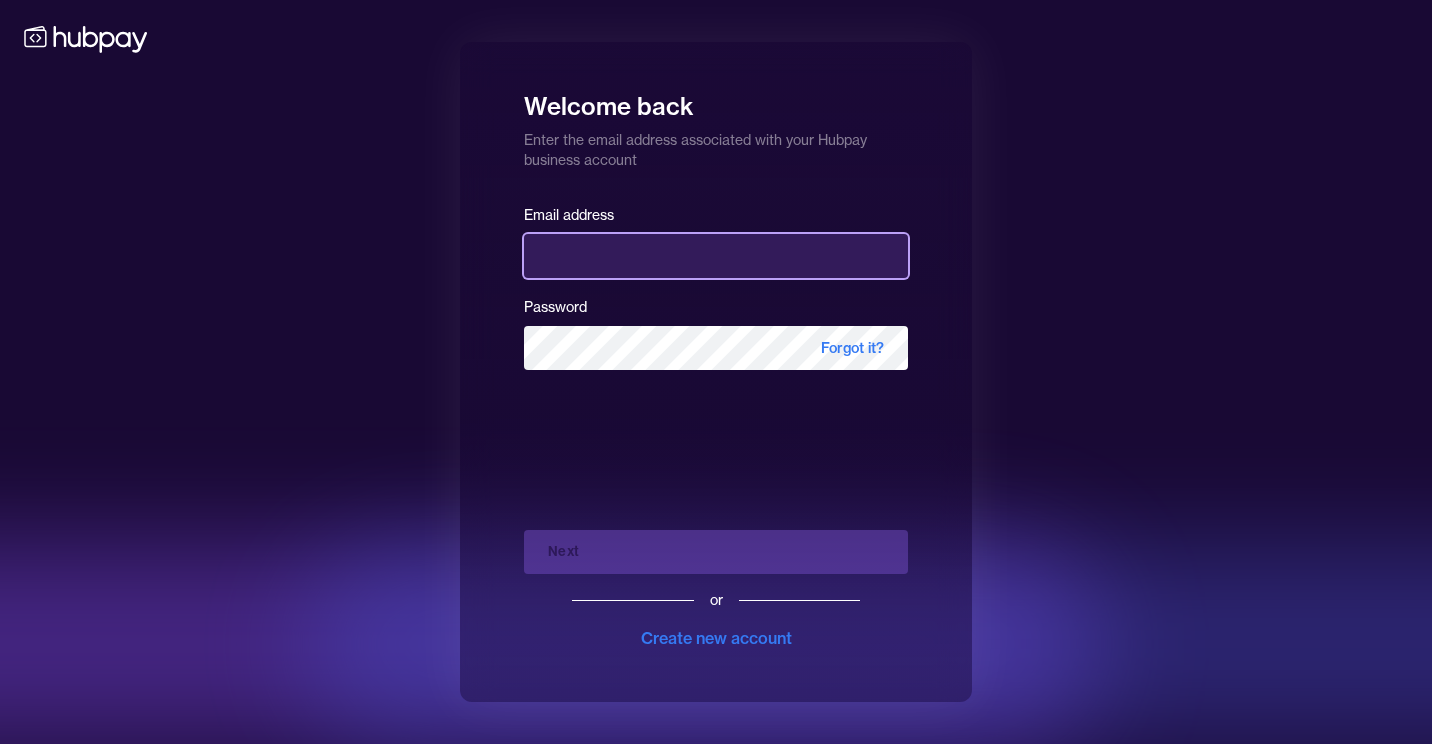 type on "**********" 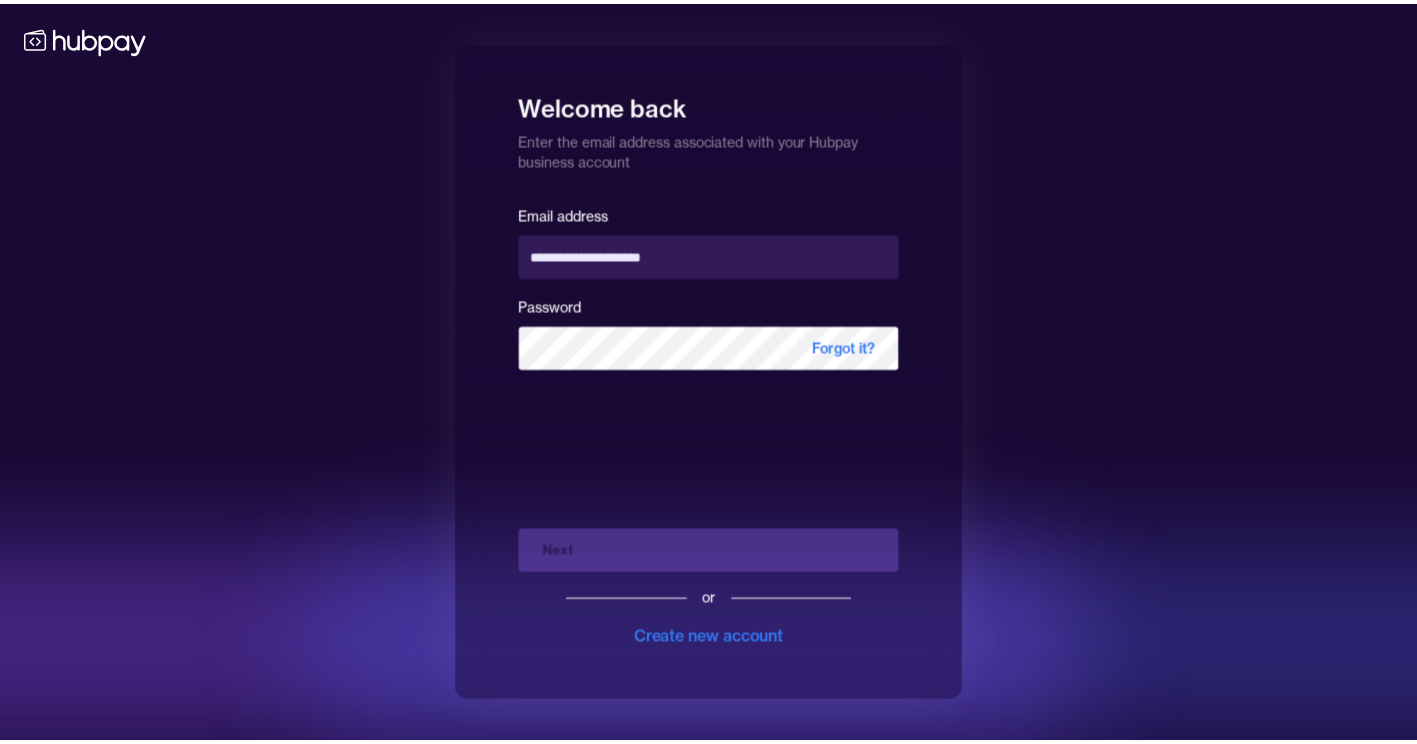 scroll, scrollTop: 0, scrollLeft: 0, axis: both 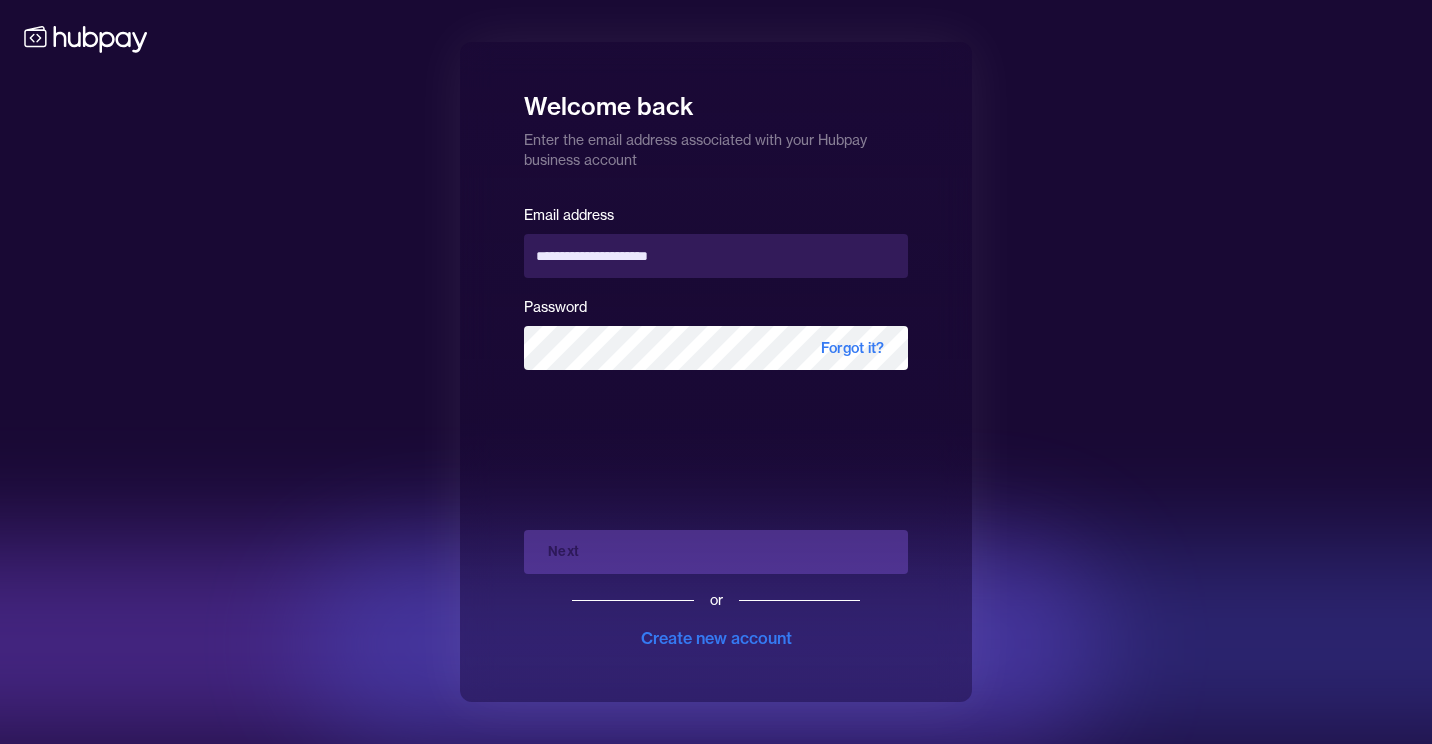 drag, startPoint x: 0, startPoint y: 0, endPoint x: 677, endPoint y: 553, distance: 874.1499 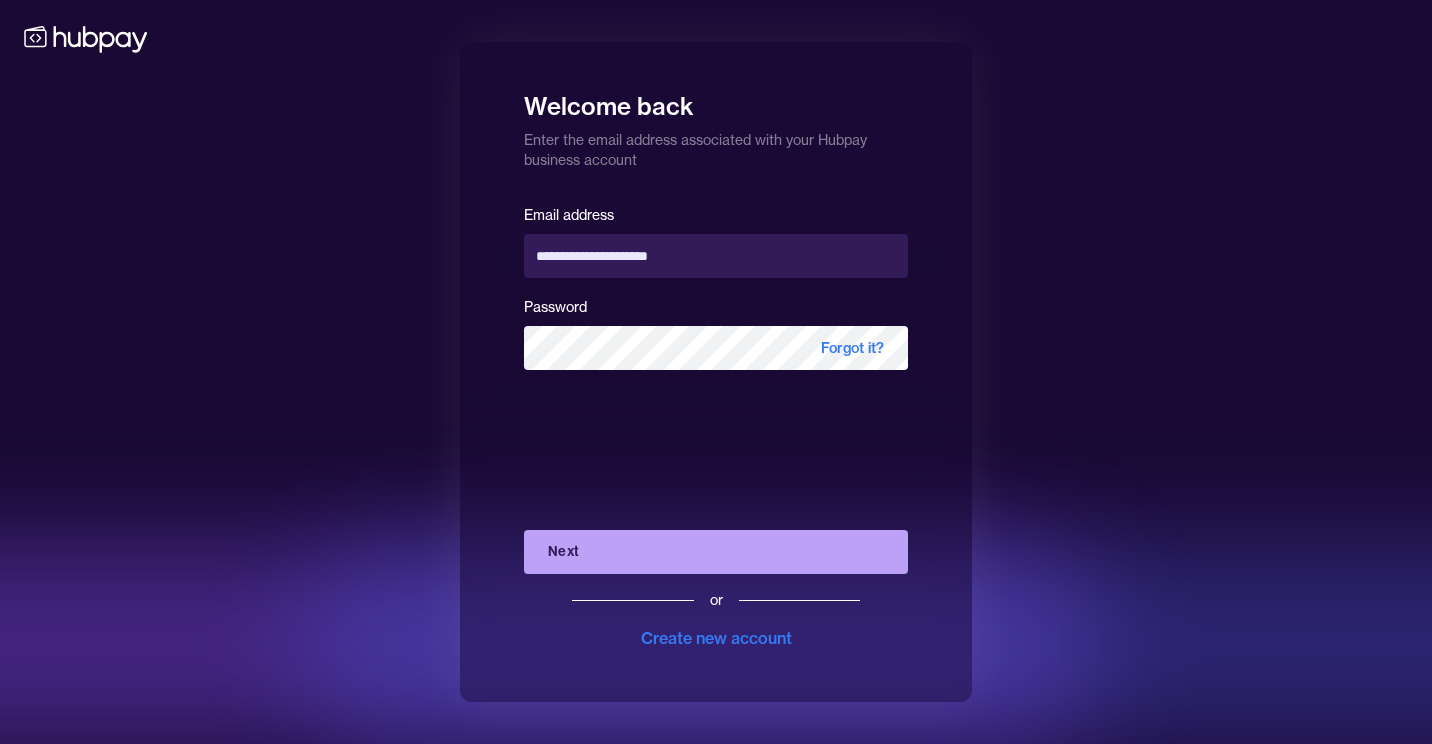 click on "Next" at bounding box center (716, 552) 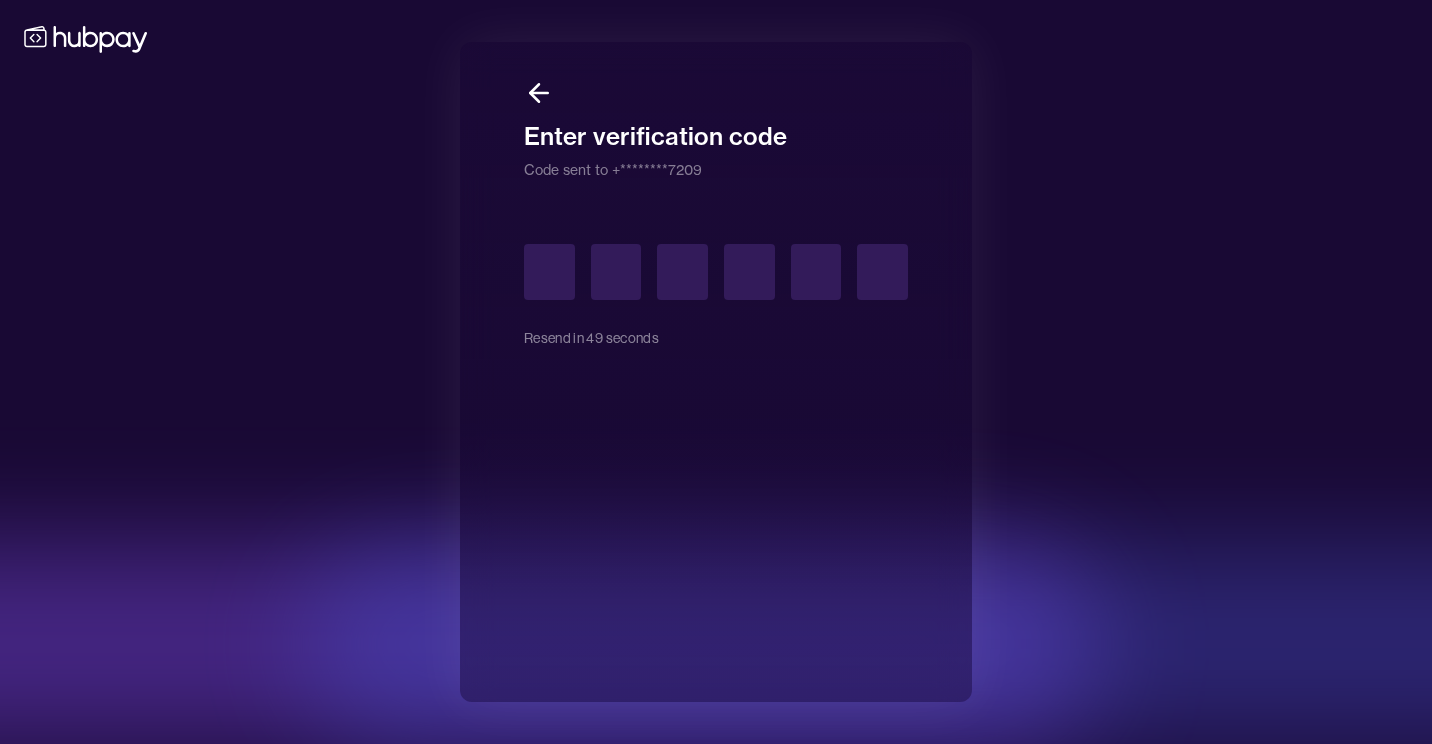 type on "*" 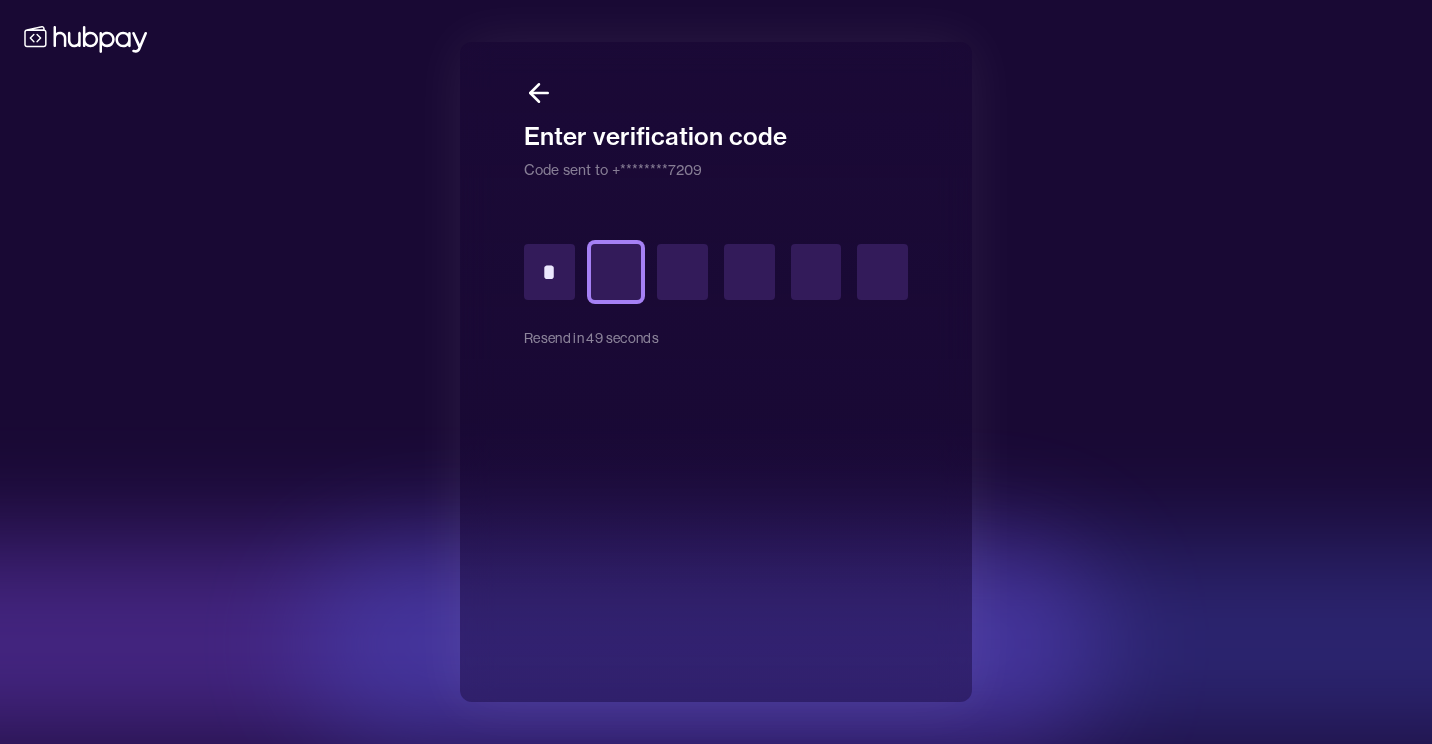type on "*" 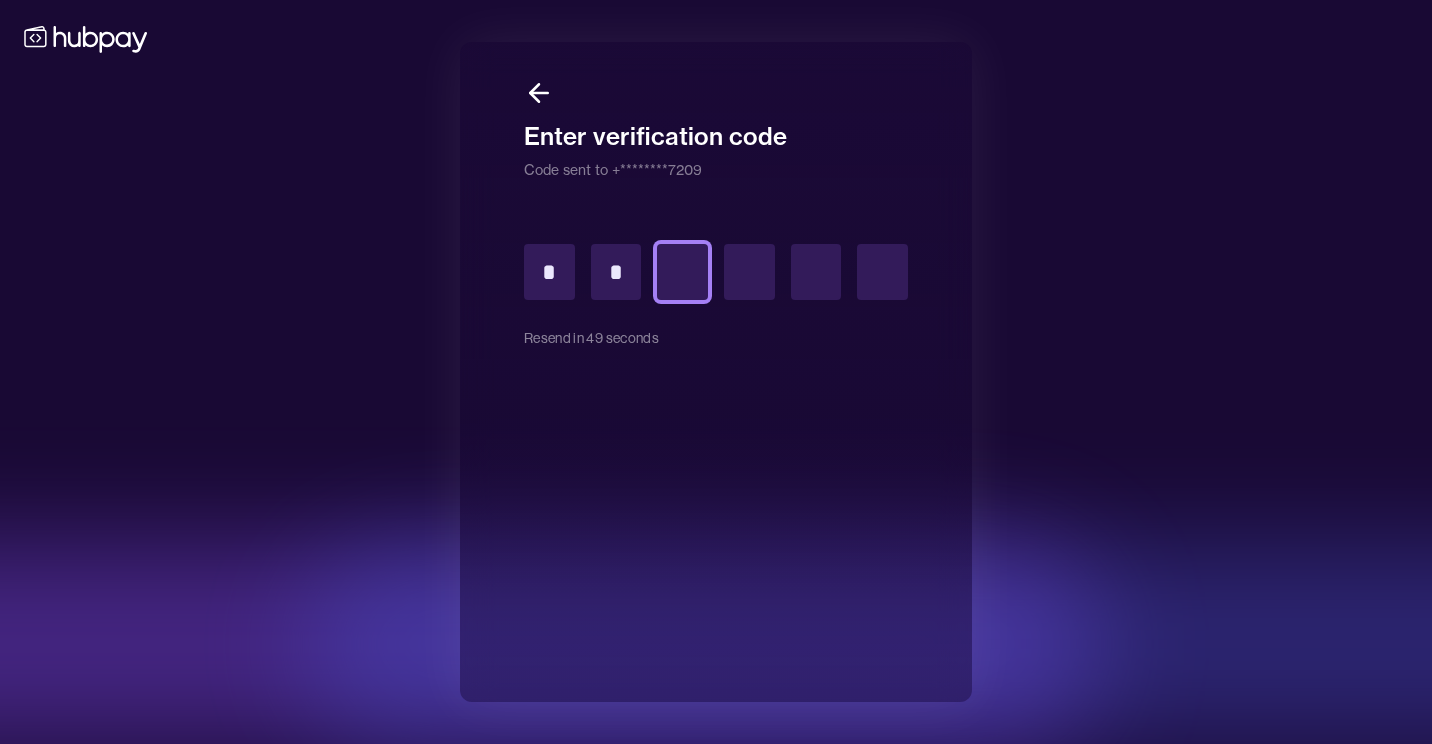 type on "*" 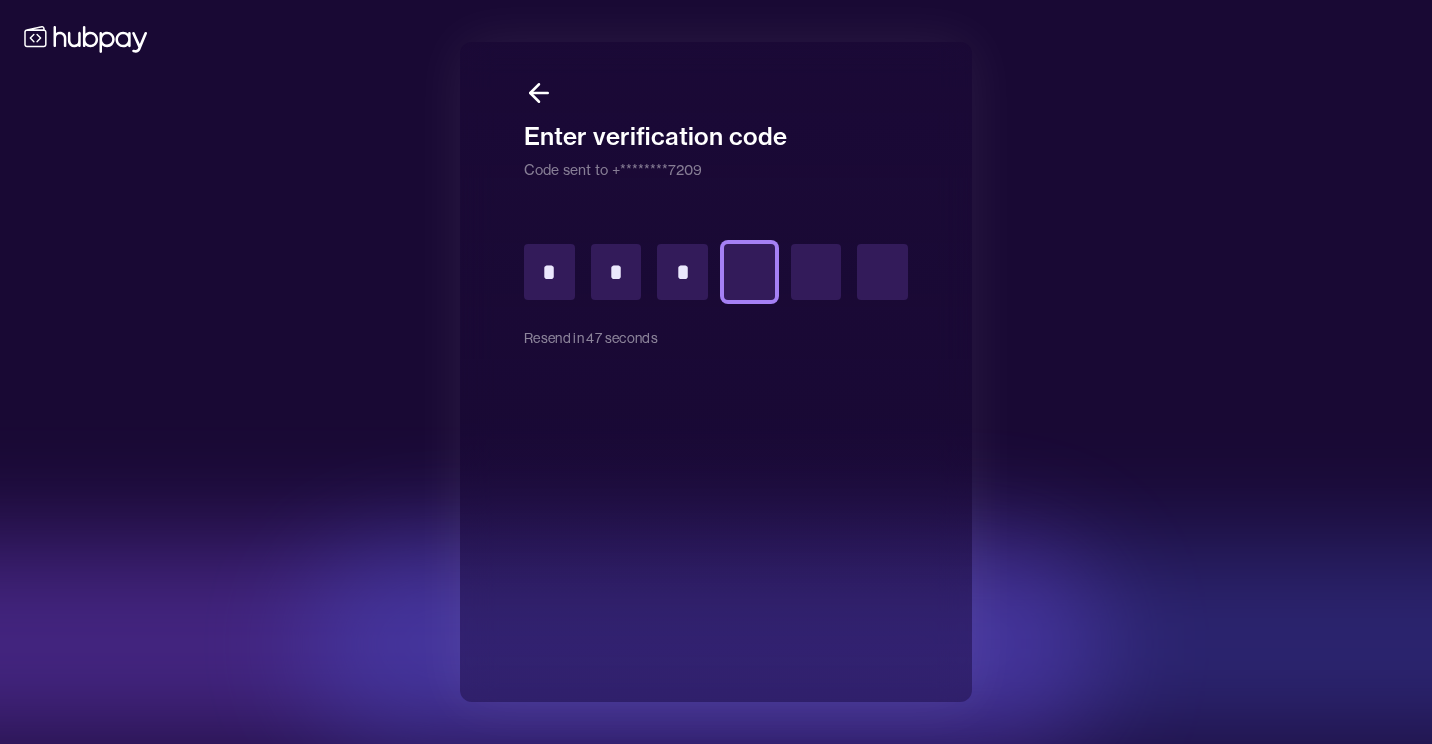 type on "*" 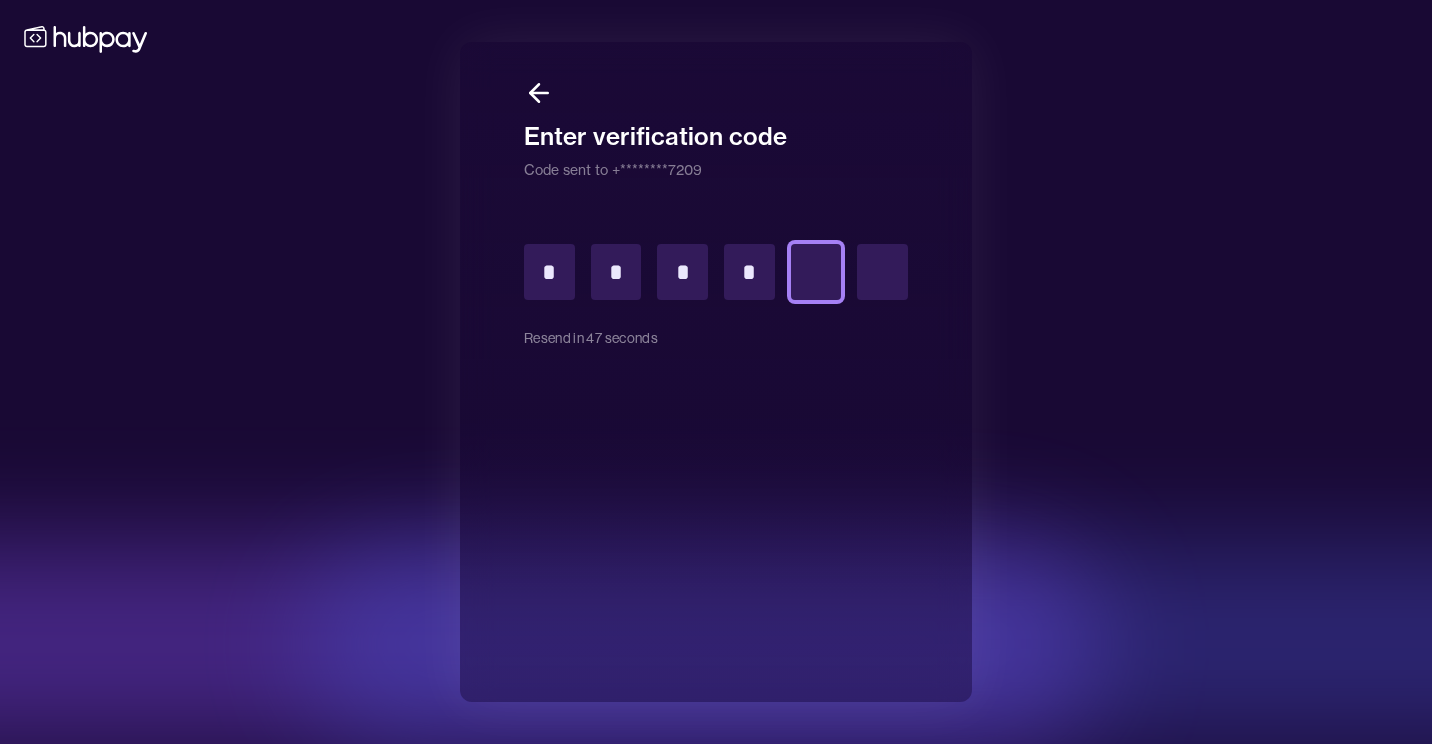type on "*" 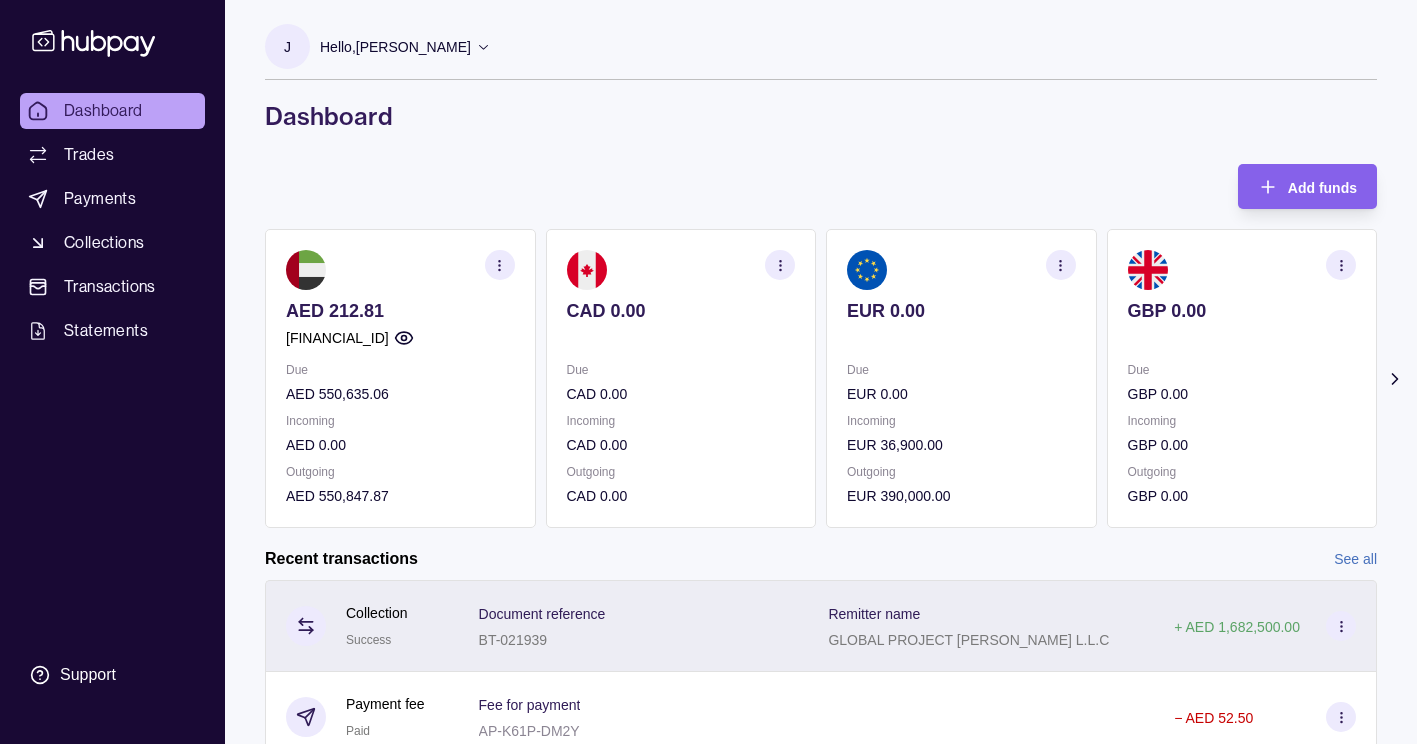 scroll, scrollTop: 356, scrollLeft: 0, axis: vertical 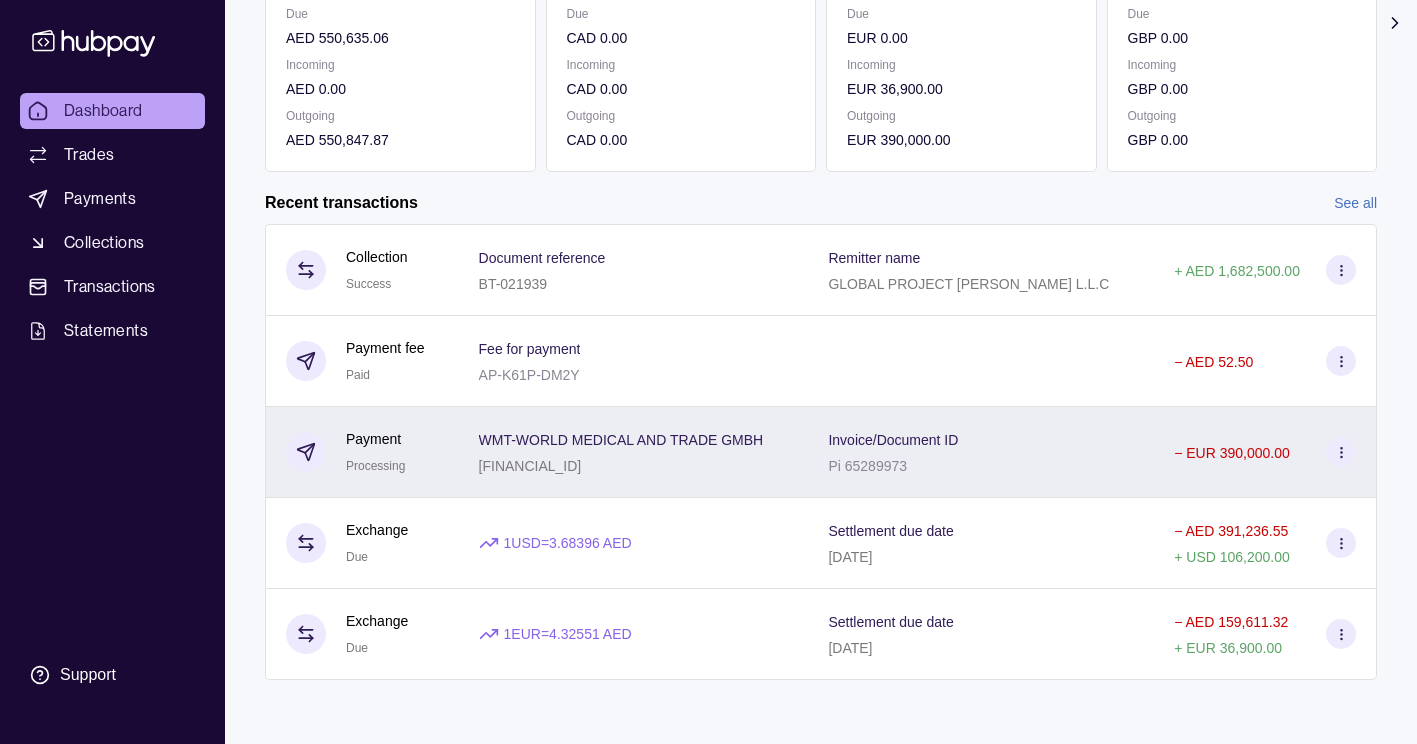 click 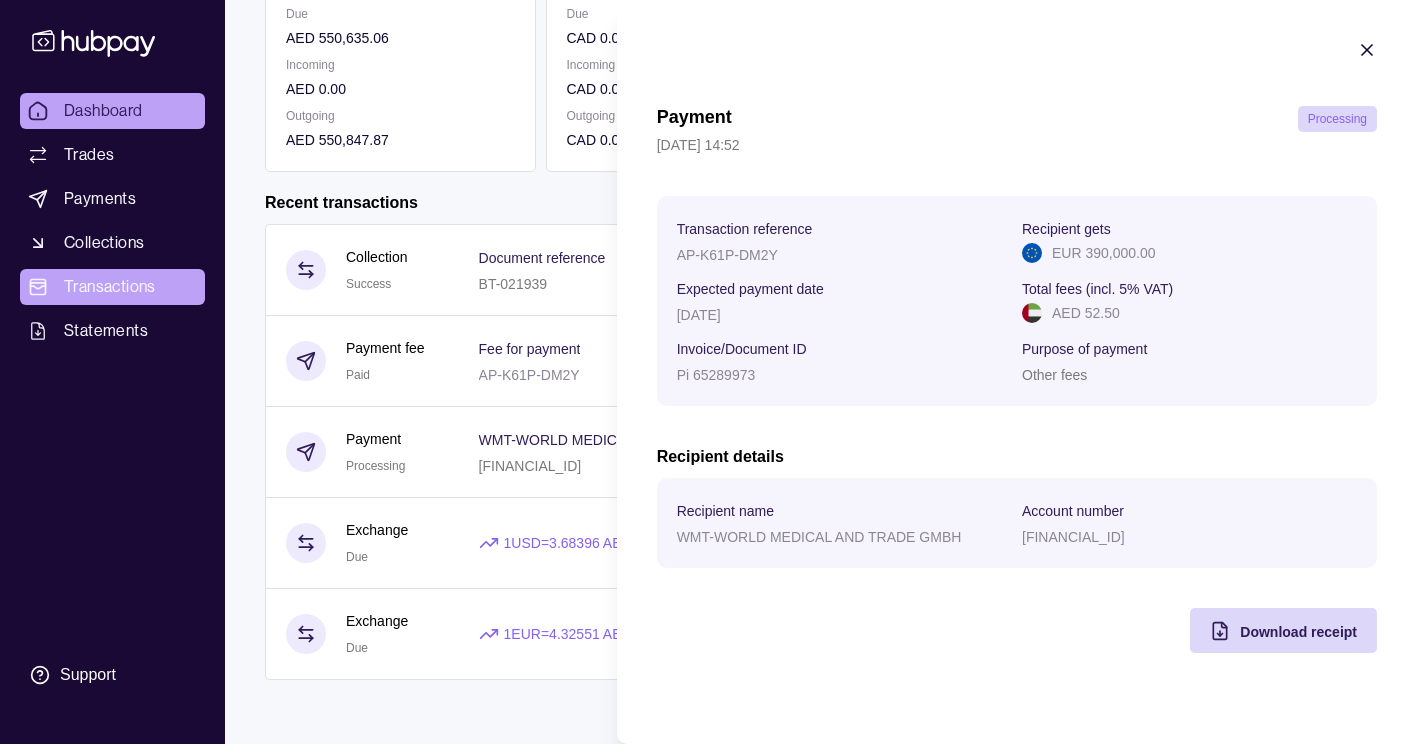 click on "Dashboard Trades Payments Collections Transactions Statements Support J Hello,  JASMIN BUENSUCESO BERKELEY TRADING LLC Account Terms and conditions Privacy policy Sign out Dashboard Add funds AED 212.81 AE380960000536060000262 Due AED 550,635.06 Incoming AED 0.00 Outgoing AED 550,847.87 CAD 0.00                                                                                                               Due CAD 0.00 Incoming CAD 0.00 Outgoing CAD 0.00 EUR 0.00                                                                                                               Due EUR 0.00 Incoming EUR 36,900.00 Outgoing EUR 390,000.00 GBP 0.00                                                                                                               Due GBP 0.00 Incoming GBP 0.00 Outgoing GBP 0.00 USD 0.00" at bounding box center [708, 194] 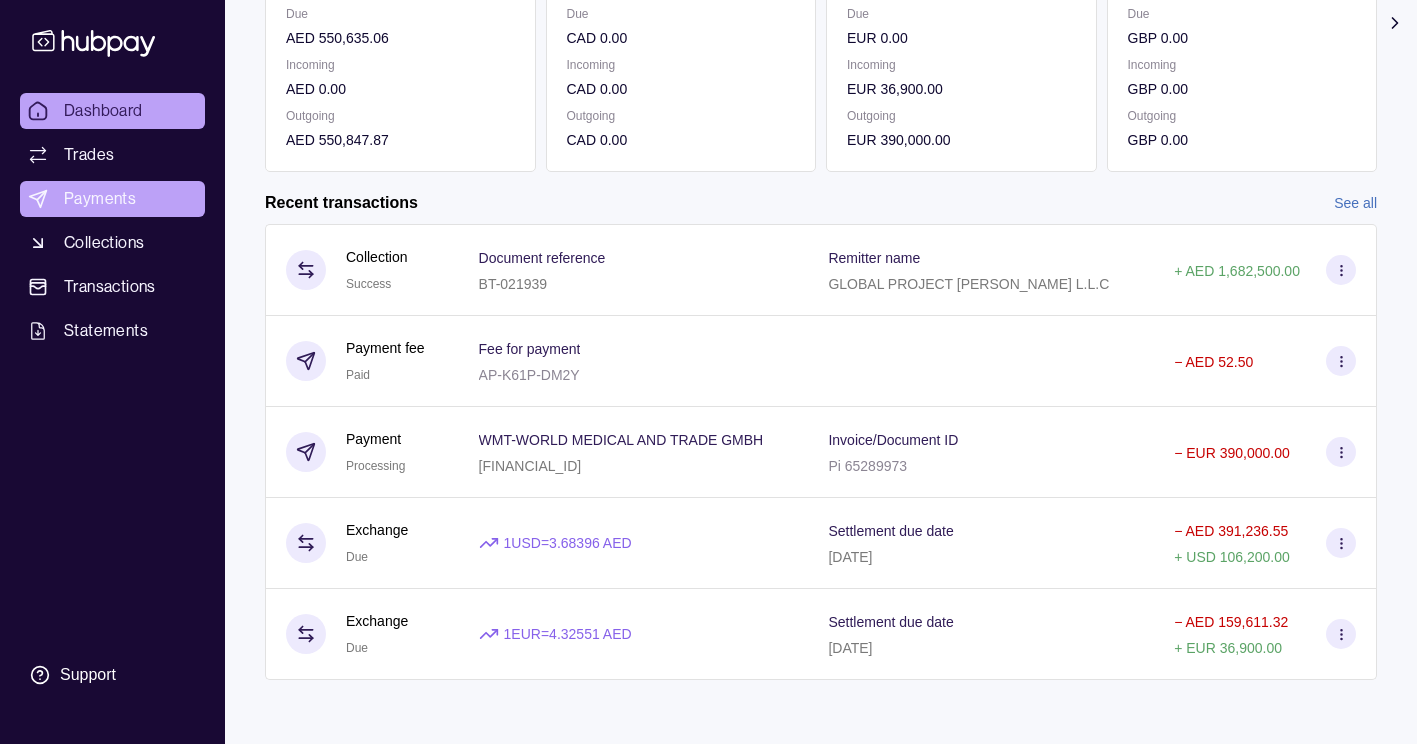click on "Payments" at bounding box center [112, 199] 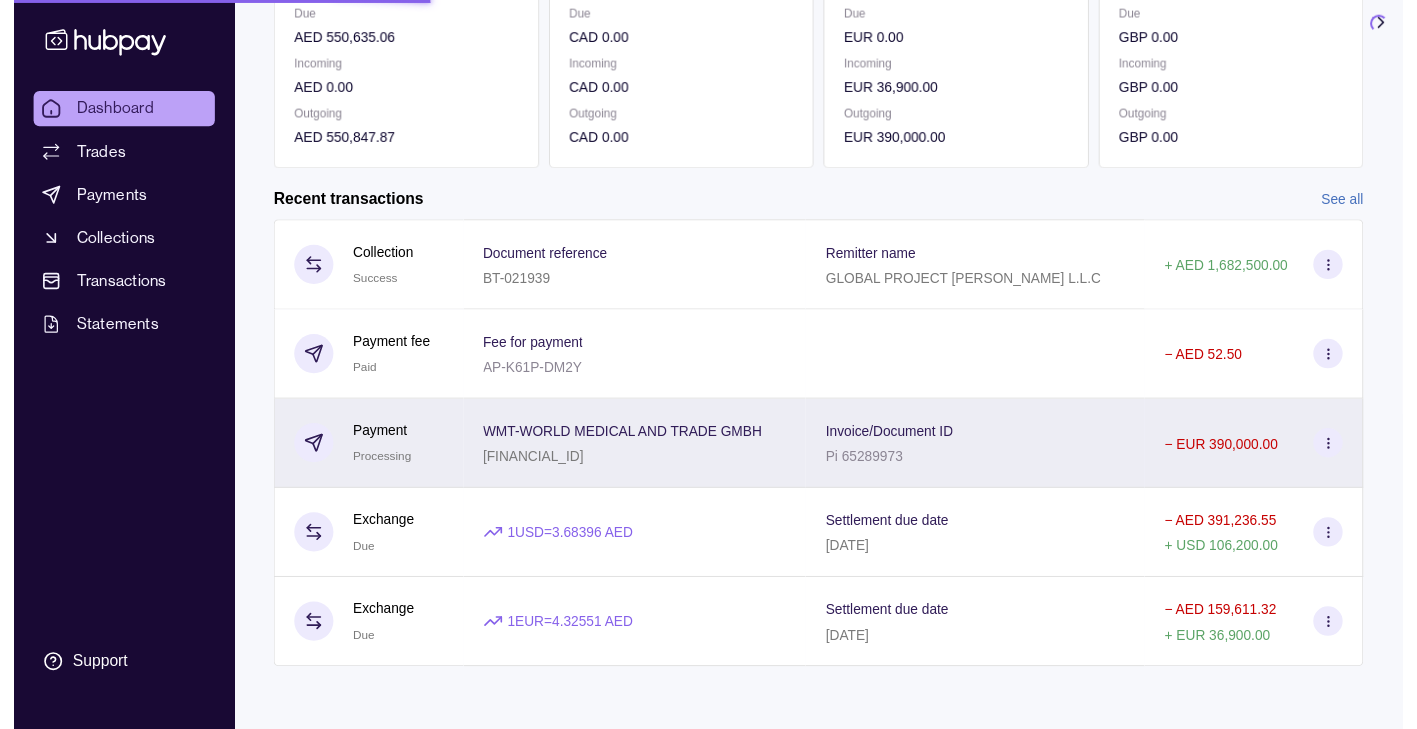 scroll, scrollTop: 0, scrollLeft: 0, axis: both 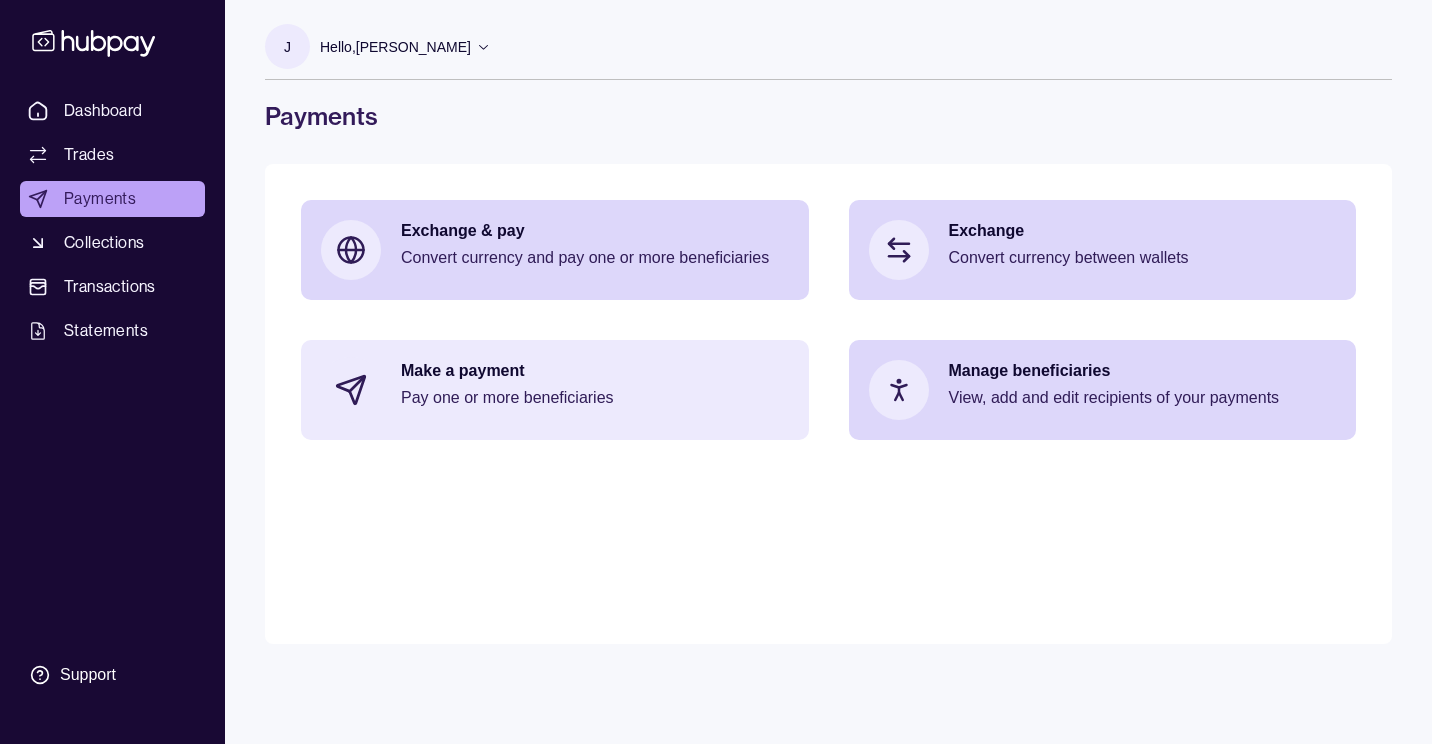 click on "Pay one or more beneficiaries" at bounding box center [595, 398] 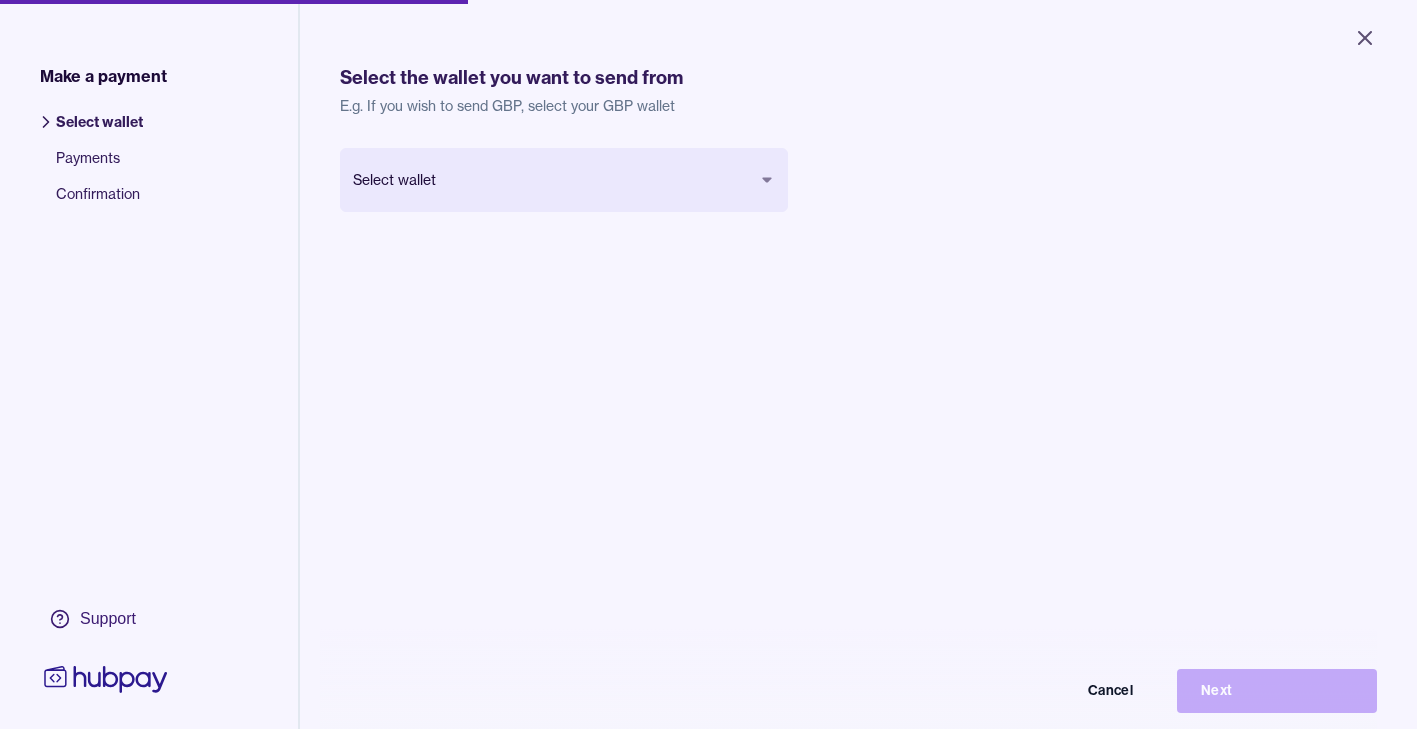 click on "Select wallet Cancel Next" at bounding box center [858, 512] 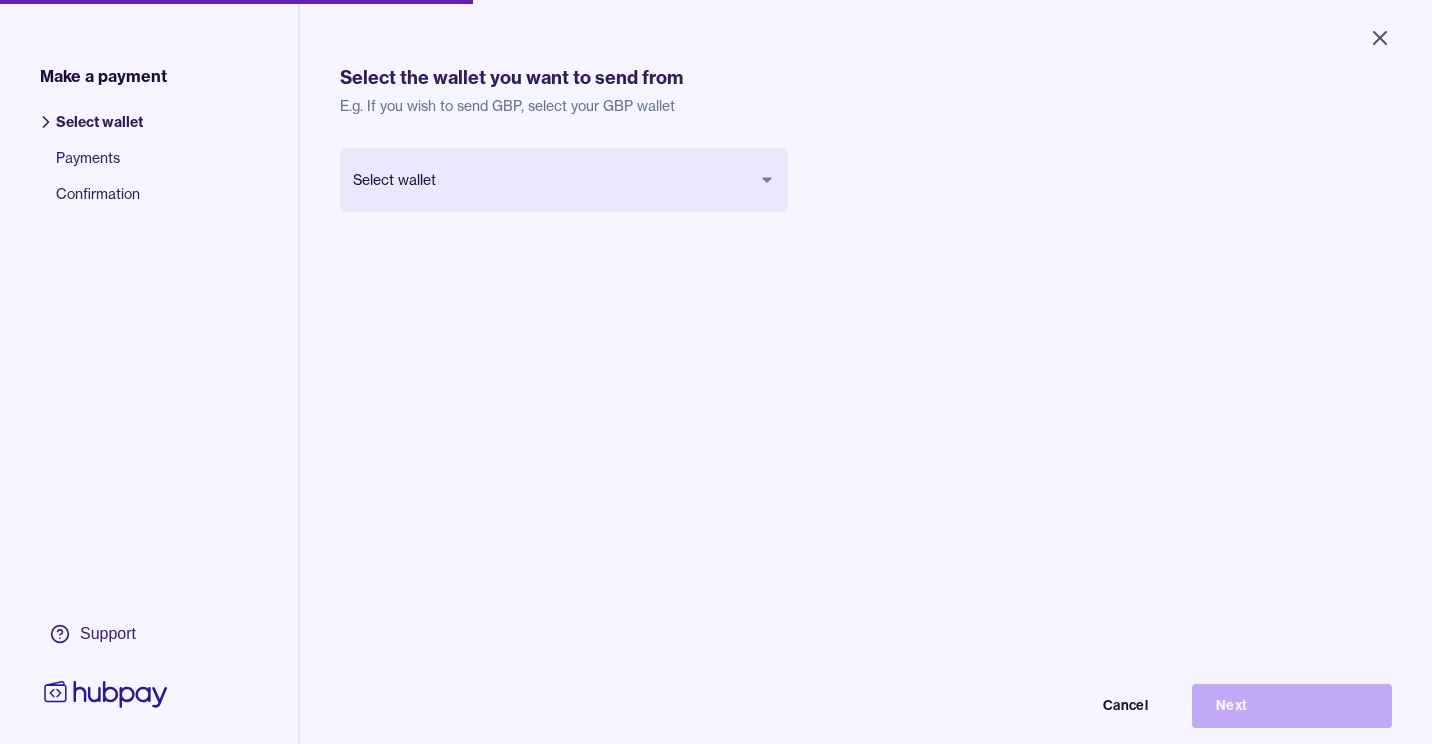 click on "Close Make a payment Select wallet Payments Confirmation Support Select the wallet you want to send from E.g. If you wish to send GBP, select your GBP wallet Select wallet Cancel Next Make a payment | Hubpay" at bounding box center (716, 372) 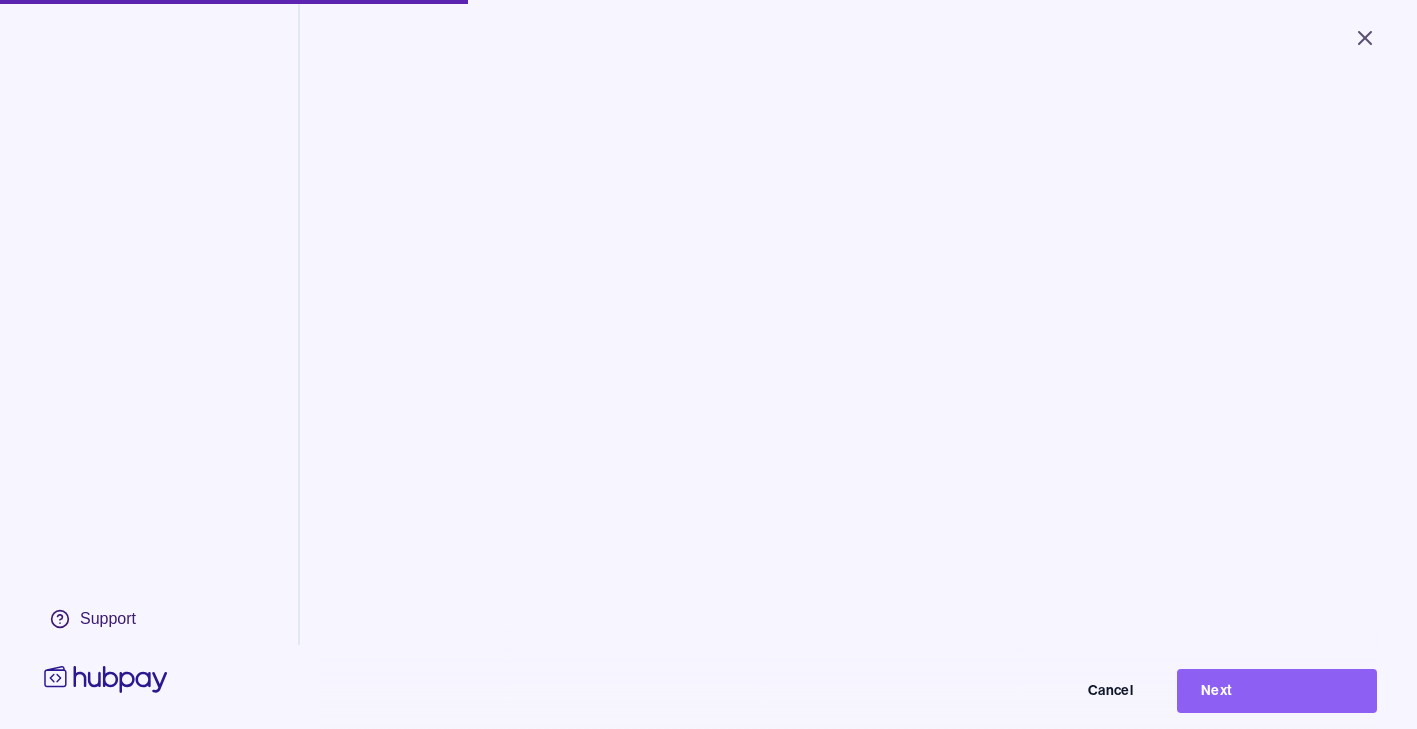 scroll, scrollTop: 268, scrollLeft: 0, axis: vertical 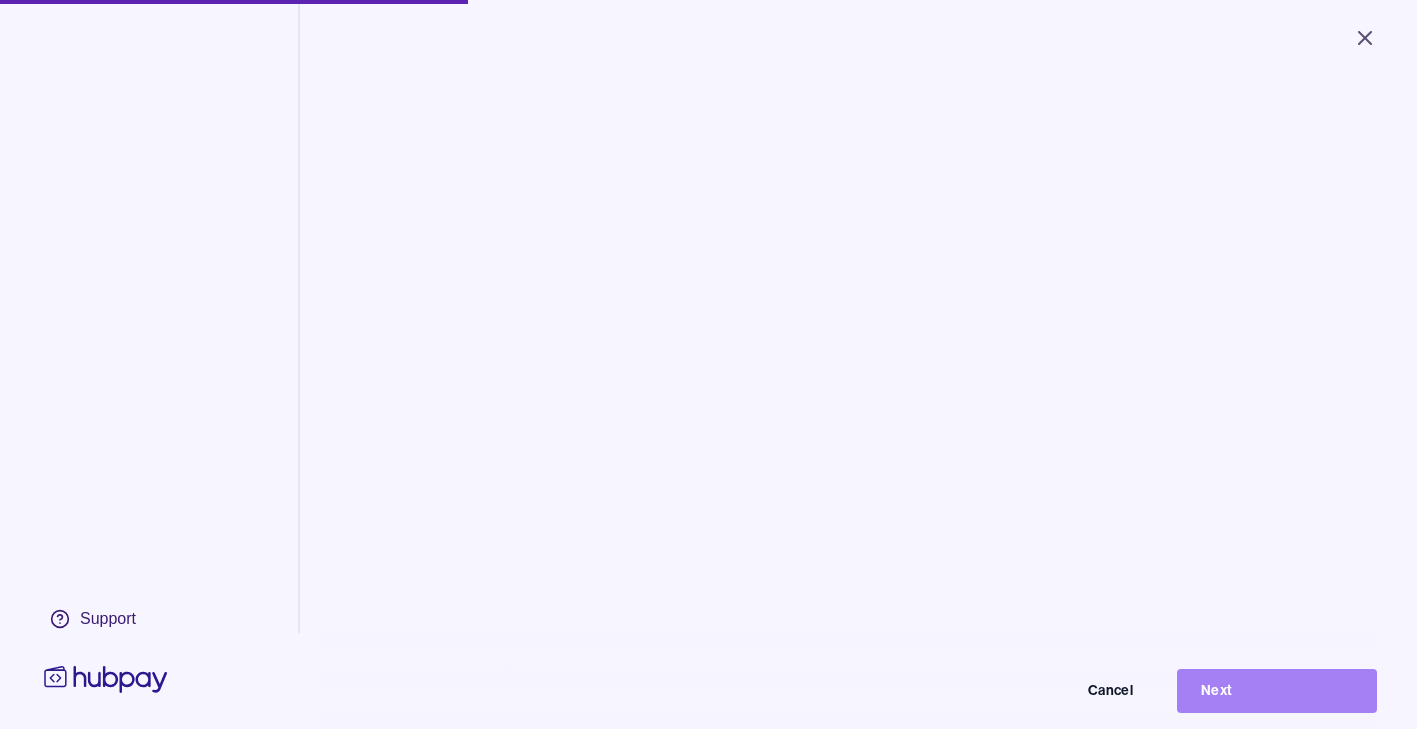 click on "Next" at bounding box center [1277, 691] 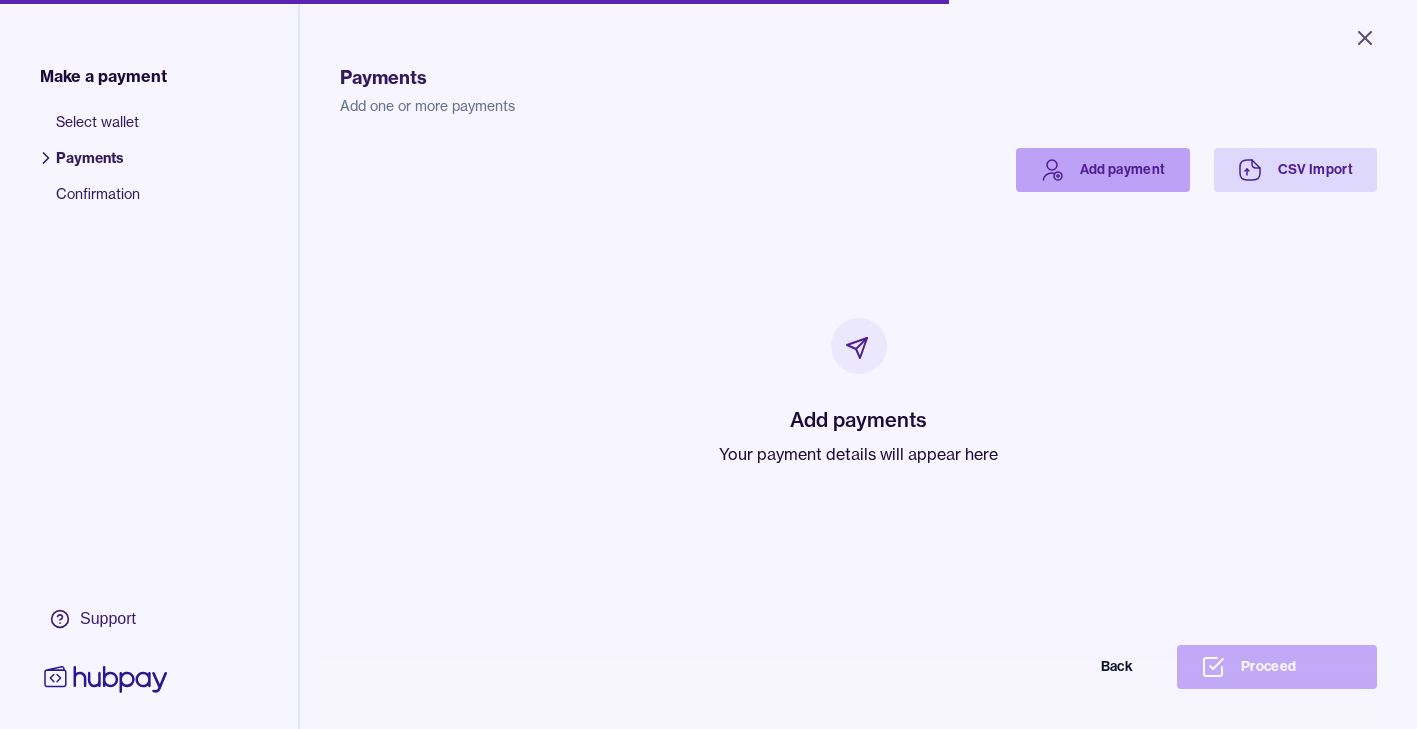 click on "Add payment" at bounding box center (1103, 170) 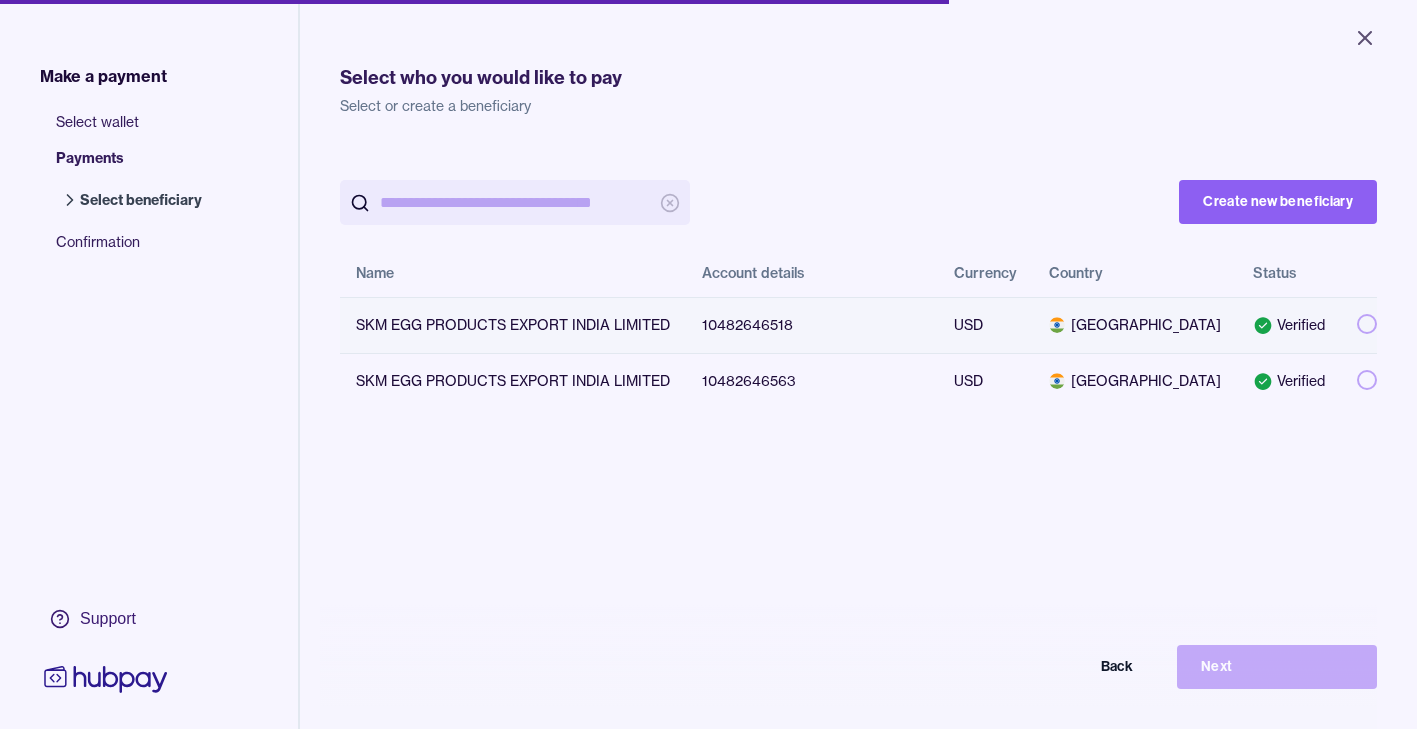 click at bounding box center (1367, 324) 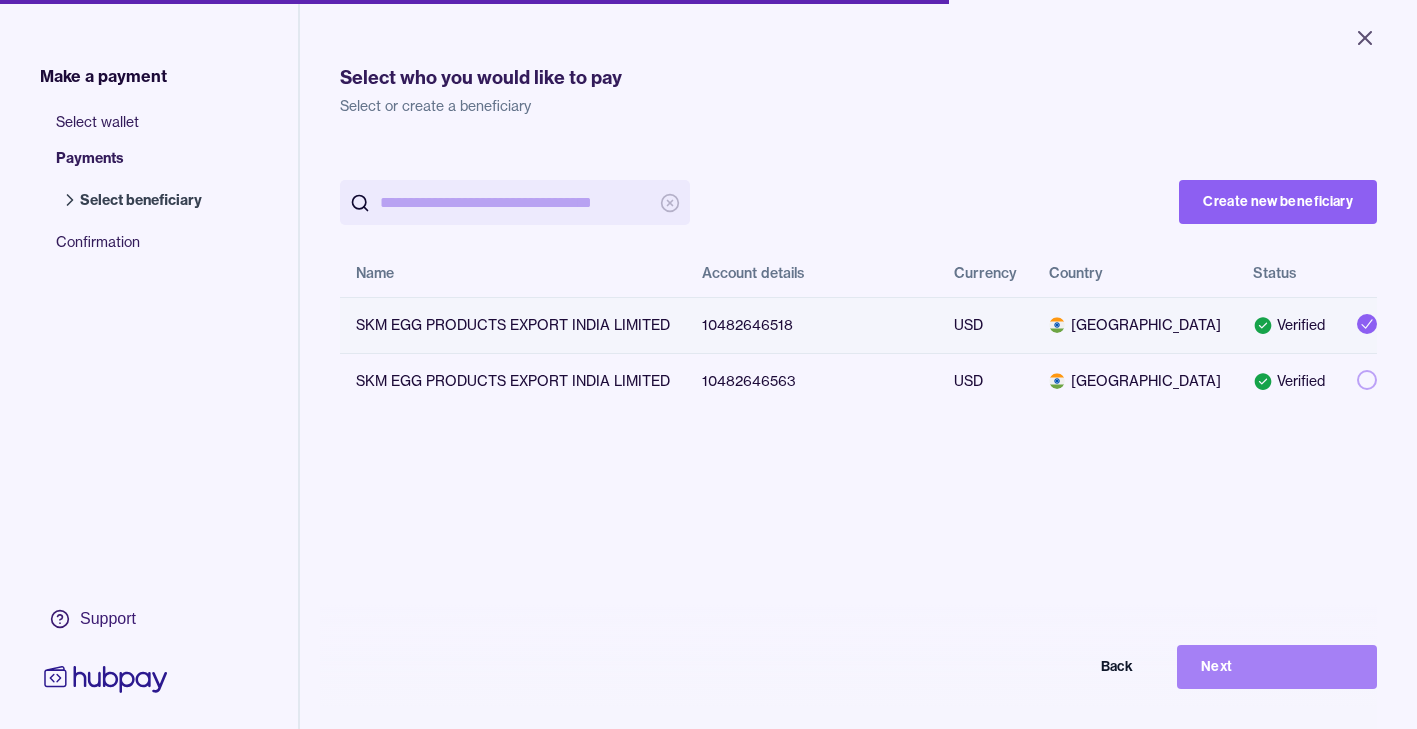 click on "Next" at bounding box center [1277, 667] 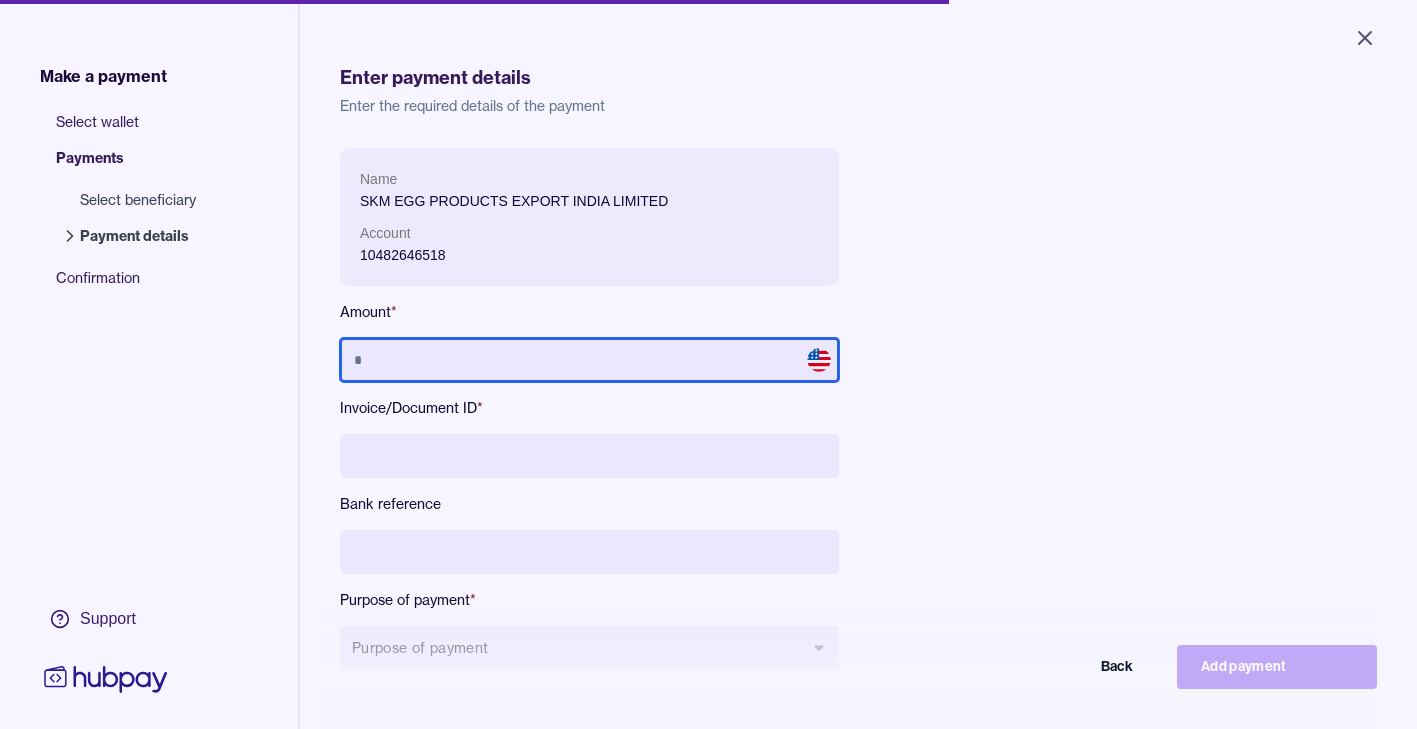 click at bounding box center [589, 360] 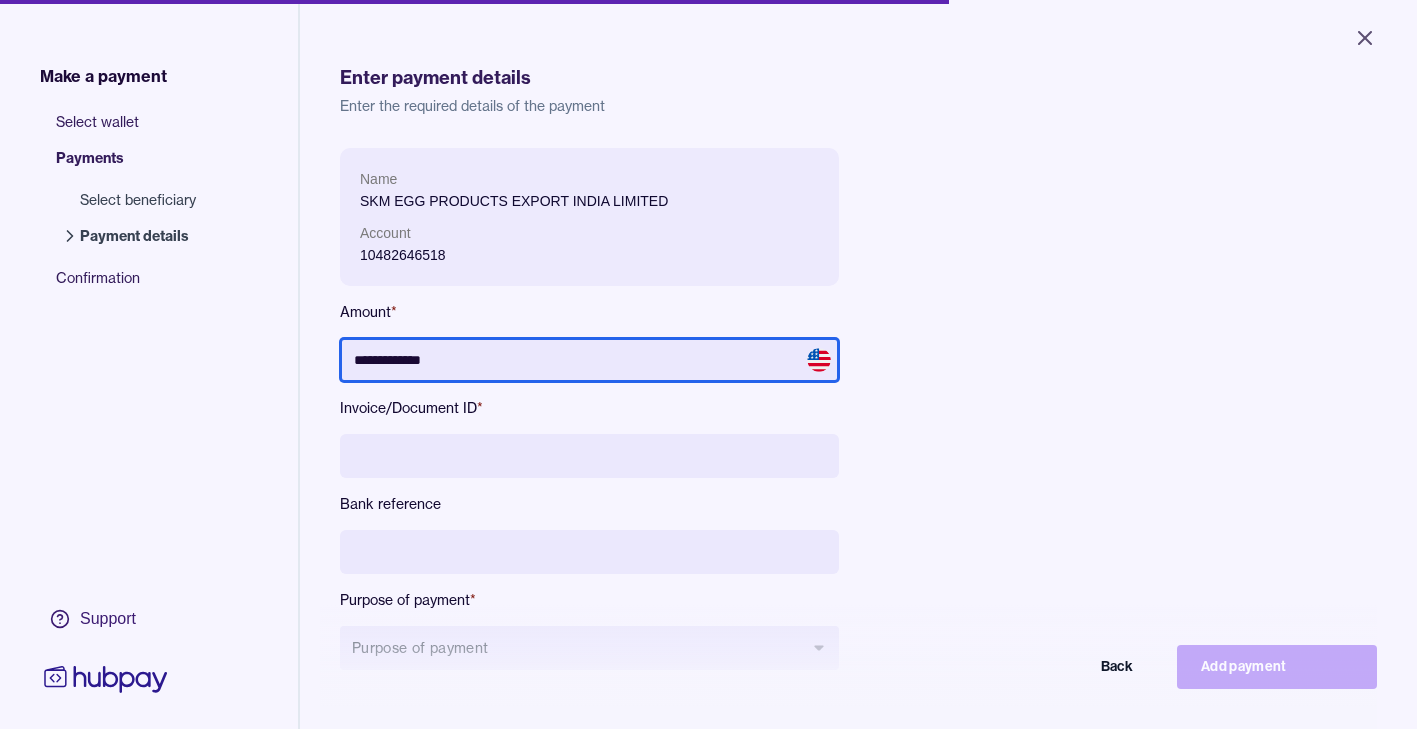 type on "**********" 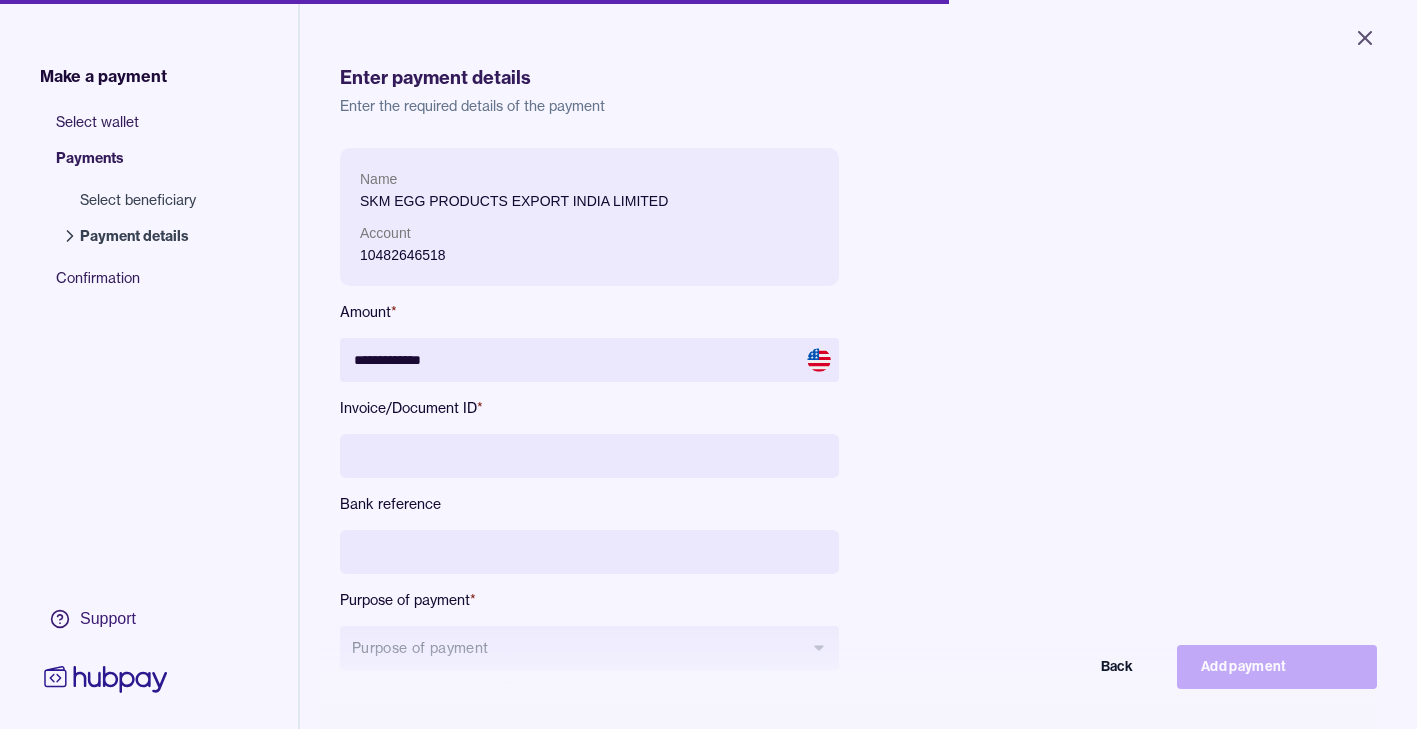 click at bounding box center (589, 456) 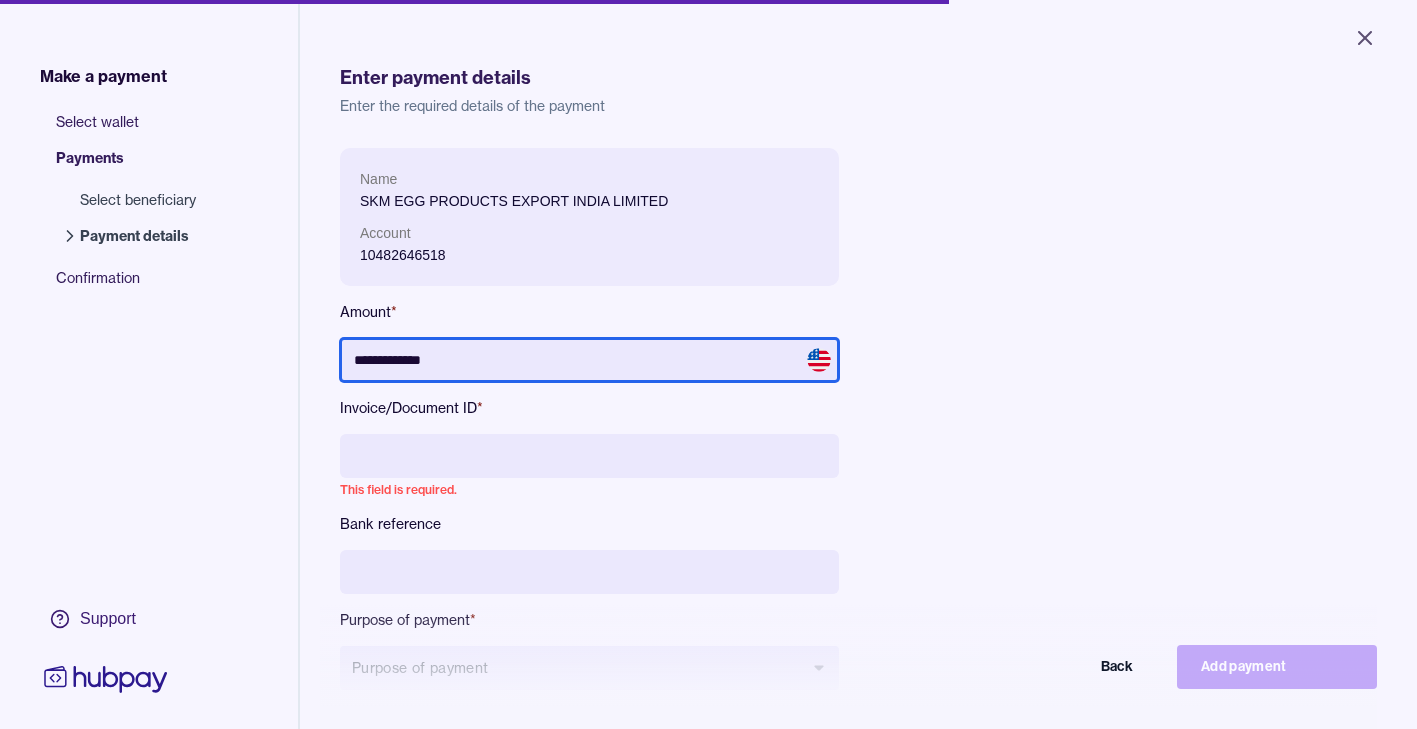 drag, startPoint x: 492, startPoint y: 367, endPoint x: 136, endPoint y: 332, distance: 357.71637 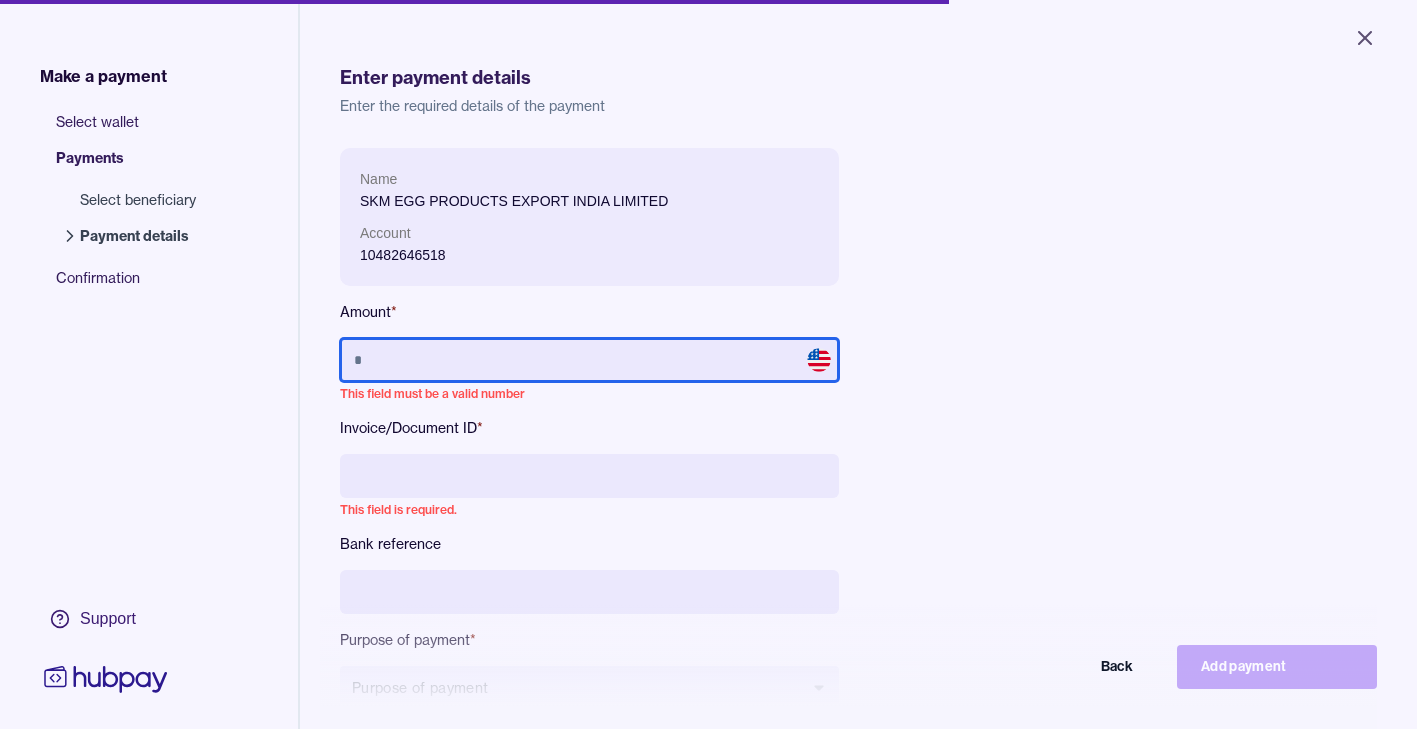 type 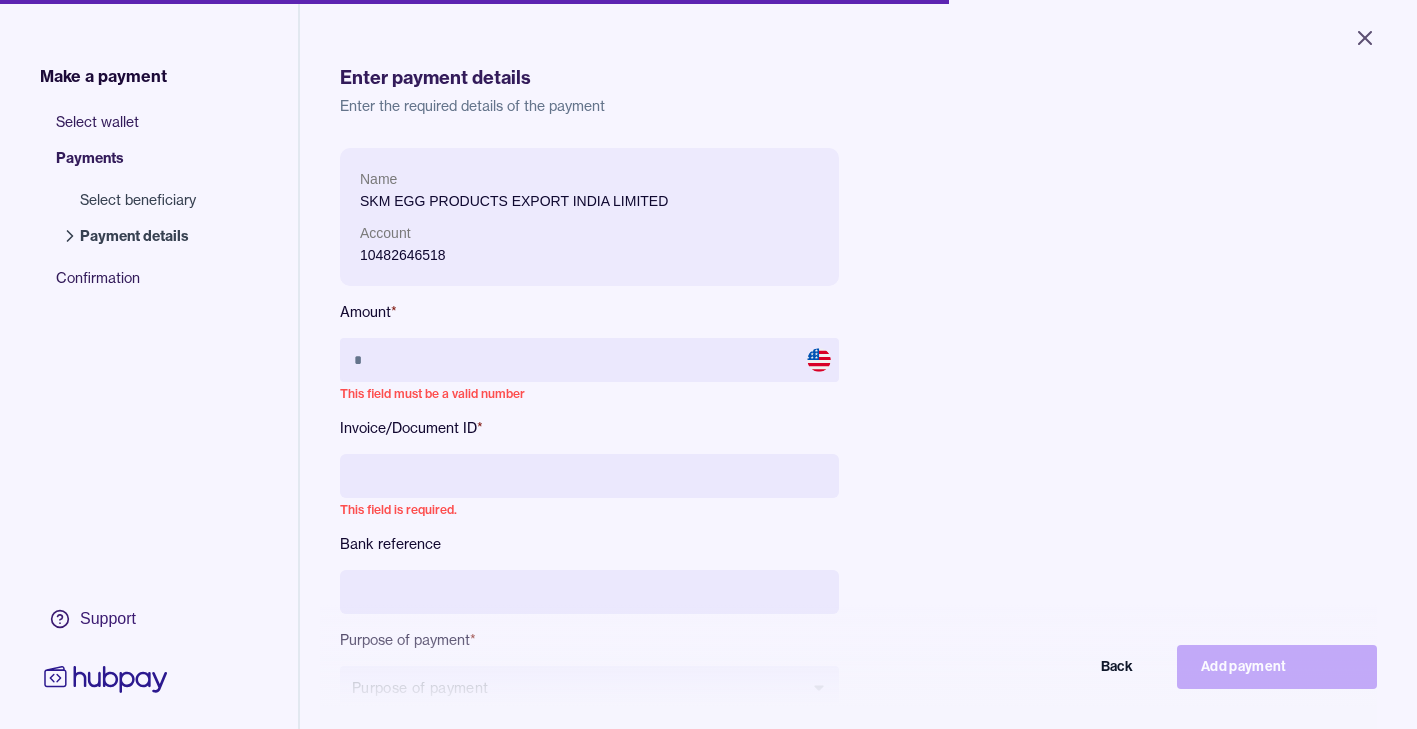 click at bounding box center (589, 476) 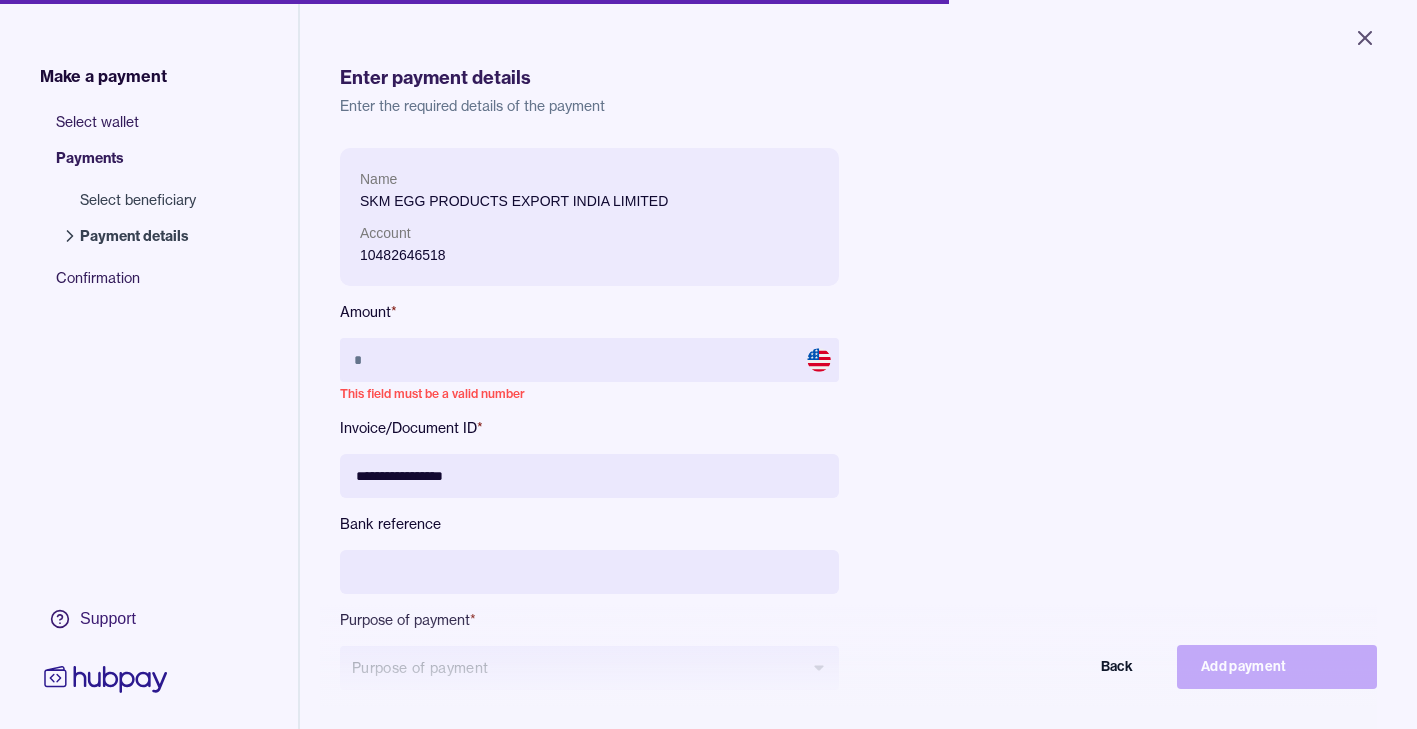 type on "**********" 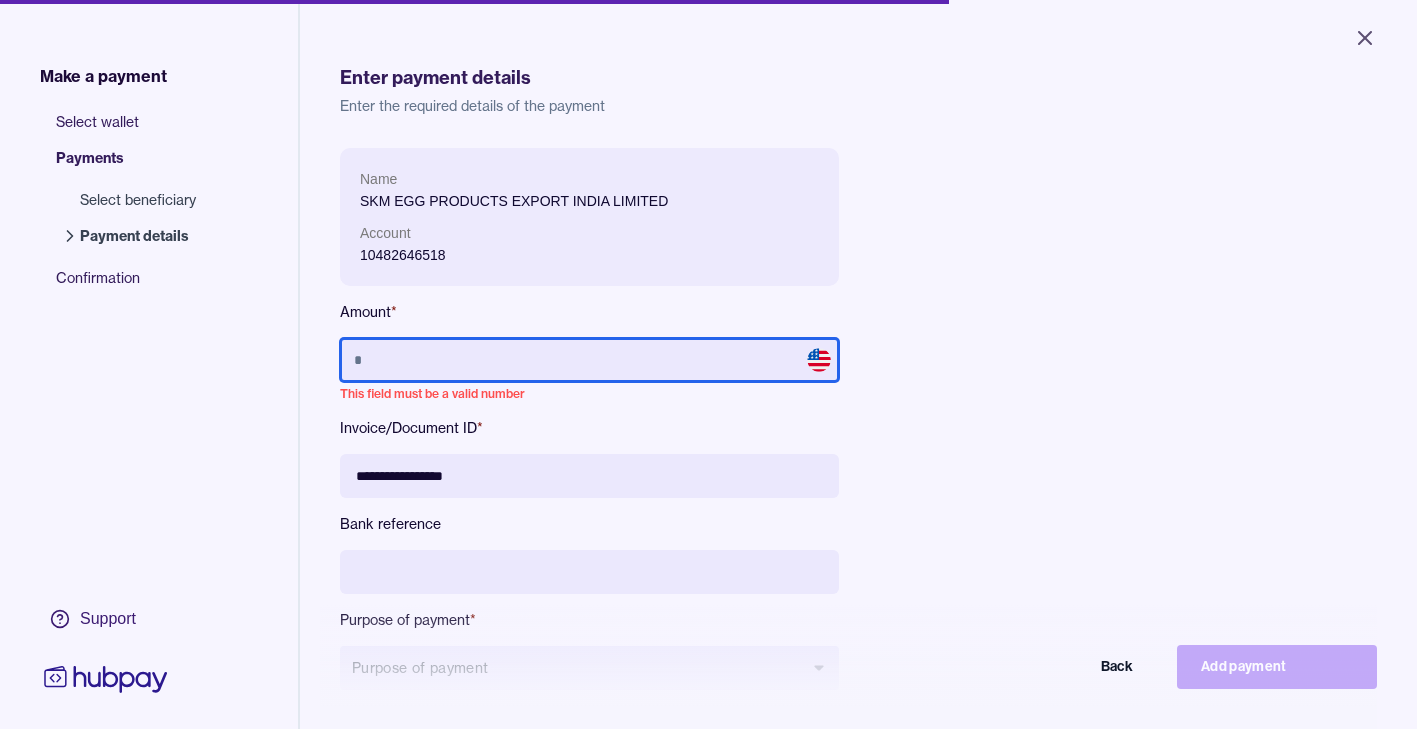 click at bounding box center [589, 360] 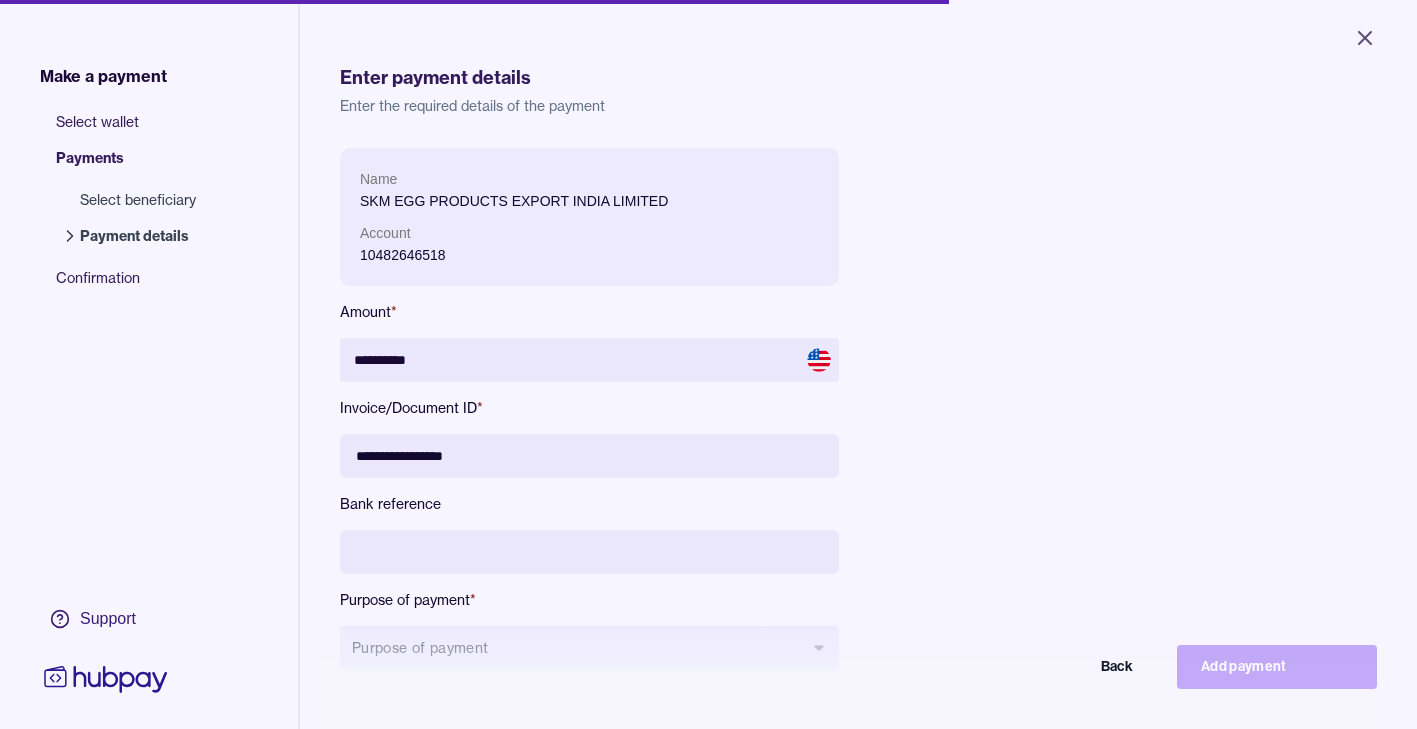 click on "**********" at bounding box center (788, 425) 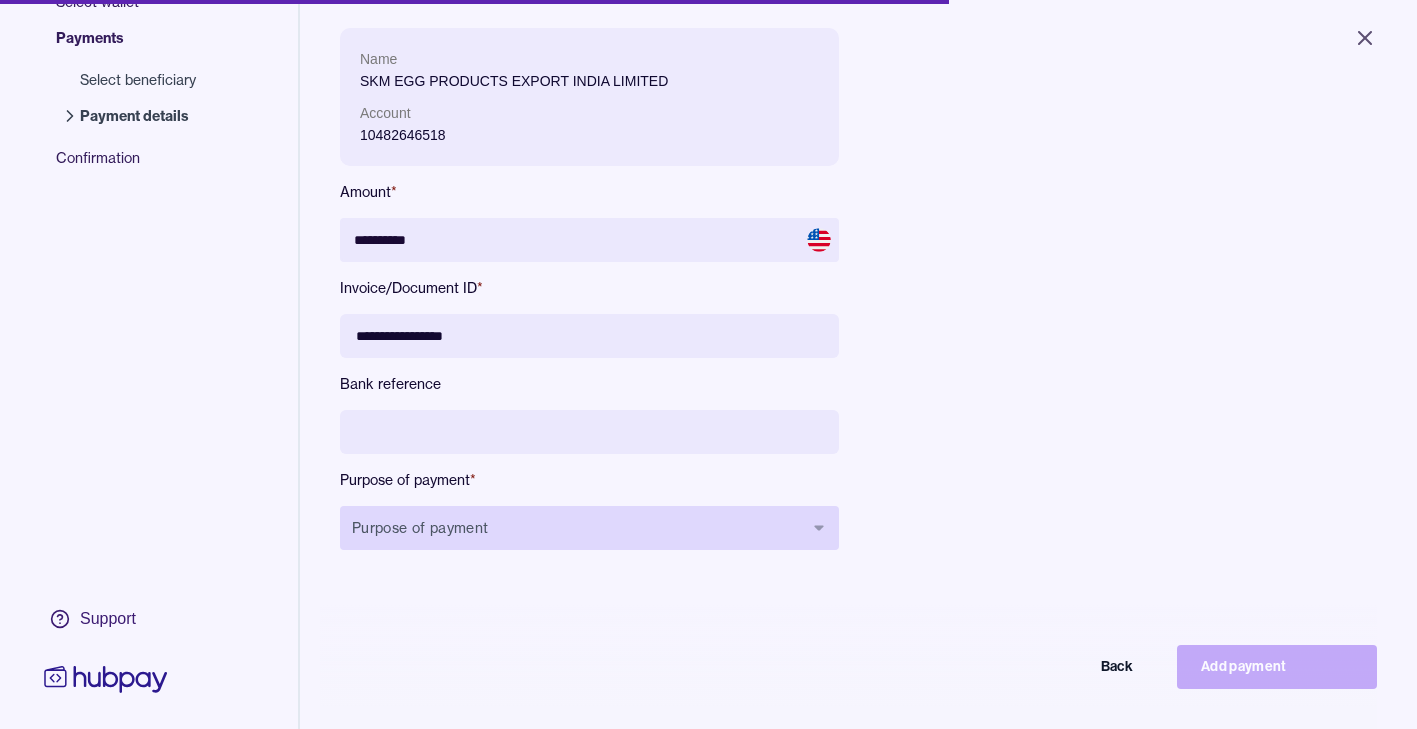 scroll, scrollTop: 127, scrollLeft: 0, axis: vertical 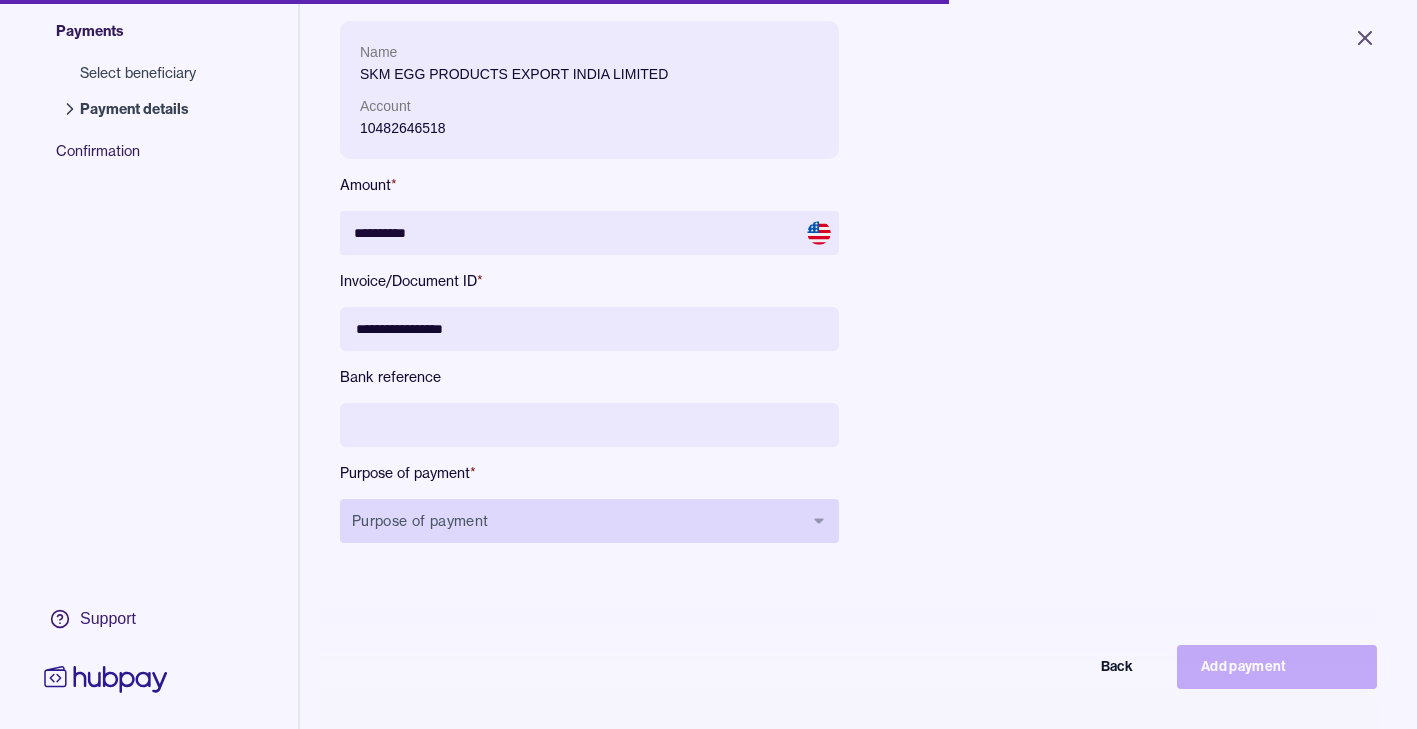 click on "Purpose of payment" at bounding box center (589, 521) 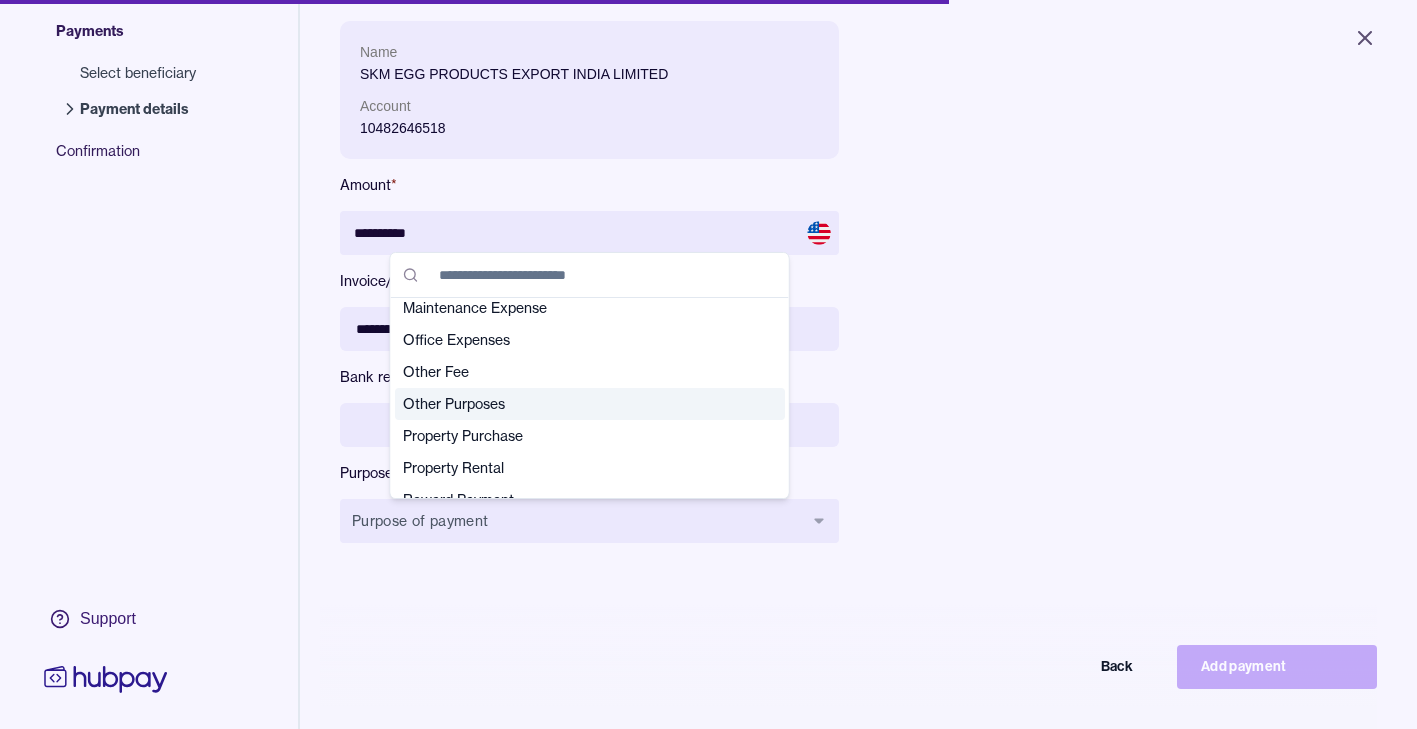 scroll, scrollTop: 424, scrollLeft: 0, axis: vertical 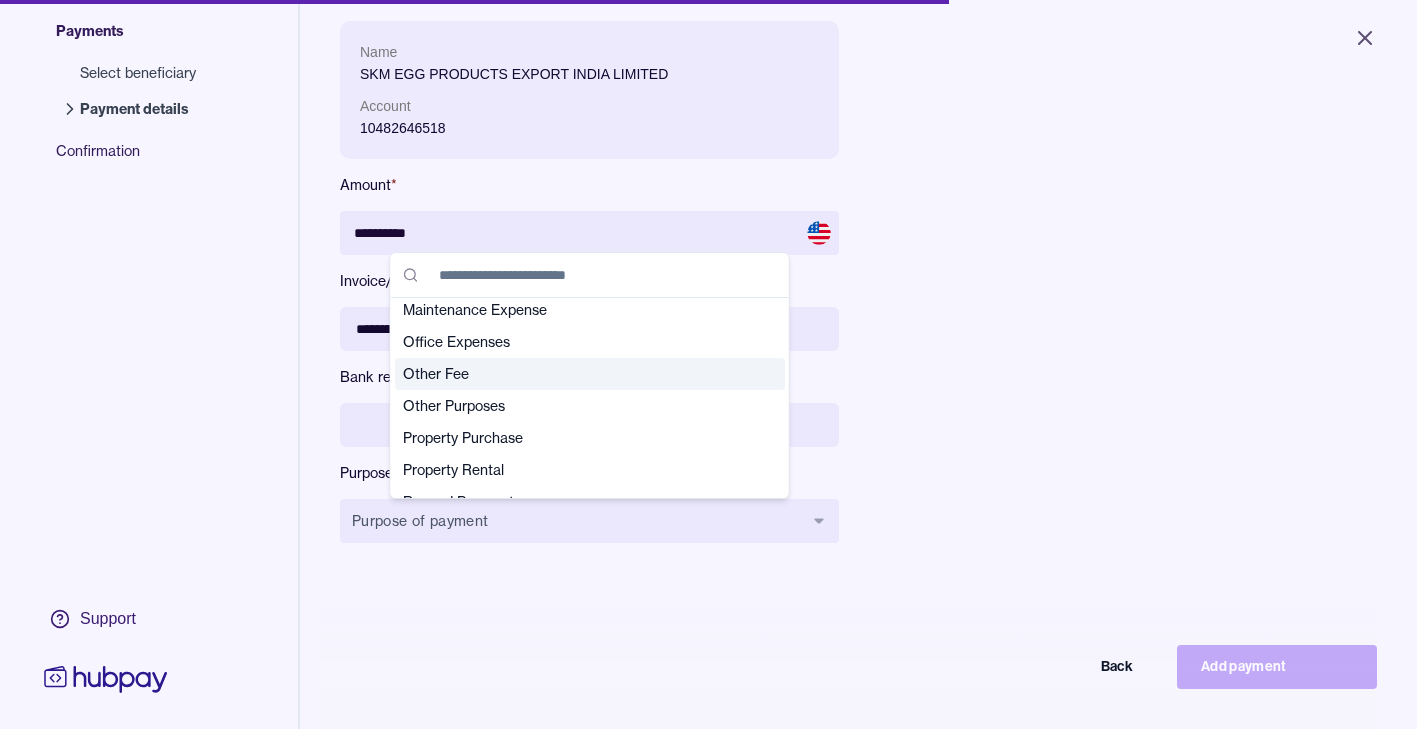 click on "Other Fee" at bounding box center [590, 374] 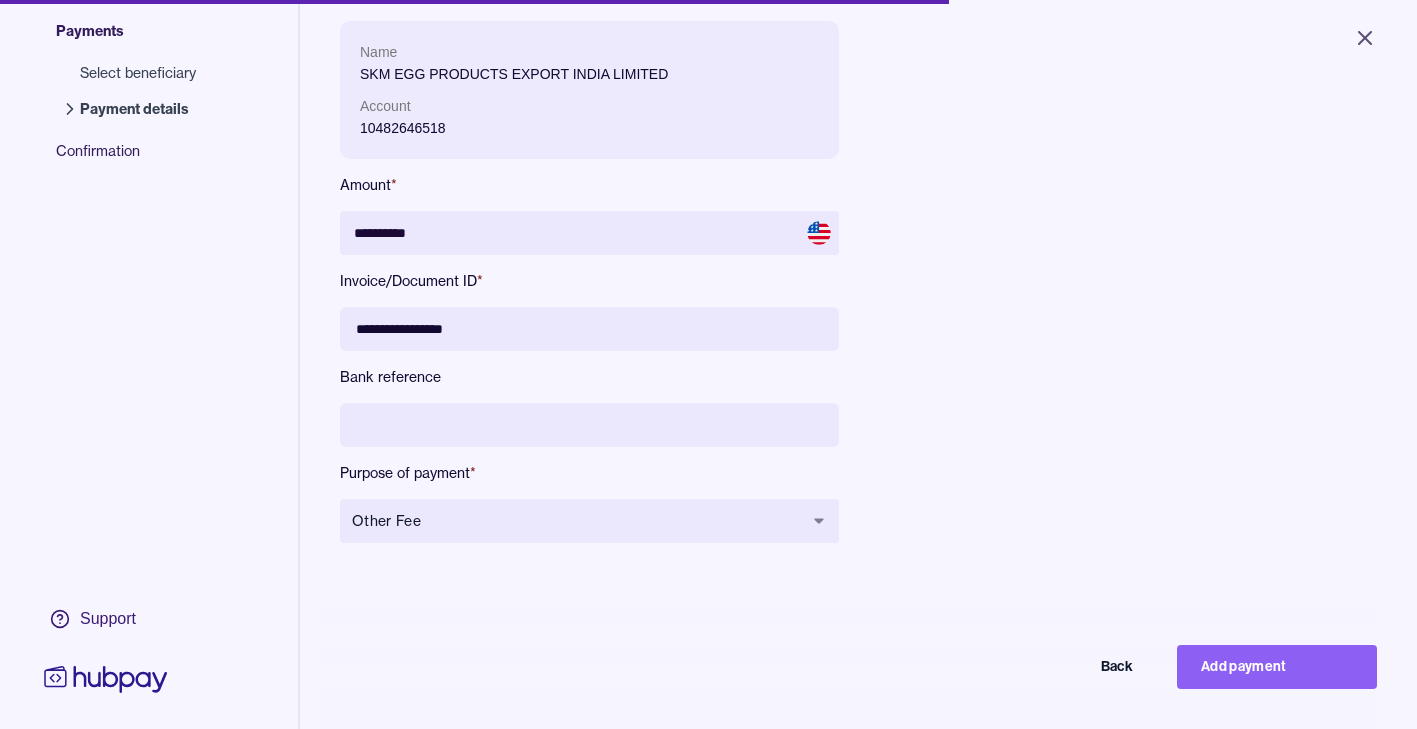 click on "**********" at bounding box center [788, 298] 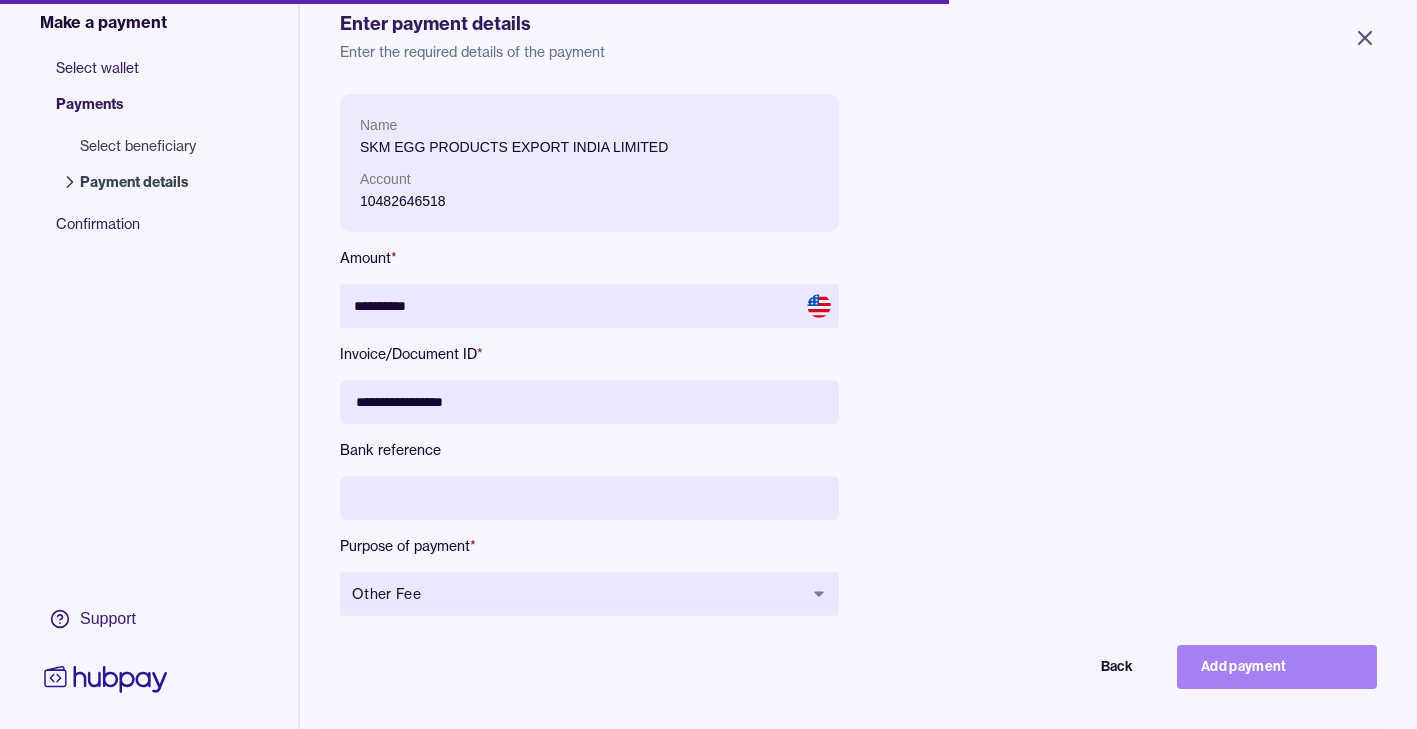 scroll, scrollTop: 55, scrollLeft: 0, axis: vertical 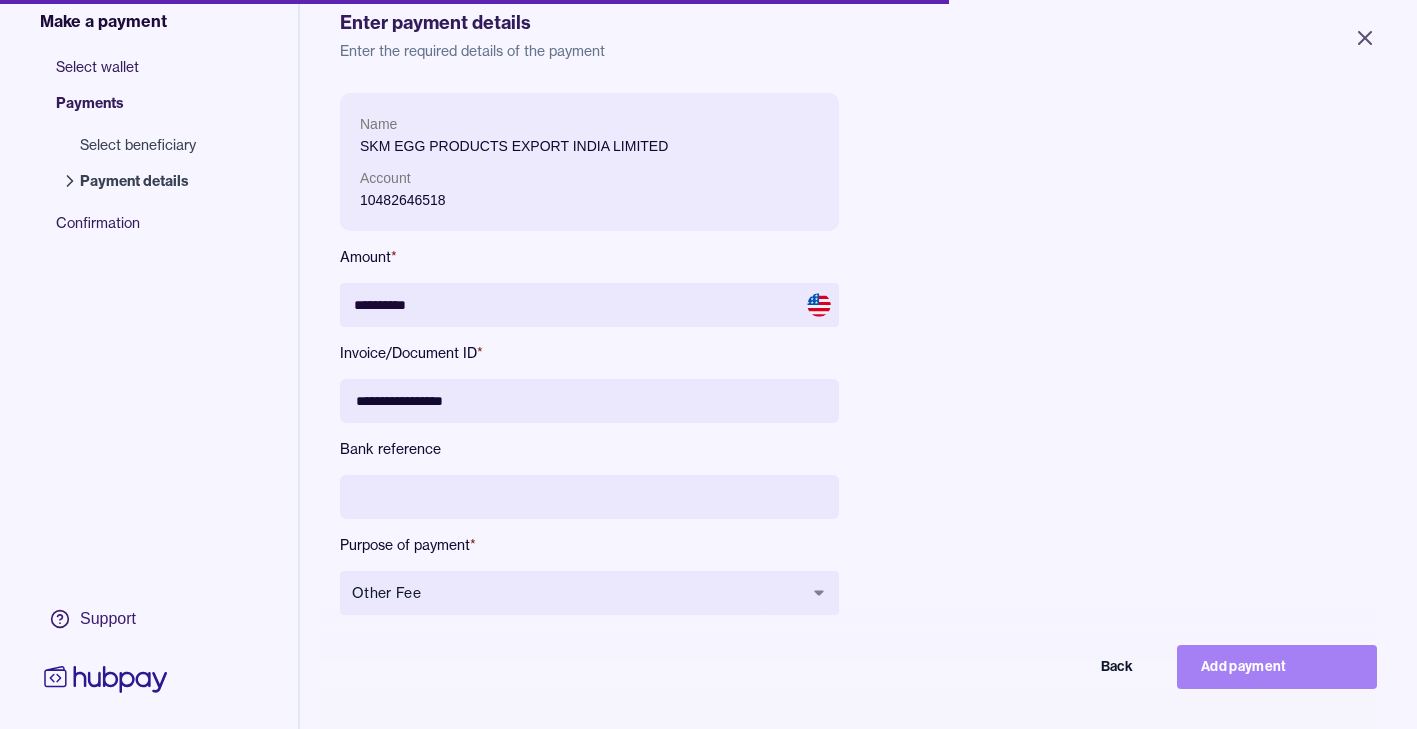 click on "Add payment" at bounding box center (1277, 667) 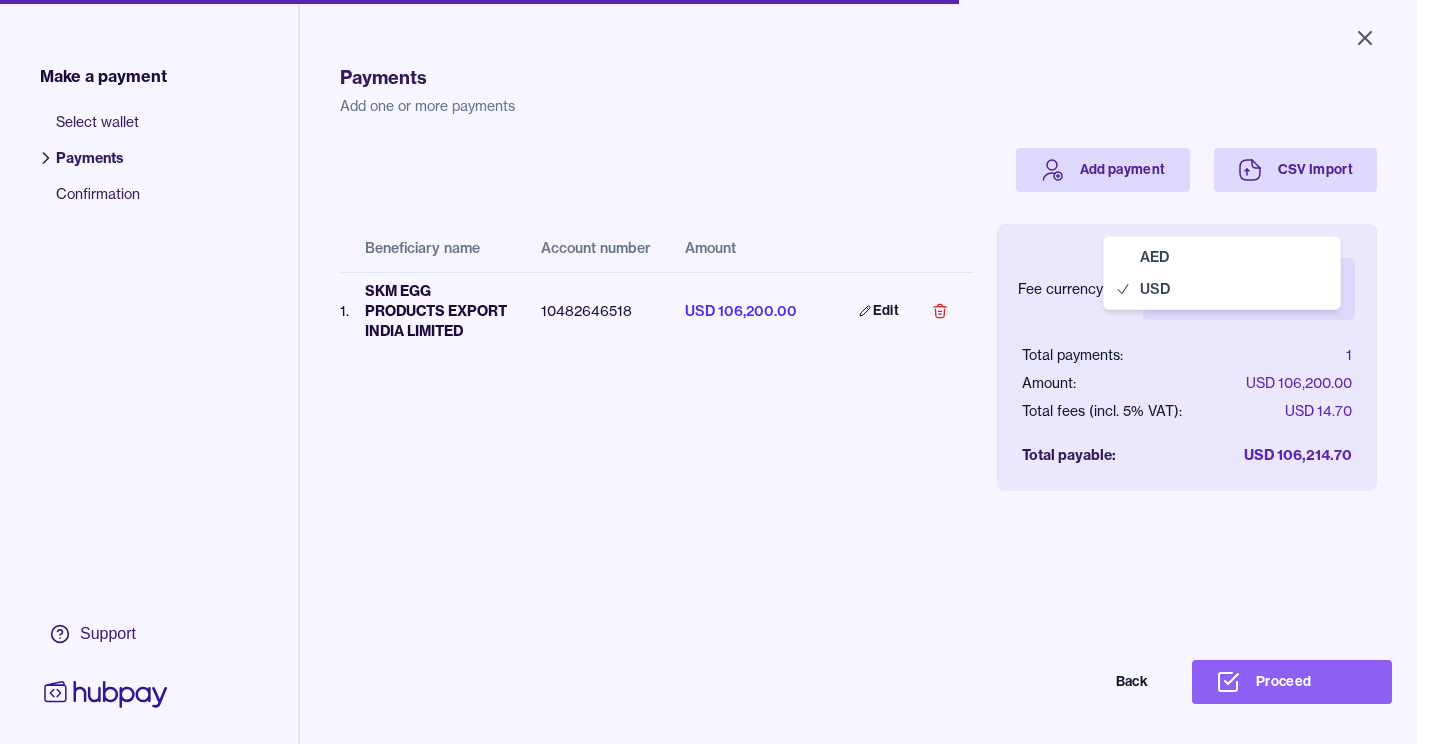 click on "Close Make a payment Select wallet Payments Confirmation Support Payments Add one or more payments Add payment CSV Import Beneficiary name Account number Amount 1 . SKM EGG PRODUCTS EXPORT INDIA LIMITED 10482646518 USD 106,200.00 Edit Fee currency: United State Dollar USD *** *** Total payments: 1 Amount: USD 106,200.00 Total fees (incl. 5% VAT): USD 14.70 Total payable: USD 106,214.70 Back Proceed Payment | Hubpay AED USD" at bounding box center (708, 372) 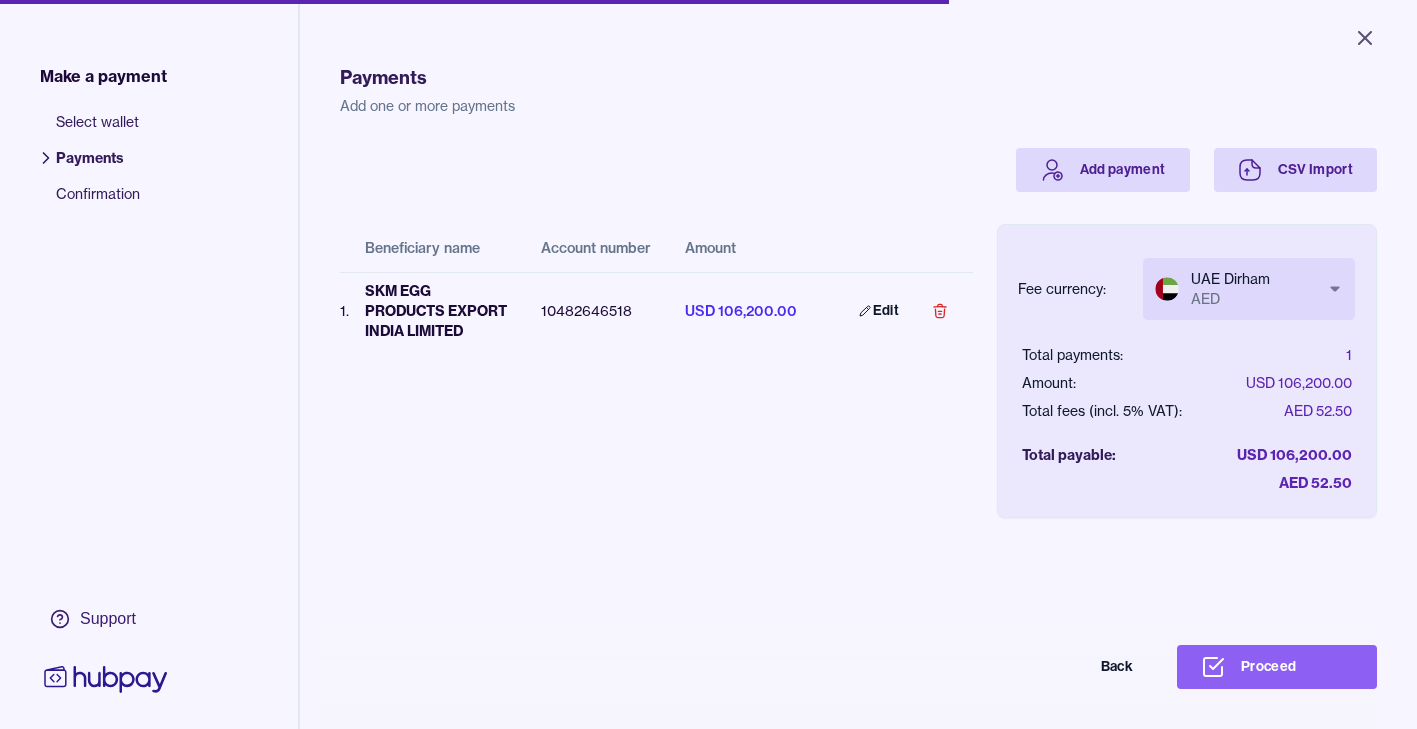 click on "Payments Add one or more payments Add payment CSV Import Beneficiary name Account number Amount 1 . SKM EGG PRODUCTS EXPORT INDIA LIMITED 10482646518 USD 106,200.00 Edit Fee currency: UAE Dirham AED *** *** Total payments: 1 Amount: USD 106,200.00 Total fees (incl. 5% VAT): AED 52.50 Total payable: USD 106,200.00 AED 52.50 Back Proceed" at bounding box center (858, 400) 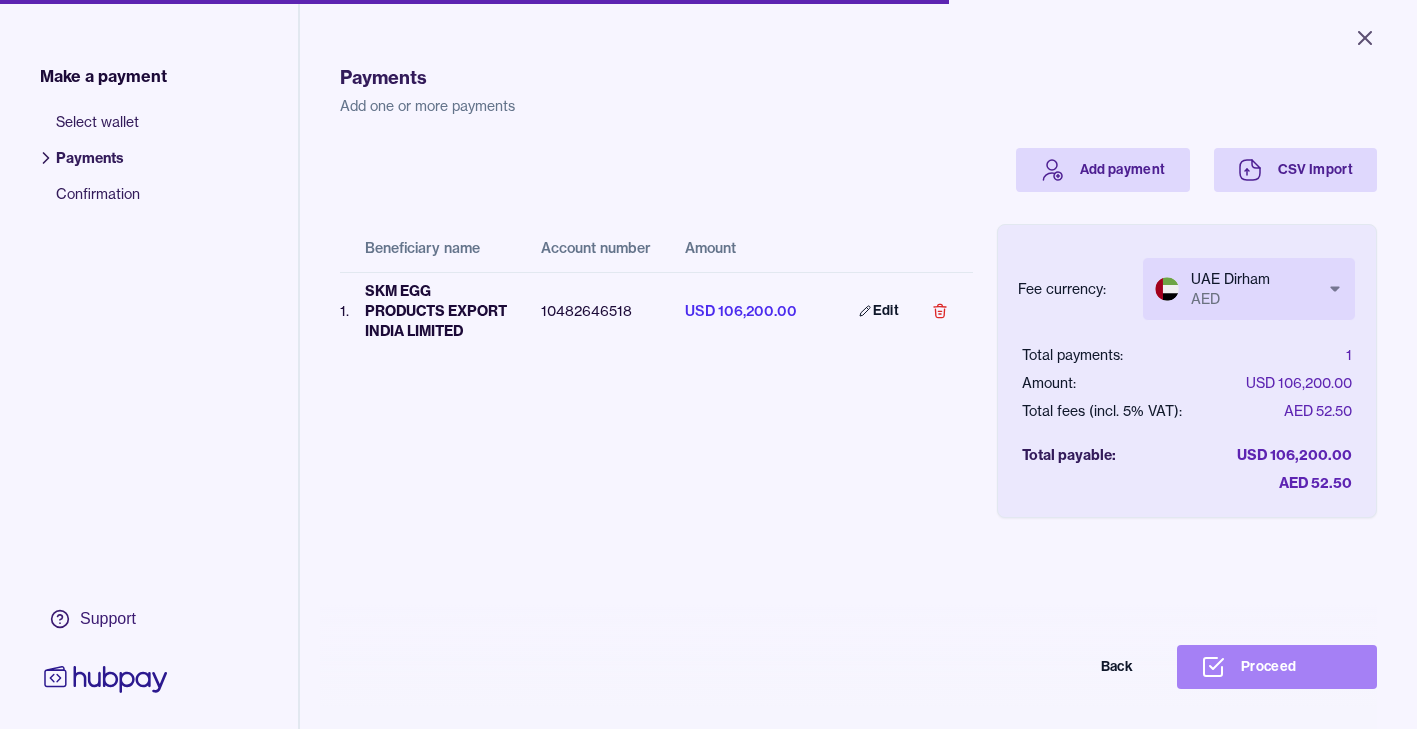 click on "Proceed" at bounding box center [1277, 667] 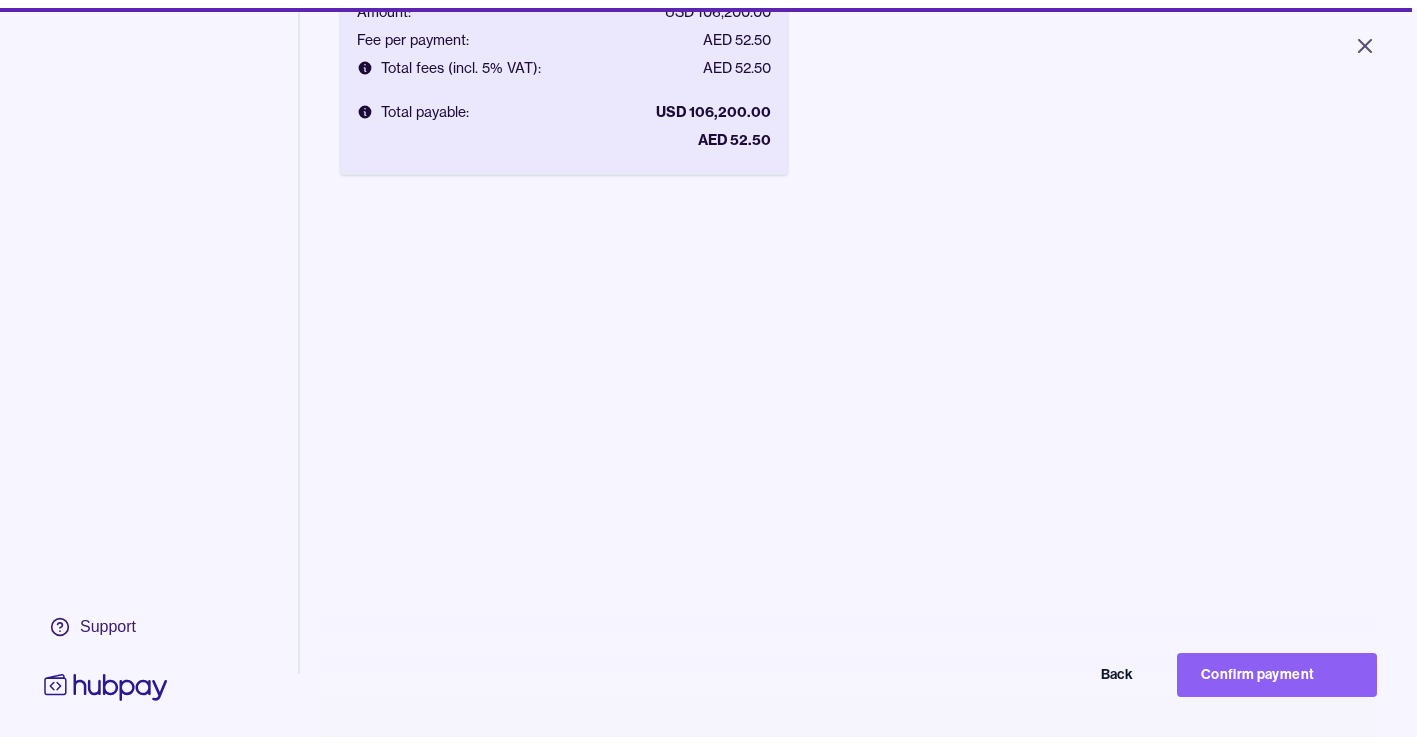 scroll, scrollTop: 268, scrollLeft: 0, axis: vertical 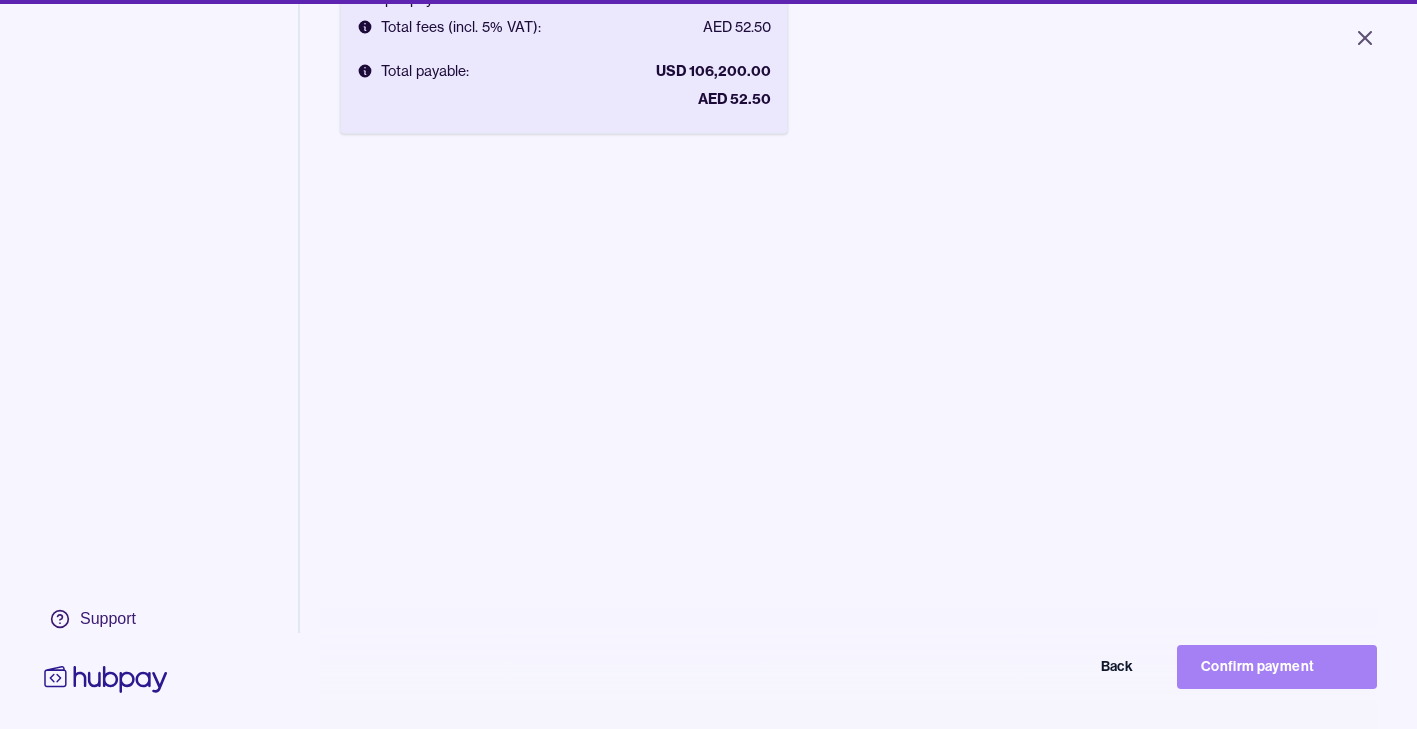 click on "Confirm payment" at bounding box center (1277, 667) 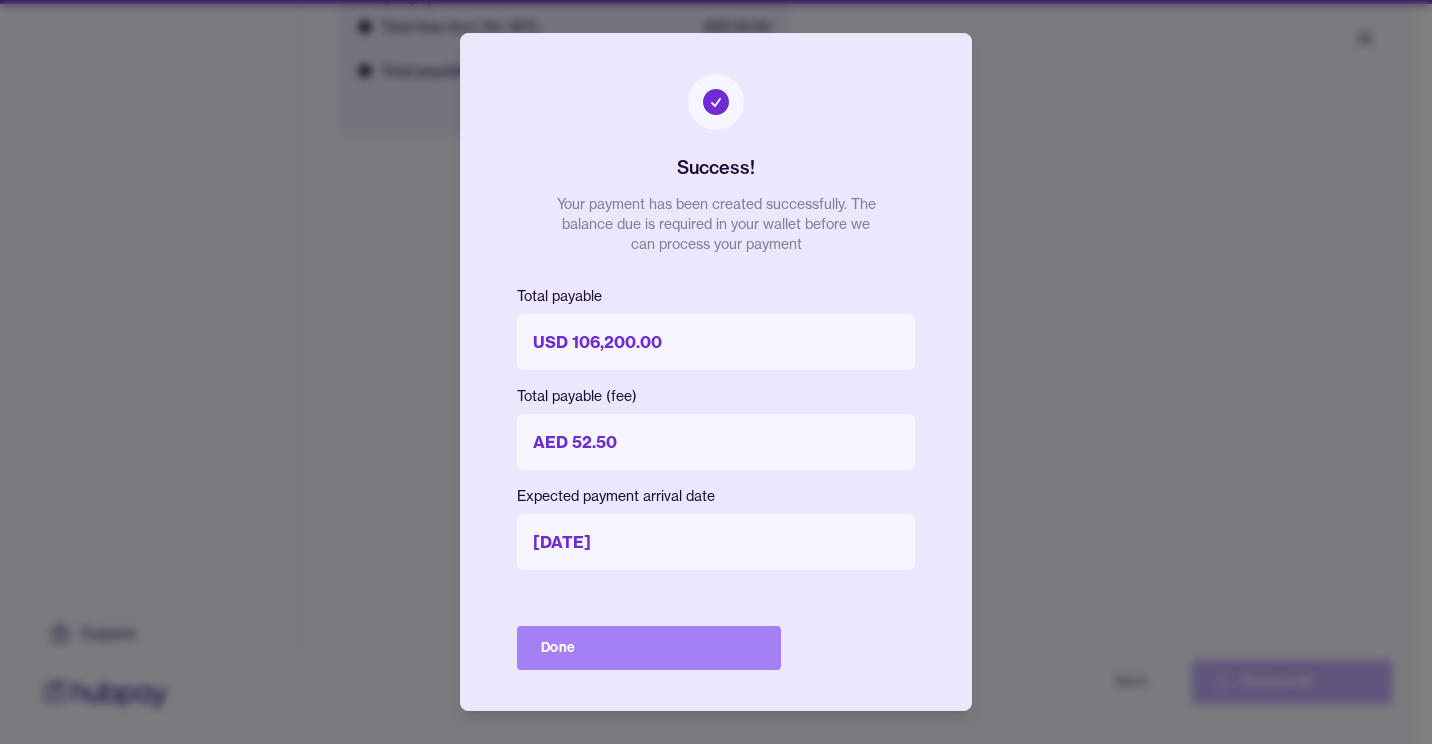 click on "Done" at bounding box center (649, 648) 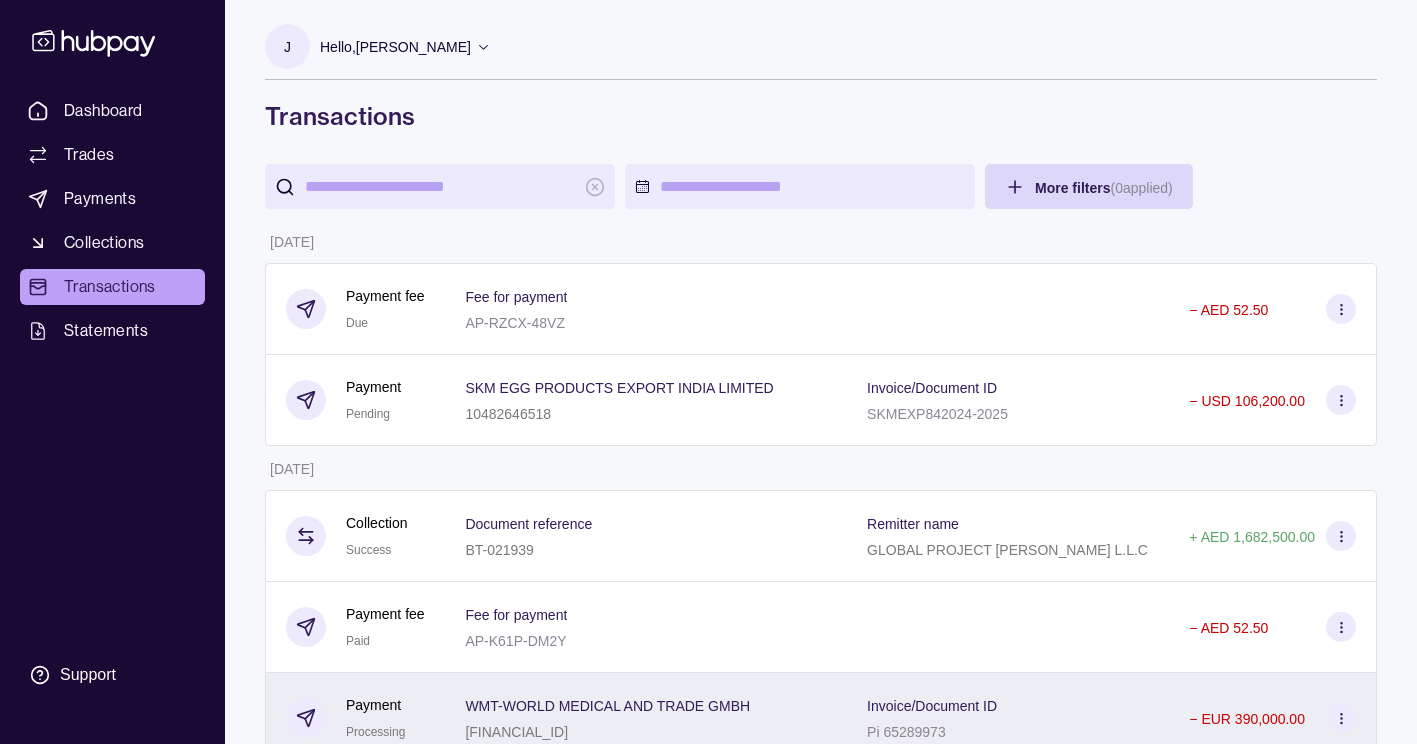 click 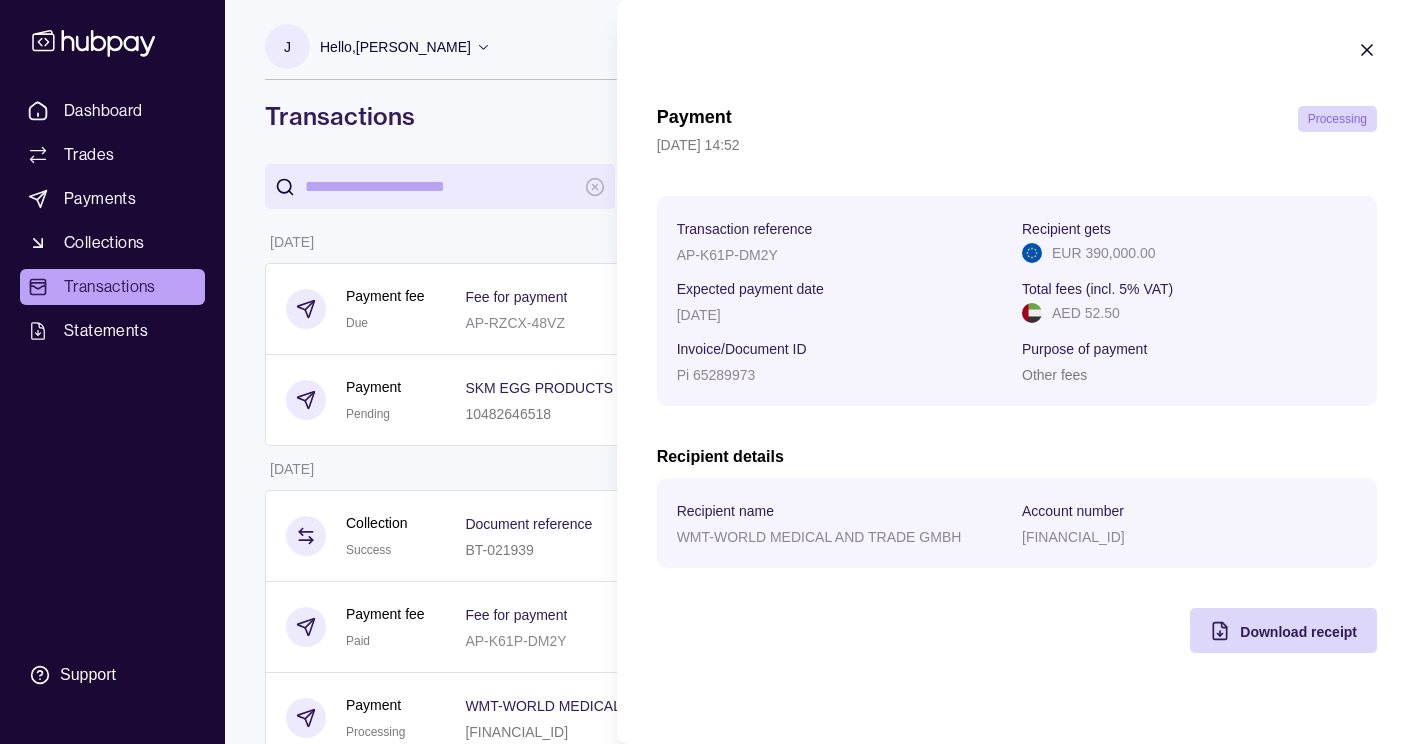 click 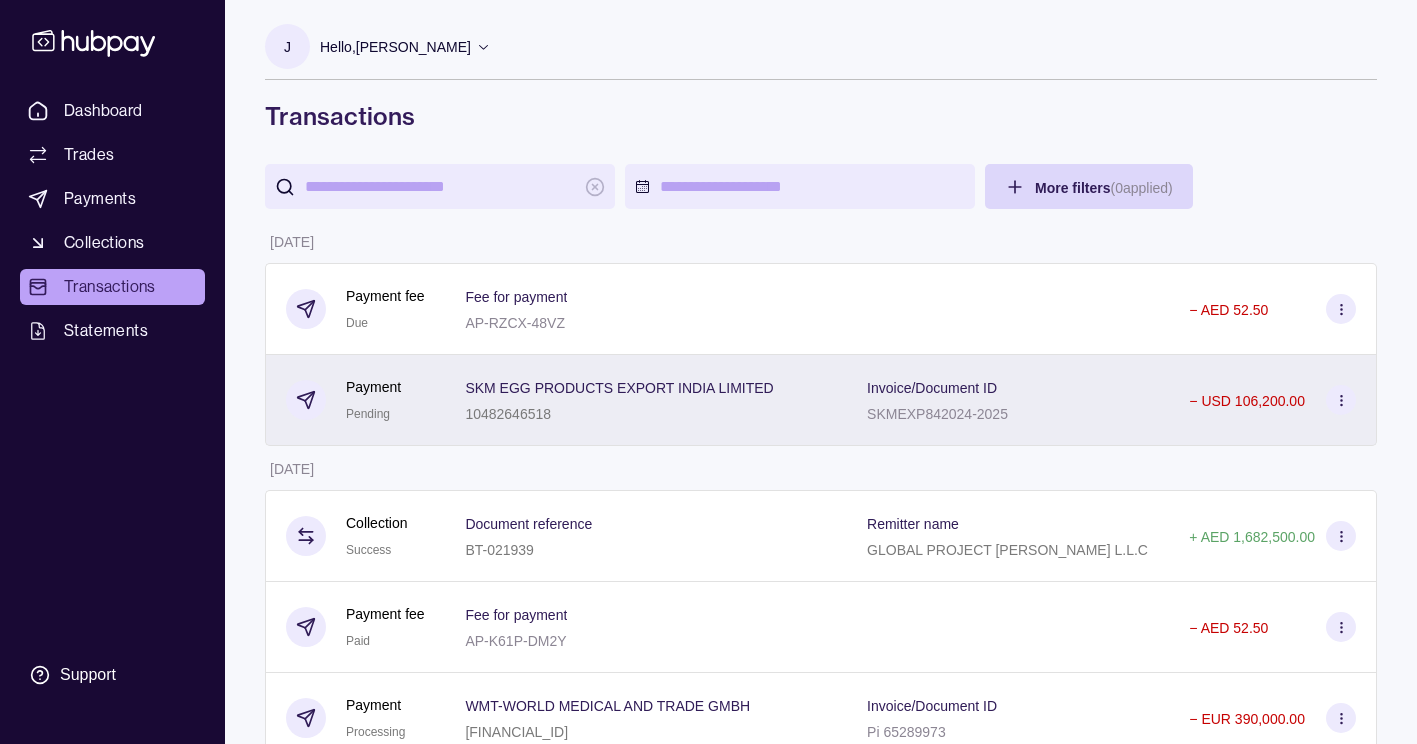 click 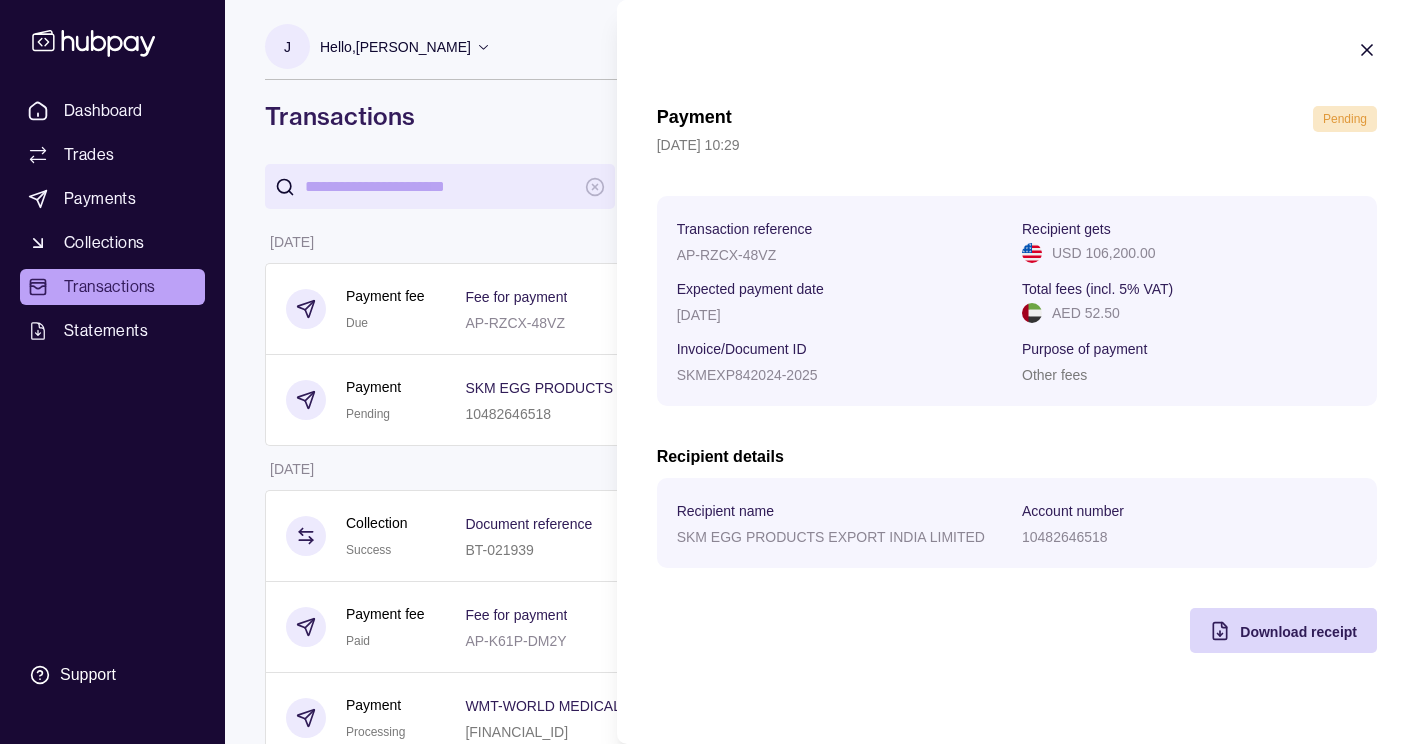 click 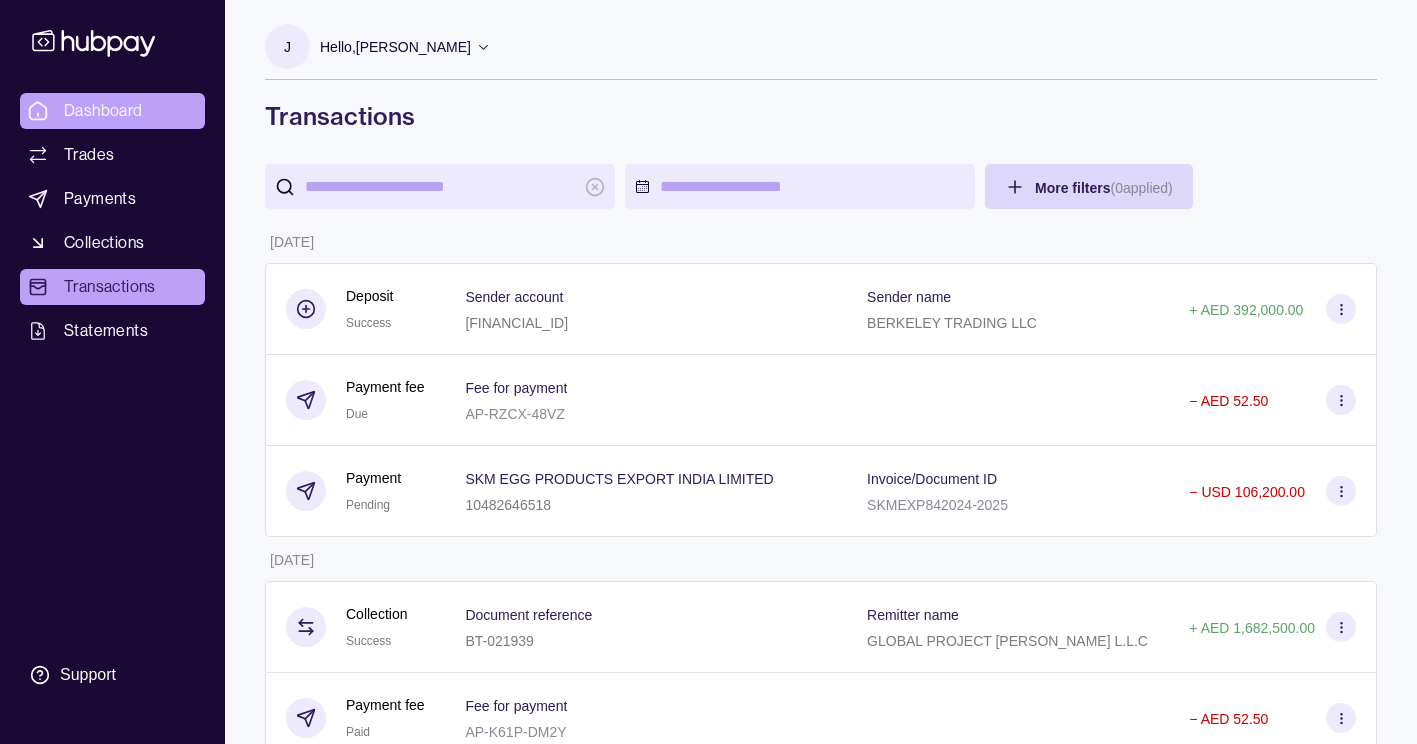 click on "Dashboard" at bounding box center [103, 111] 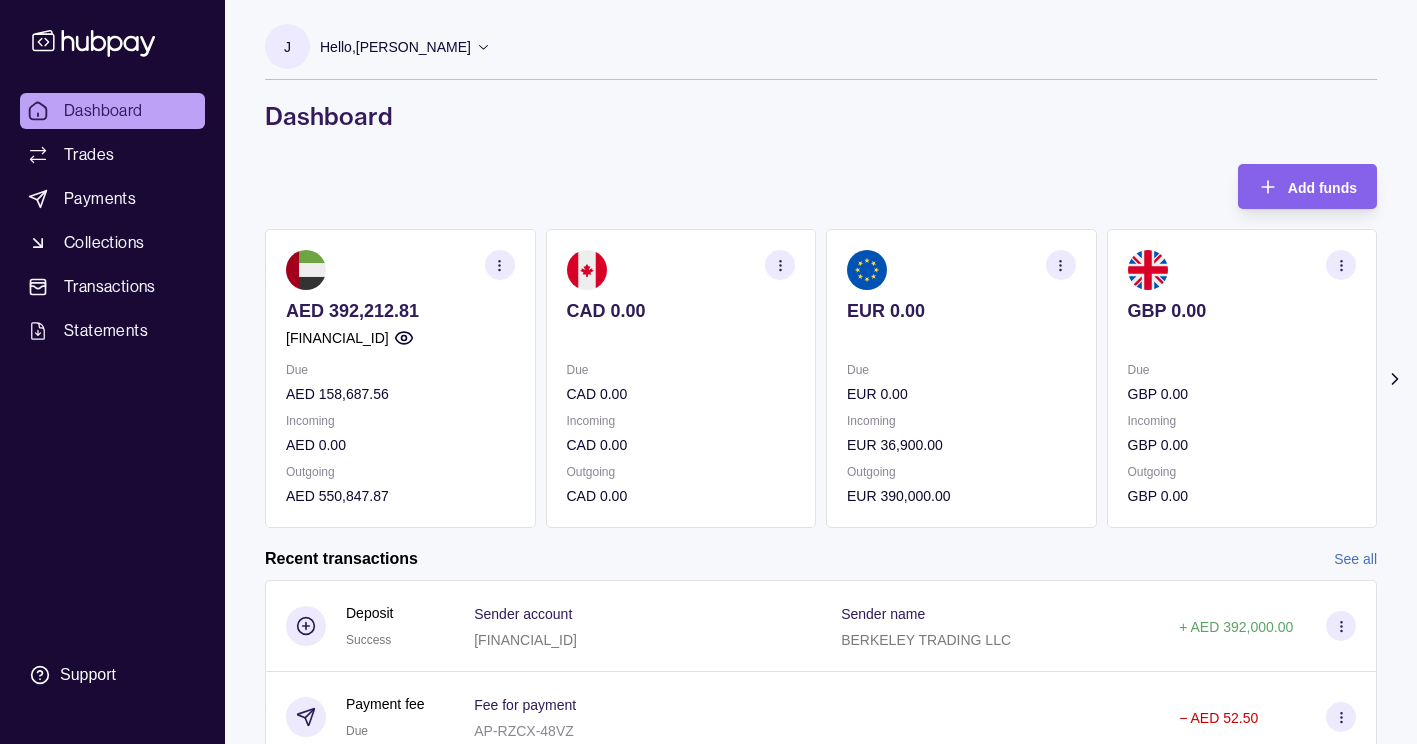scroll, scrollTop: 356, scrollLeft: 0, axis: vertical 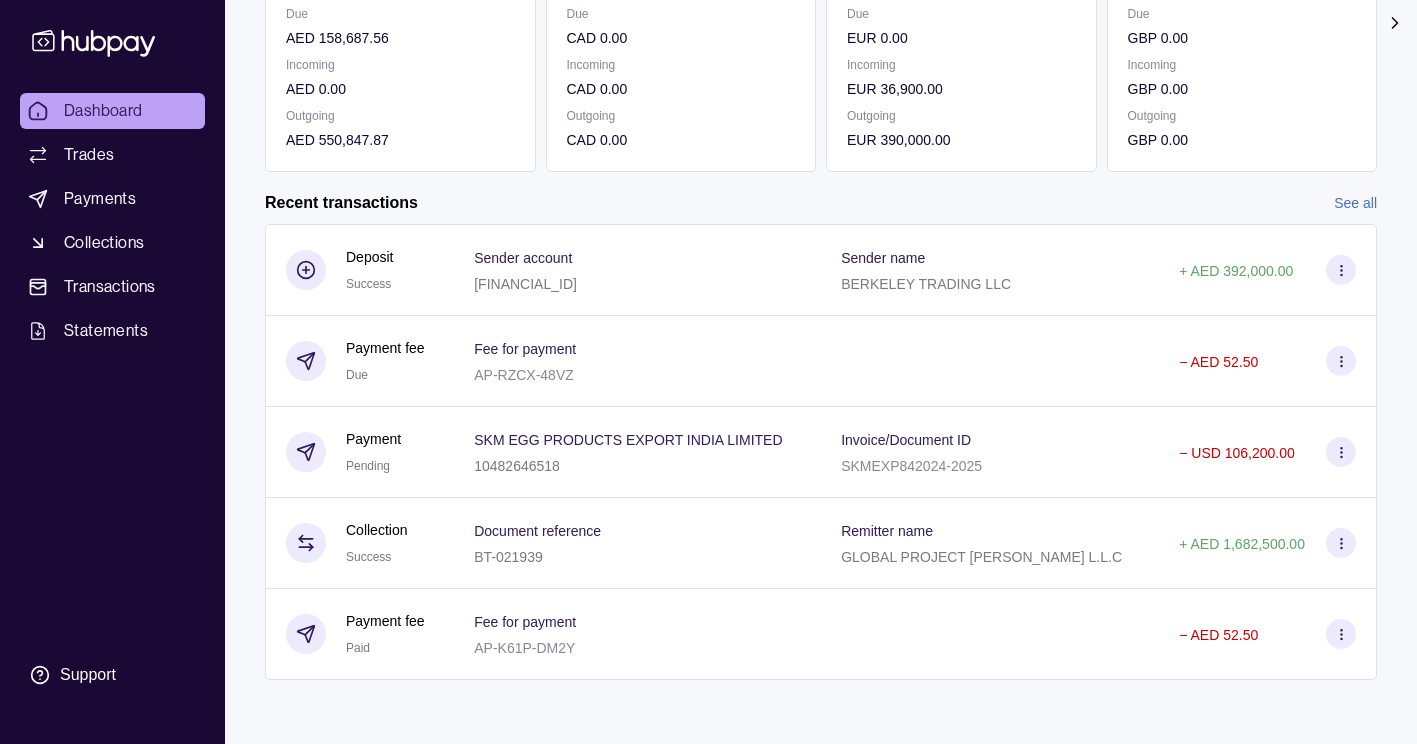 click on "See all" at bounding box center (1355, 203) 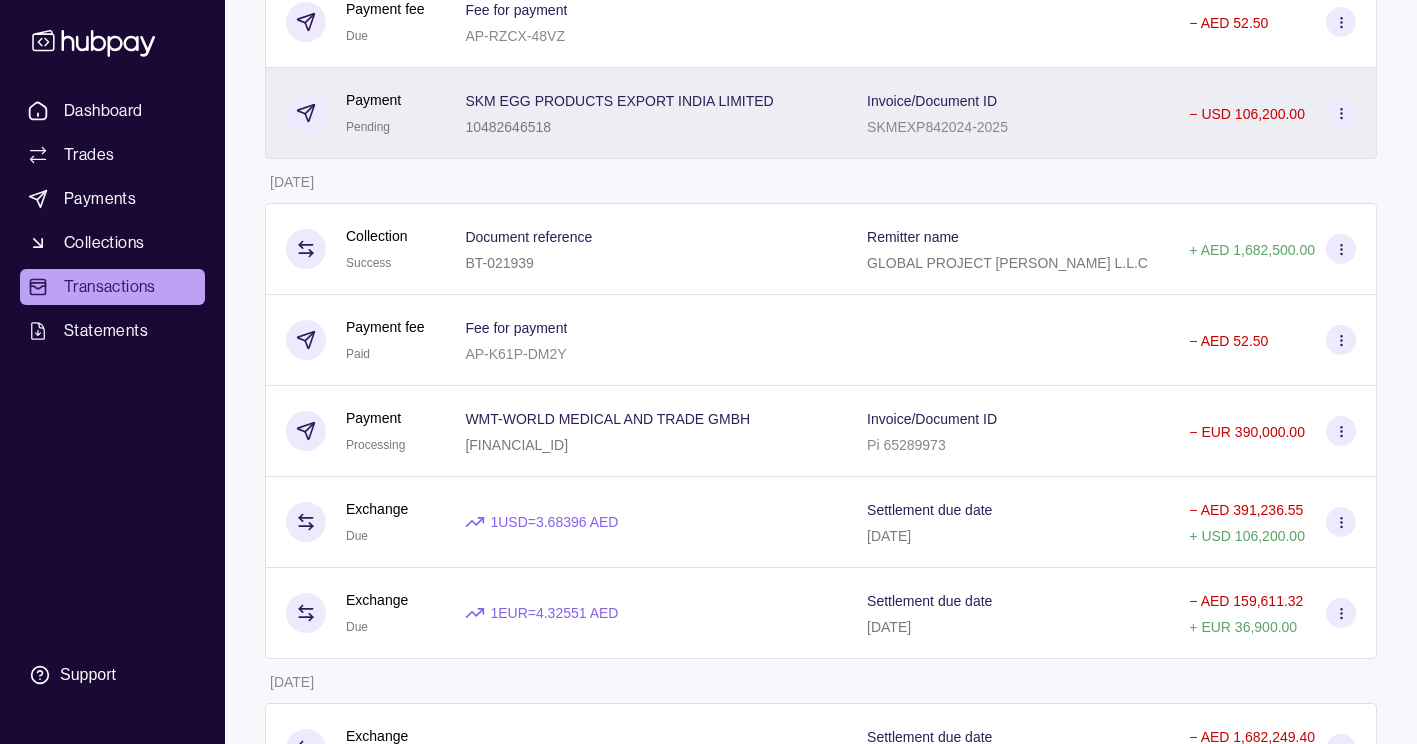 scroll, scrollTop: 400, scrollLeft: 0, axis: vertical 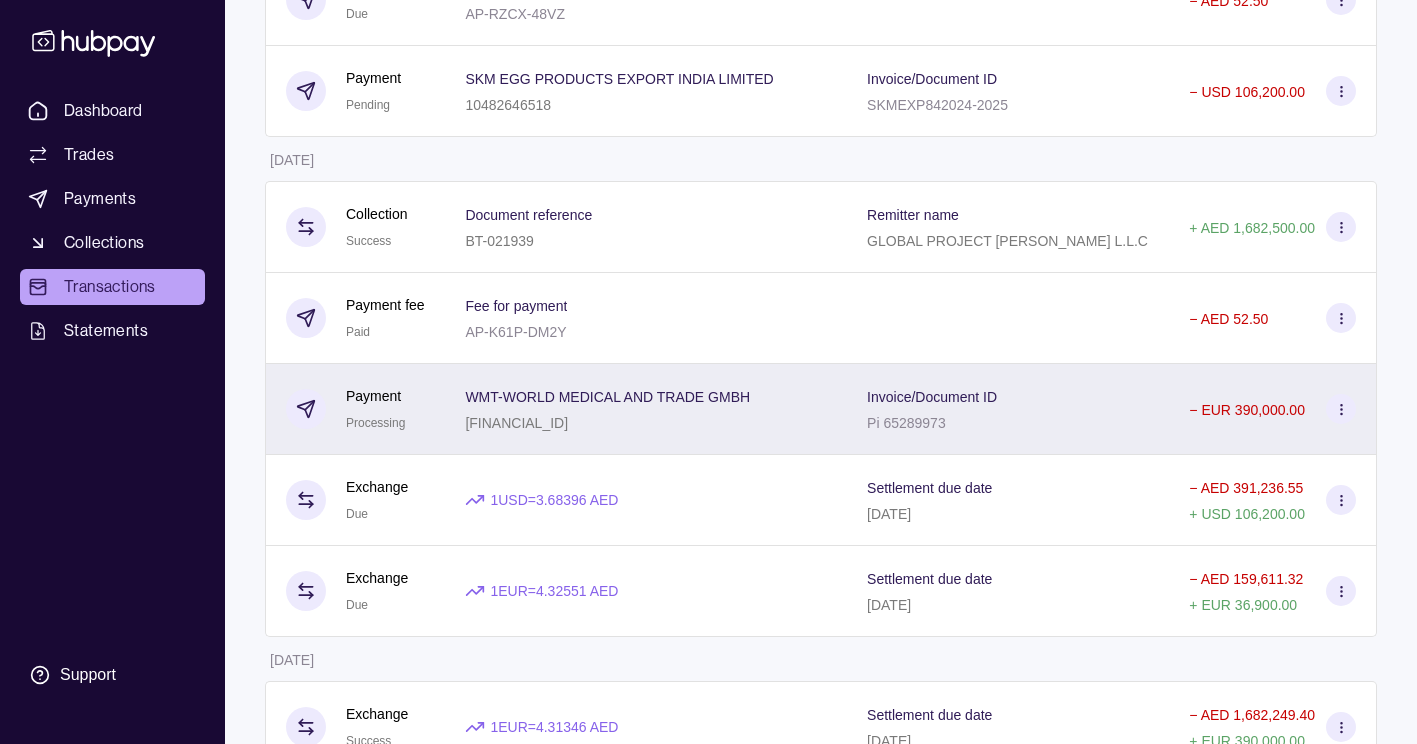 click 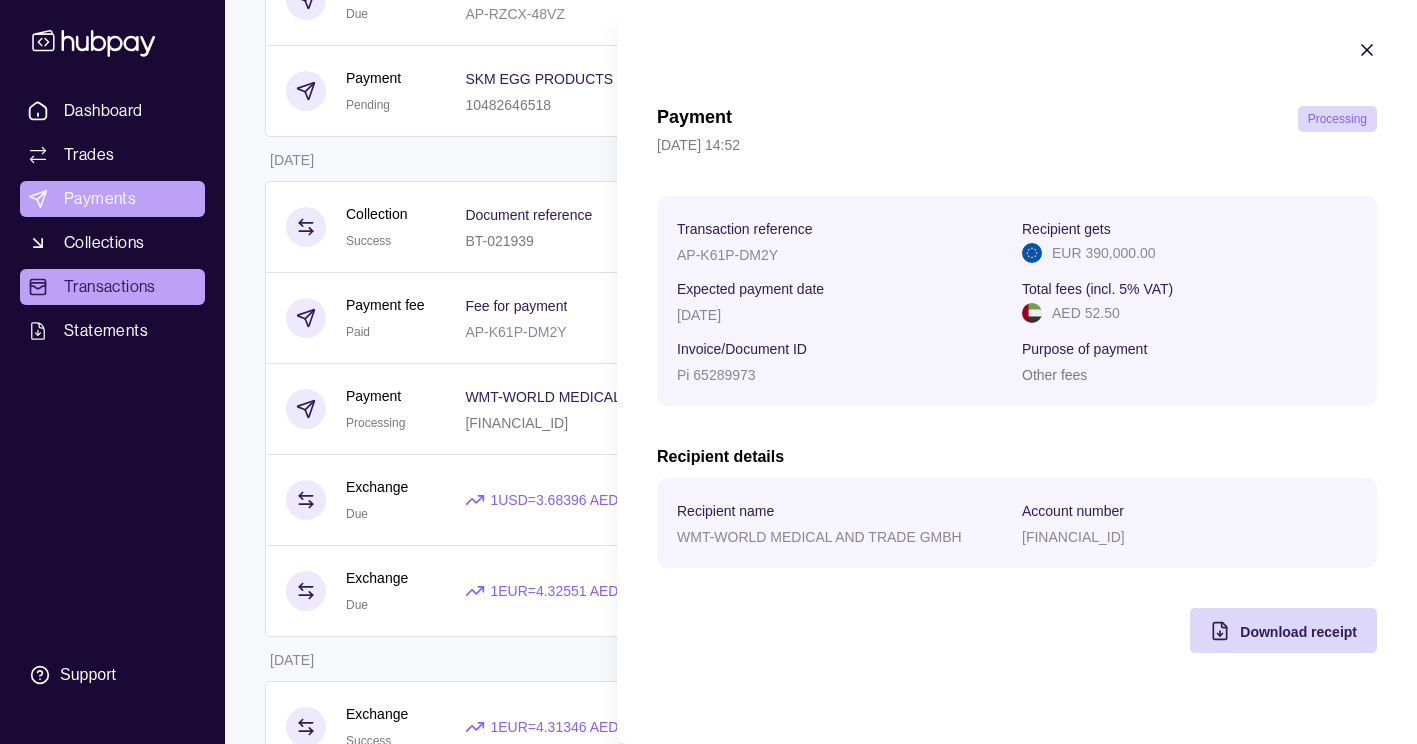 click on "Dashboard Trades Payments Collections Transactions Statements Support J Hello,  JASMIN BUENSUCESO BERKELEY TRADING LLC Account Terms and conditions Privacy policy Sign out Transactions More filters  ( 0  applied) Details Amount 01 Jul 2025 Deposit Success Sender account AE810351191325977409001 Sender name BERKELEY TRADING LLC +   AED 392,000.00 Payment fee Due Fee for payment AP-RZCX-48VZ −   AED 52.50 Payment Pending SKM EGG PRODUCTS EXPORT INDIA LIMITED 10482646518 Invoice/Document ID SKMEXP842024-2025 −   USD 106,200.00 30 Jun 2025 Collection Success Document reference BT-021939 Remitter name GLOBAL PROJECT CELIK SANAYI L.L.C +   AED 1,682,500.00 Payment fee Paid Fee for payment AP-K61P-DM2Y −   AED 52.50 Payment Processing WMT-WORLD MEDICAL AND TRADE GMBH DE49200505501194100093 Invoice/Document ID Pi 65289973 −   EUR 390,000.00 Exchange Due 1  USD  =  3.68396   AED Settlement due date 01 Jul 2025 −   AED 391,236.55 +   USD 106,200.00 Exchange Due 1  EUR  =  4.32551   AED Settlement due date −" at bounding box center [708, 774] 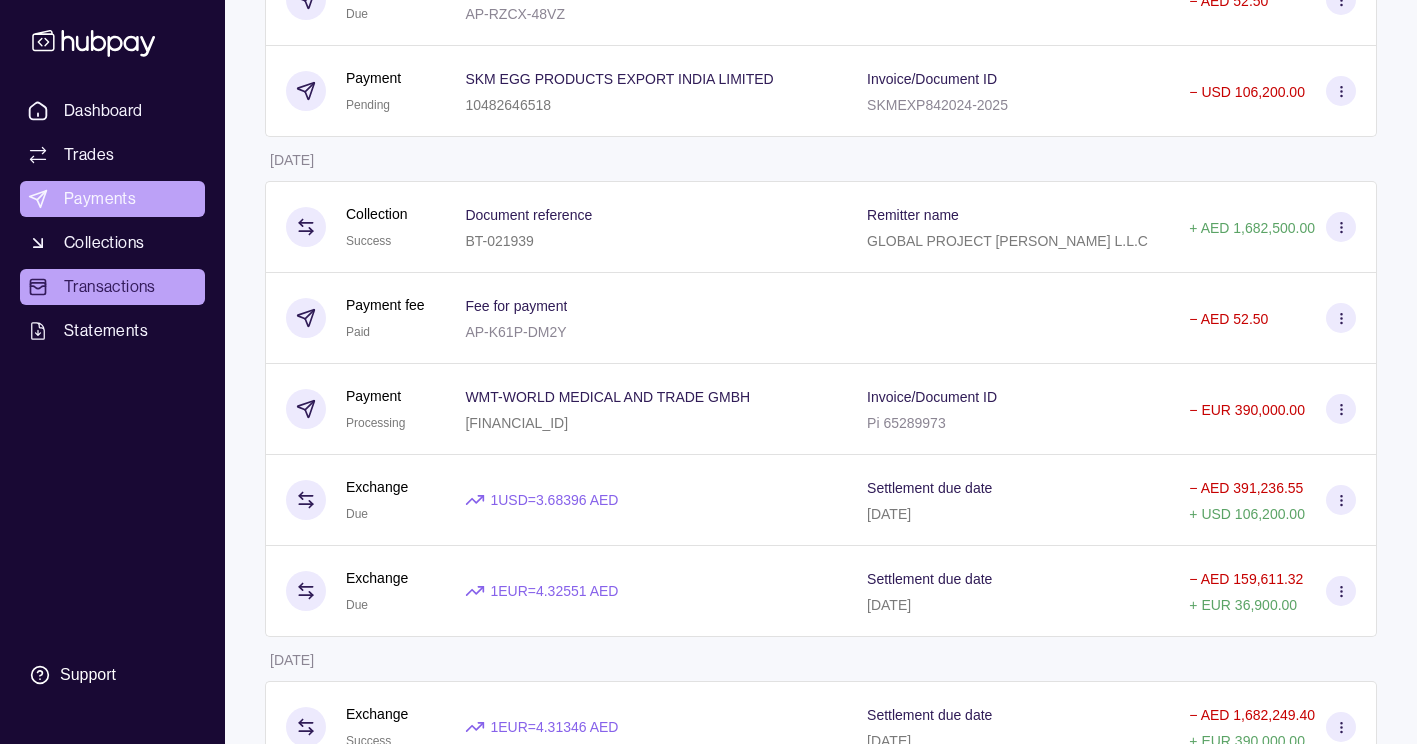 click on "Payments" at bounding box center [112, 199] 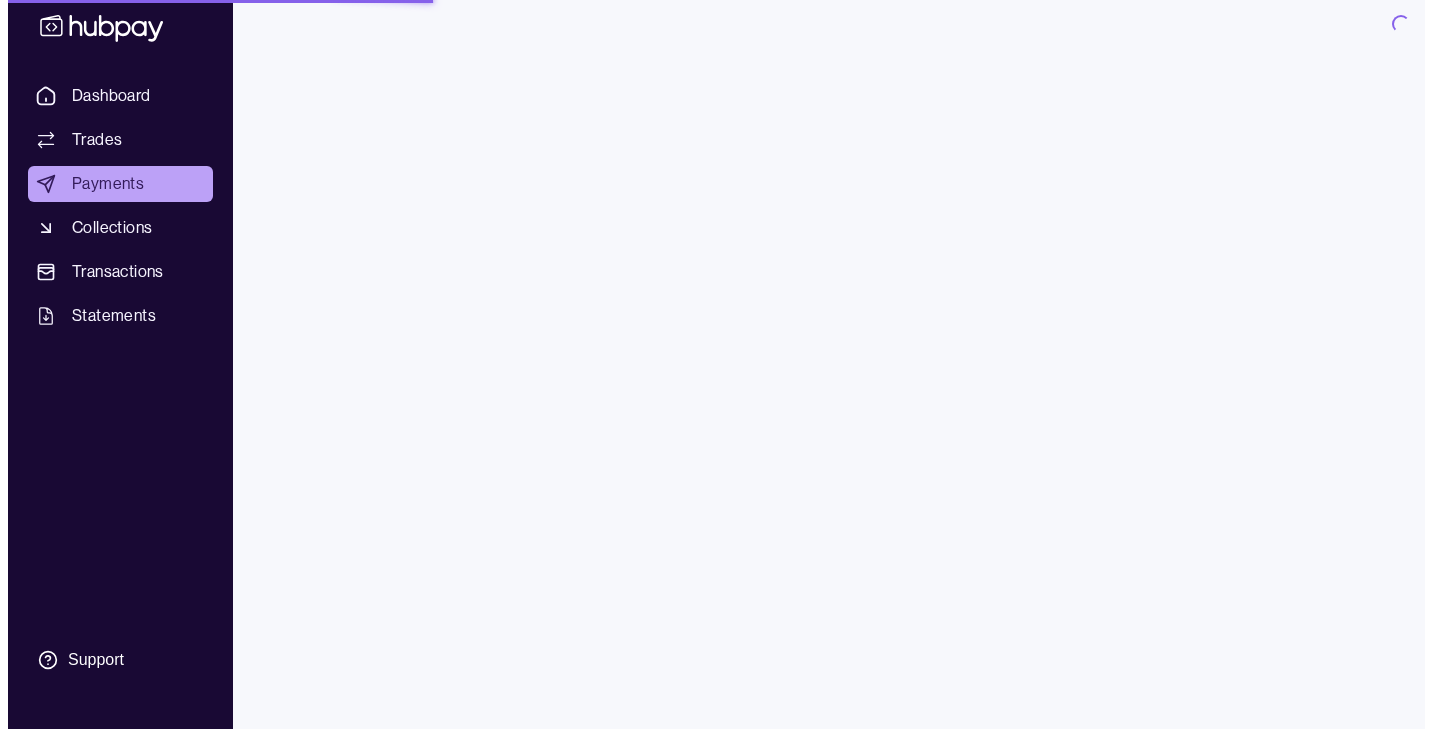 scroll, scrollTop: 0, scrollLeft: 0, axis: both 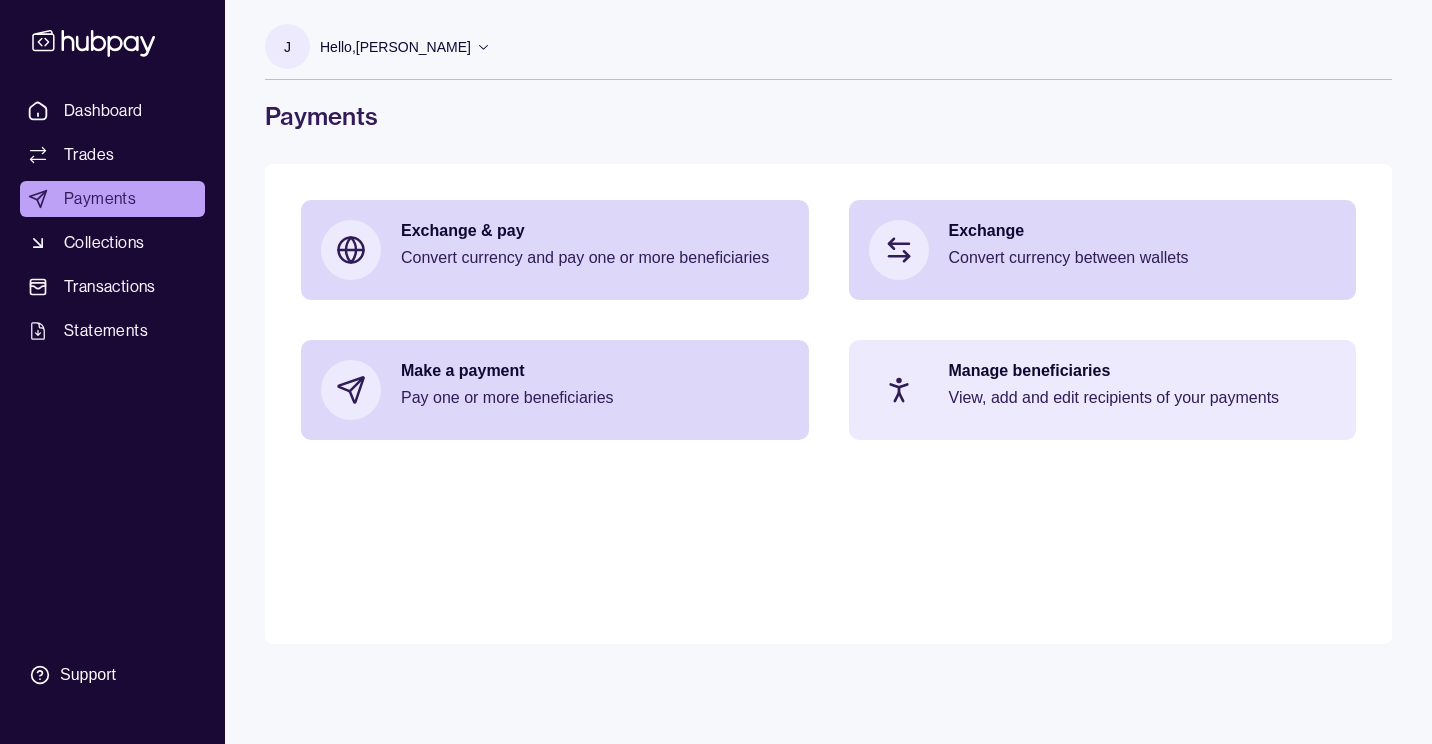 click on "Manage beneficiaries" at bounding box center (1143, 371) 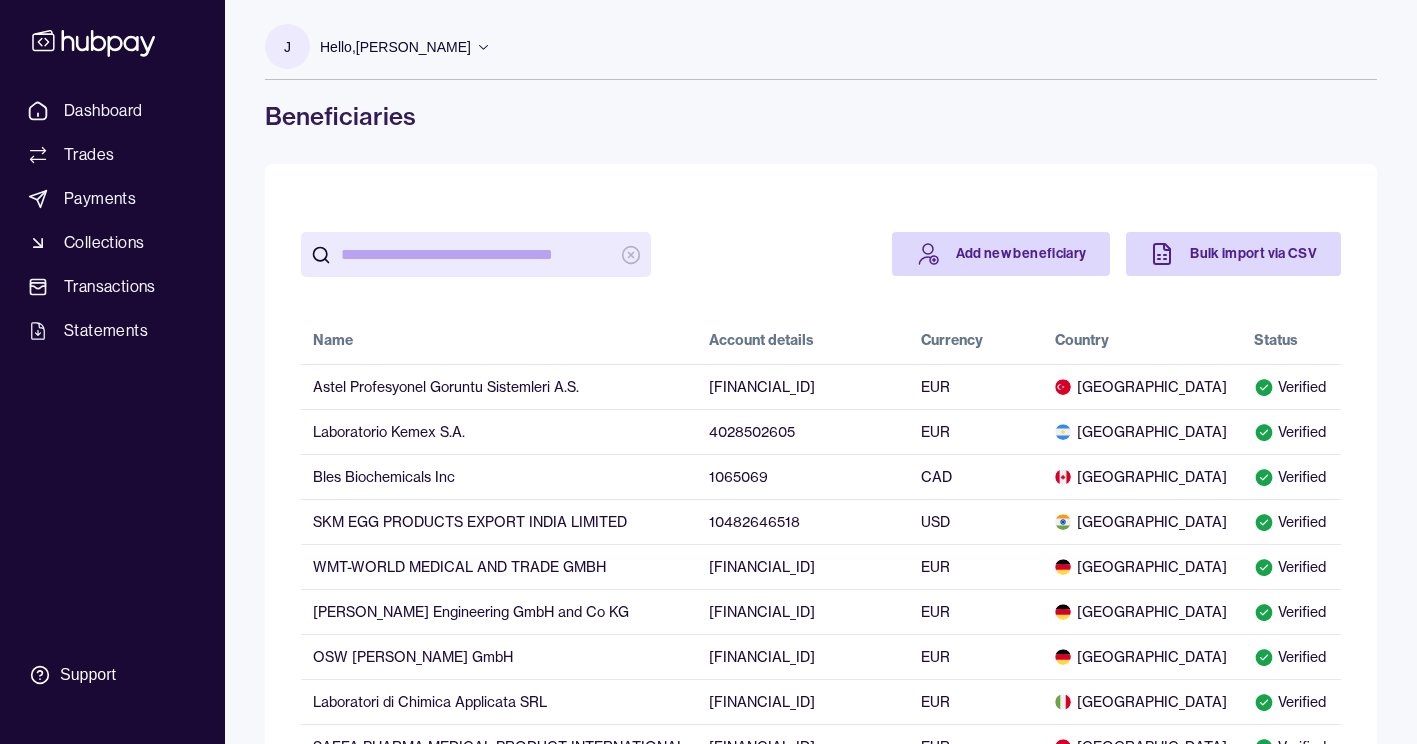 click on "Beneficiaries" at bounding box center (821, 116) 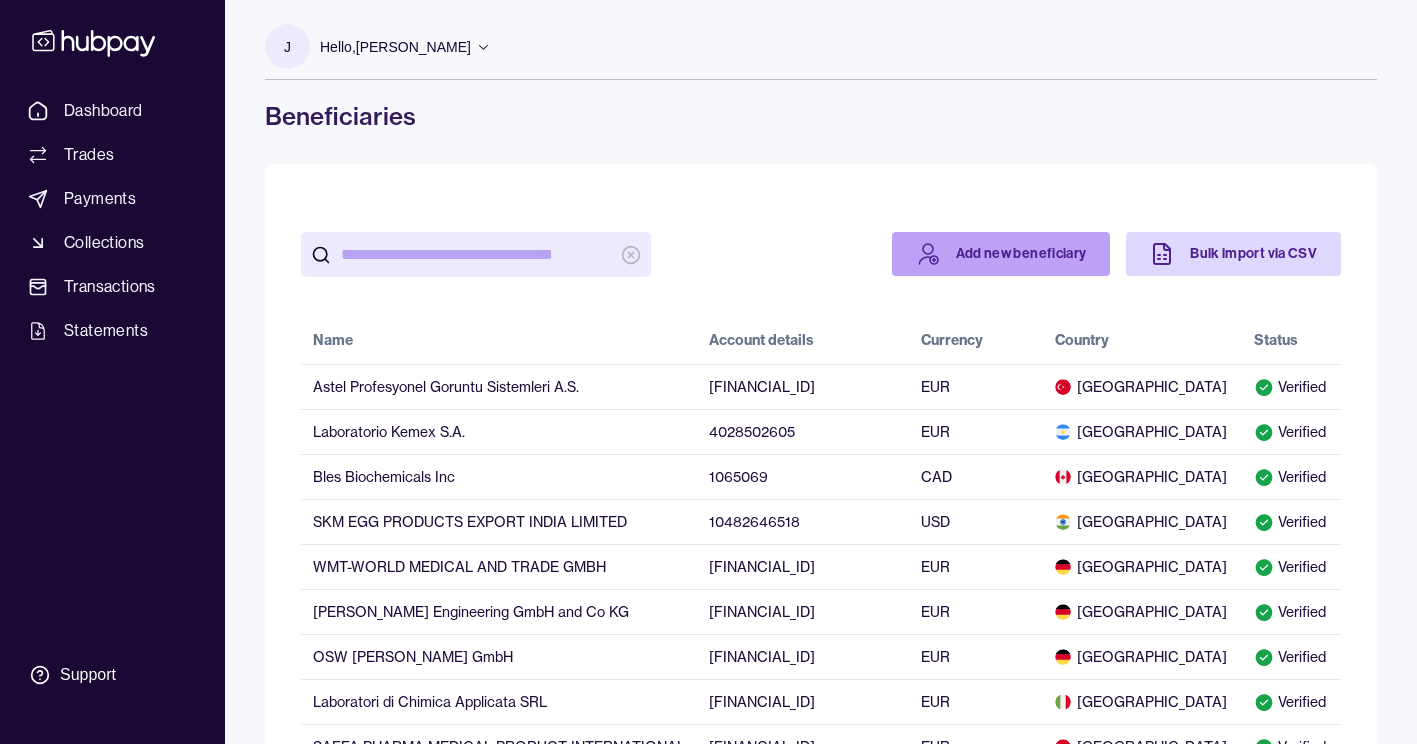 click on "Add new beneficiary" at bounding box center [1001, 254] 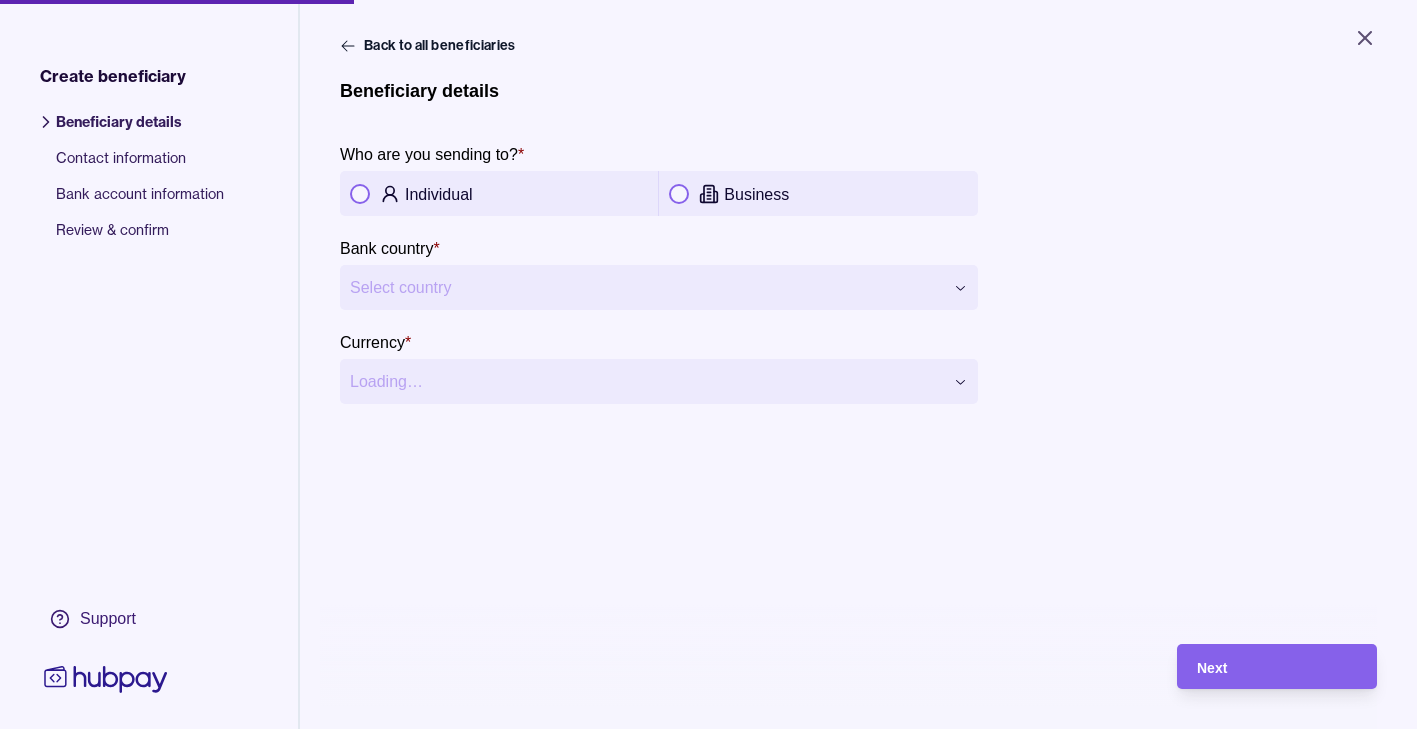 click on "Business" at bounding box center (818, 194) 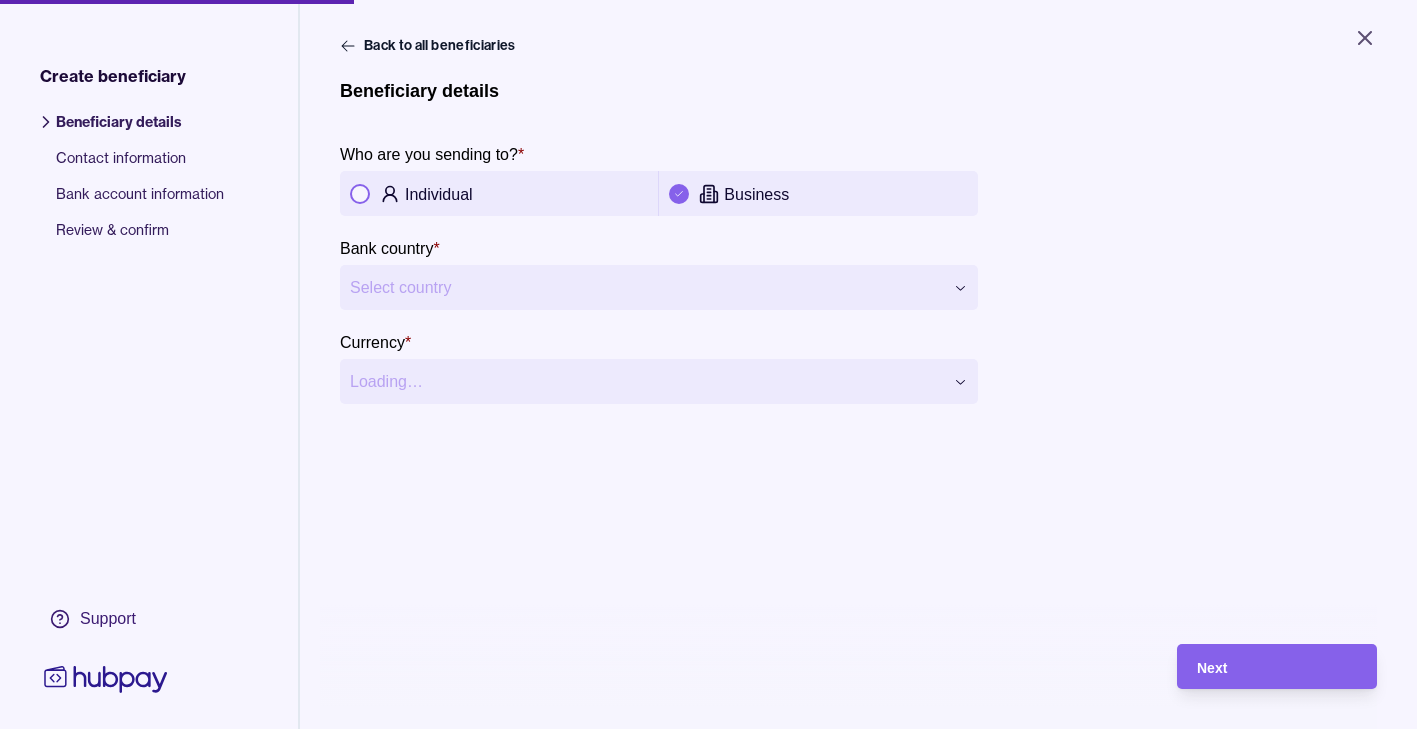 click on "**********" at bounding box center (708, 364) 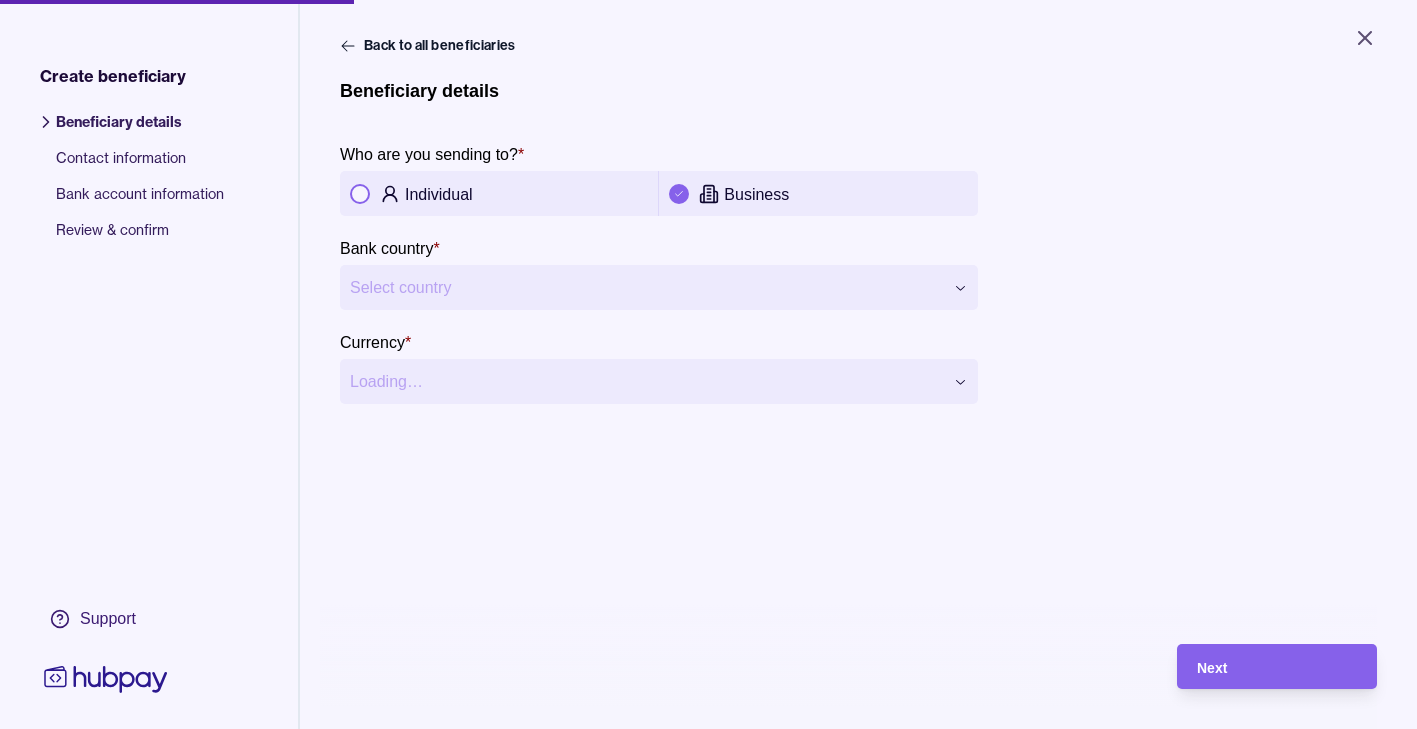 click on "**********" at bounding box center (708, 364) 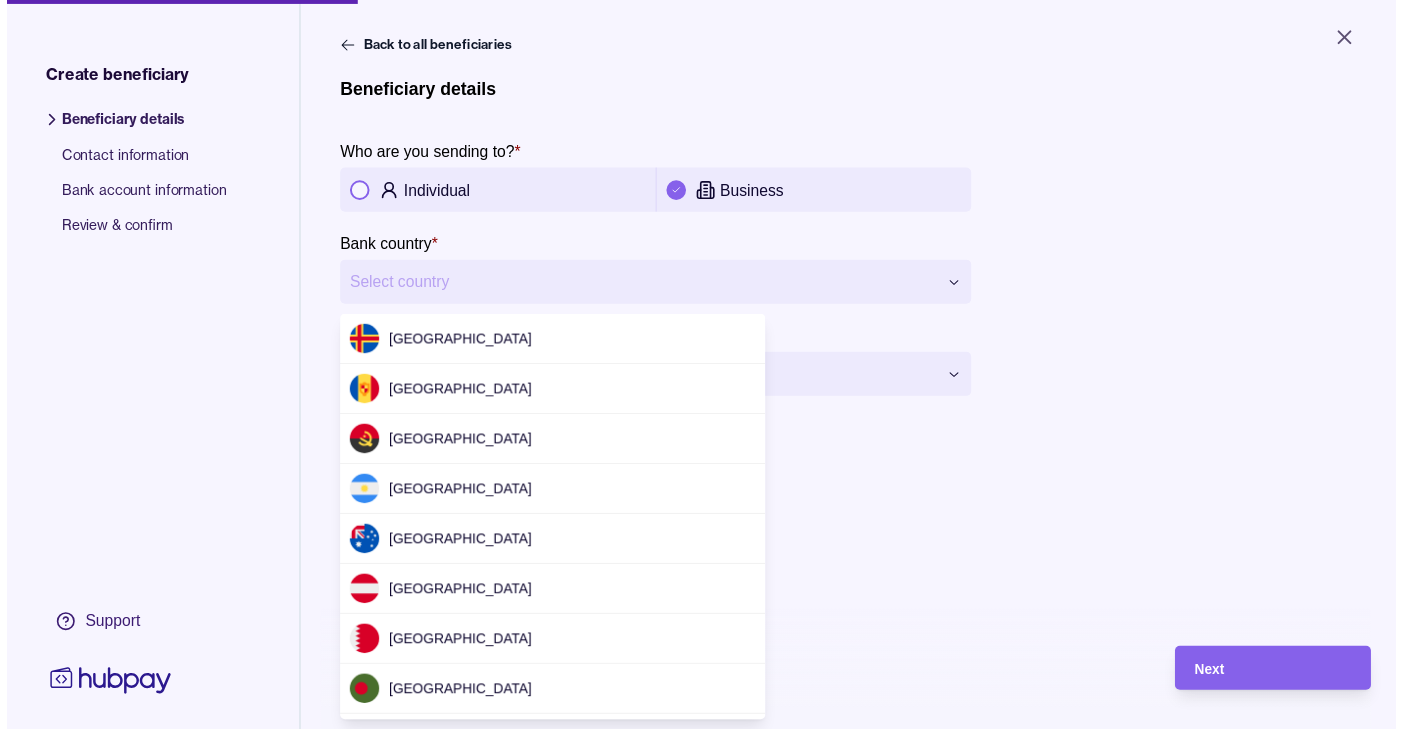scroll, scrollTop: 2623, scrollLeft: 0, axis: vertical 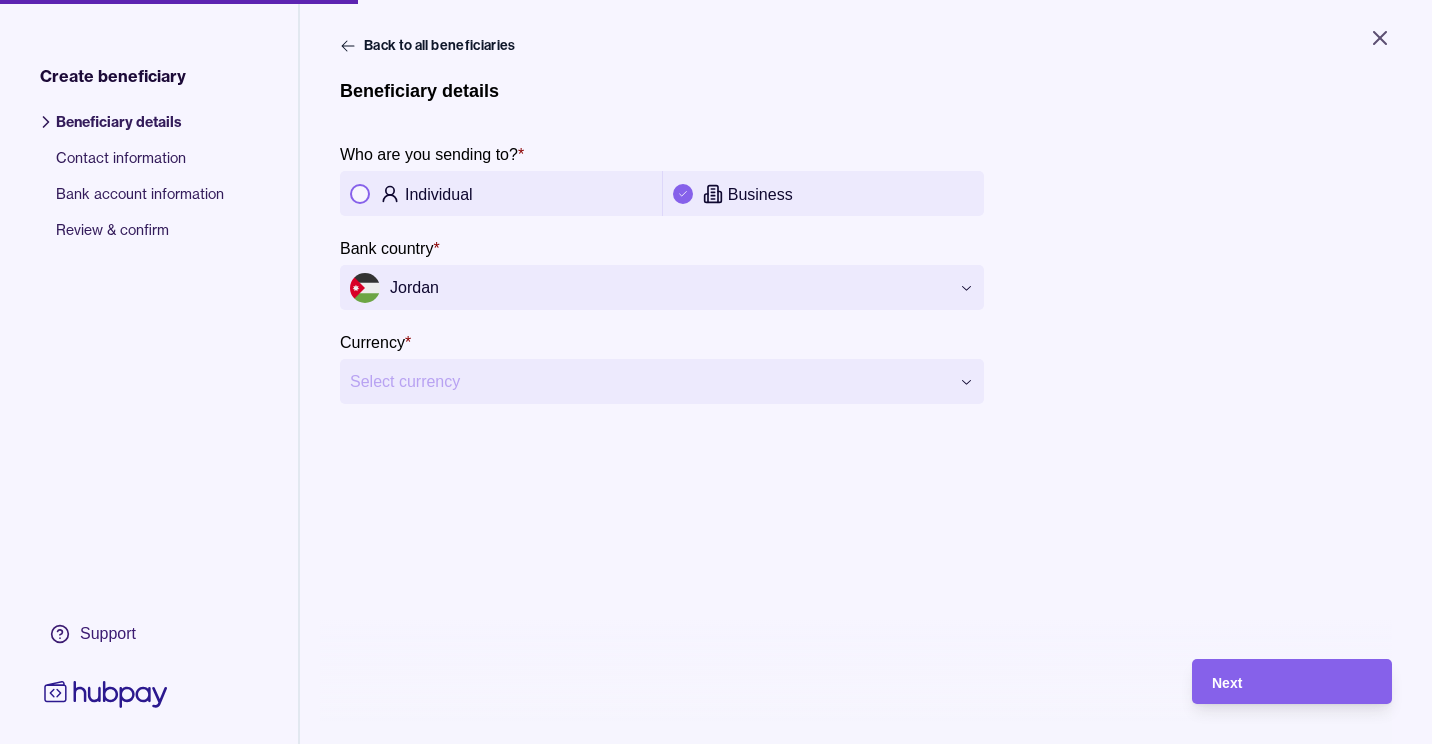 click on "**********" at bounding box center (716, 372) 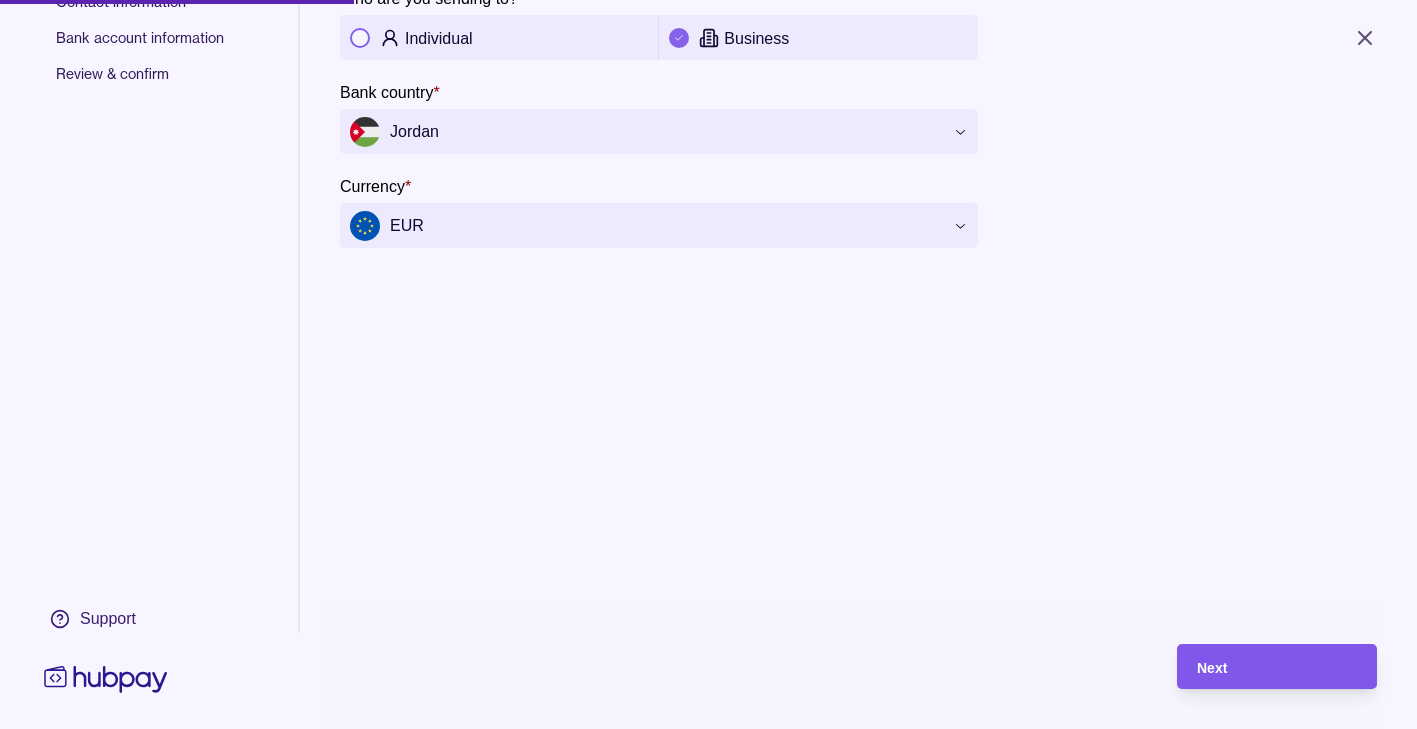 click on "Next" at bounding box center (1277, 667) 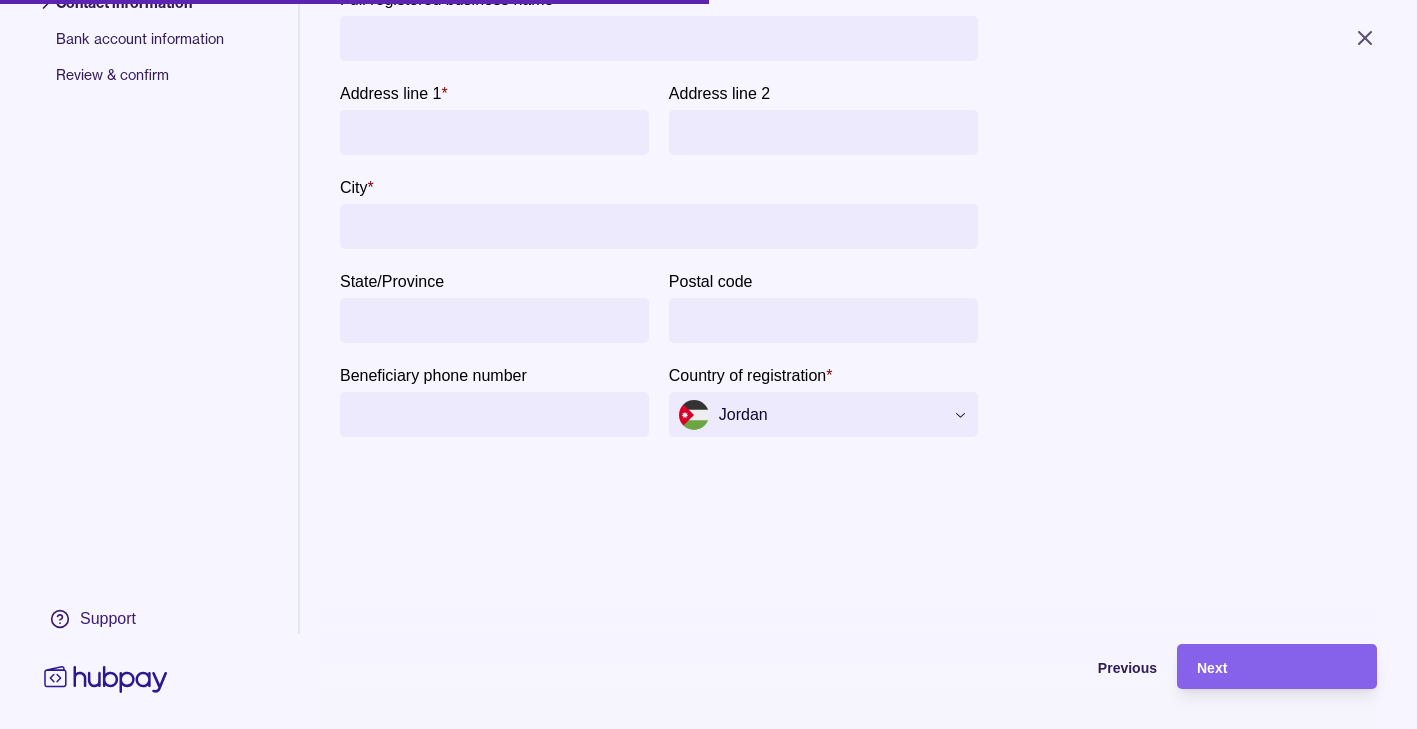 scroll, scrollTop: 0, scrollLeft: 0, axis: both 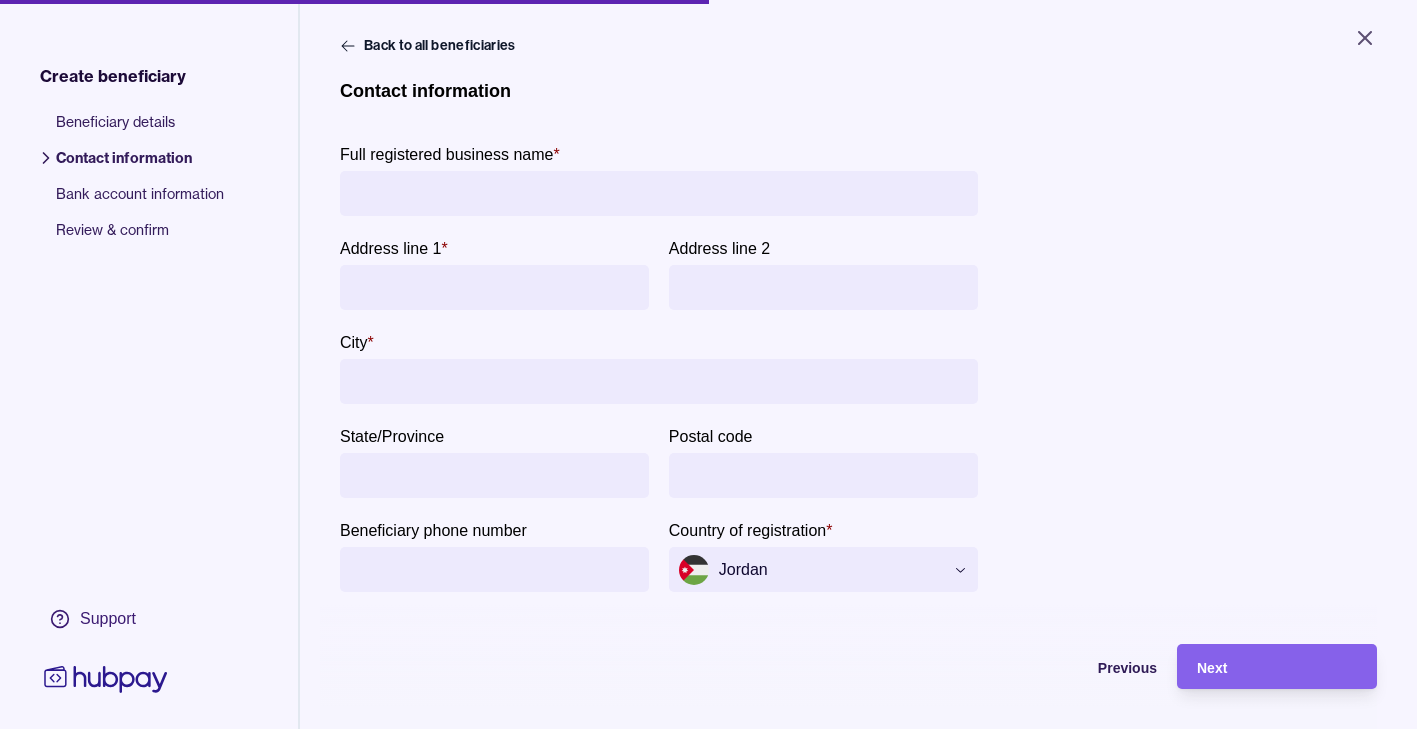 click on "Full registered business name  *" at bounding box center [659, 193] 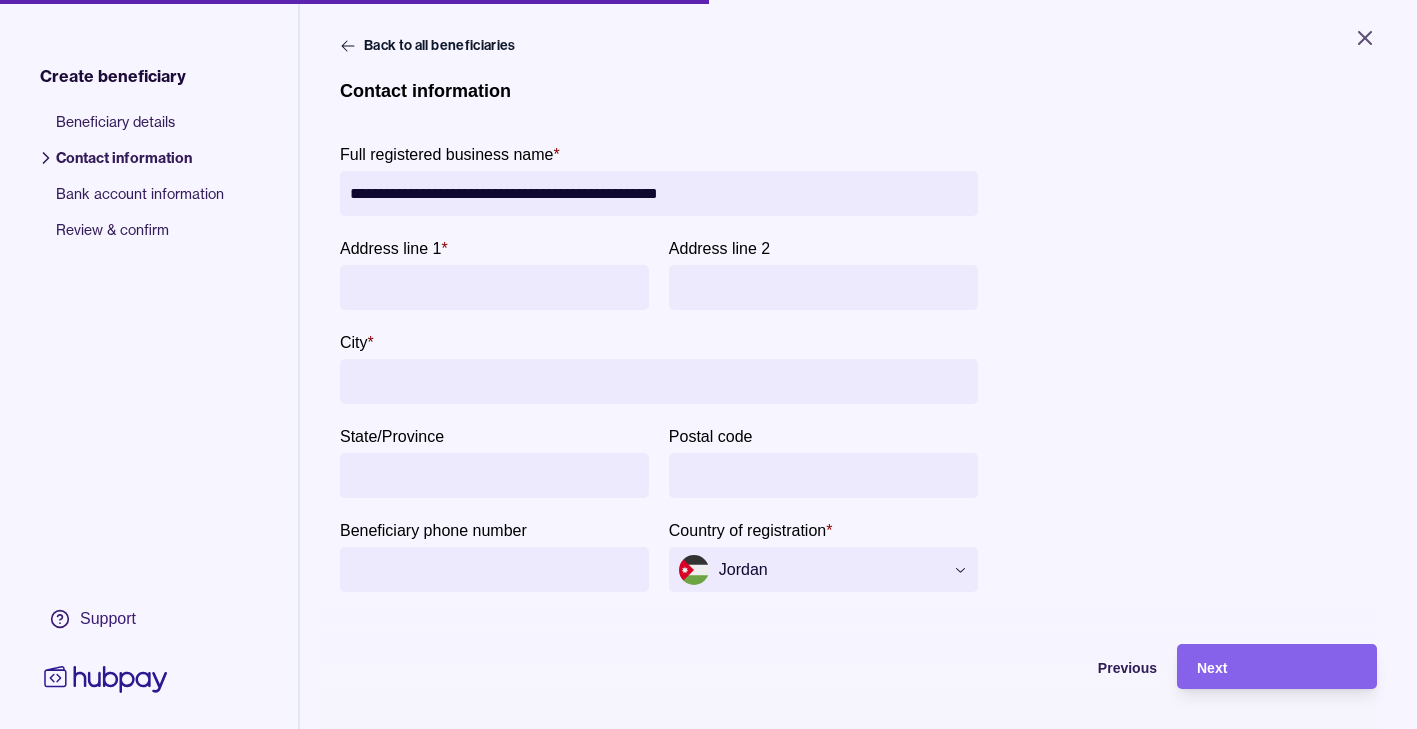type on "**********" 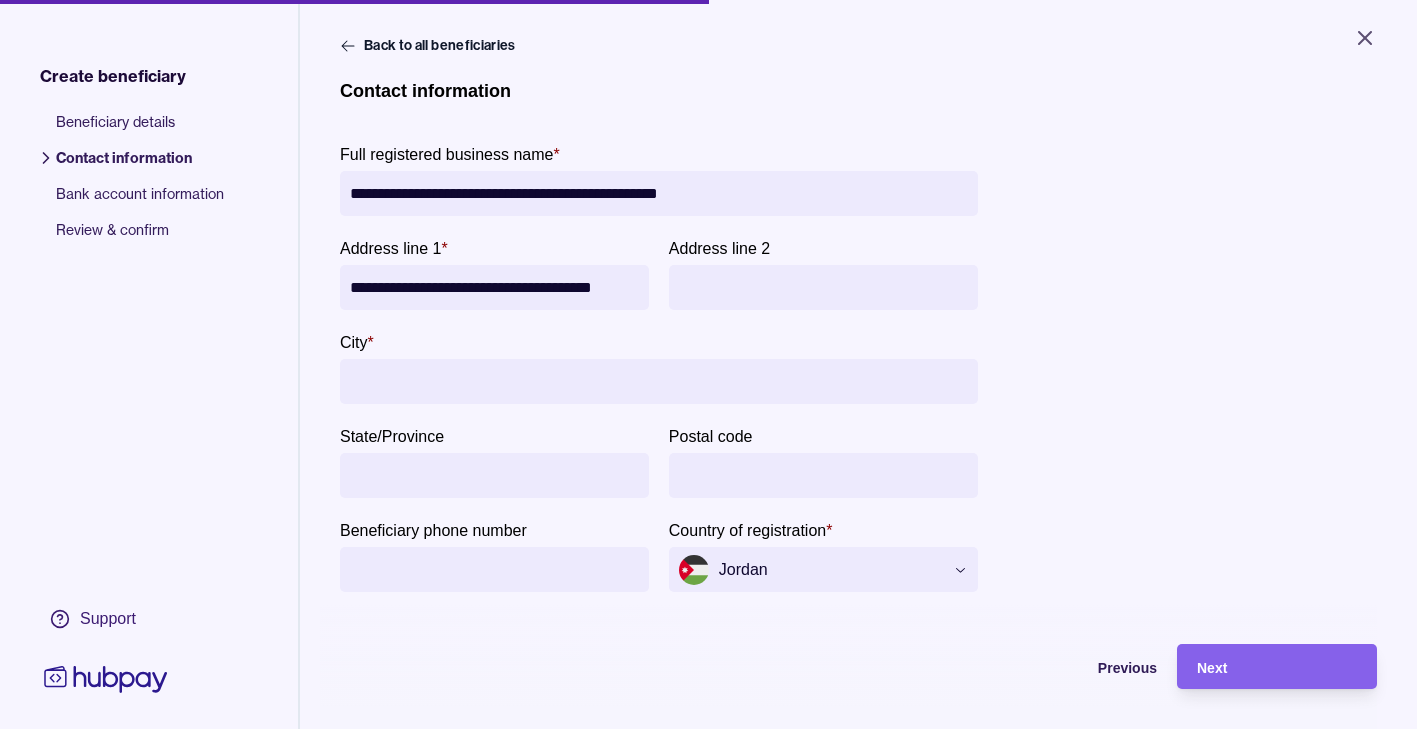 scroll, scrollTop: 0, scrollLeft: 19, axis: horizontal 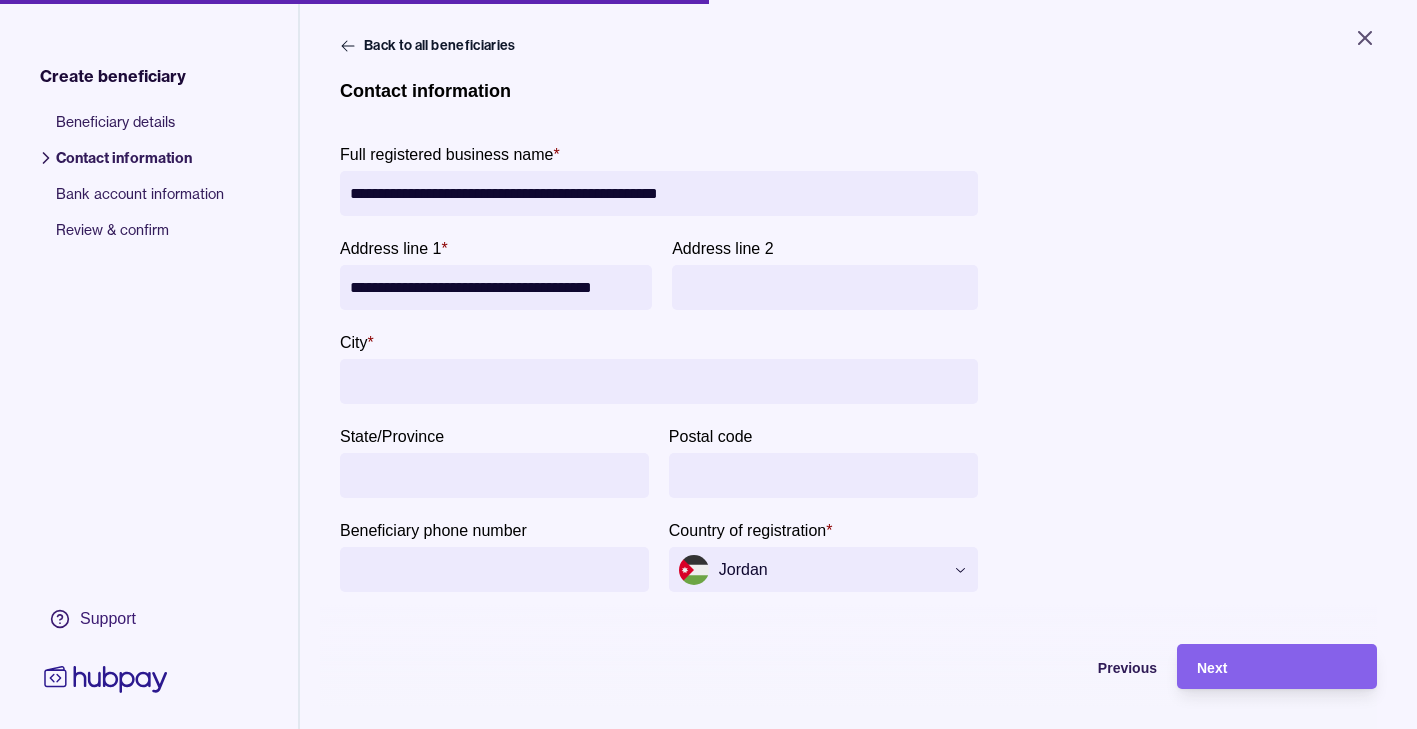 click on "**********" at bounding box center (496, 287) 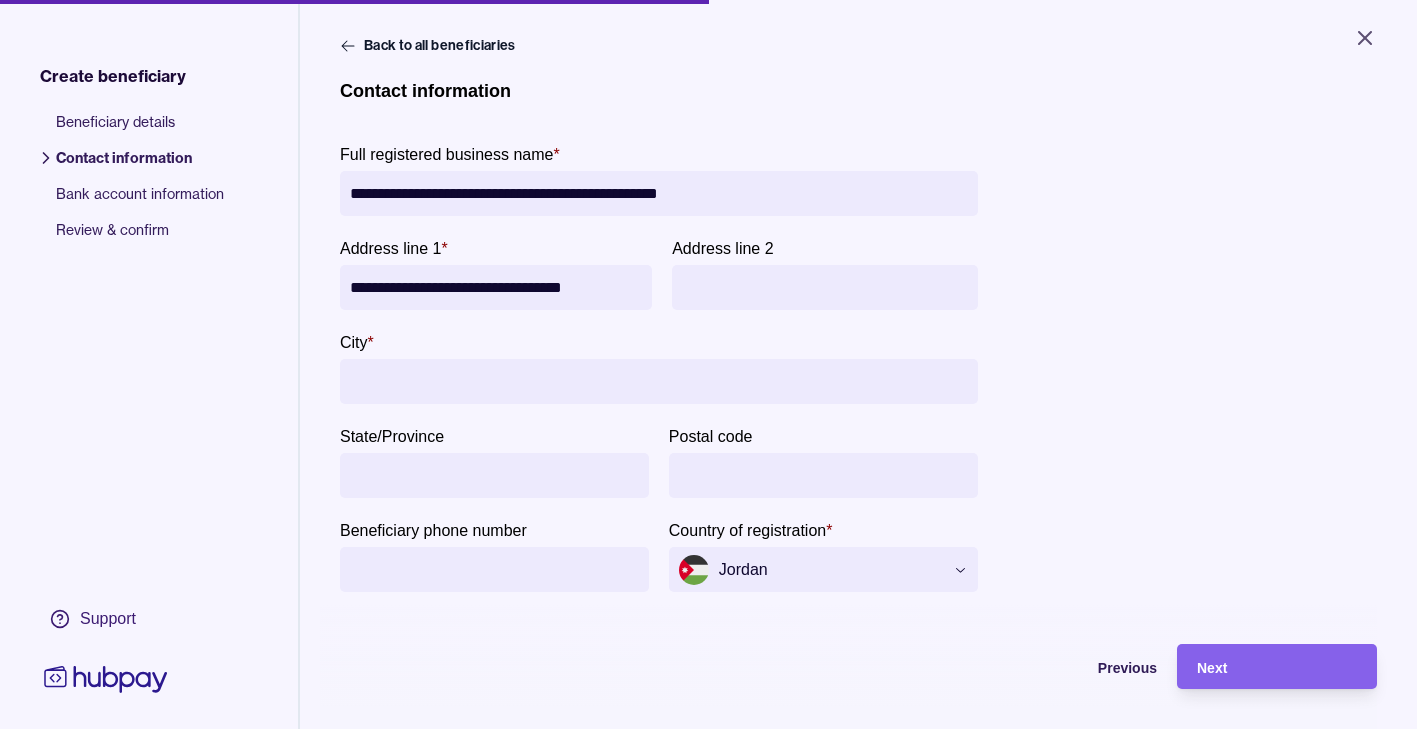 scroll, scrollTop: 0, scrollLeft: 0, axis: both 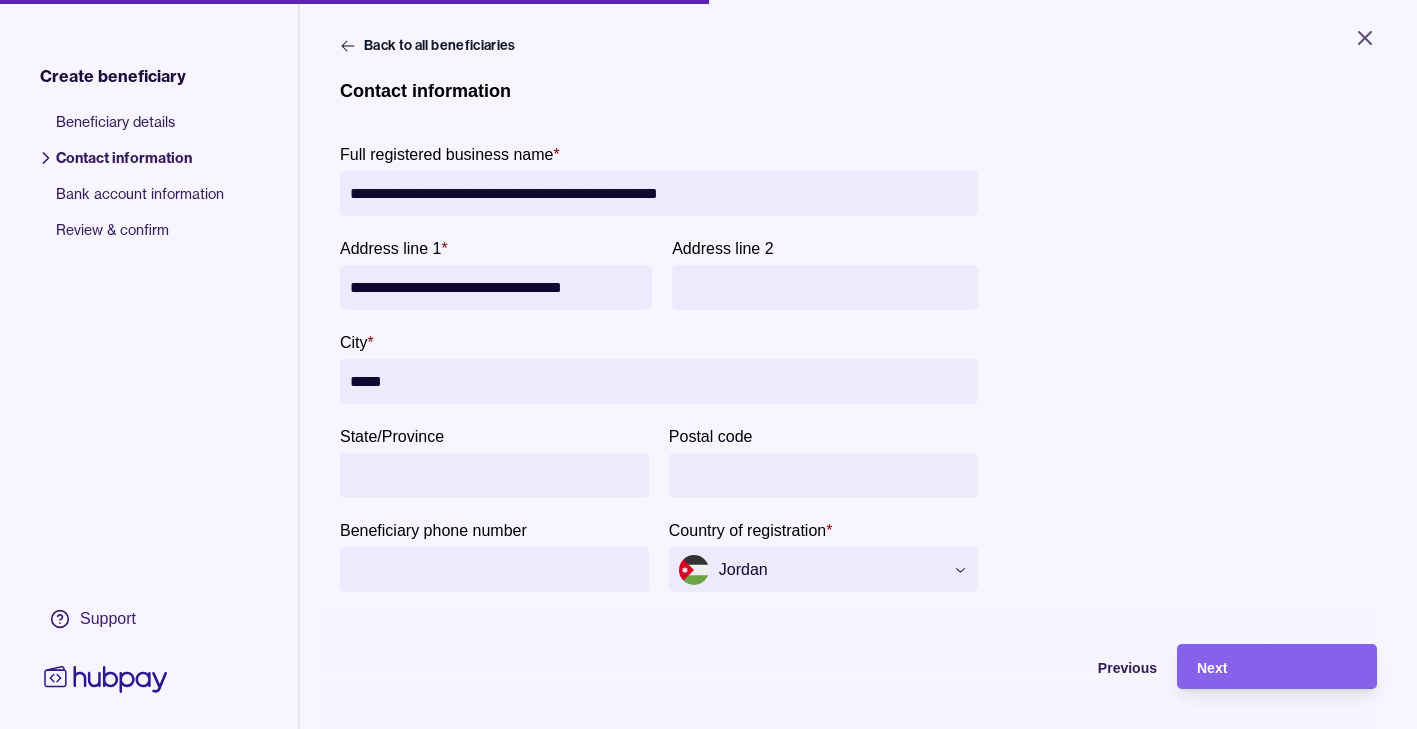 type on "*****" 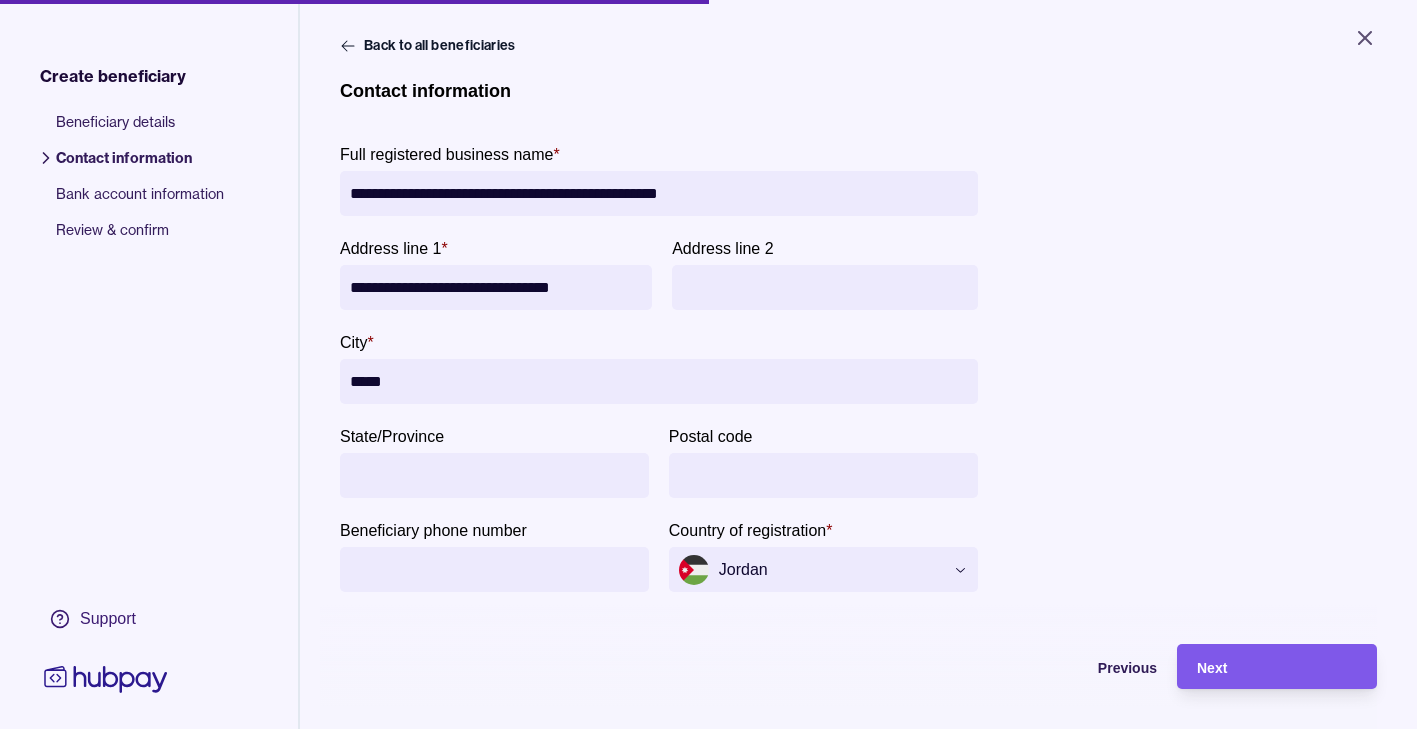 type on "**********" 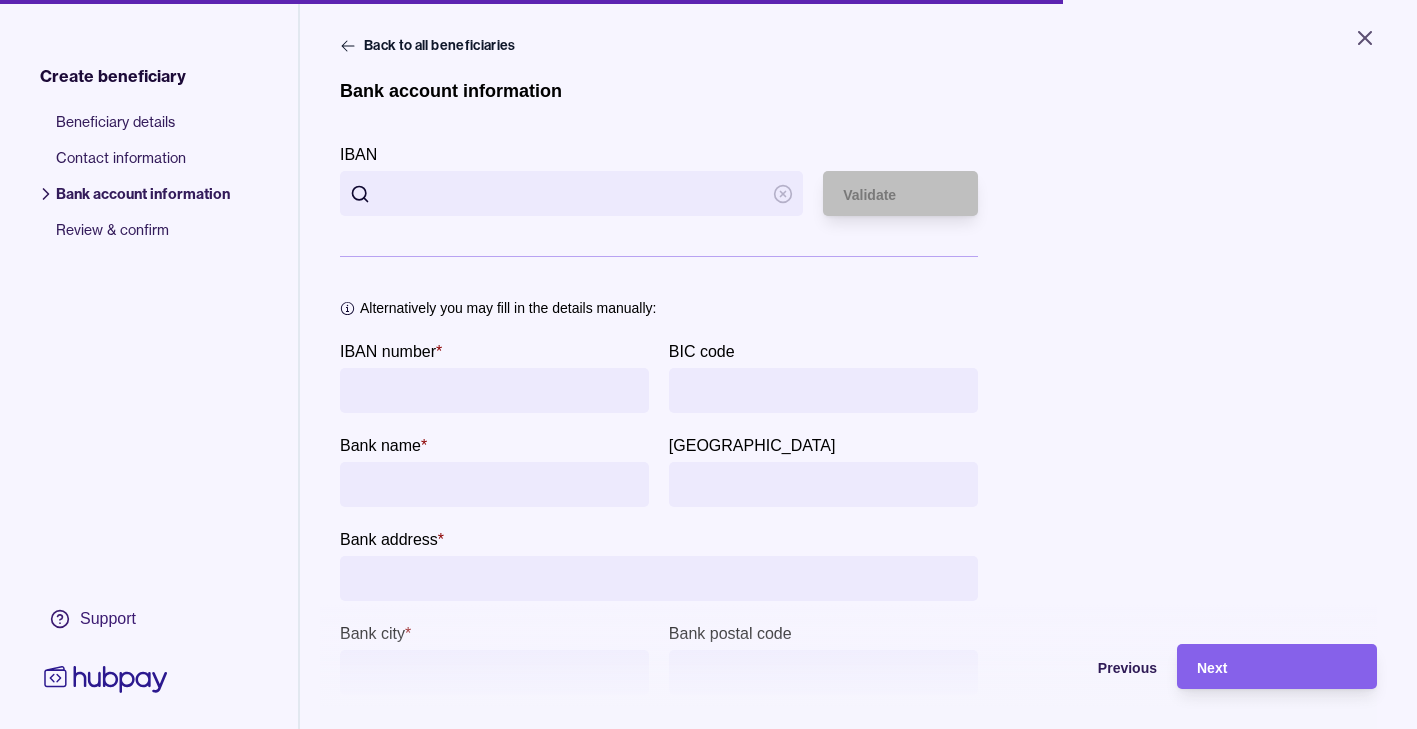 click on "IBAN" at bounding box center [571, 193] 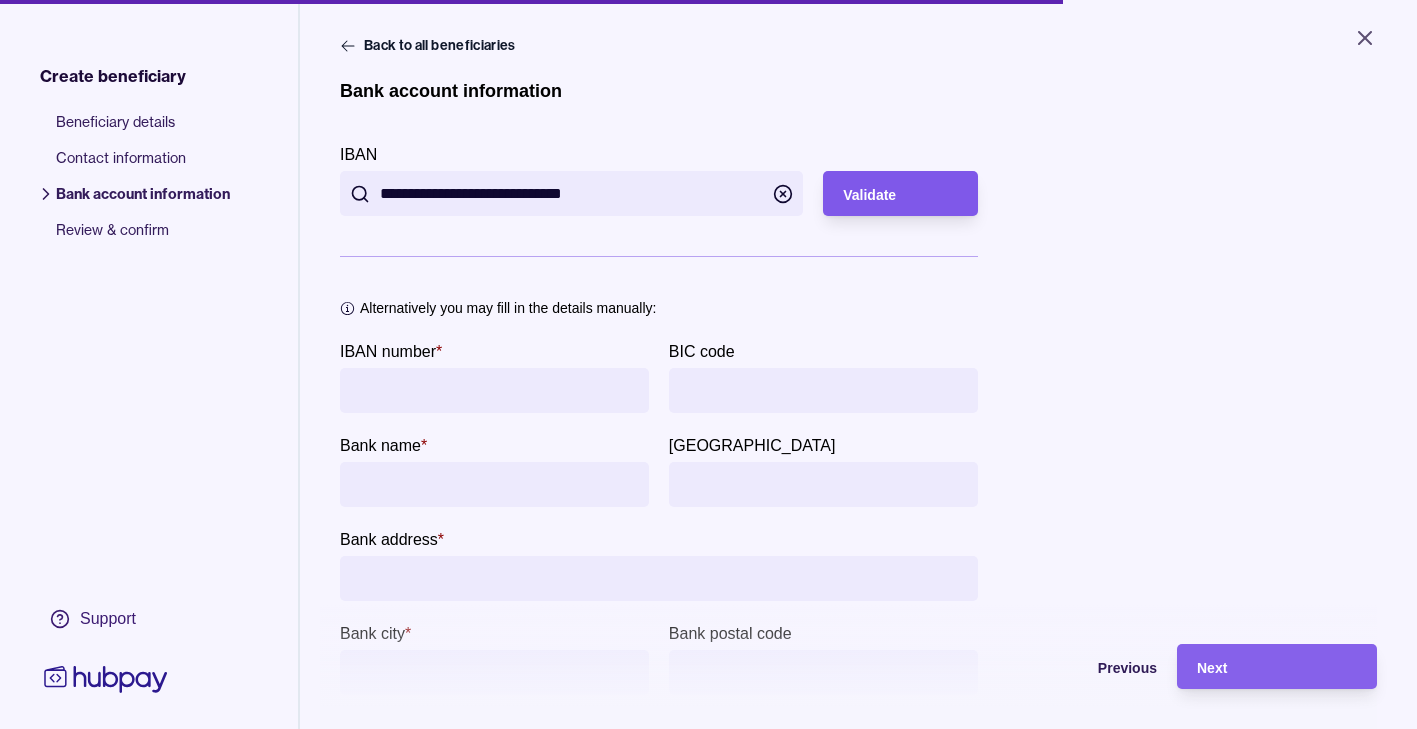 type on "**********" 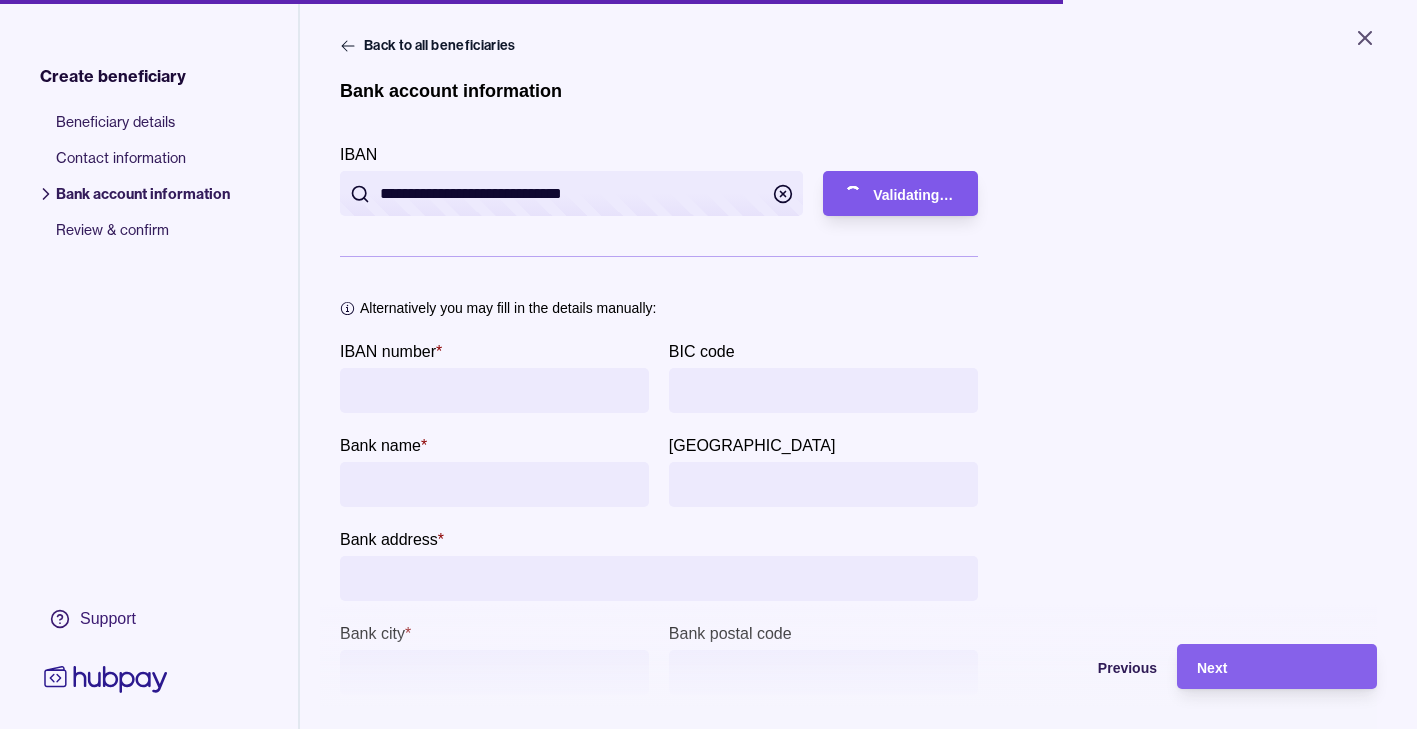type on "**********" 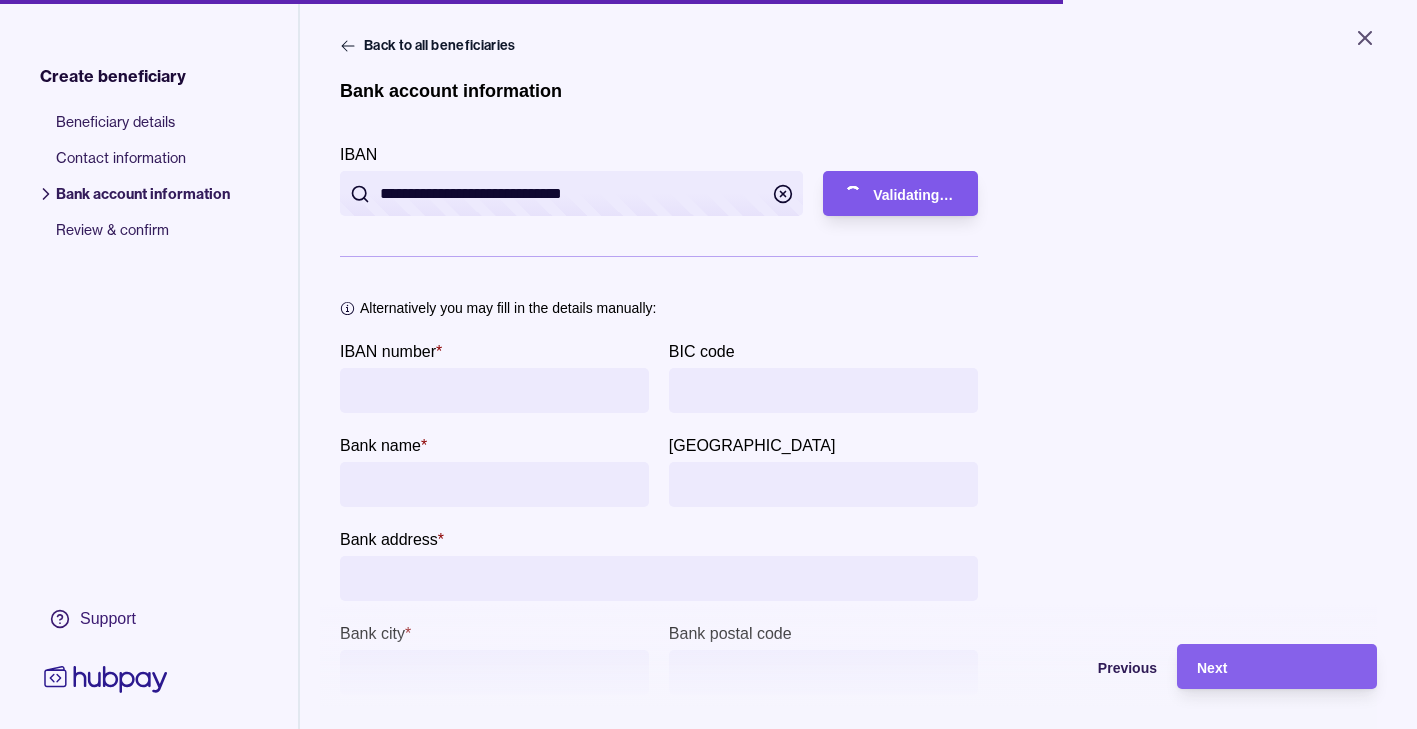 type on "**********" 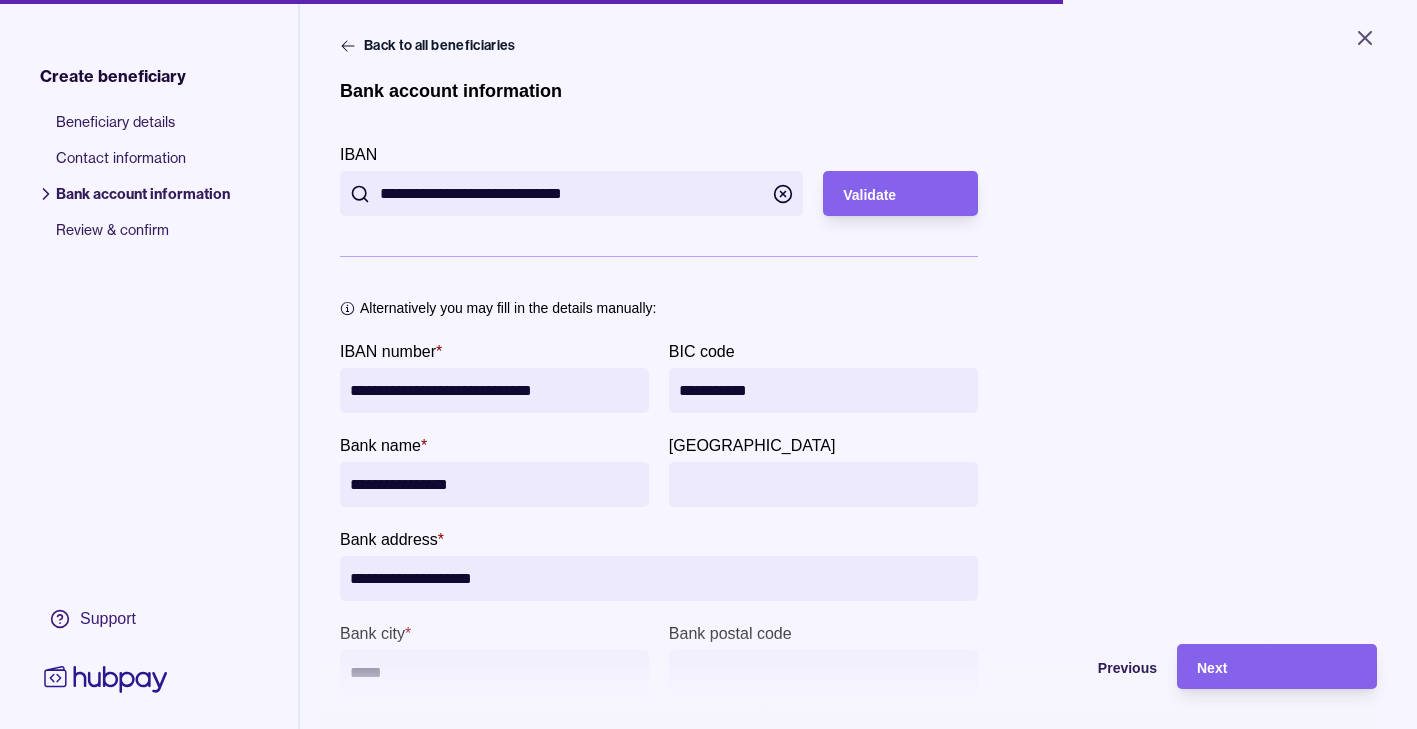 scroll, scrollTop: 213, scrollLeft: 0, axis: vertical 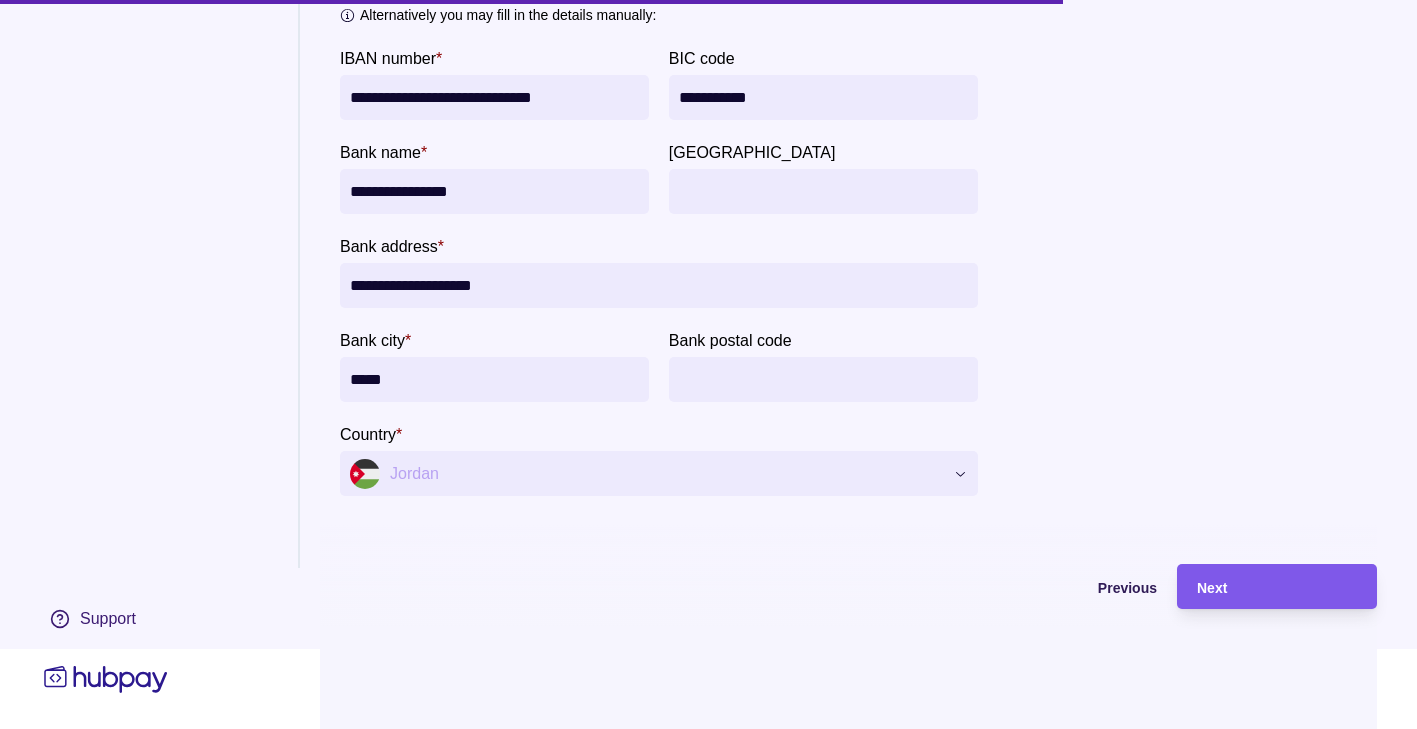 click on "Next" at bounding box center [1212, 588] 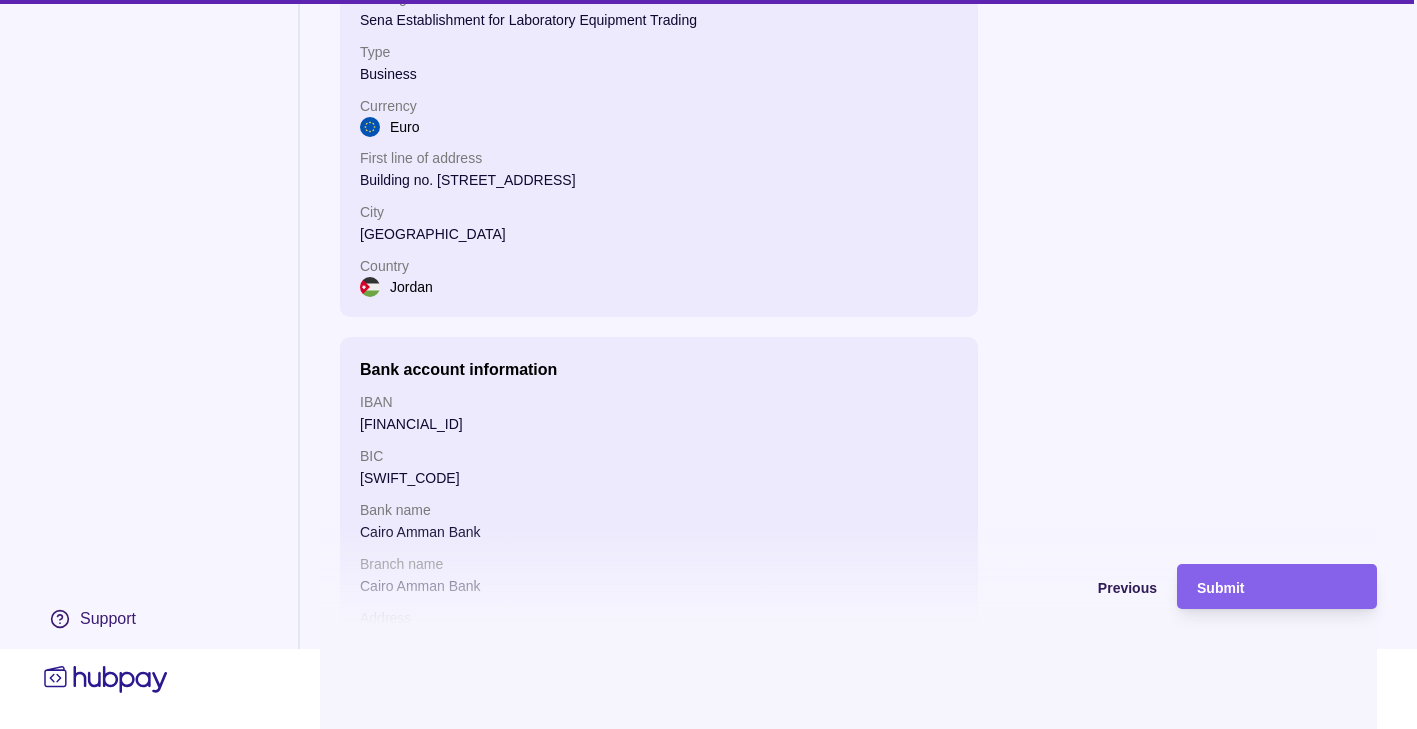 scroll, scrollTop: 0, scrollLeft: 0, axis: both 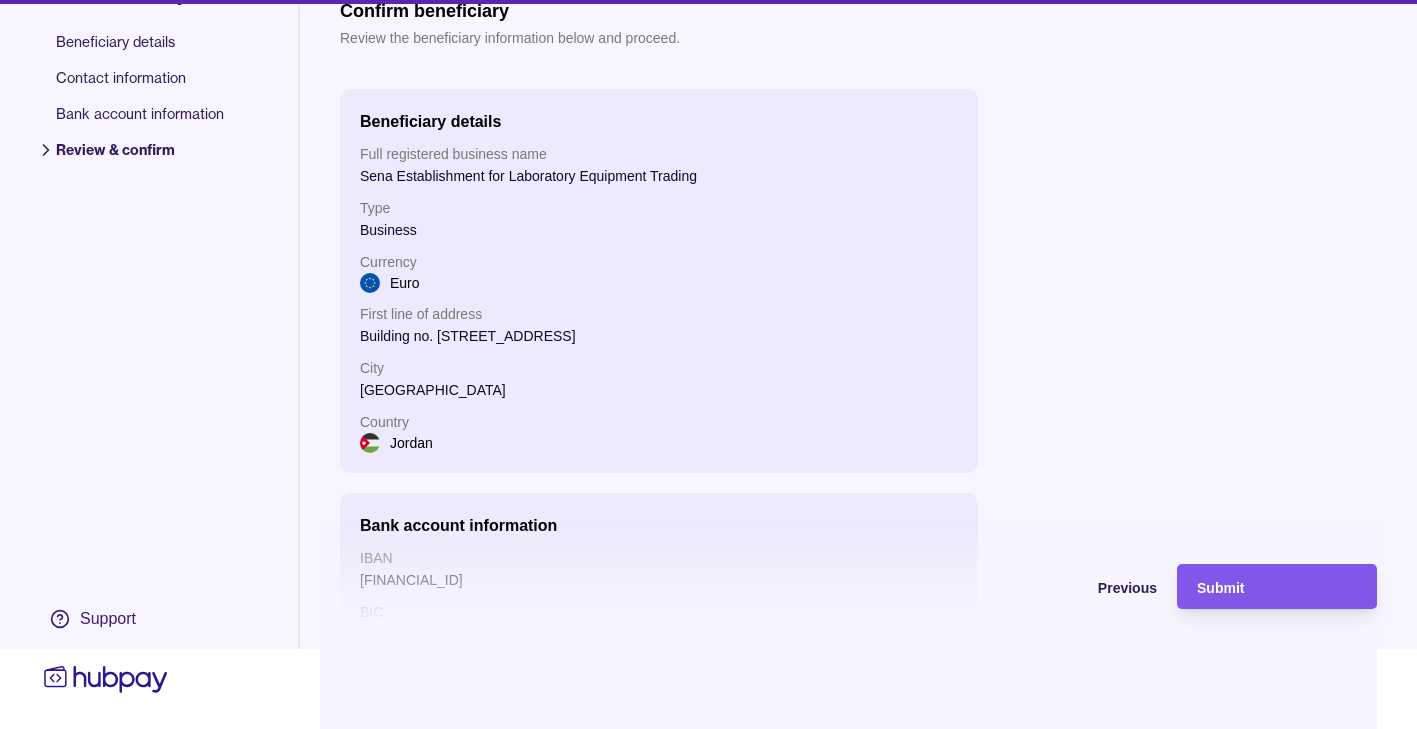 click on "Submit" at bounding box center [1220, 588] 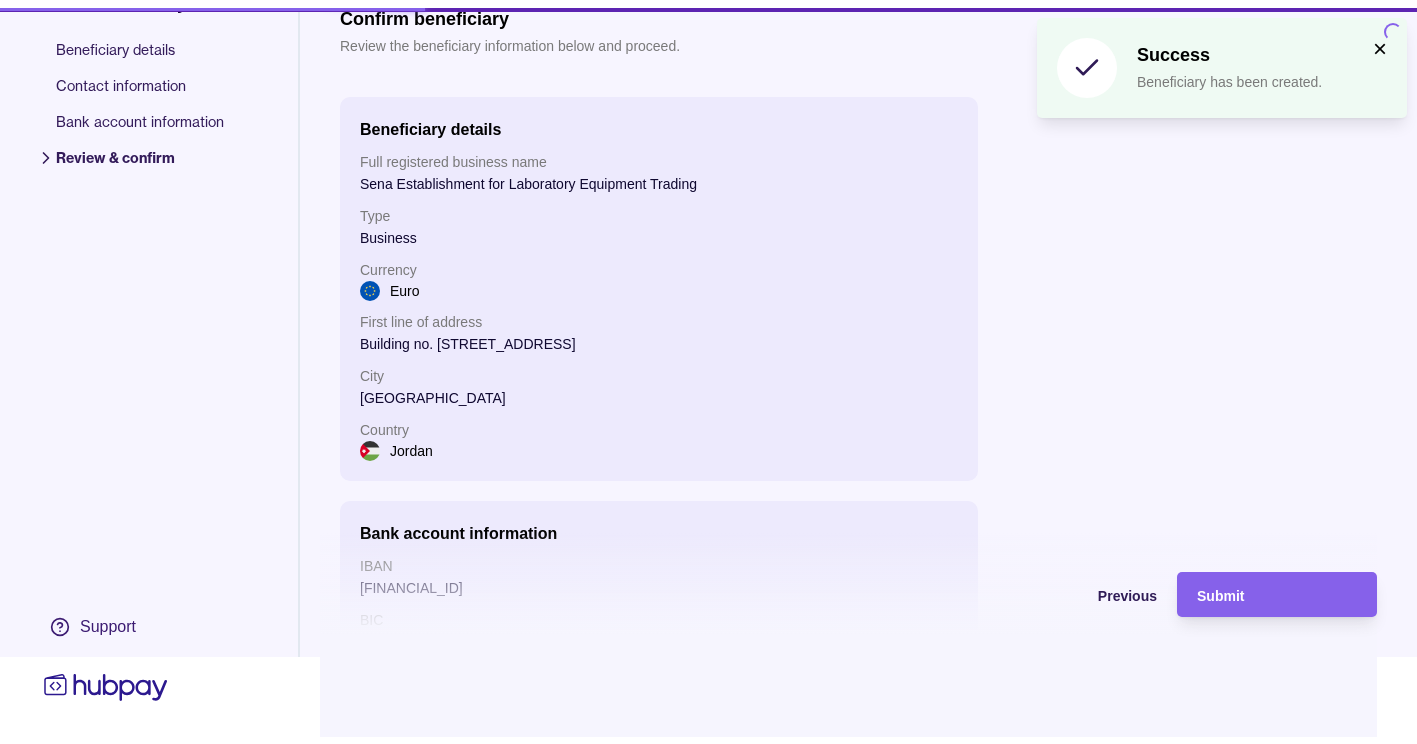 scroll, scrollTop: 0, scrollLeft: 0, axis: both 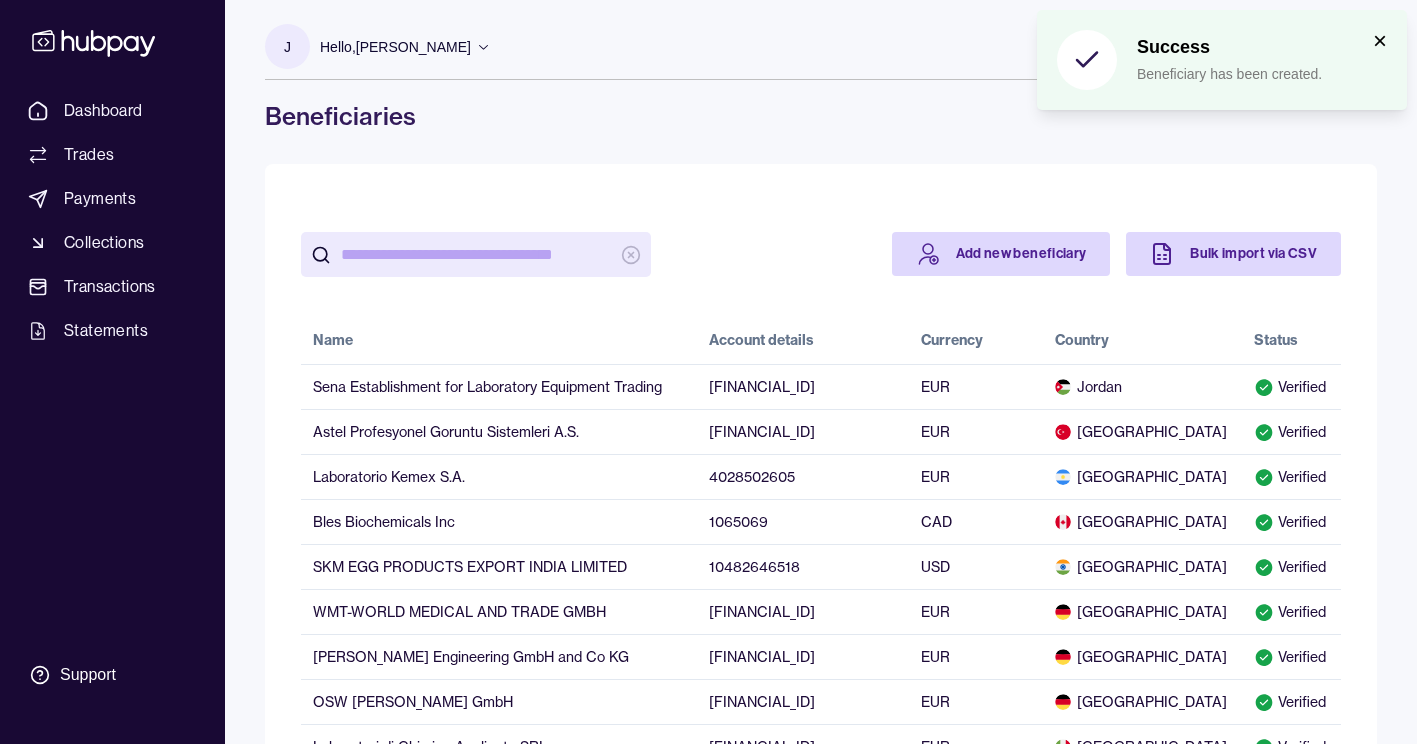 click on "Add new beneficiary Bulk import via CSV Name Account details Currency Country Status Sena Establishment for Laboratory Equipment Trading JO04CAAB1180000000090000710608 EUR Jordan Verified Astel Profesyonel Goruntu Sistemleri A.S. TR550001500158048016454243 EUR Turkey Verified Laboratorio Kemex S.A. 4028502605 EUR Argentina Verified Bles Biochemicals Inc 1065069 CAD Canada Verified SKM EGG PRODUCTS EXPORT INDIA LIMITED 10482646518 USD India Verified WMT-WORLD MEDICAL AND TRADE GMBH DE49200505501194100093 EUR Germany Verified BAUCH Engineering GmbH and Co KG DE50721500000000112441 EUR Germany Verified OSW Eschbach GmbH DE29820520200500001995 EUR Germany Verified Laboratori di Chimica Applicata SRL BE15967994101230 EUR Italy Verified SAFFA PHARMA MEDICAL PRODUCT INTERNATIONAL AT701500004781010899 EUR Austria Verified WEILER ABRASIVES D.O.O. SI56040010047925458 EUR Slovenia Verified ARAMISE INC. 1042211 CAD Canada Verified NSK DENTAL ITALY S.R.L. IT13Z0200811802000004302183 EUR Italy Verified 279195322996 EUR EUR" at bounding box center (821, 715) 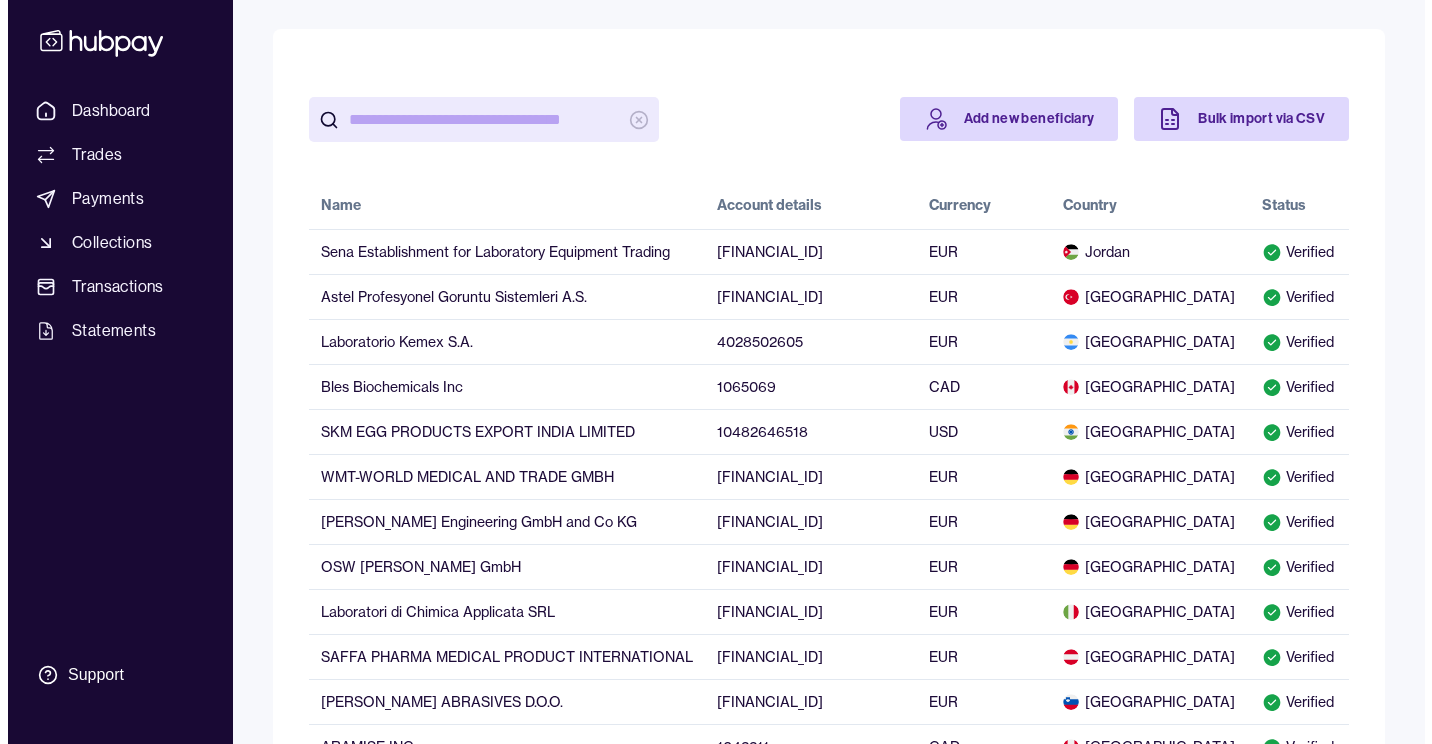 scroll, scrollTop: 0, scrollLeft: 0, axis: both 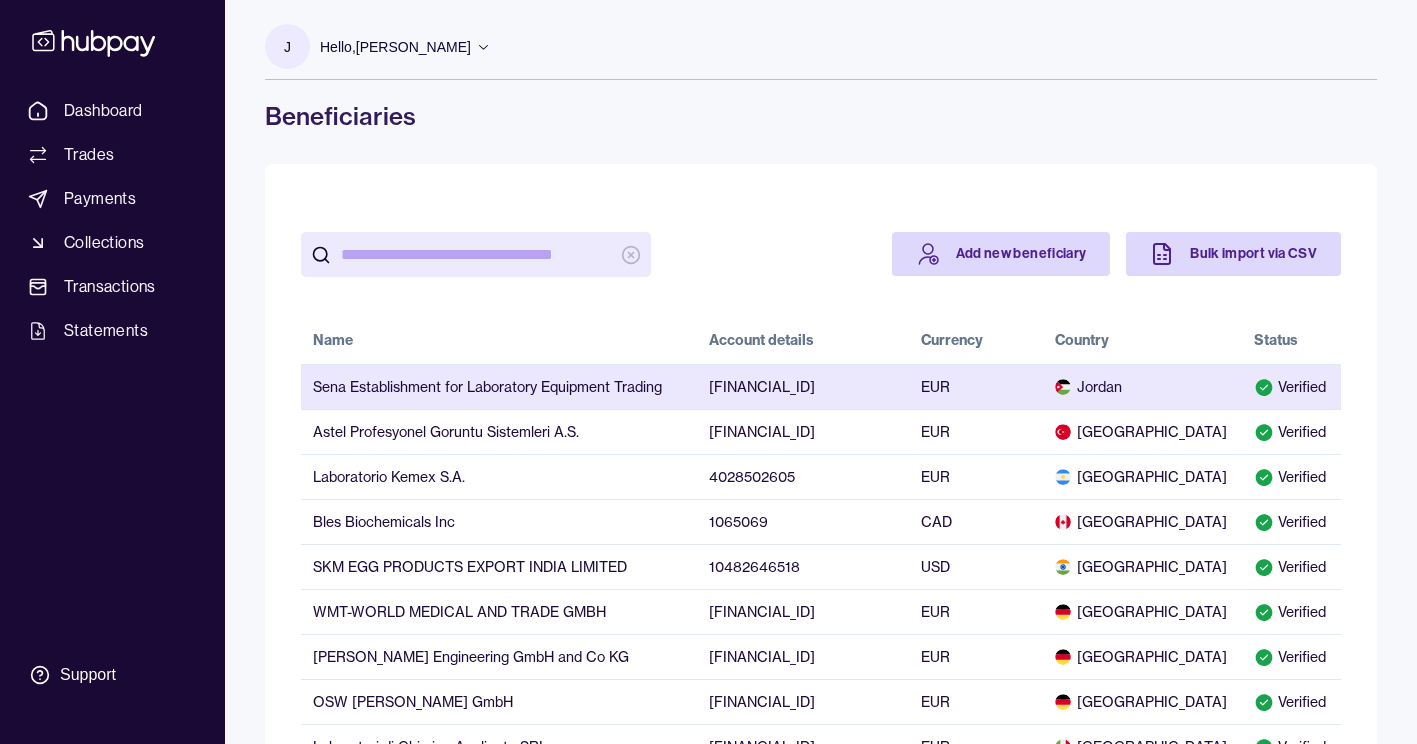 click on "JO04CAAB1180000000090000710608" at bounding box center (803, 386) 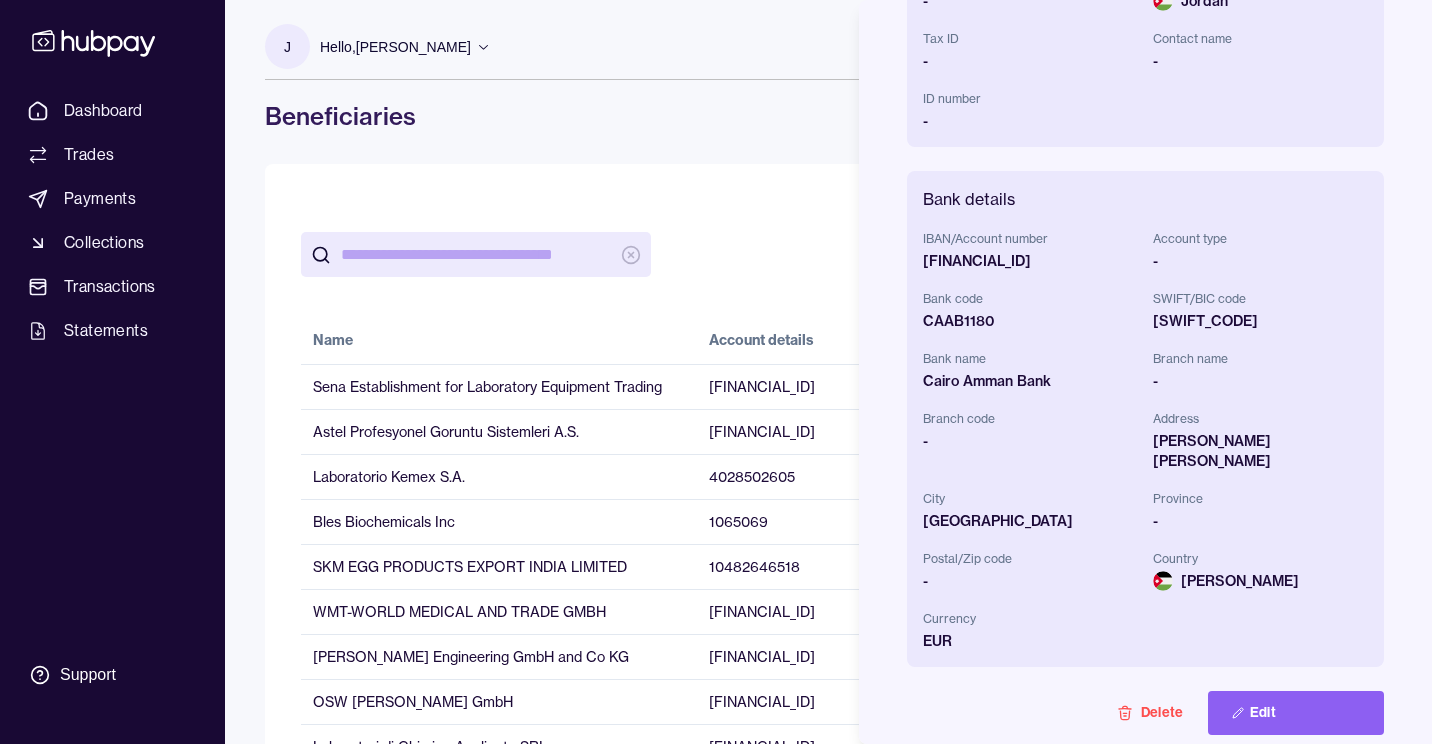 scroll, scrollTop: 580, scrollLeft: 0, axis: vertical 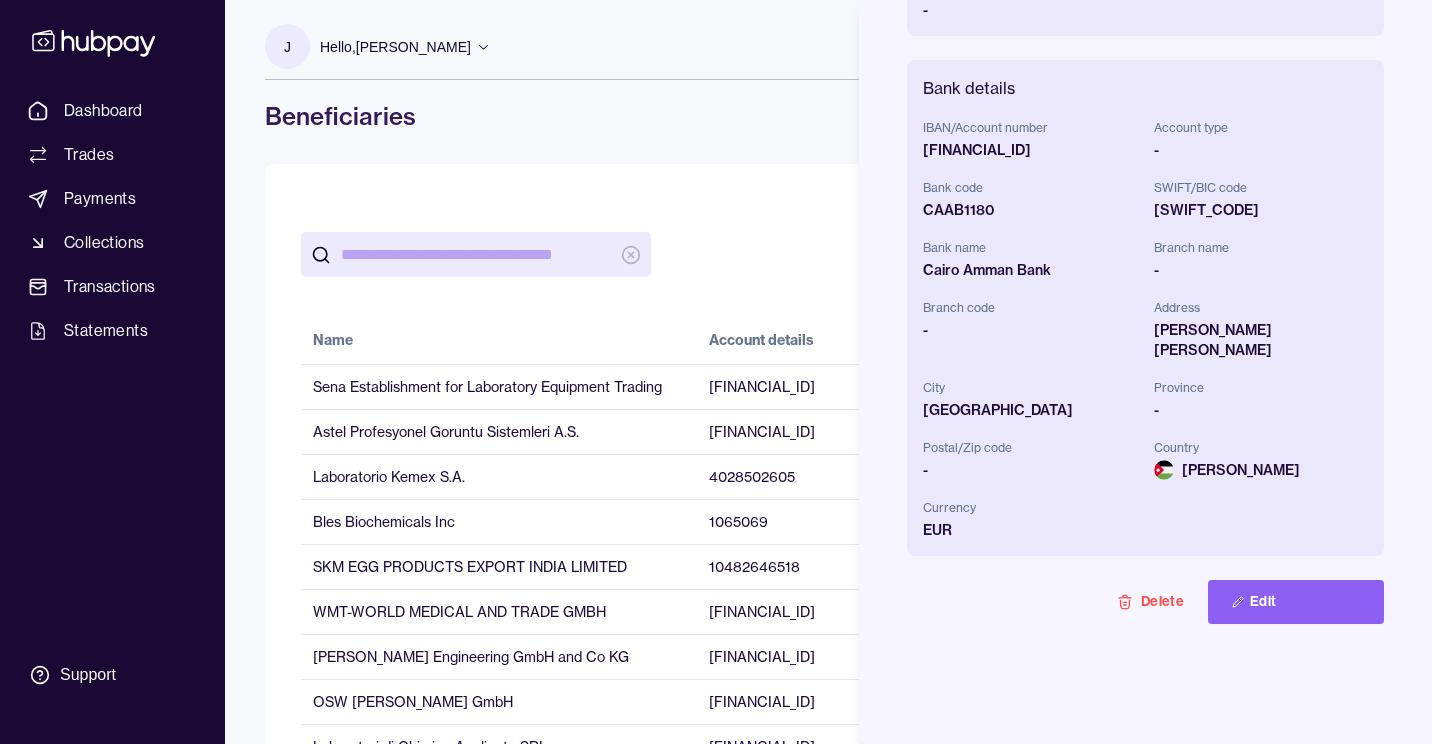 drag, startPoint x: 973, startPoint y: 165, endPoint x: 911, endPoint y: 151, distance: 63.560993 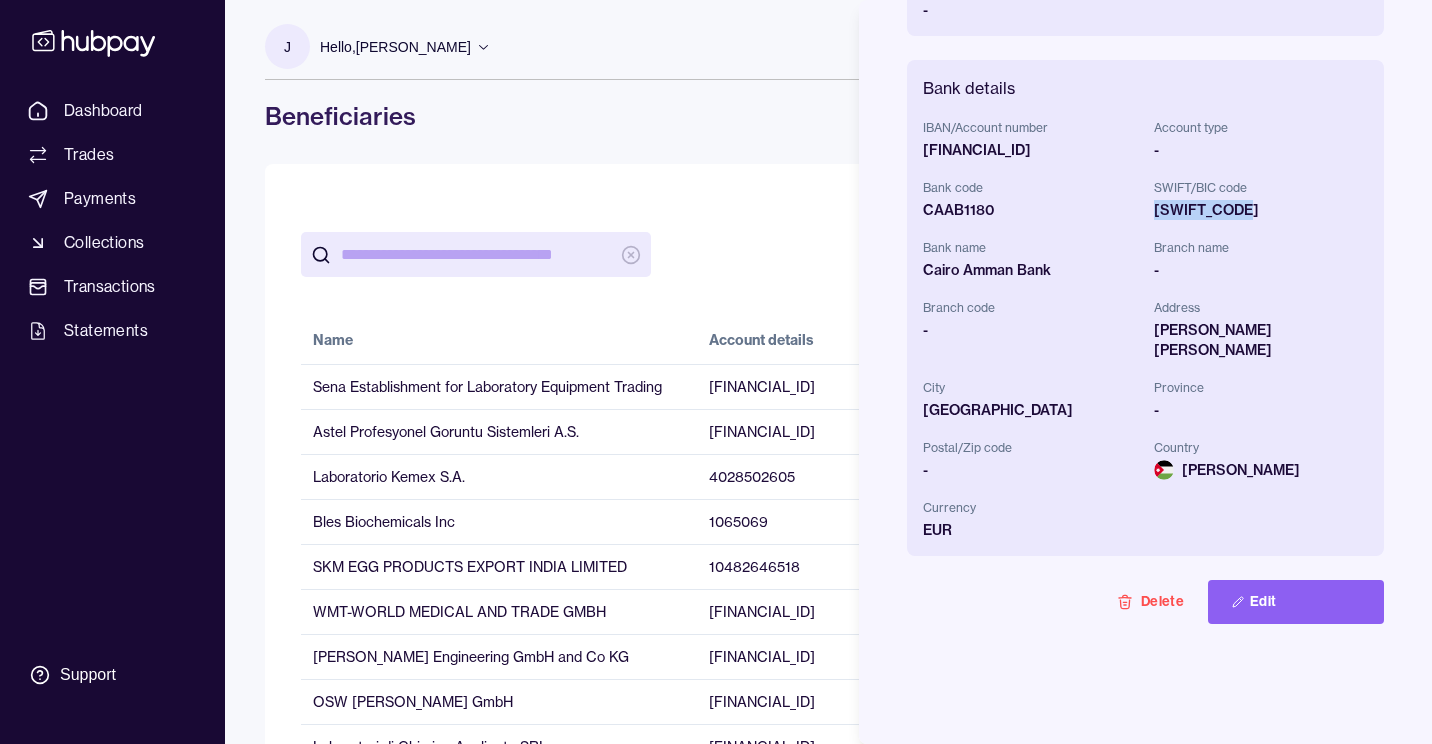 click on "CAABJOAMXXX" at bounding box center (1261, 210) 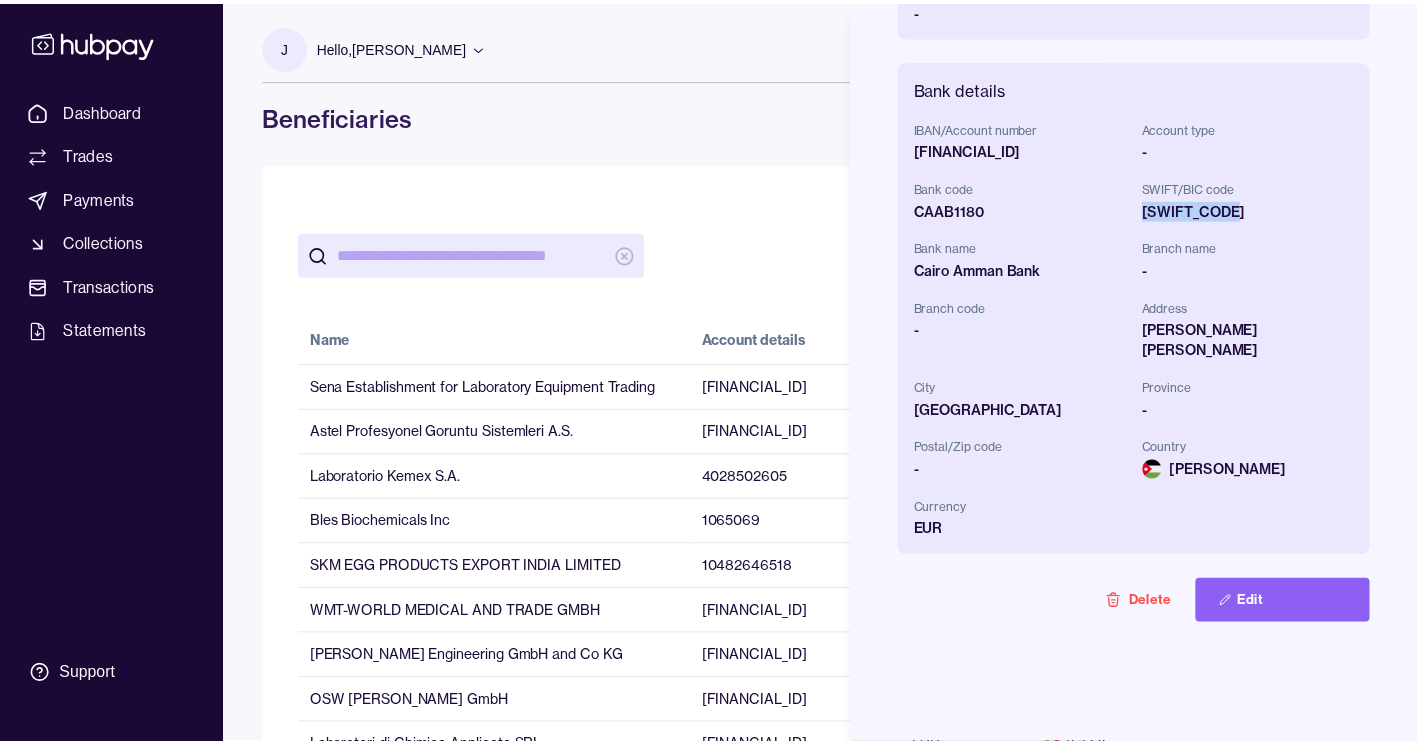 scroll, scrollTop: 0, scrollLeft: 0, axis: both 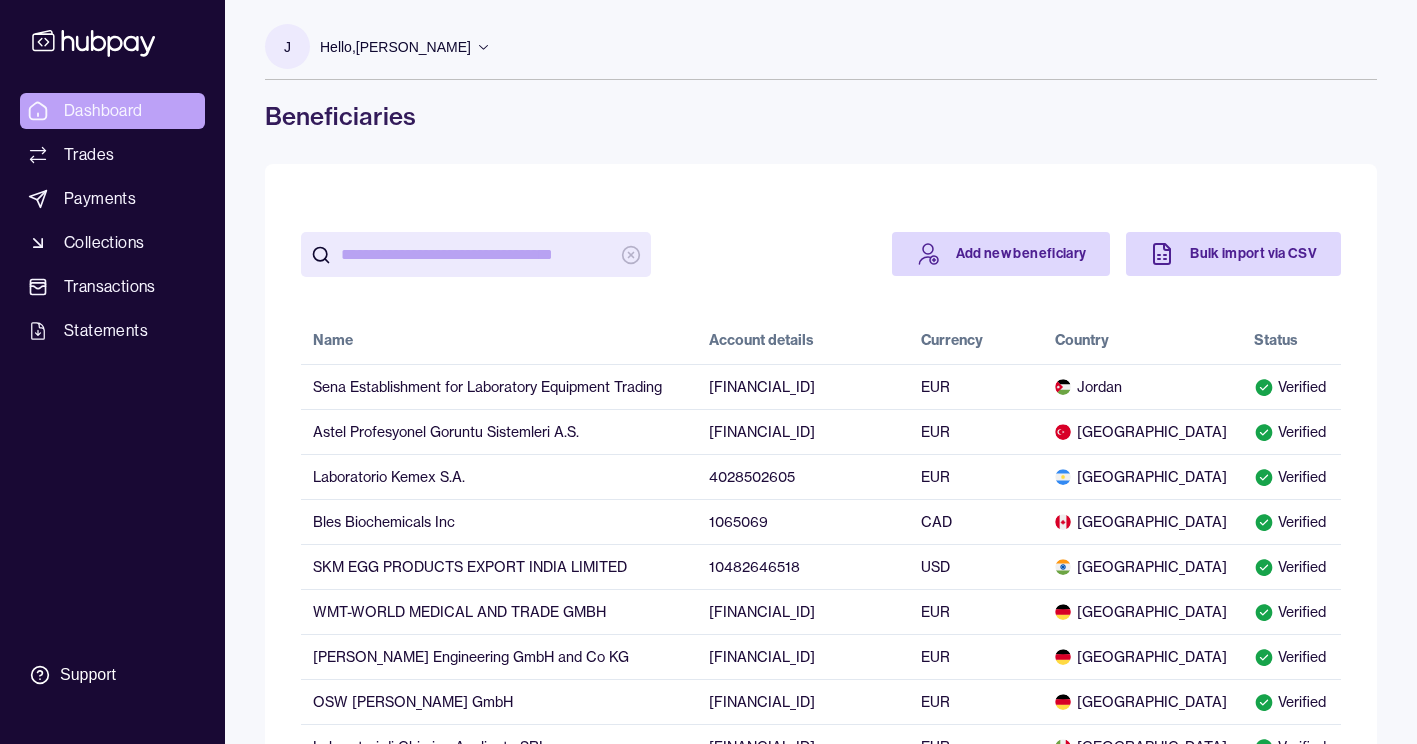click on "Dashboard" at bounding box center [103, 111] 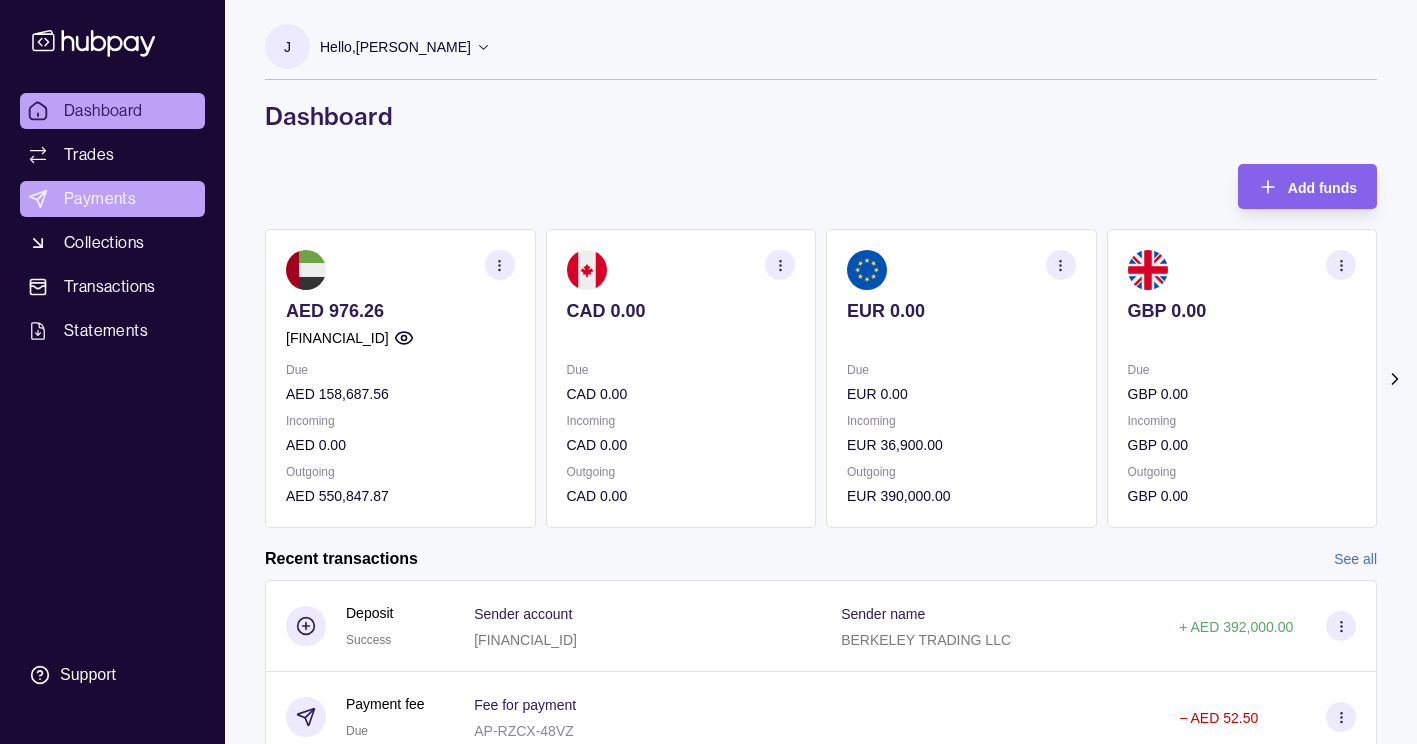 click on "Payments" at bounding box center (100, 199) 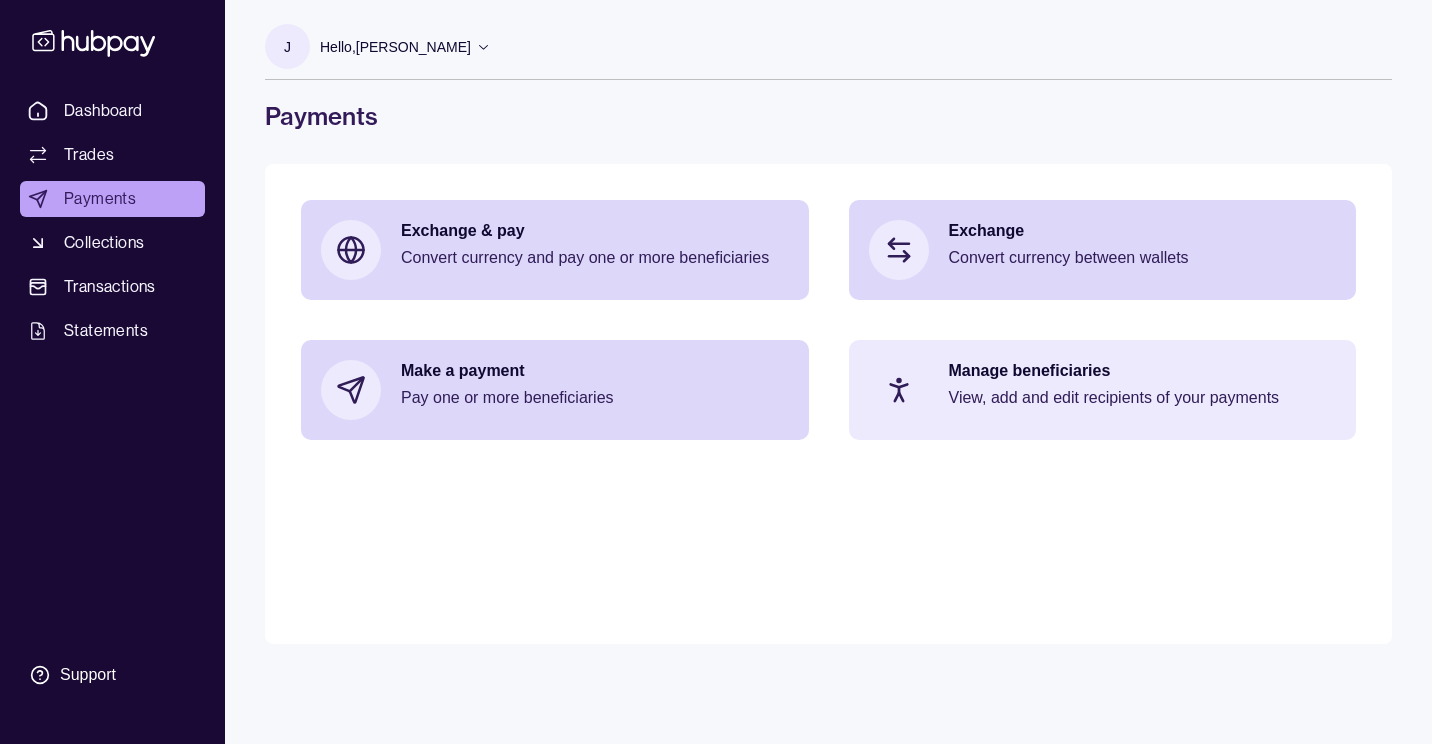 click on "View, add and edit recipients of your payments" at bounding box center (1143, 398) 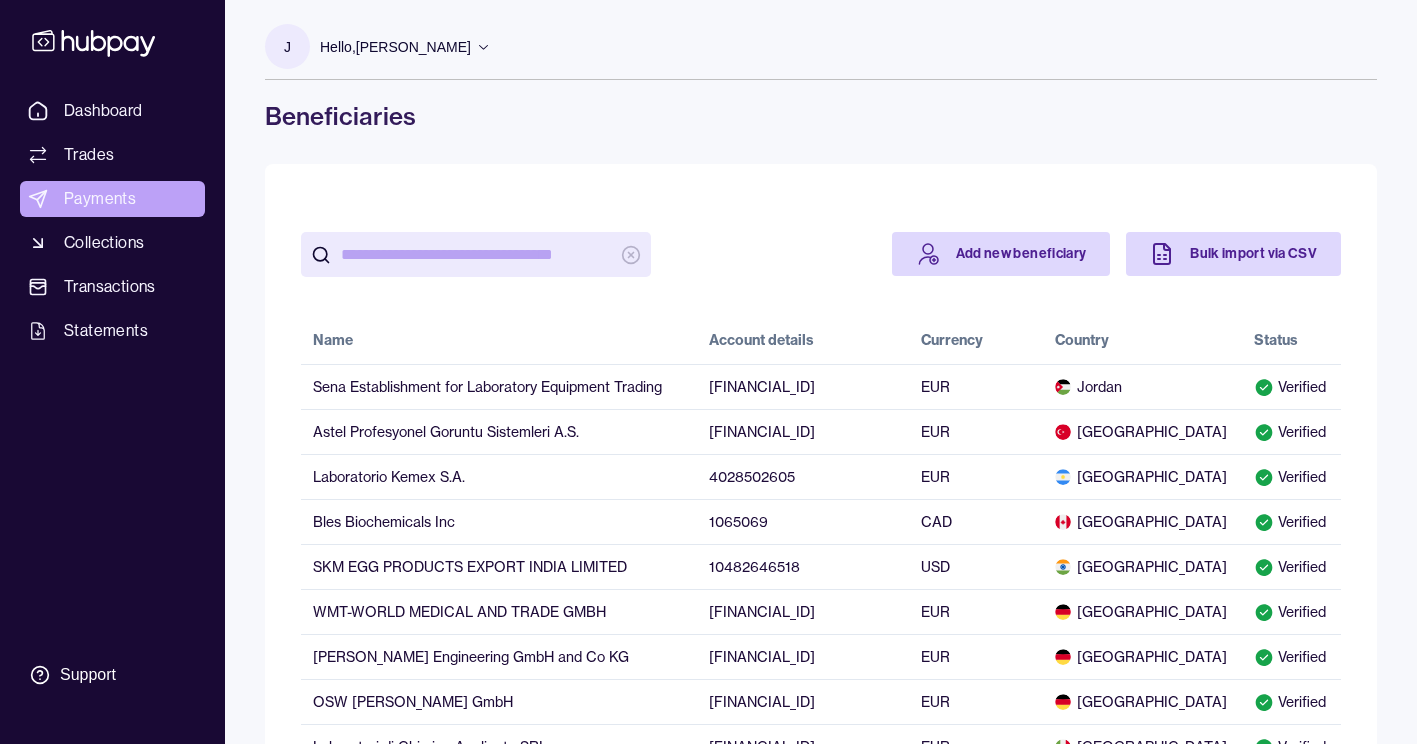 click on "Payments" at bounding box center [100, 199] 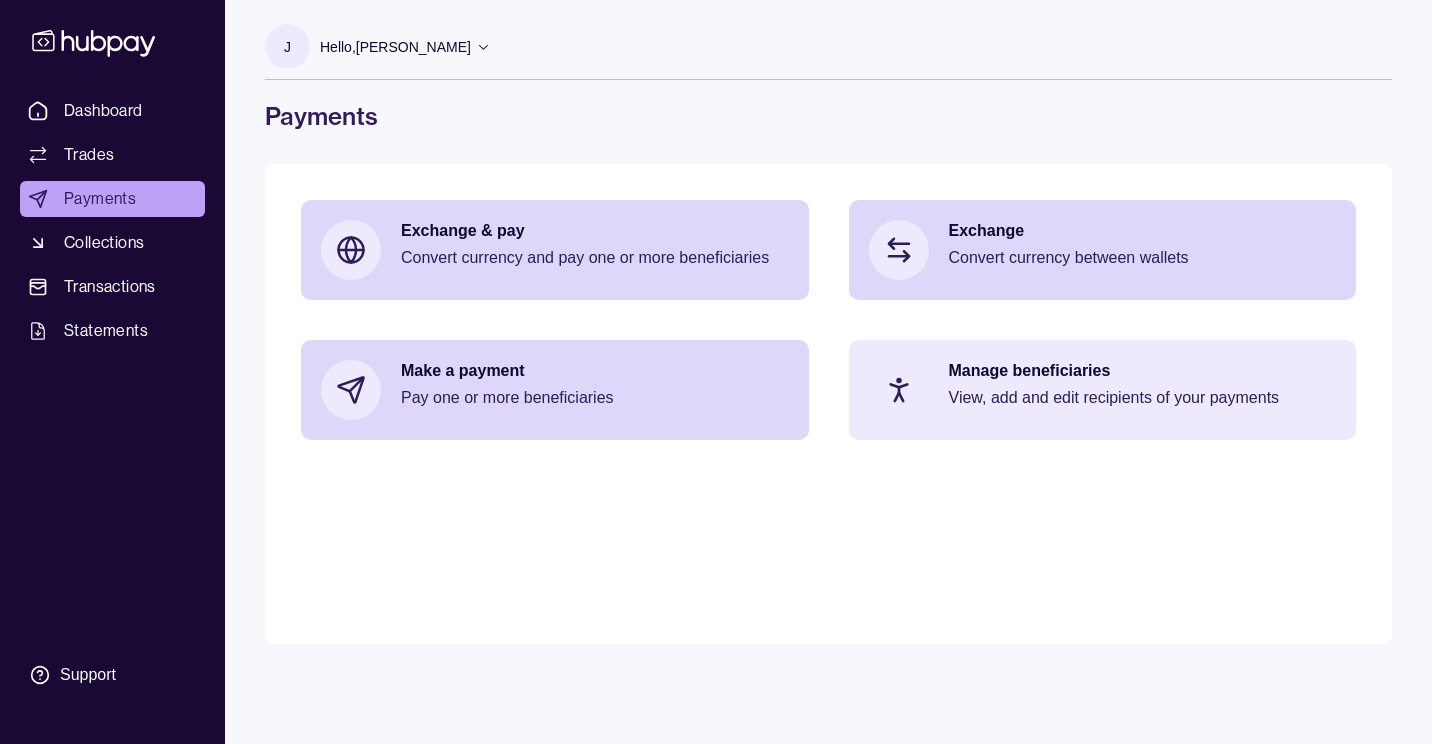 click on "Manage beneficiaries" at bounding box center (1143, 371) 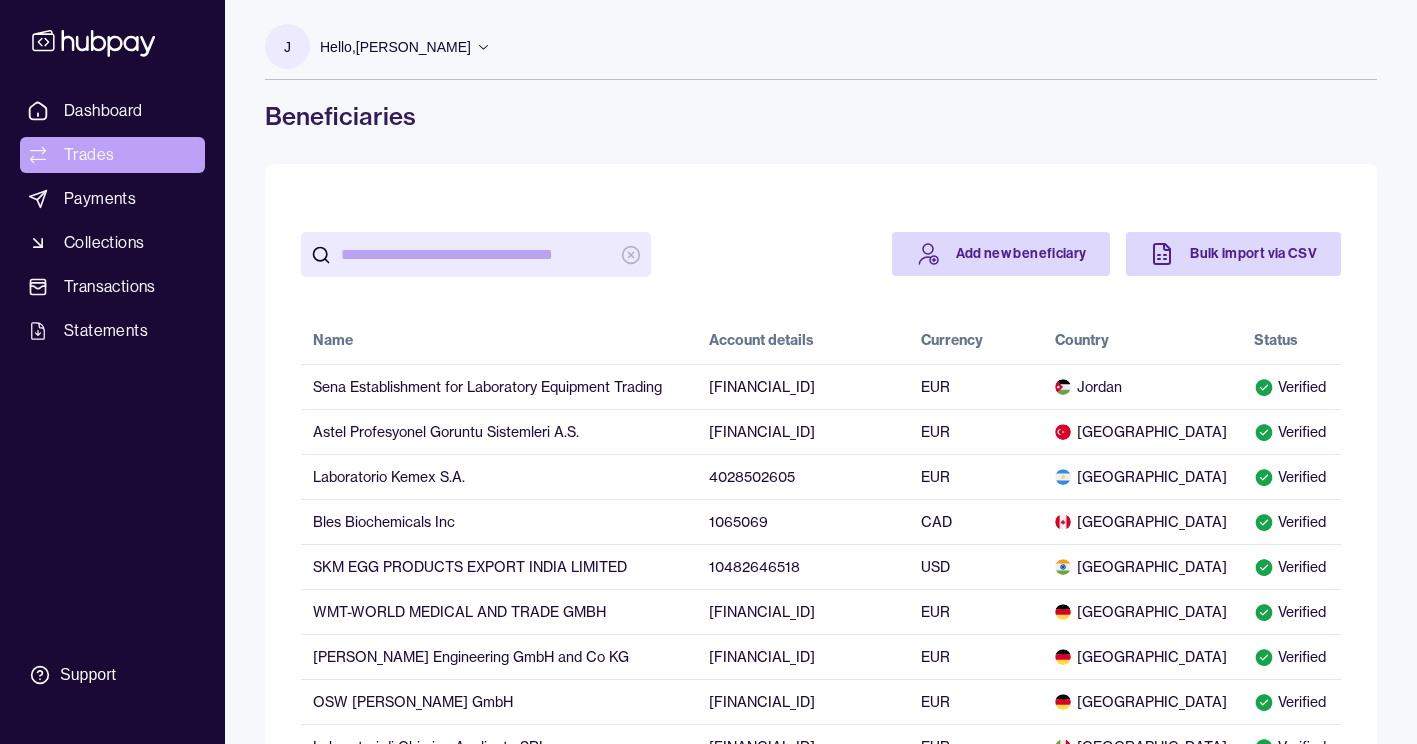 click on "Trades" at bounding box center [89, 155] 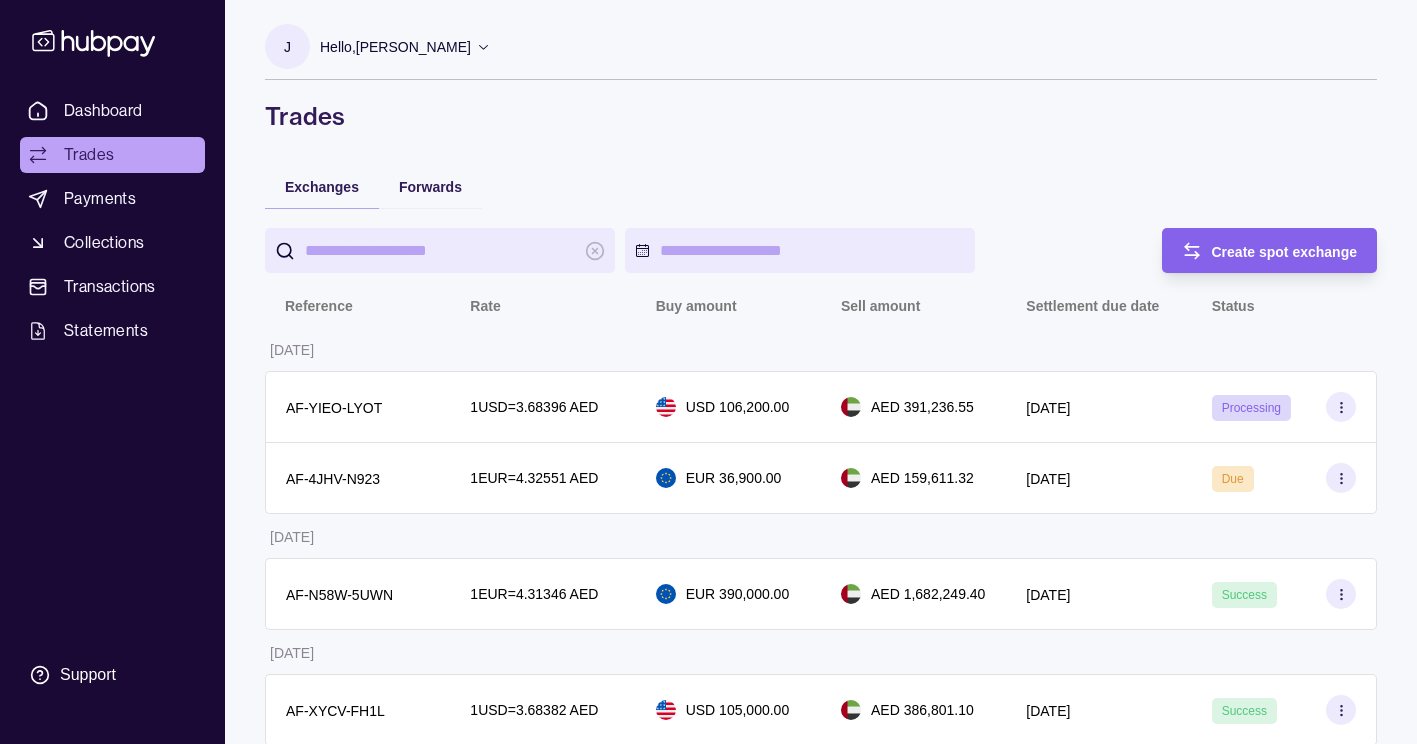 click on "Dashboard Trades Payments Collections Transactions Statements" at bounding box center [112, 221] 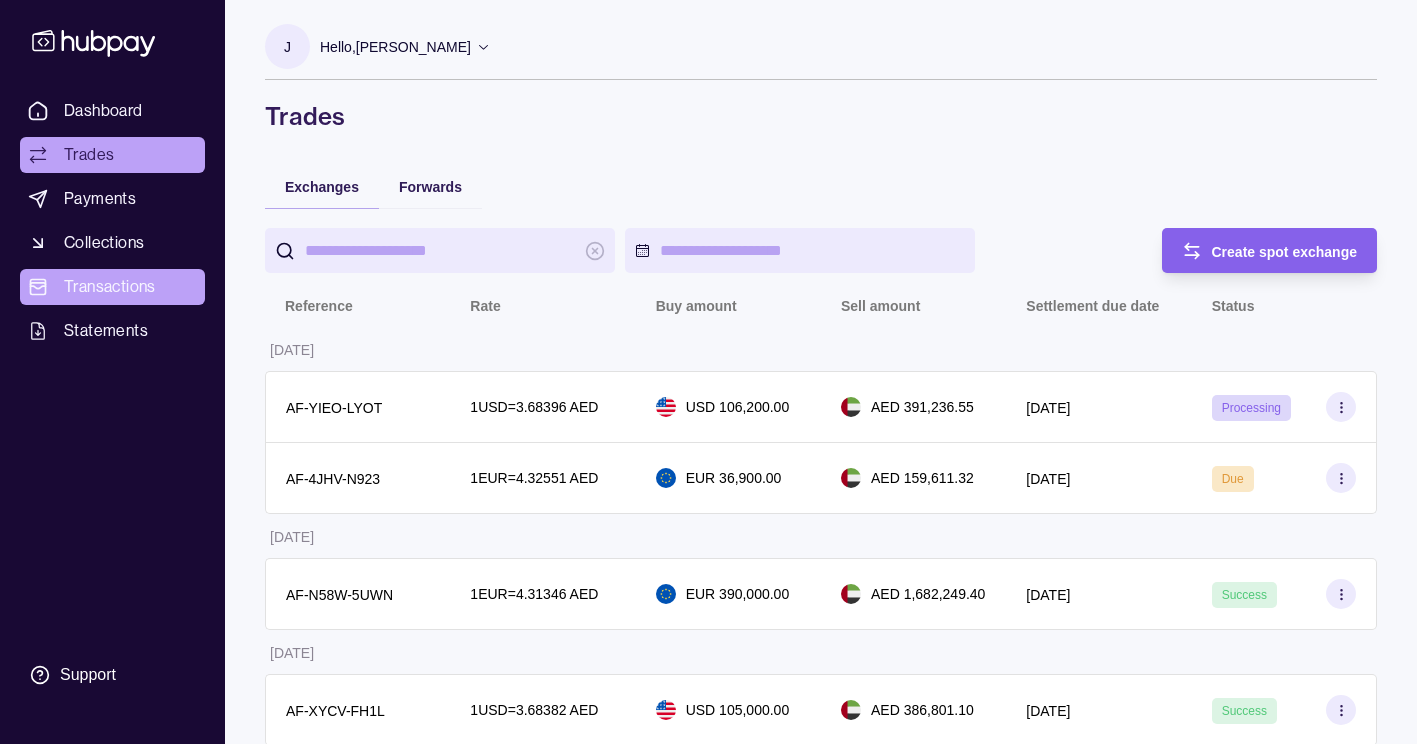 click on "Transactions" at bounding box center [110, 287] 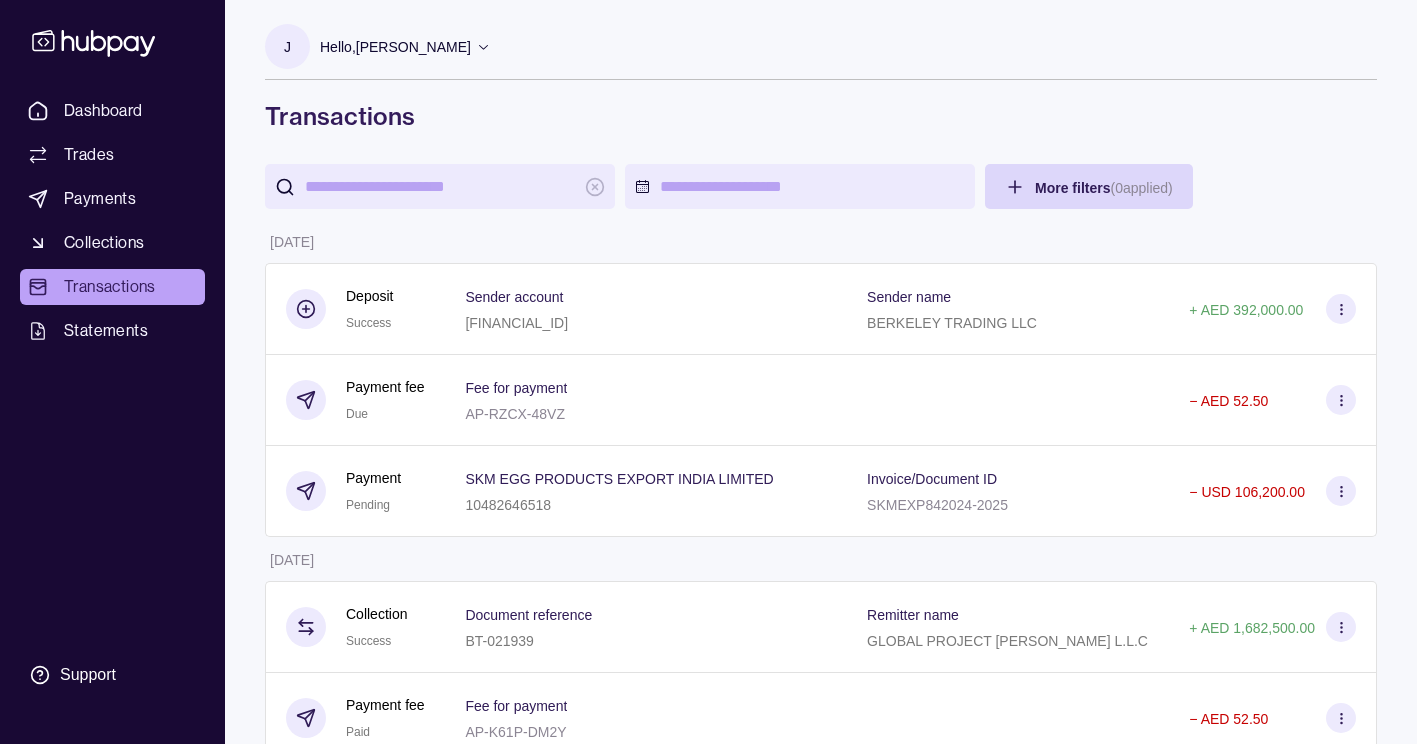 scroll, scrollTop: 400, scrollLeft: 0, axis: vertical 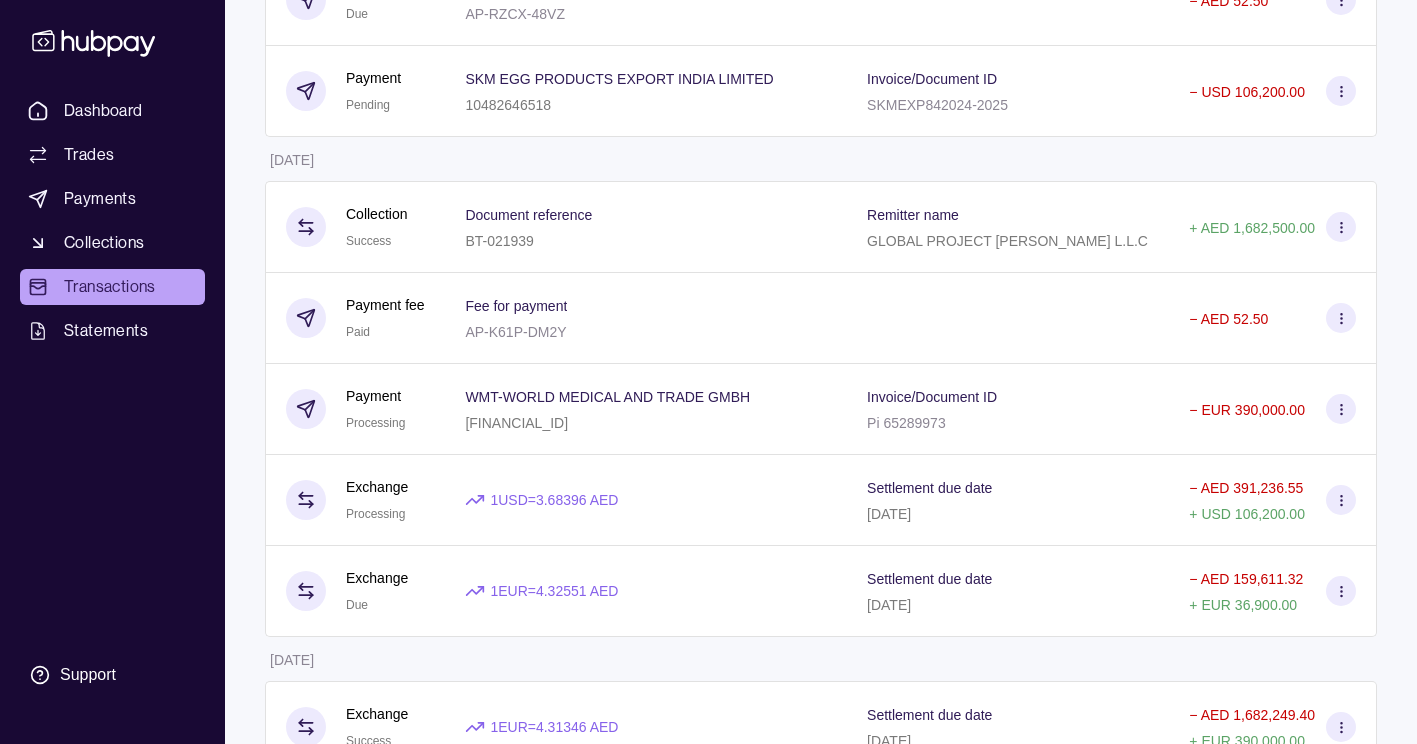 click 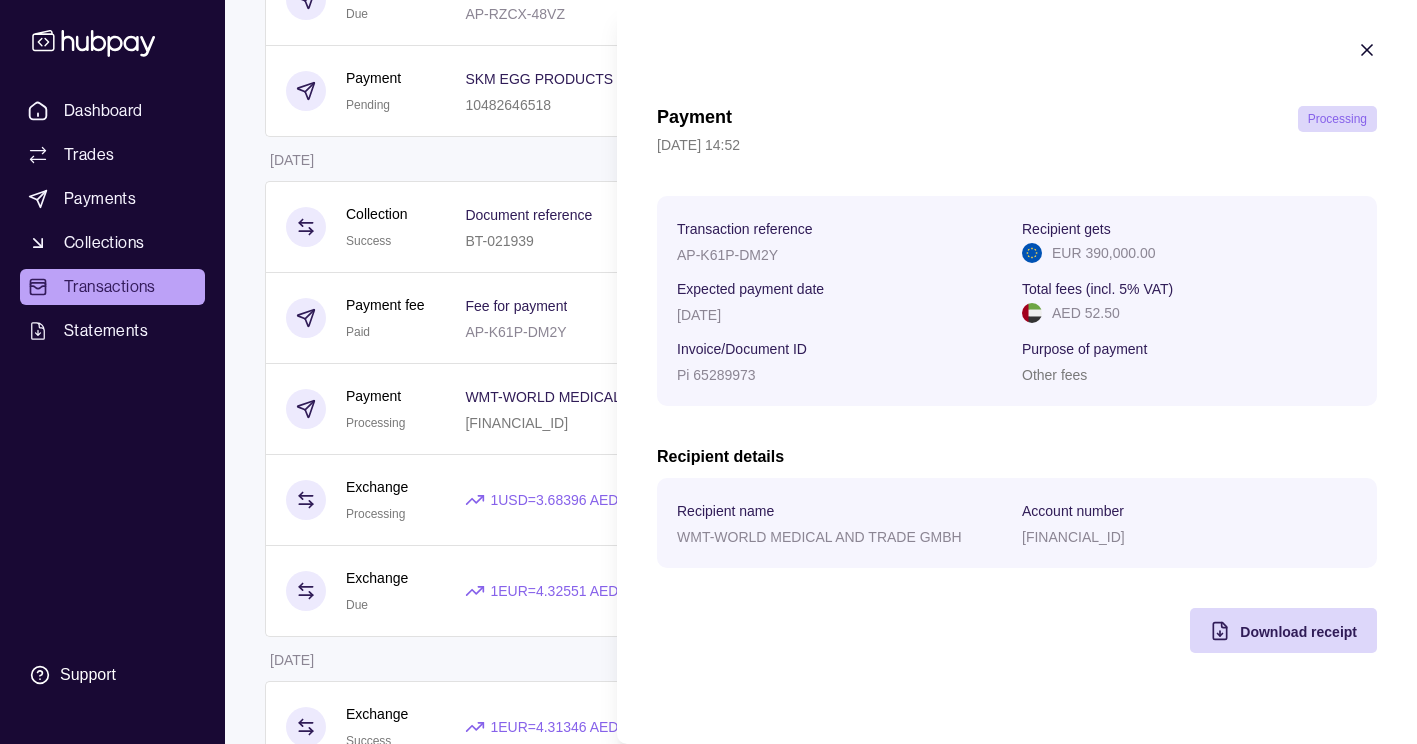 type 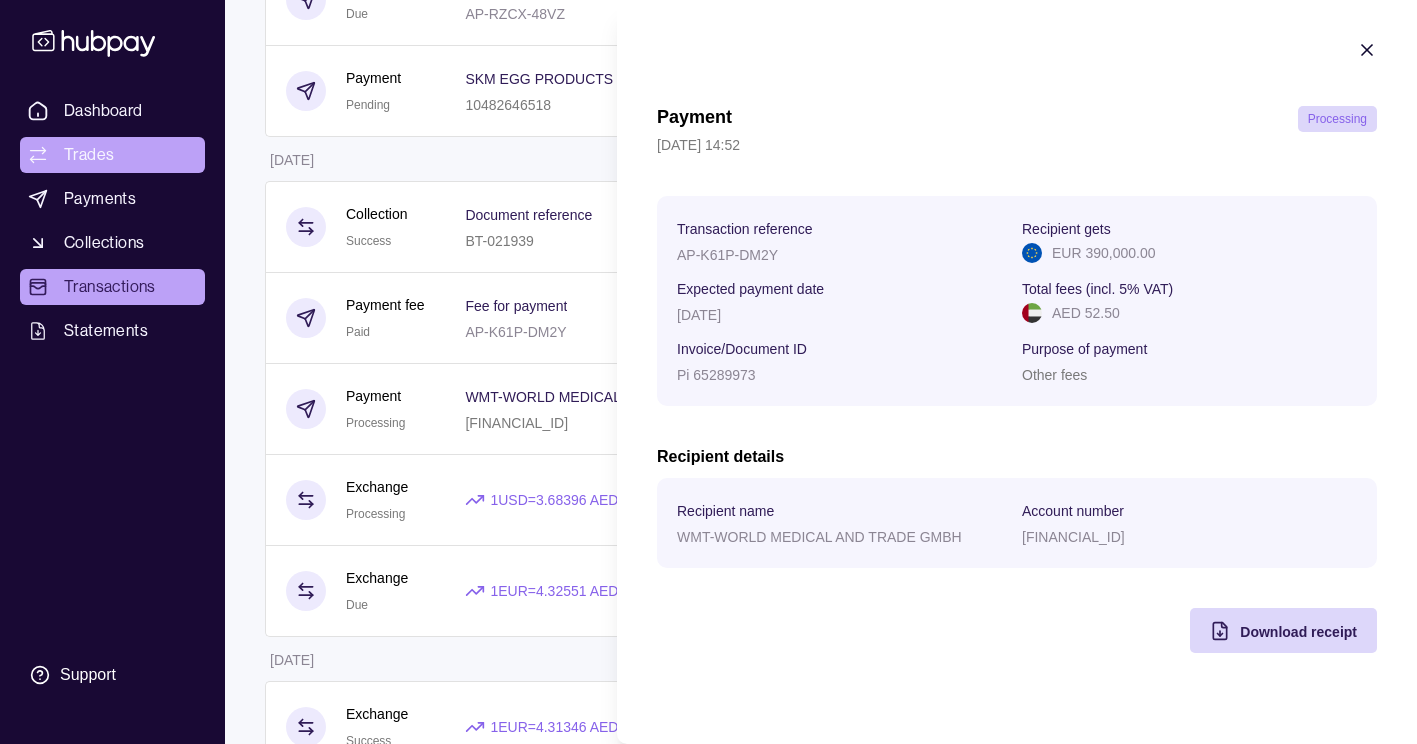 click on "Dashboard Trades Payments Collections Transactions Statements Support J Hello,  JASMIN BUENSUCESO BERKELEY TRADING LLC Account Terms and conditions Privacy policy Sign out Transactions More filters  ( 0  applied) Details Amount 01 Jul 2025 Deposit Success Sender account AE810351191325977409001 Sender name BERKELEY TRADING LLC +   AED 392,000.00 Payment fee Due Fee for payment AP-RZCX-48VZ −   AED 52.50 Payment Pending SKM EGG PRODUCTS EXPORT INDIA LIMITED 10482646518 Invoice/Document ID SKMEXP842024-2025 −   USD 106,200.00 30 Jun 2025 Collection Success Document reference BT-021939 Remitter name GLOBAL PROJECT CELIK SANAYI L.L.C +   AED 1,682,500.00 Payment fee Paid Fee for payment AP-K61P-DM2Y −   AED 52.50 Payment Processing WMT-WORLD MEDICAL AND TRADE GMBH DE49200505501194100093 Invoice/Document ID Pi 65289973 −   EUR 390,000.00 Exchange Processing 1  USD  =  3.68396   AED Settlement due date 01 Jul 2025 −   AED 391,236.55 +   USD 106,200.00 Exchange Due 1  EUR  =  4.32551   AED 02 Jul 2025 −" at bounding box center (708, 774) 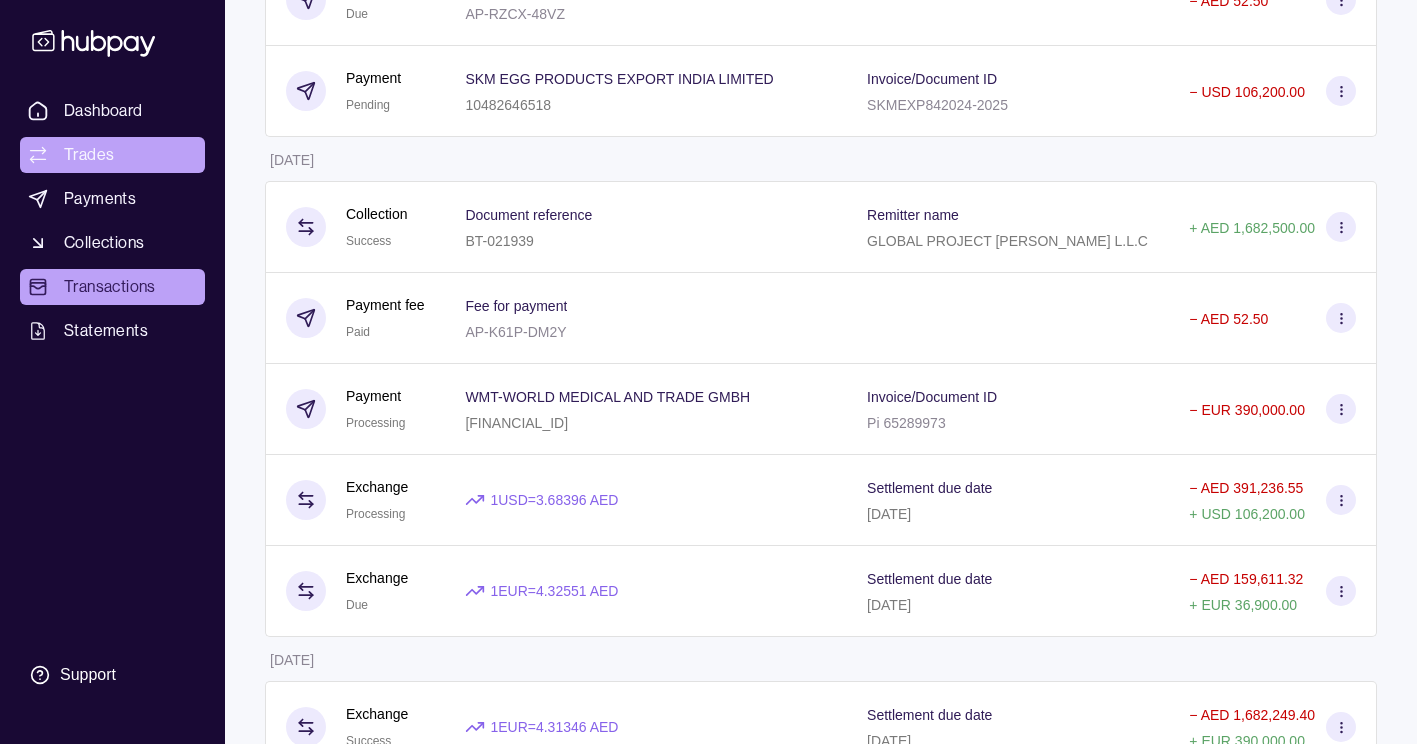 click on "Trades" at bounding box center [112, 155] 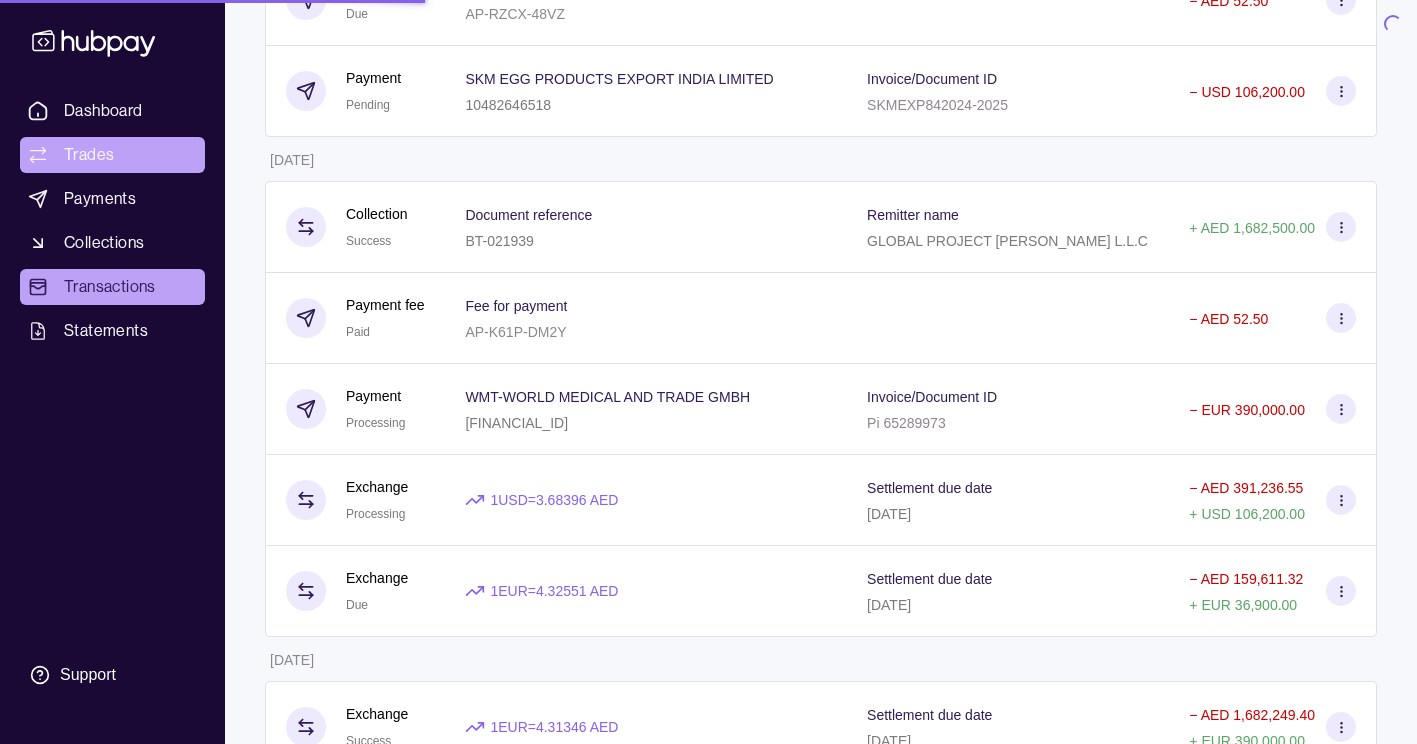 scroll, scrollTop: 0, scrollLeft: 0, axis: both 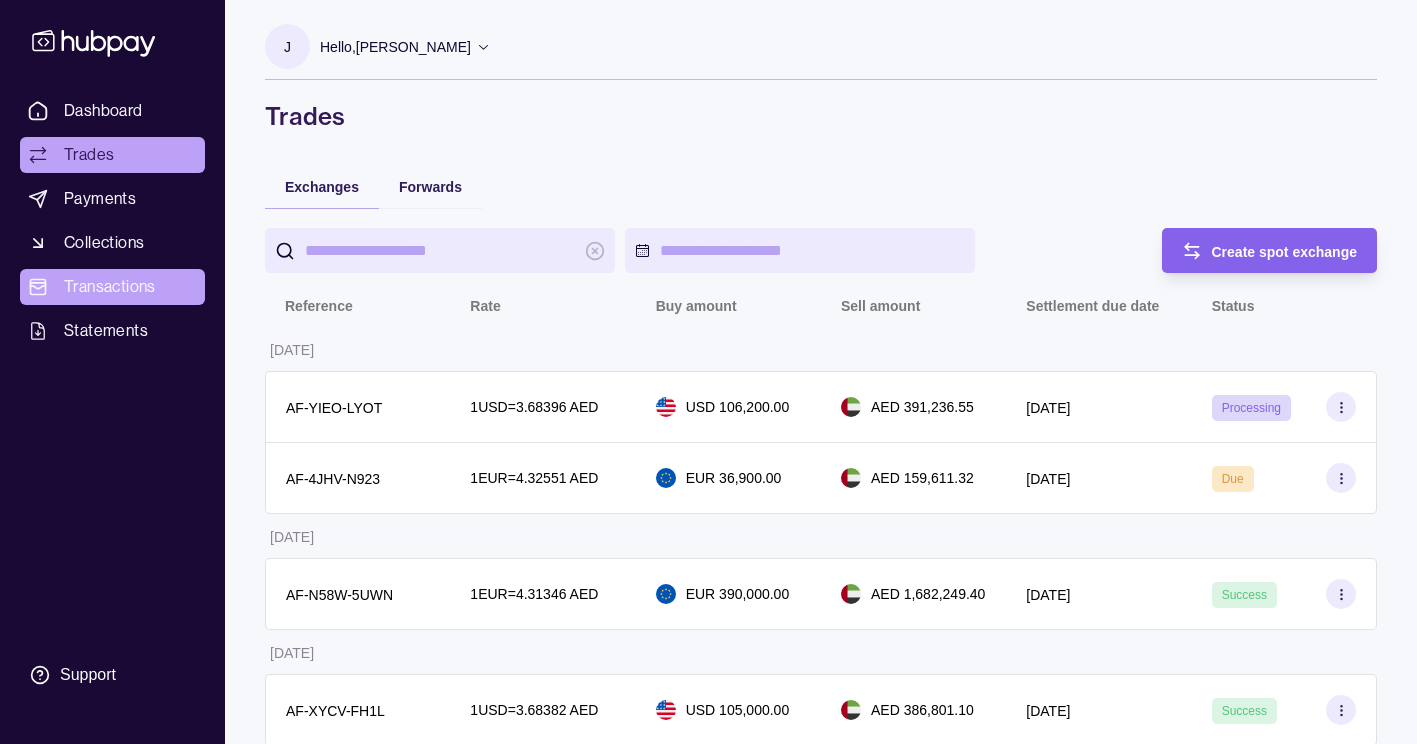click on "Transactions" at bounding box center (112, 287) 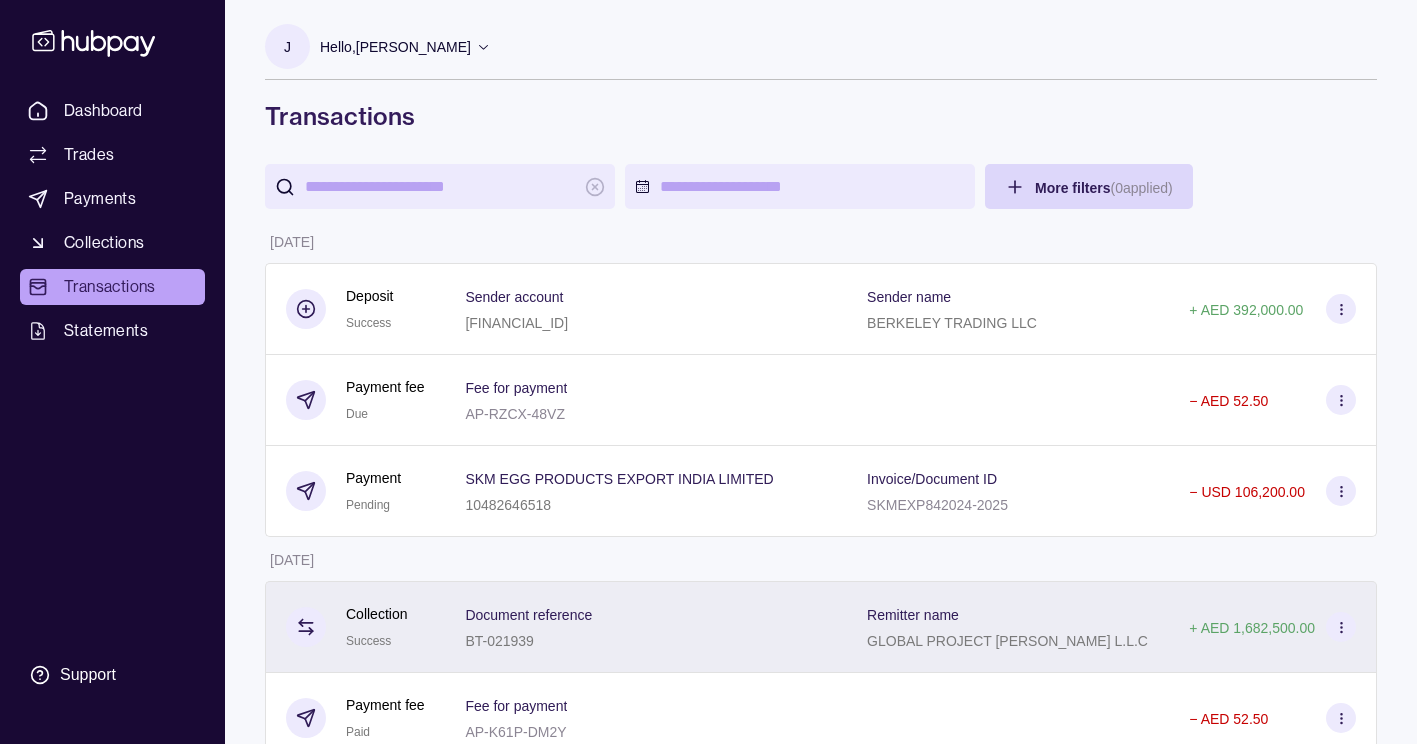 scroll, scrollTop: 400, scrollLeft: 0, axis: vertical 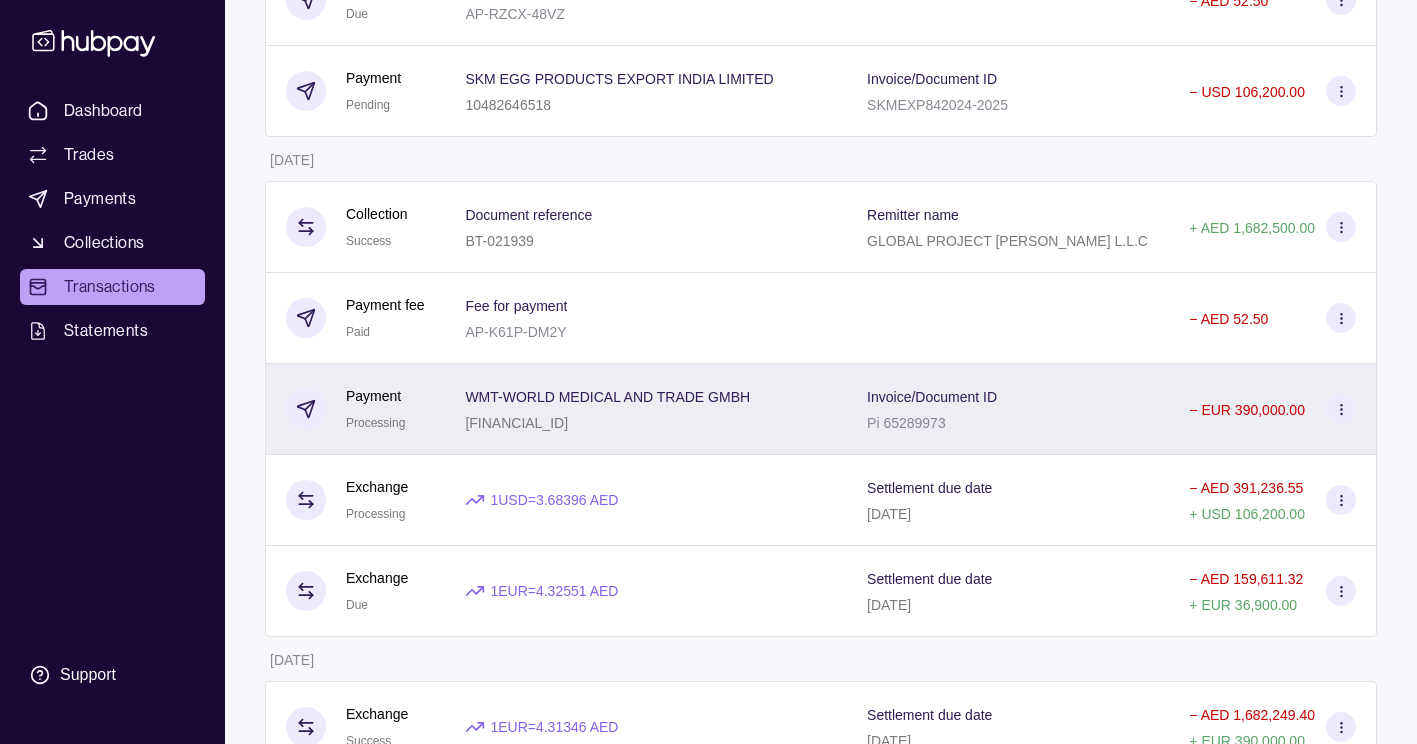click on "−   EUR 390,000.00" at bounding box center [1273, 409] 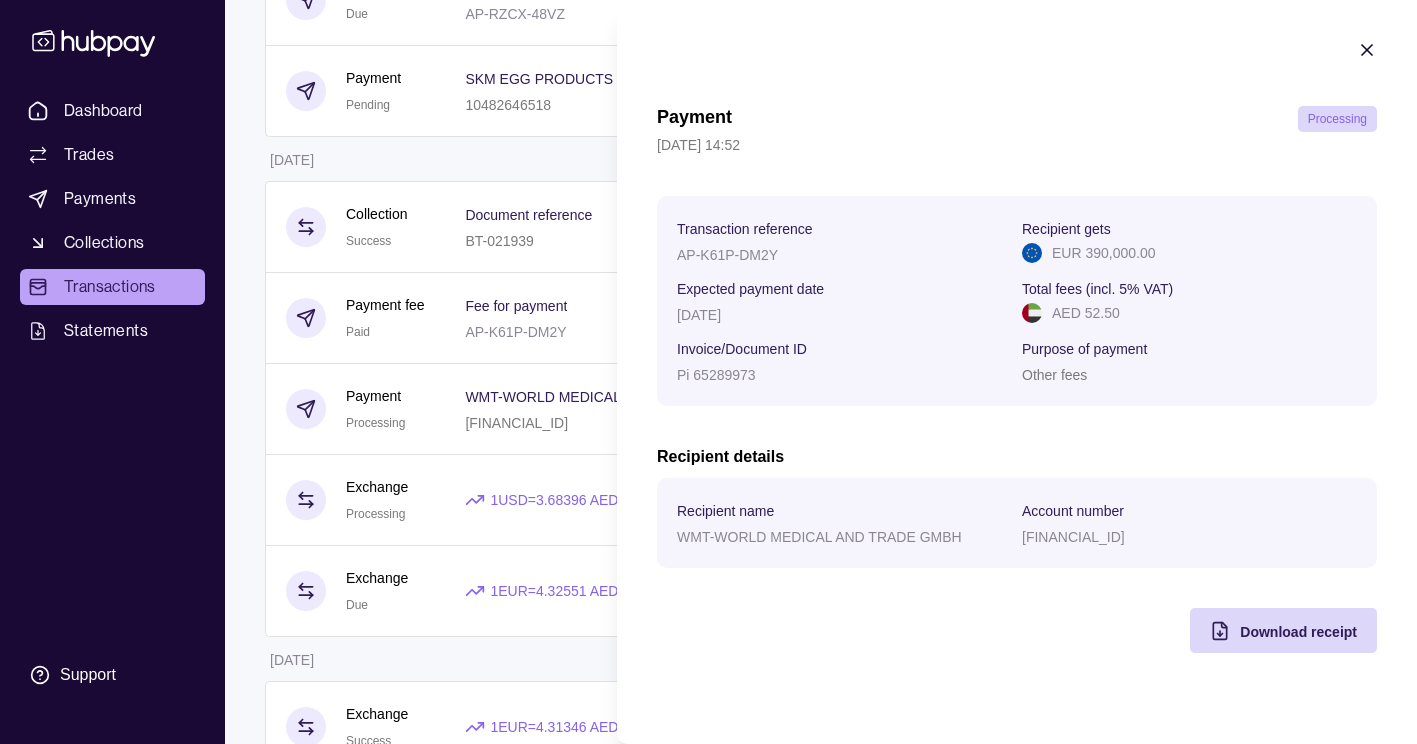 click 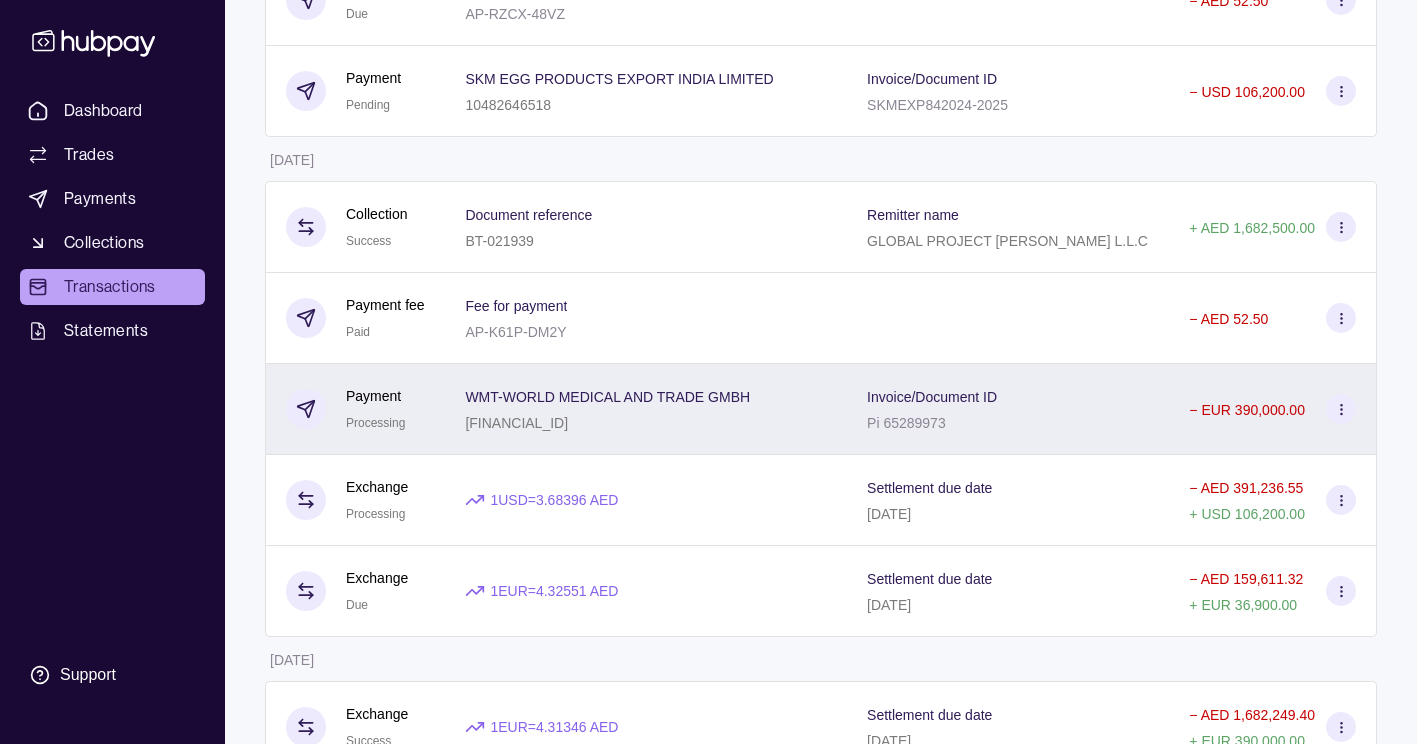 click at bounding box center (1341, 409) 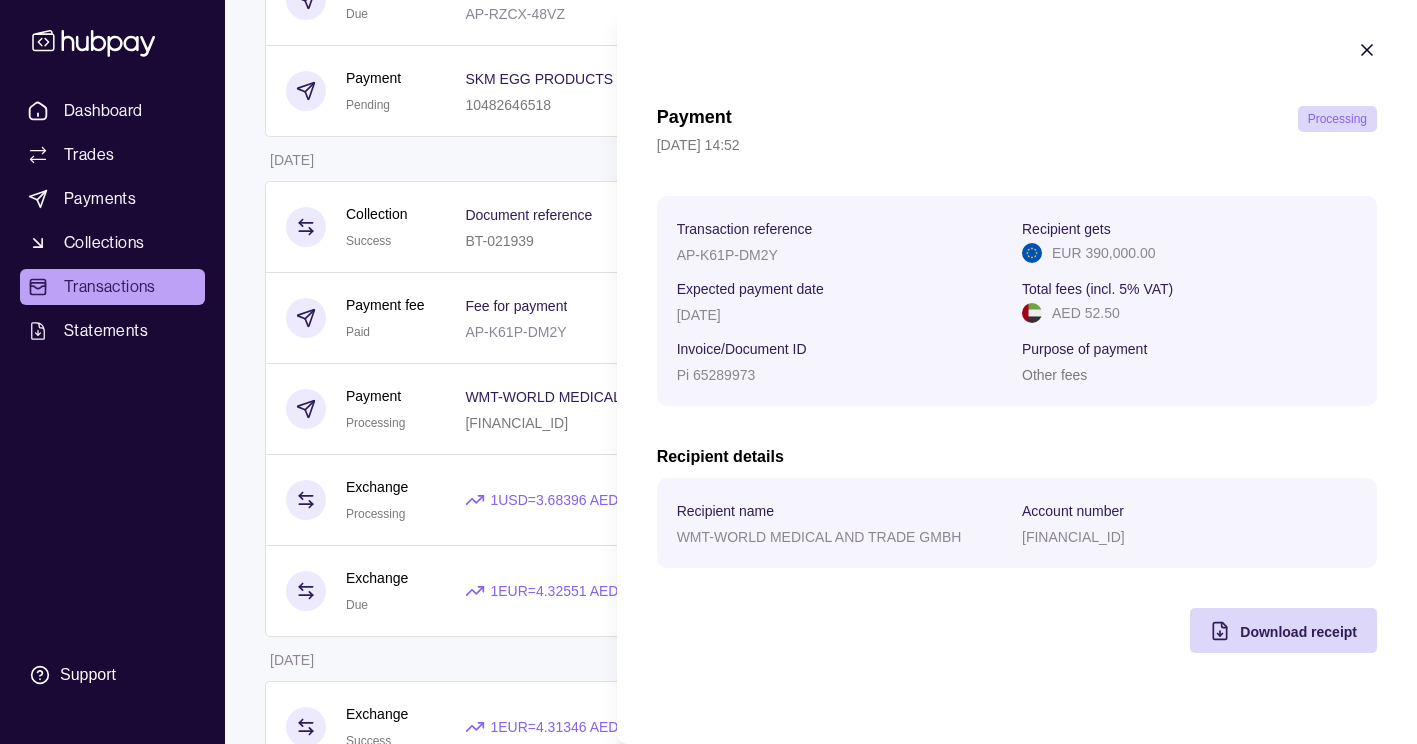 type 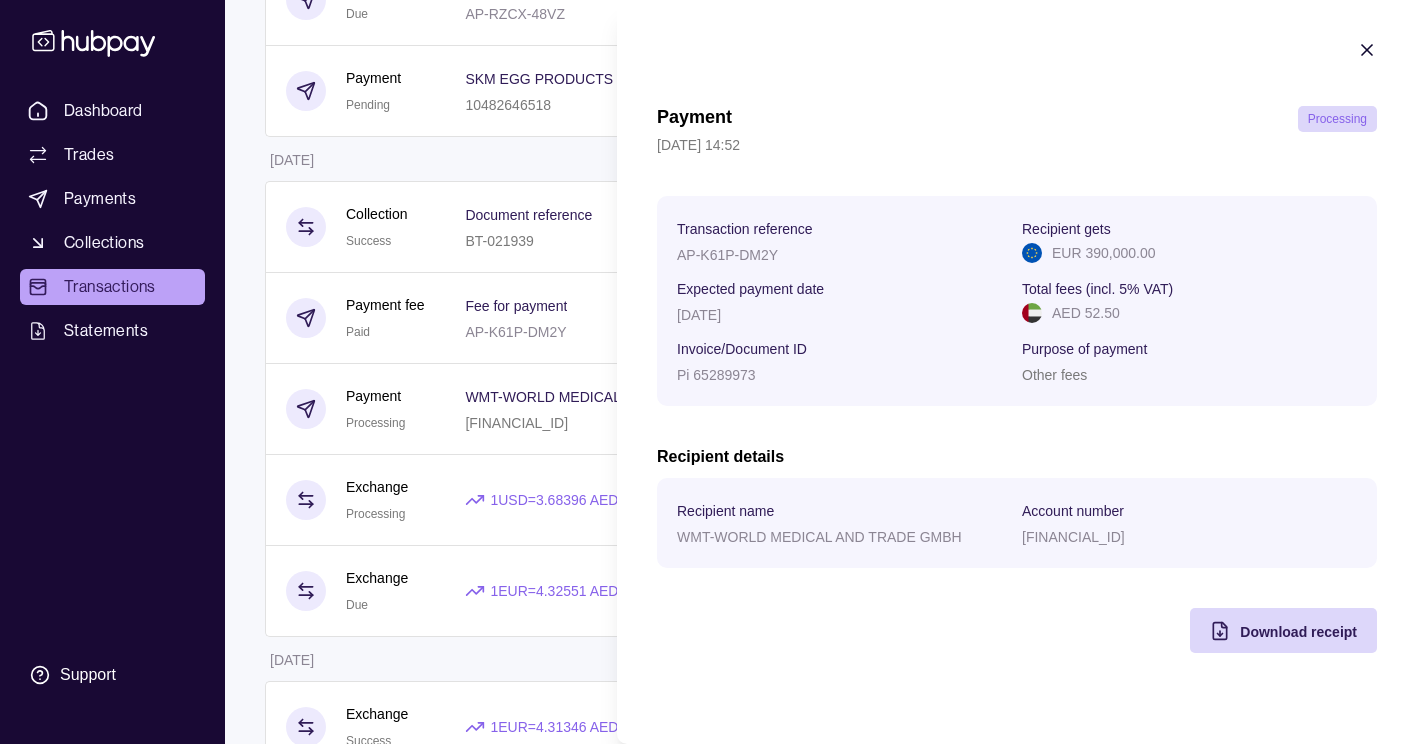 click 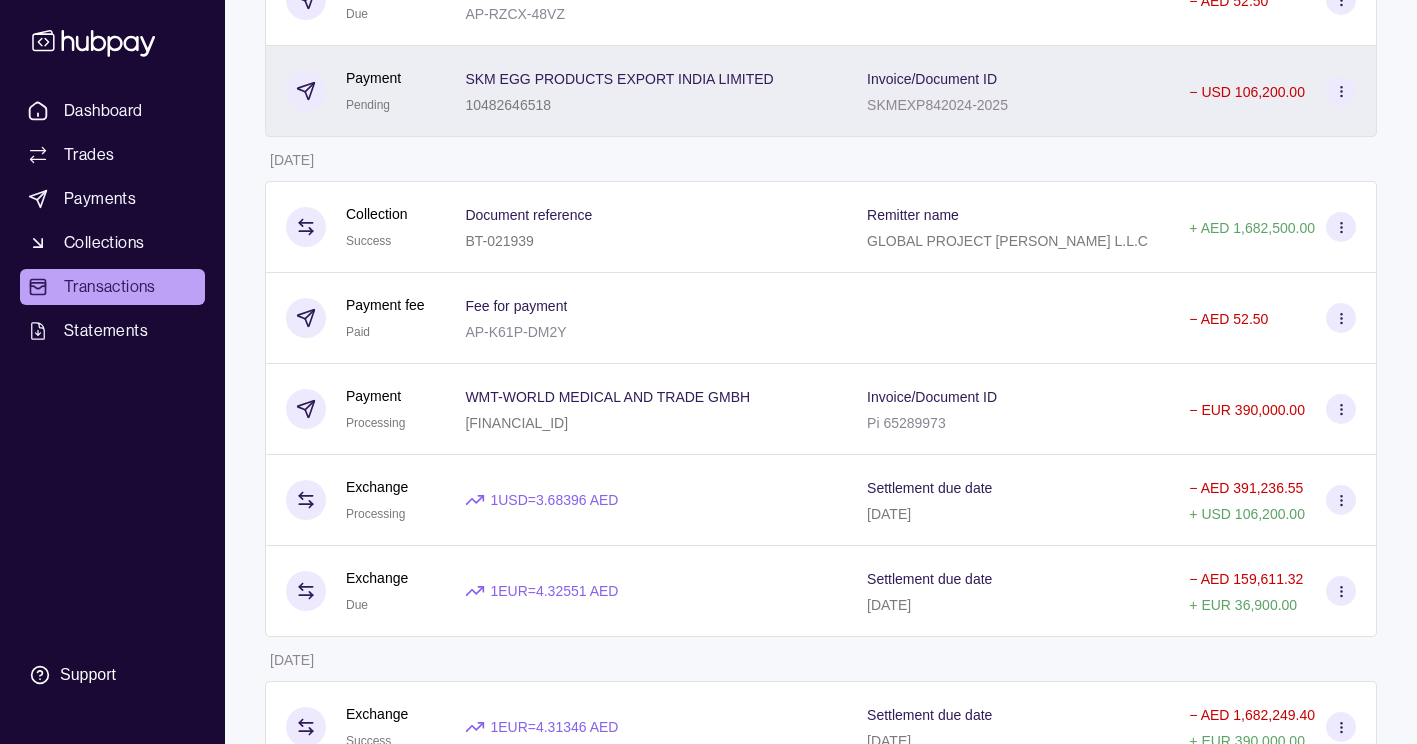 click 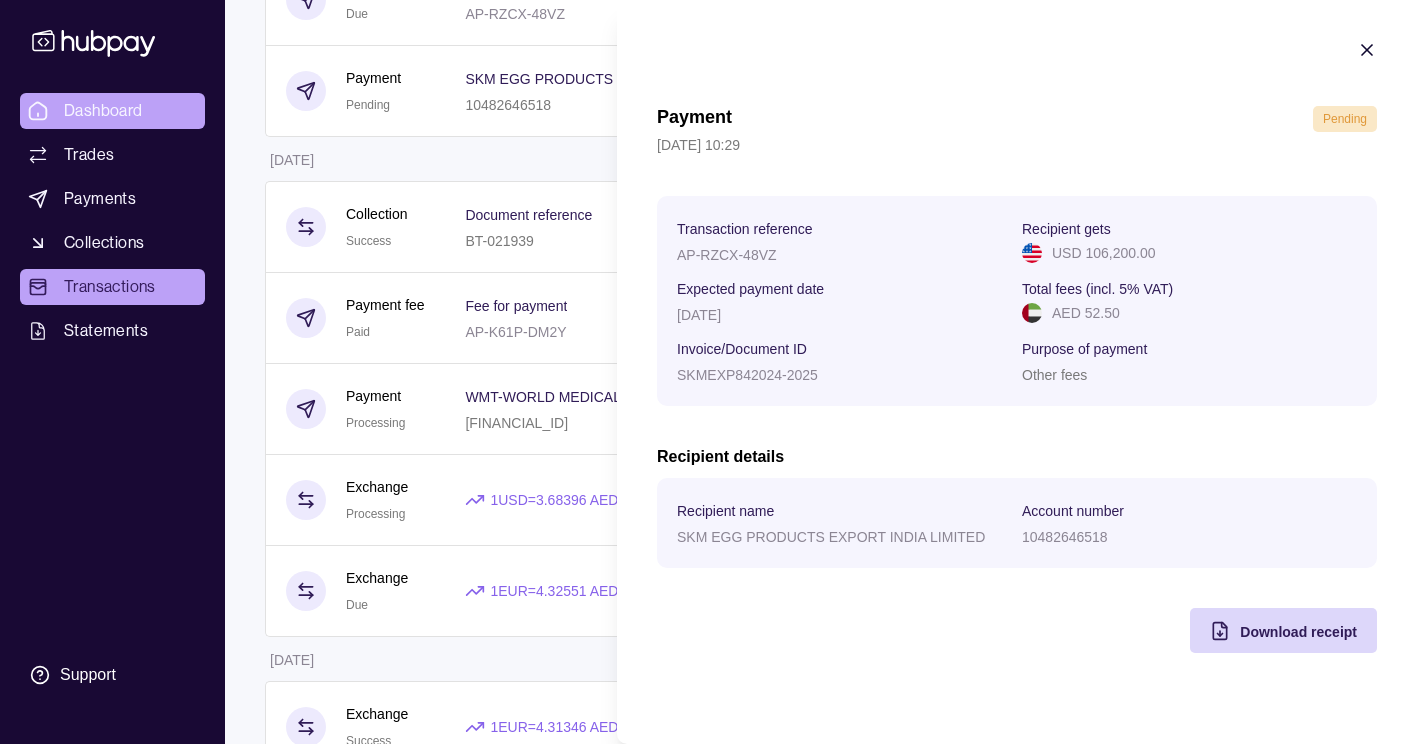 click on "Dashboard Trades Payments Collections Transactions Statements Support J Hello,  JASMIN BUENSUCESO BERKELEY TRADING LLC Account Terms and conditions Privacy policy Sign out Transactions More filters  ( 0  applied) Details Amount 01 Jul 2025 Deposit Success Sender account AE810351191325977409001 Sender name BERKELEY TRADING LLC +   AED 392,000.00 Payment fee Due Fee for payment AP-RZCX-48VZ −   AED 52.50 Payment Pending SKM EGG PRODUCTS EXPORT INDIA LIMITED 10482646518 Invoice/Document ID SKMEXP842024-2025 −   USD 106,200.00 30 Jun 2025 Collection Success Document reference BT-021939 Remitter name GLOBAL PROJECT CELIK SANAYI L.L.C +   AED 1,682,500.00 Payment fee Paid Fee for payment AP-K61P-DM2Y −   AED 52.50 Payment Processing WMT-WORLD MEDICAL AND TRADE GMBH DE49200505501194100093 Invoice/Document ID Pi 65289973 −   EUR 390,000.00 Exchange Processing 1  USD  =  3.68396   AED Settlement due date 01 Jul 2025 −   AED 391,236.55 +   USD 106,200.00 Exchange Due 1  EUR  =  4.32551   AED 02 Jul 2025 −" at bounding box center [708, 774] 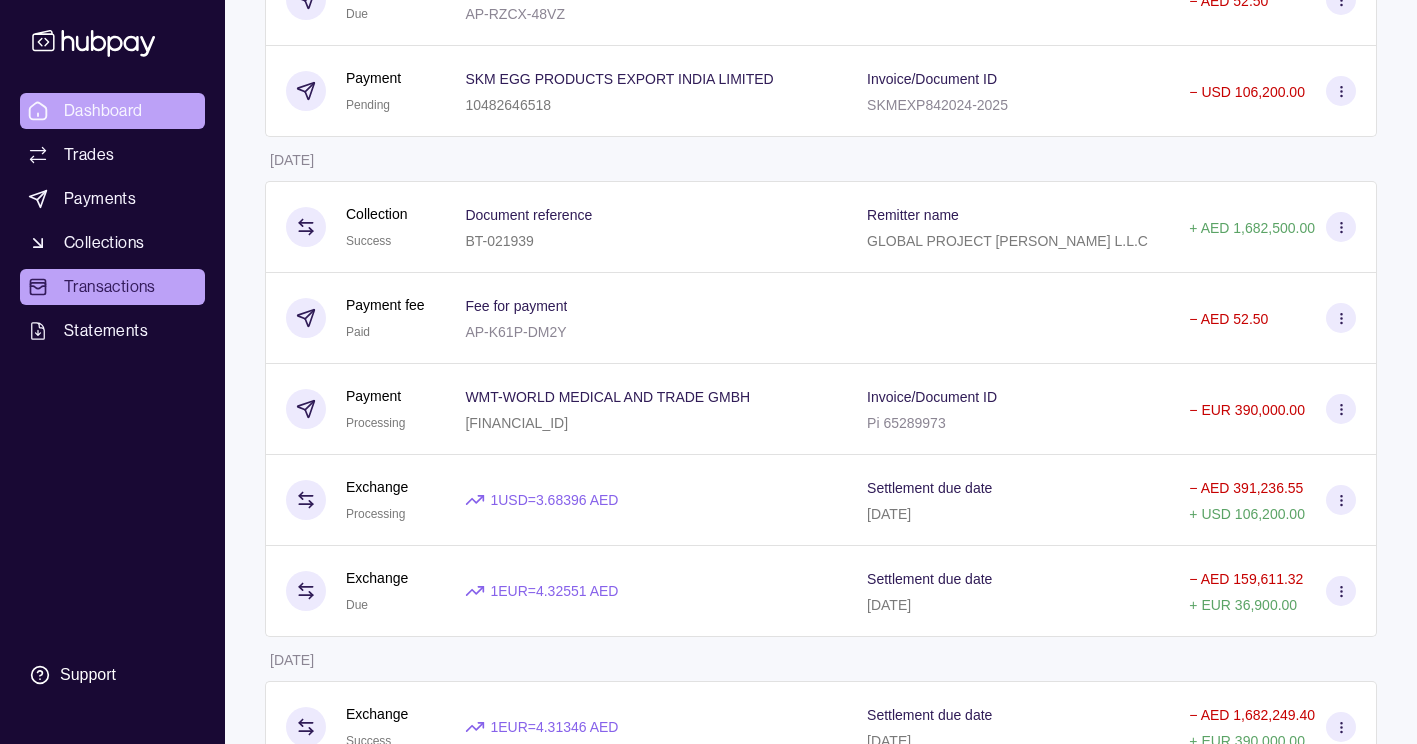click on "Dashboard" at bounding box center [103, 111] 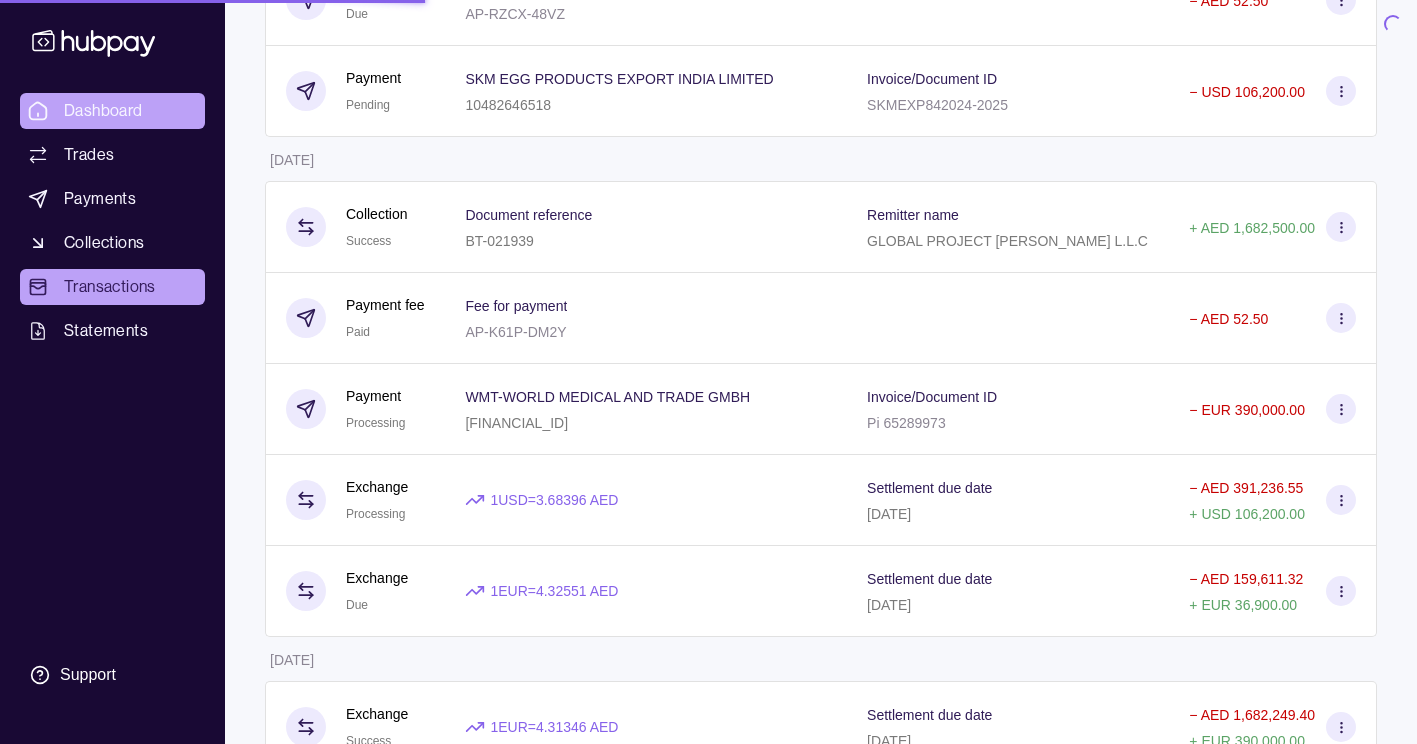 scroll, scrollTop: 0, scrollLeft: 0, axis: both 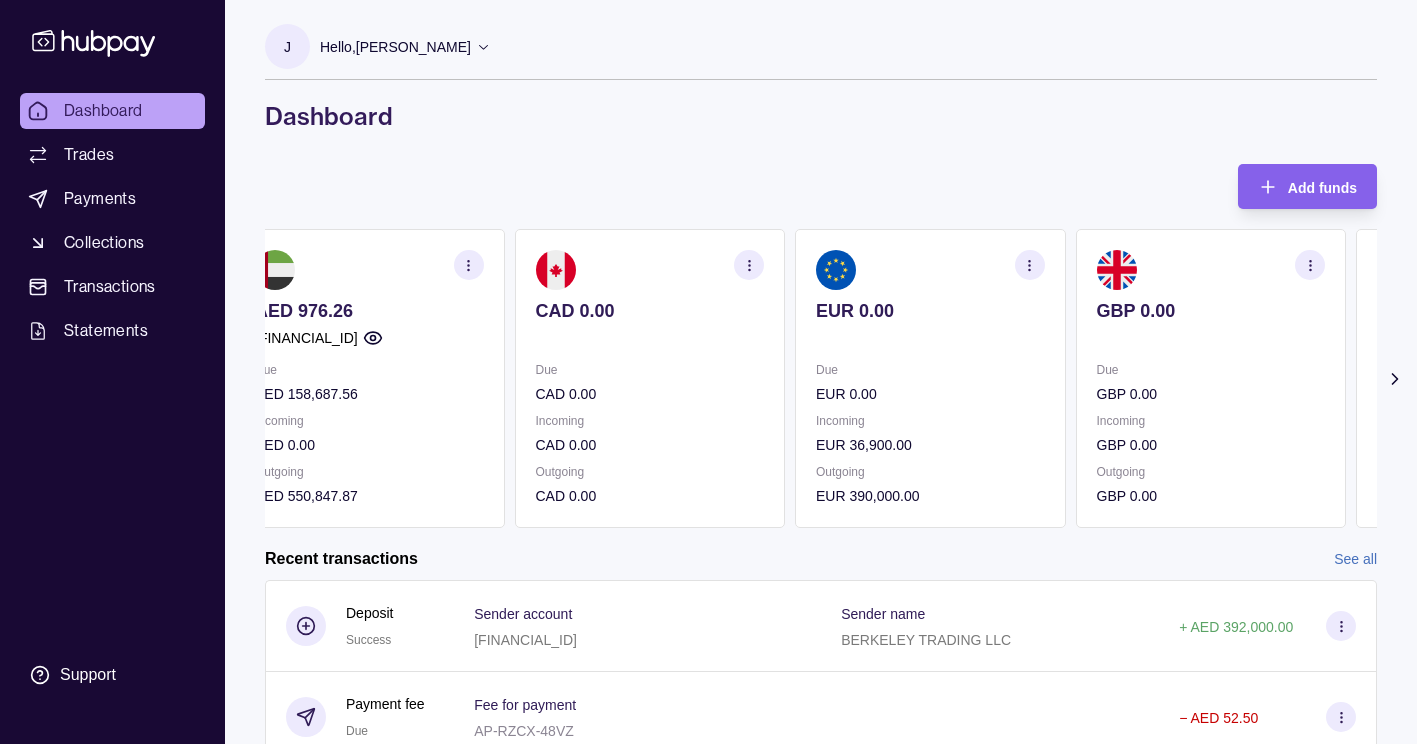 click on "AED 976.26" at bounding box center (369, 311) 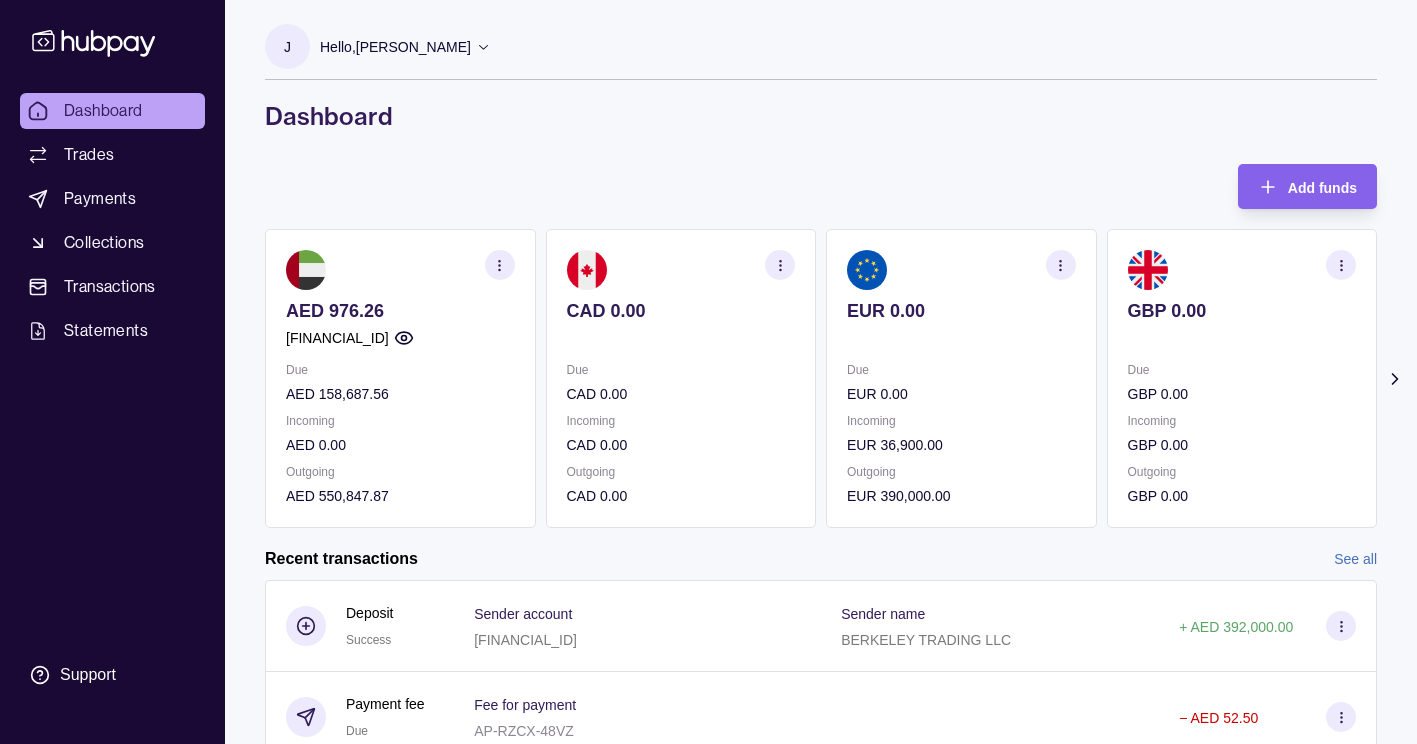 click on "AED 976.26" at bounding box center [400, 311] 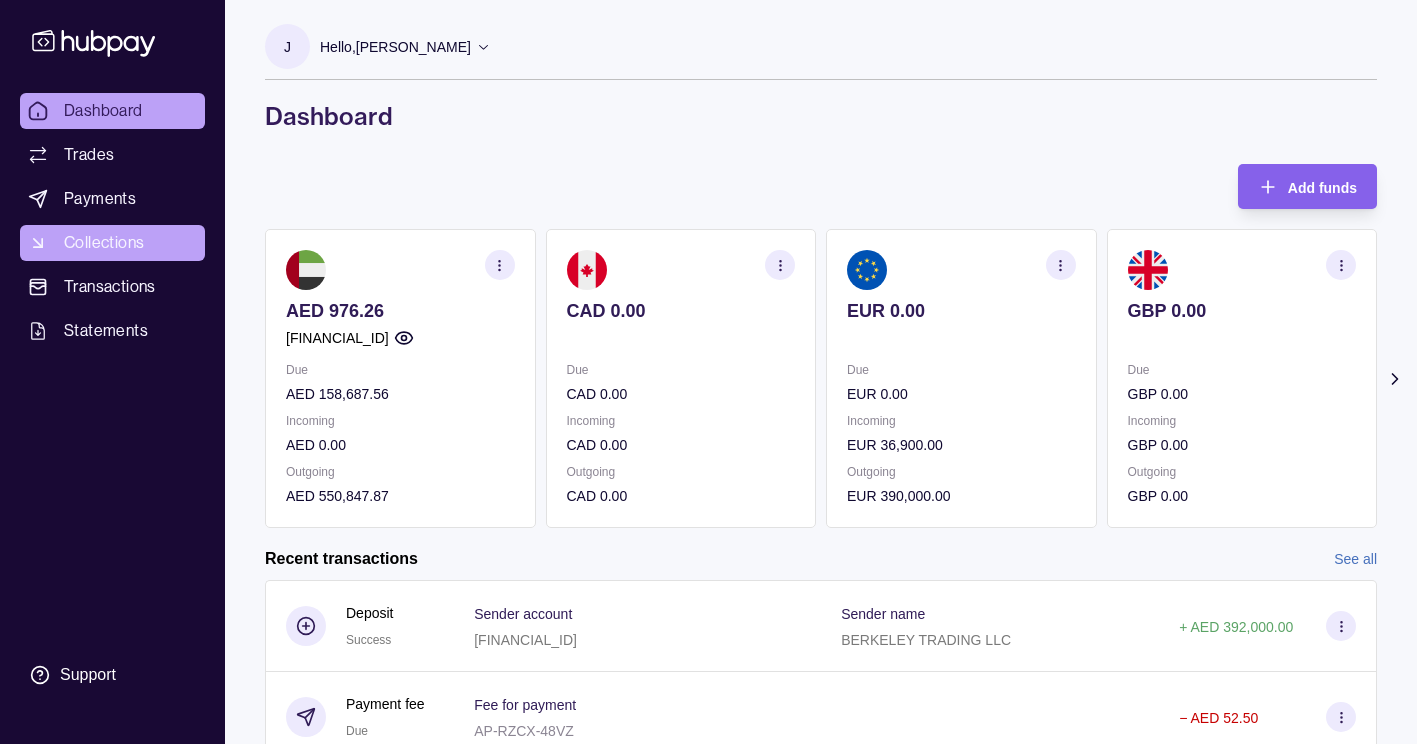 click on "Collections" at bounding box center (112, 243) 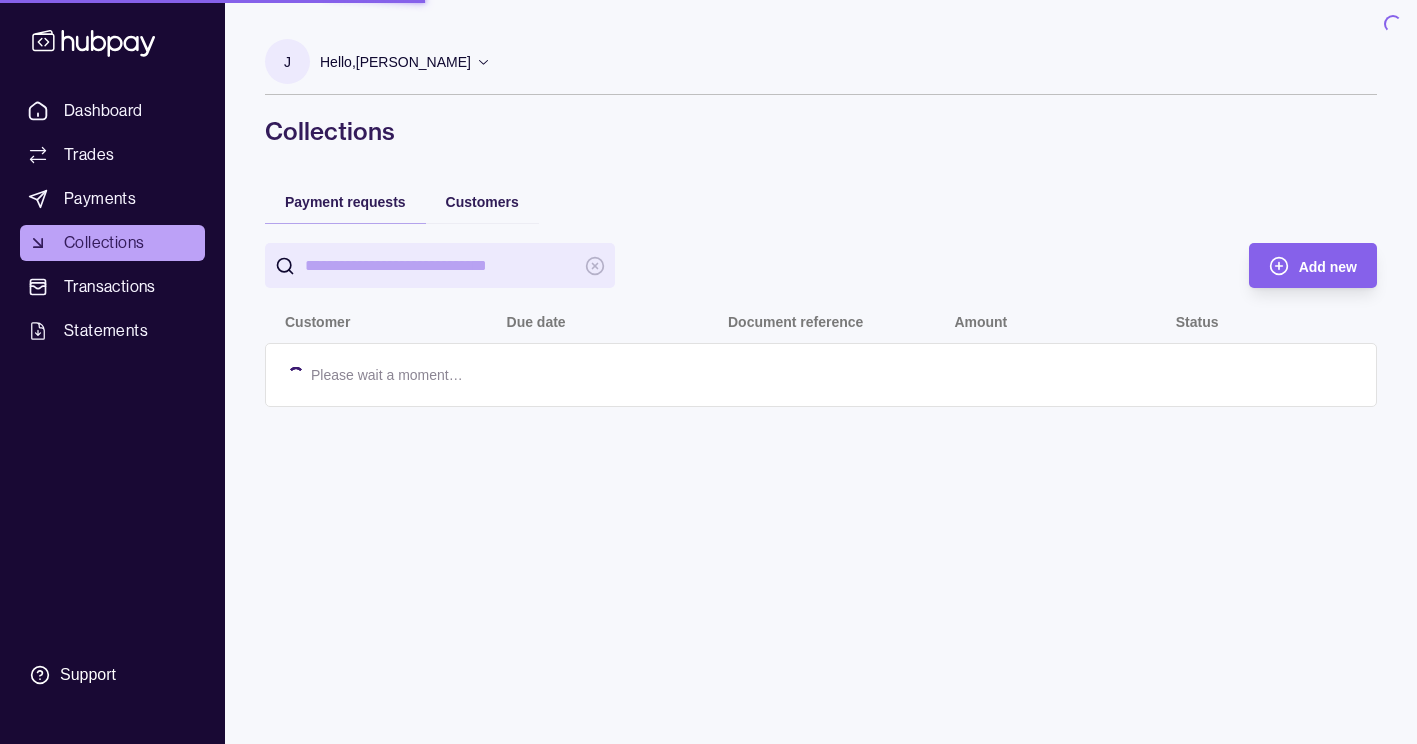 click on "Transactions" at bounding box center (110, 287) 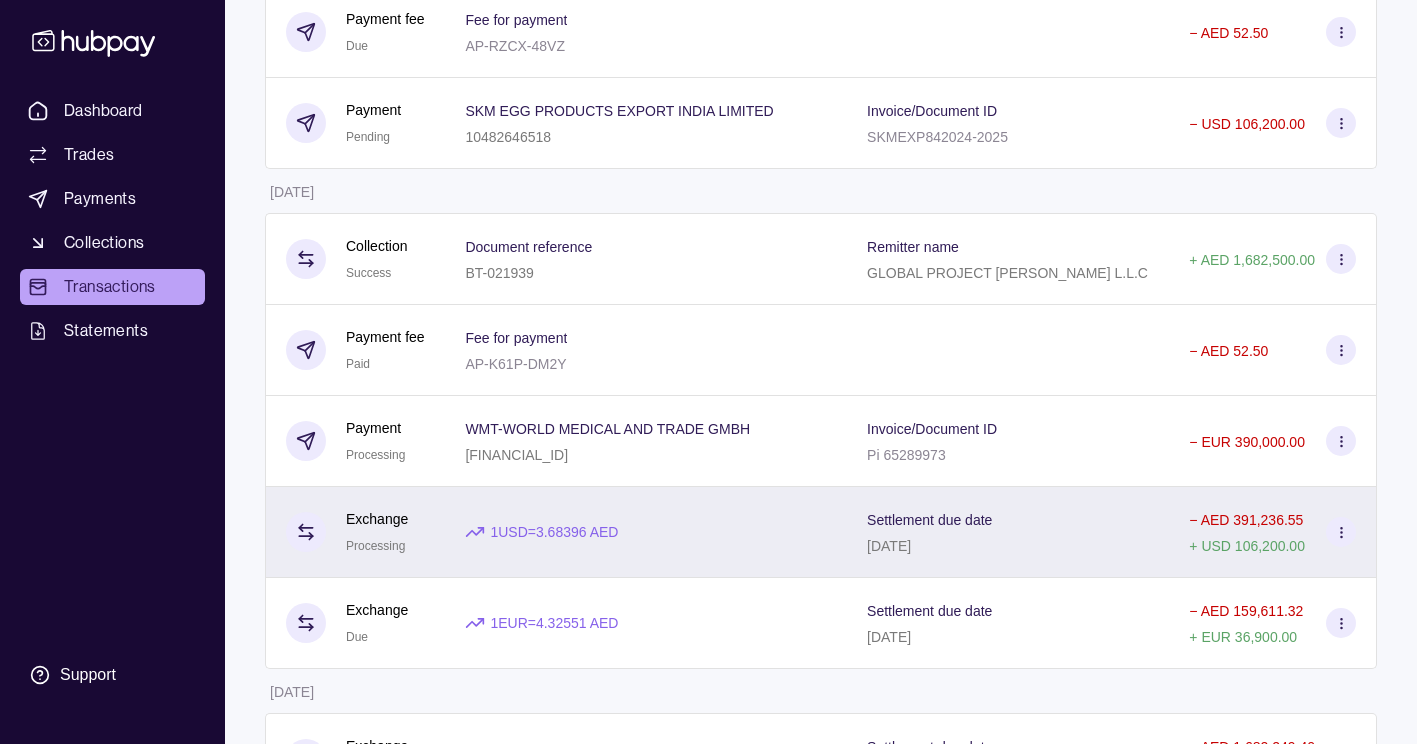 scroll, scrollTop: 371, scrollLeft: 0, axis: vertical 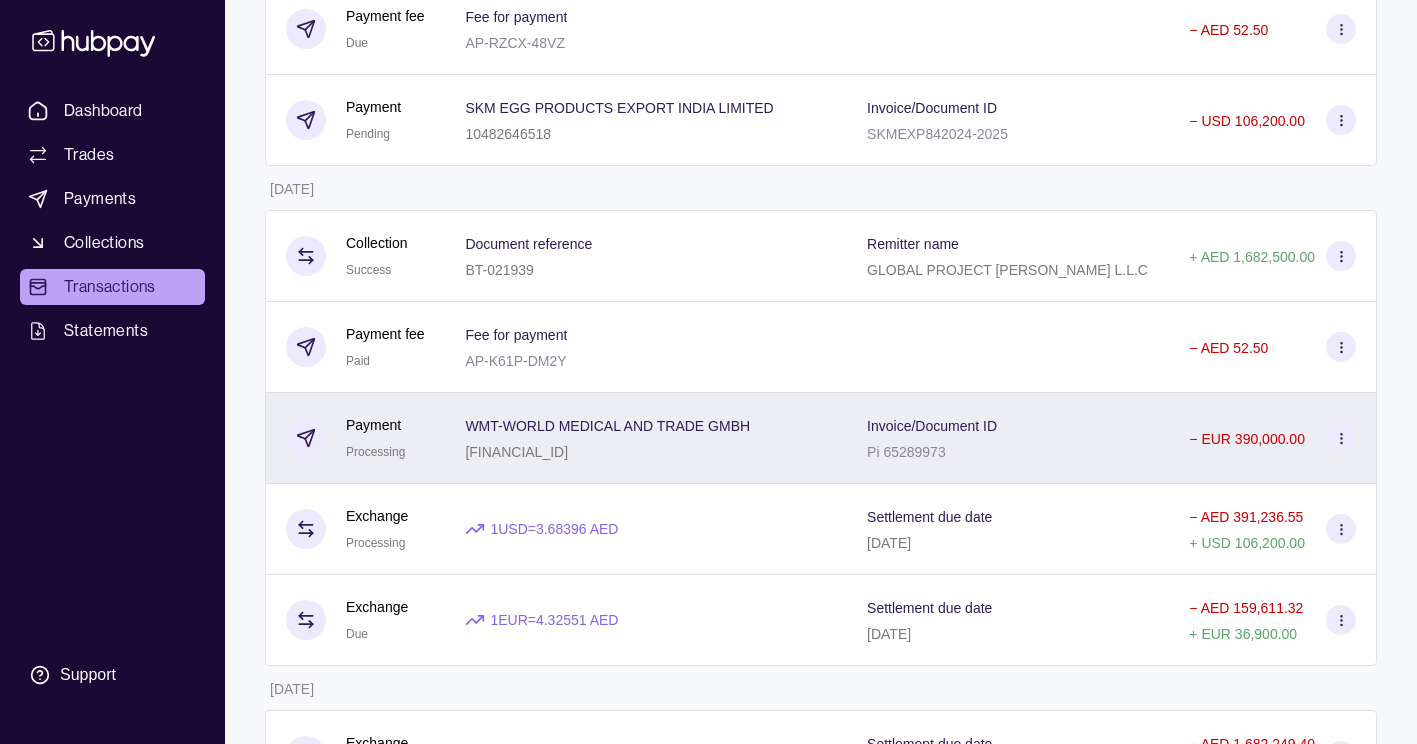 click on "−   EUR 390,000.00" at bounding box center [1273, 438] 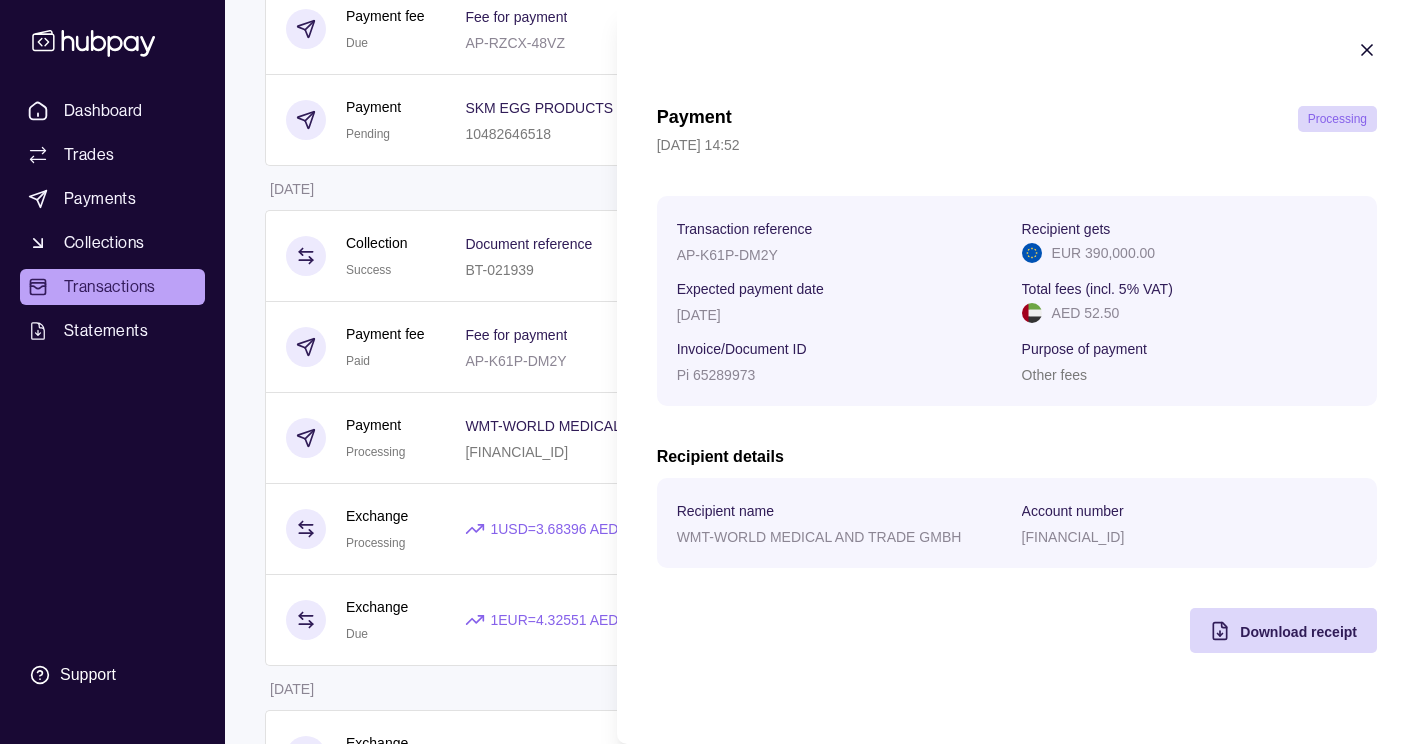 type 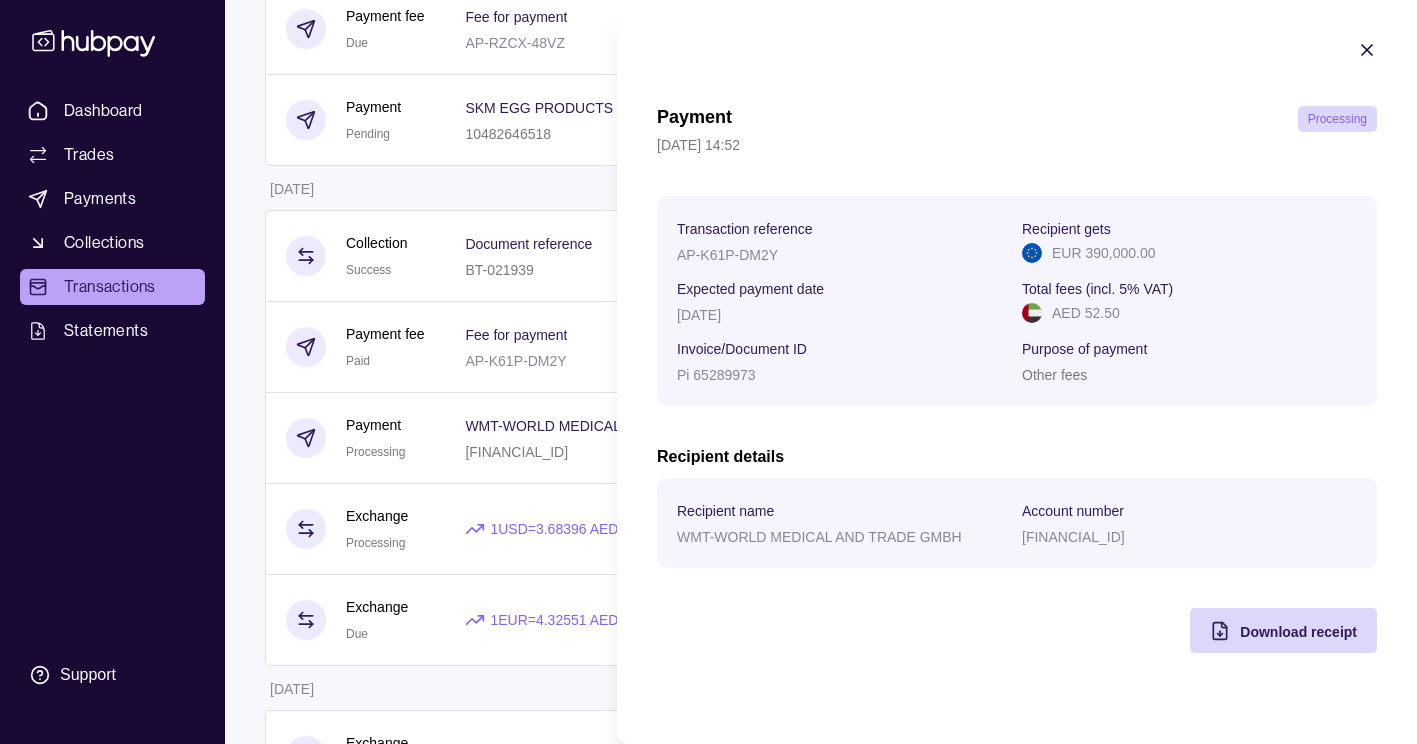 click 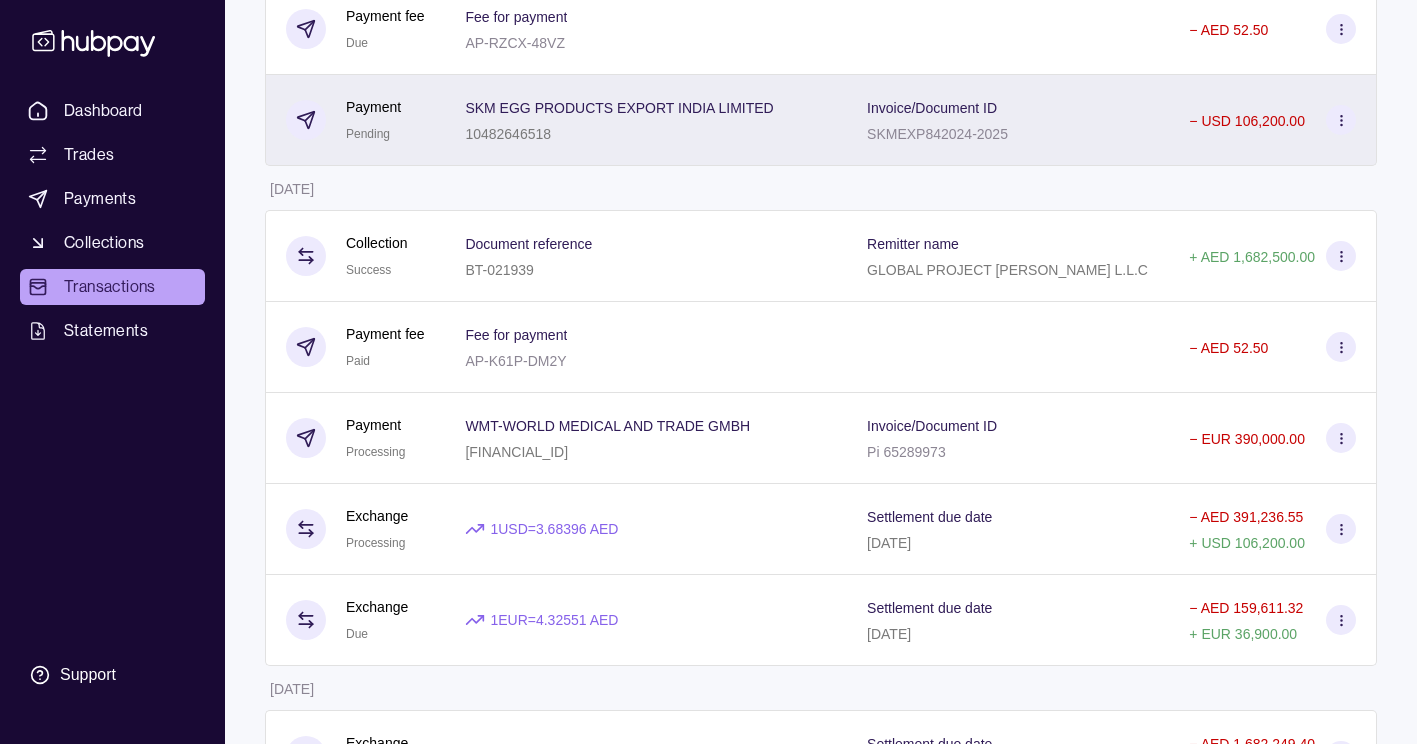 click at bounding box center [1341, 120] 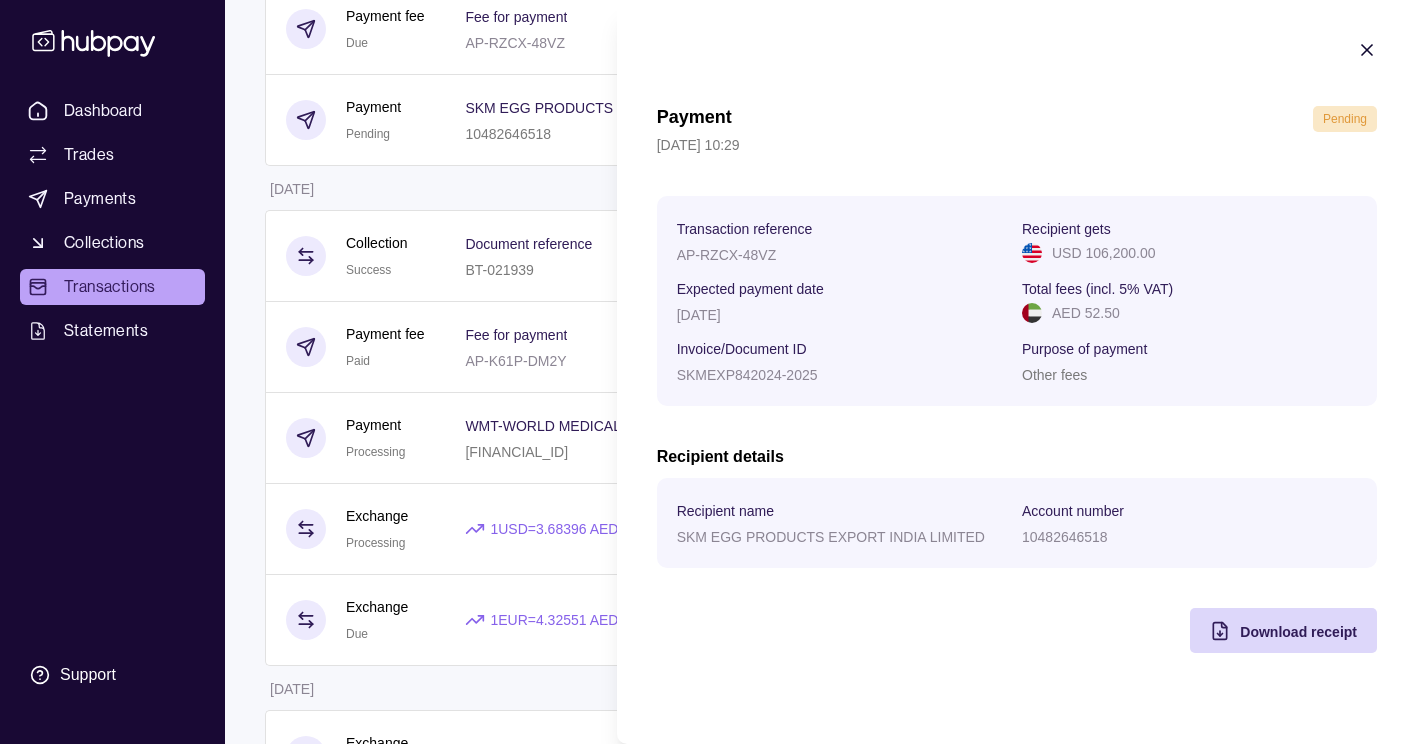click 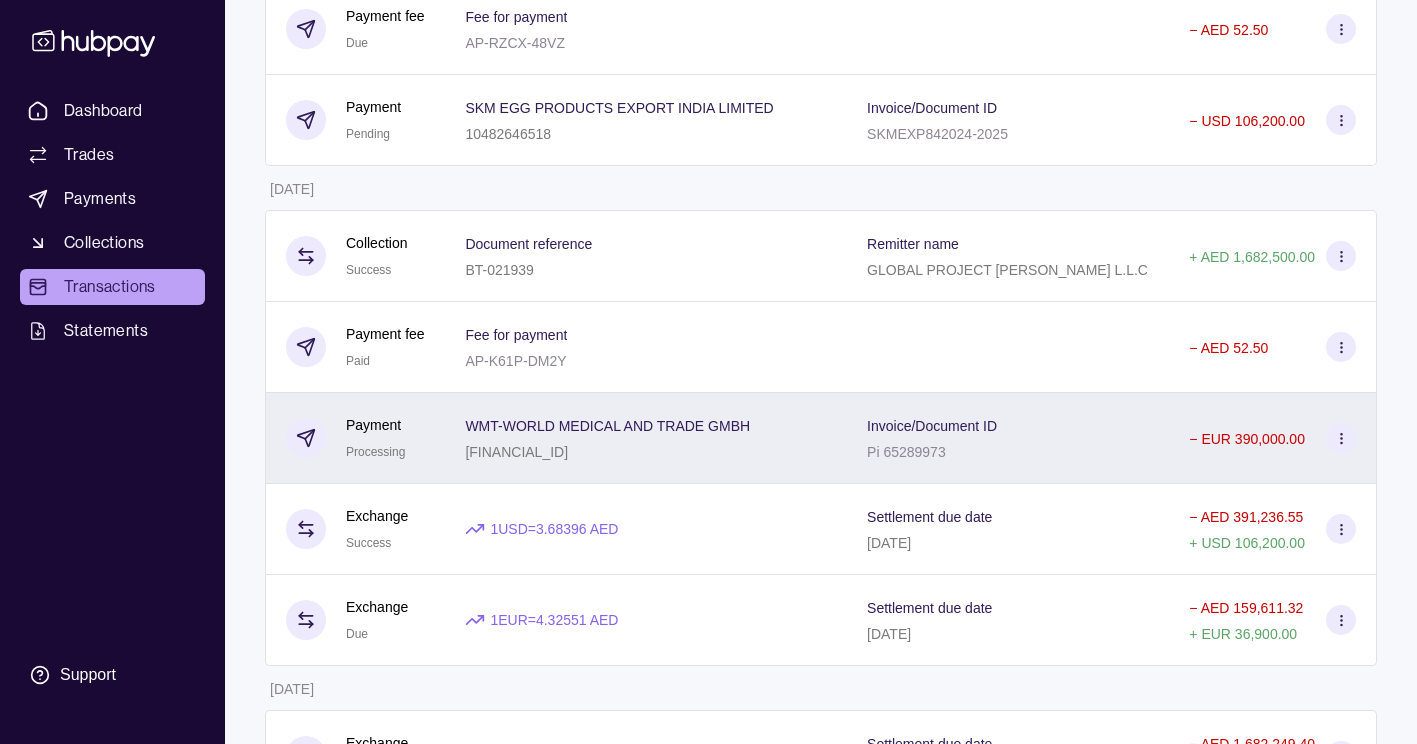click at bounding box center [1341, 438] 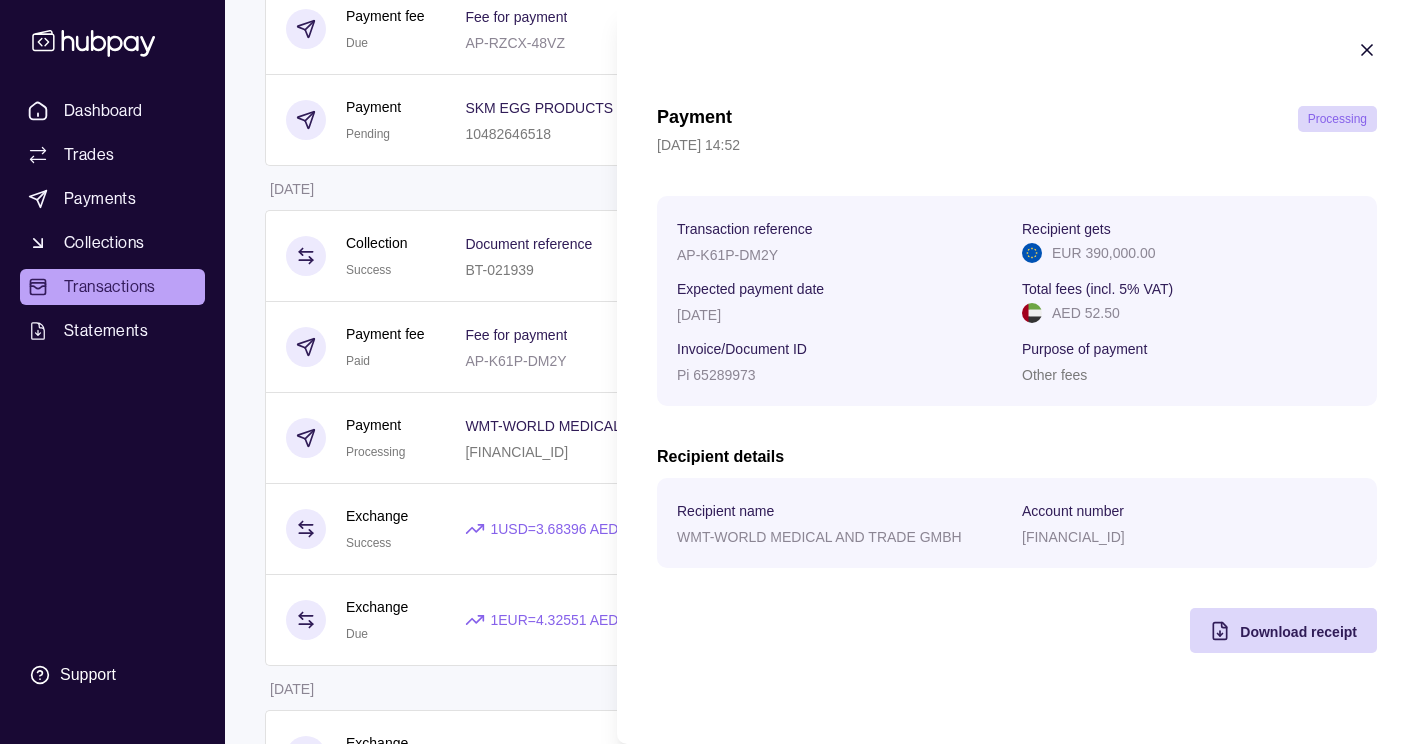 click 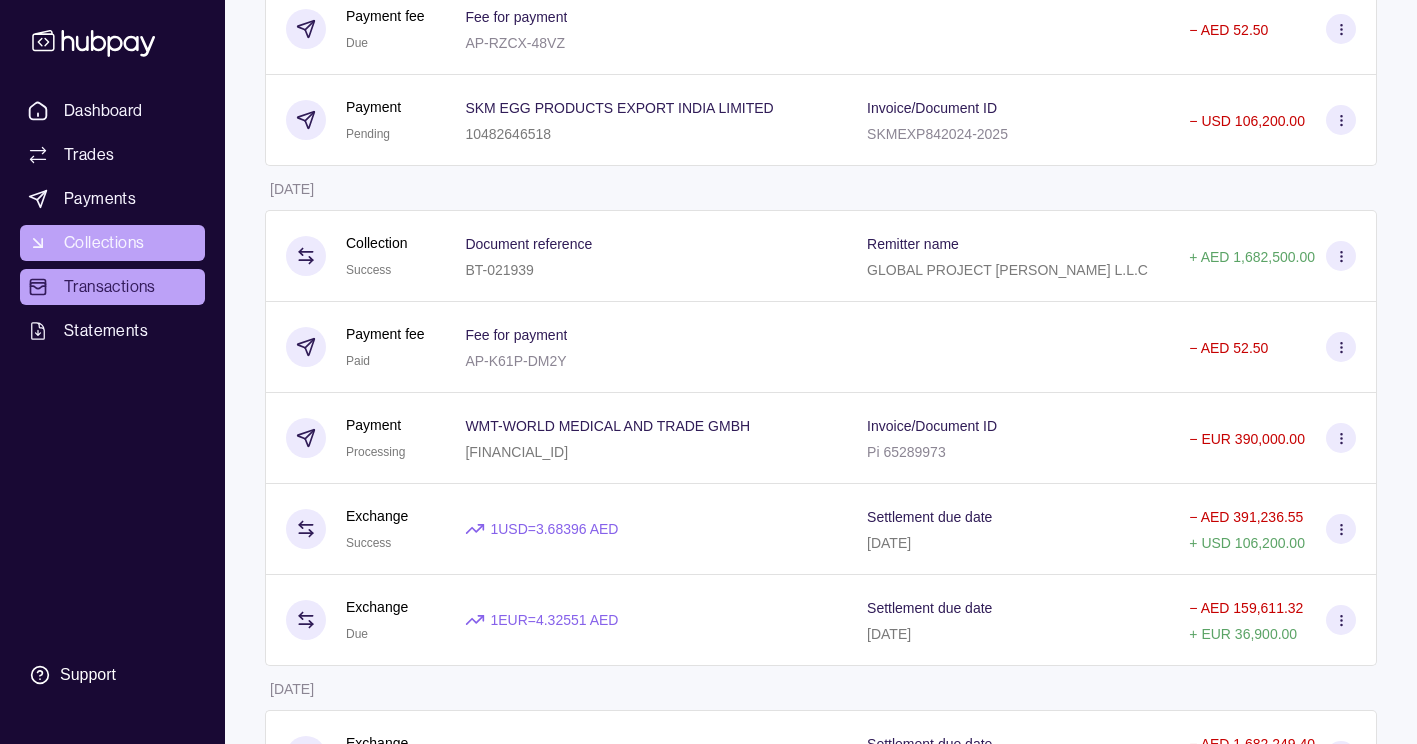 click on "Collections" at bounding box center [104, 243] 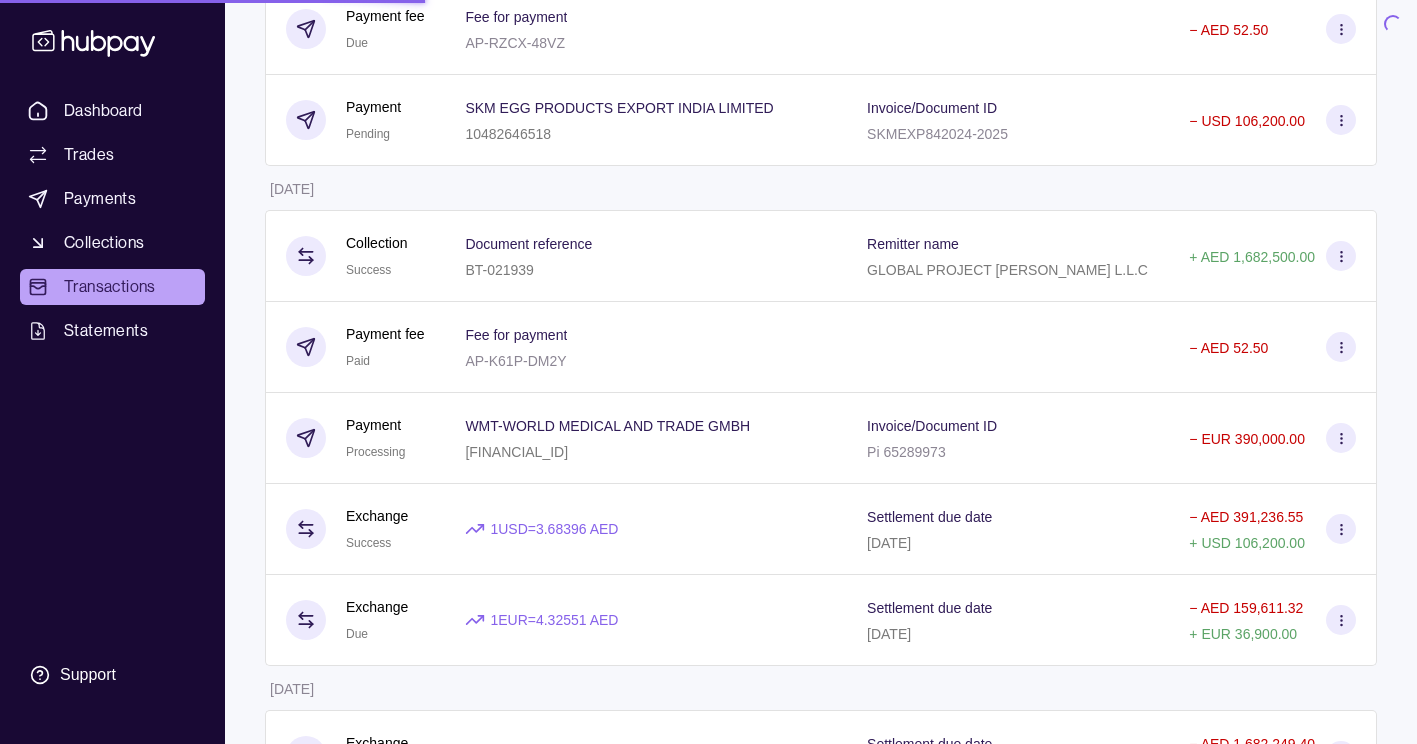 scroll, scrollTop: 0, scrollLeft: 0, axis: both 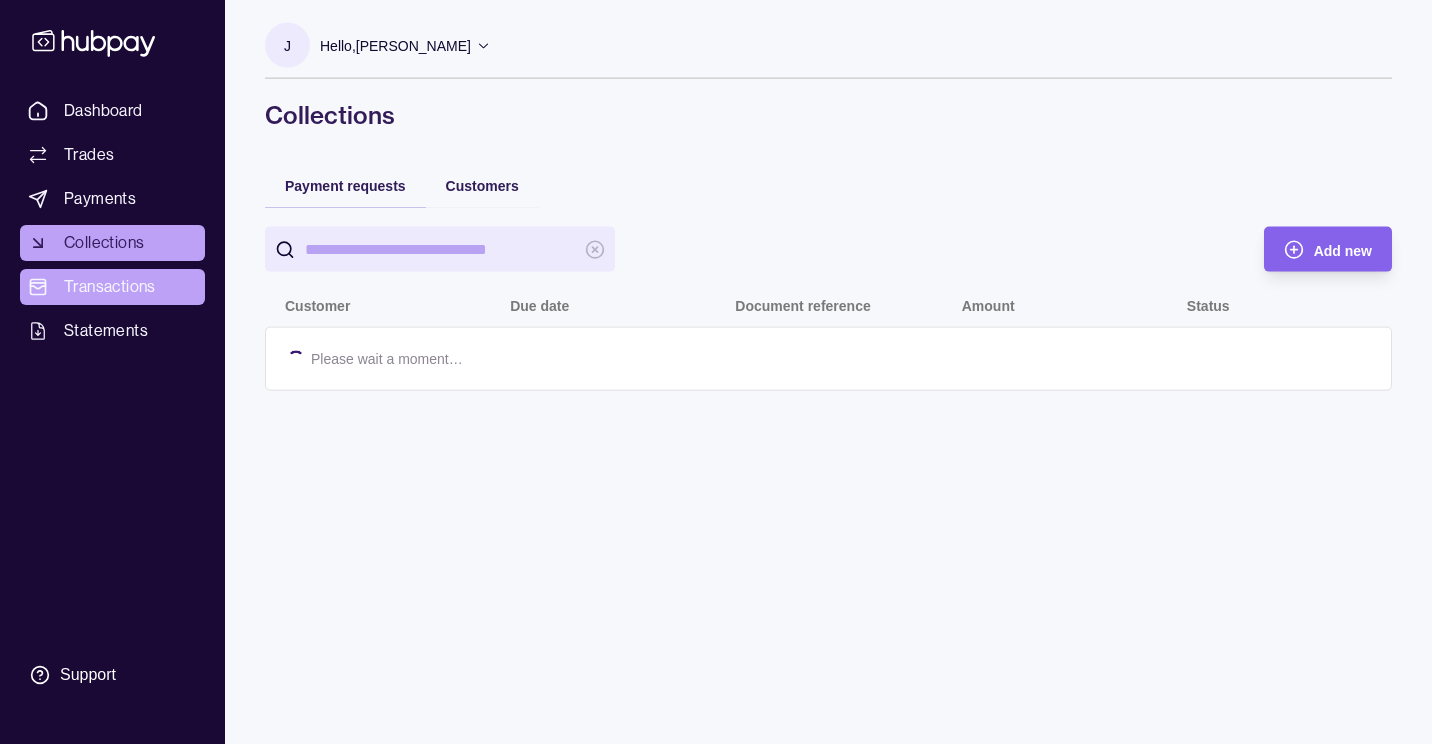 click on "Transactions" at bounding box center (110, 287) 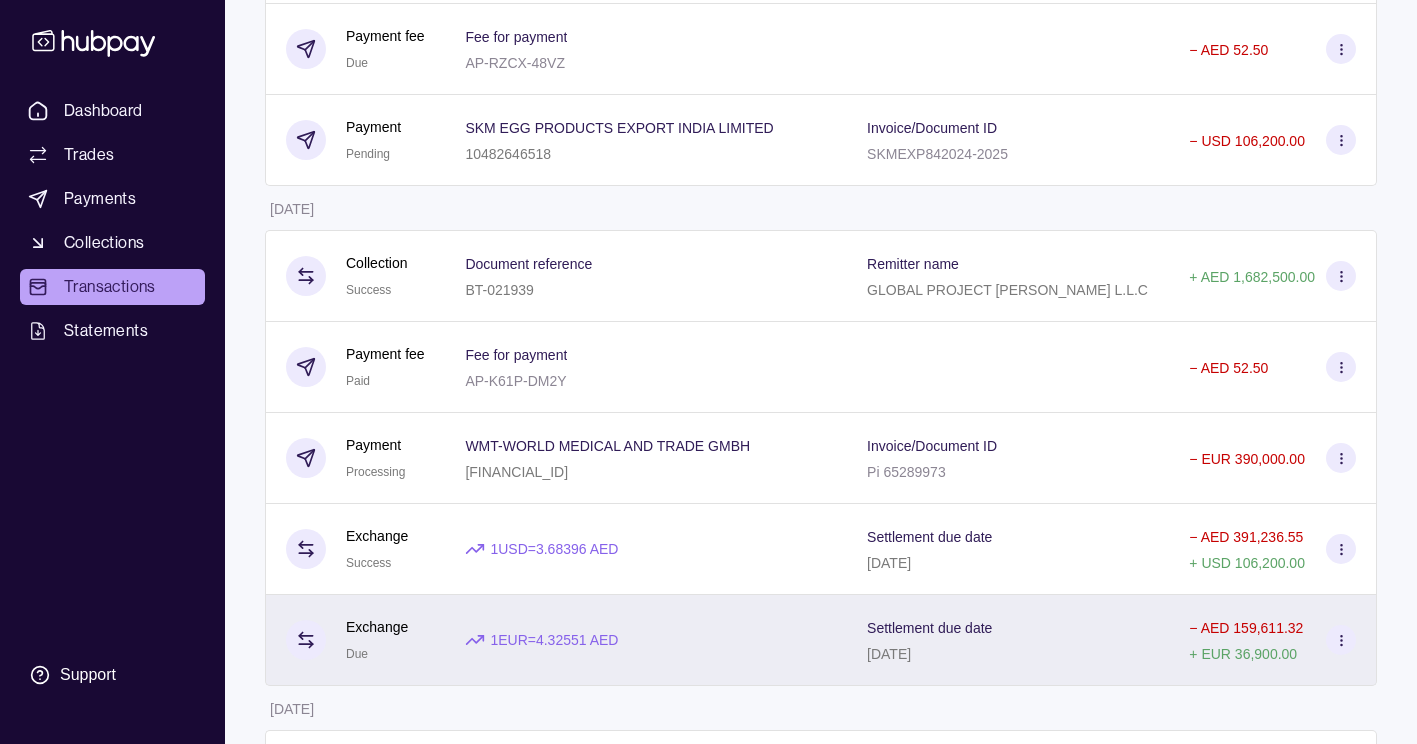 scroll, scrollTop: 400, scrollLeft: 0, axis: vertical 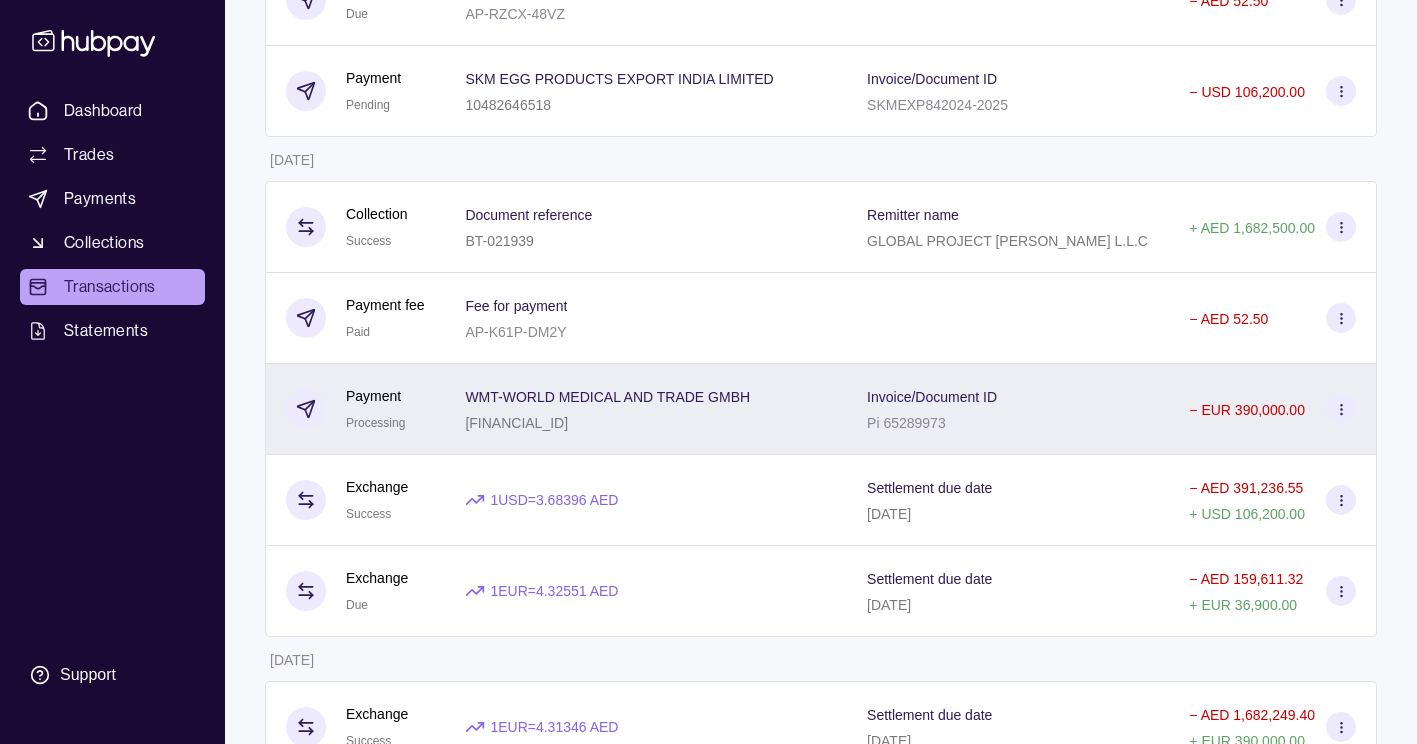 click 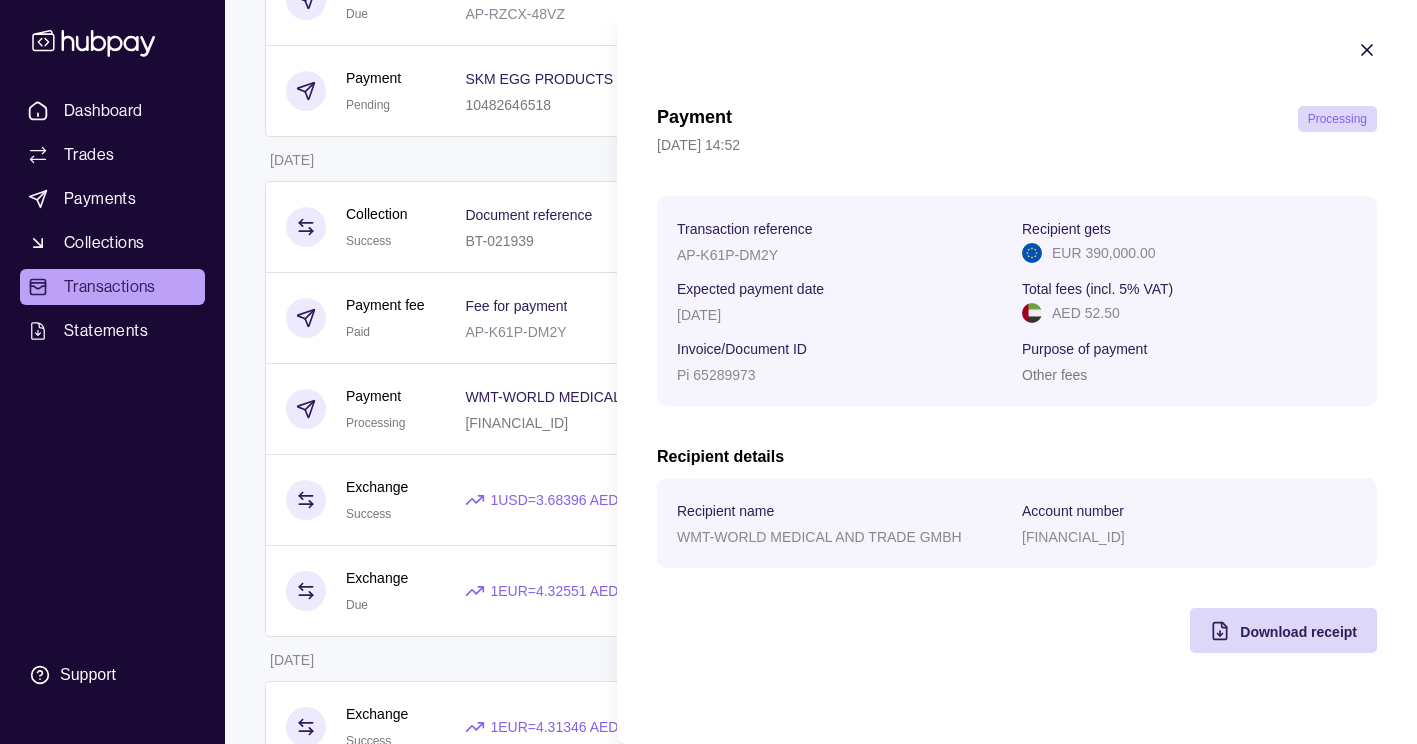 click on "Payment Processing 30 Jun 2025 | 14:52 Transaction reference AP-K61P-DM2Y Recipient gets EUR 390,000.00 Expected payment date 30 Jun 2025 Total fees (incl. 5% VAT) AED 52.50 Invoice/Document ID Pi 65289973 Purpose of payment Other fees Recipient details Recipient name WMT-WORLD MEDICAL AND TRADE GMBH Account number DE49200505501194100093 Download receipt" at bounding box center [1017, 346] 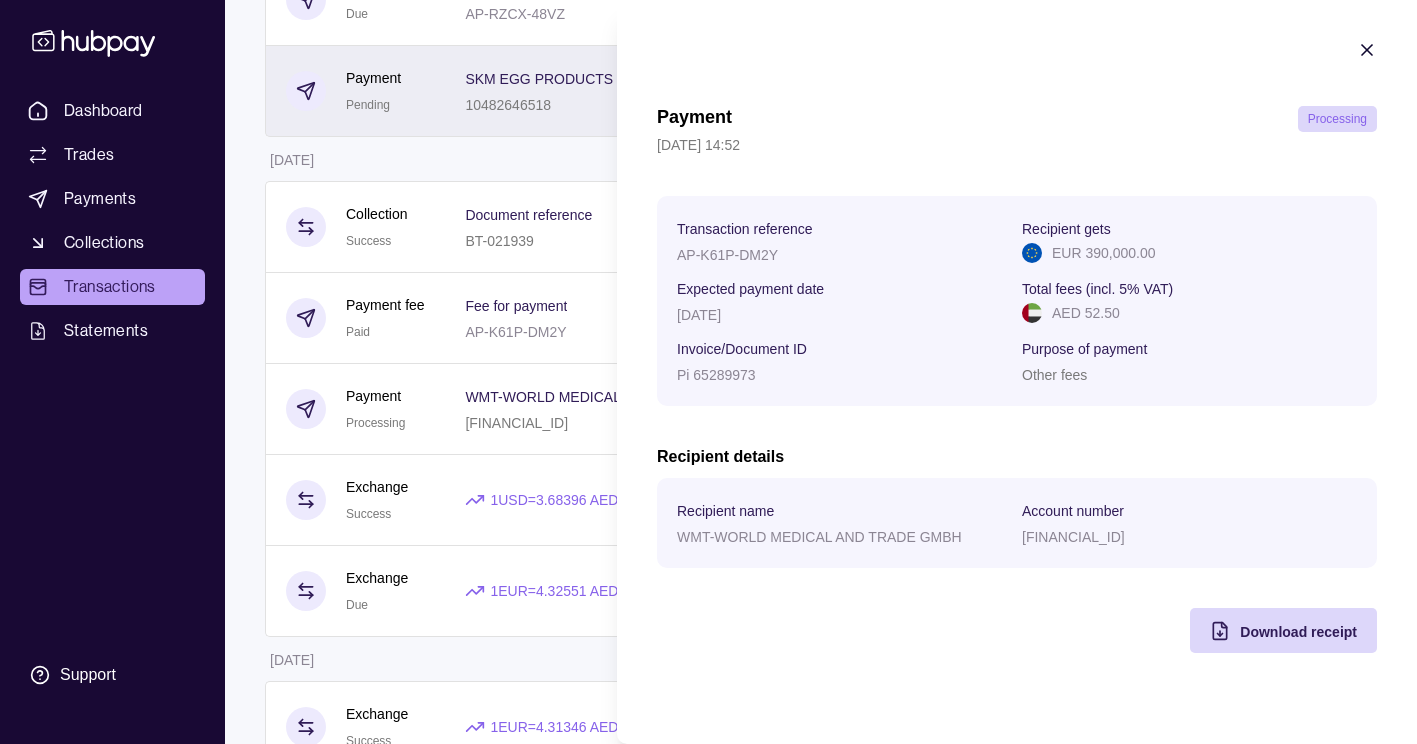 drag, startPoint x: 1366, startPoint y: 43, endPoint x: 1279, endPoint y: 59, distance: 88.45903 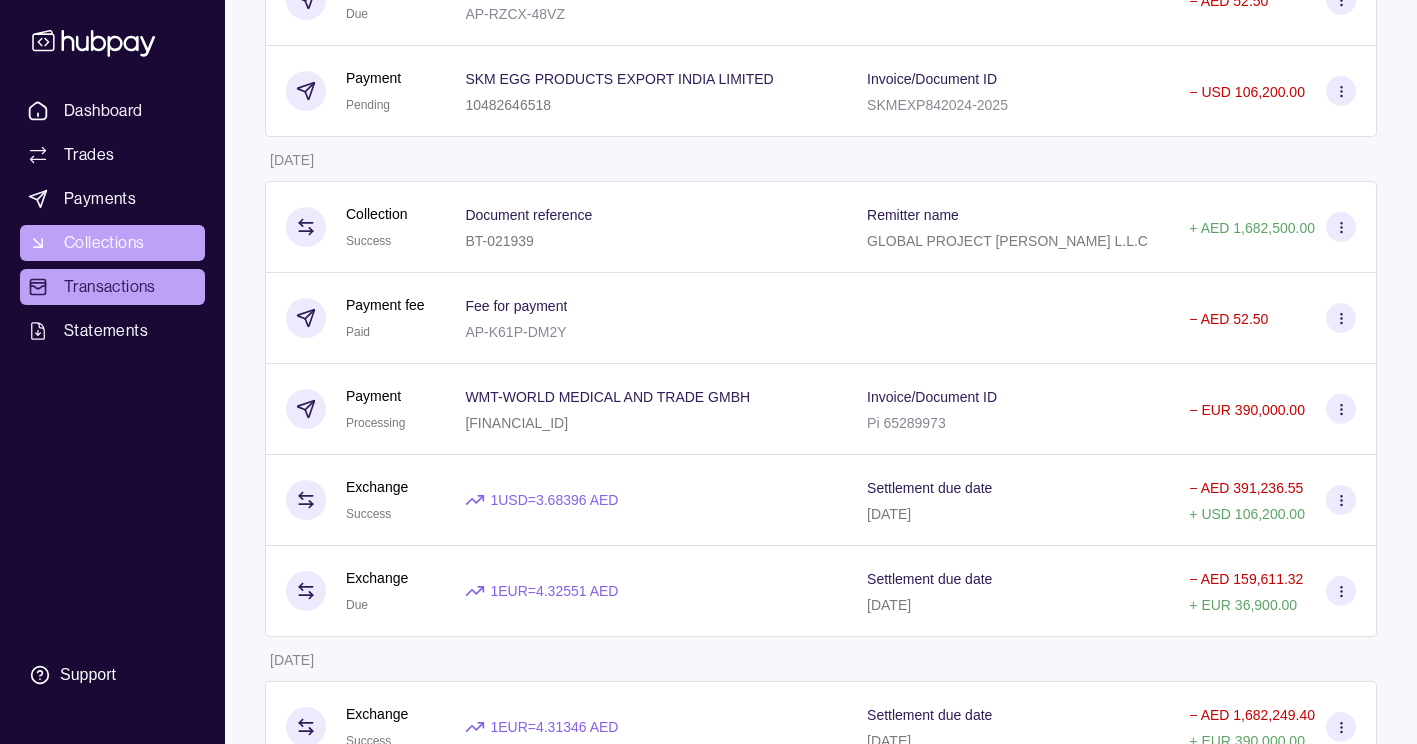 click on "Collections" at bounding box center (112, 243) 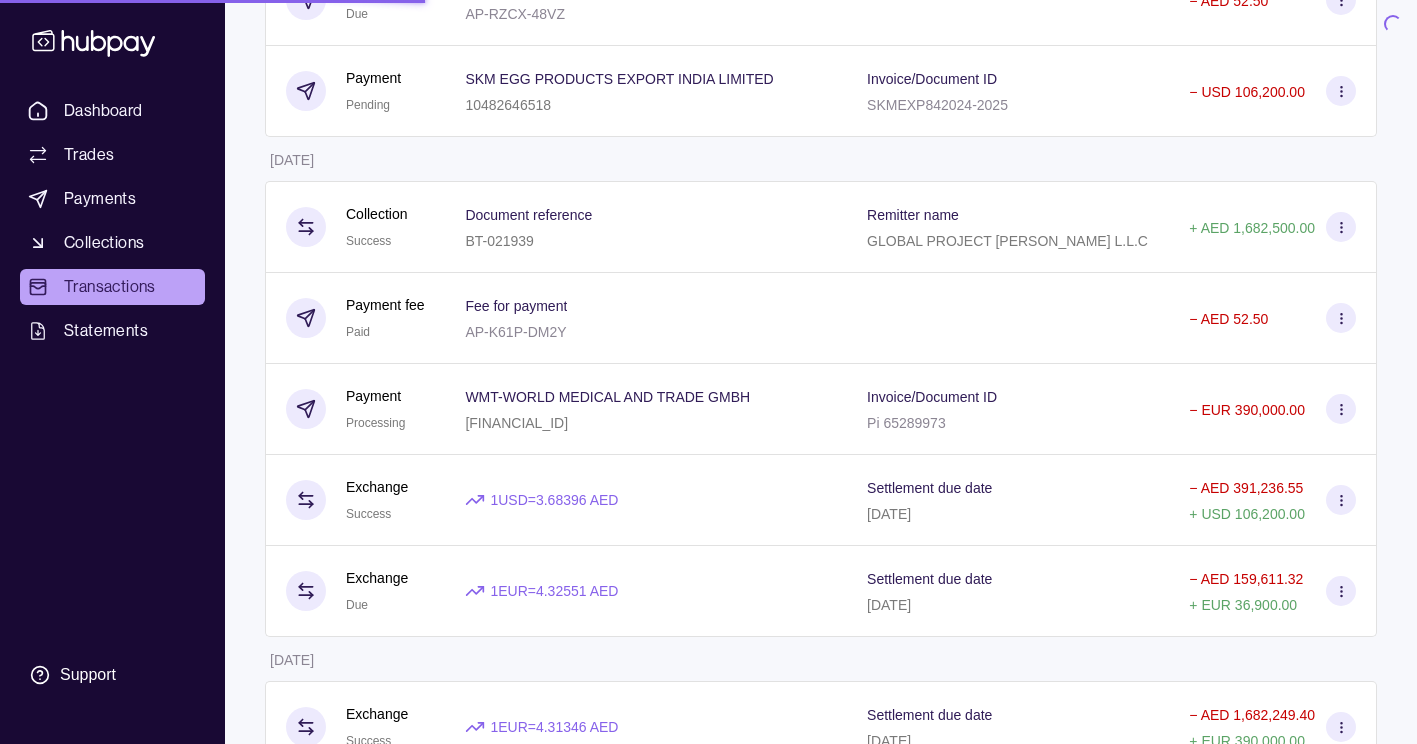 scroll, scrollTop: 0, scrollLeft: 0, axis: both 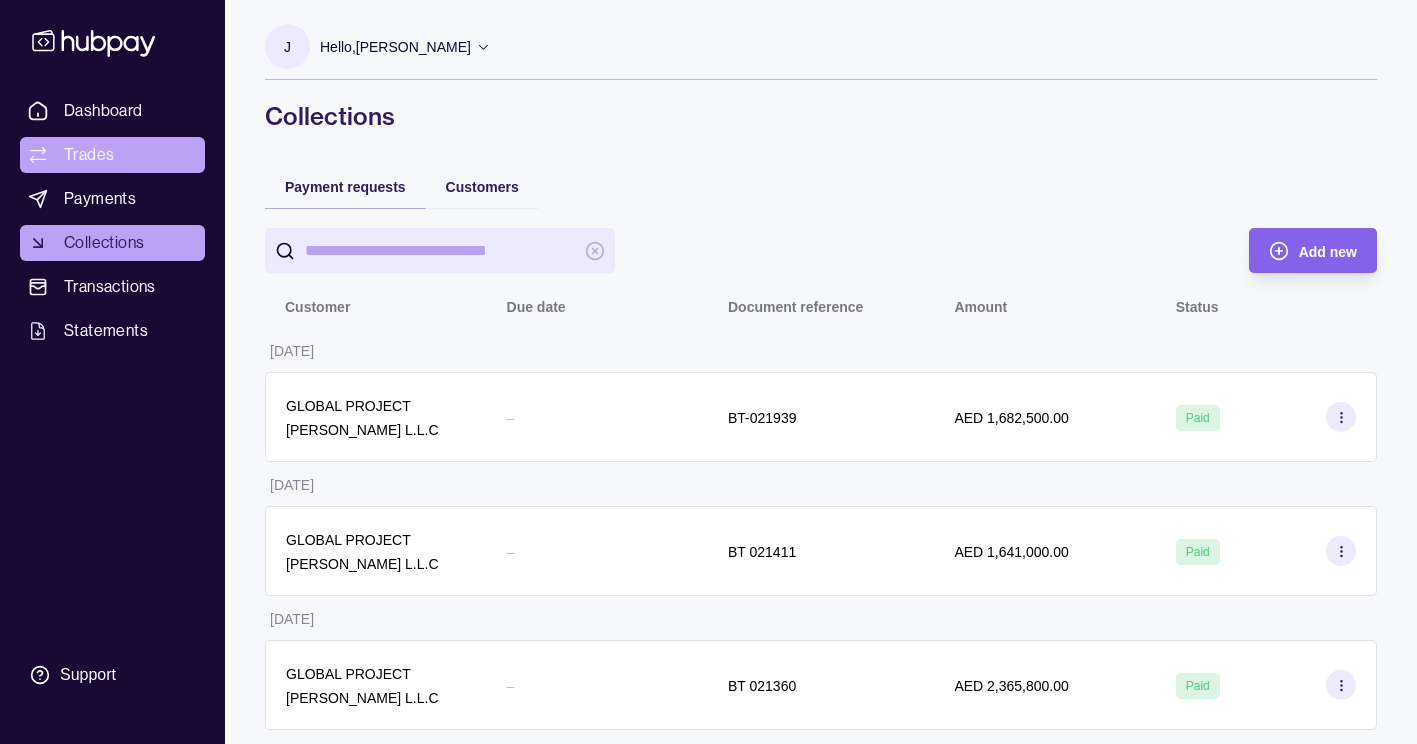 click on "Trades" at bounding box center (89, 155) 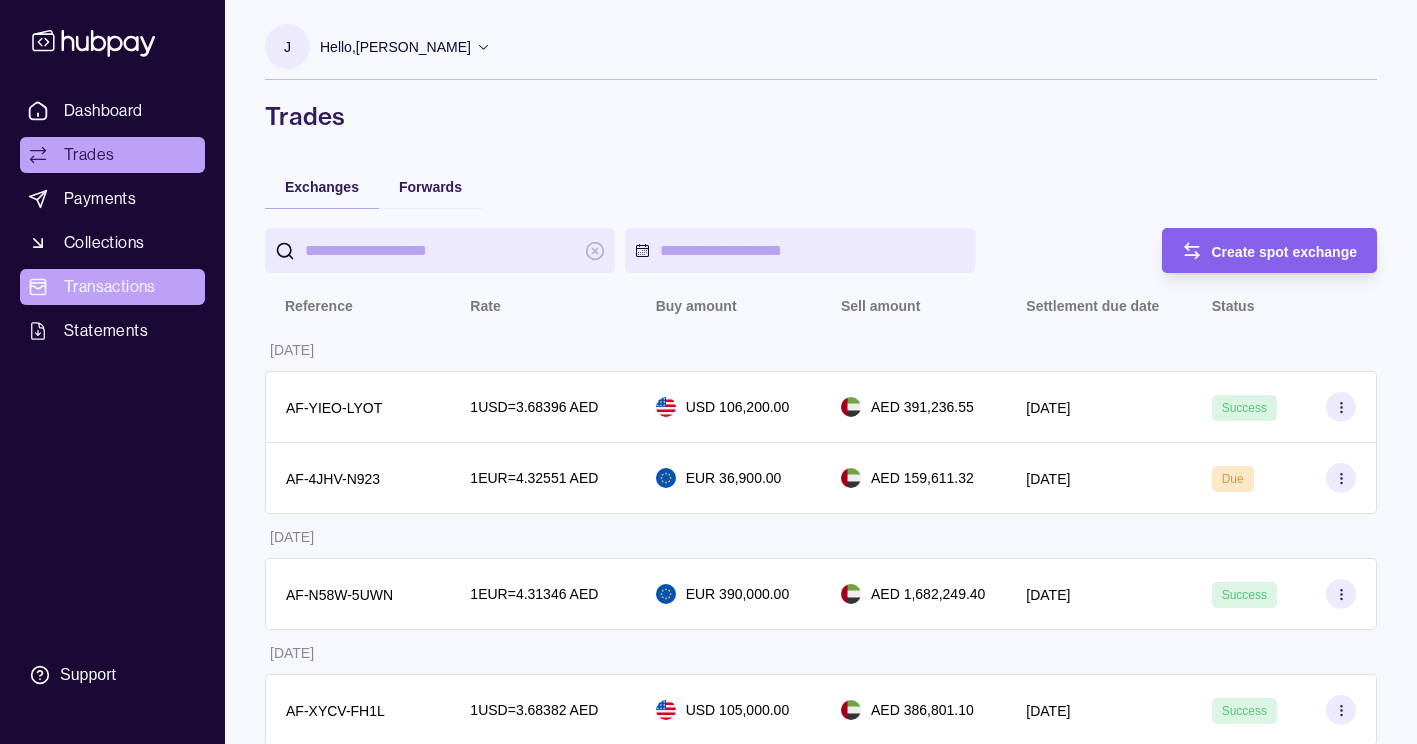 click on "Transactions" at bounding box center [110, 287] 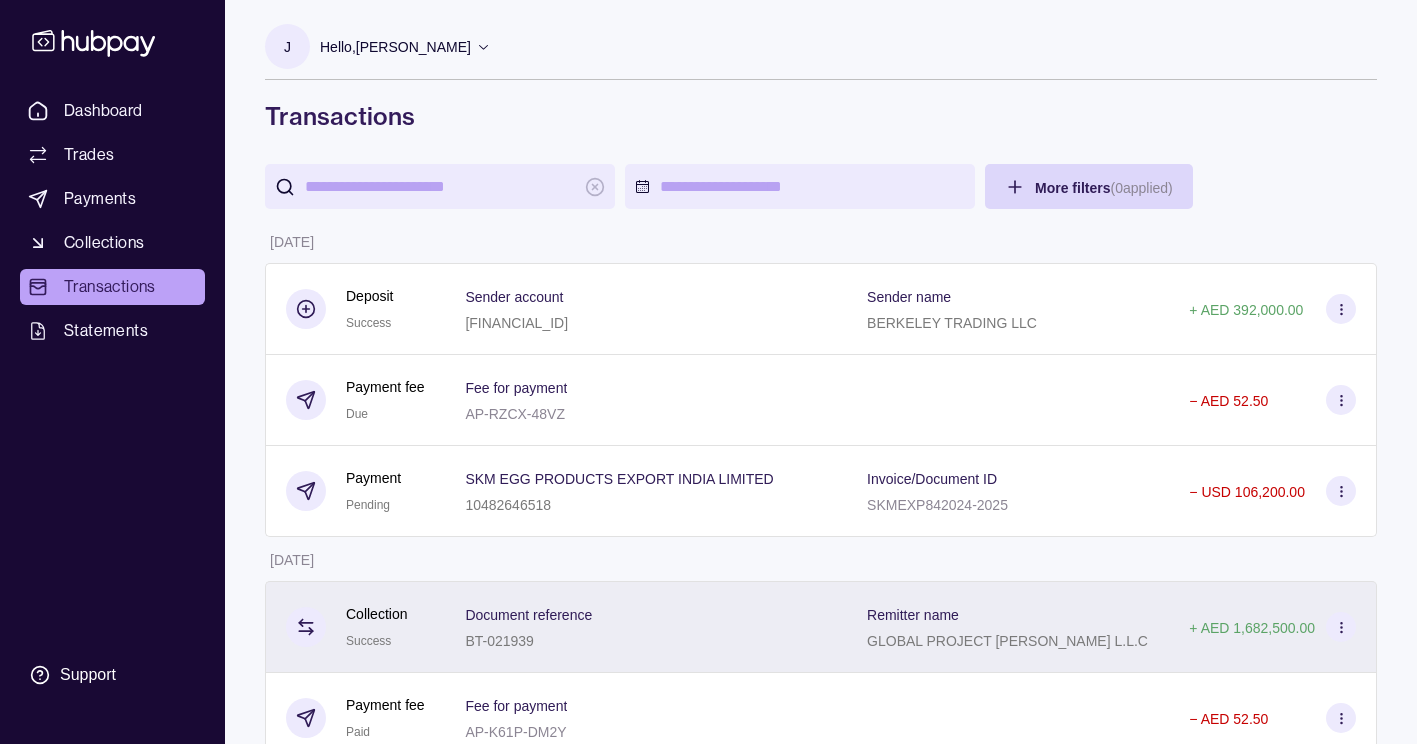 scroll, scrollTop: 400, scrollLeft: 0, axis: vertical 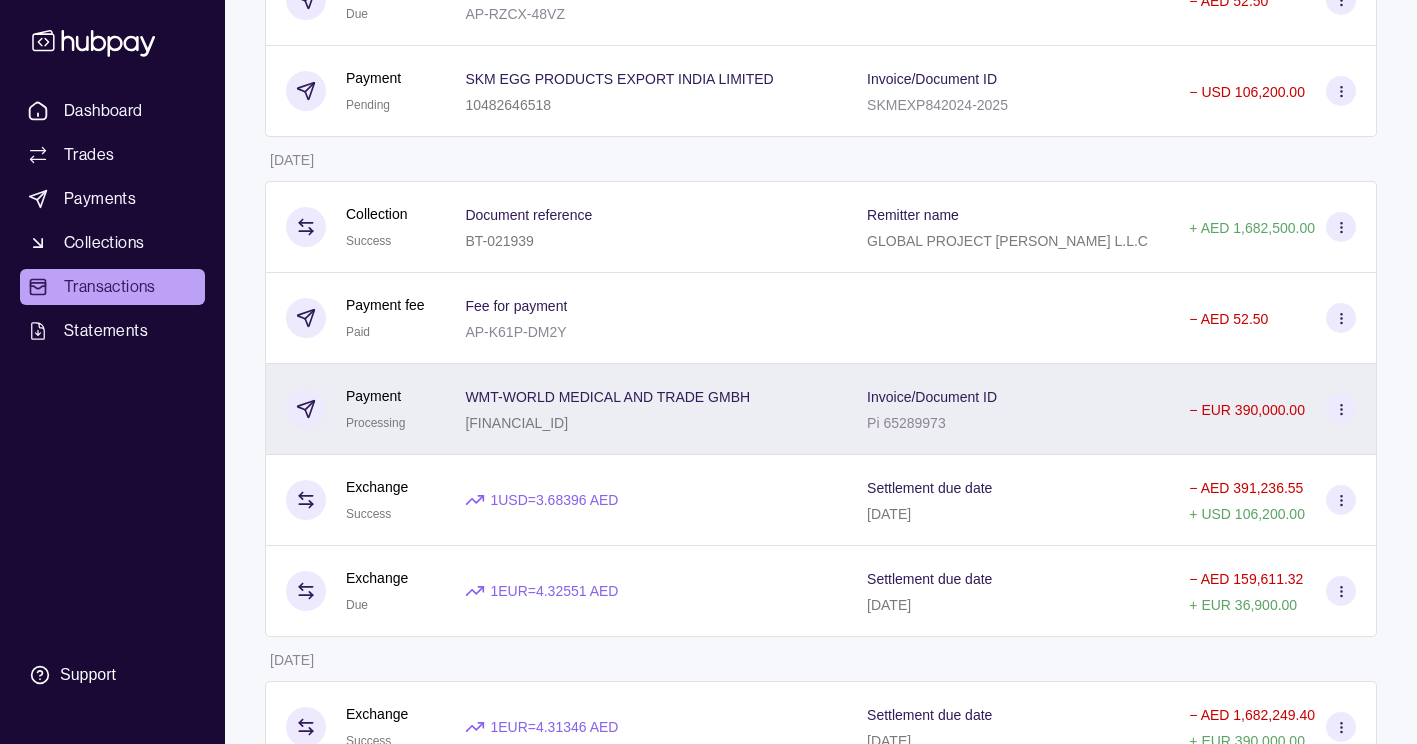 click at bounding box center (1341, 409) 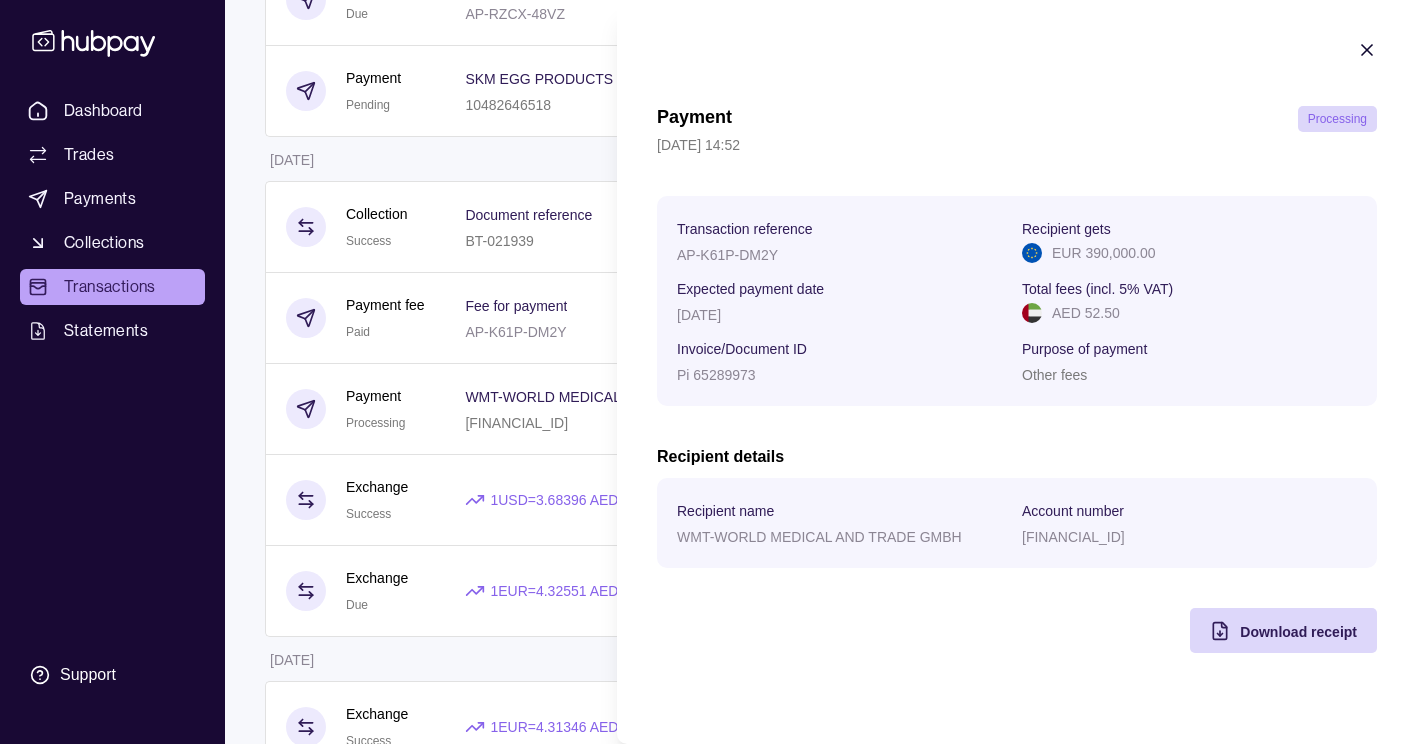 click 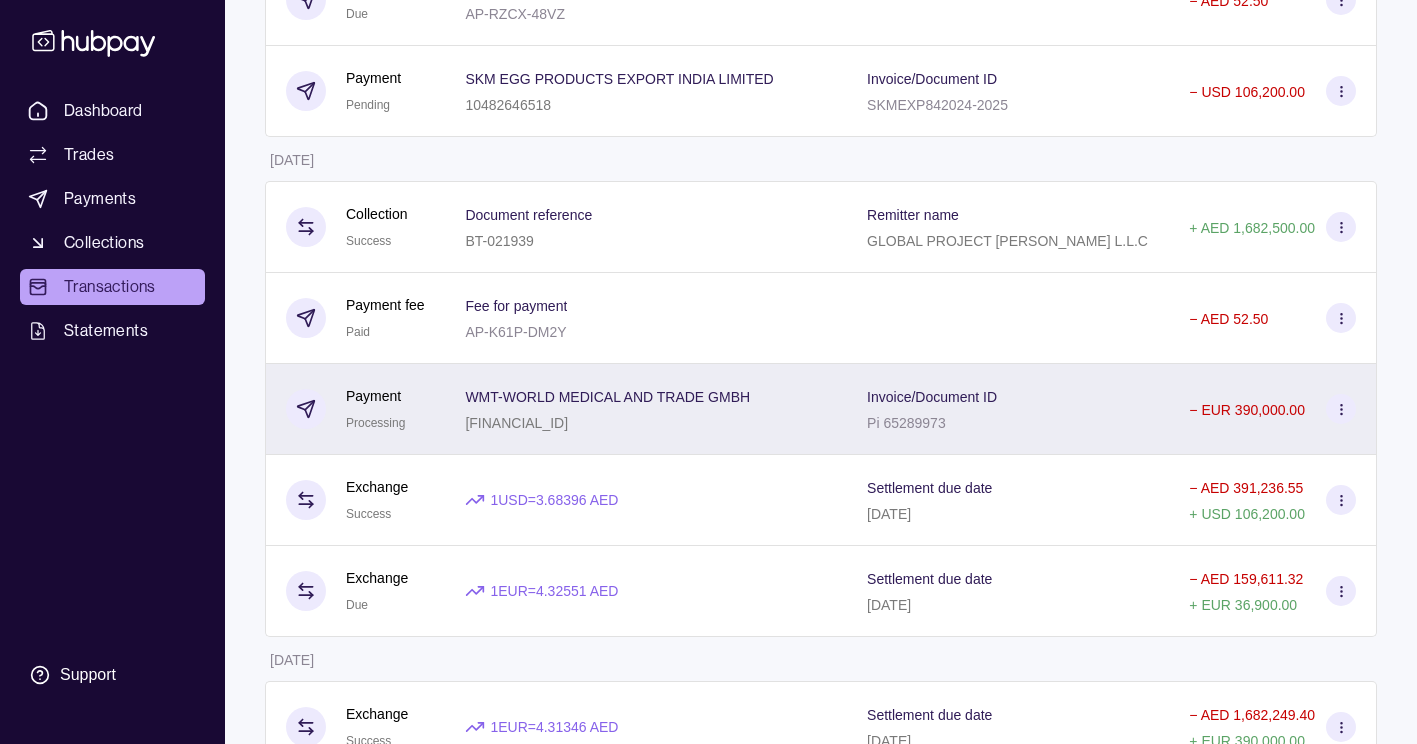 click on "−   EUR 390,000.00" at bounding box center (1272, 409) 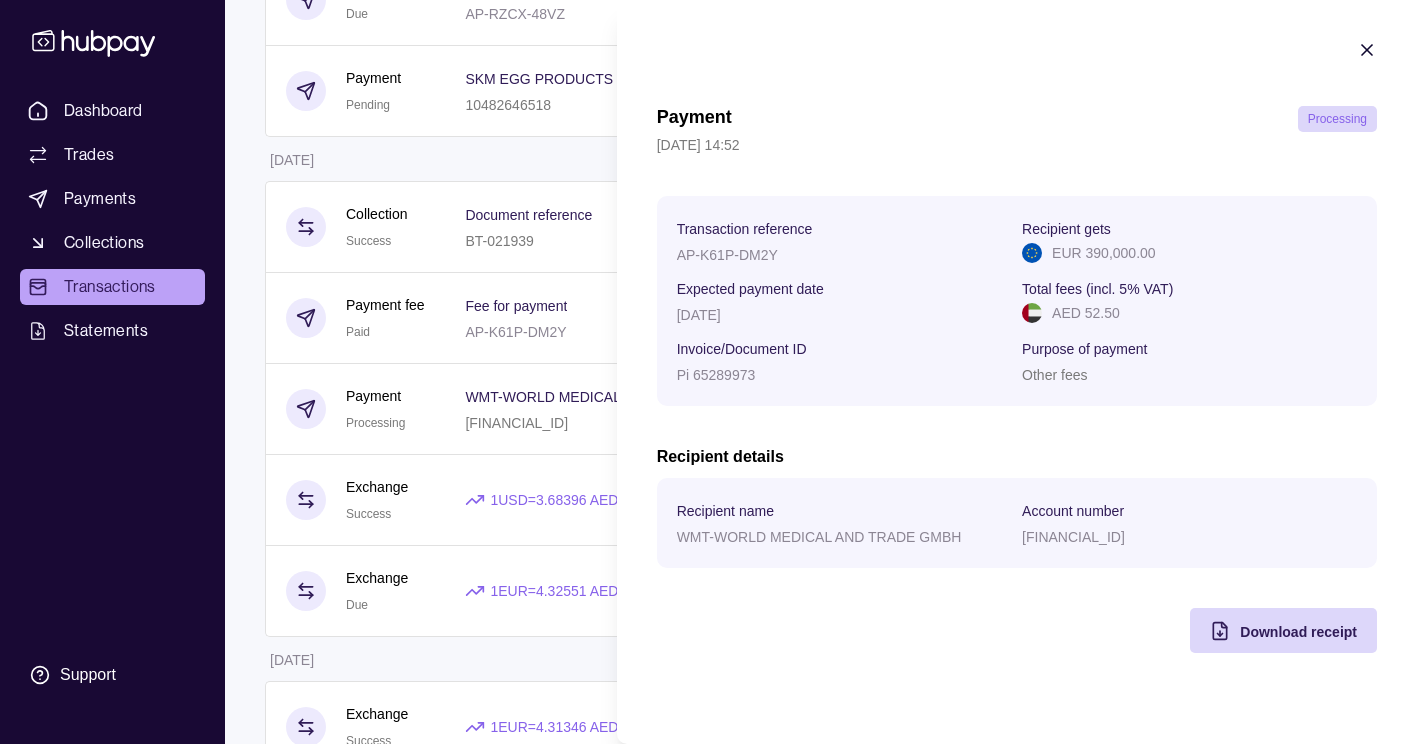 click 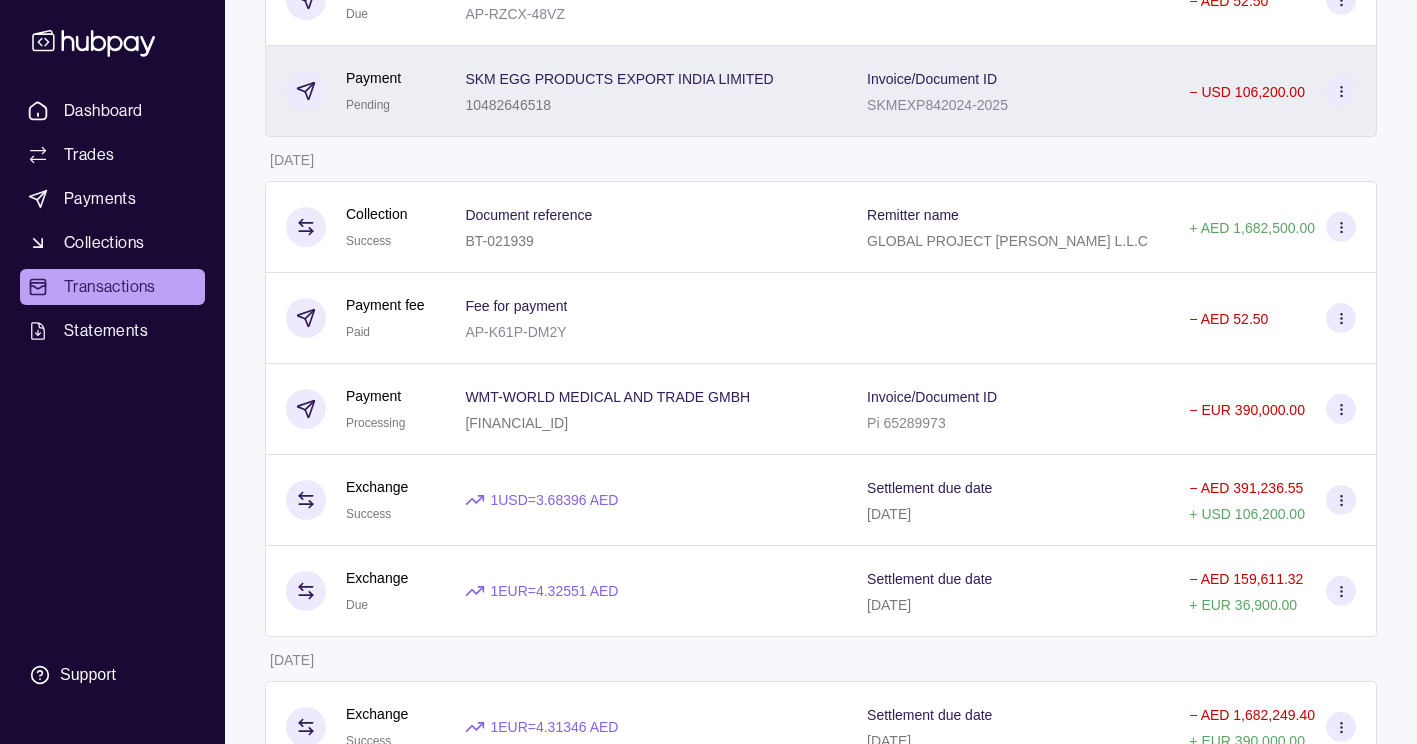 click at bounding box center (1341, 91) 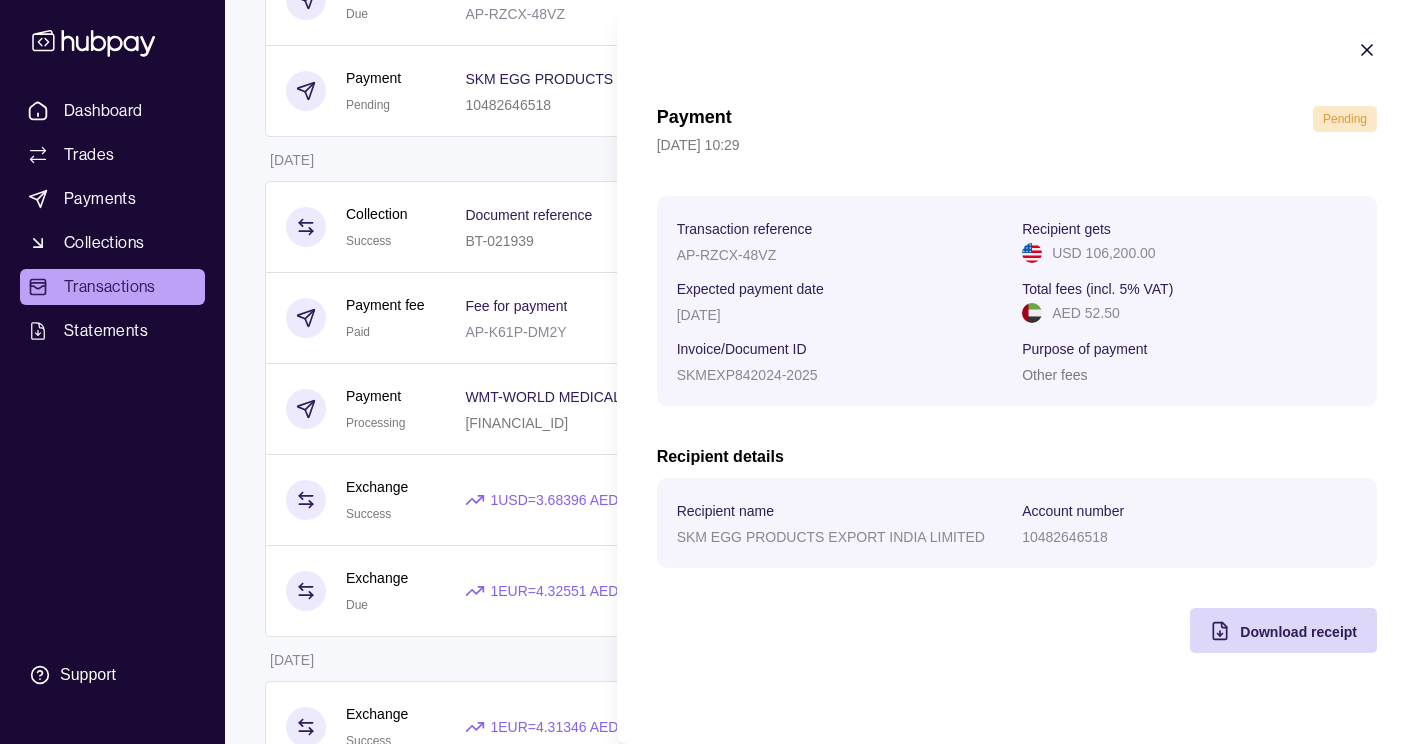 click 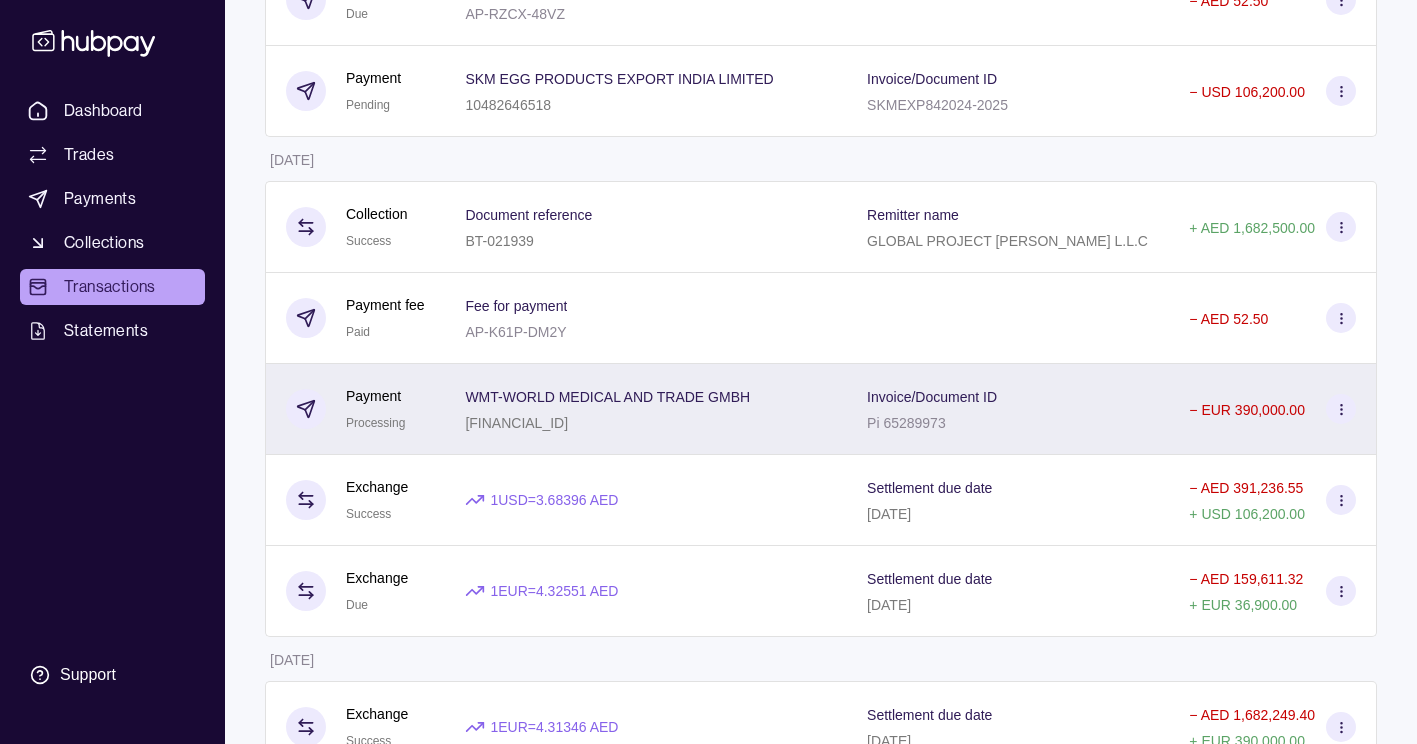 click on "−   EUR 390,000.00" at bounding box center (1273, 409) 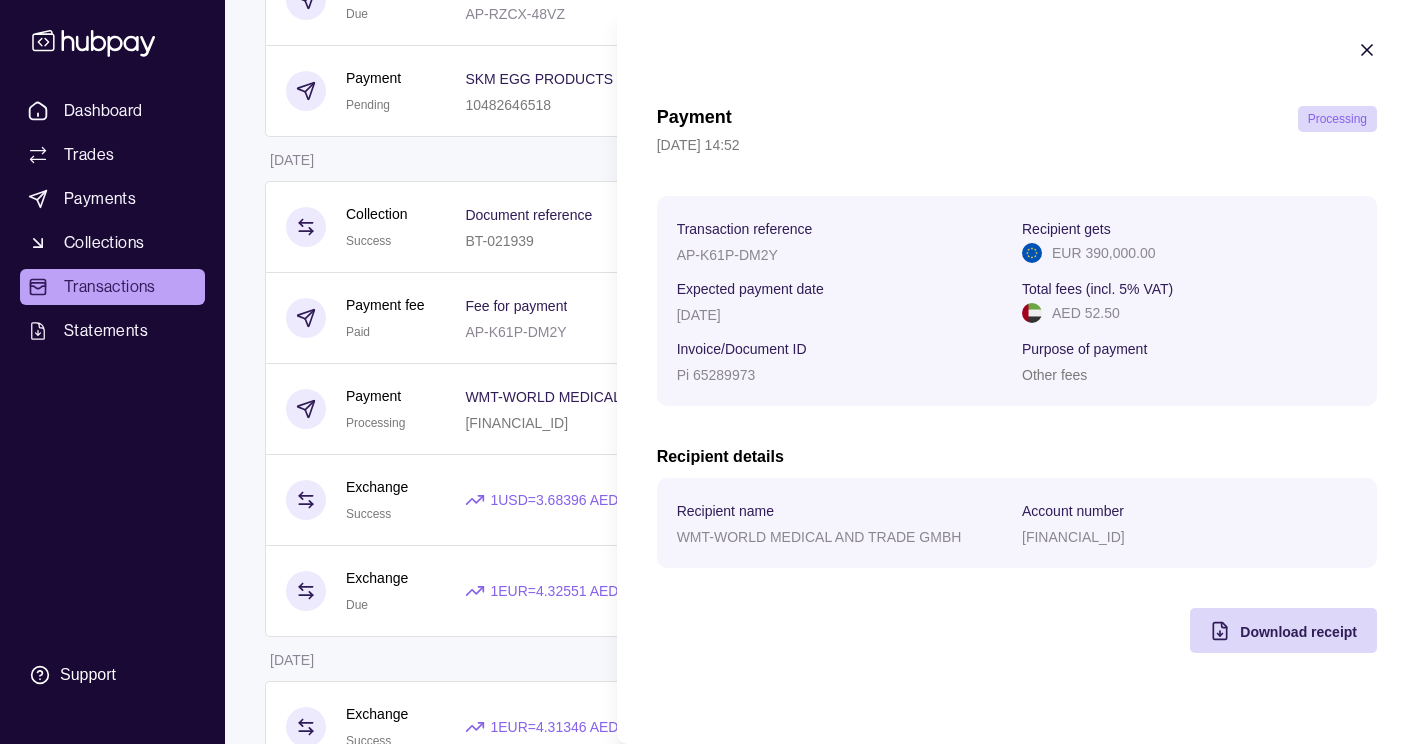 click on "Processing" at bounding box center [1337, 119] 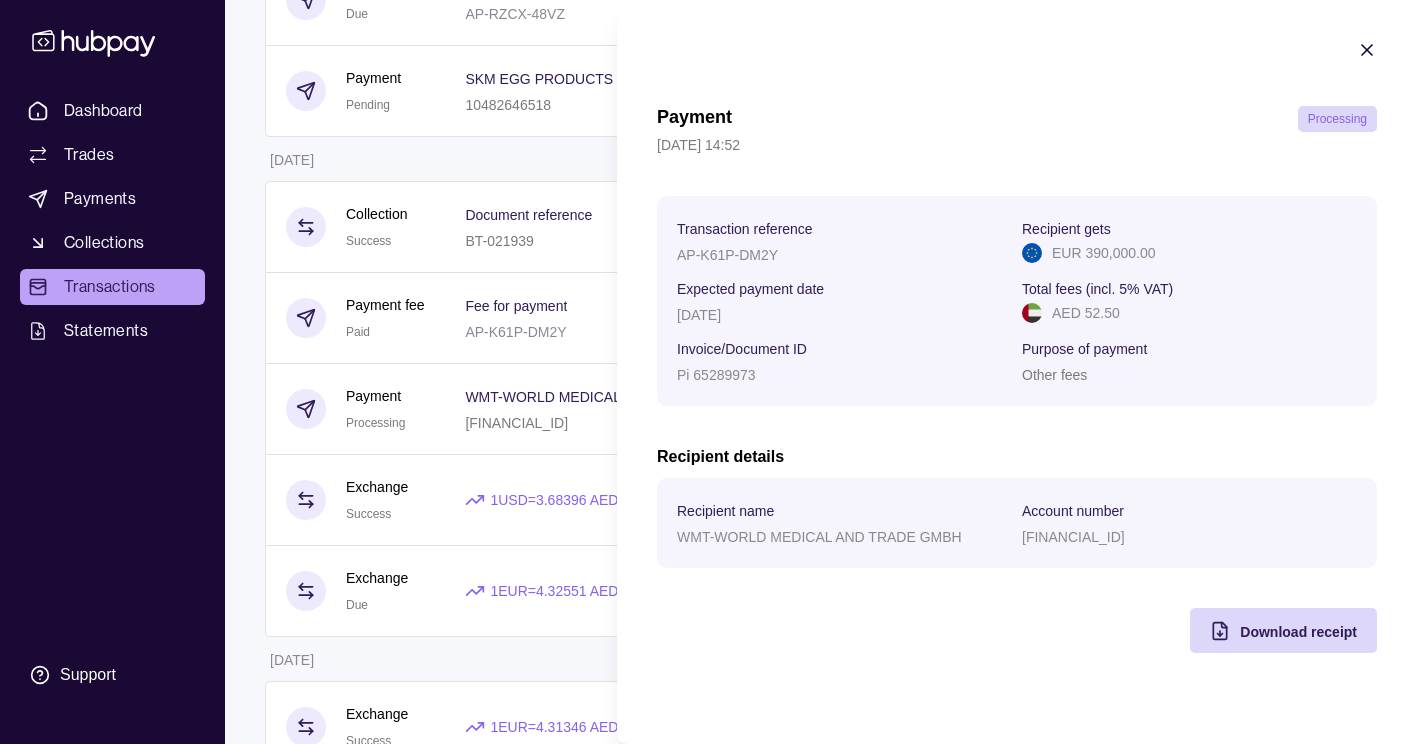 click 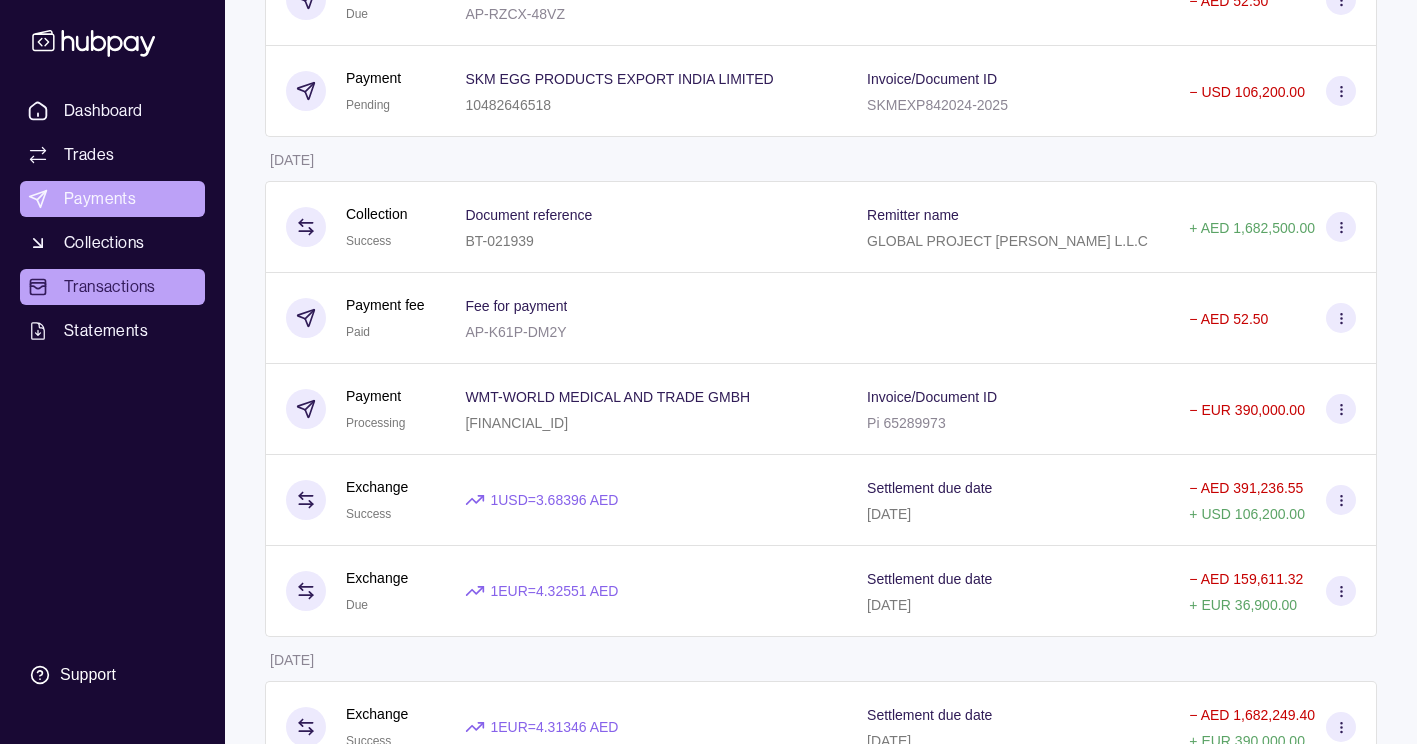 click on "Payments" at bounding box center [100, 199] 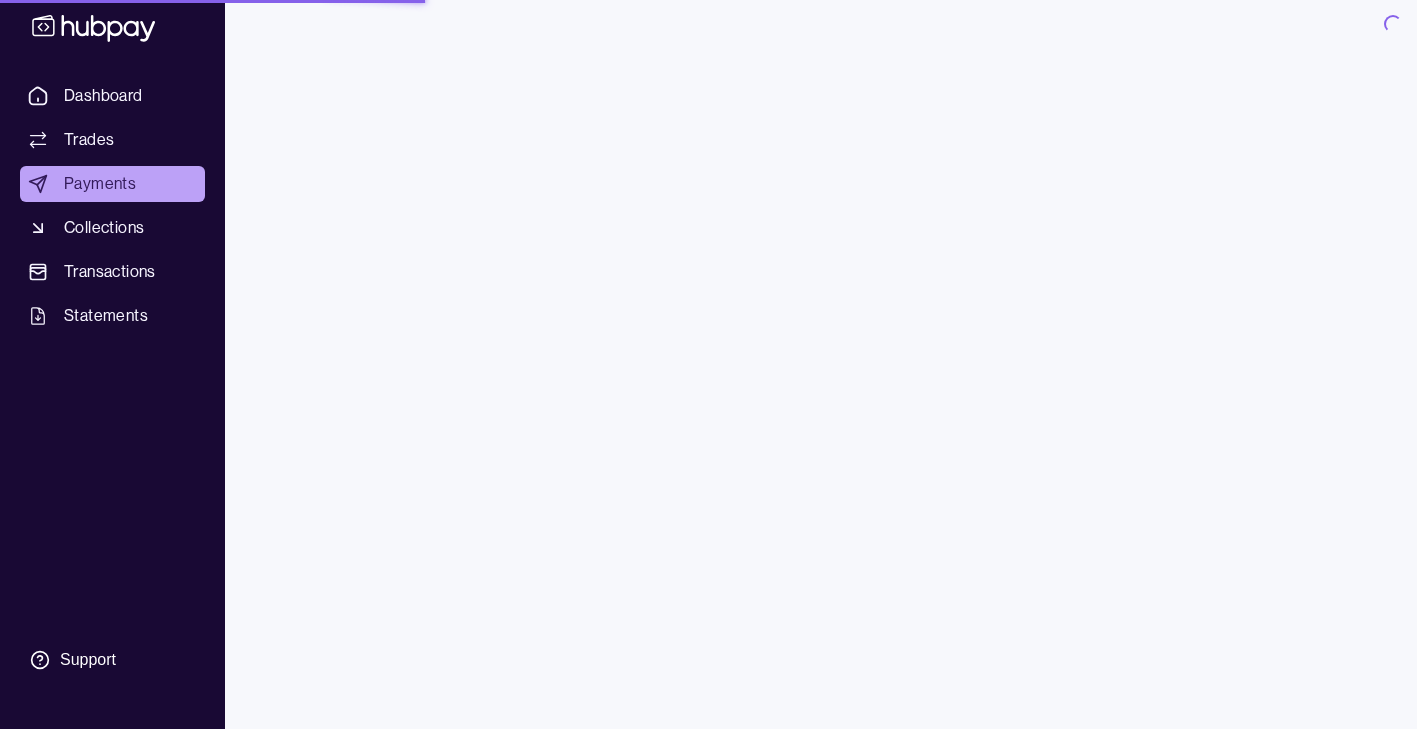 scroll, scrollTop: 0, scrollLeft: 0, axis: both 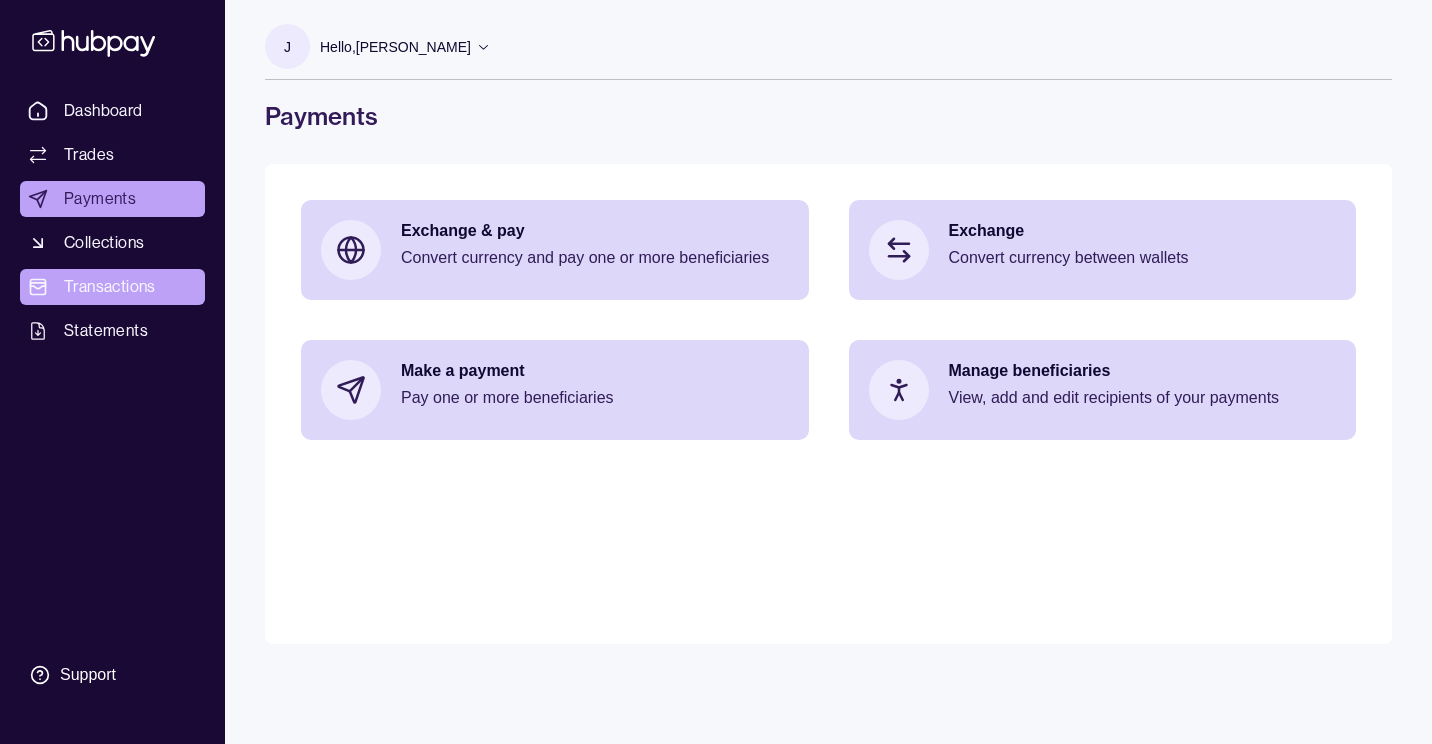 click on "Transactions" at bounding box center [110, 287] 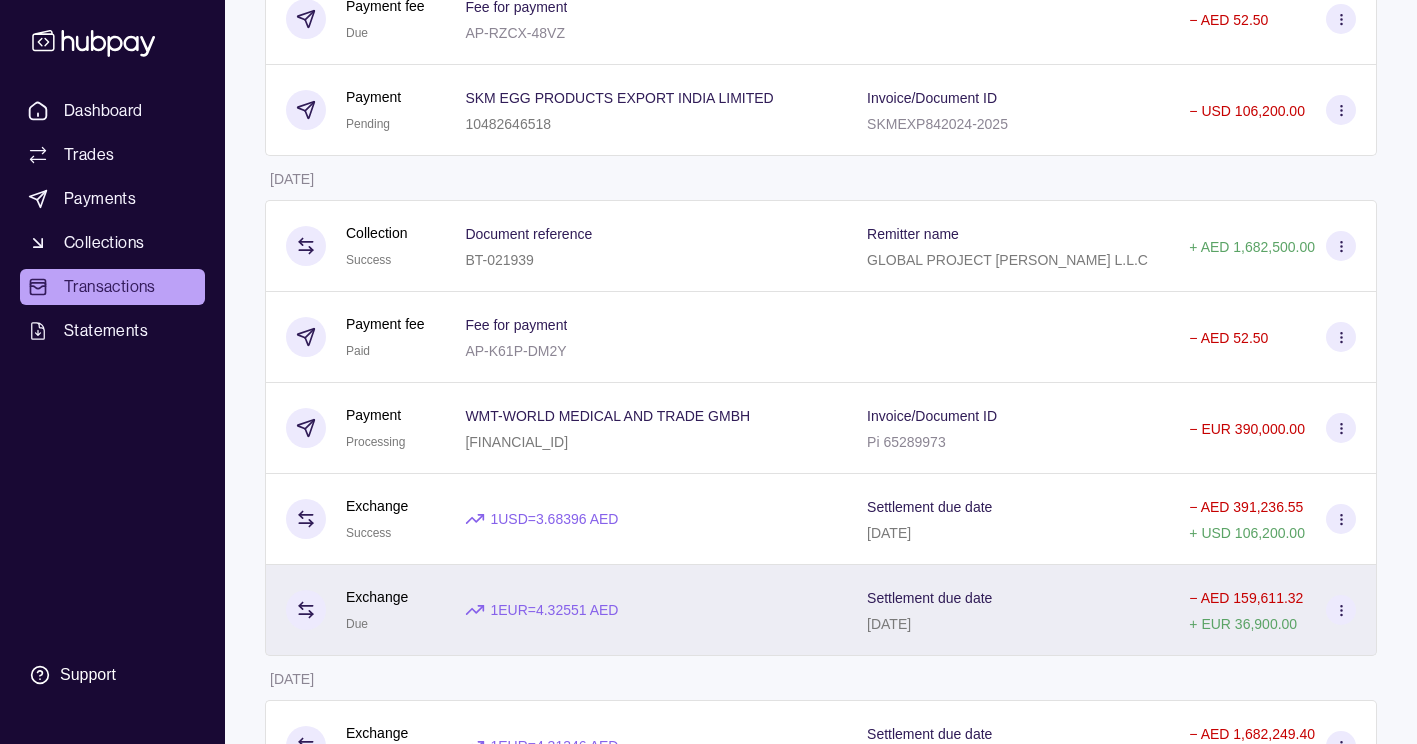 scroll, scrollTop: 400, scrollLeft: 0, axis: vertical 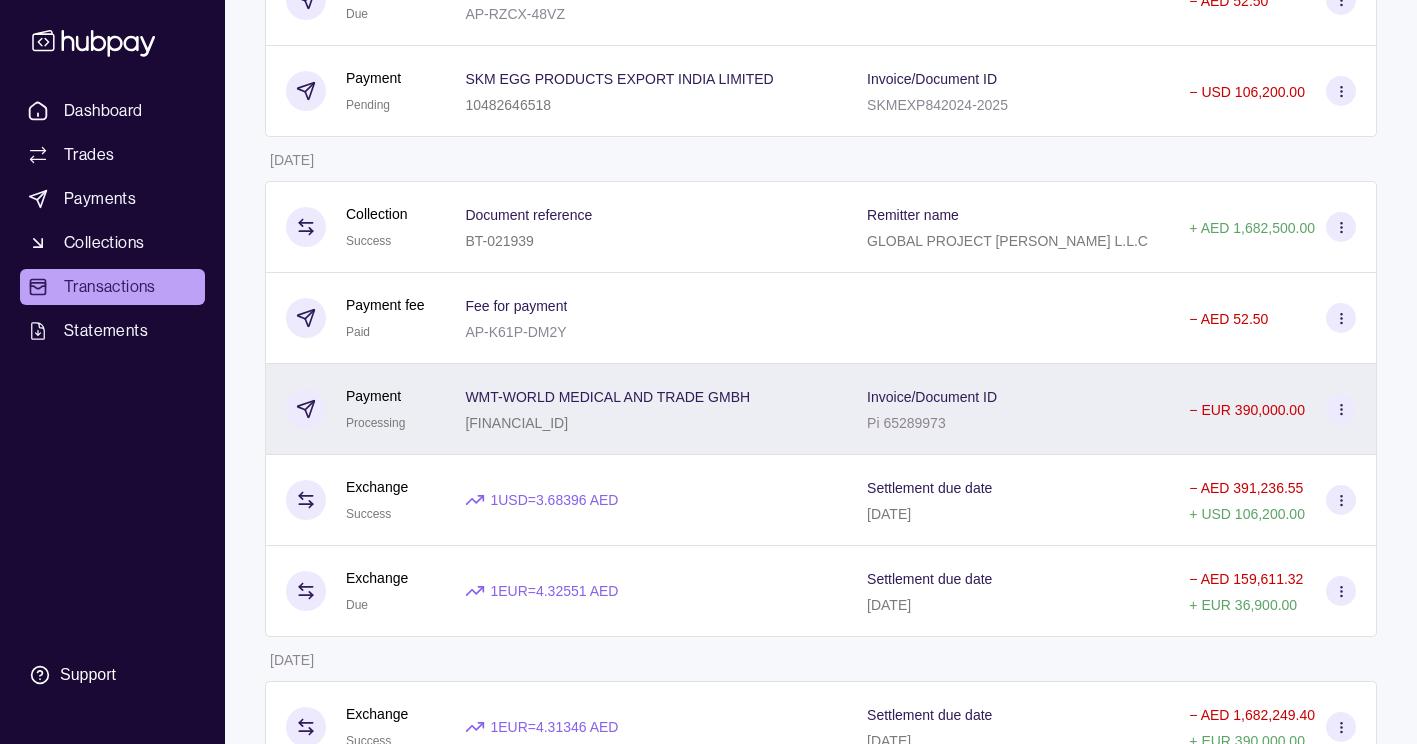 click at bounding box center [1341, 409] 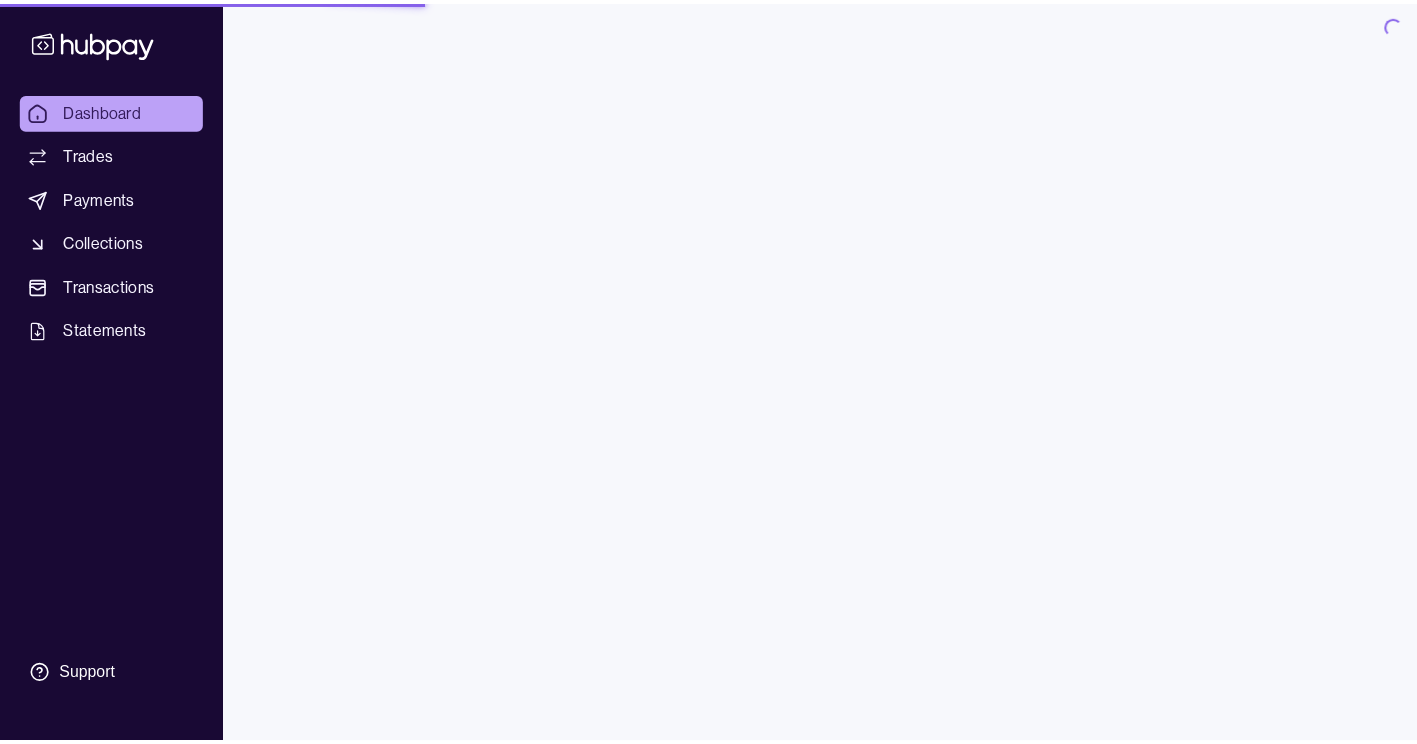 scroll, scrollTop: 0, scrollLeft: 0, axis: both 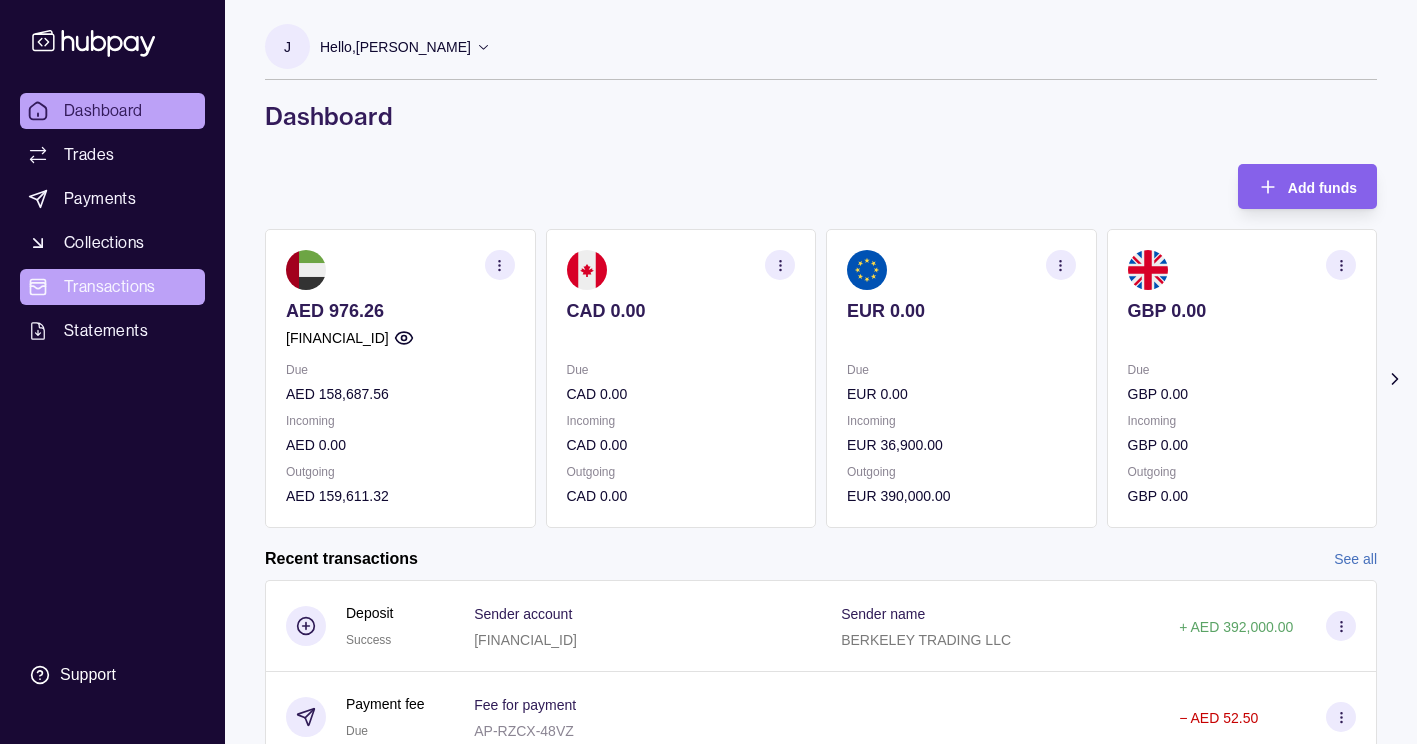 click on "Transactions" at bounding box center [112, 287] 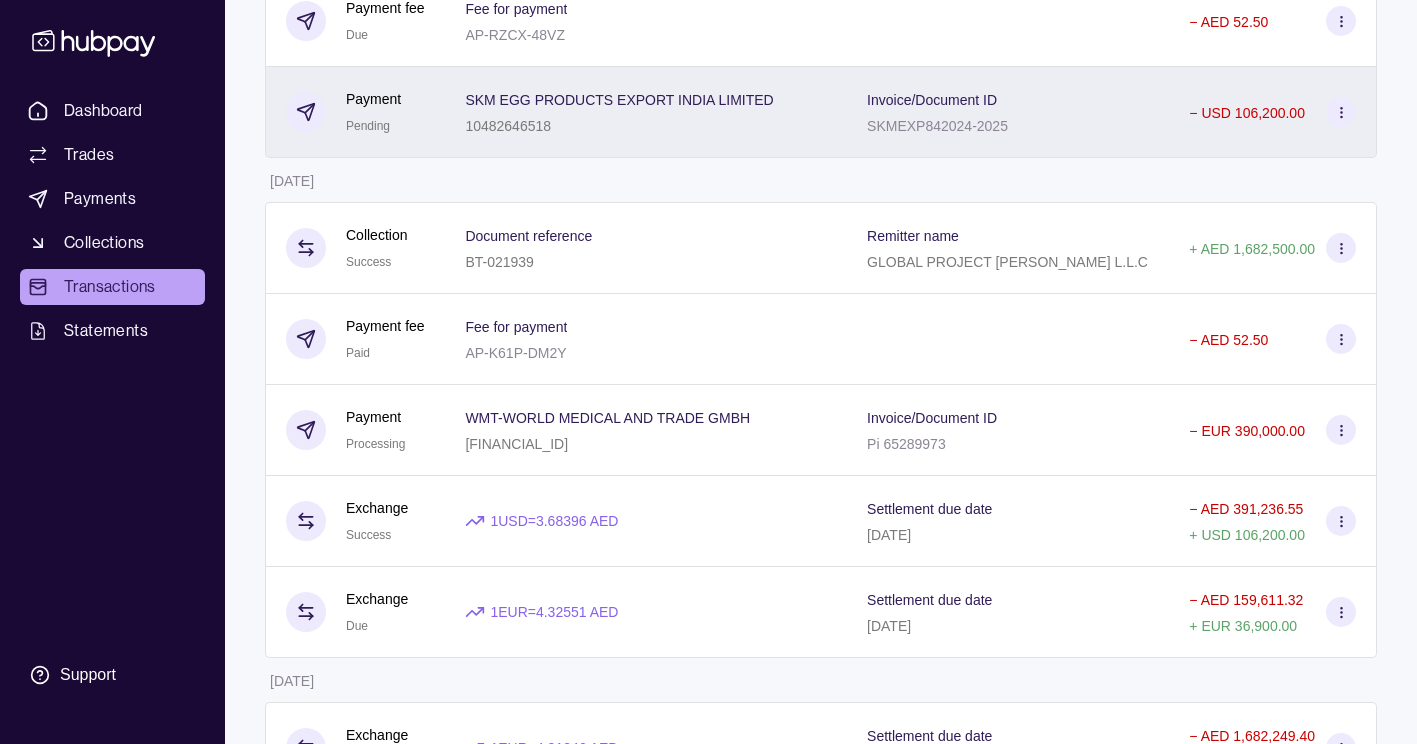 scroll, scrollTop: 400, scrollLeft: 0, axis: vertical 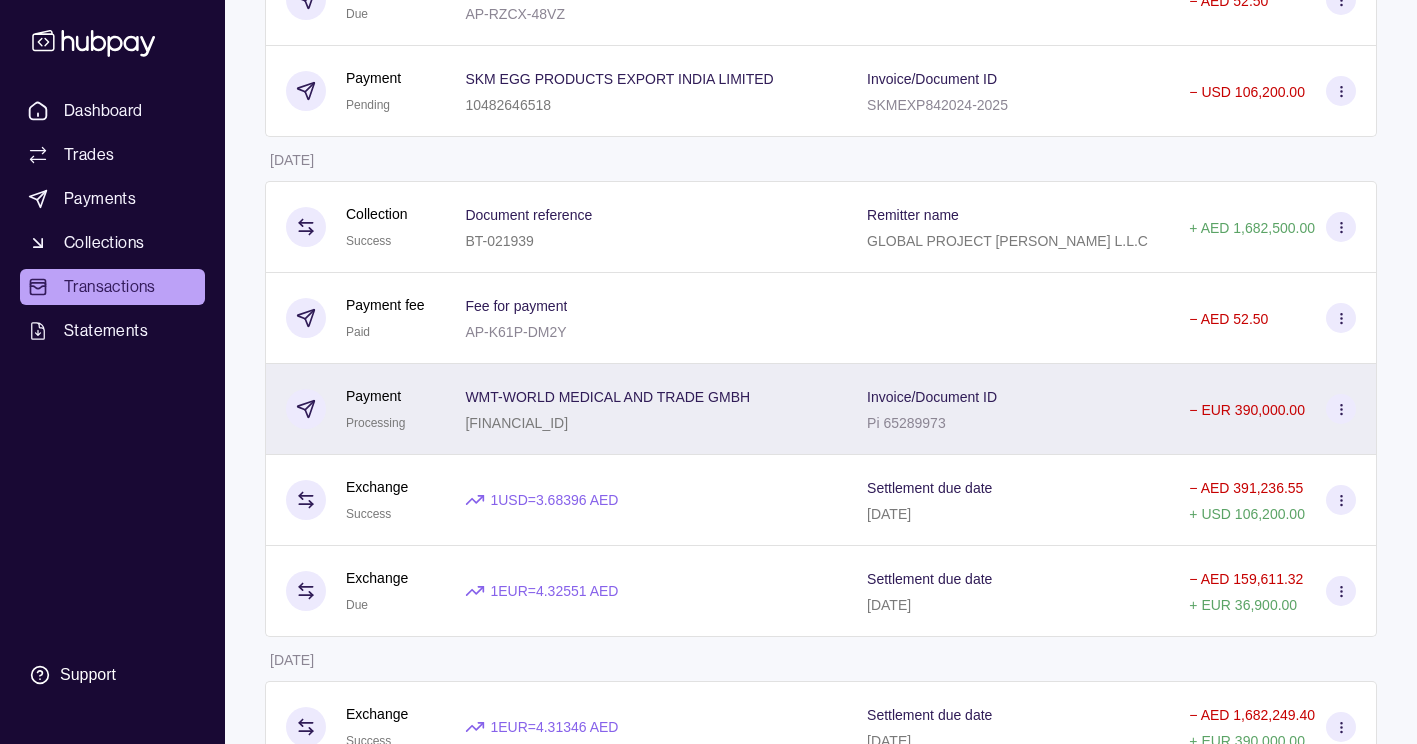 click 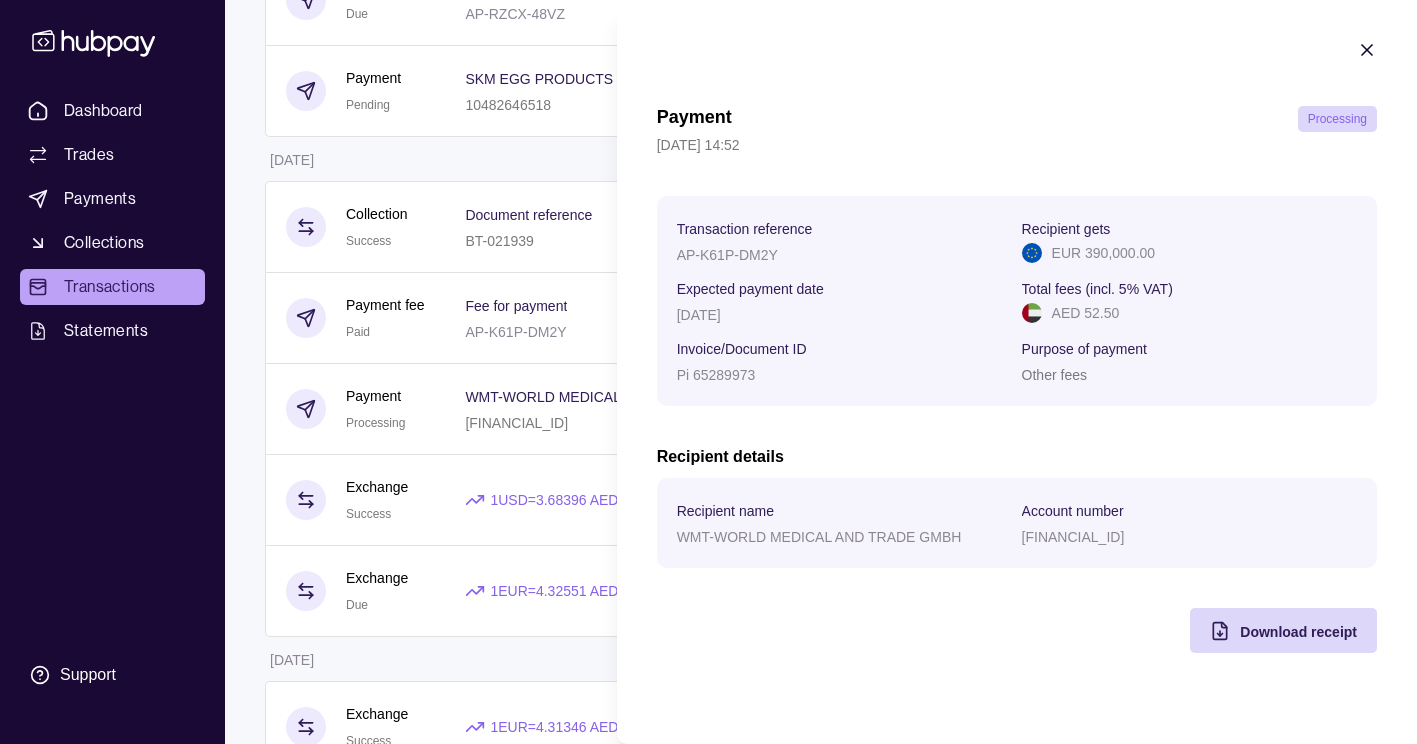 click 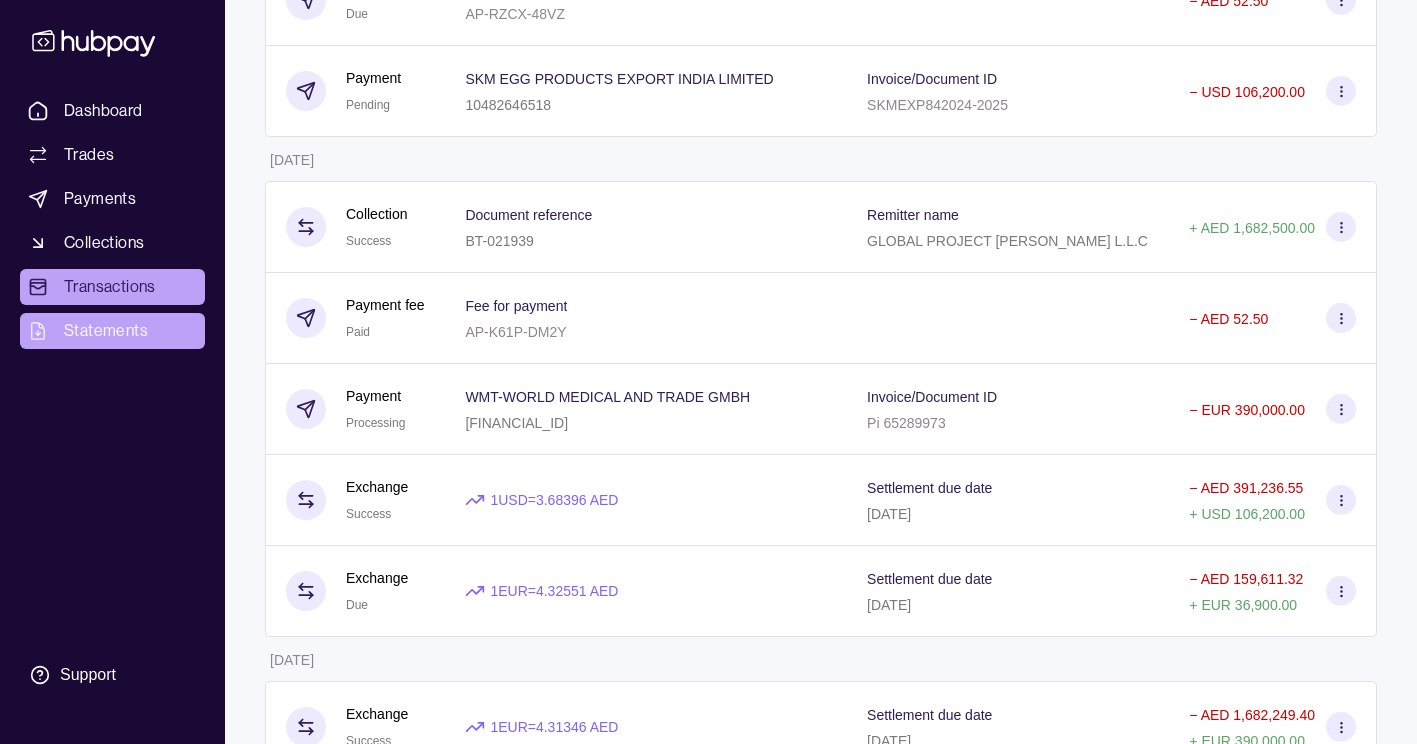 click on "Statements" at bounding box center [106, 331] 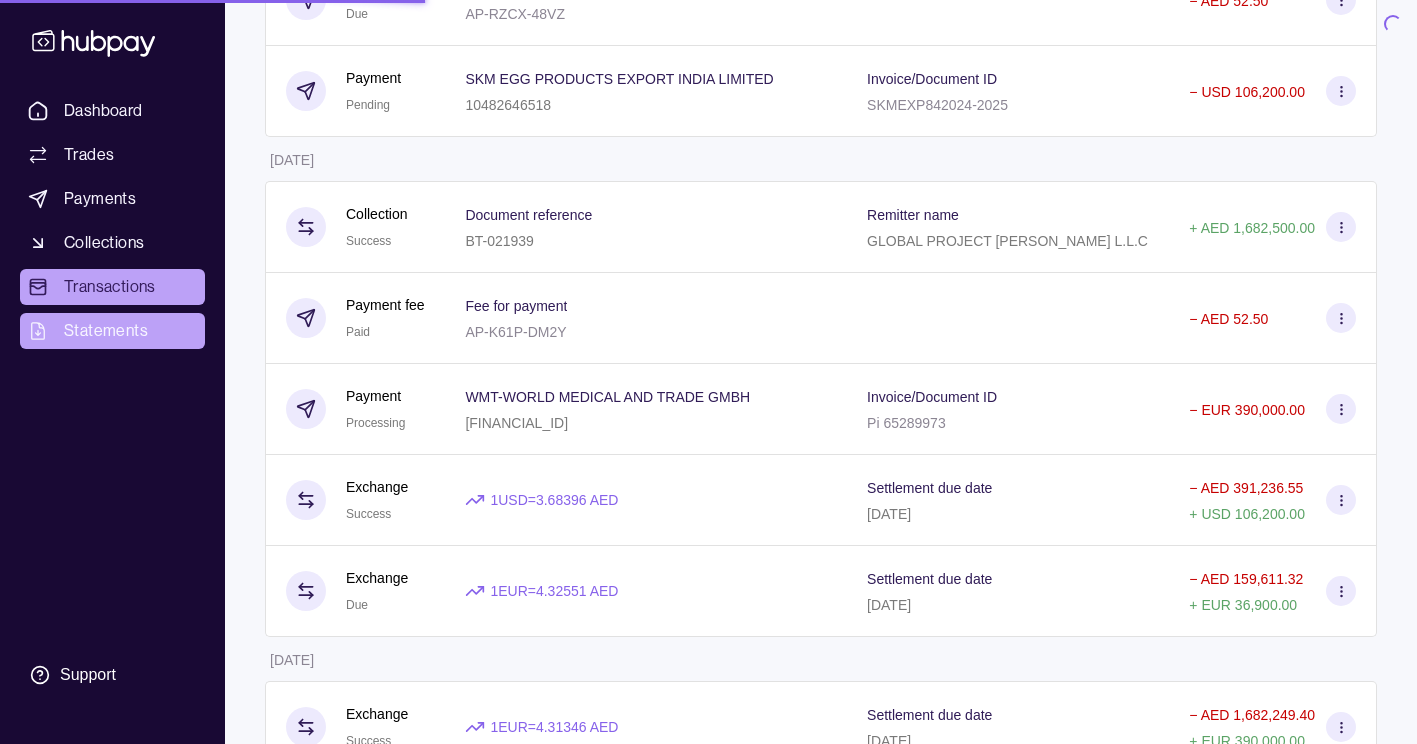 scroll, scrollTop: 0, scrollLeft: 0, axis: both 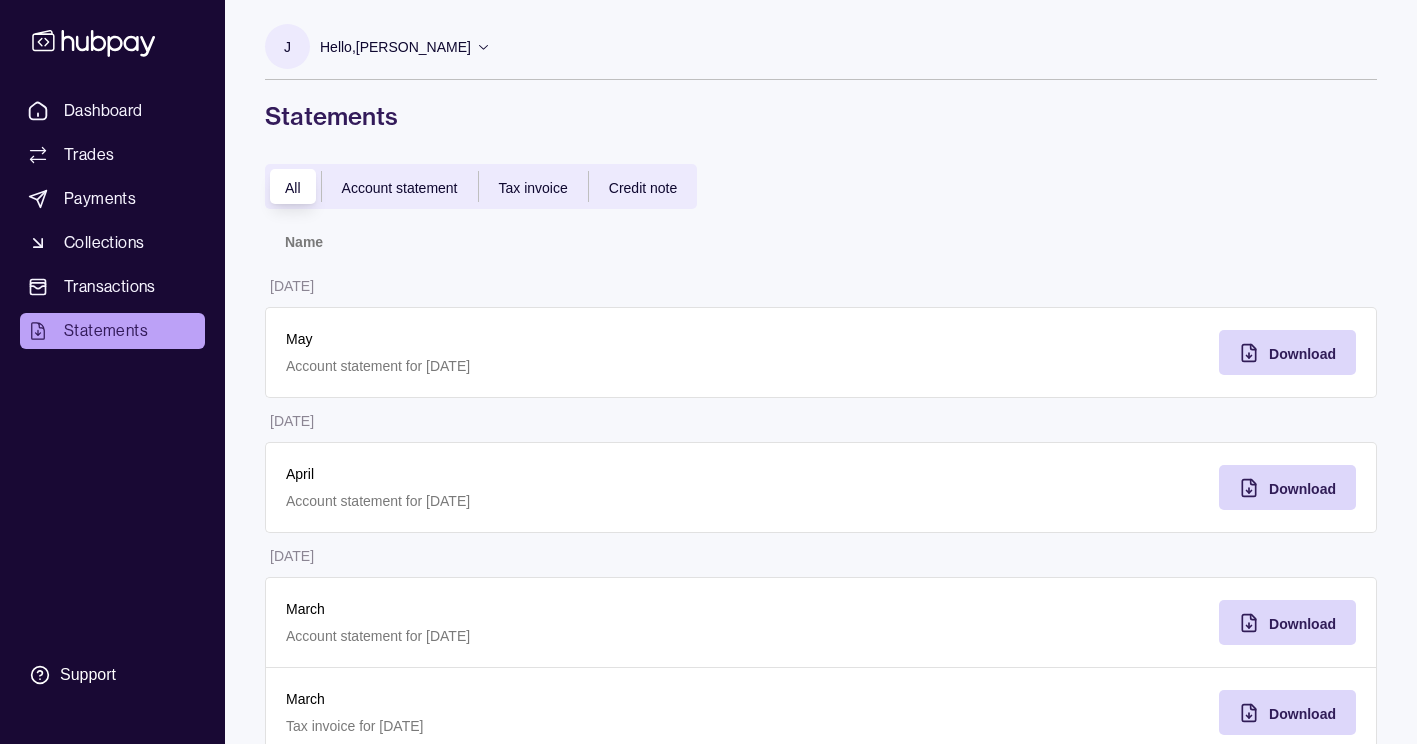 click on "Account statement" at bounding box center [400, 188] 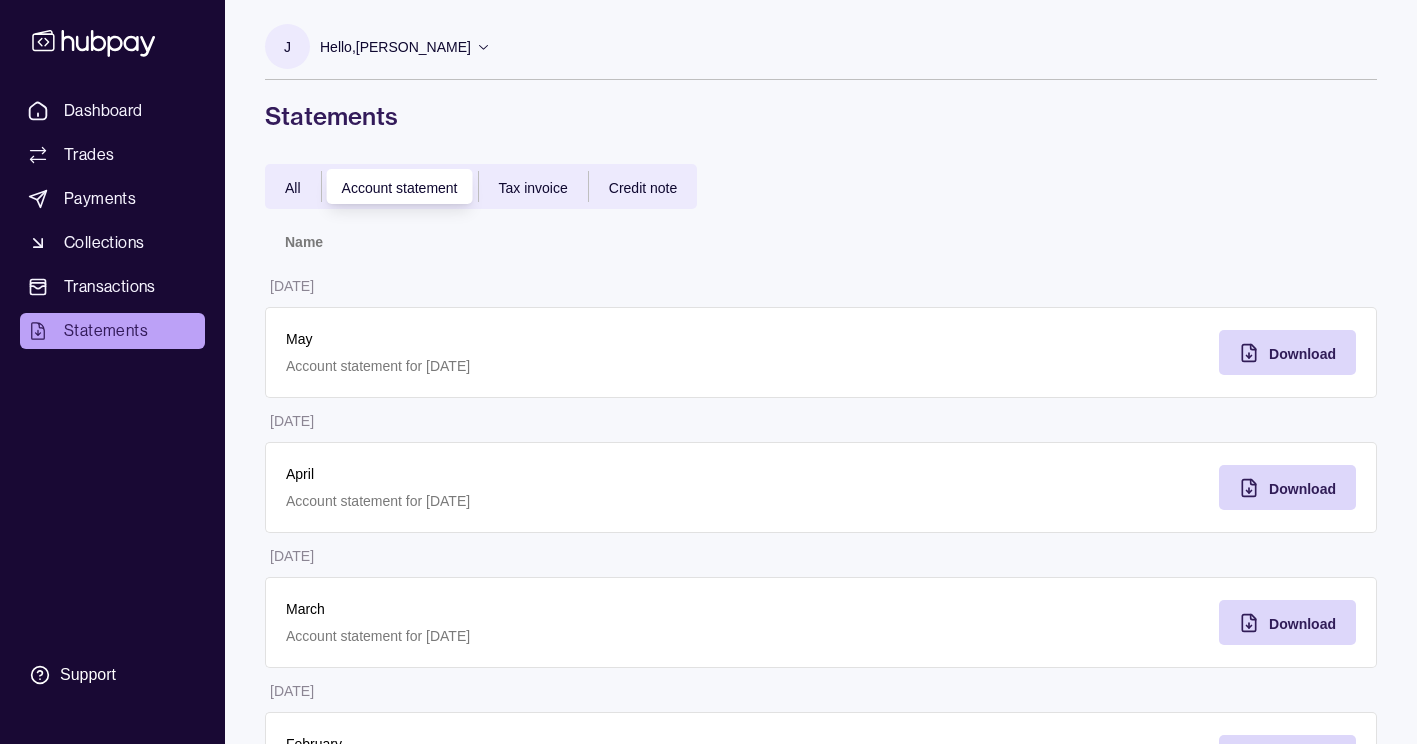 click on "All" at bounding box center (293, 188) 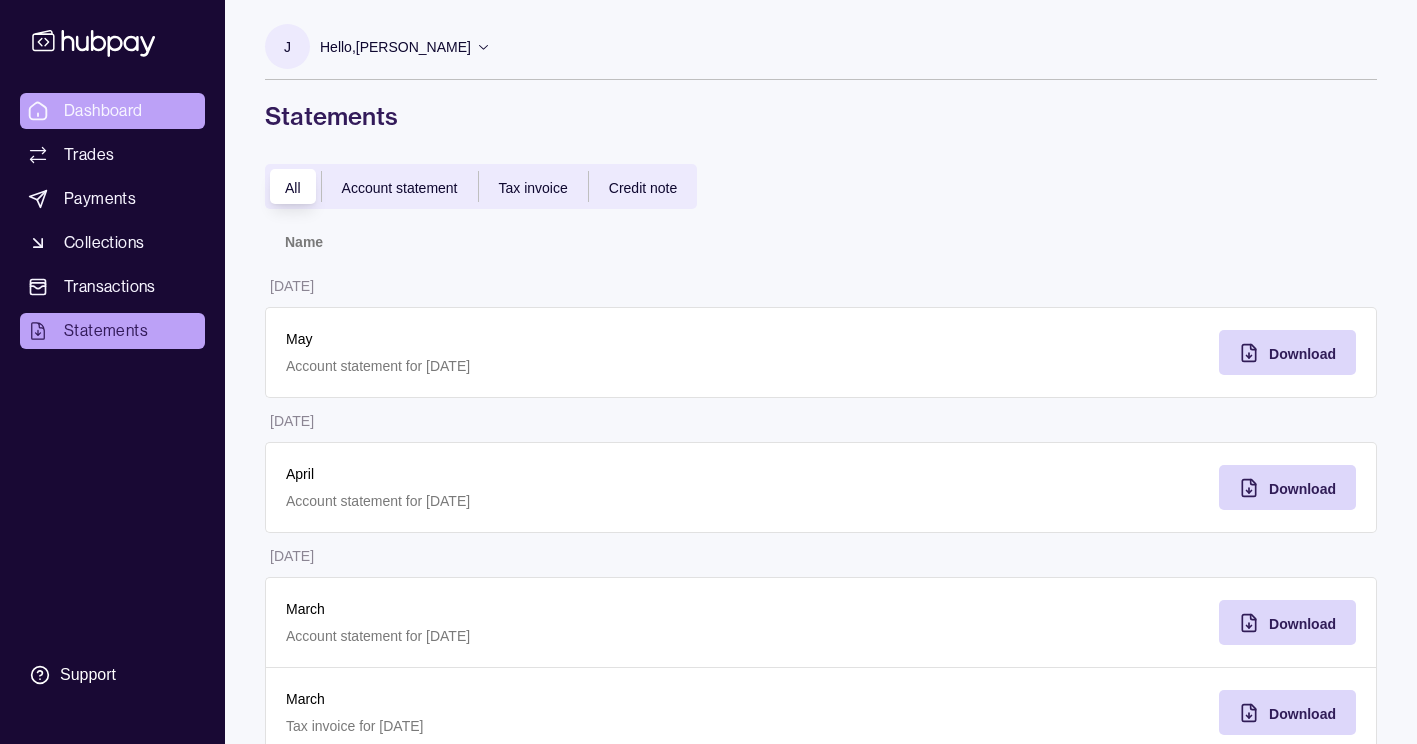click on "Dashboard" at bounding box center [103, 111] 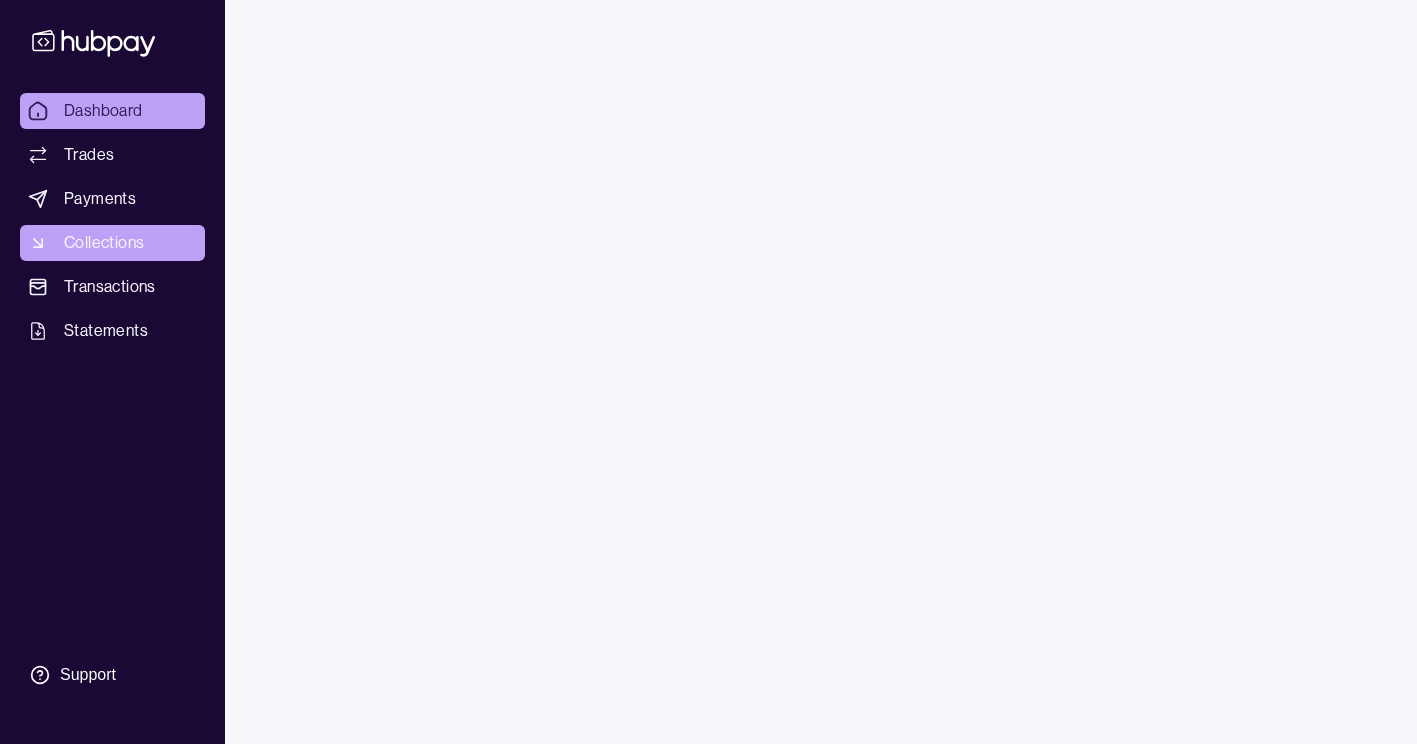 click on "Collections" at bounding box center (104, 243) 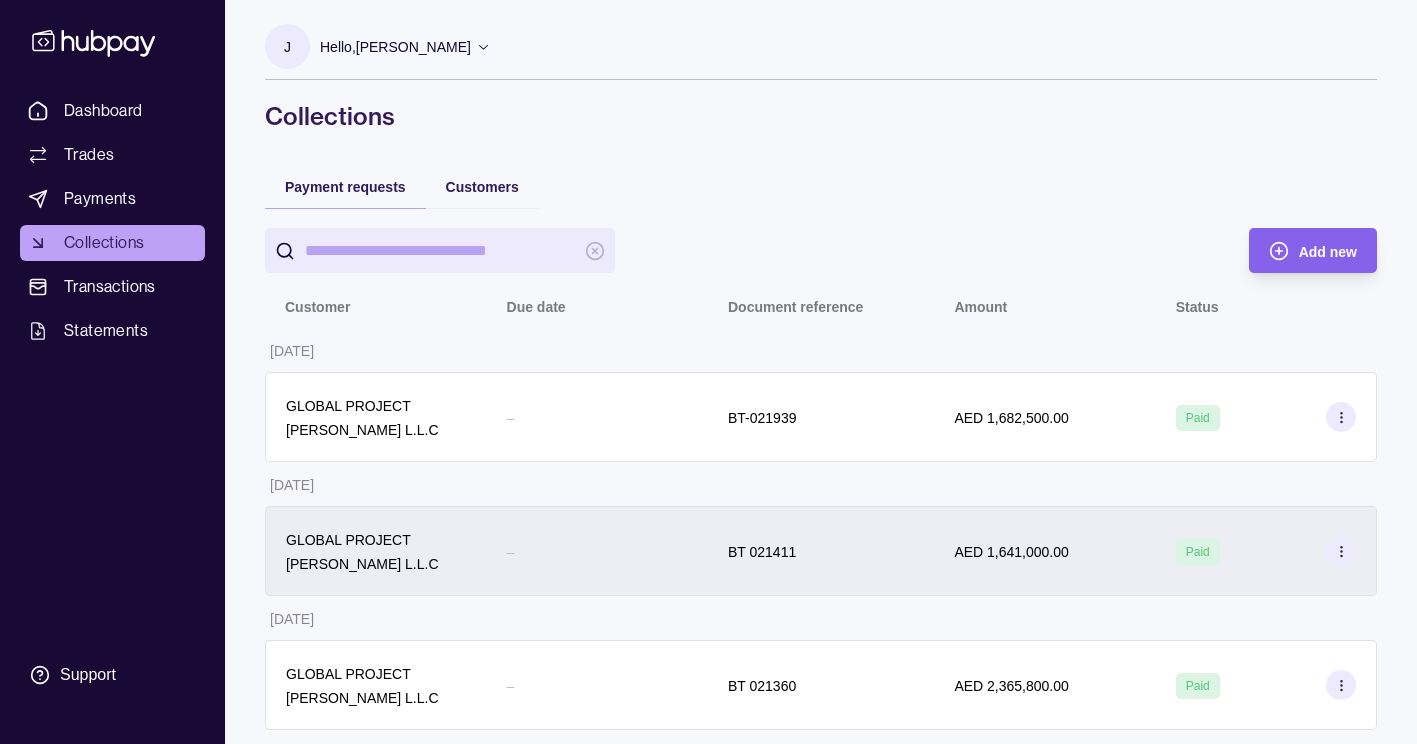 scroll, scrollTop: 390, scrollLeft: 0, axis: vertical 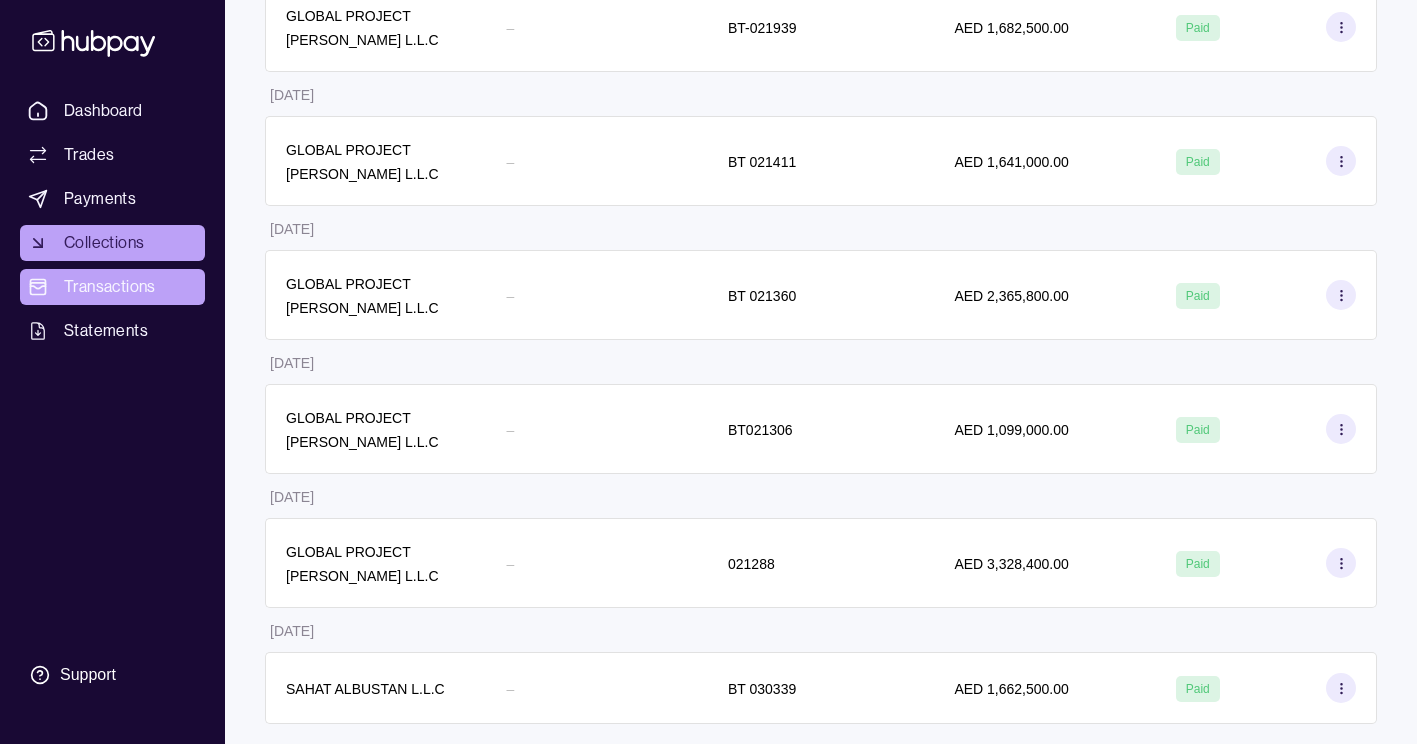 click on "Transactions" at bounding box center (110, 287) 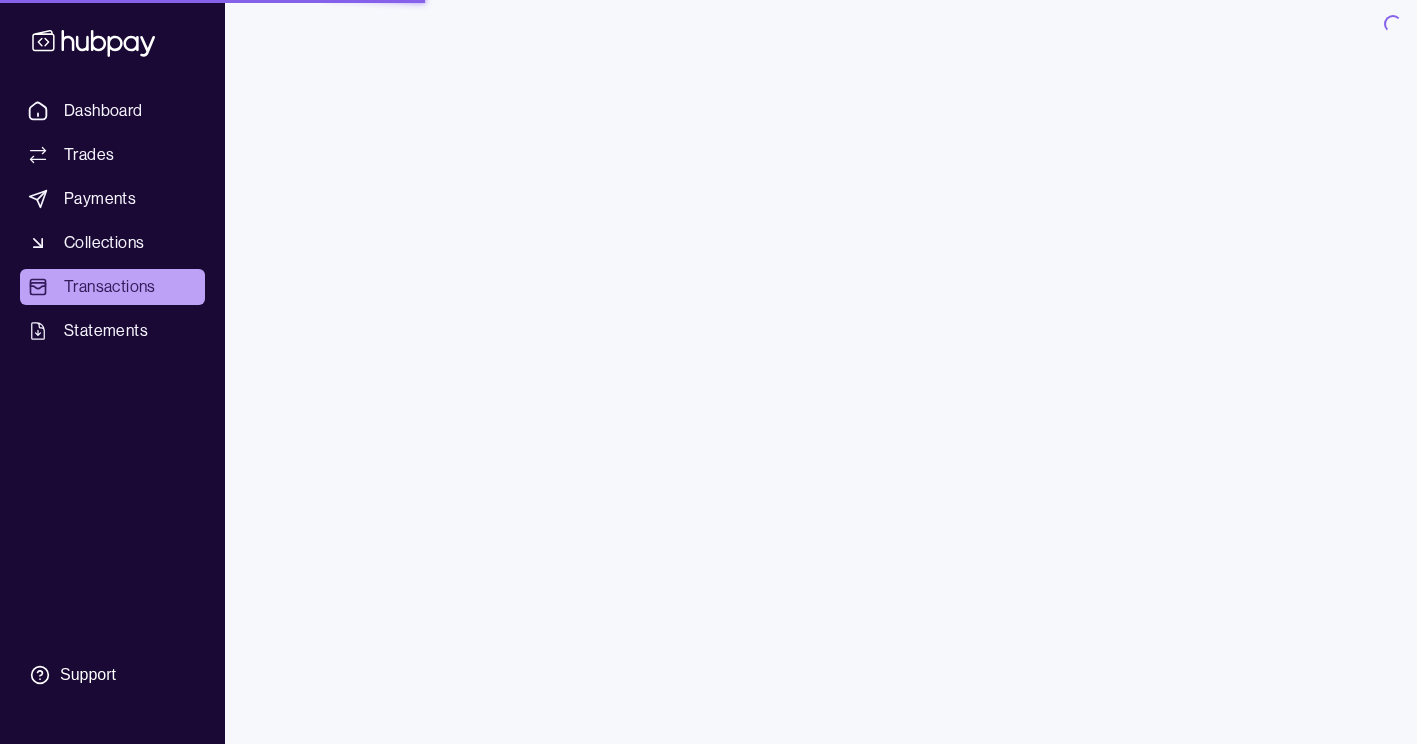 scroll, scrollTop: 0, scrollLeft: 0, axis: both 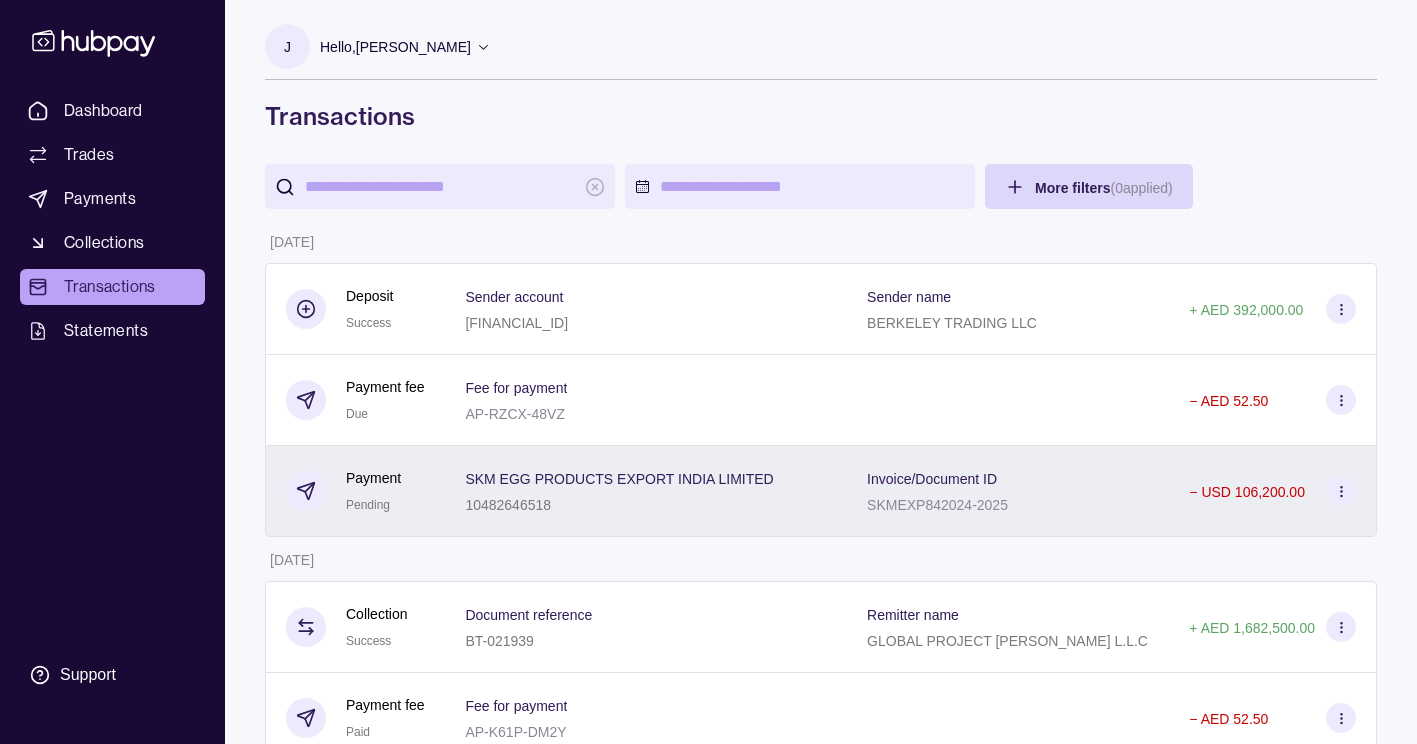 click at bounding box center (1341, 491) 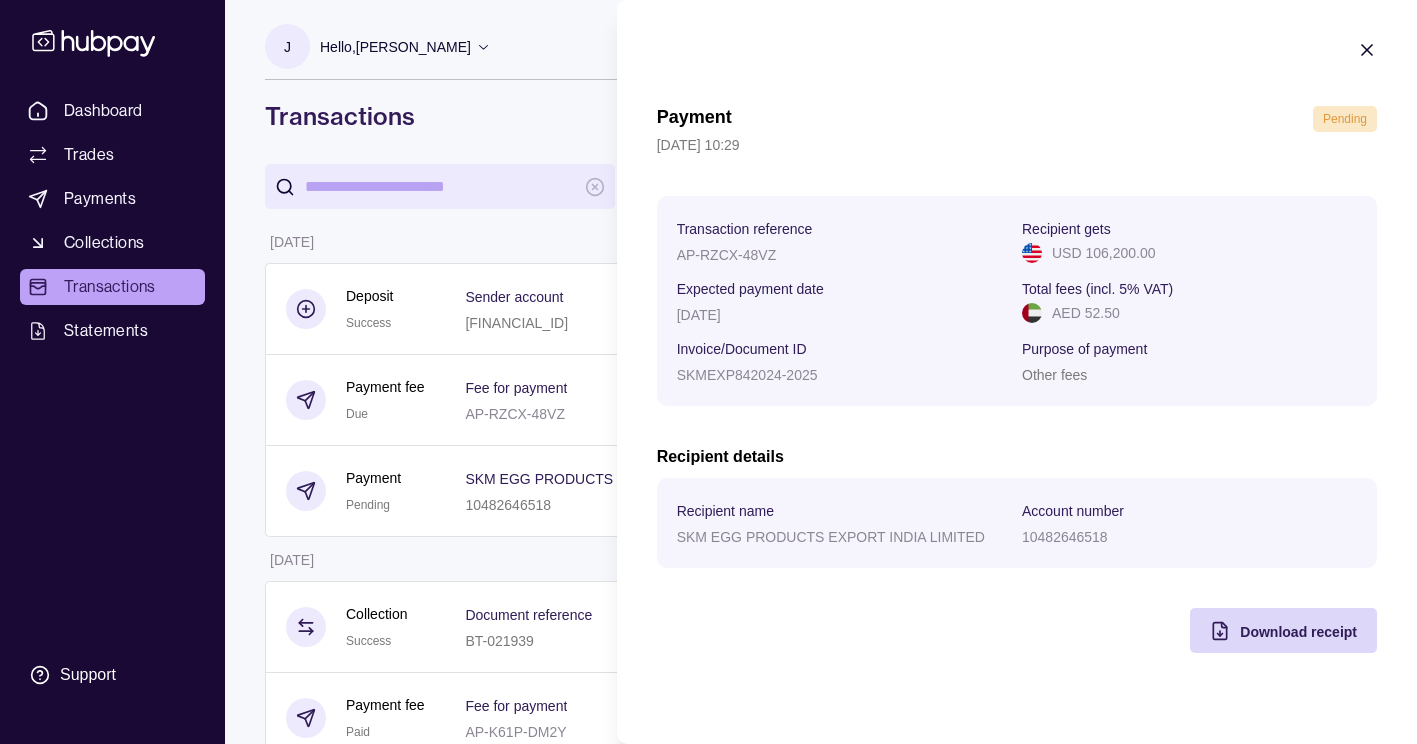click 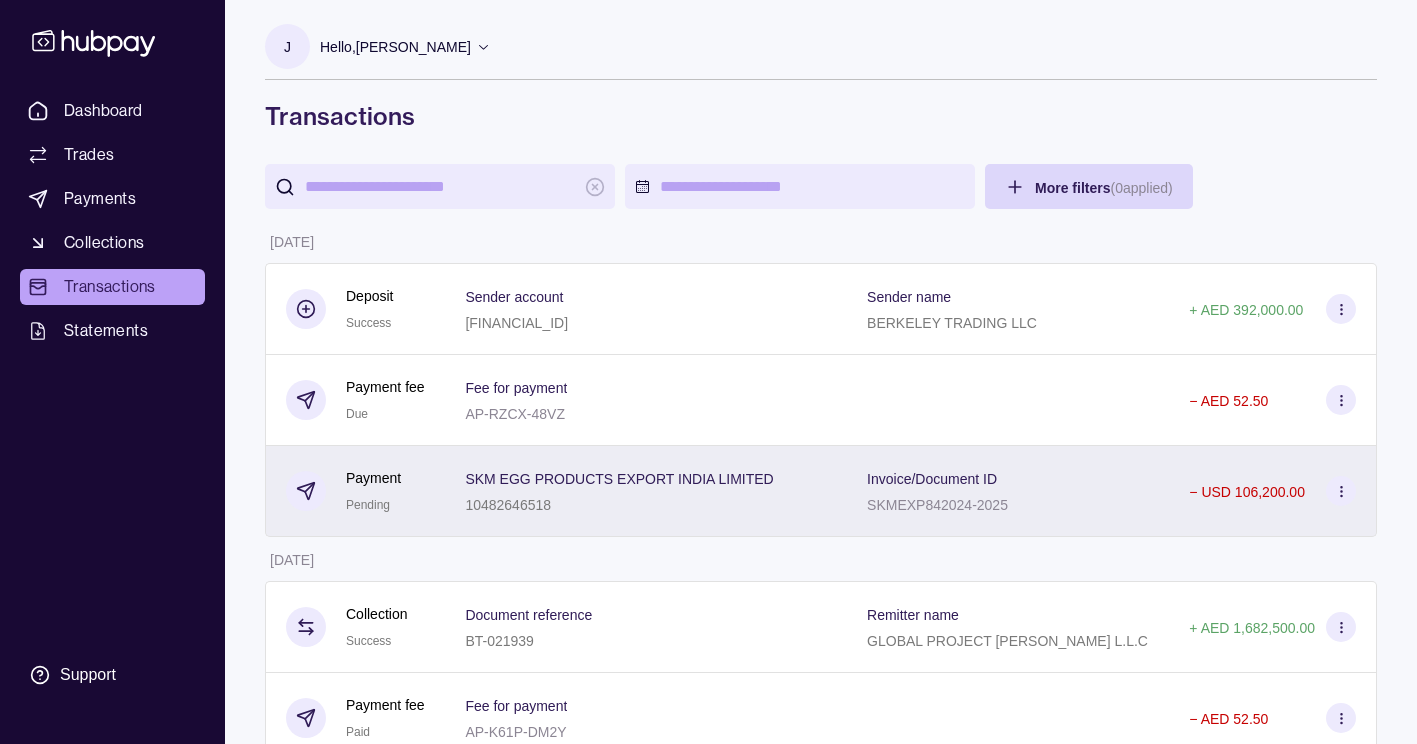 scroll, scrollTop: 400, scrollLeft: 0, axis: vertical 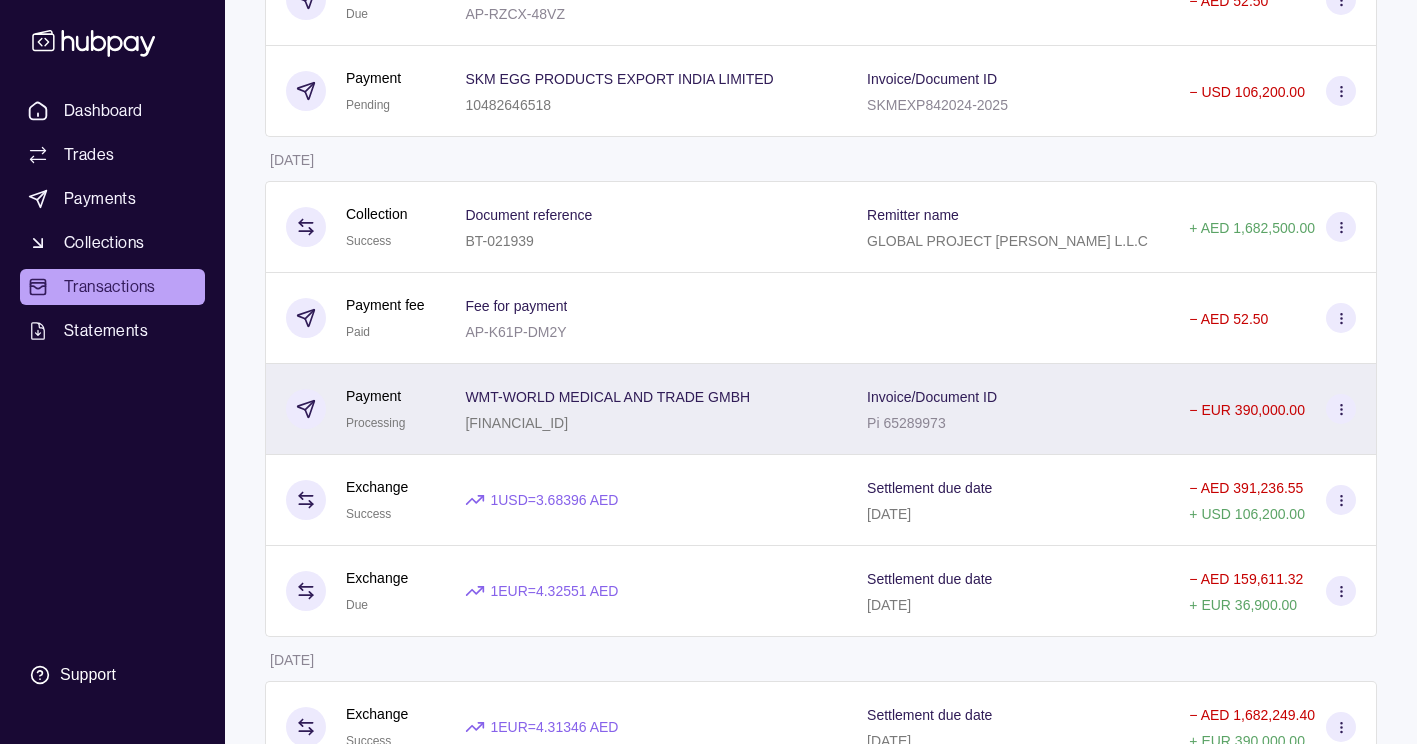 click at bounding box center (1341, 409) 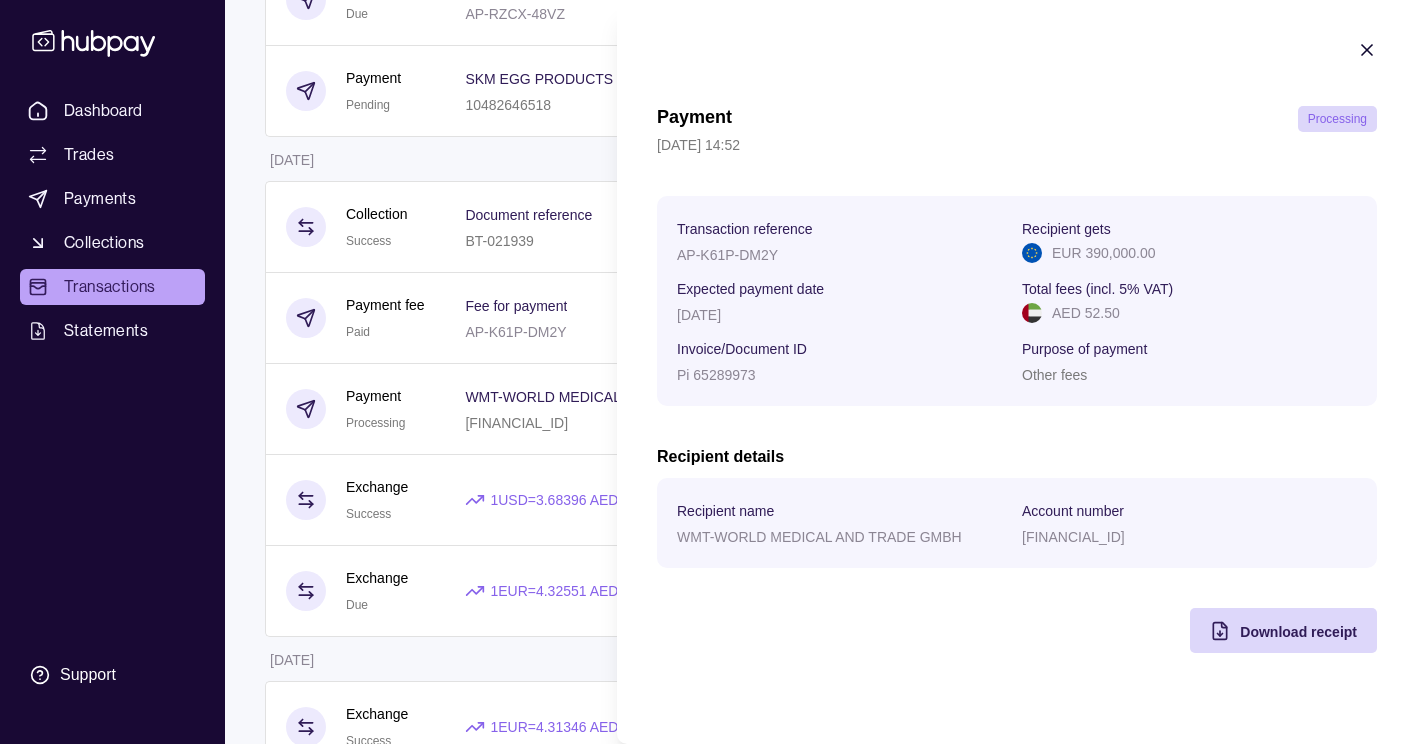 click 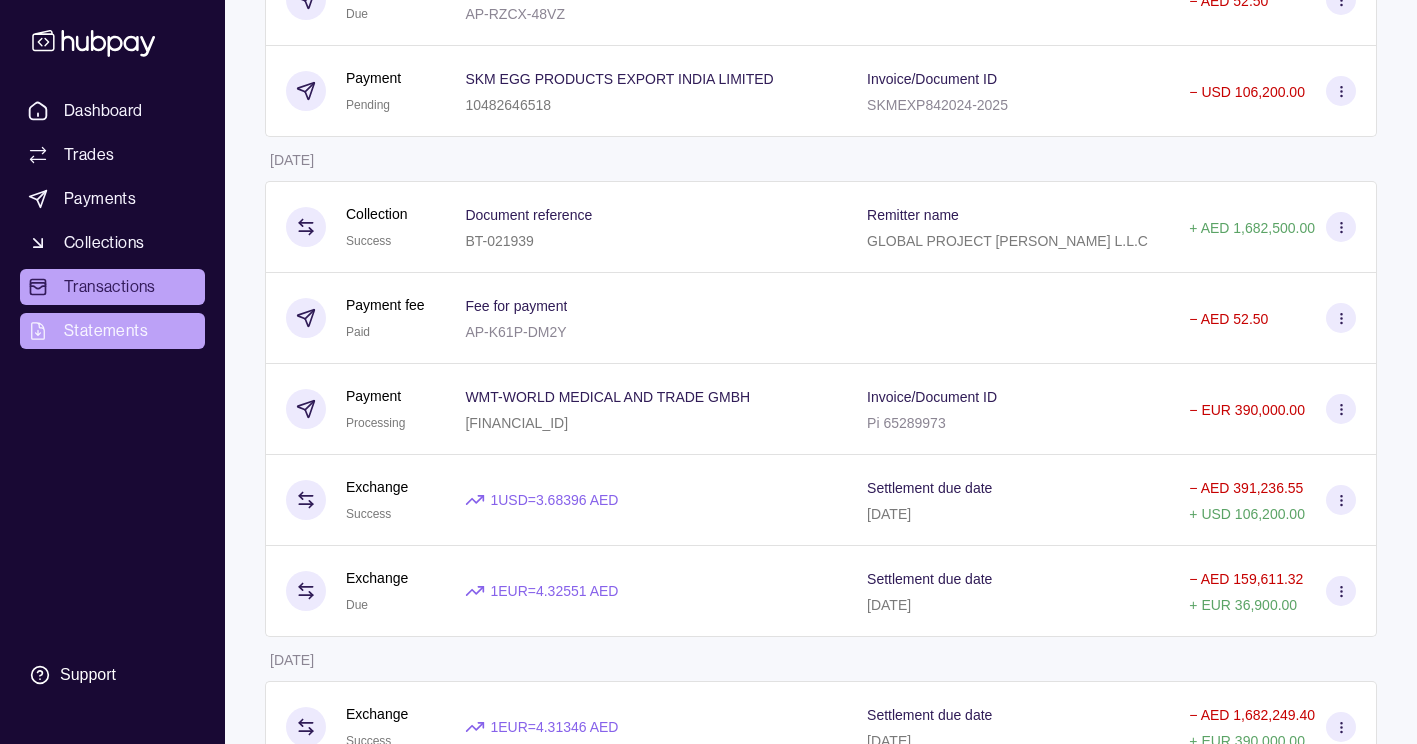 click on "Statements" at bounding box center (112, 331) 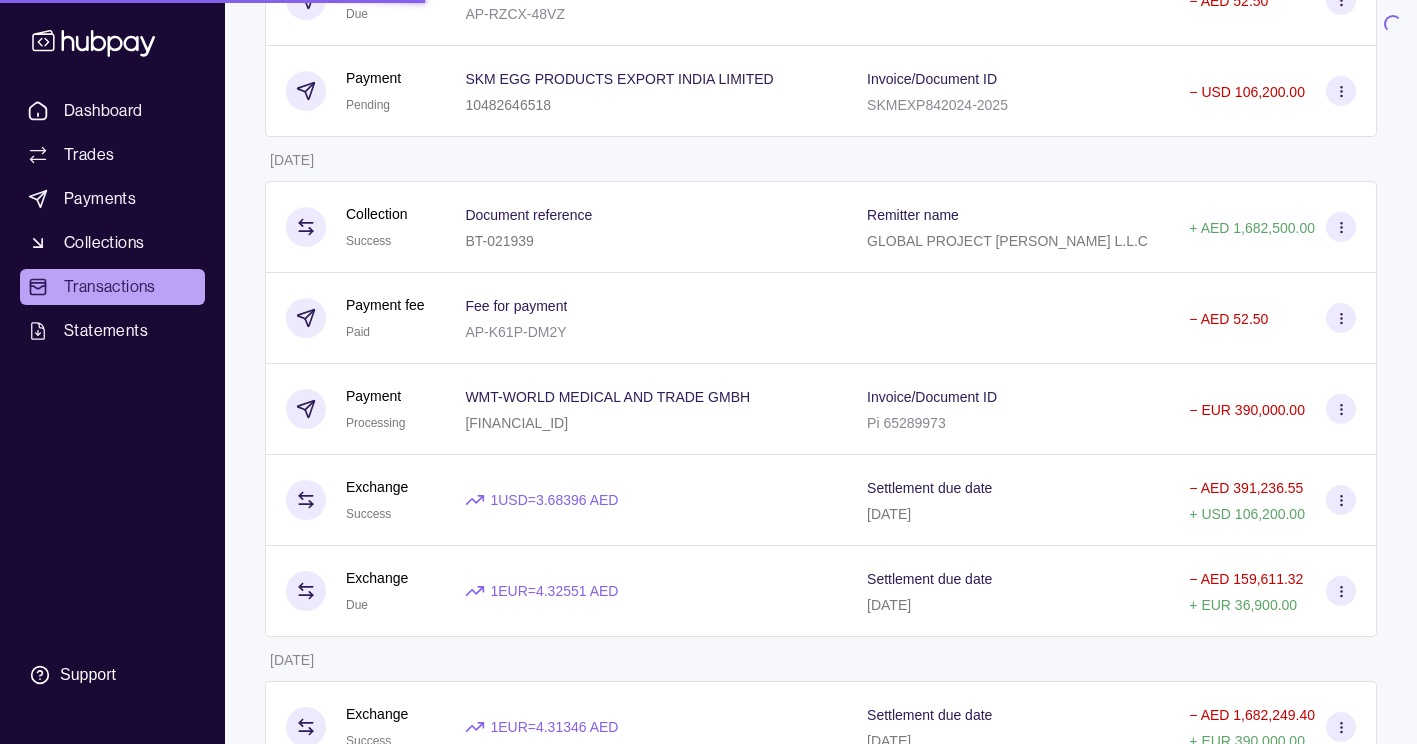 scroll, scrollTop: 0, scrollLeft: 0, axis: both 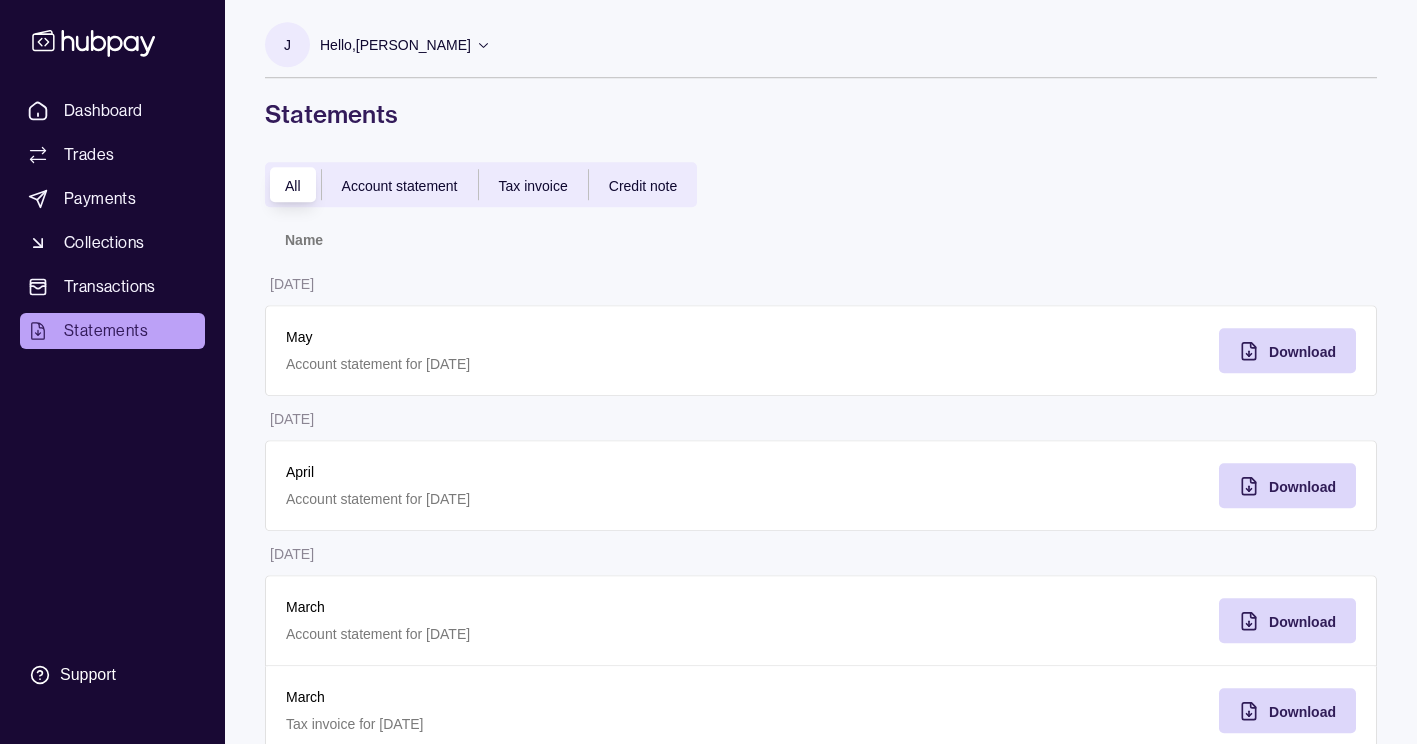 click on "Transactions" at bounding box center [110, 287] 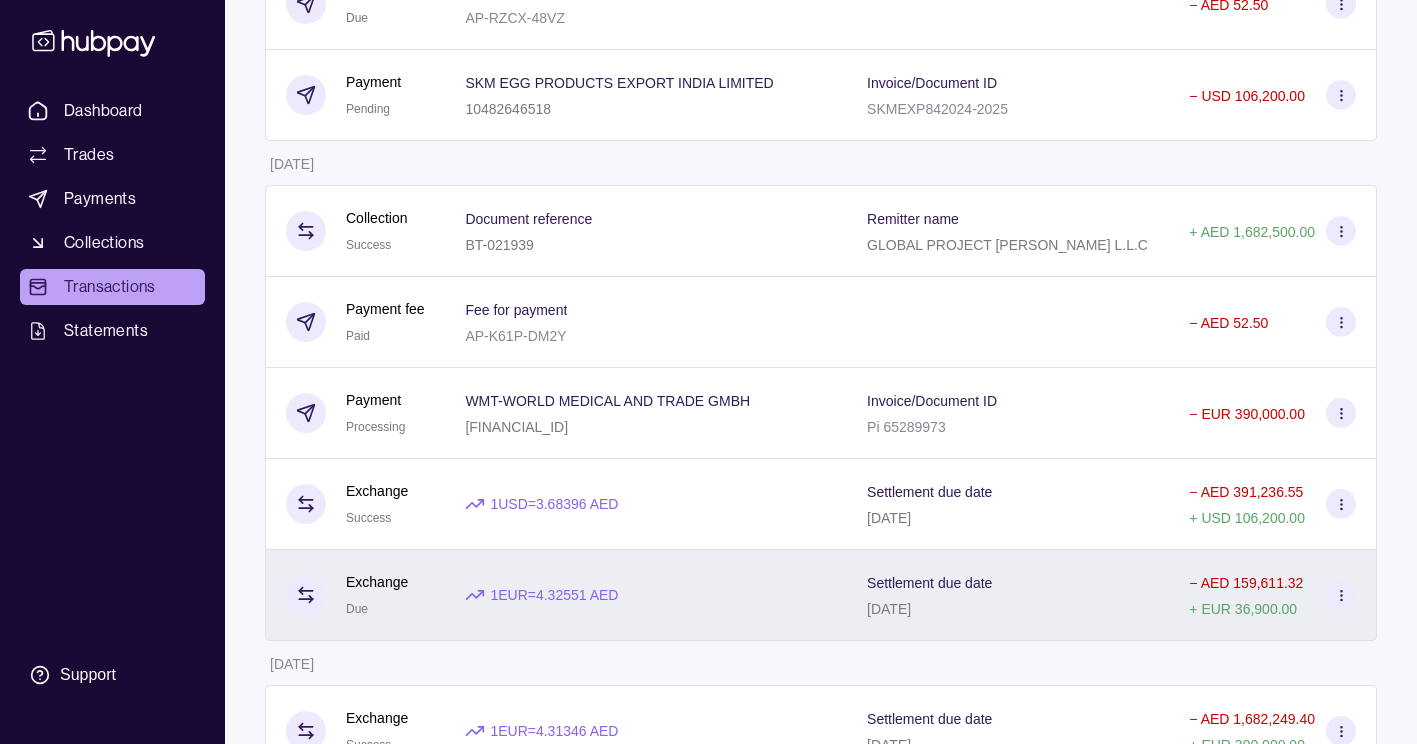 scroll, scrollTop: 400, scrollLeft: 0, axis: vertical 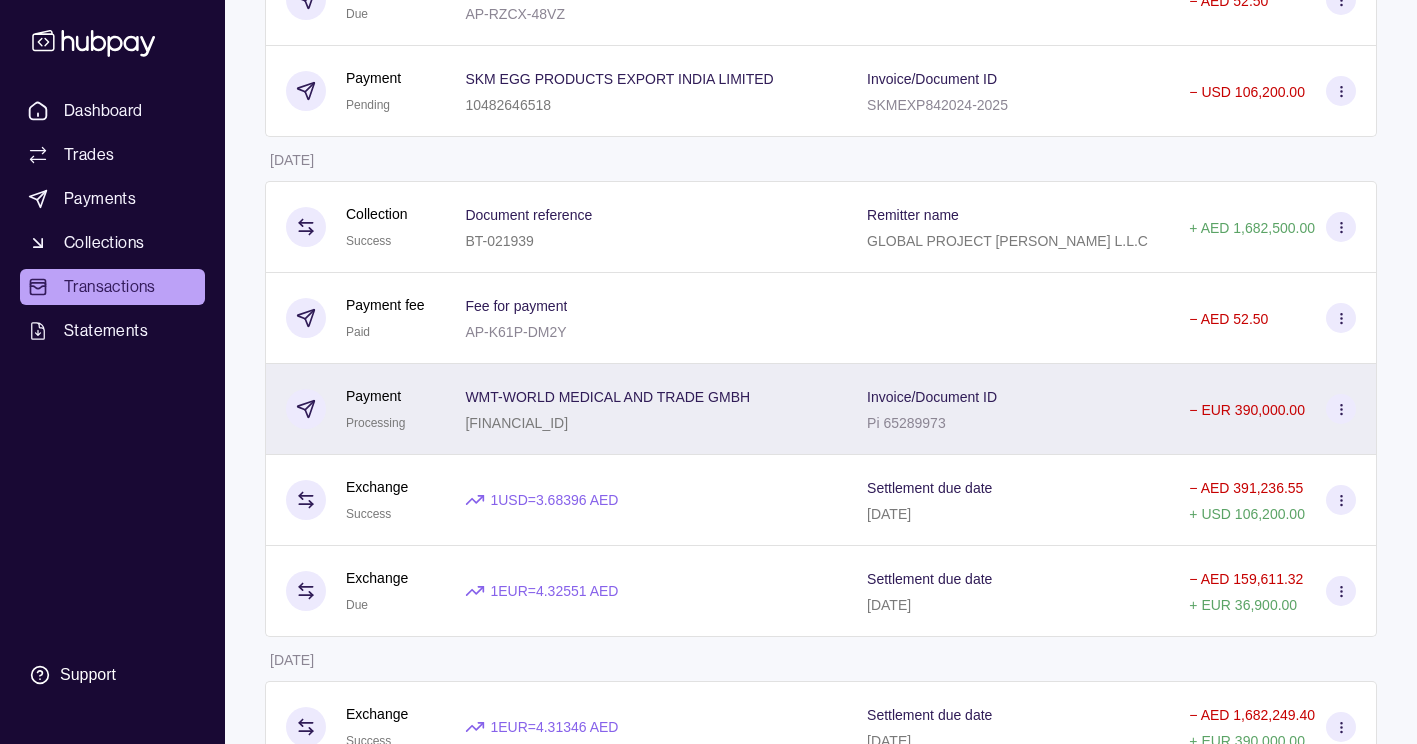 click 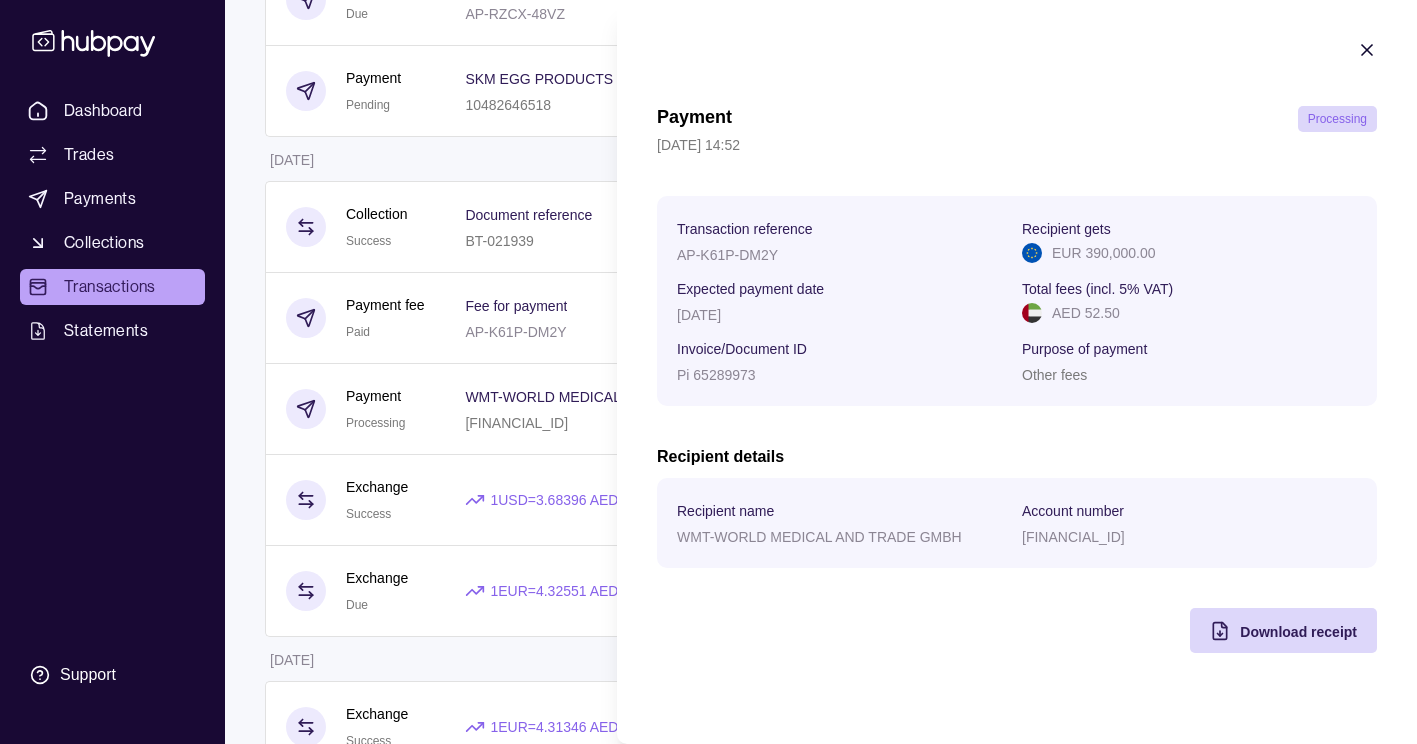 click 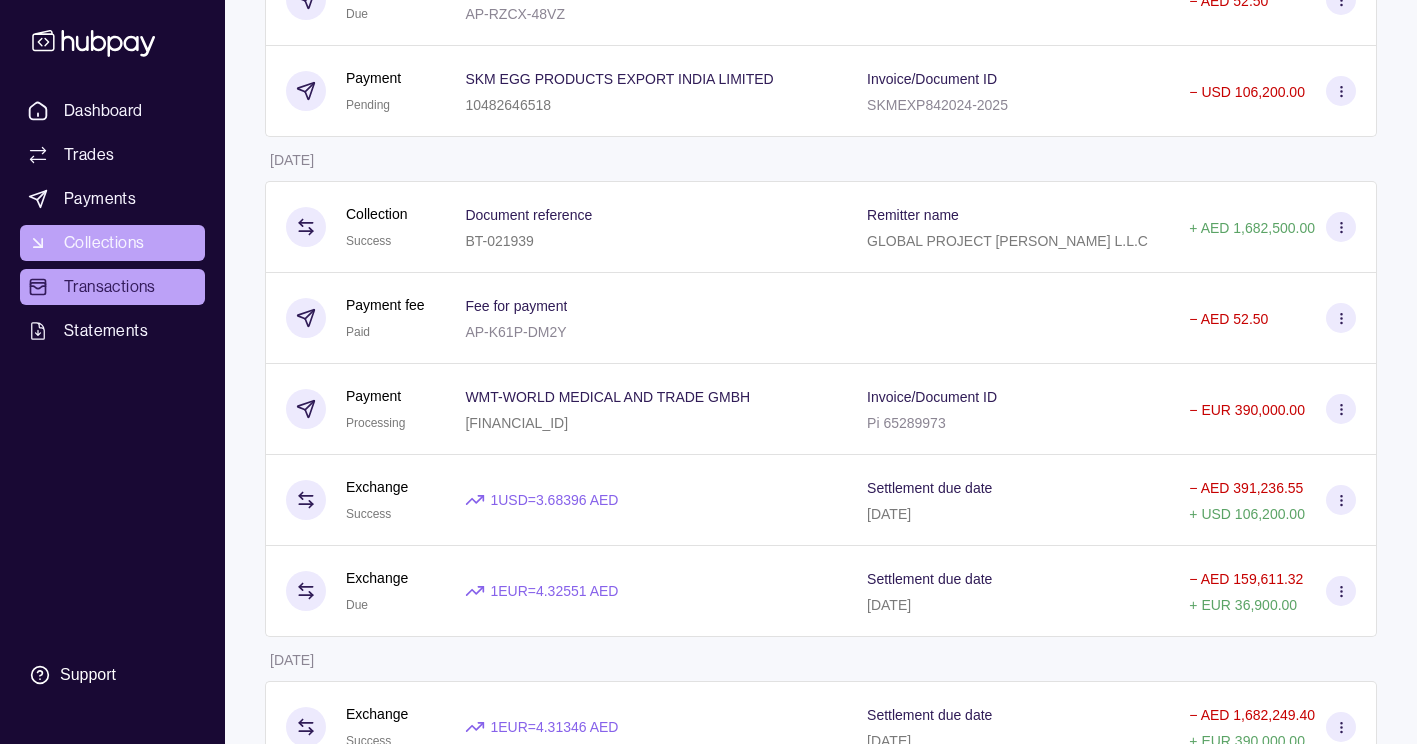 click on "Collections" at bounding box center (104, 243) 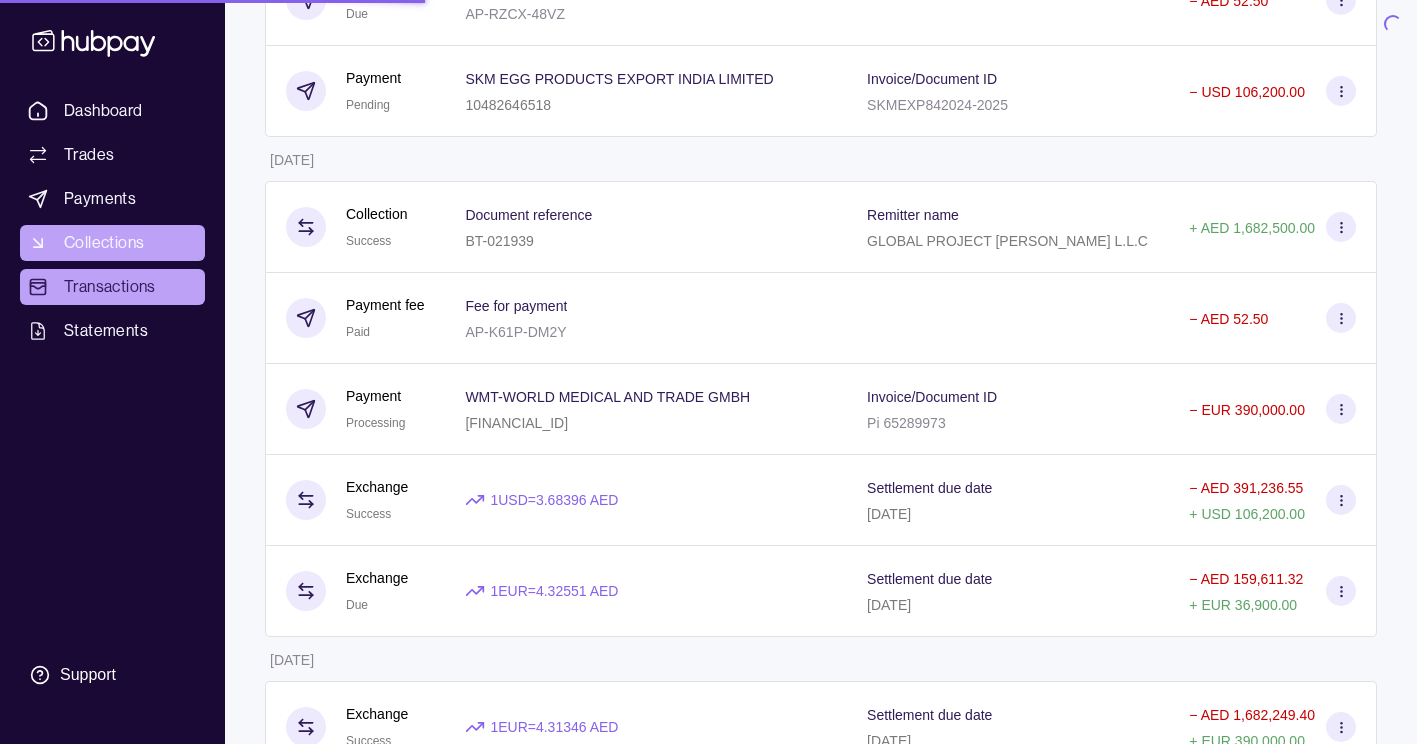 scroll, scrollTop: 0, scrollLeft: 0, axis: both 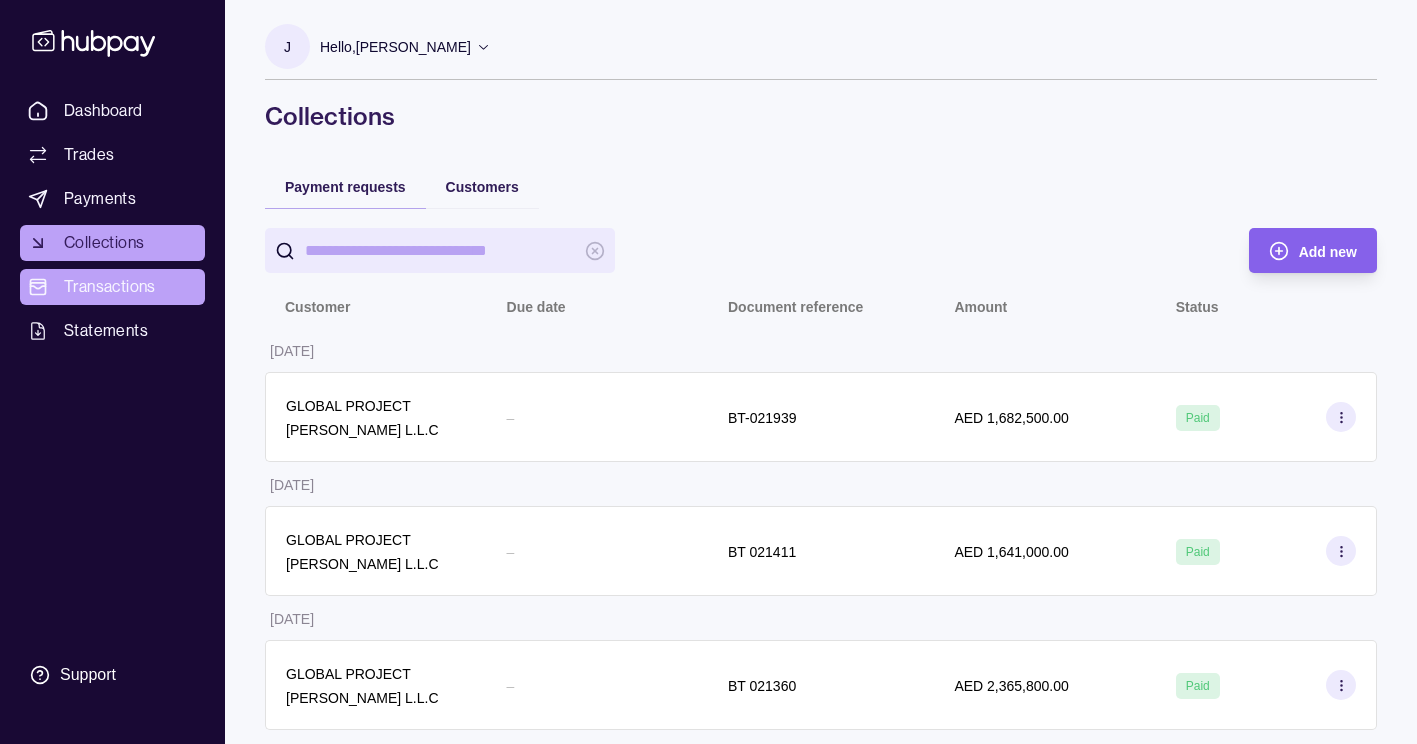 click on "Transactions" at bounding box center [112, 287] 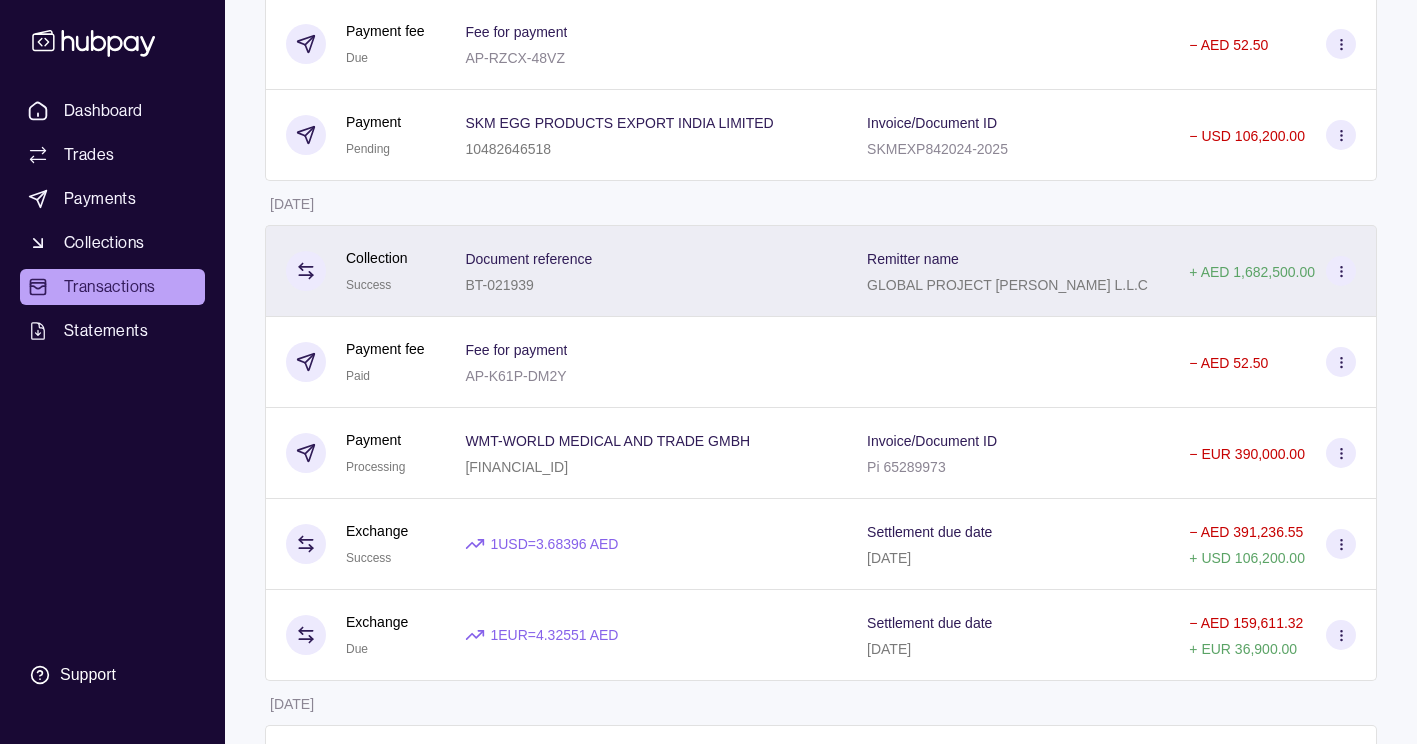 scroll, scrollTop: 400, scrollLeft: 0, axis: vertical 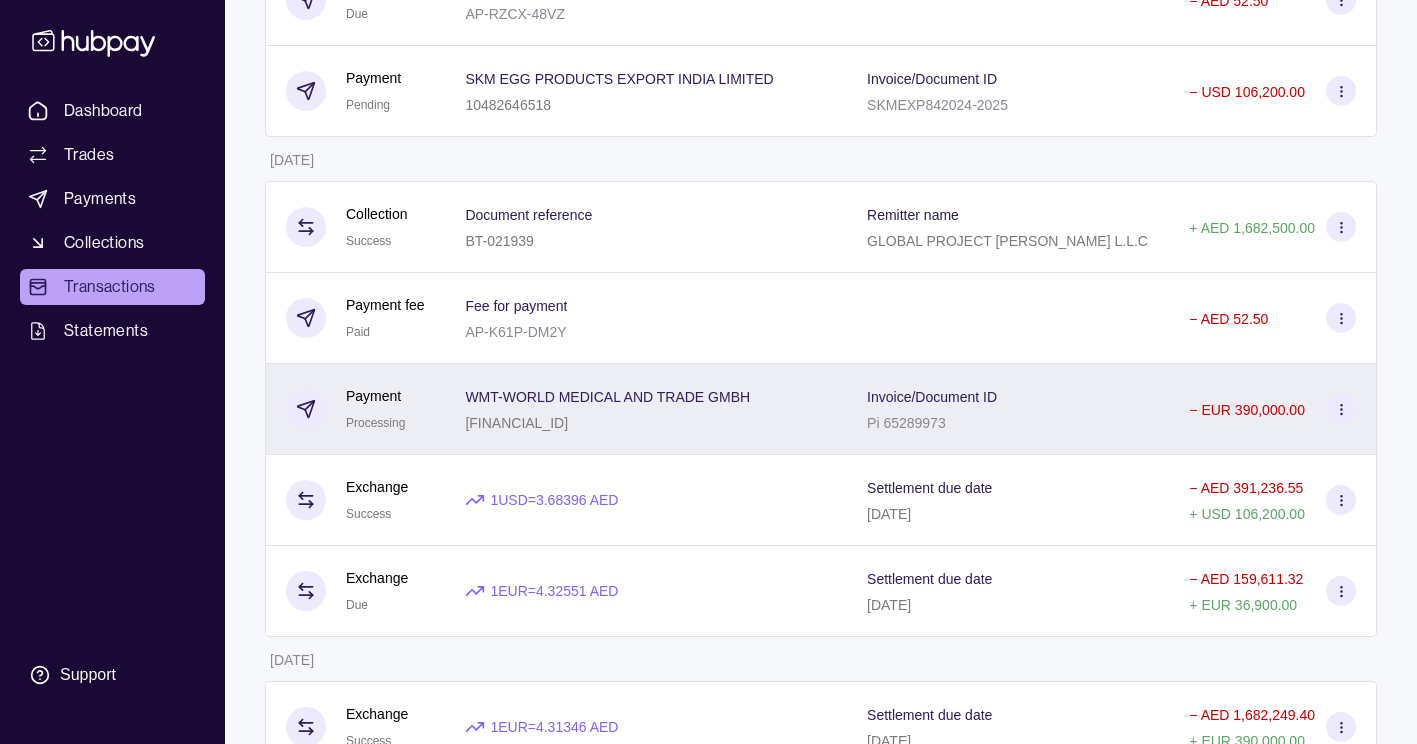 click at bounding box center (1341, 409) 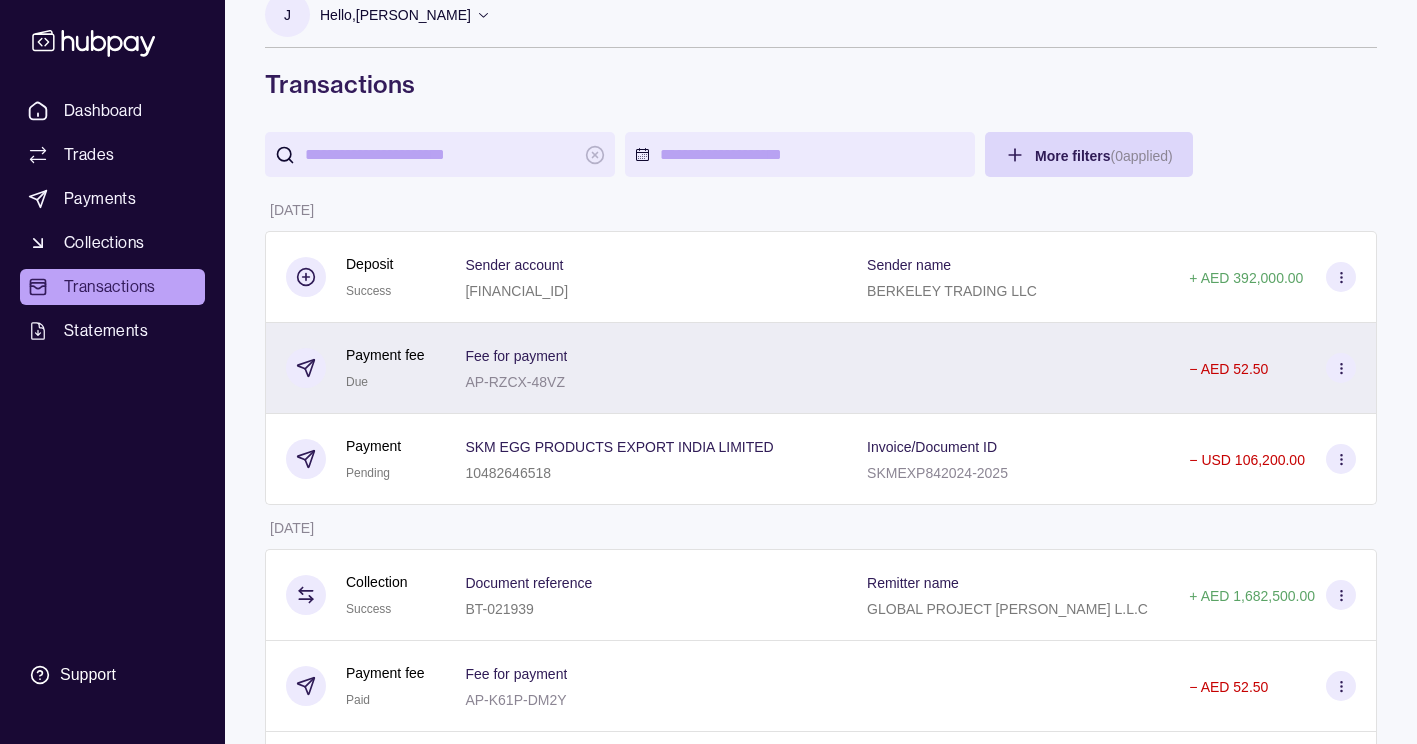 scroll, scrollTop: 15, scrollLeft: 0, axis: vertical 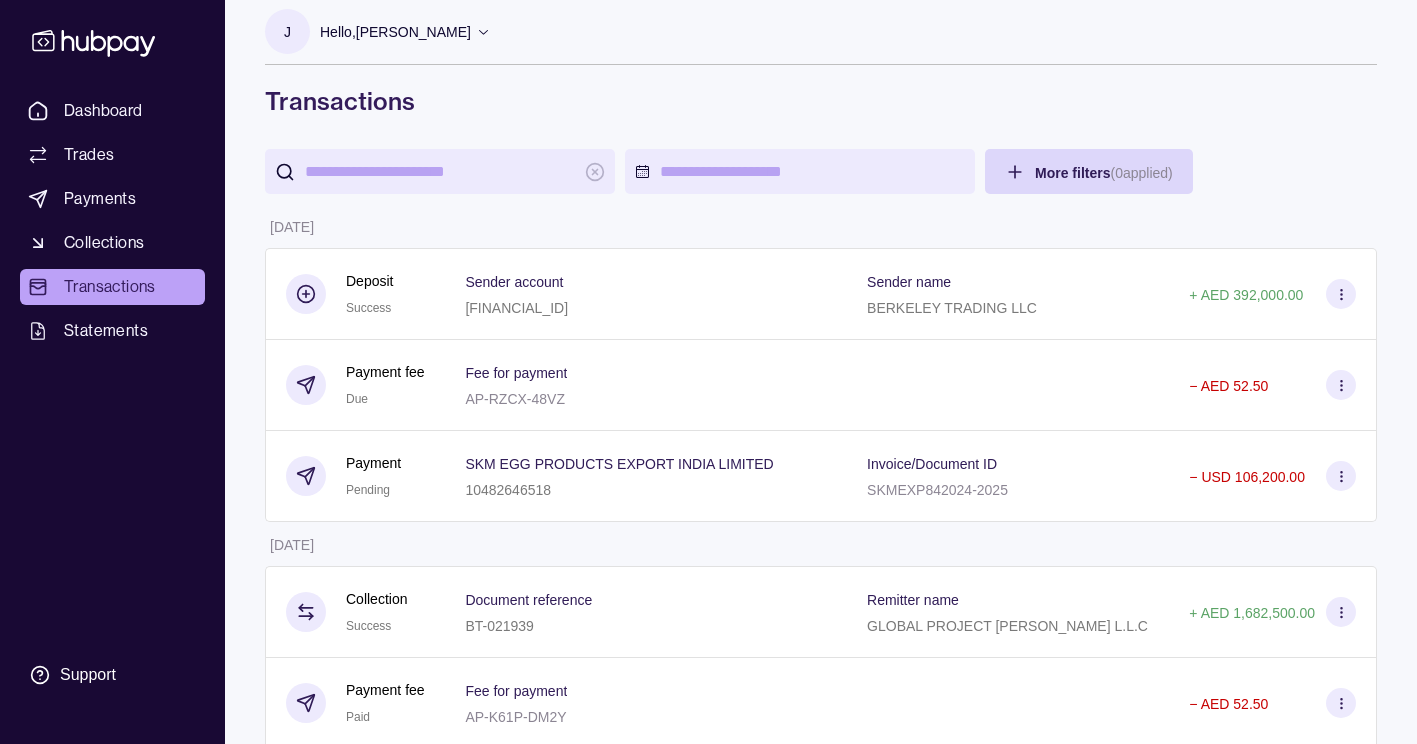 click on "Transactions" at bounding box center (110, 287) 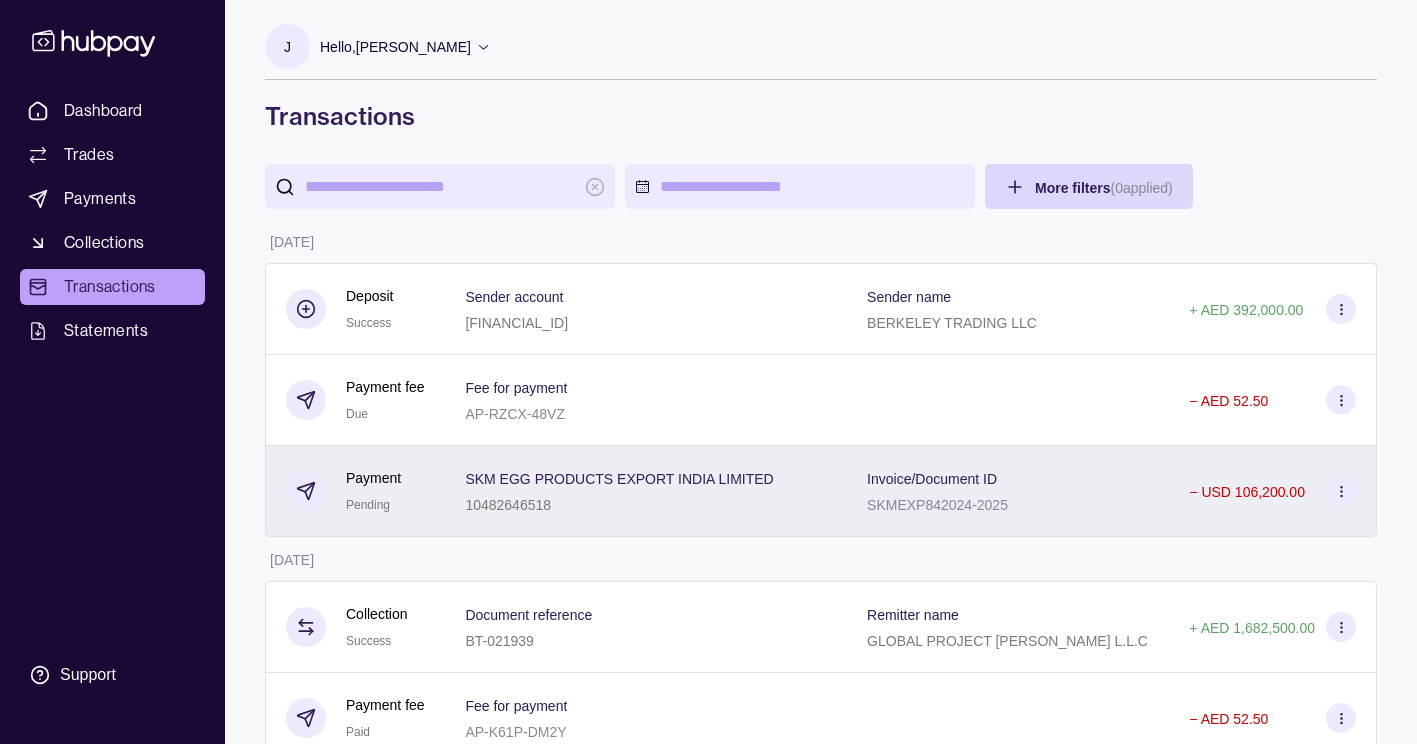 scroll, scrollTop: 400, scrollLeft: 0, axis: vertical 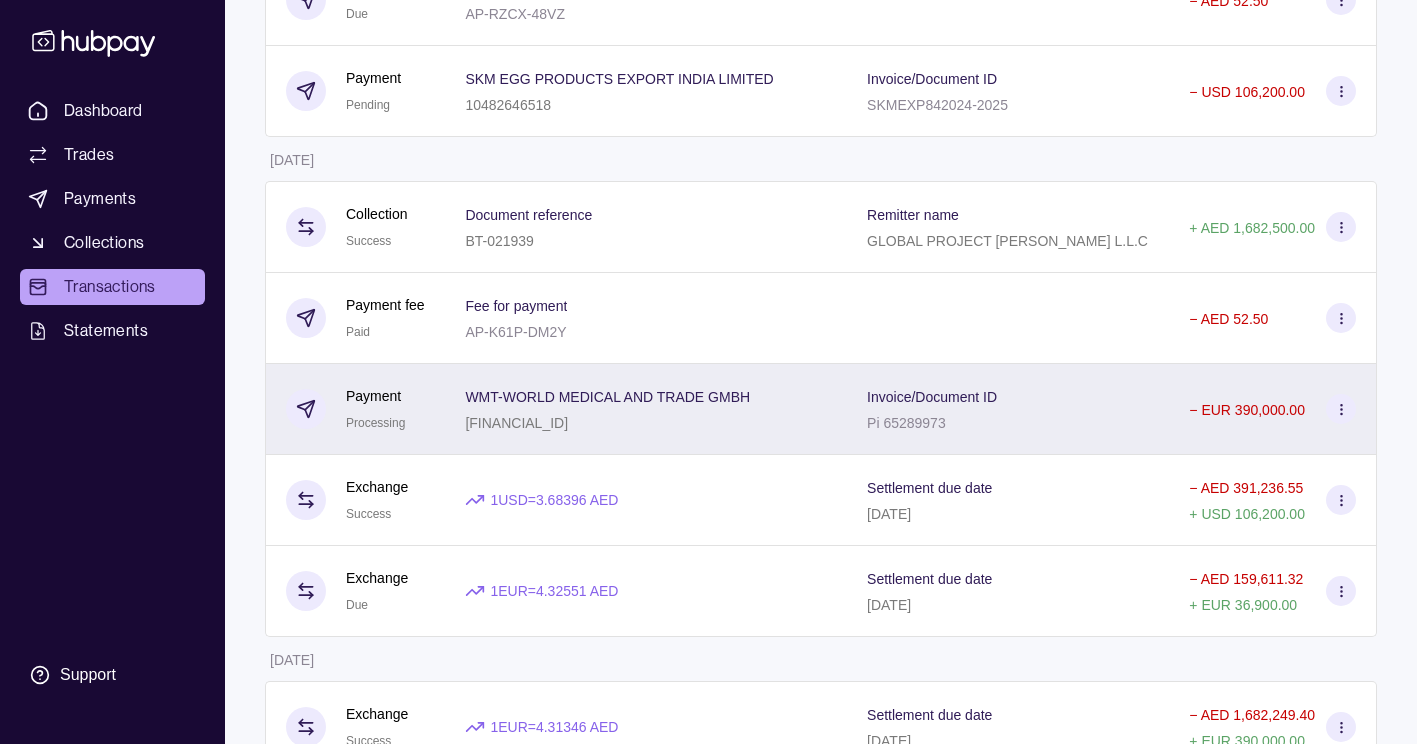 click 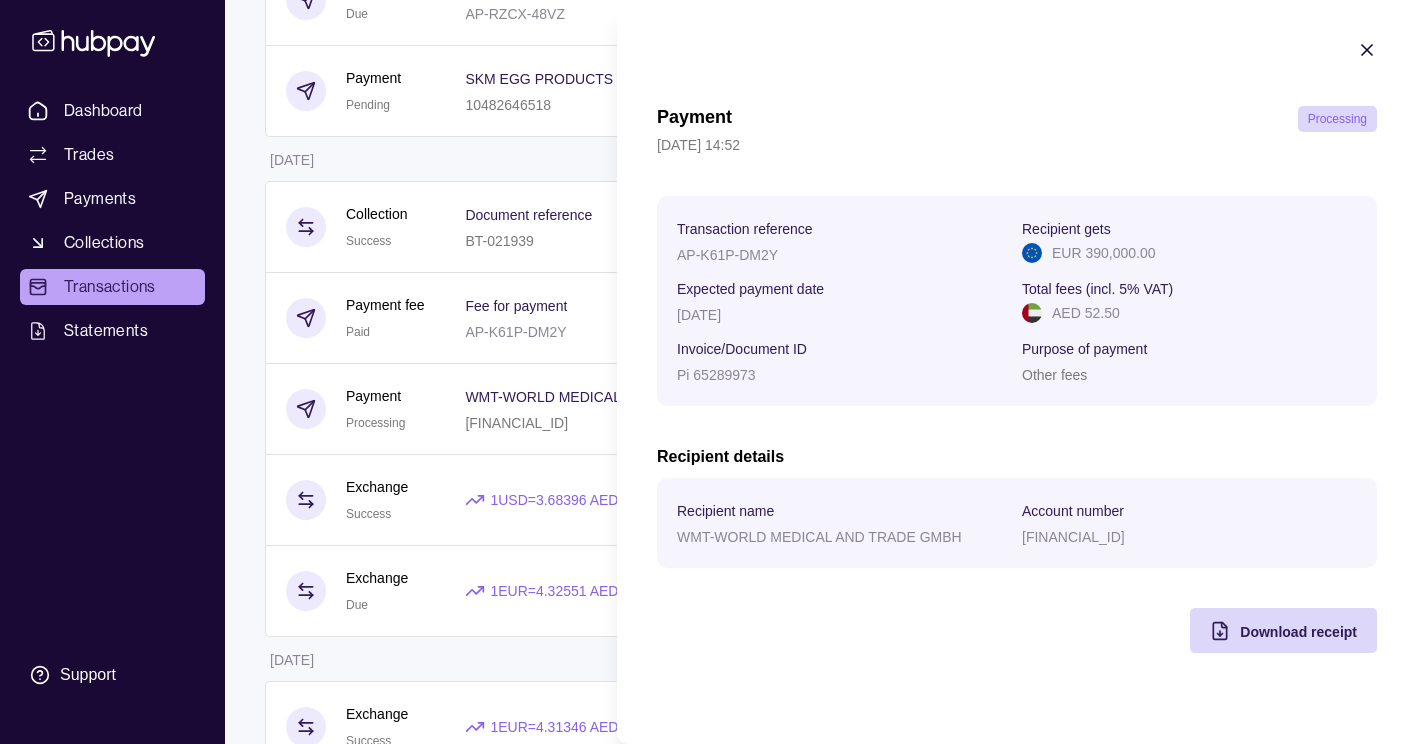 click 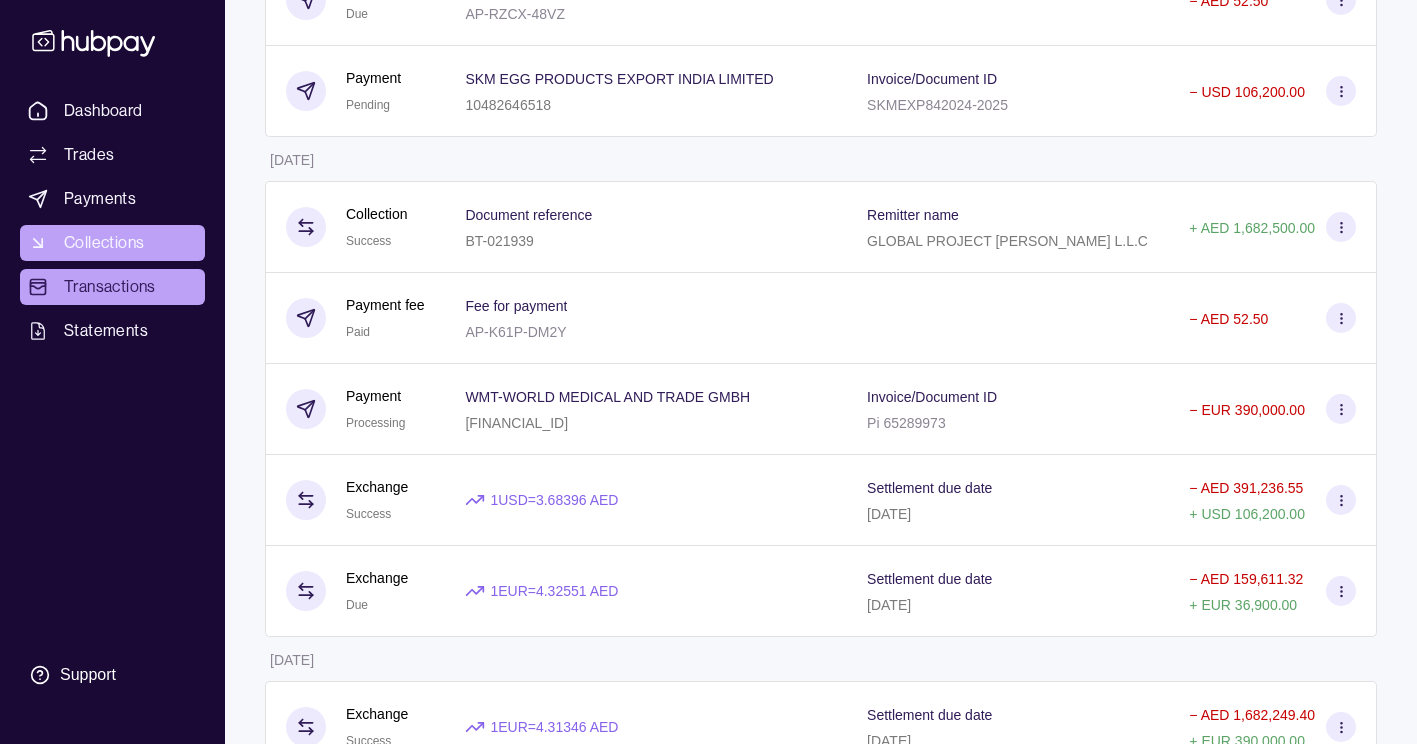 click on "Collections" at bounding box center (104, 243) 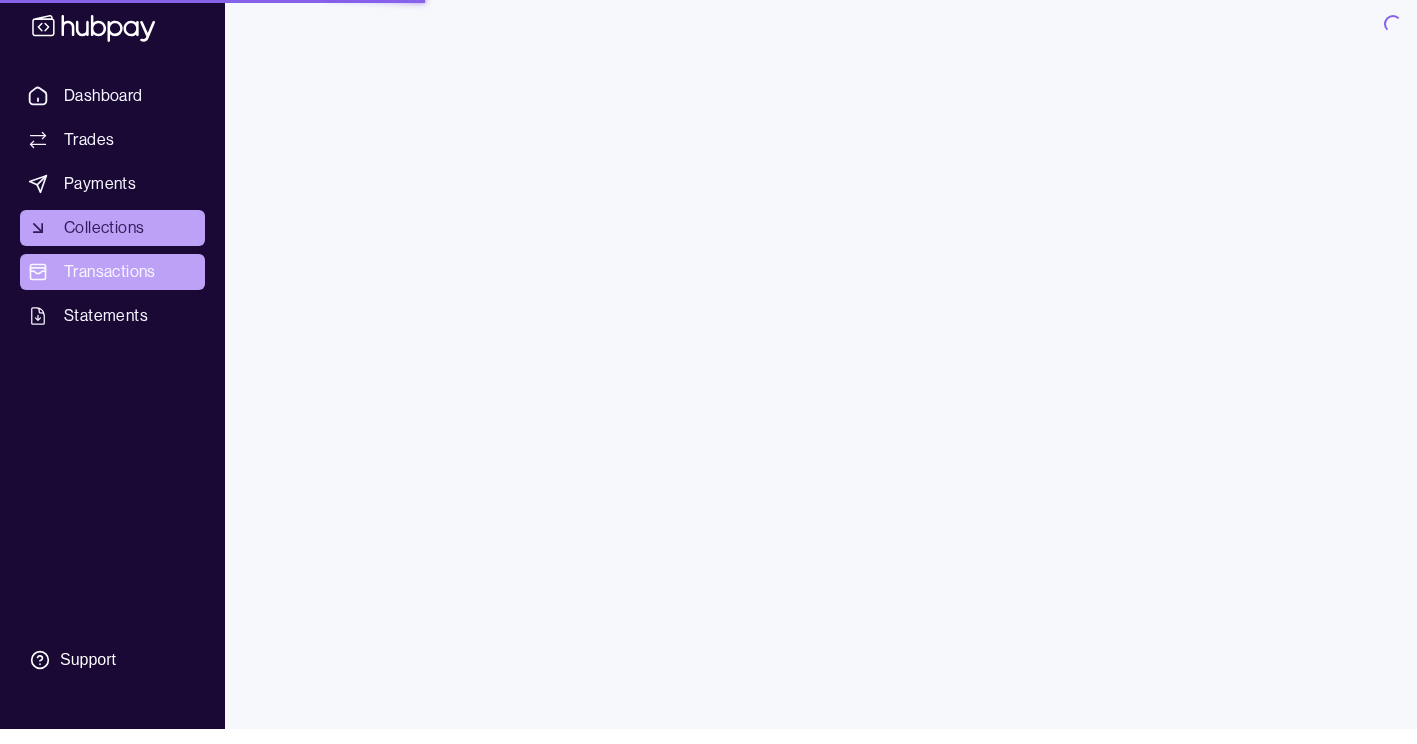 scroll, scrollTop: 0, scrollLeft: 0, axis: both 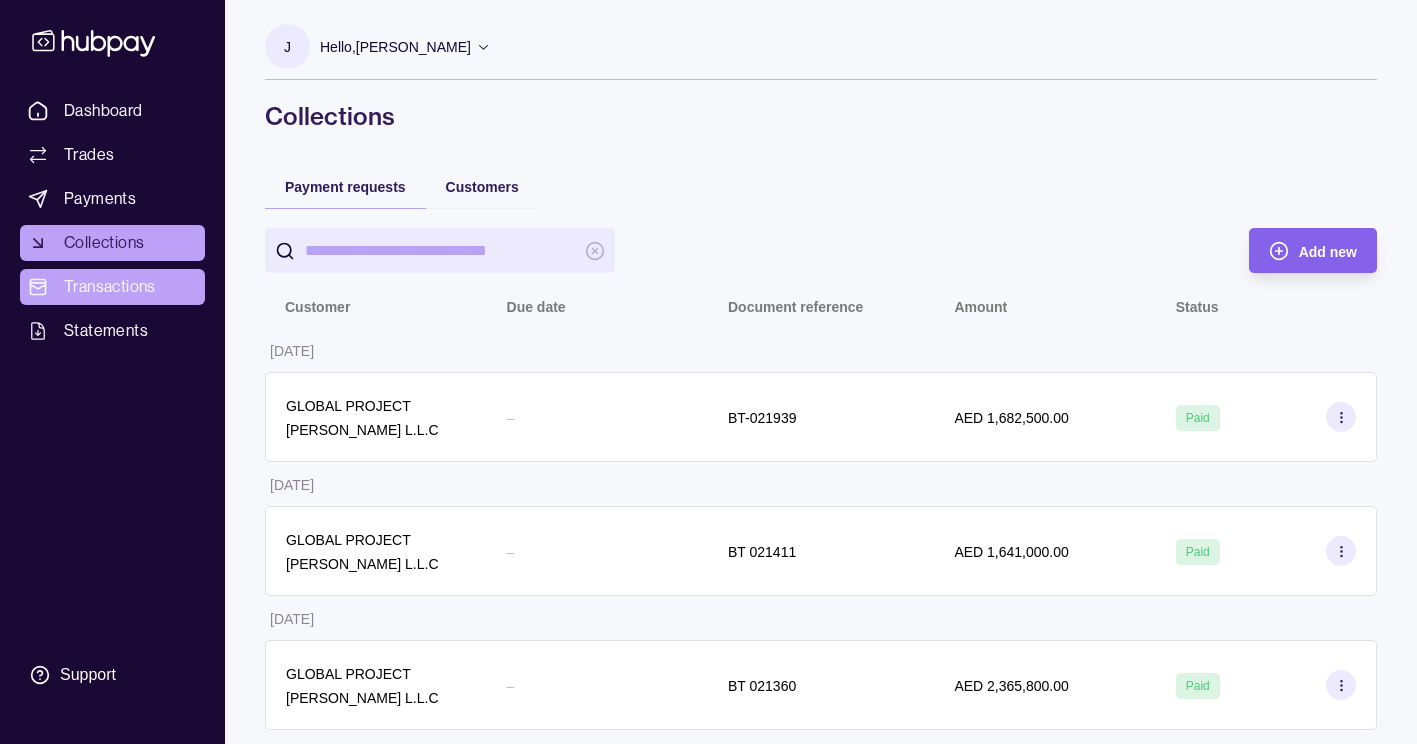 click on "Transactions" at bounding box center [110, 287] 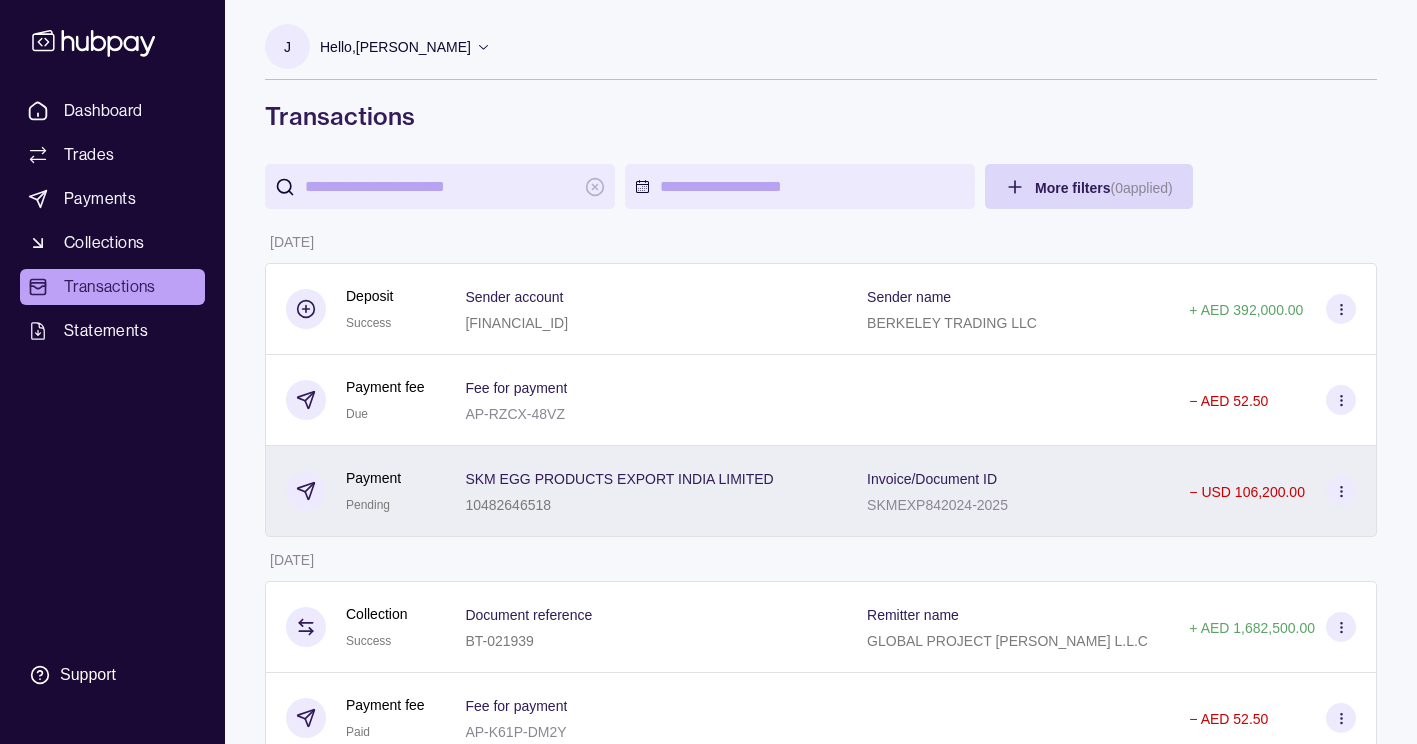 click at bounding box center (1341, 491) 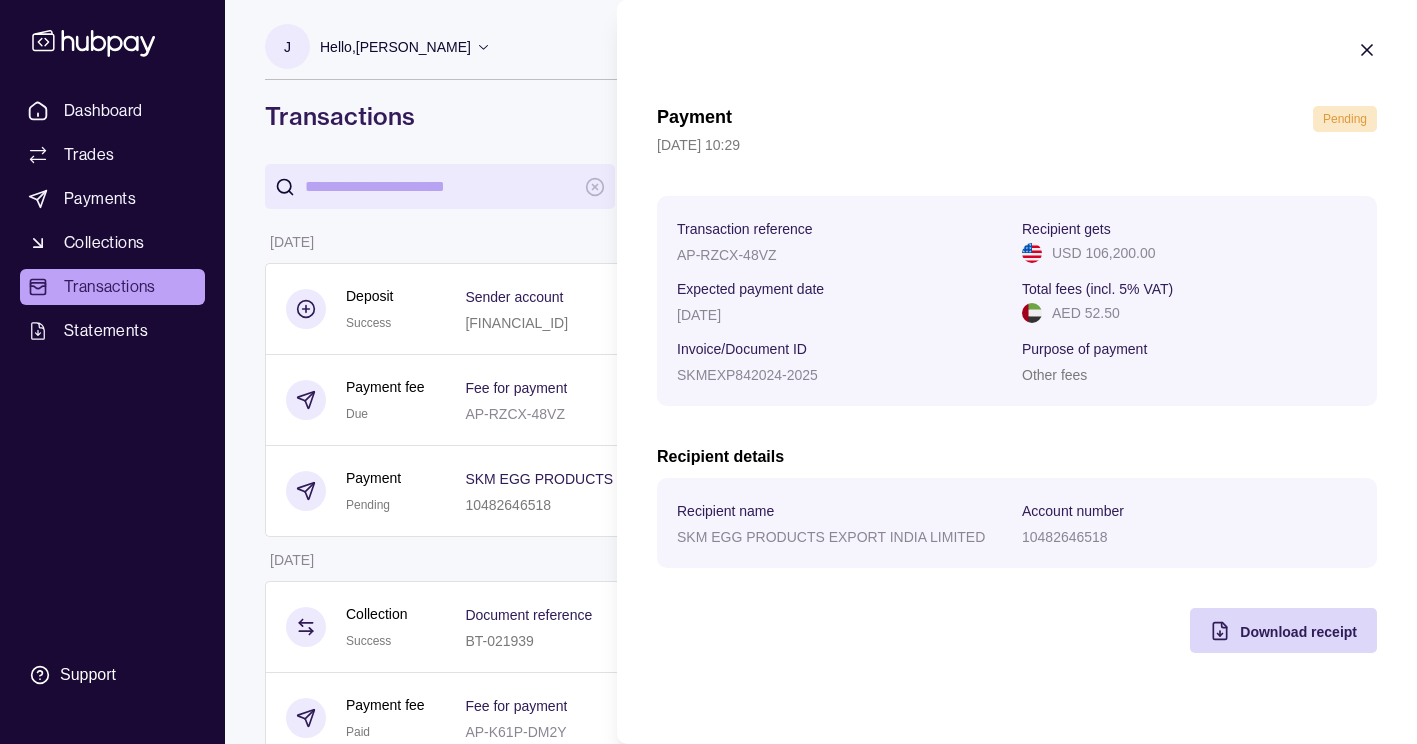 type 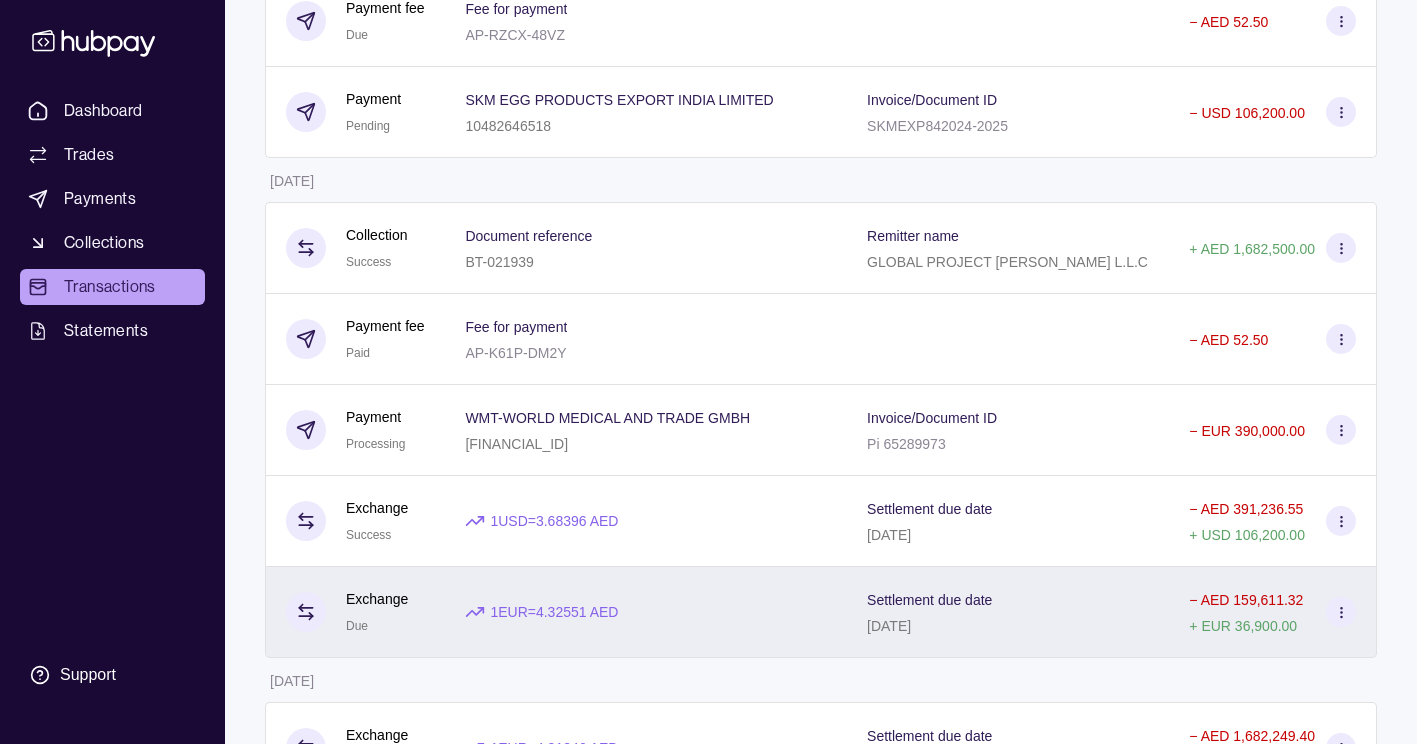 scroll, scrollTop: 400, scrollLeft: 0, axis: vertical 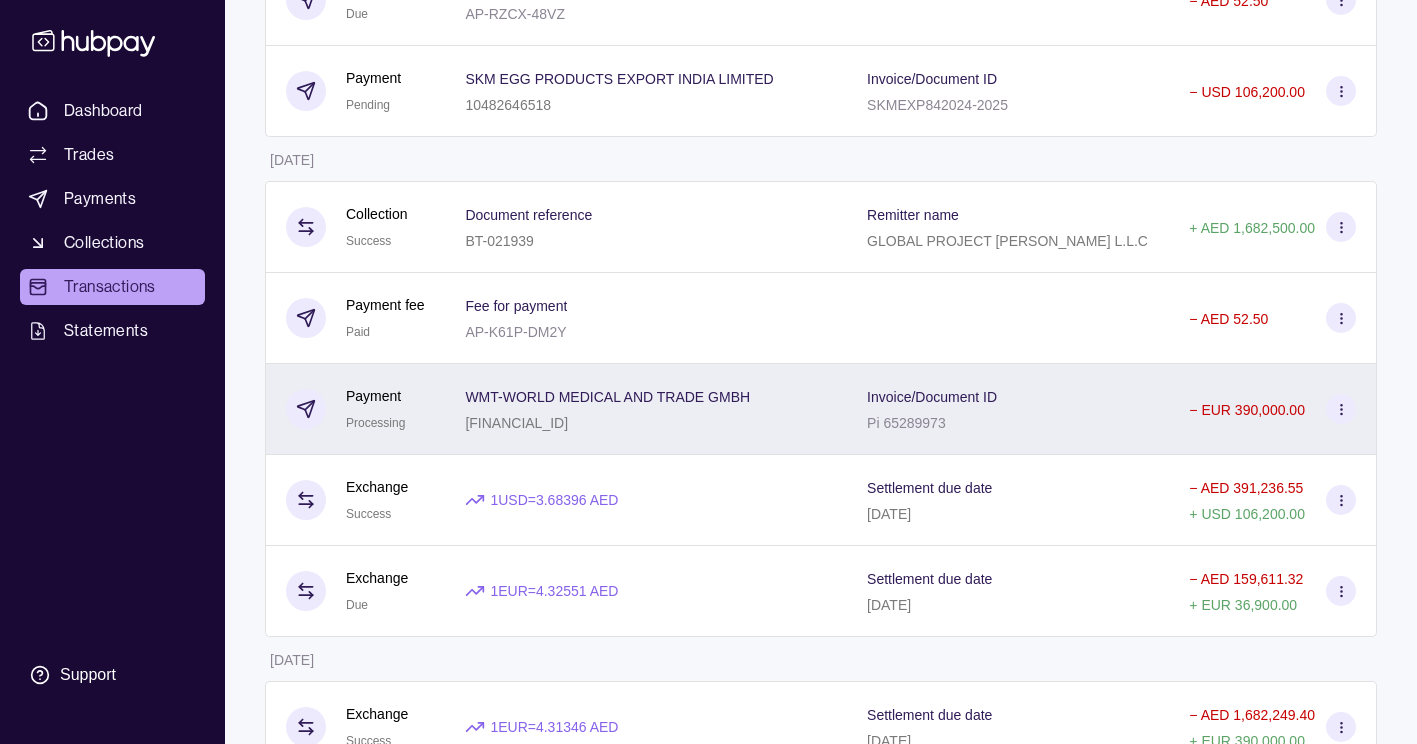 click 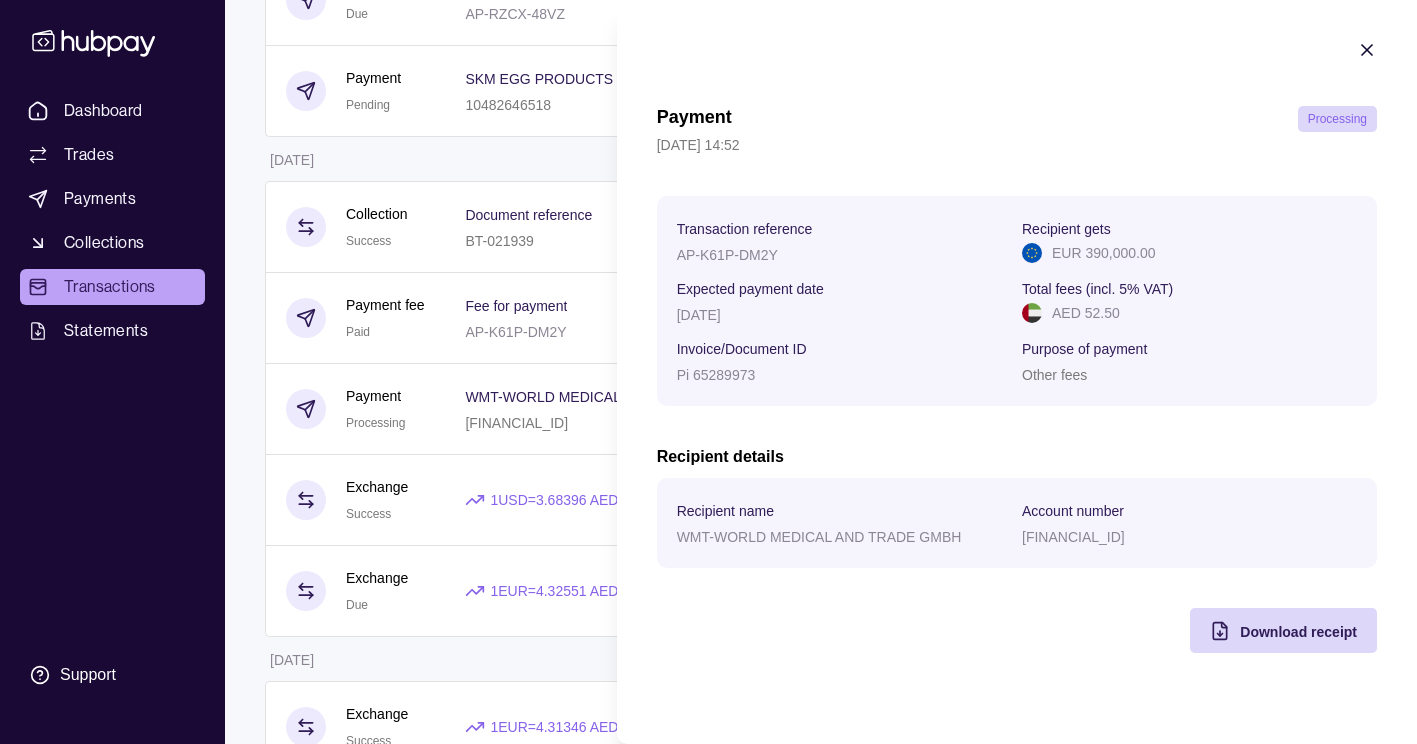 type 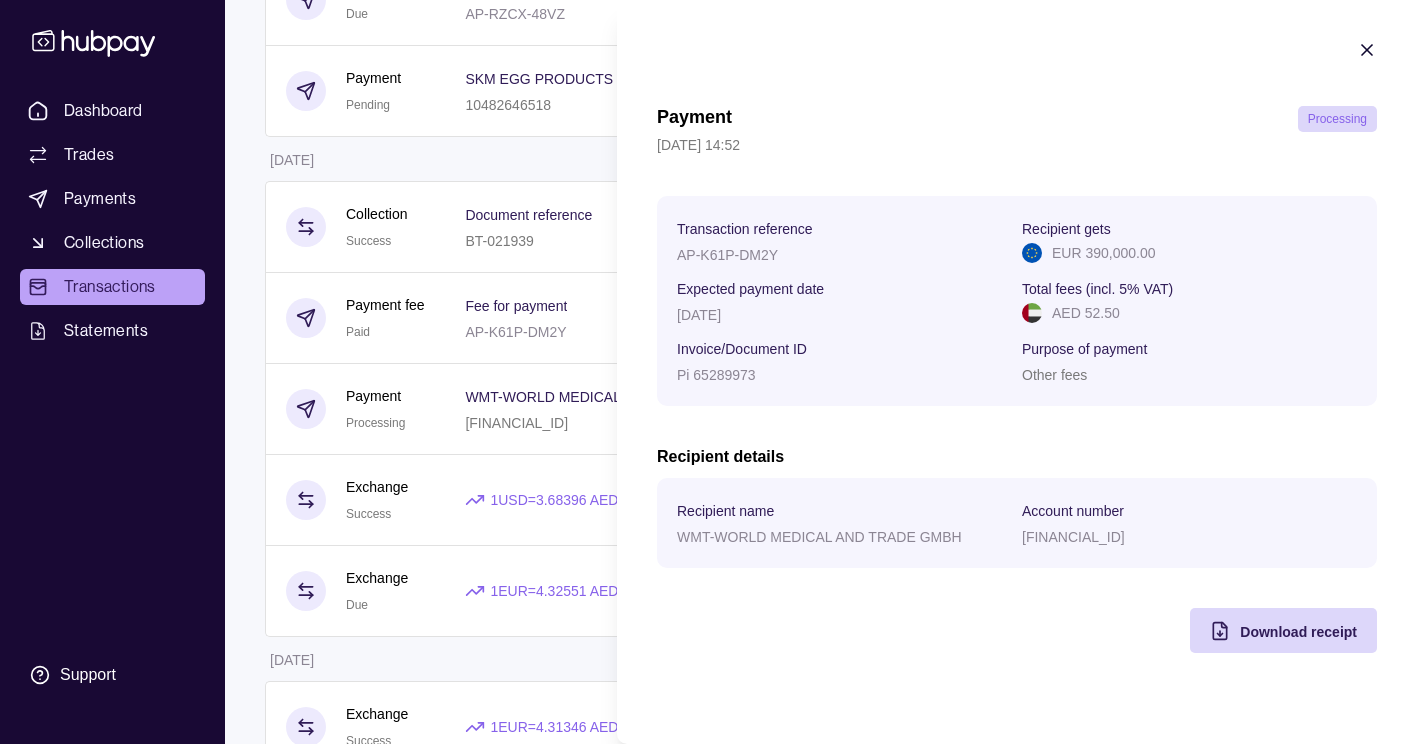 click 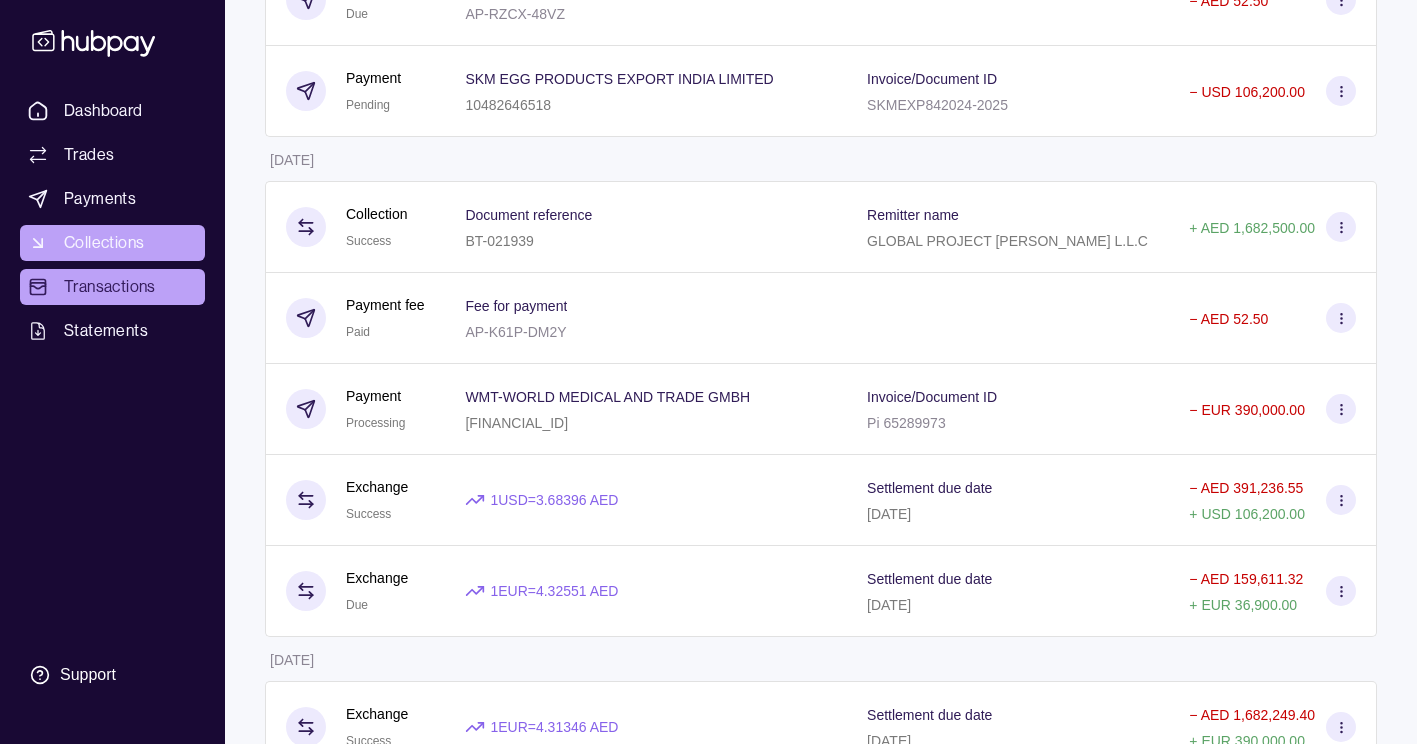 click on "Collections" at bounding box center (112, 243) 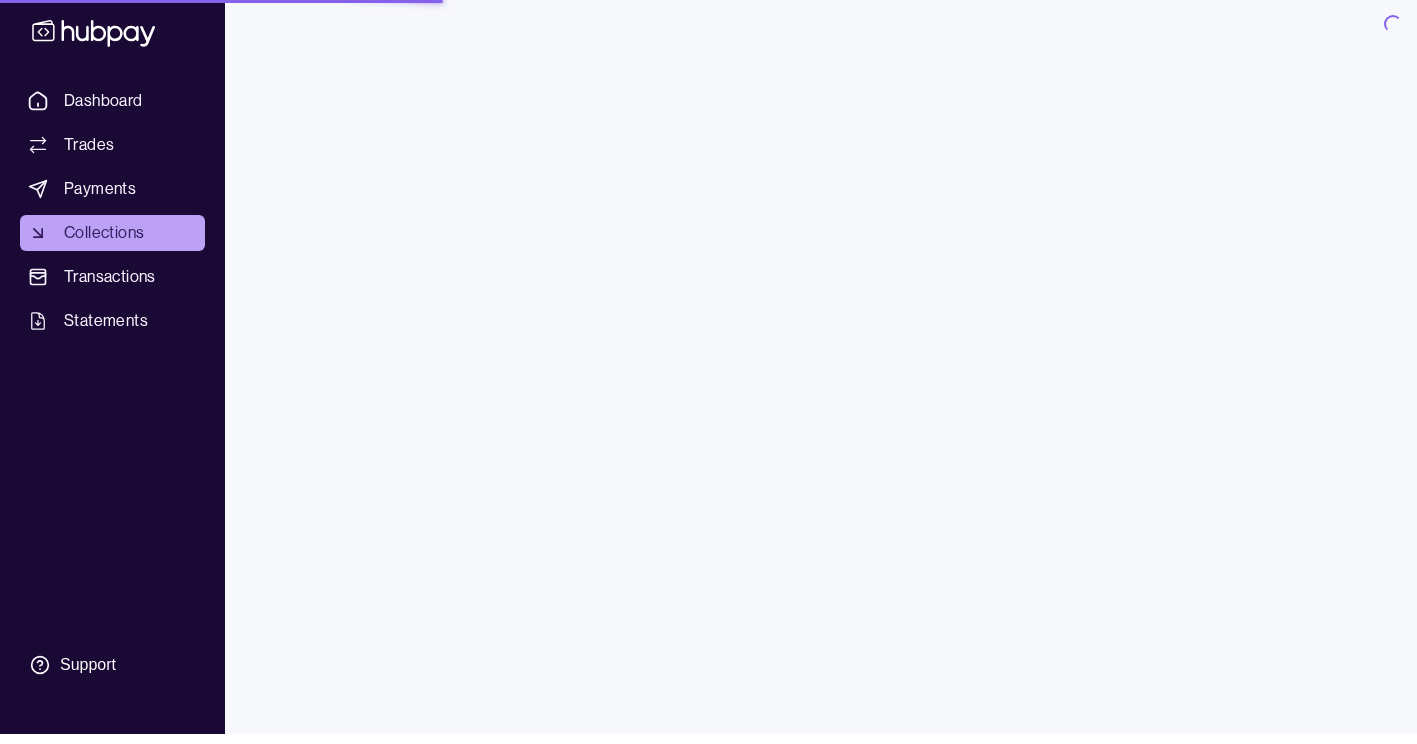 scroll, scrollTop: 0, scrollLeft: 0, axis: both 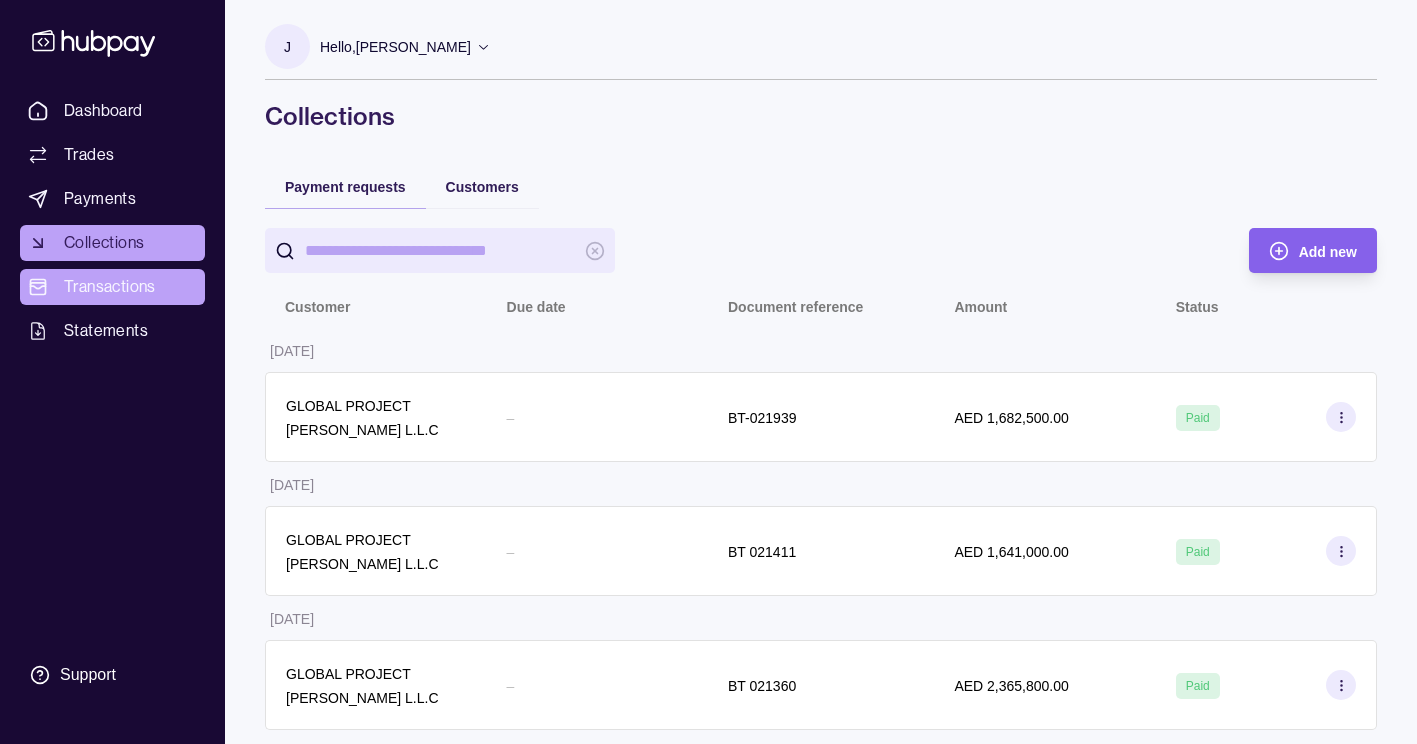 click on "Transactions" at bounding box center (112, 287) 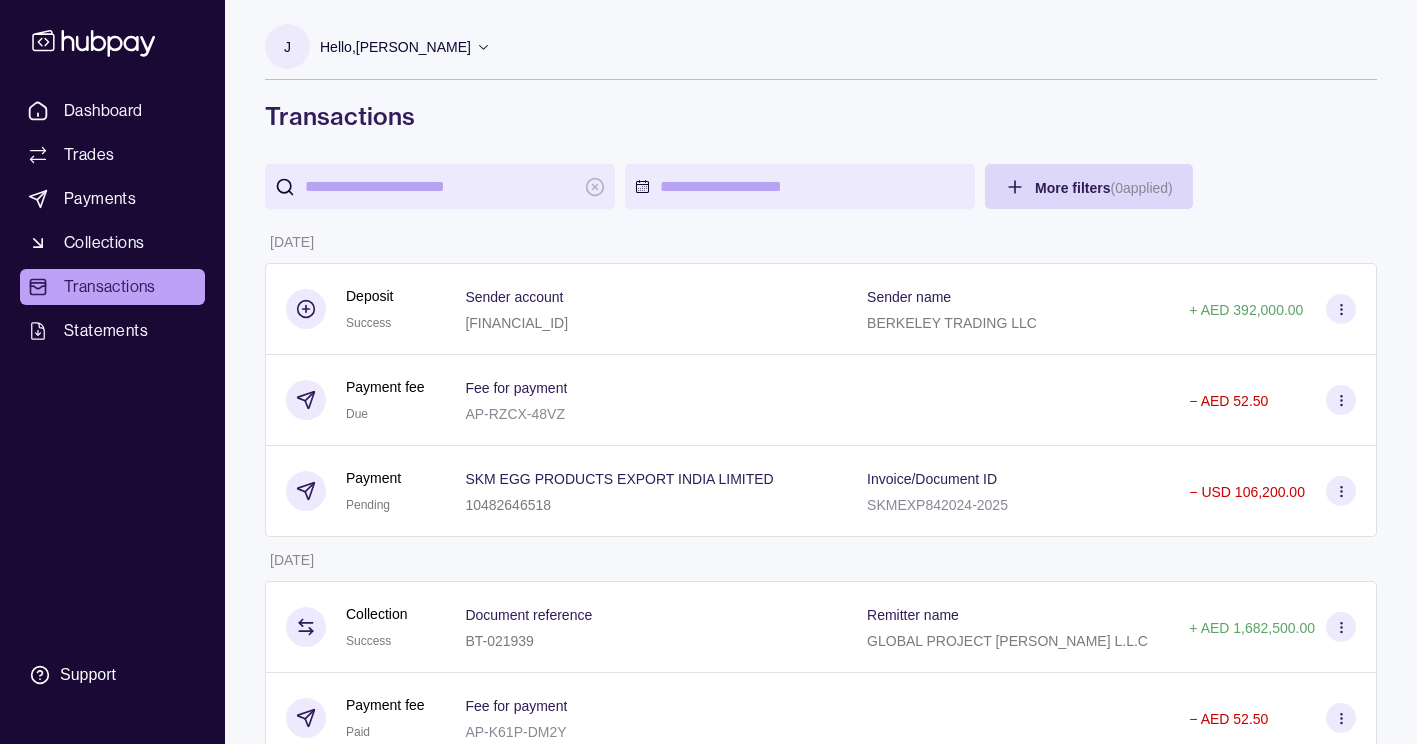 scroll, scrollTop: 400, scrollLeft: 0, axis: vertical 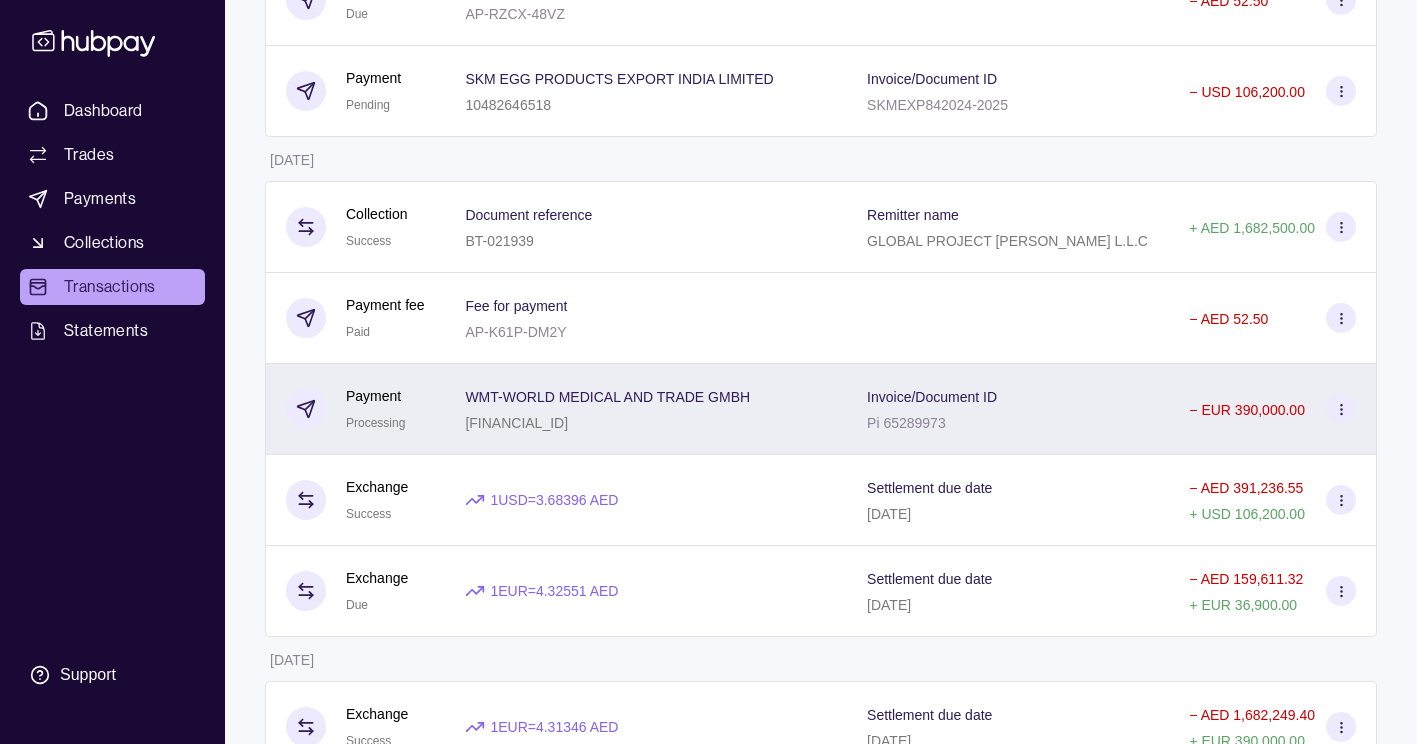 click 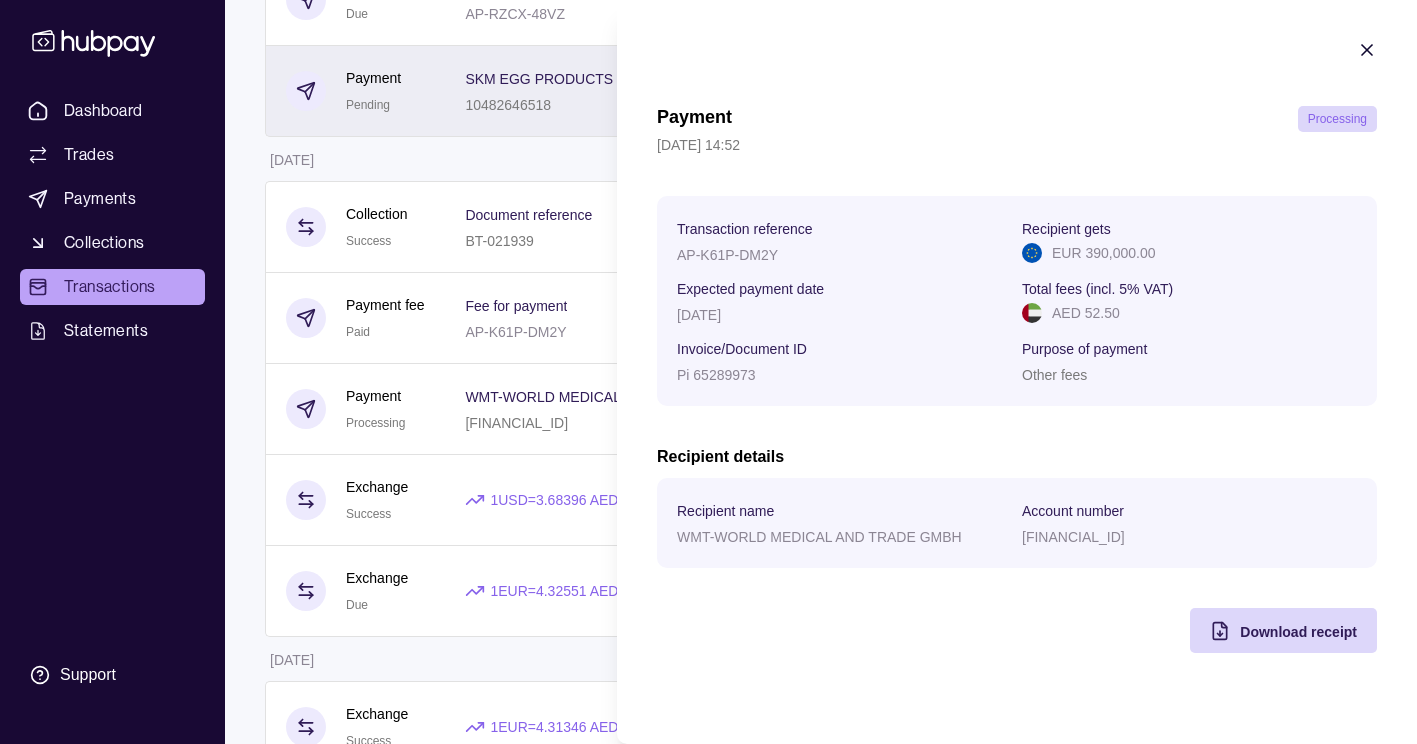 drag, startPoint x: 1371, startPoint y: 51, endPoint x: 1362, endPoint y: 57, distance: 10.816654 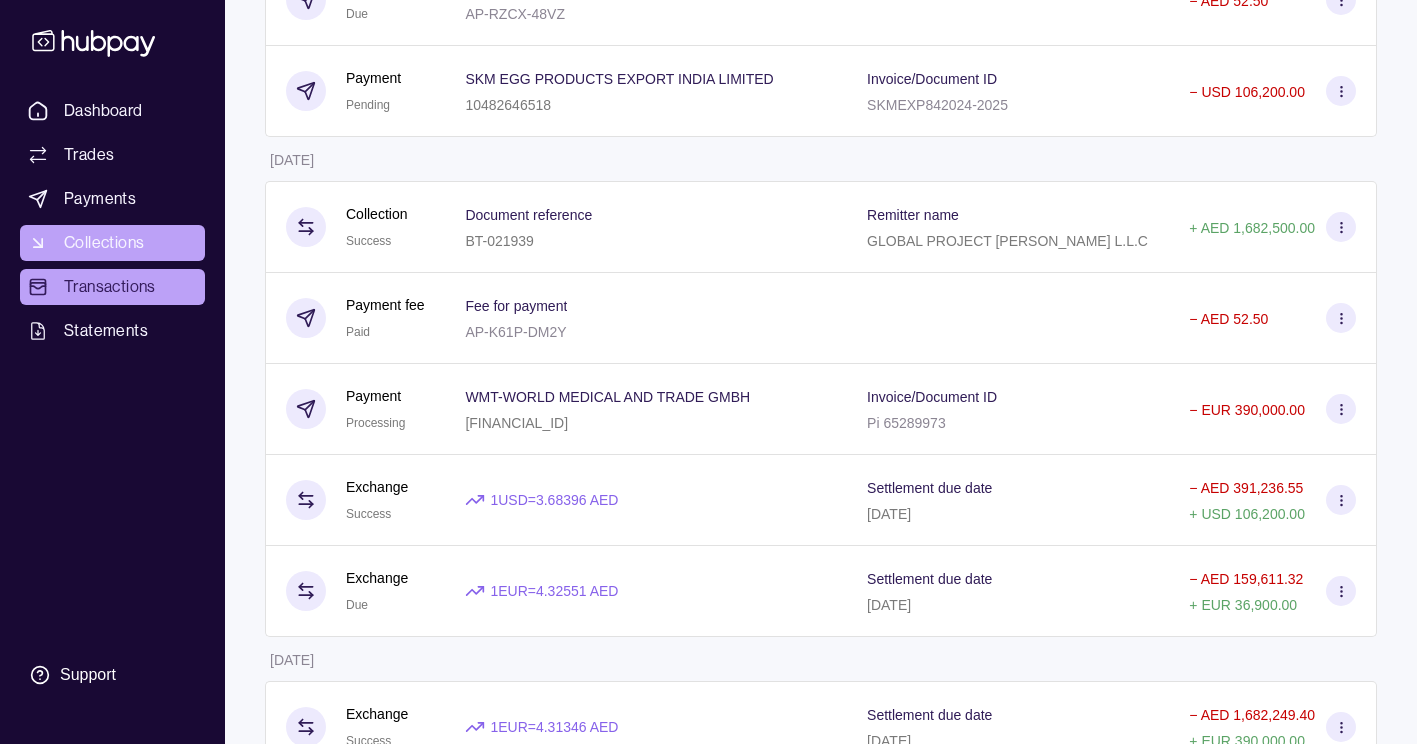 click on "Collections" at bounding box center [112, 243] 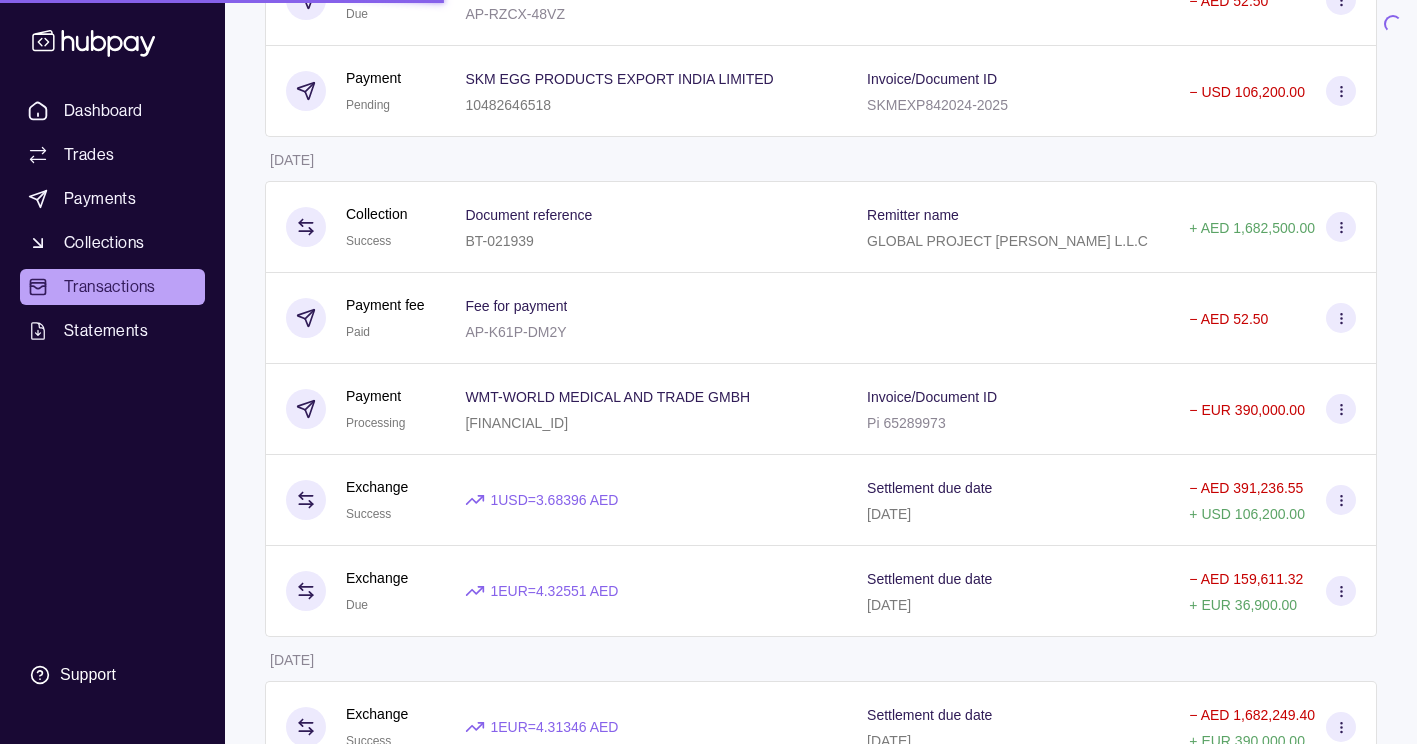 scroll, scrollTop: 0, scrollLeft: 0, axis: both 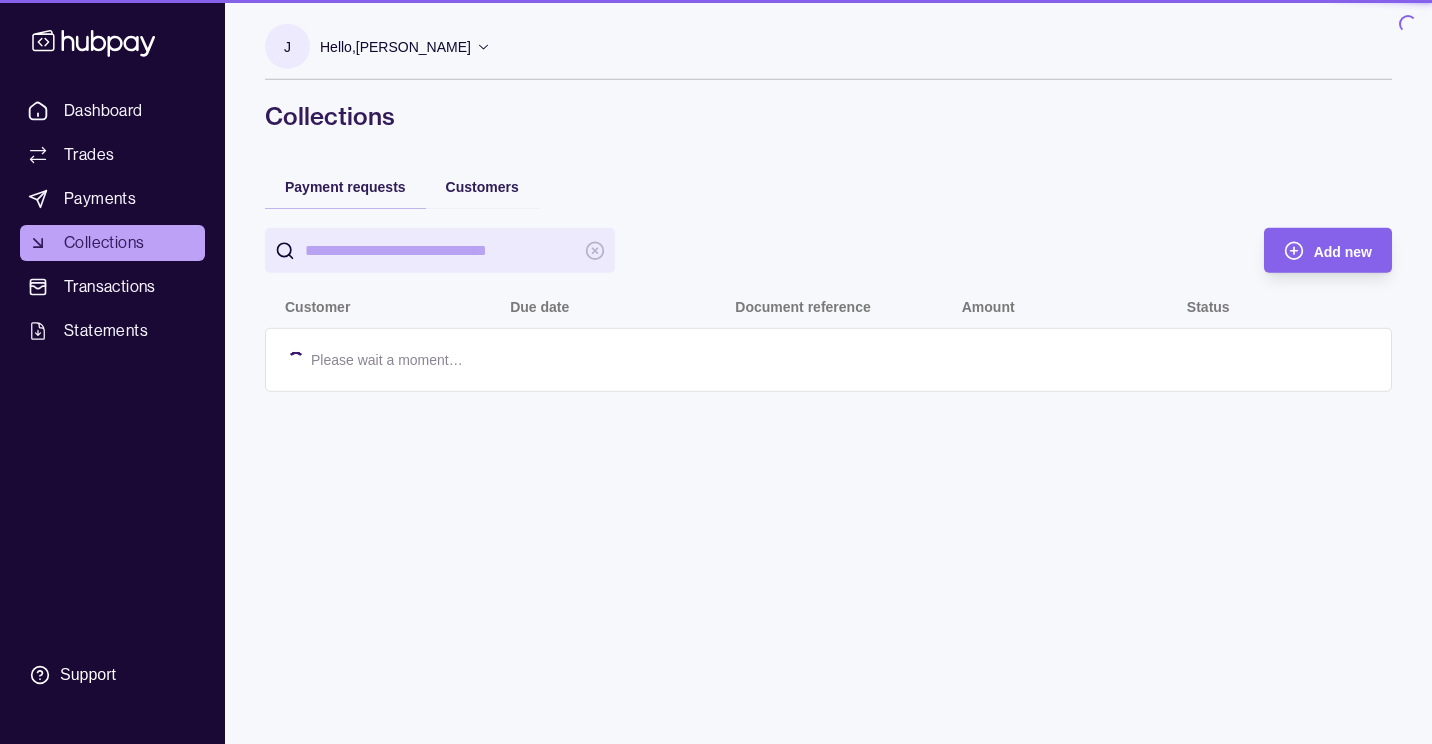 click on "Transactions" at bounding box center (110, 287) 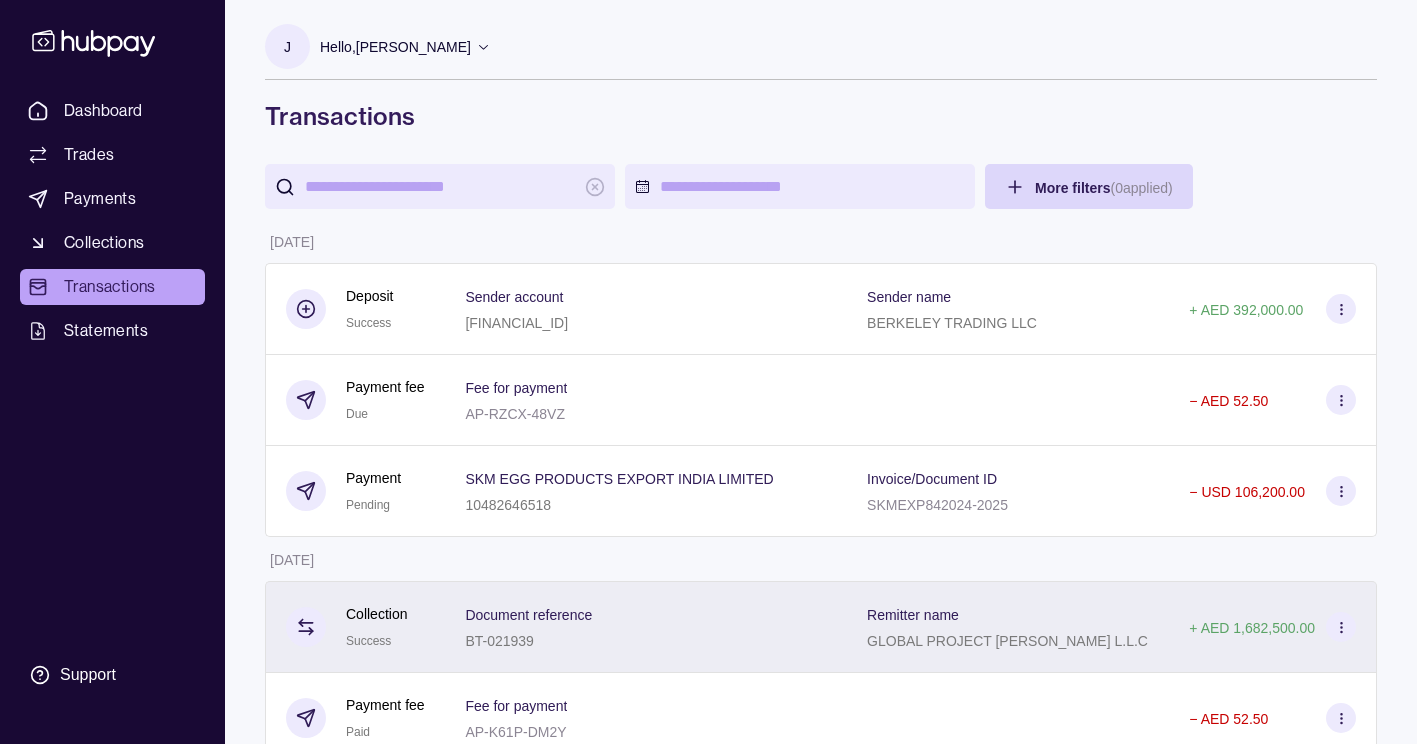 scroll, scrollTop: 400, scrollLeft: 0, axis: vertical 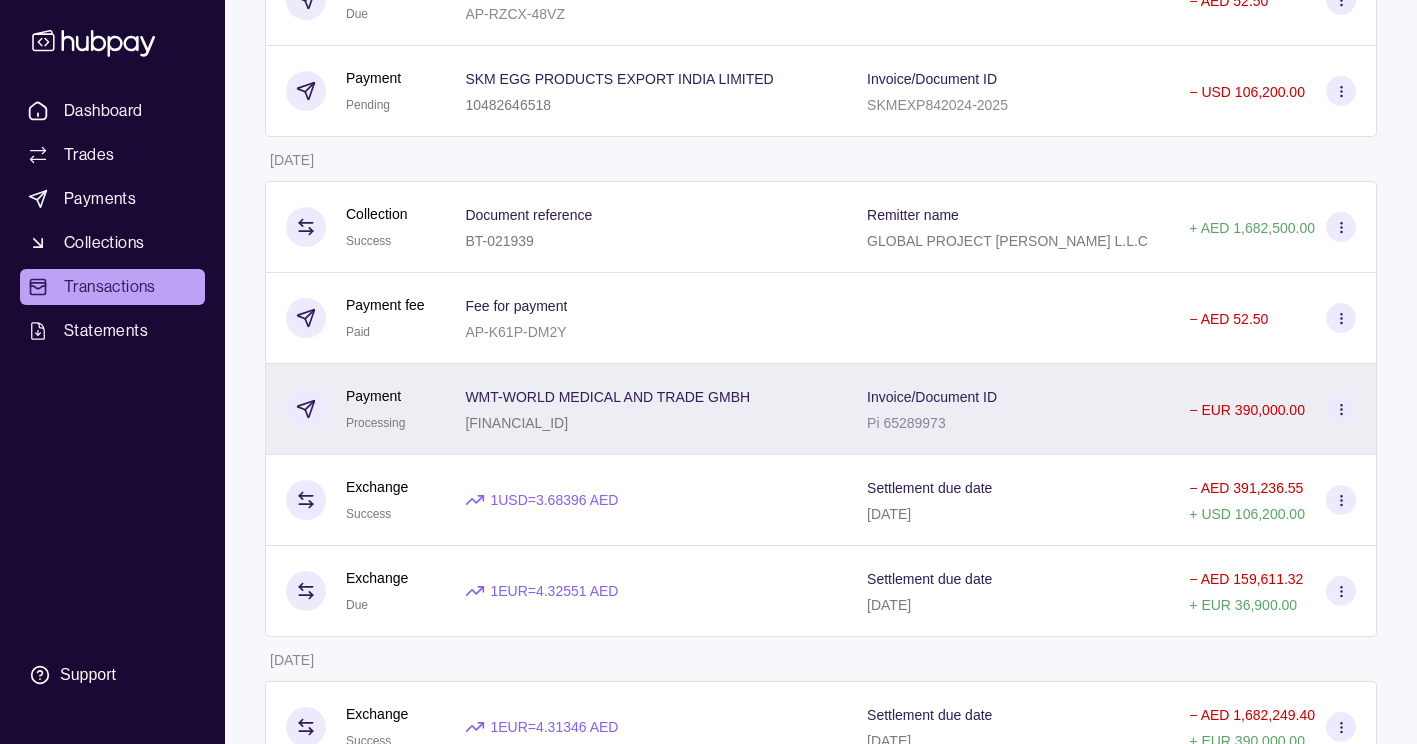 click at bounding box center (1341, 409) 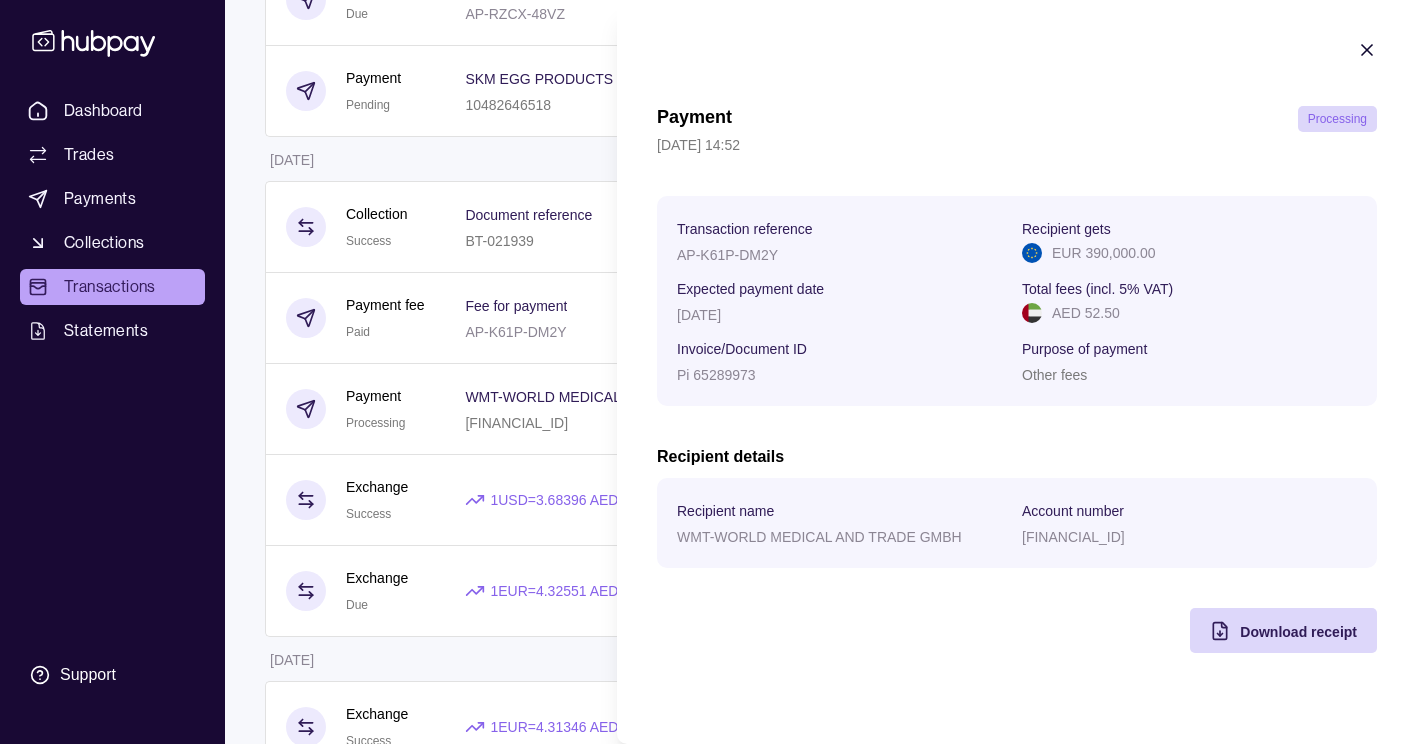 click 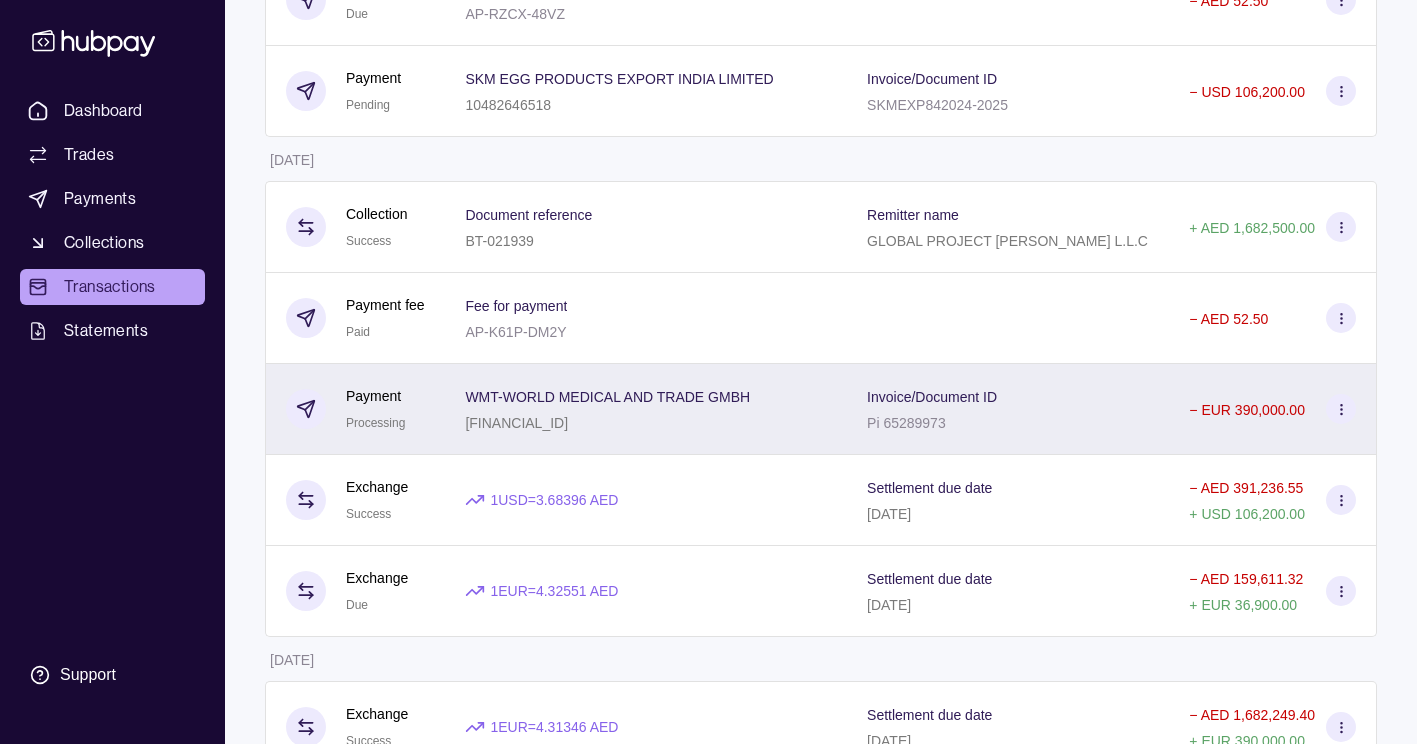 click 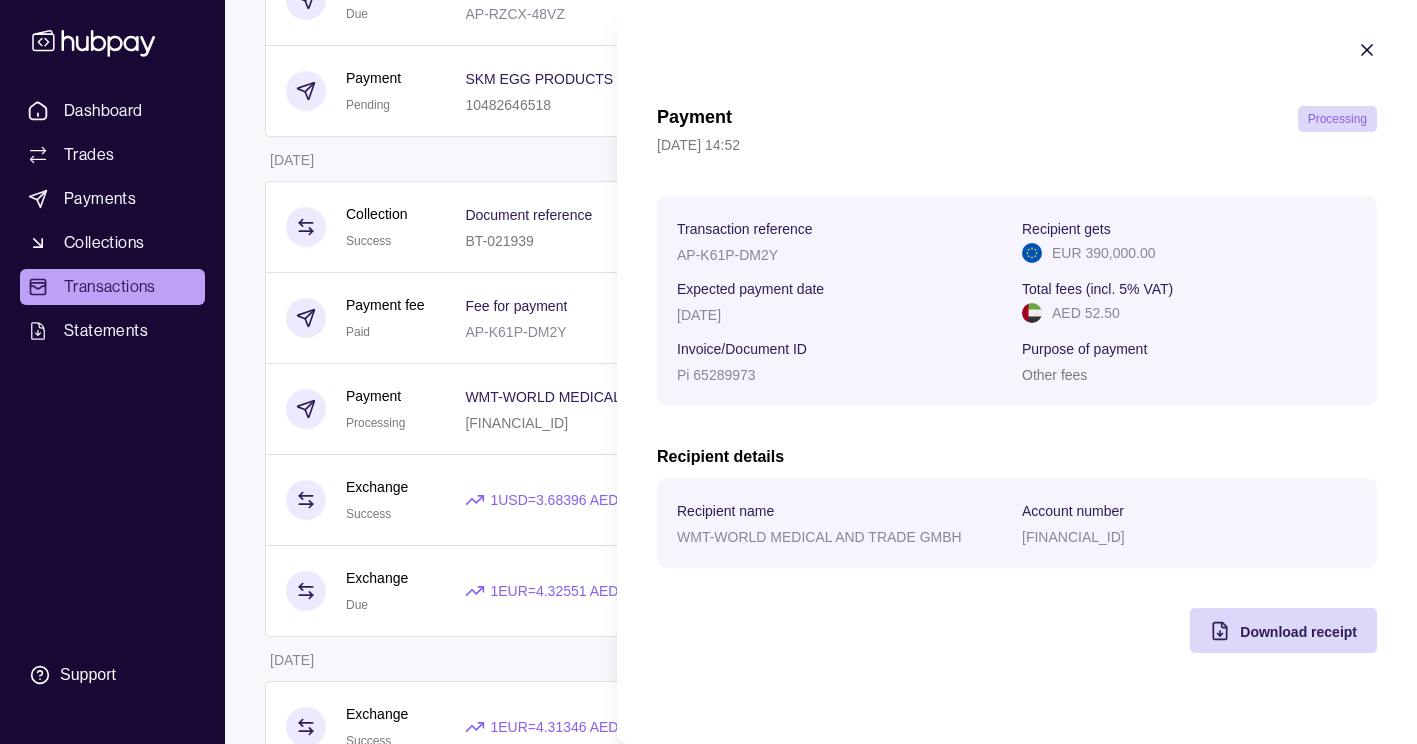 click 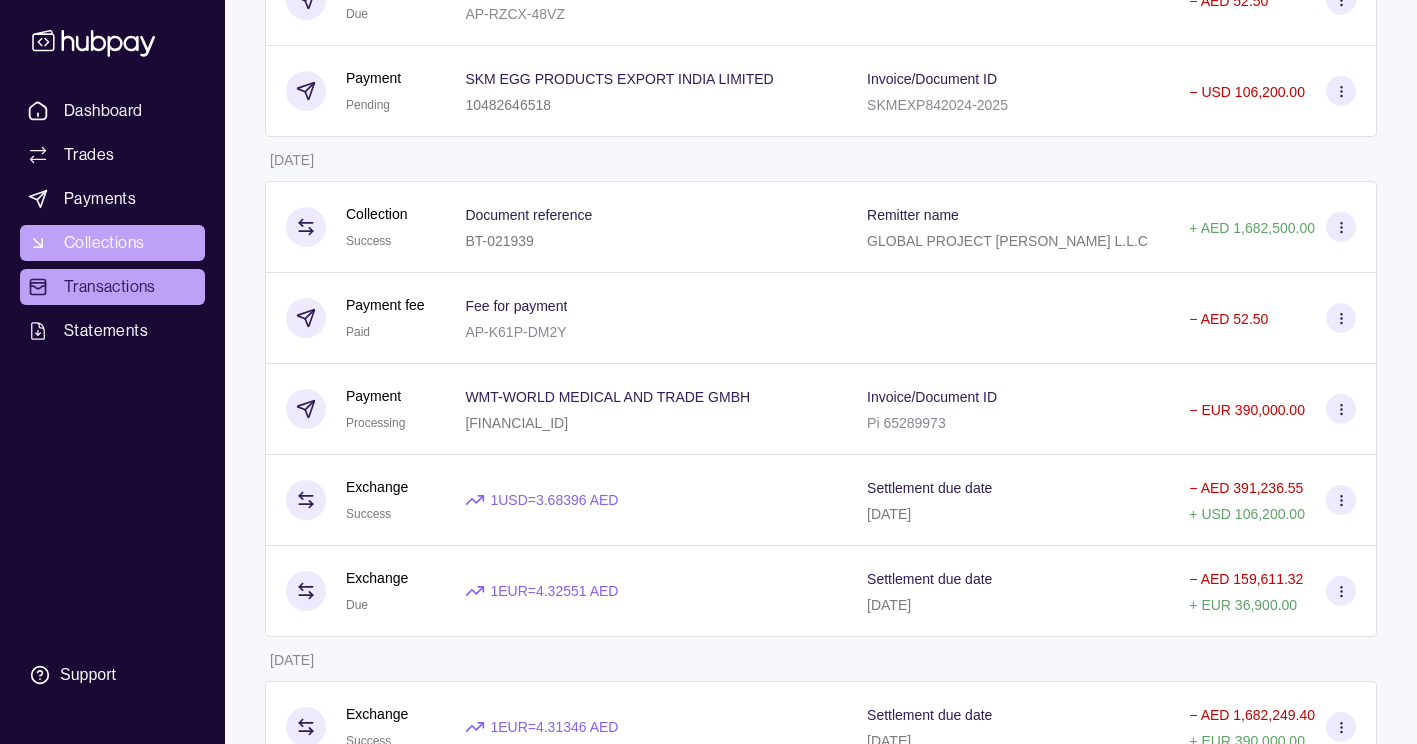 click on "Collections" at bounding box center [112, 243] 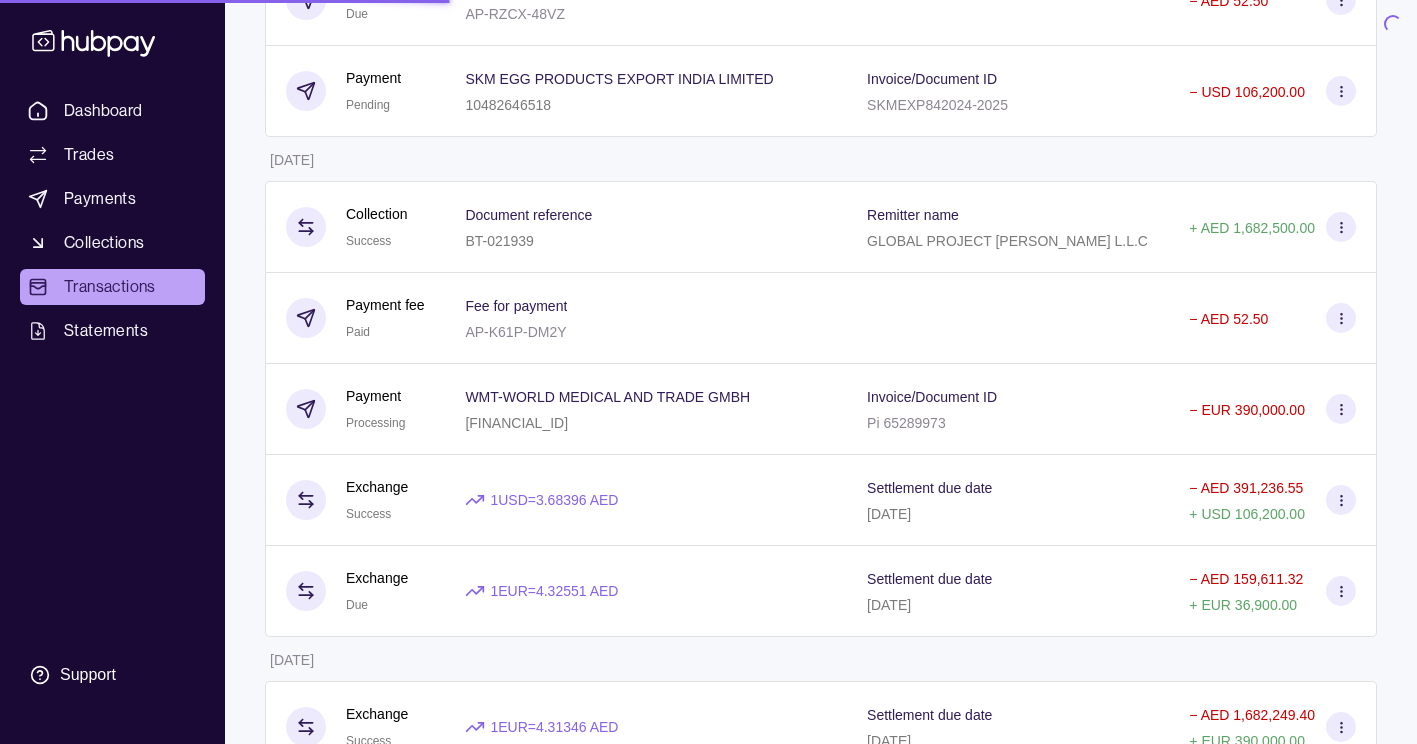 scroll, scrollTop: 0, scrollLeft: 0, axis: both 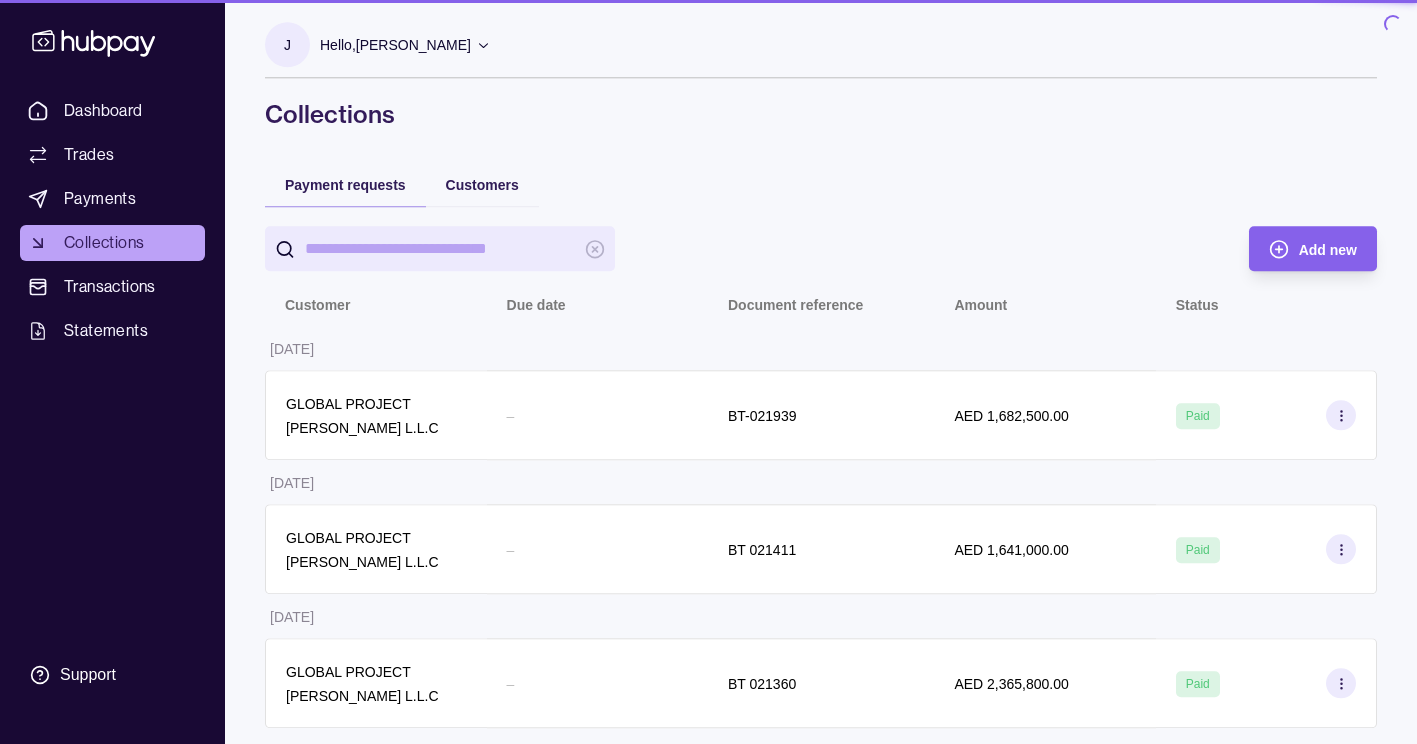 click on "Transactions" at bounding box center [110, 287] 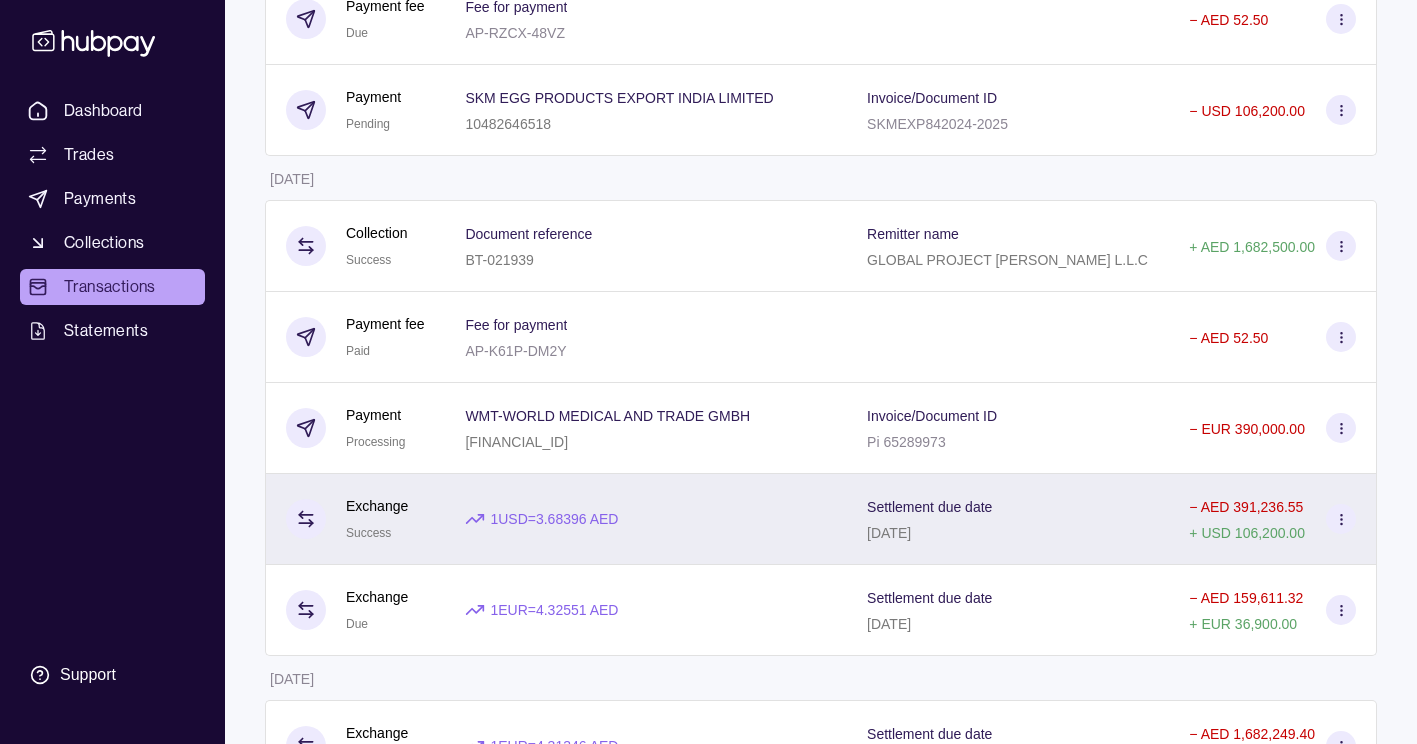 scroll, scrollTop: 400, scrollLeft: 0, axis: vertical 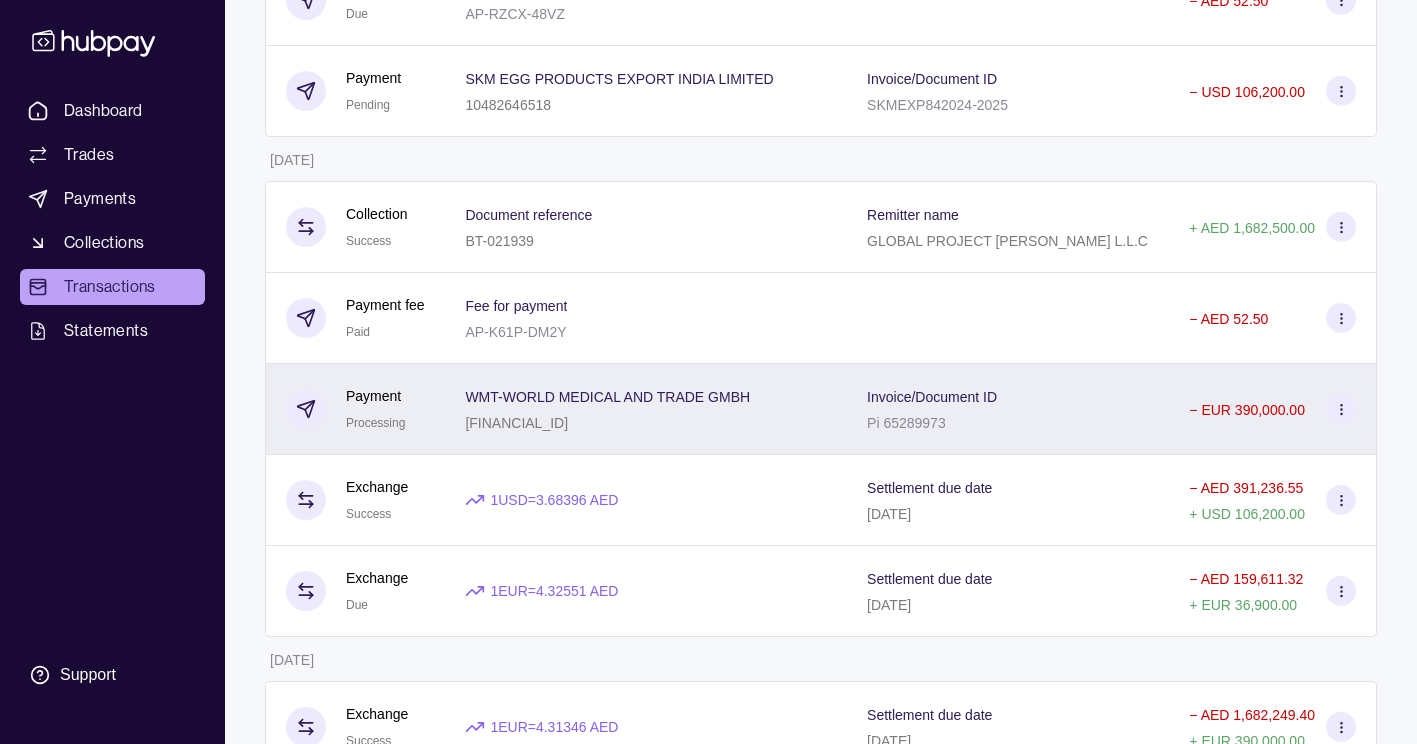 click at bounding box center [1341, 409] 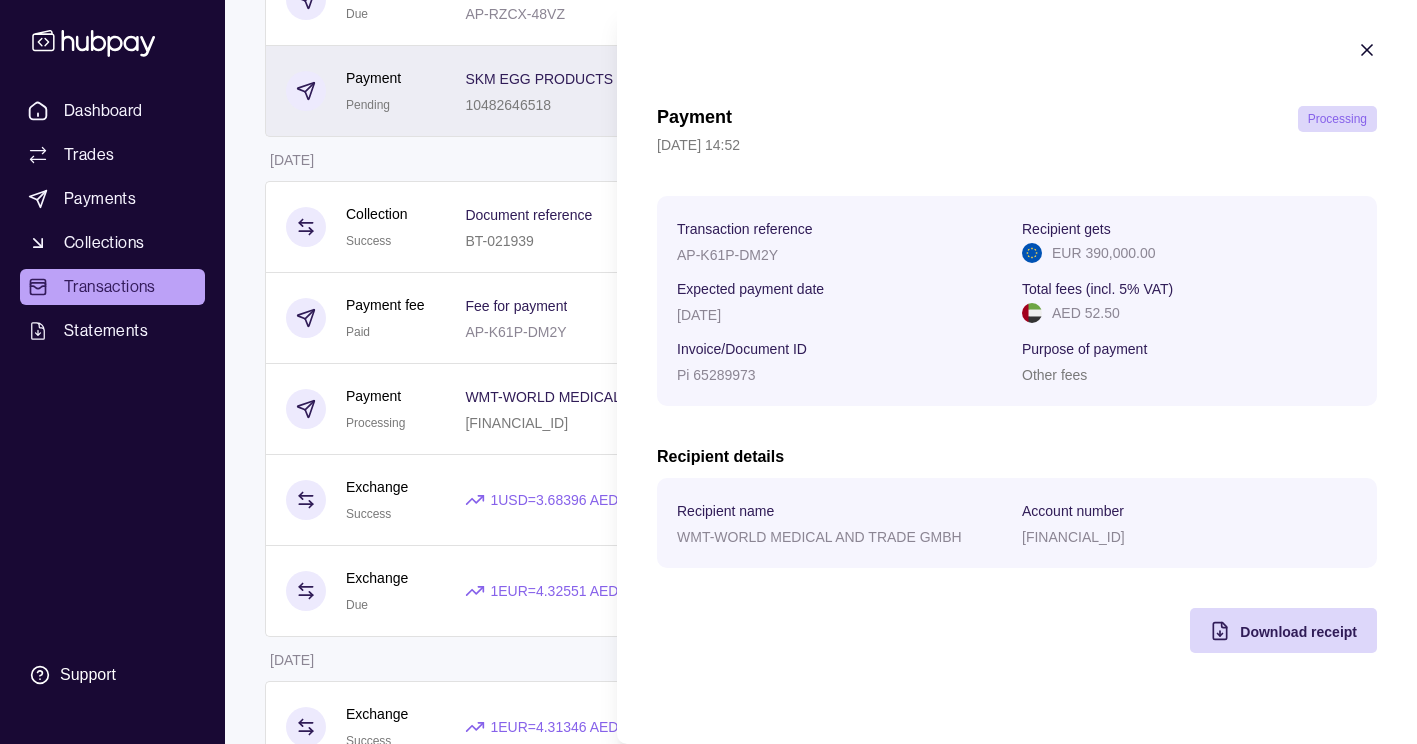 click 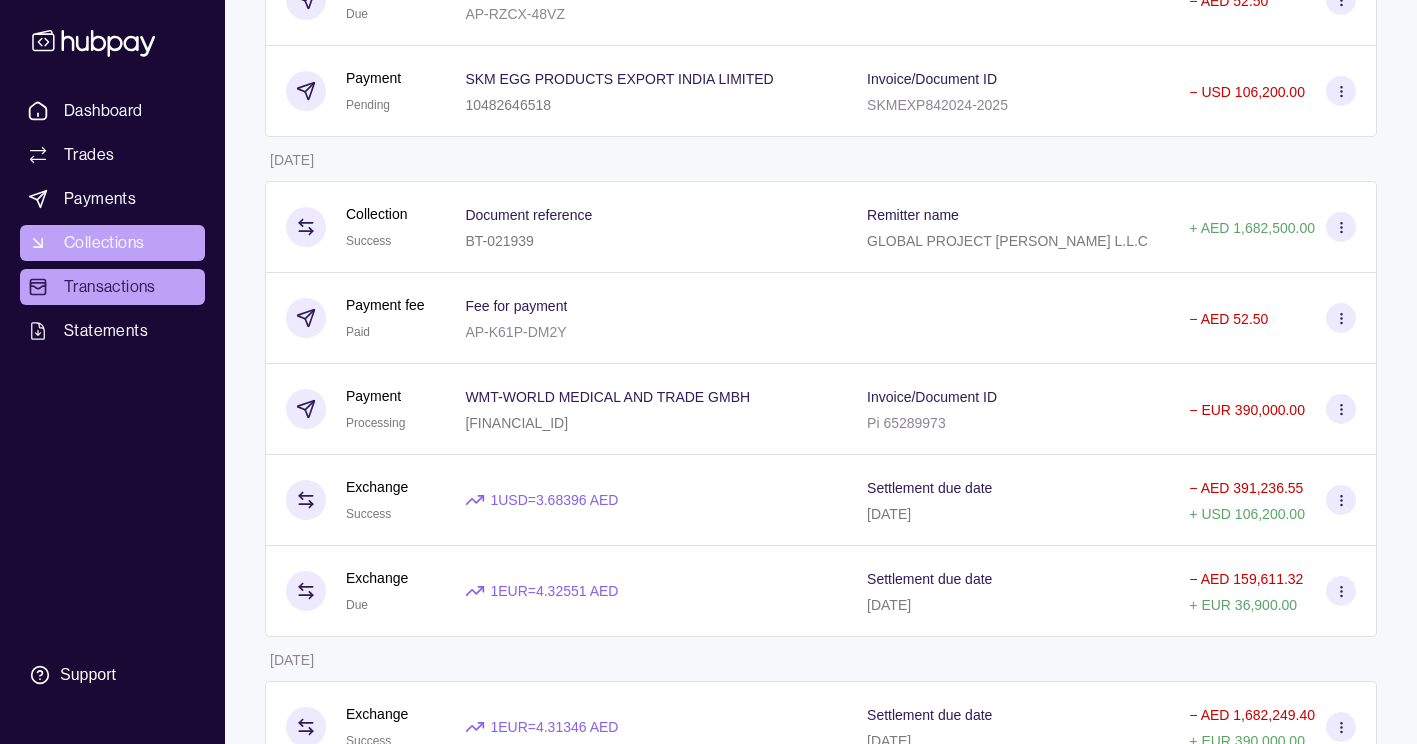 click on "Collections" at bounding box center [112, 243] 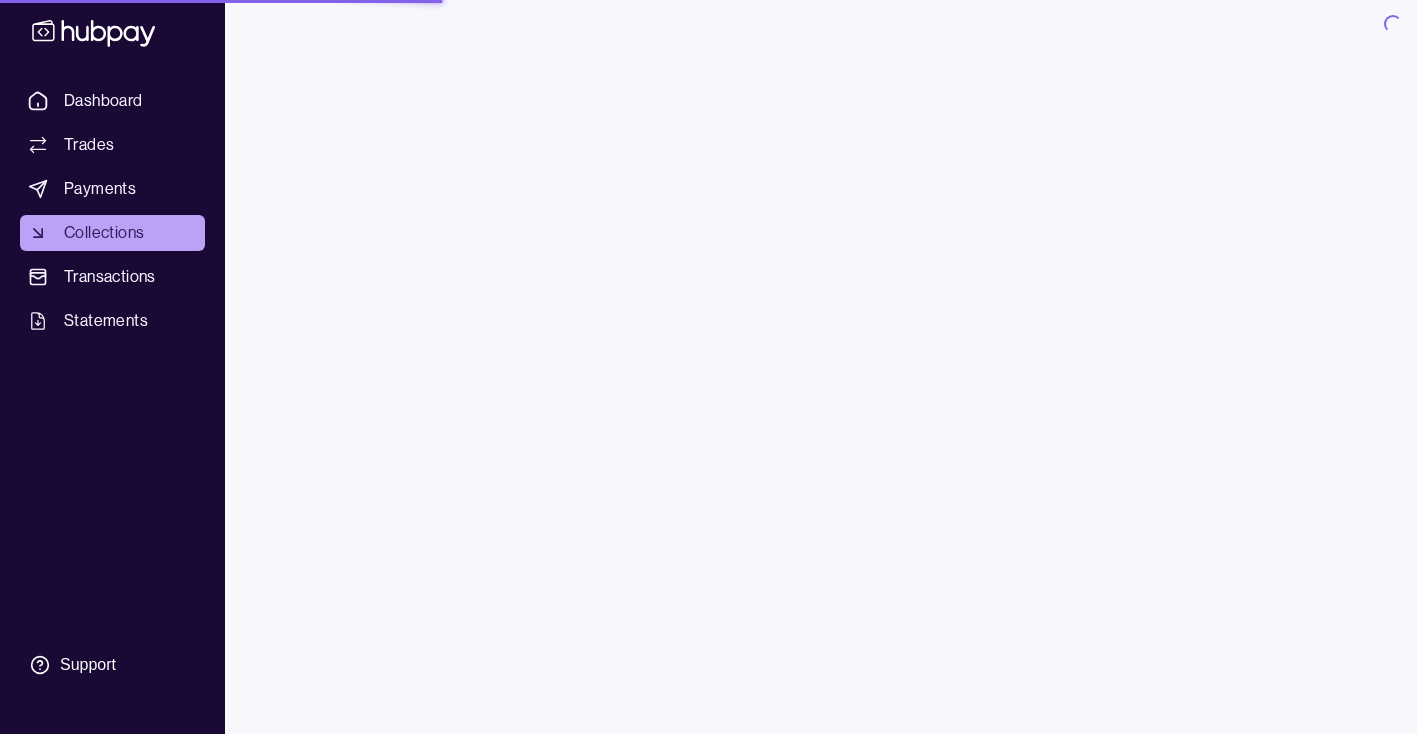 scroll, scrollTop: 0, scrollLeft: 0, axis: both 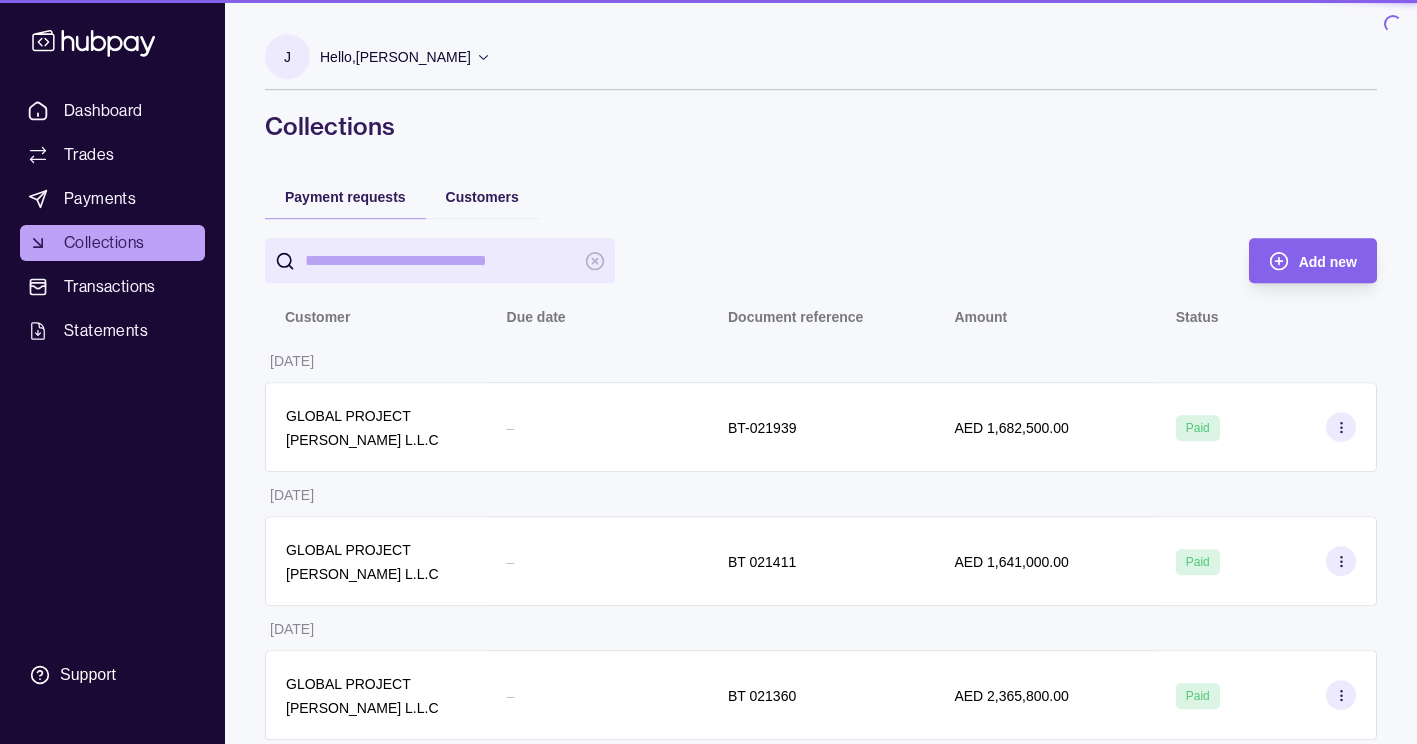 click on "Transactions" at bounding box center (110, 287) 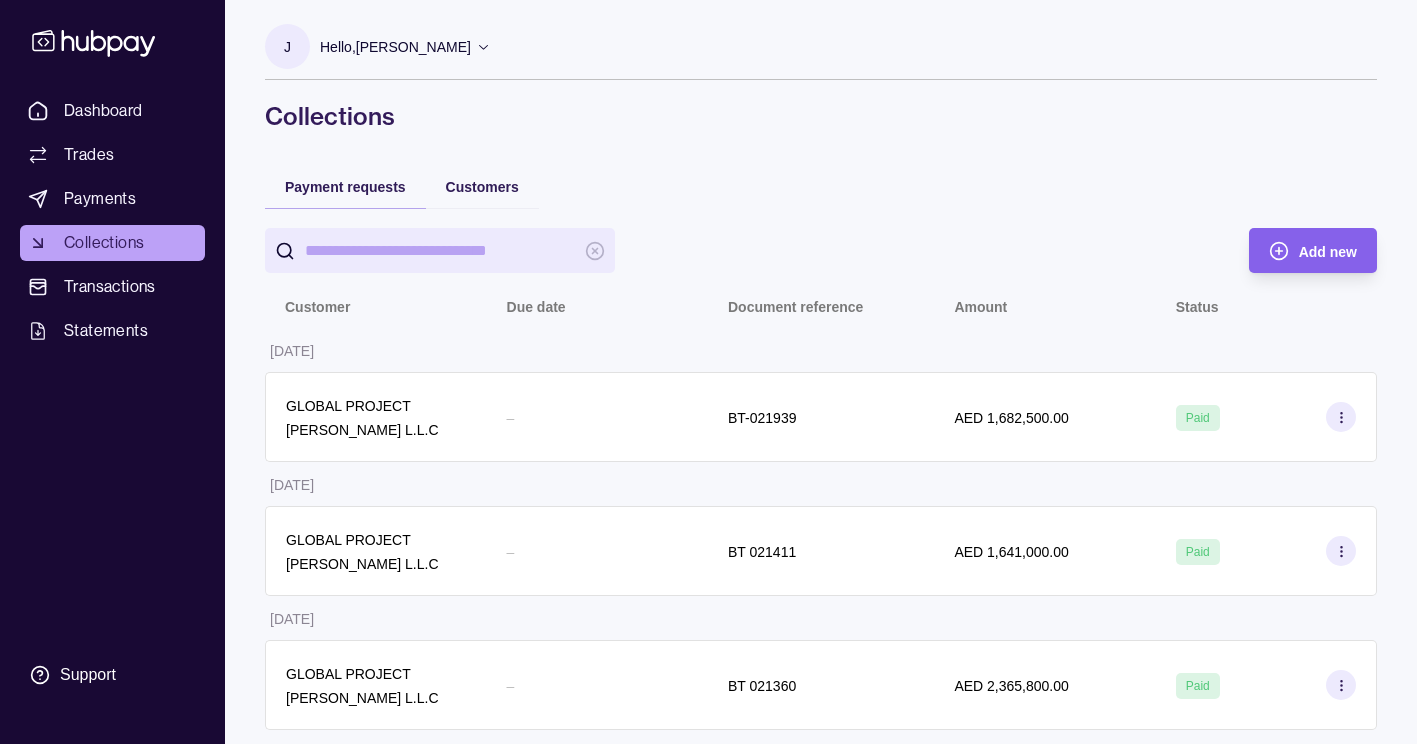 scroll, scrollTop: 190, scrollLeft: 0, axis: vertical 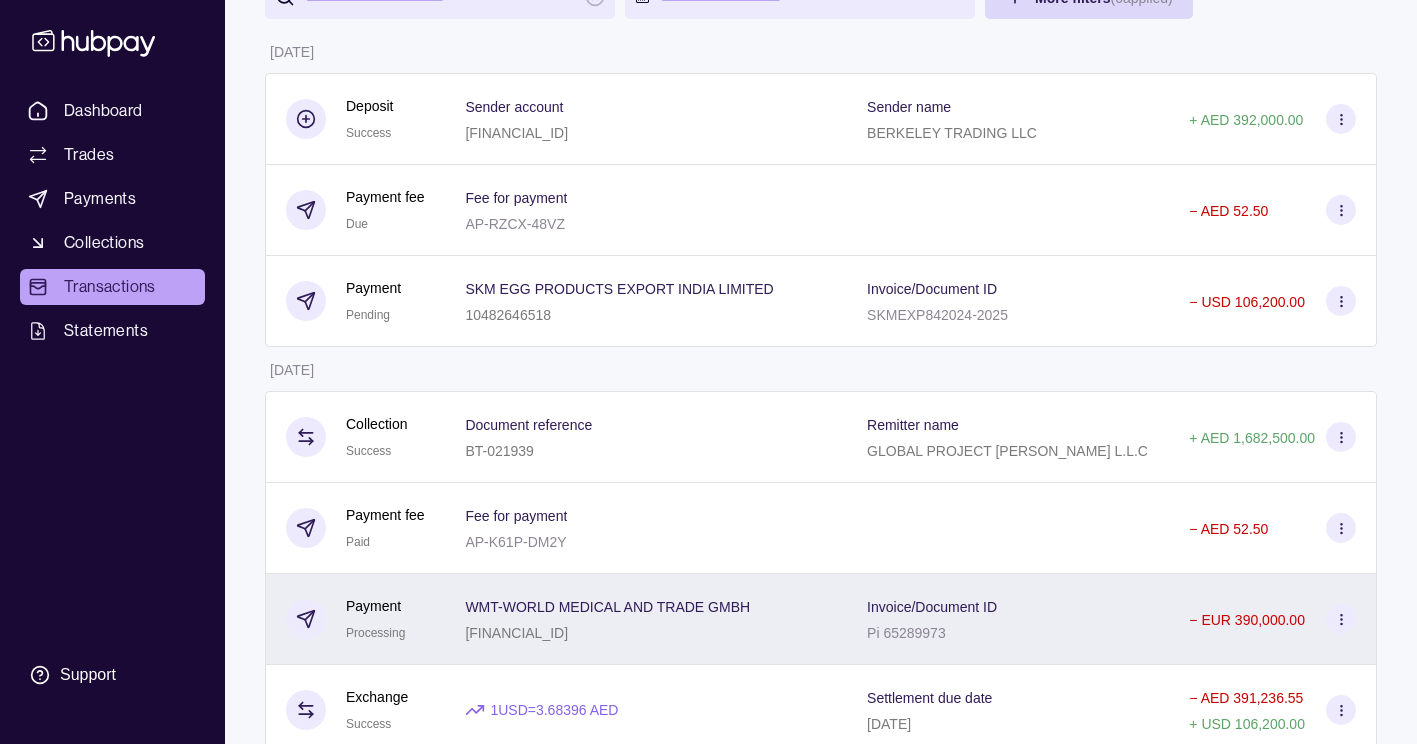 click 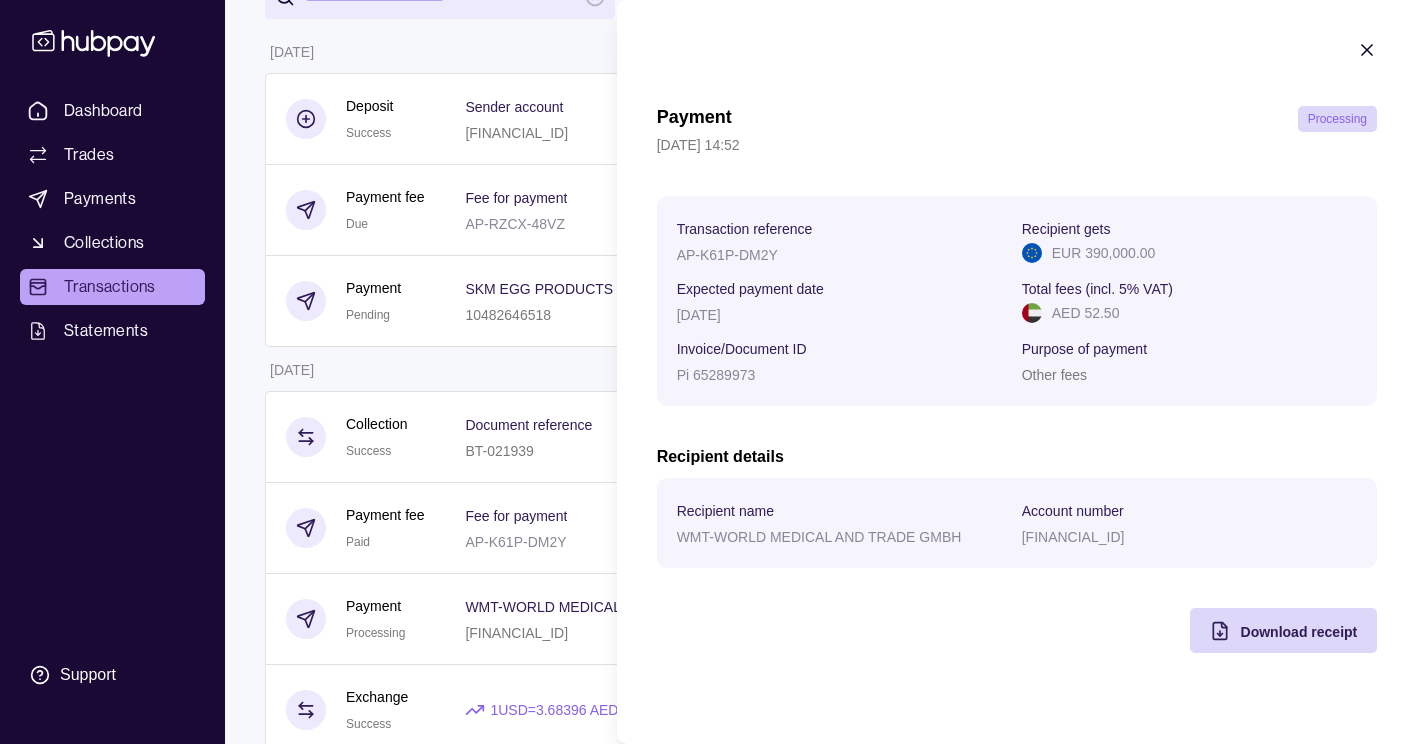 click 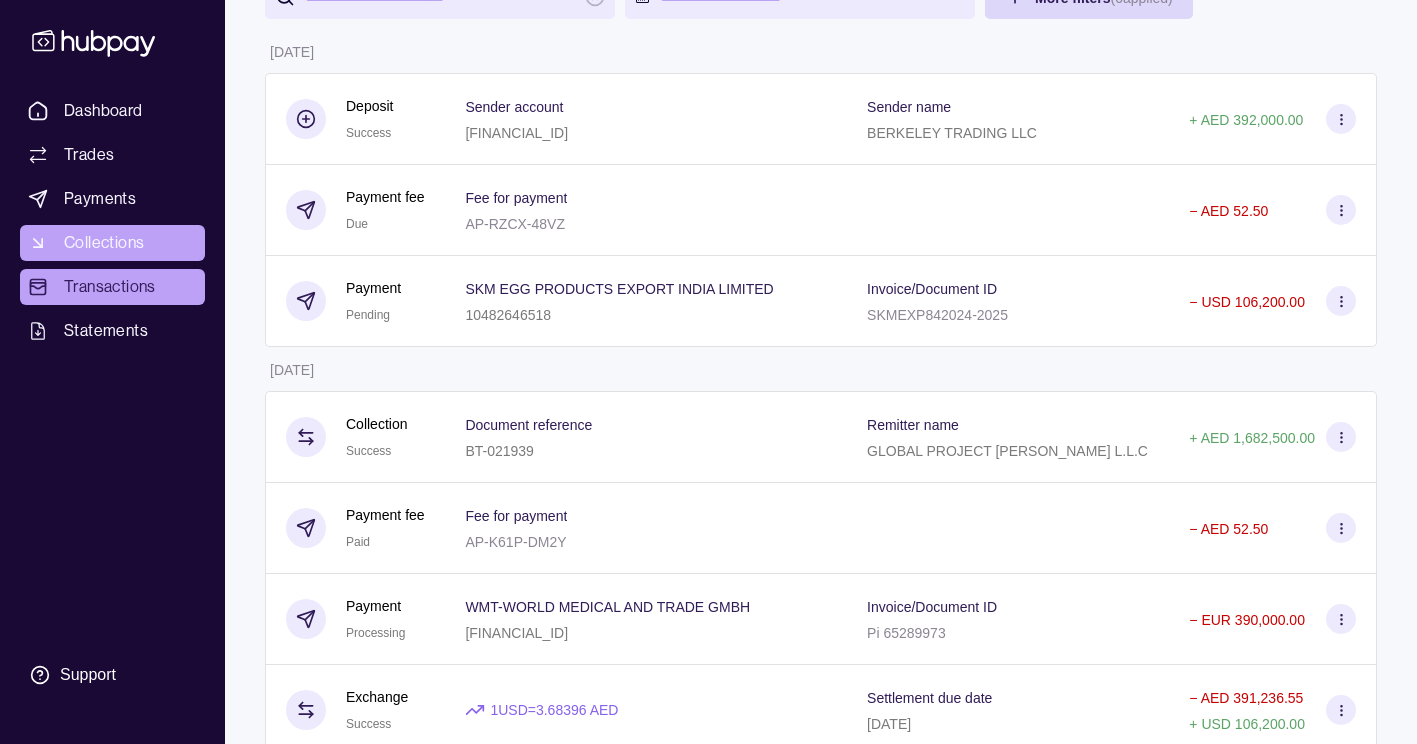 click on "Collections" at bounding box center (104, 243) 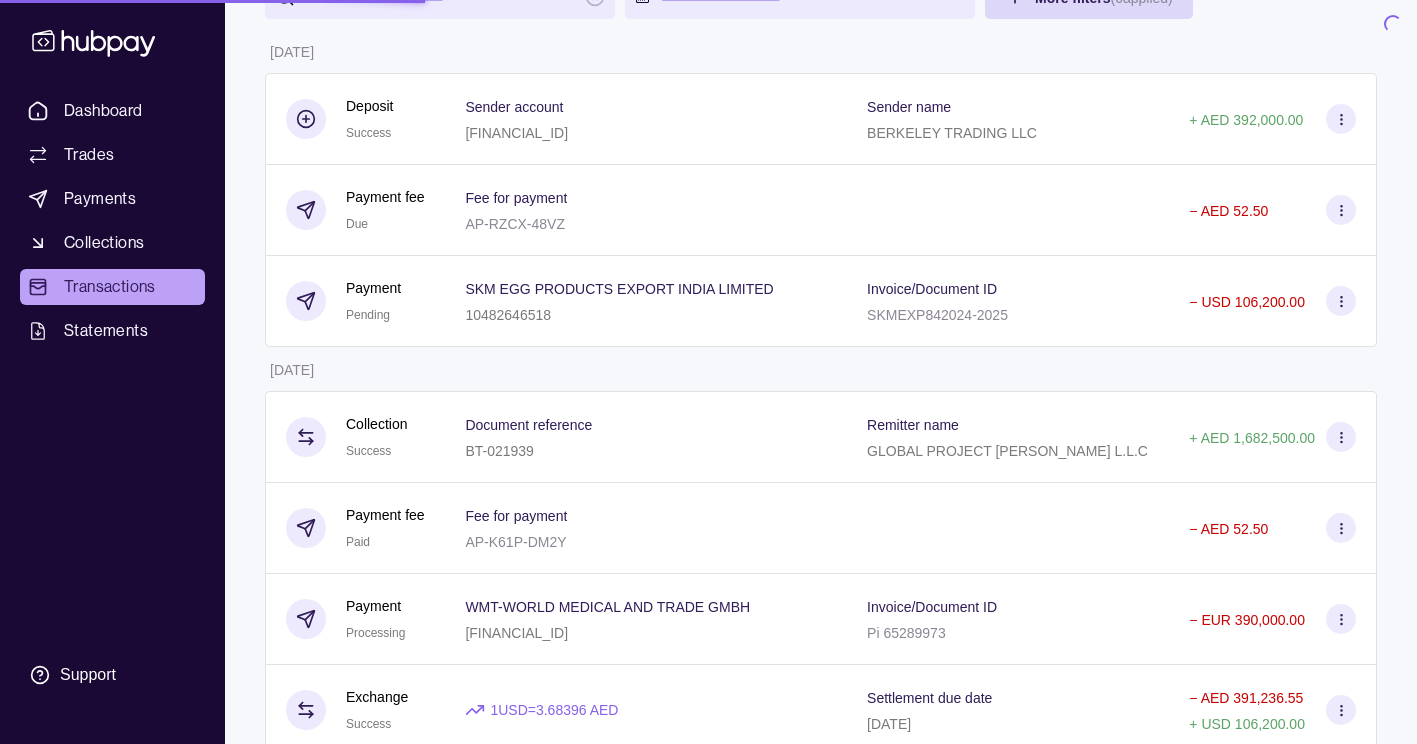 scroll, scrollTop: 0, scrollLeft: 0, axis: both 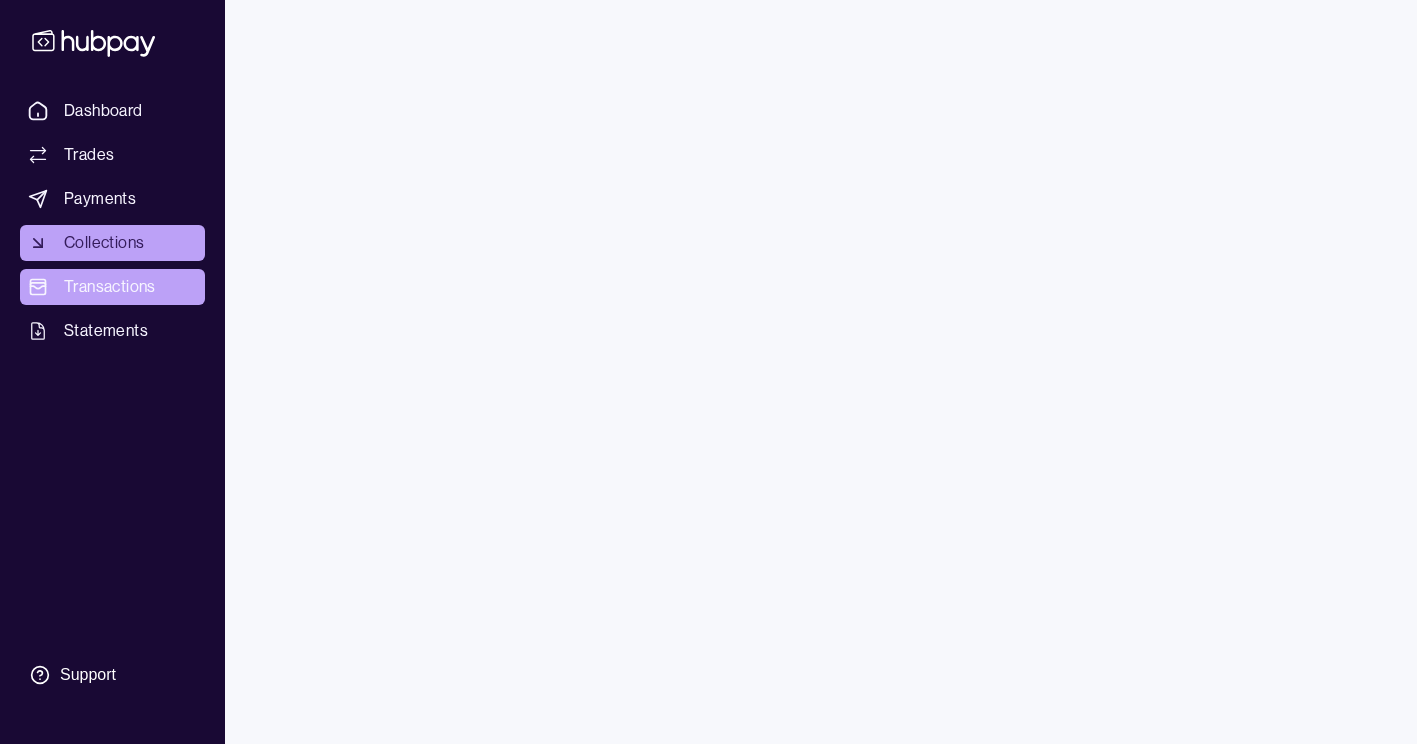 click on "Transactions" at bounding box center (110, 287) 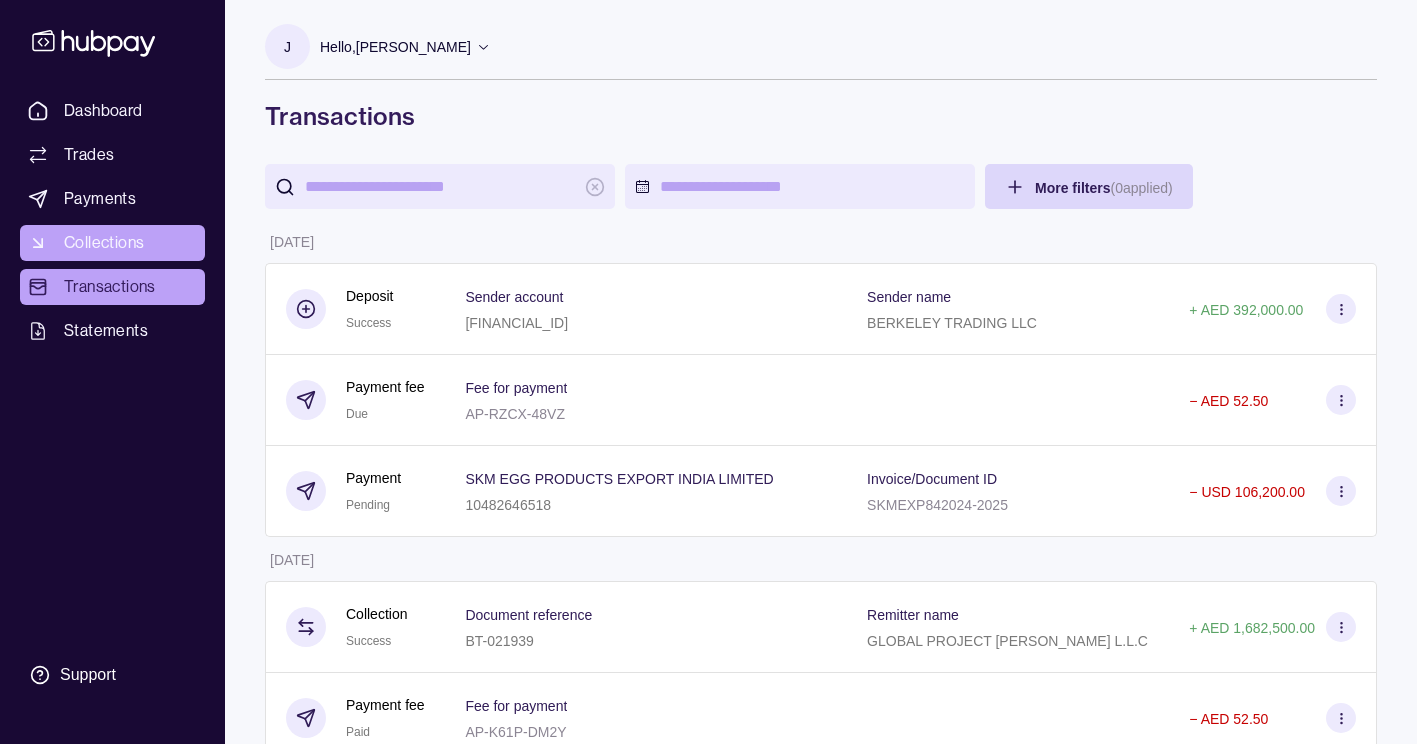 click on "Collections" at bounding box center (112, 243) 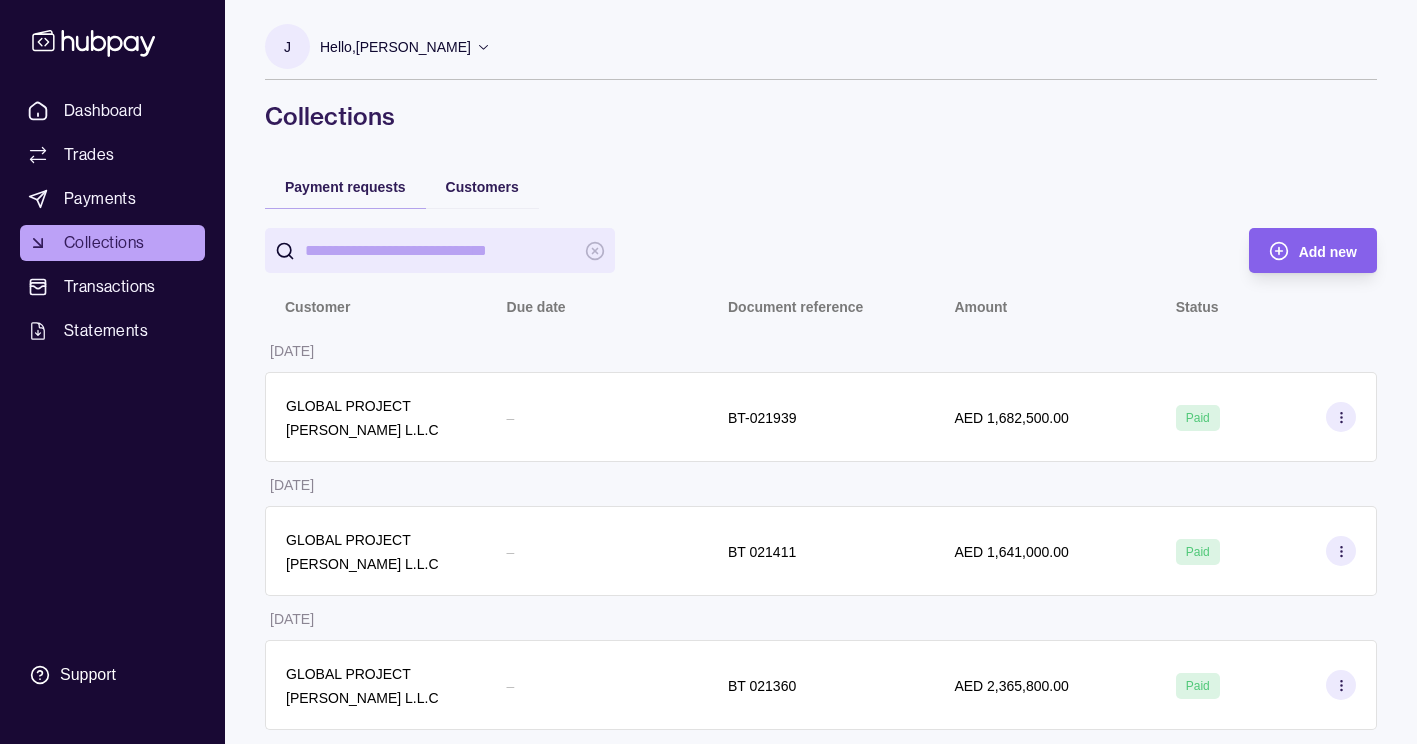 click on "Transactions" at bounding box center [110, 287] 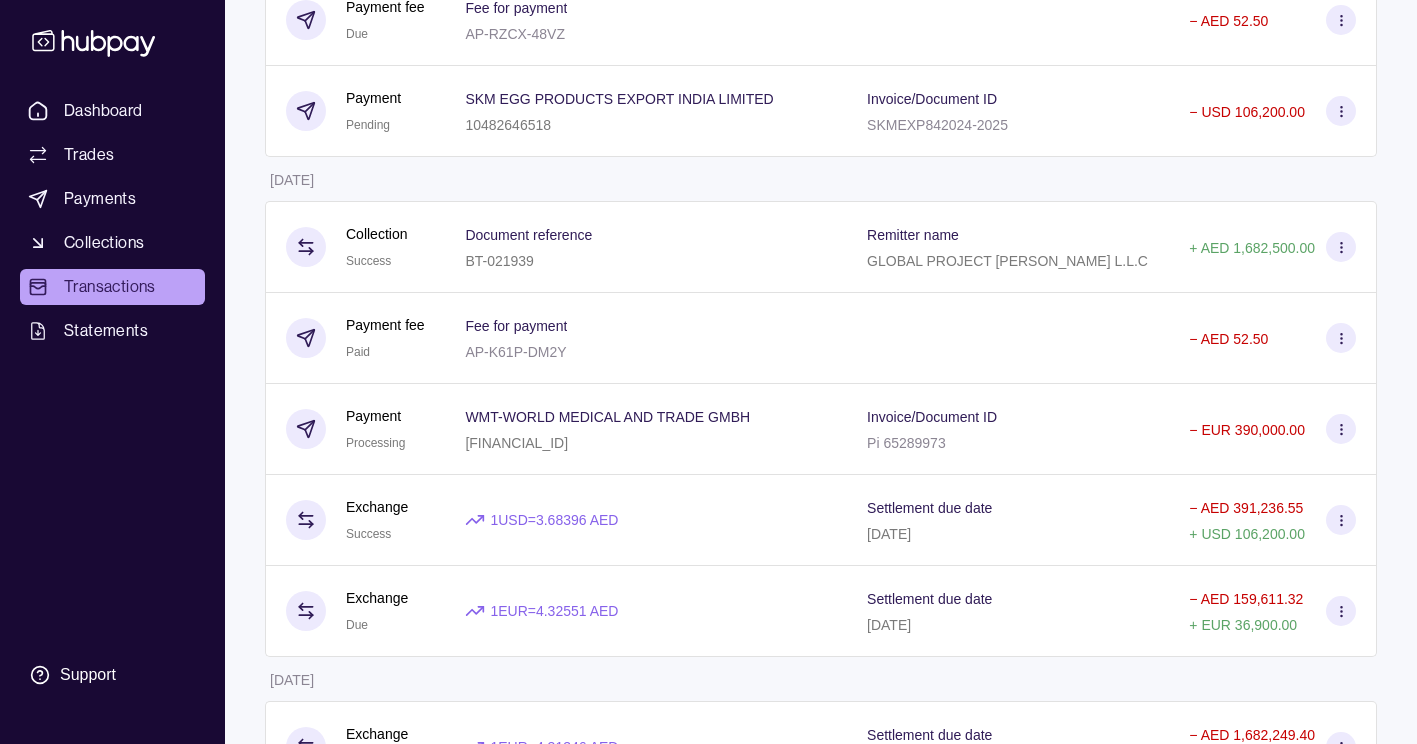 scroll, scrollTop: 400, scrollLeft: 0, axis: vertical 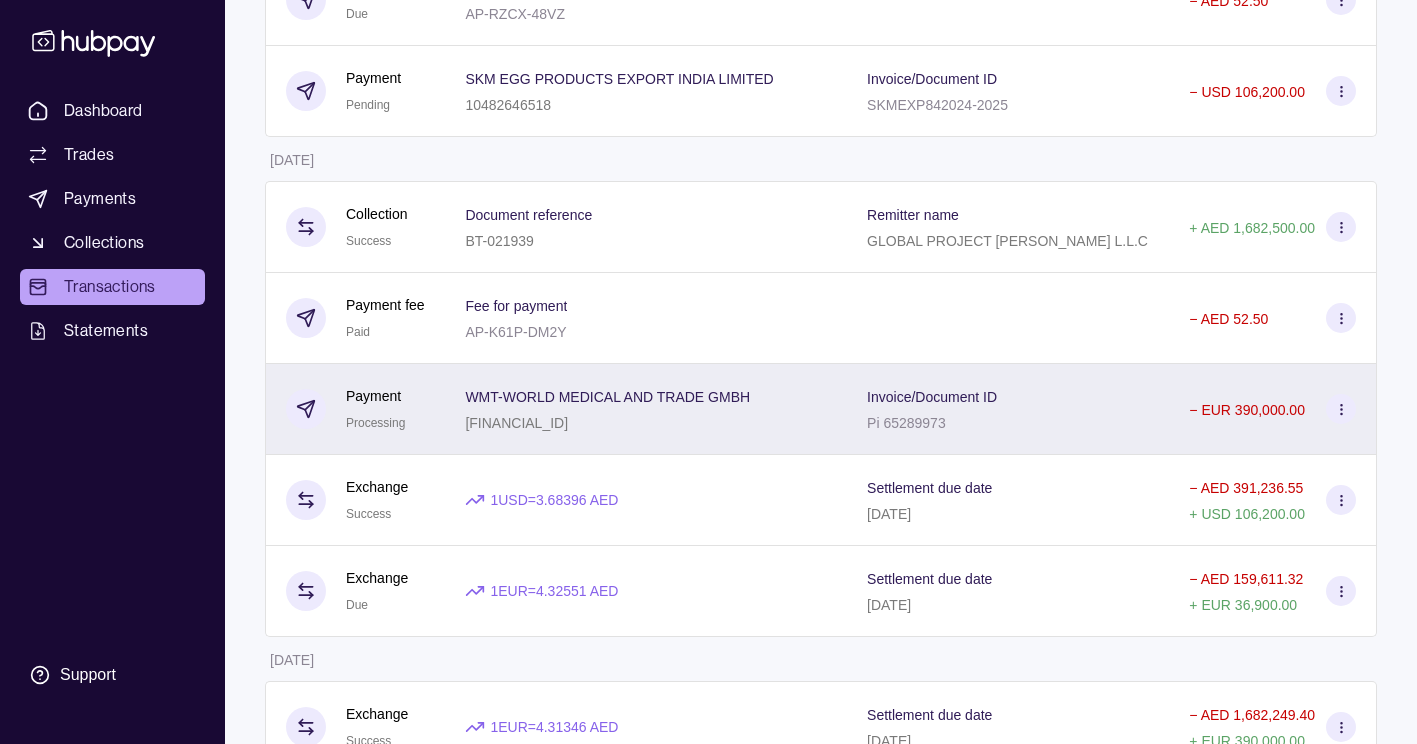 click 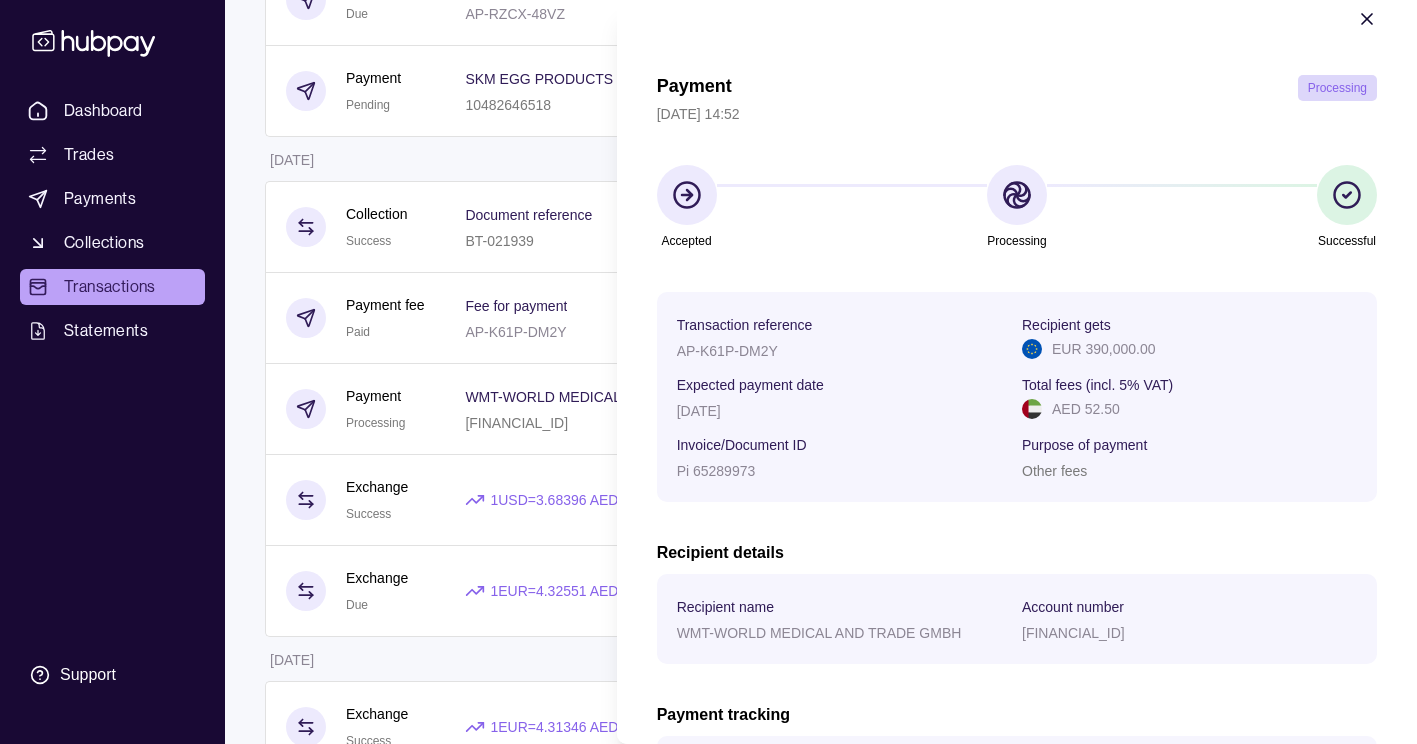 scroll, scrollTop: 0, scrollLeft: 0, axis: both 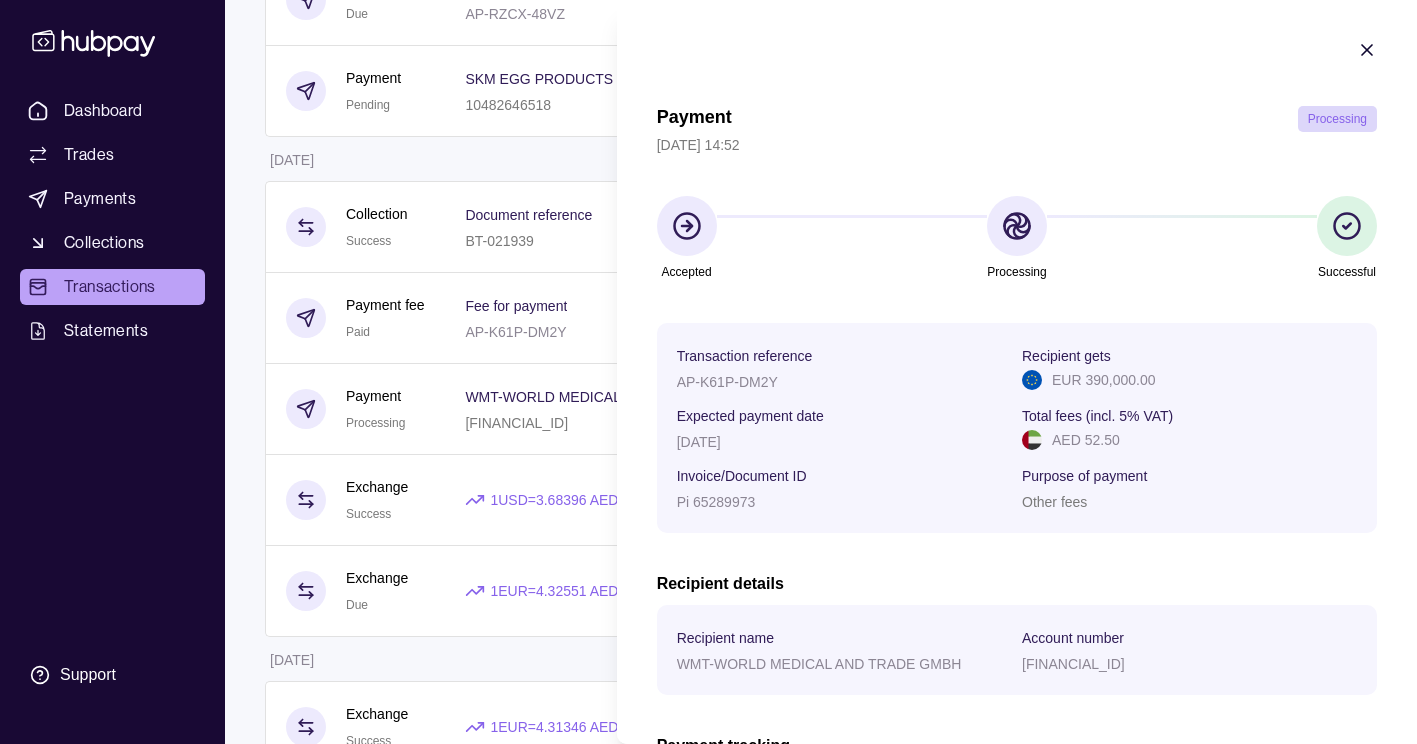 click 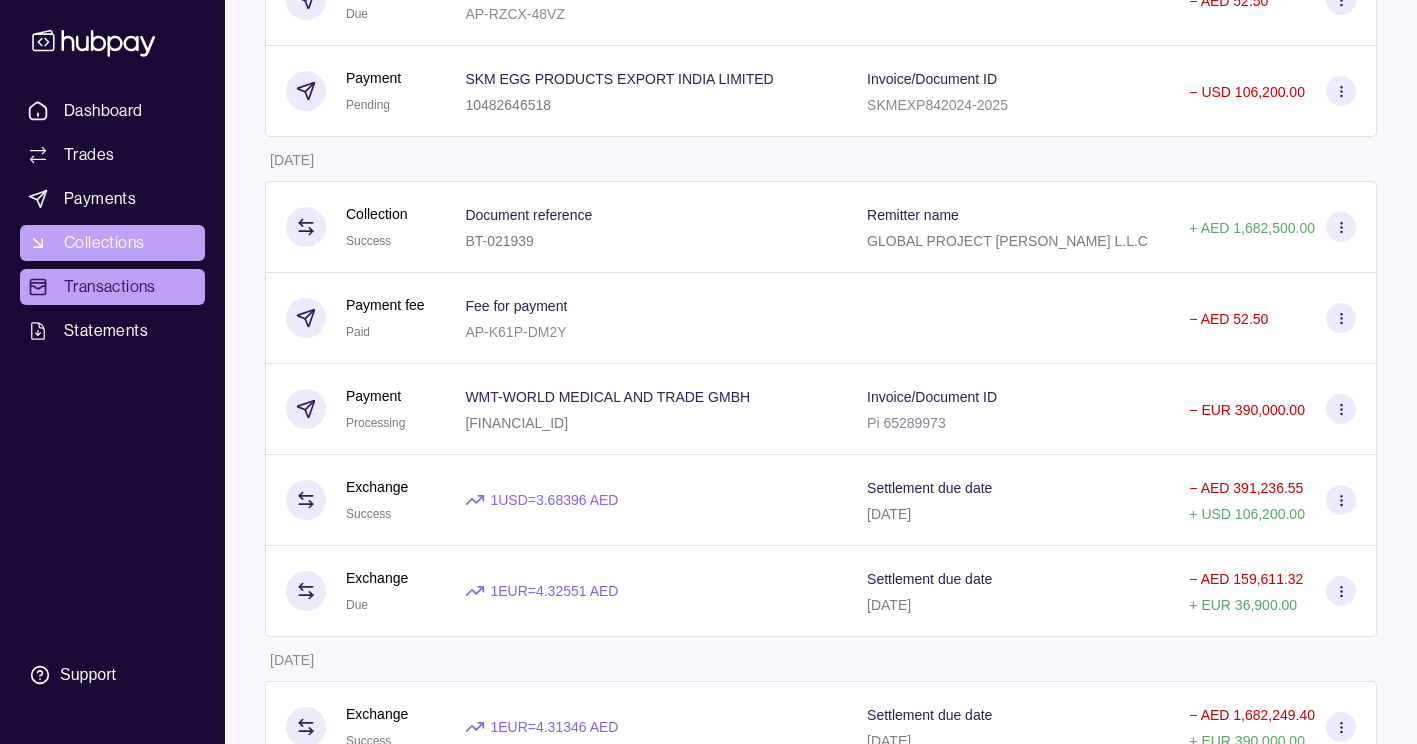 click on "Collections" at bounding box center [112, 243] 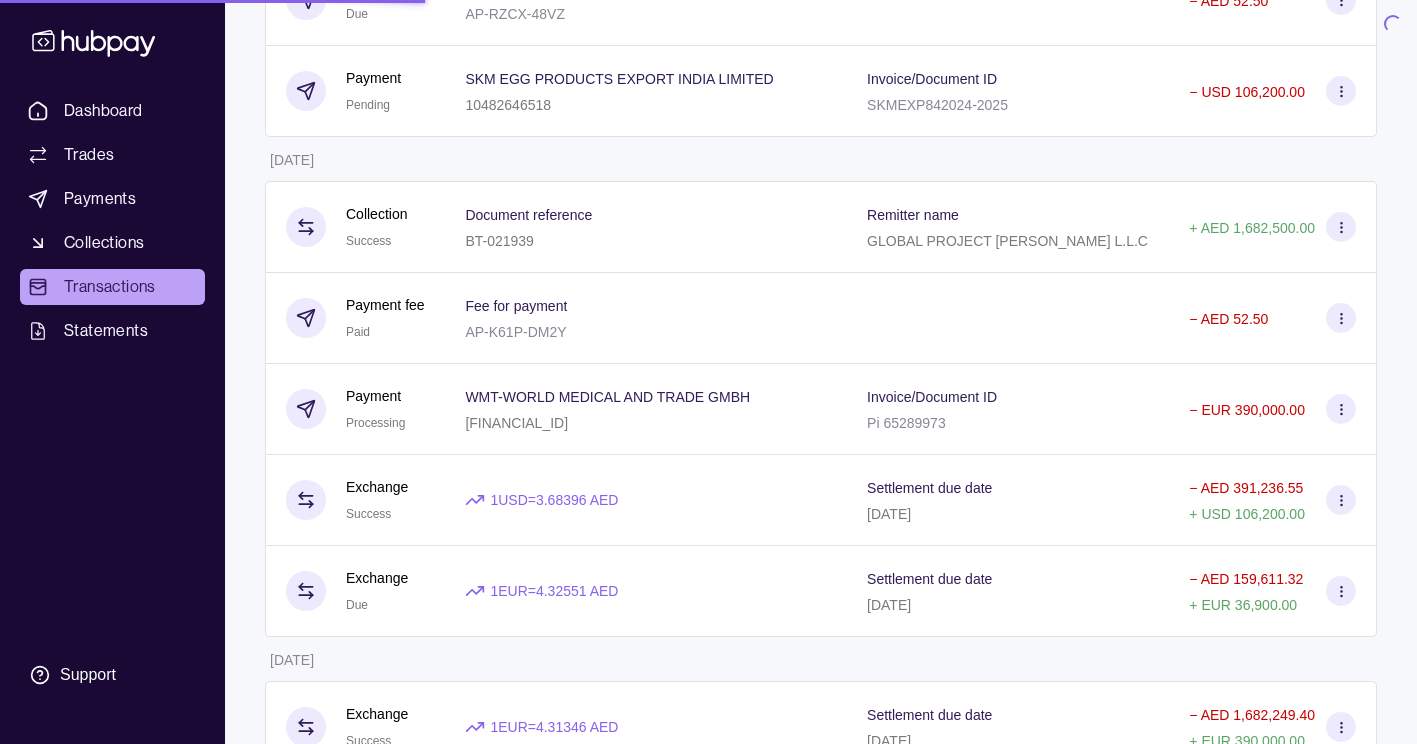 scroll, scrollTop: 0, scrollLeft: 0, axis: both 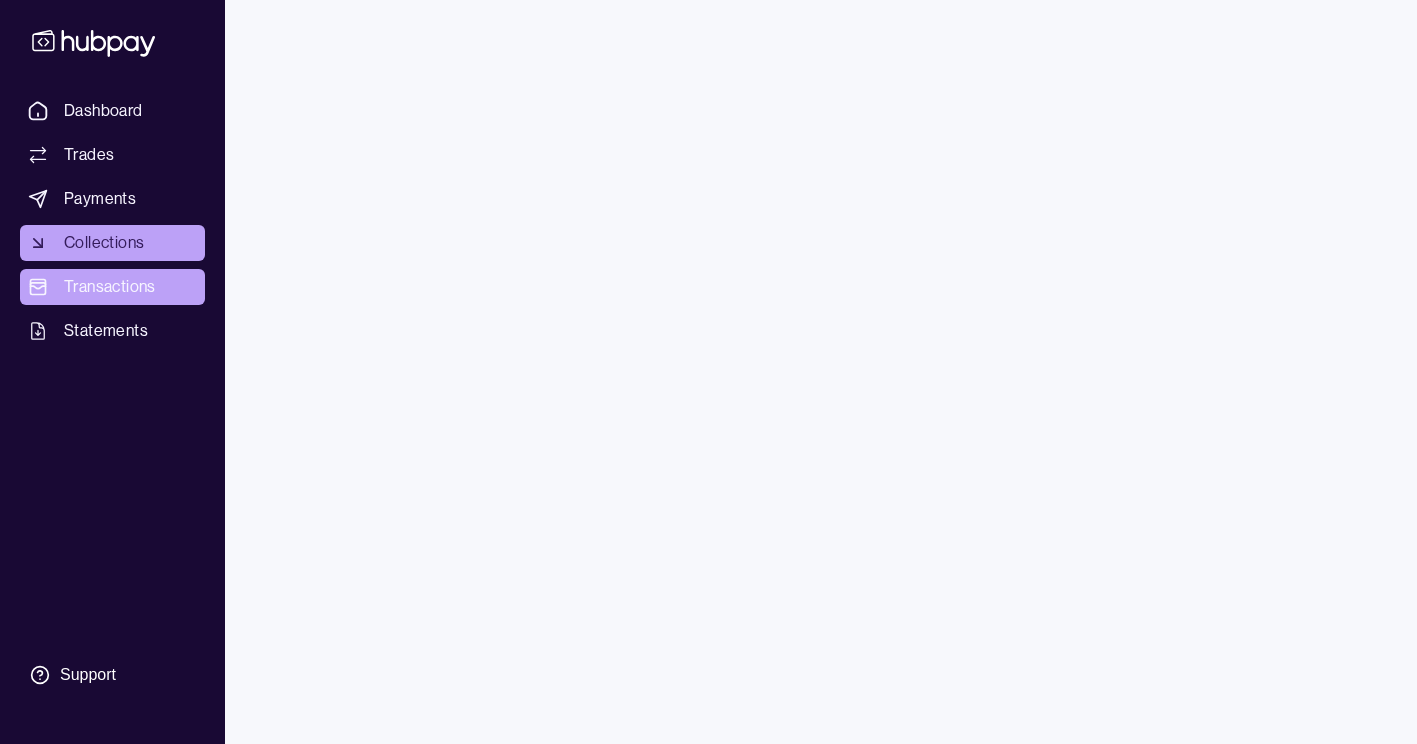 click on "Transactions" at bounding box center (112, 287) 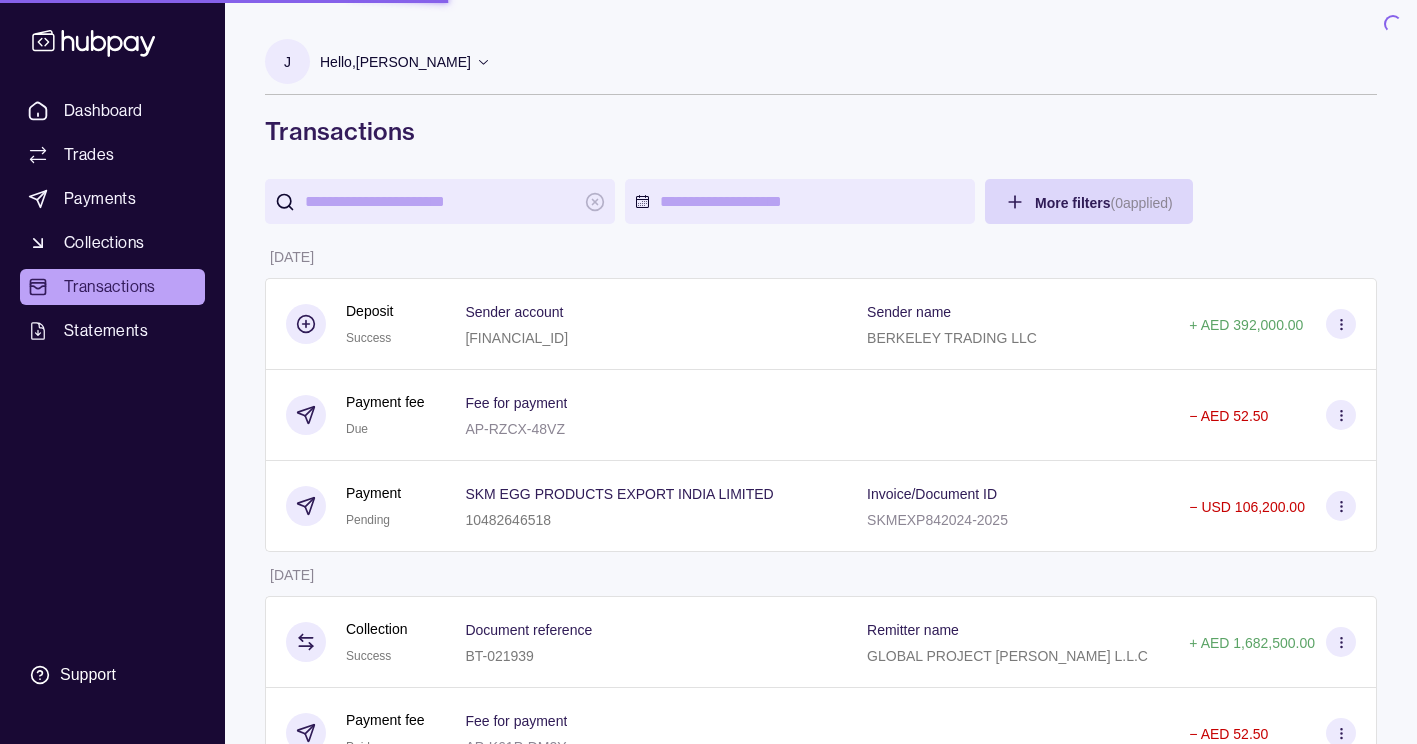 click on "Transactions" at bounding box center [112, 287] 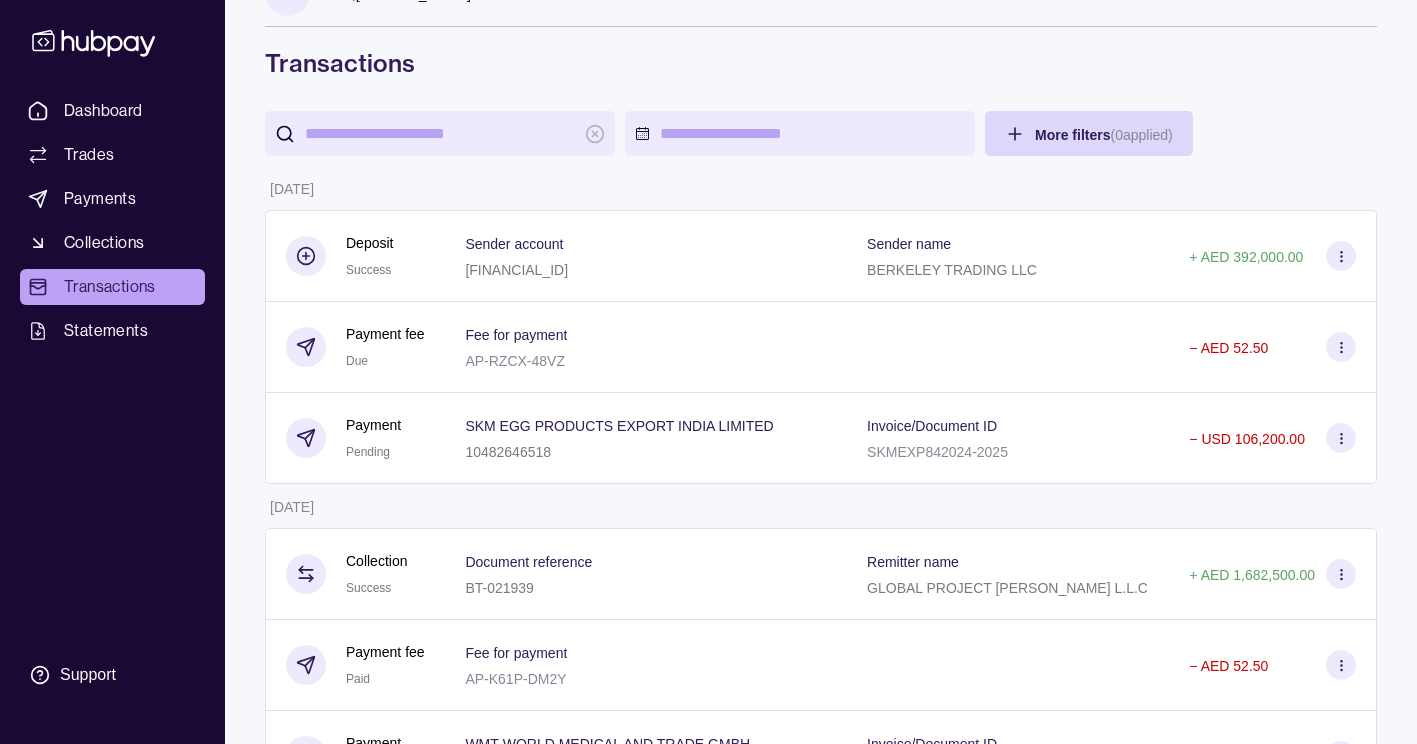 scroll, scrollTop: 400, scrollLeft: 0, axis: vertical 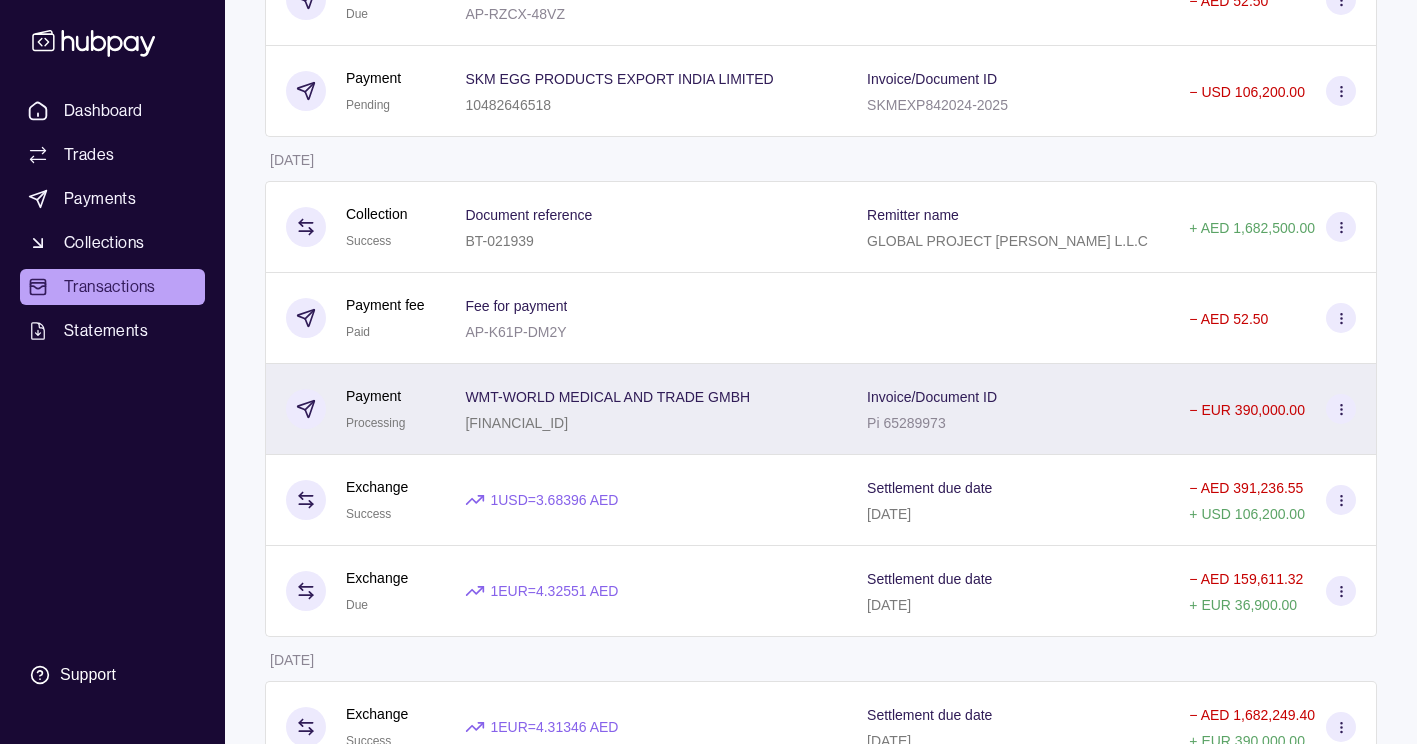 click 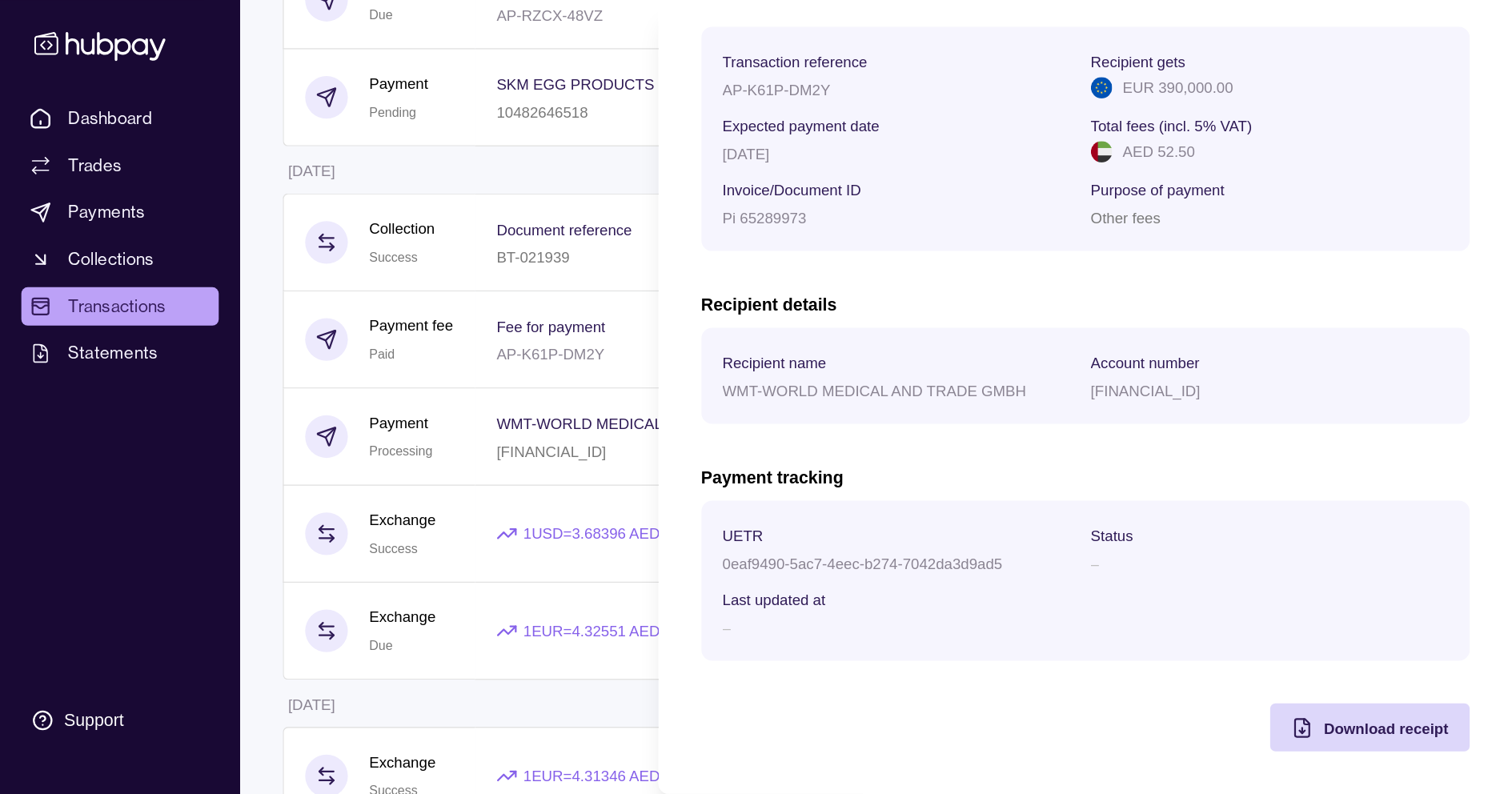 scroll, scrollTop: 0, scrollLeft: 0, axis: both 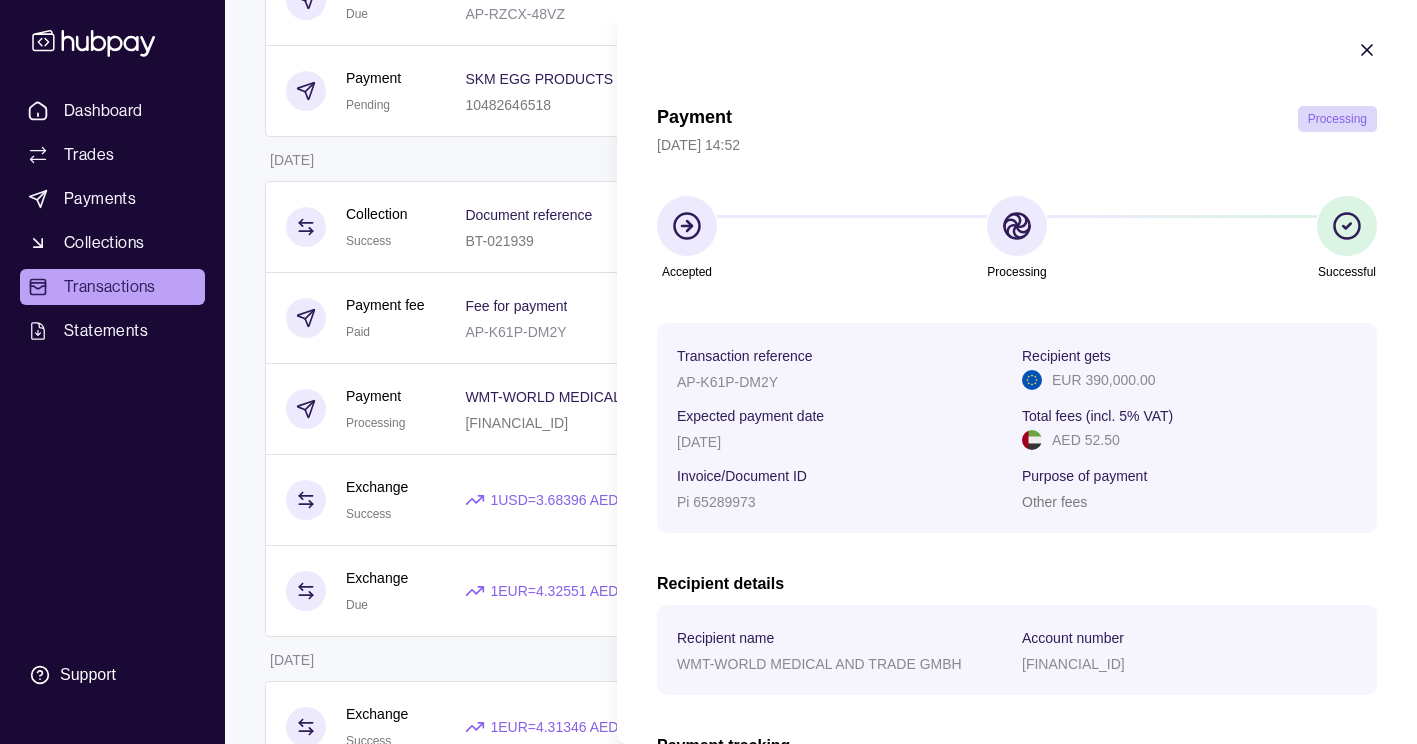 type 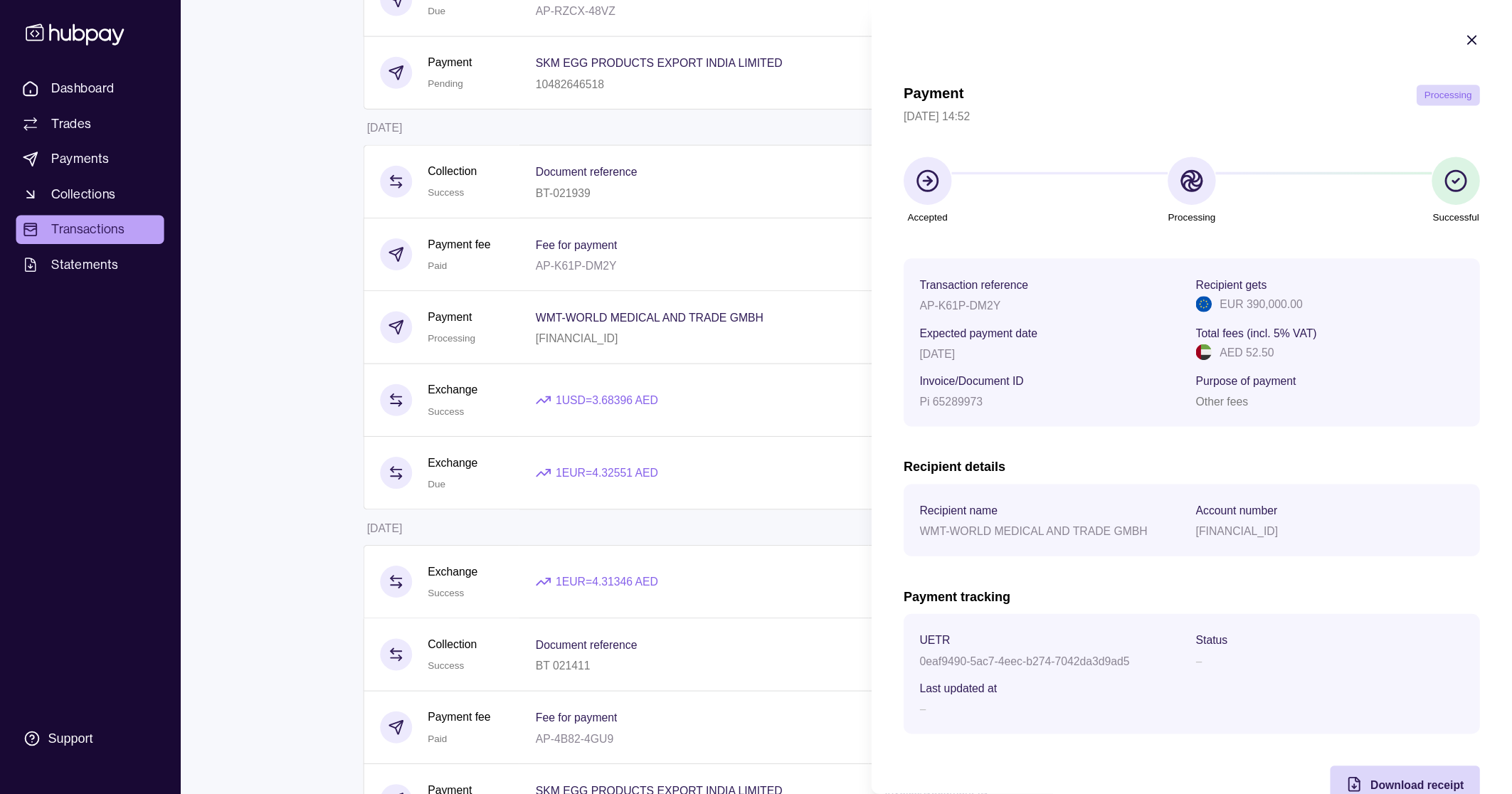 scroll, scrollTop: 284, scrollLeft: 0, axis: vertical 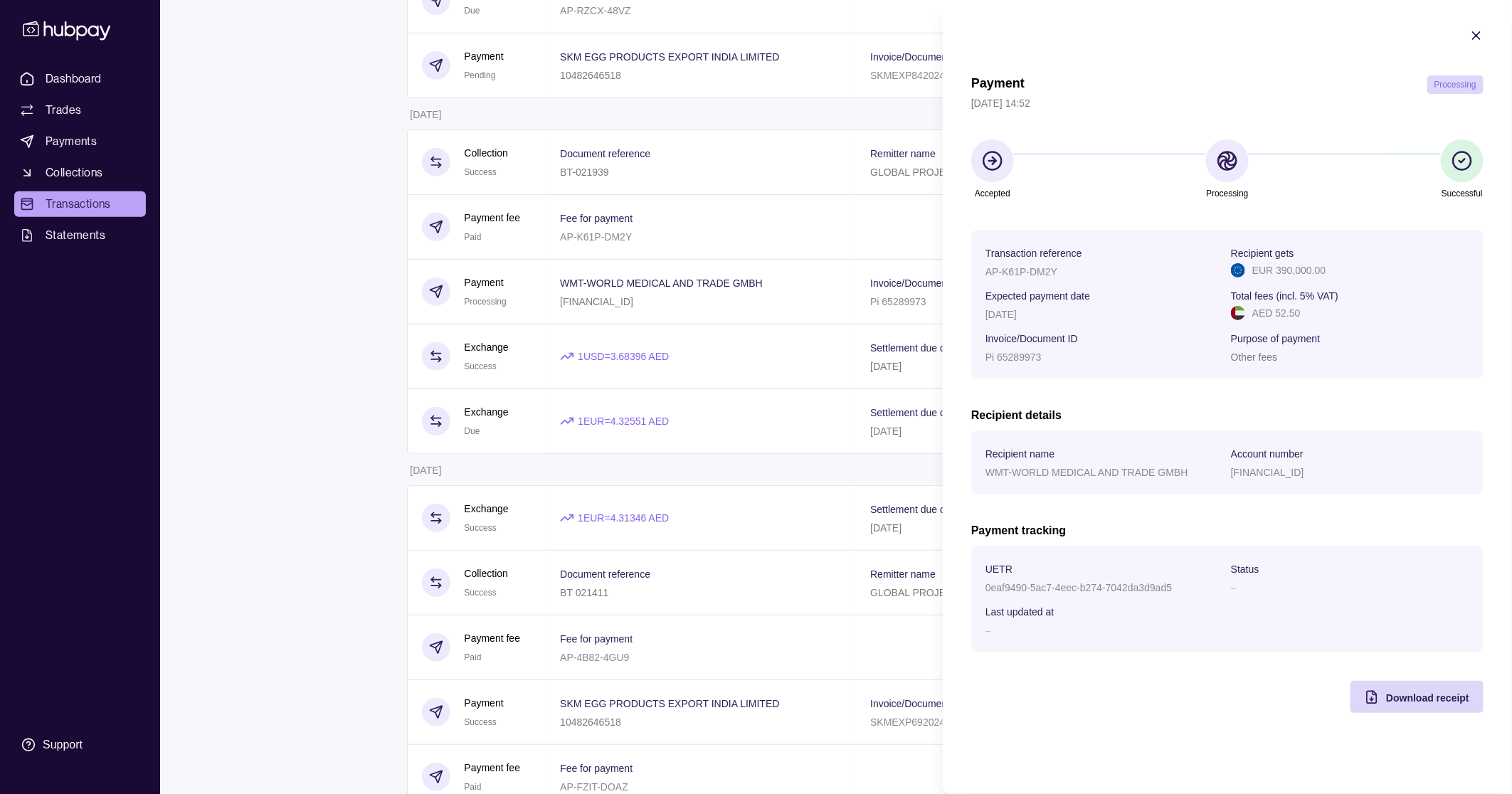 click 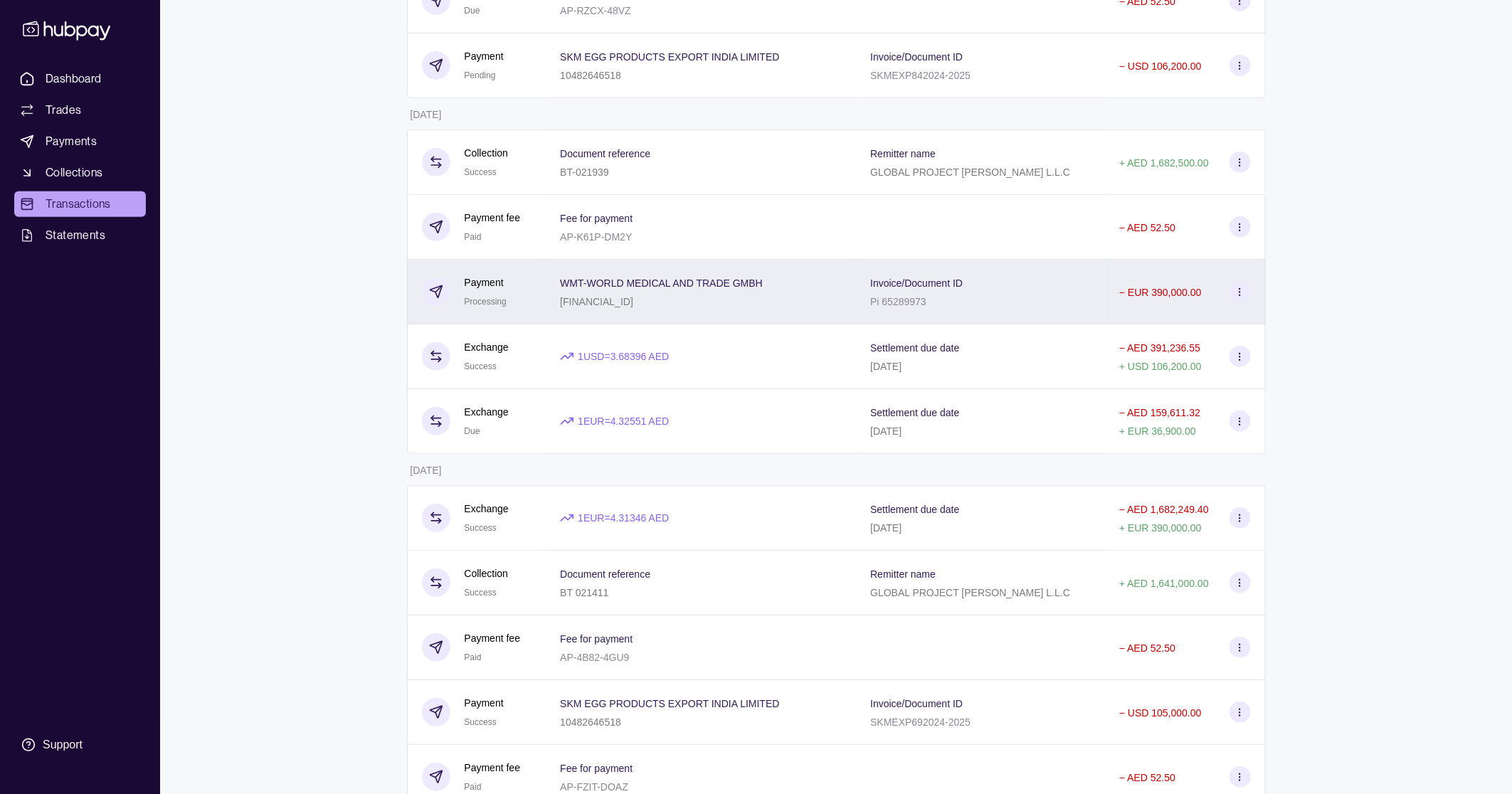 click at bounding box center (1240, 292) 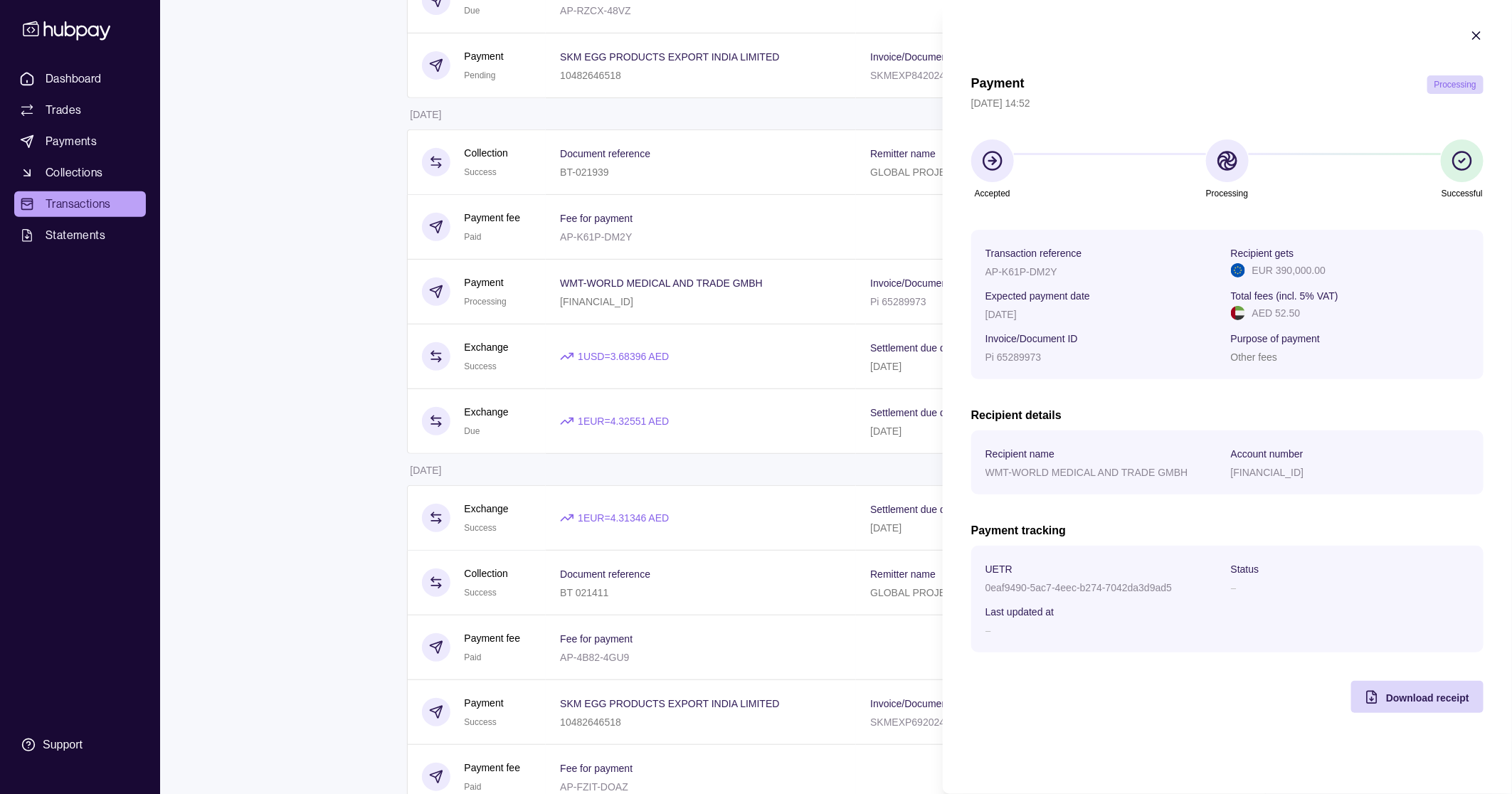 type 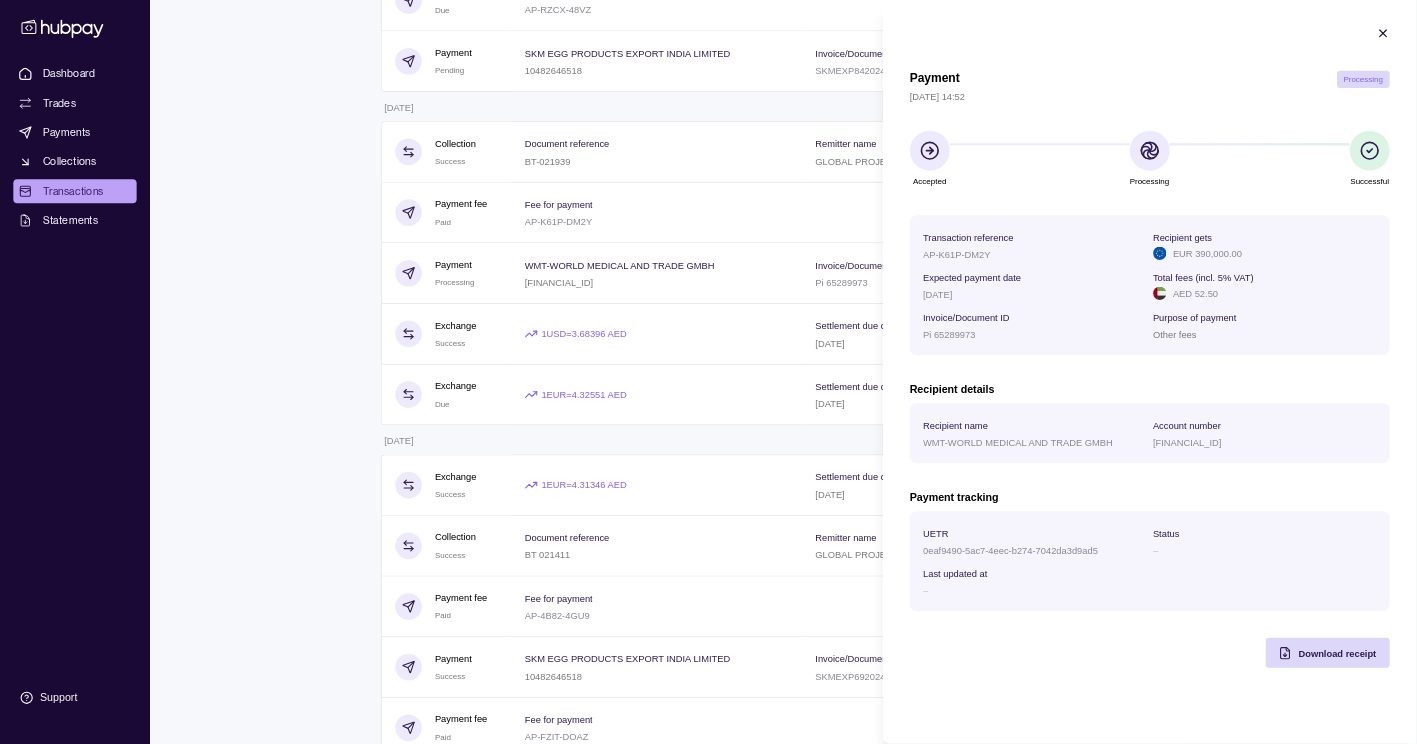 scroll, scrollTop: 400, scrollLeft: 0, axis: vertical 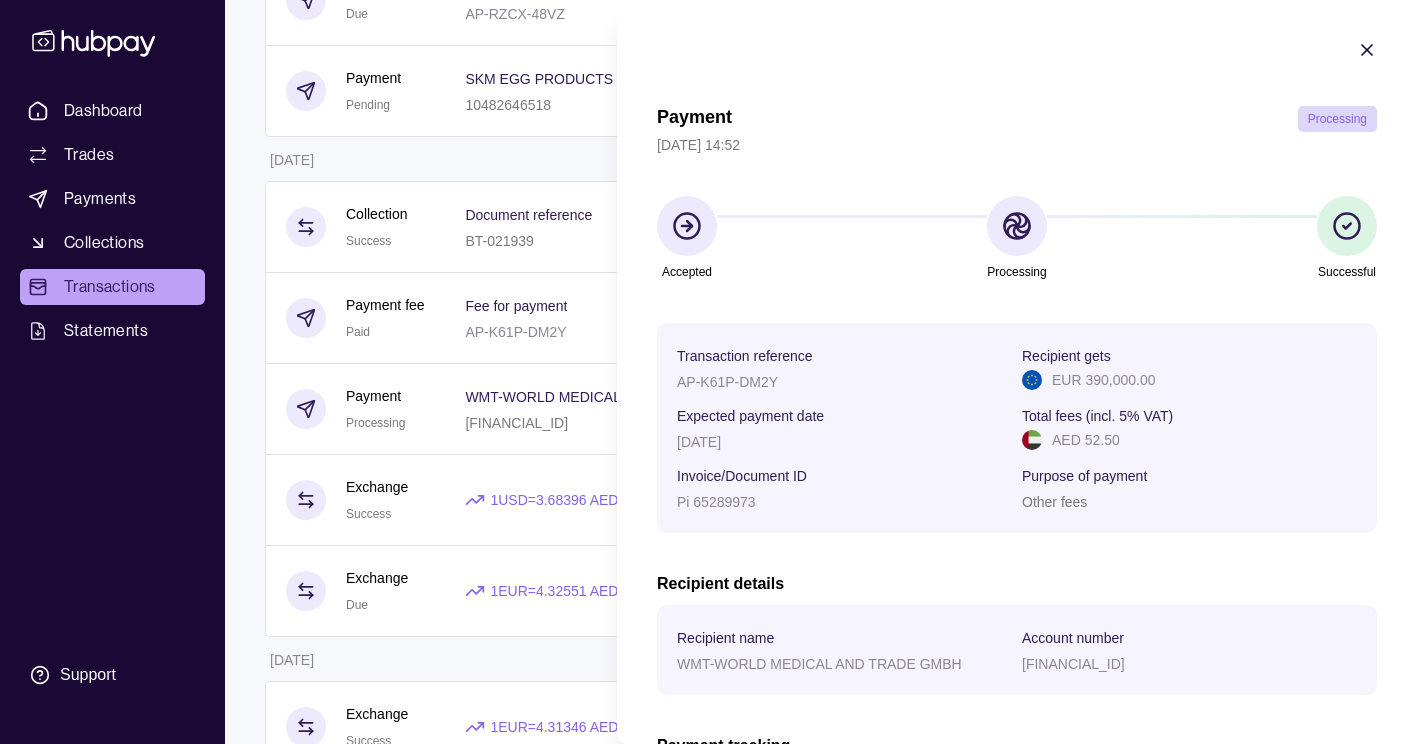 click 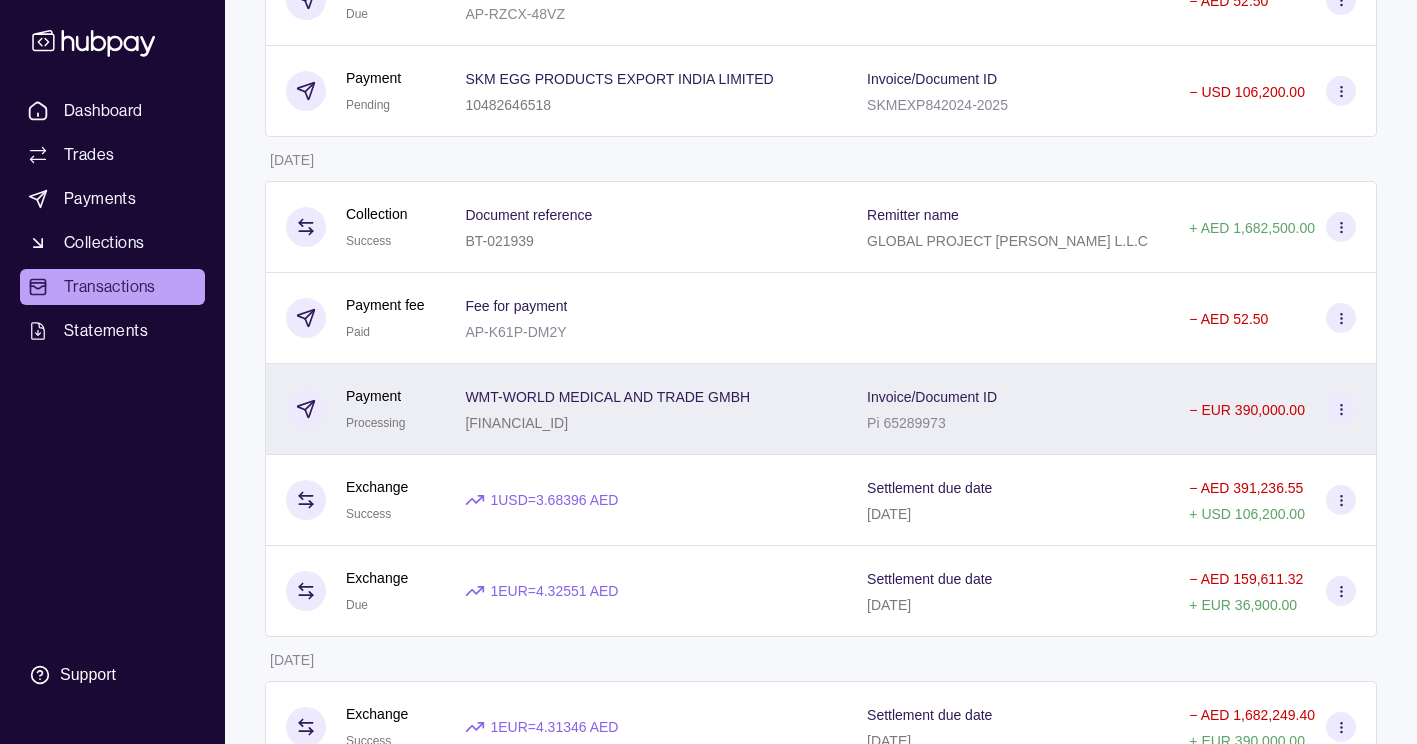 click 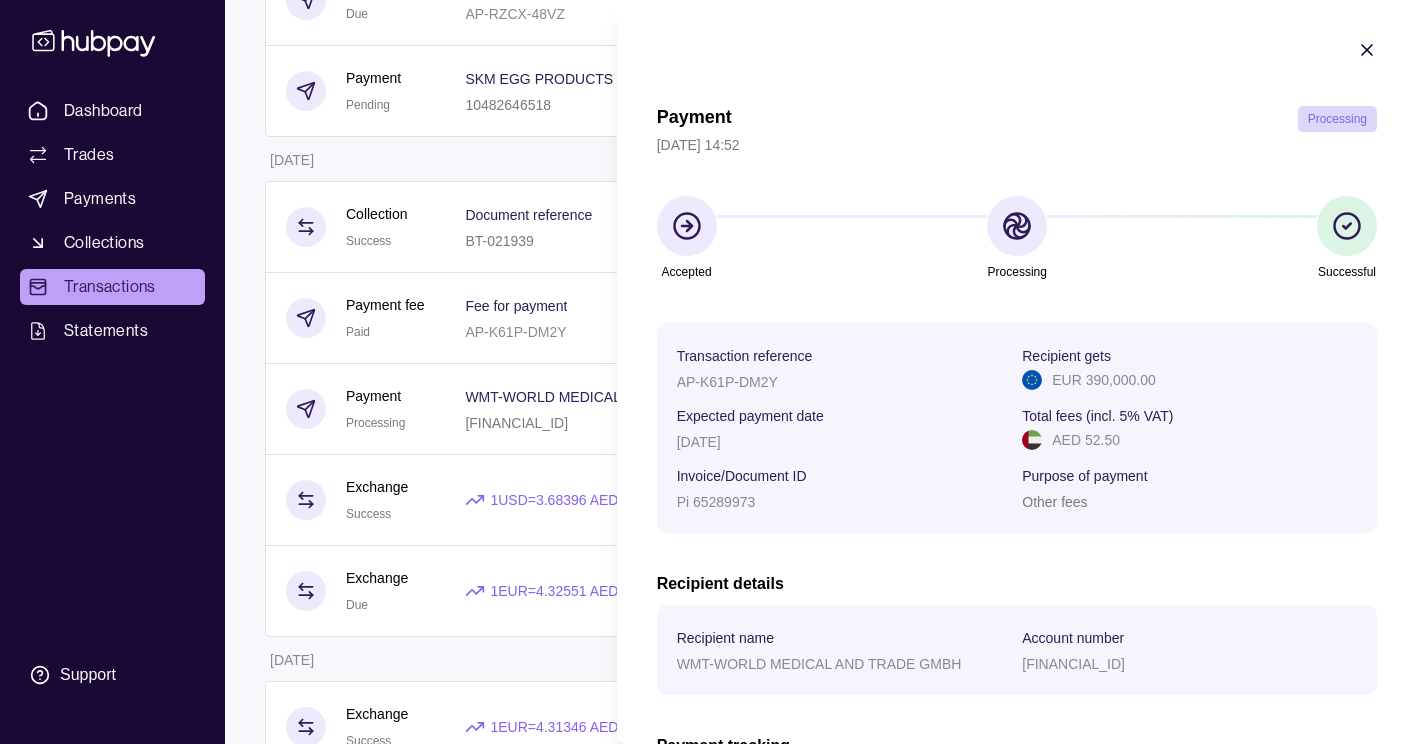 click 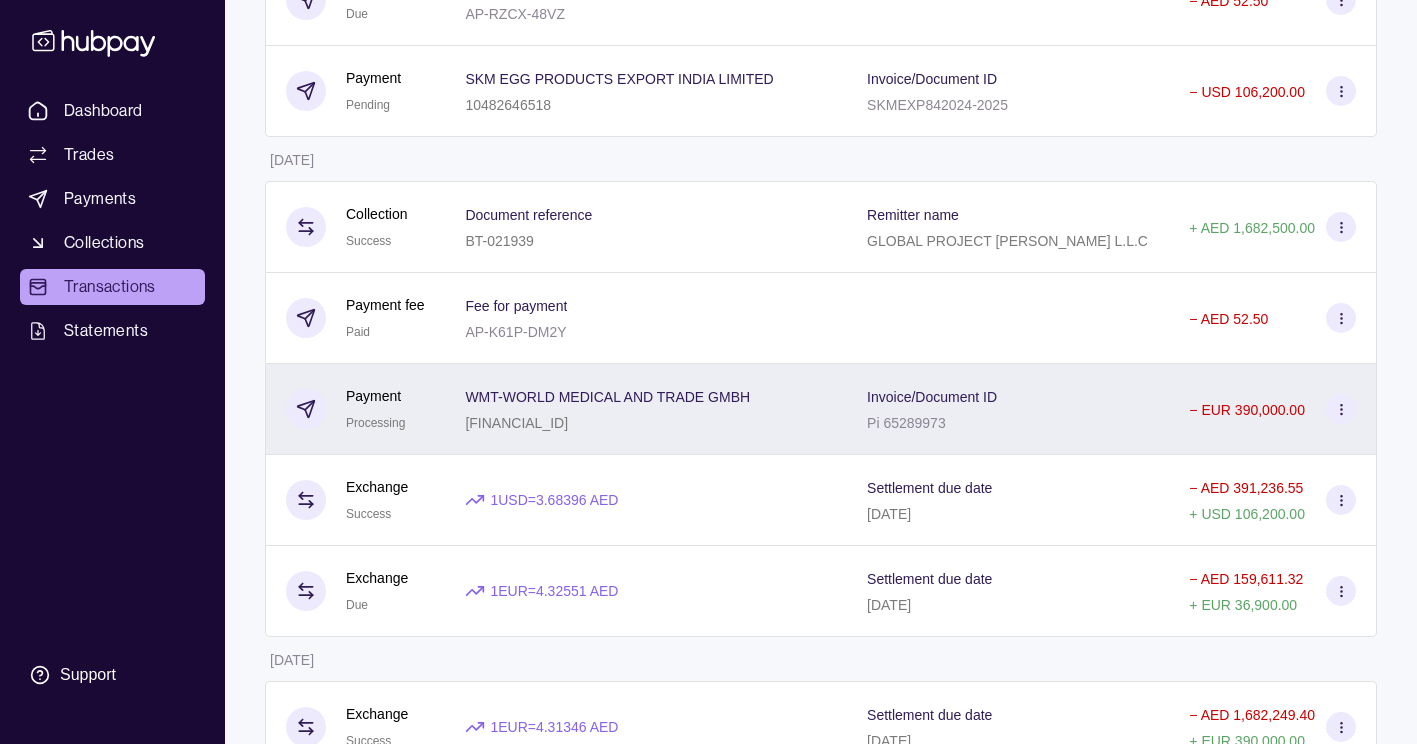 click 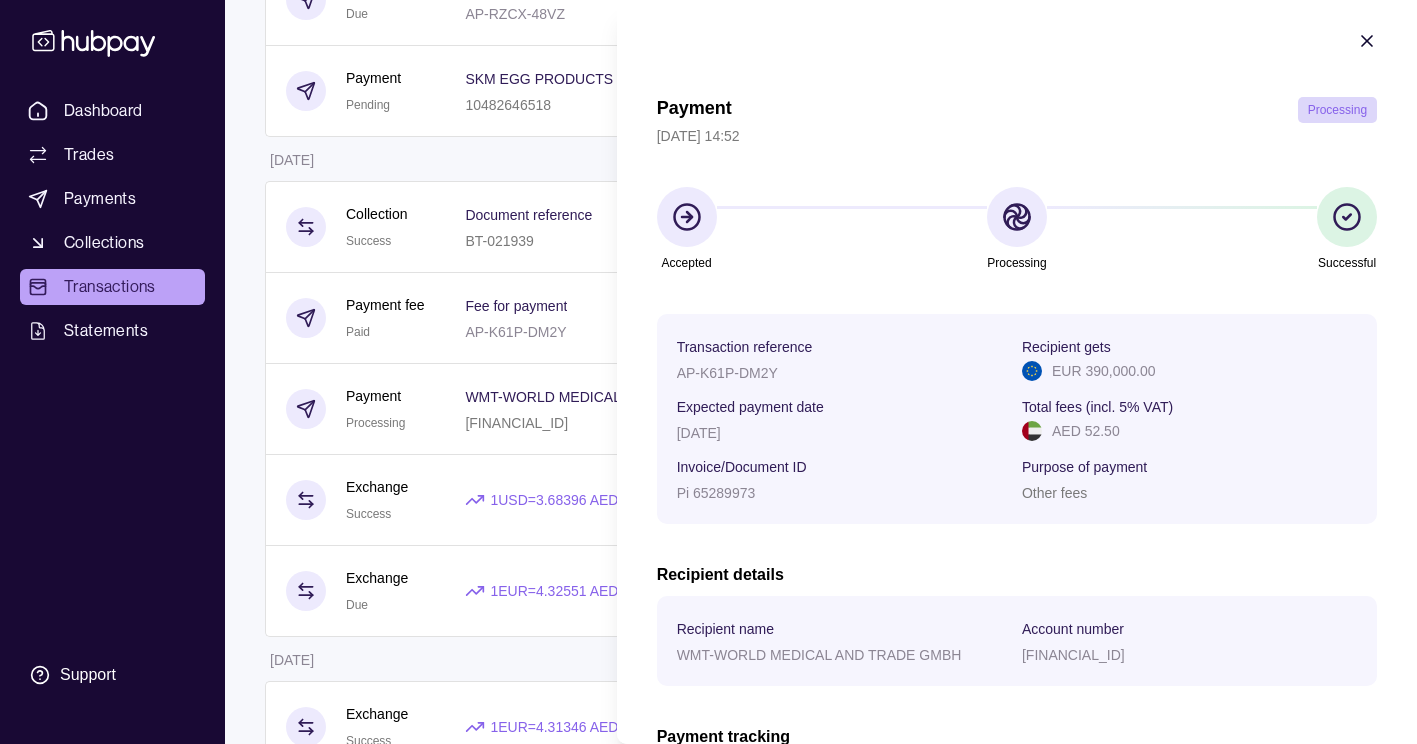 scroll, scrollTop: 0, scrollLeft: 0, axis: both 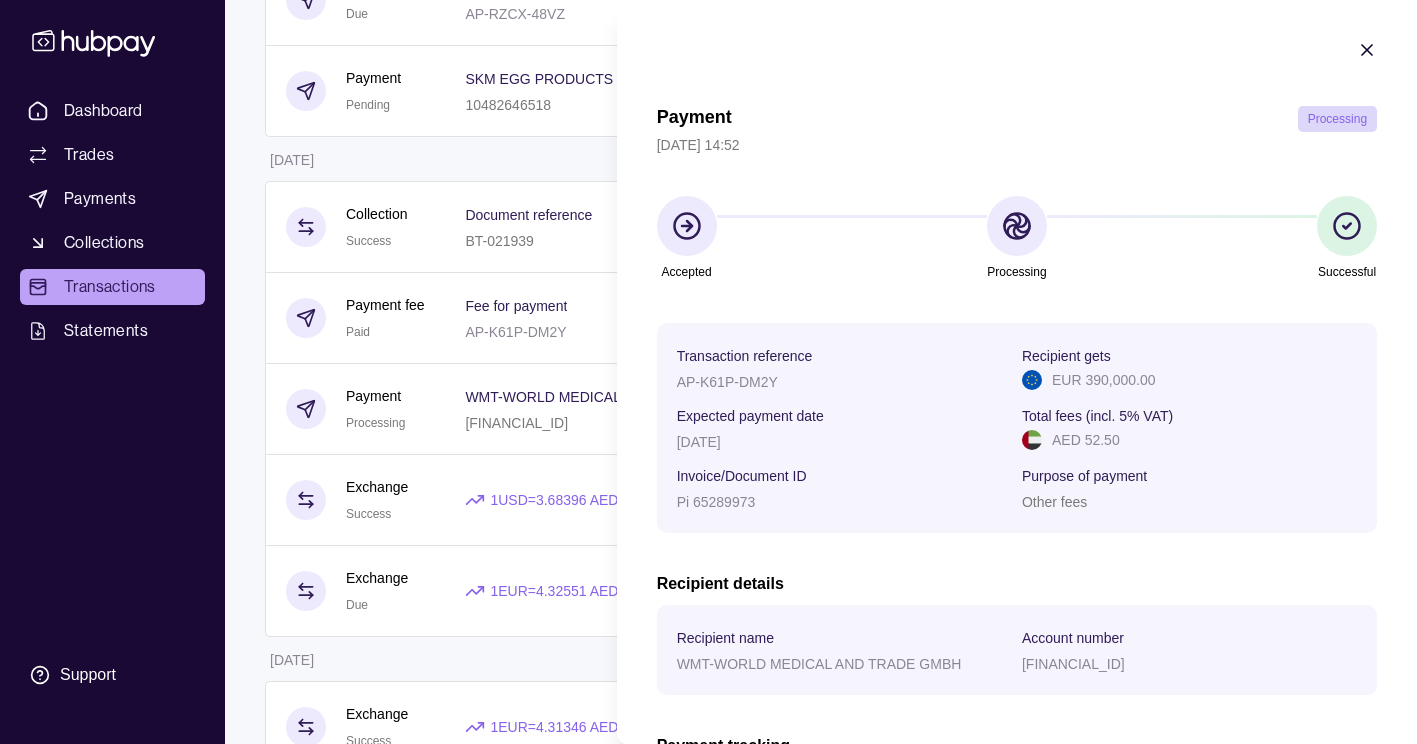 click 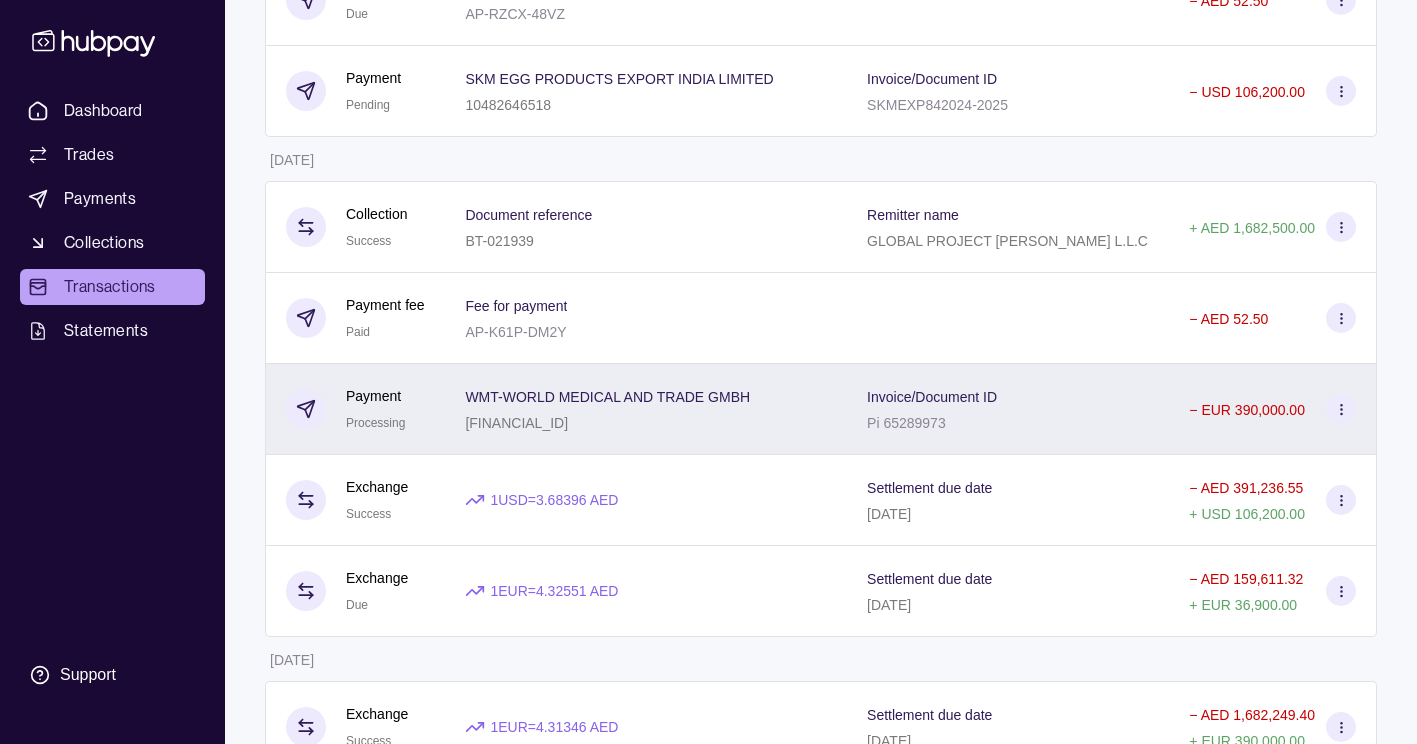 click 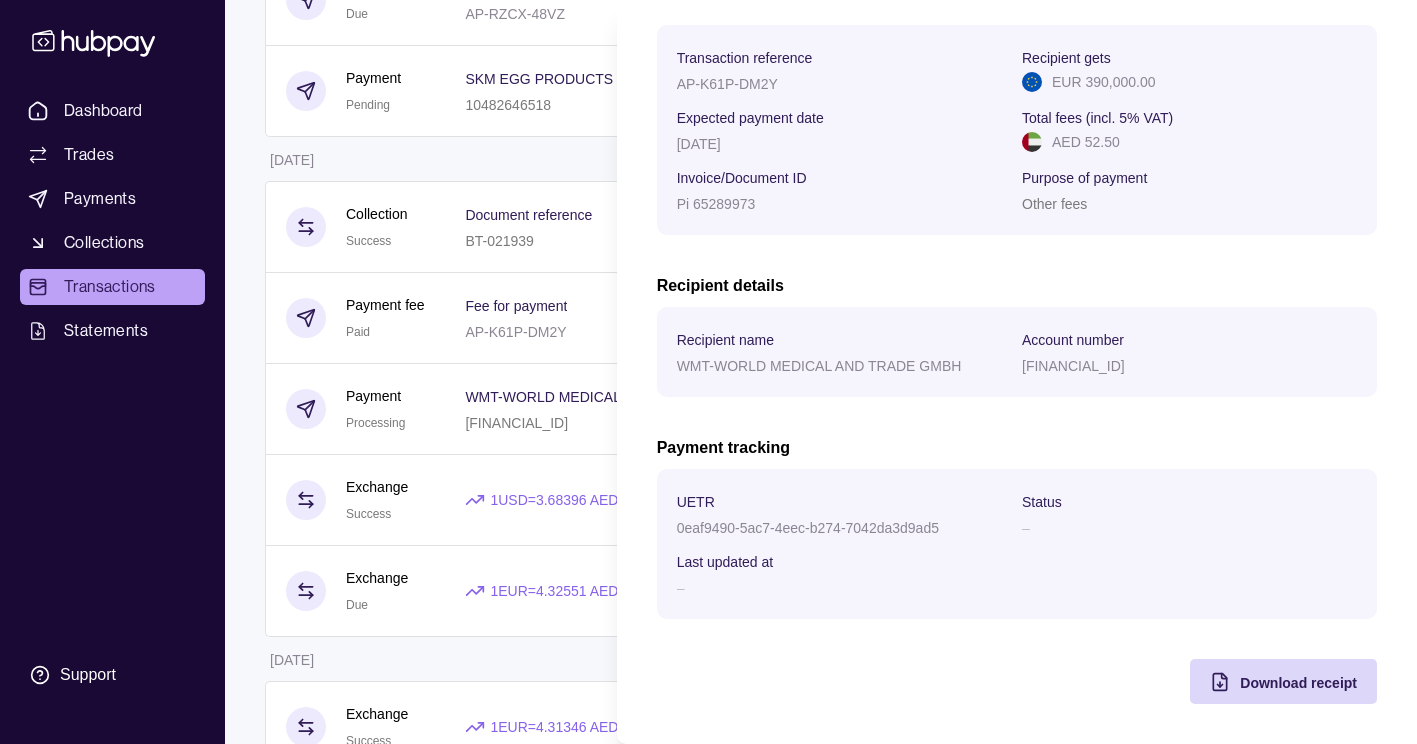 scroll, scrollTop: 0, scrollLeft: 0, axis: both 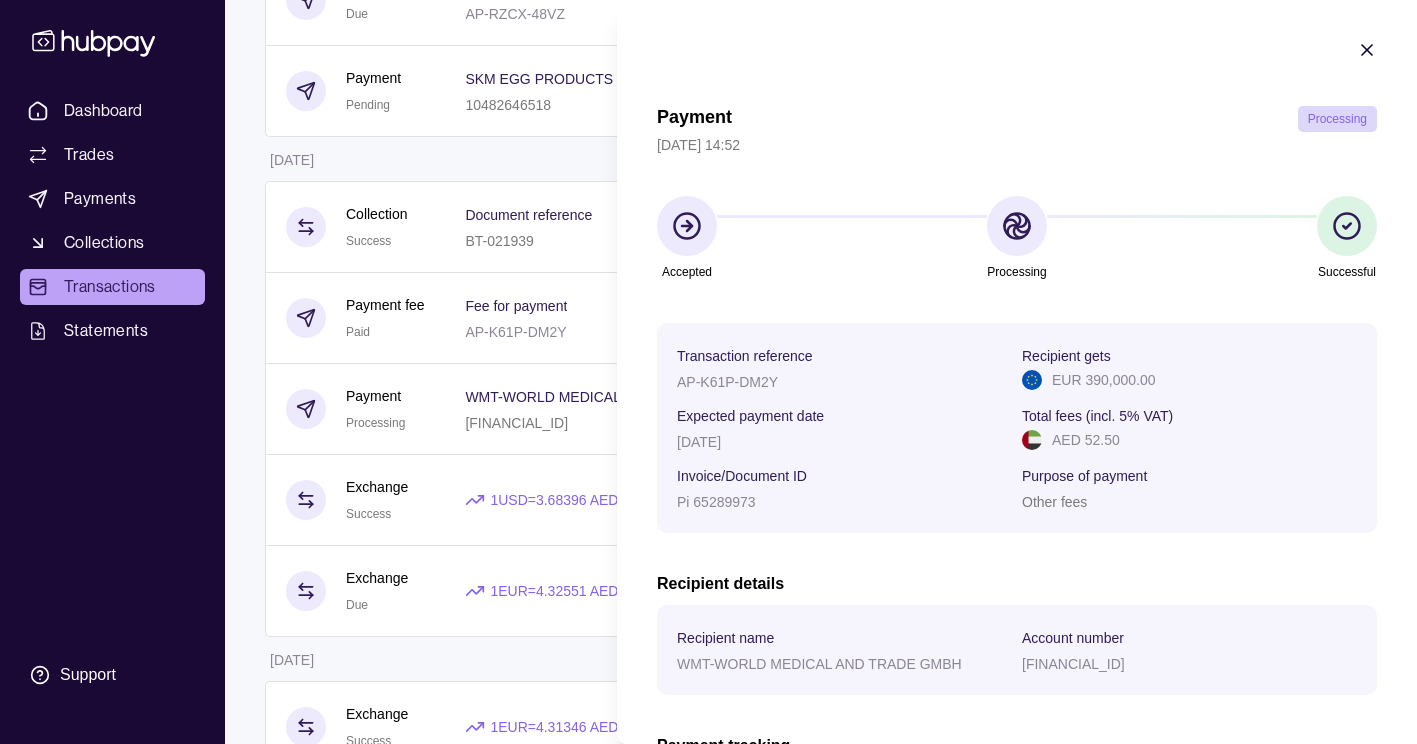 click 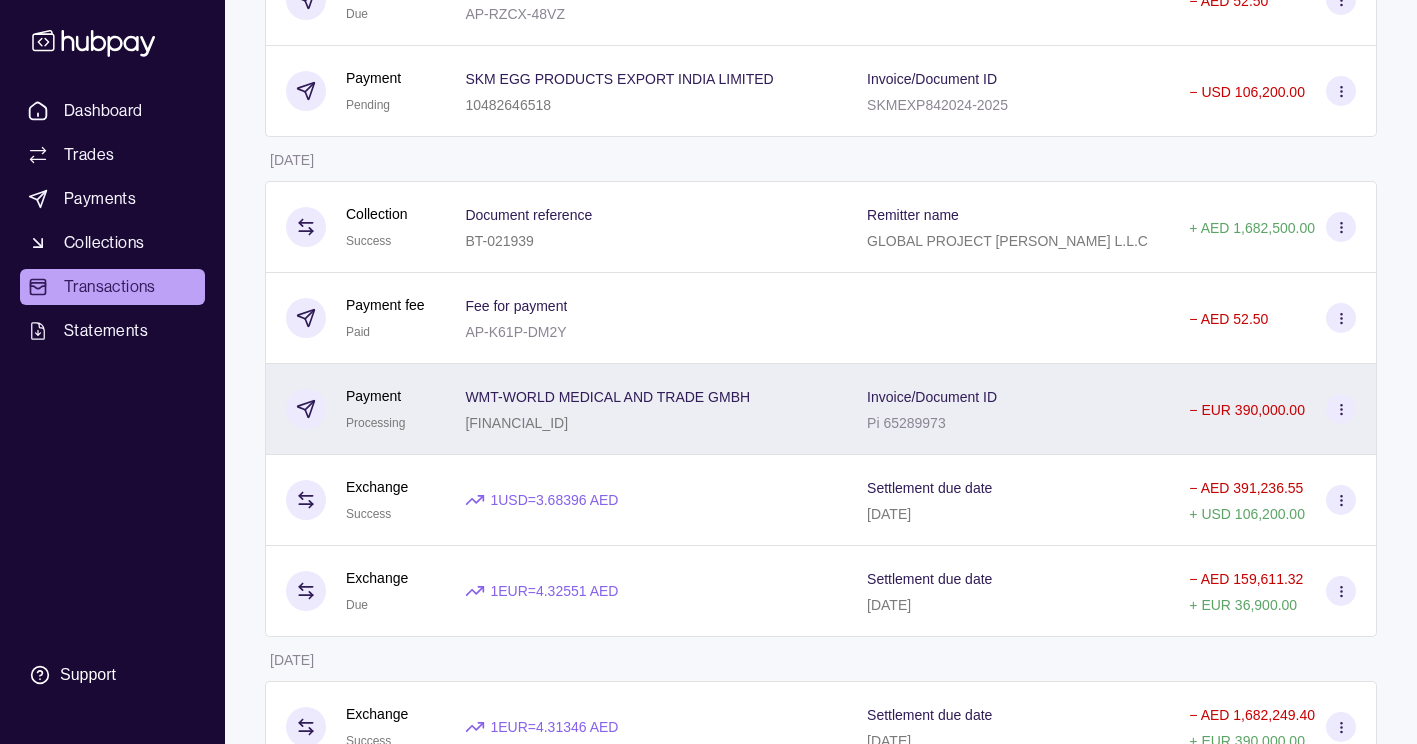 click on "−   EUR 390,000.00" at bounding box center (1273, 409) 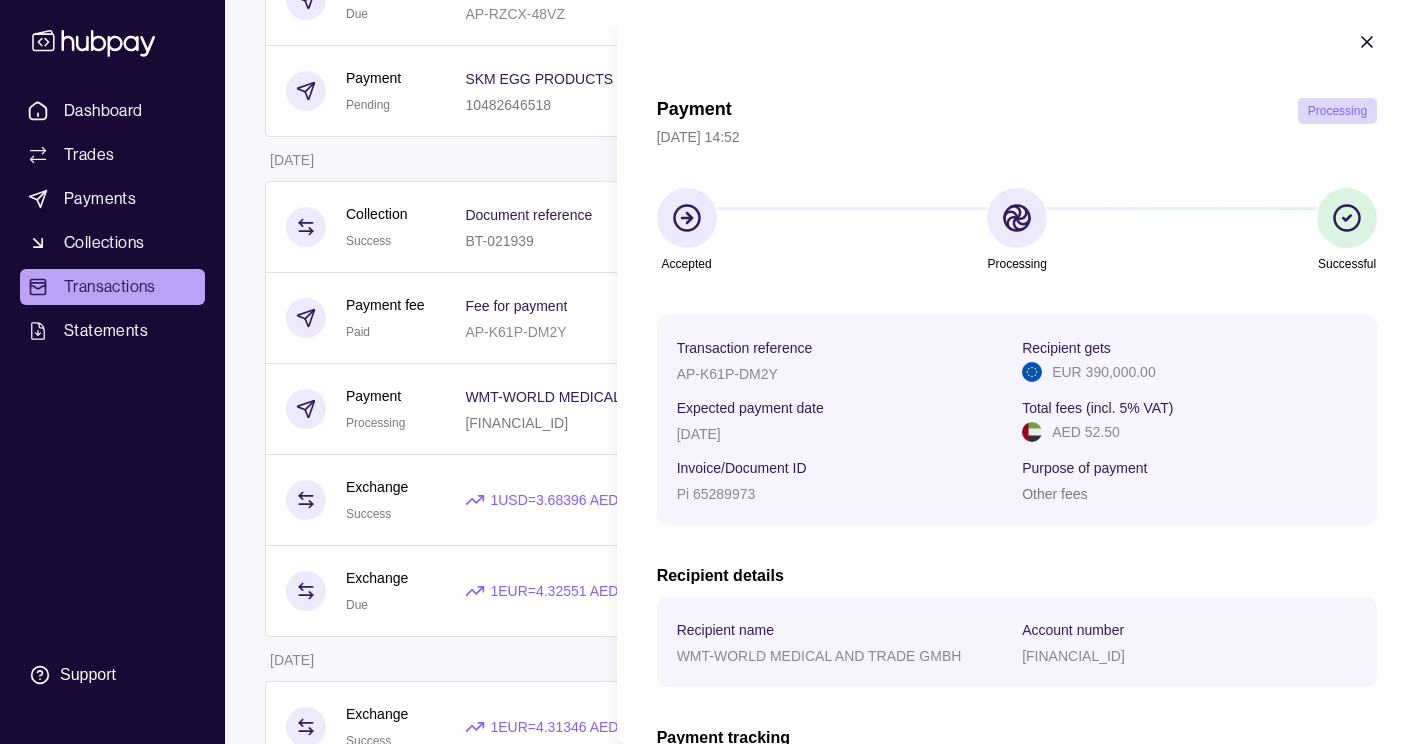 scroll, scrollTop: 0, scrollLeft: 0, axis: both 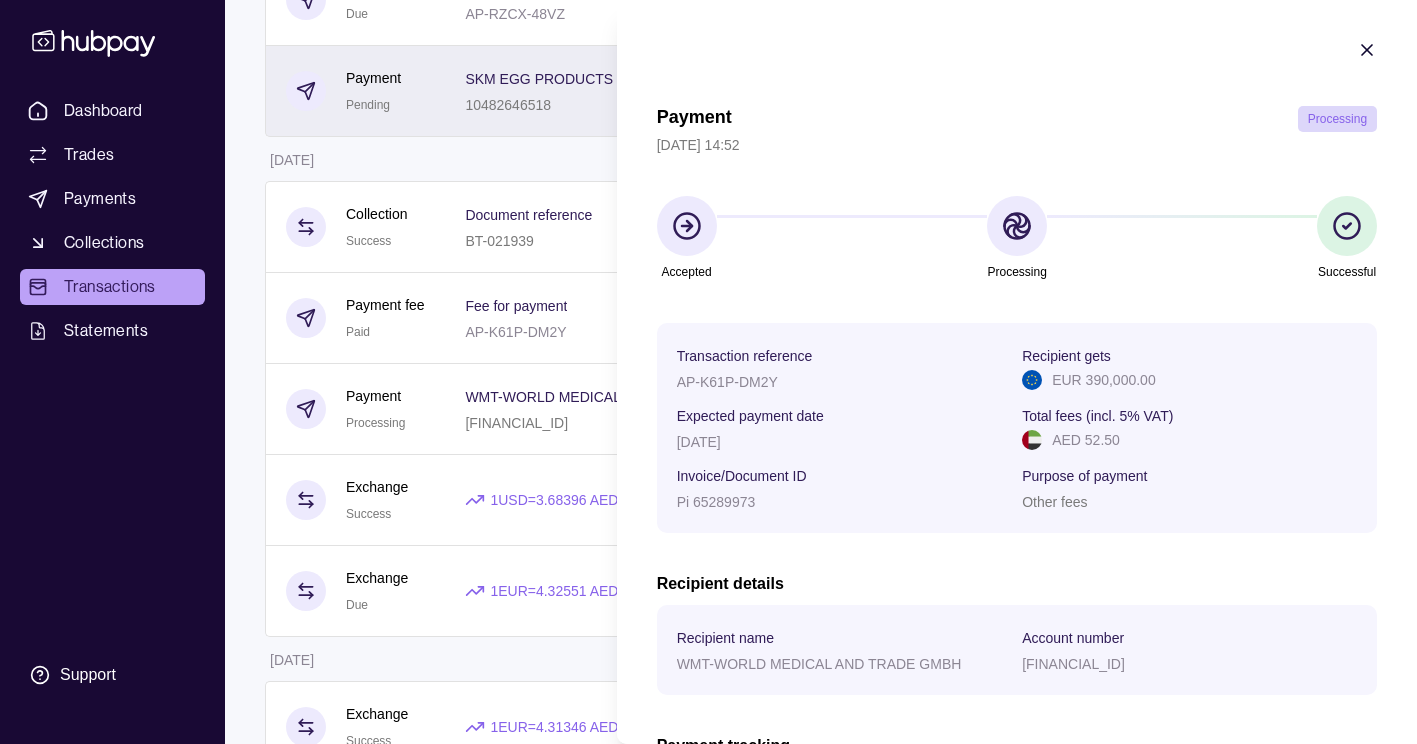 drag, startPoint x: 1349, startPoint y: 42, endPoint x: 1341, endPoint y: 51, distance: 12.0415945 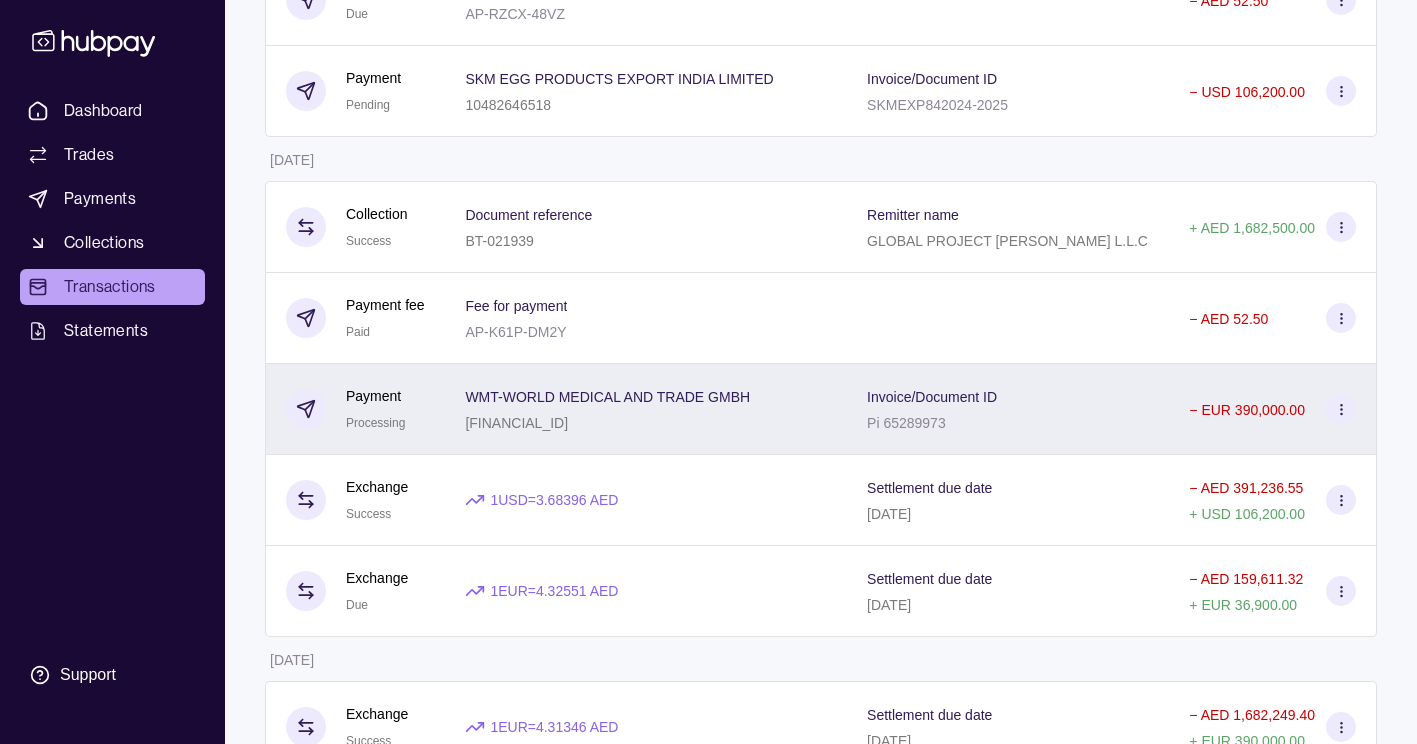 click 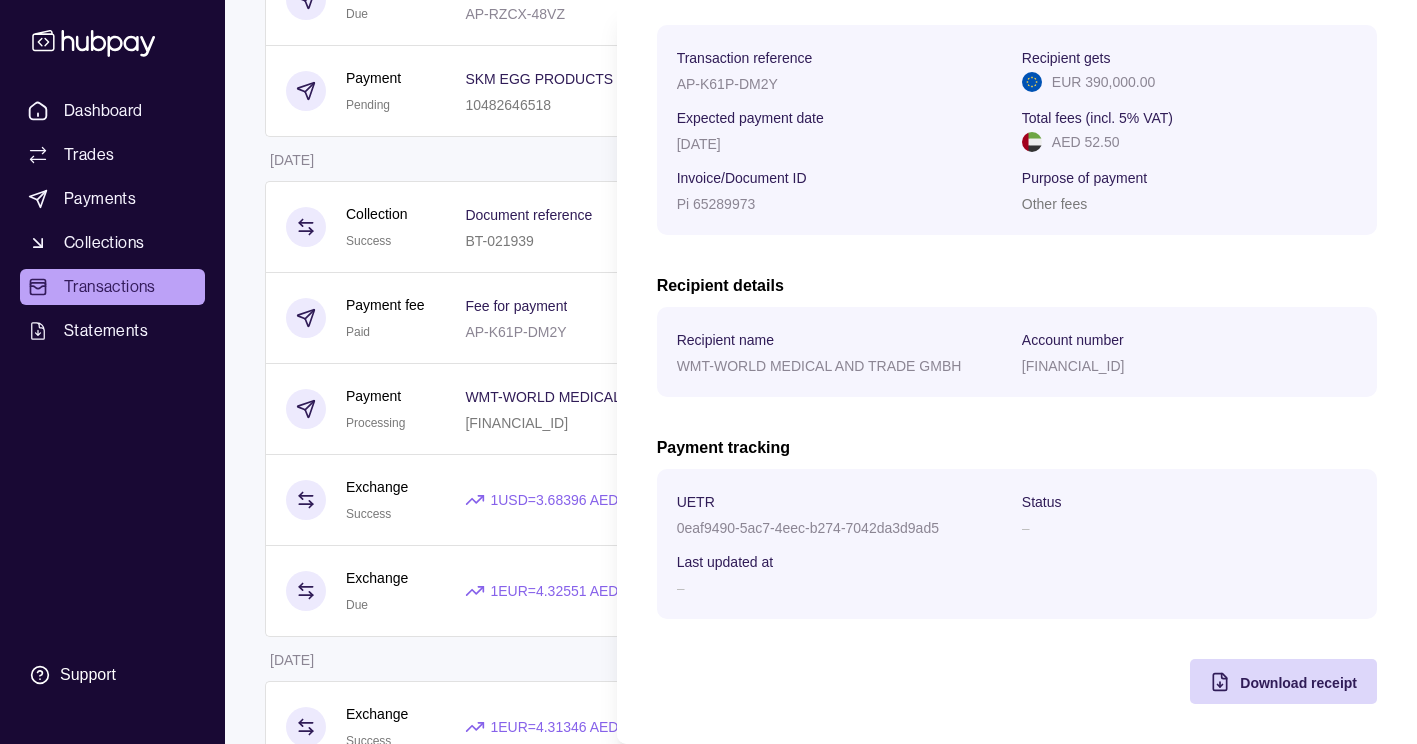 scroll, scrollTop: 0, scrollLeft: 0, axis: both 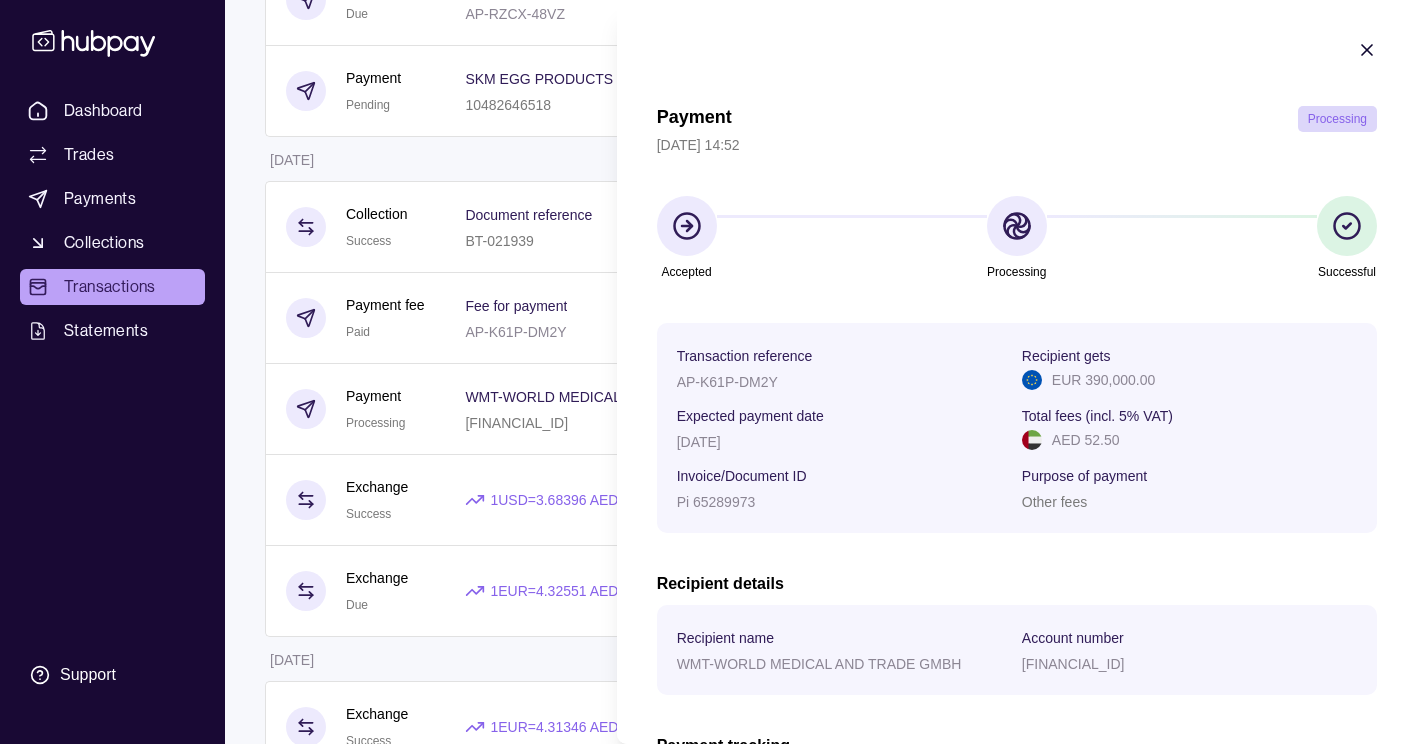 click on "Payment Processing [DATE] 14:52 Accepted Processing Successful Transaction reference AP-K61P-DM2Y Recipient gets EUR 390,000.00 Expected payment date [DATE] Total fees (incl. 5% VAT) AED 52.50 Invoice/Document ID Pi 65289973 Purpose of payment Other fees Recipient details Recipient name WMT-WORLD MEDICAL AND TRADE GMBH Account number [FINANCIAL_ID] Payment tracking UETR 0eaf9490-5ac7-4eec-b274-7042da3d9ad5 Status – Last updated at – Download receipt" at bounding box center (1017, 521) 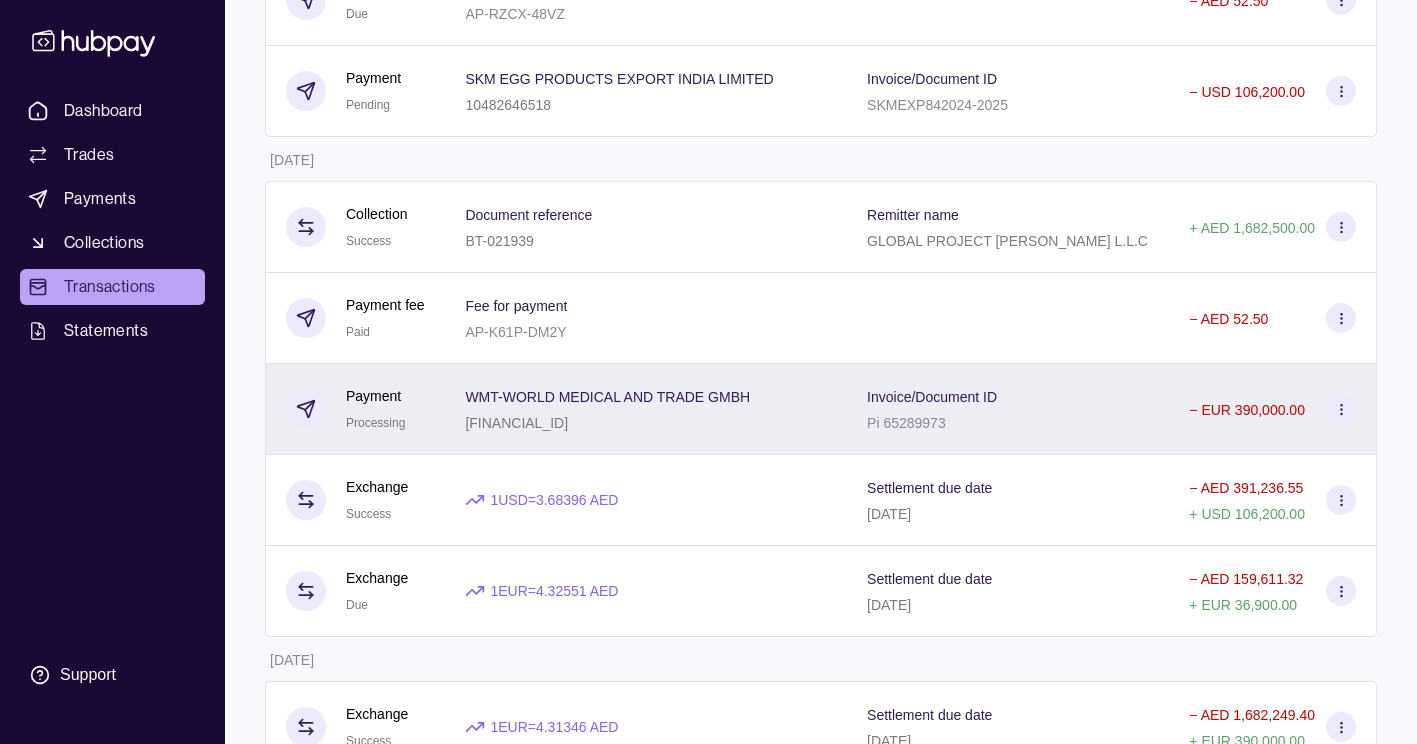 click 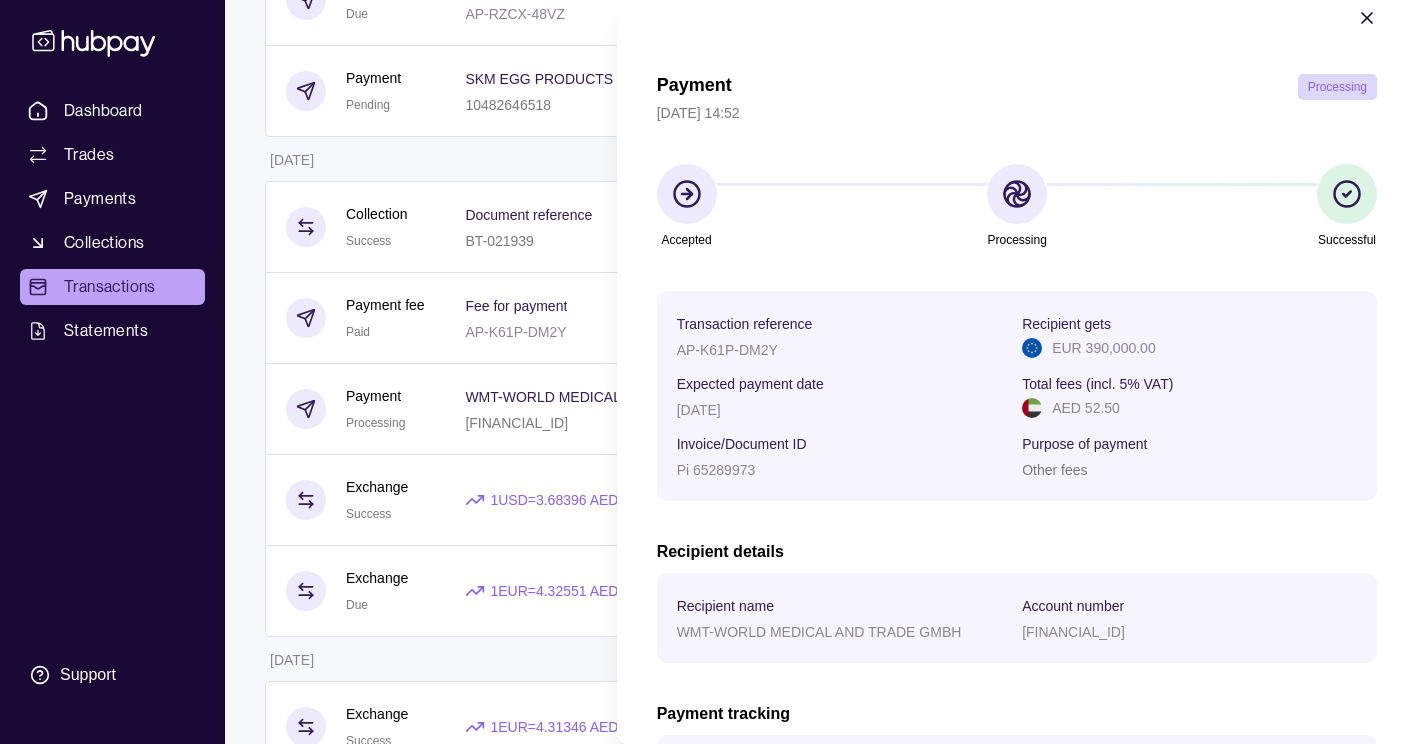 scroll, scrollTop: 0, scrollLeft: 0, axis: both 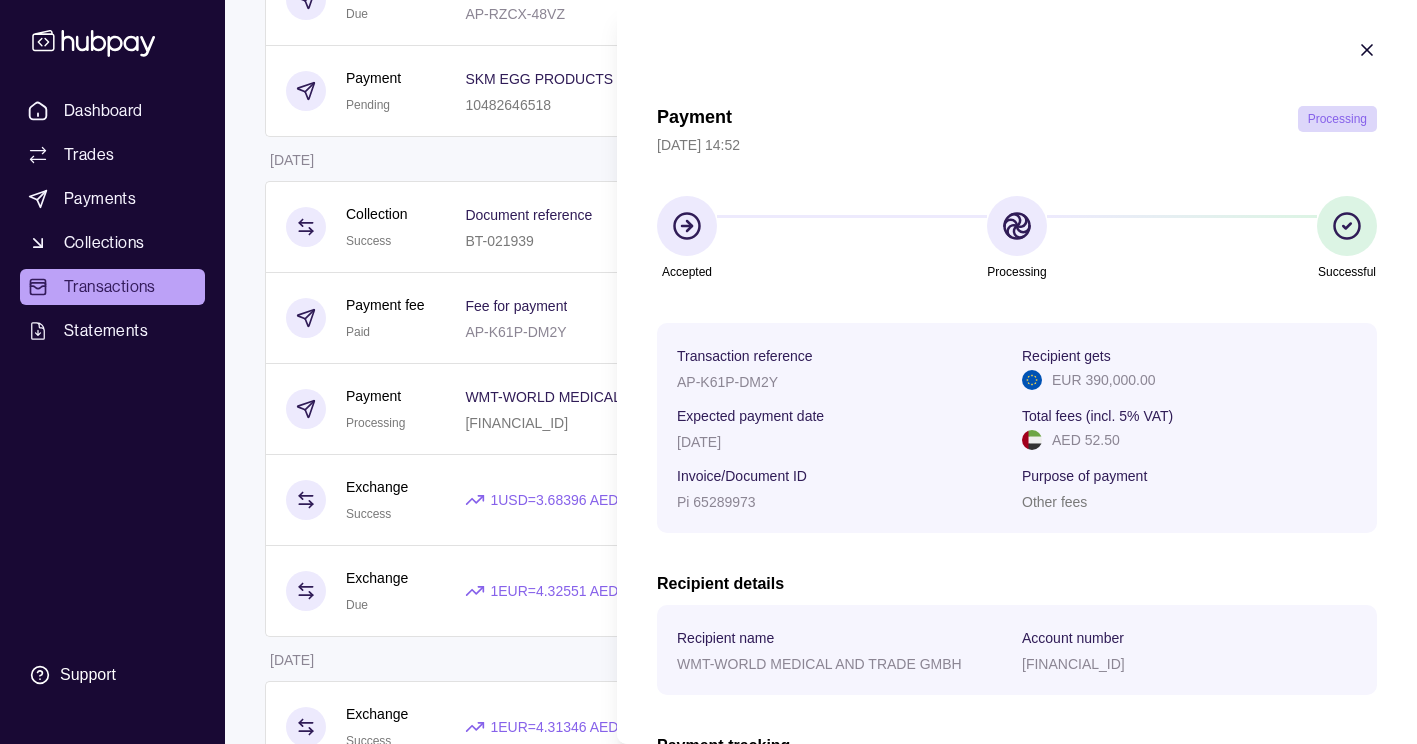 type 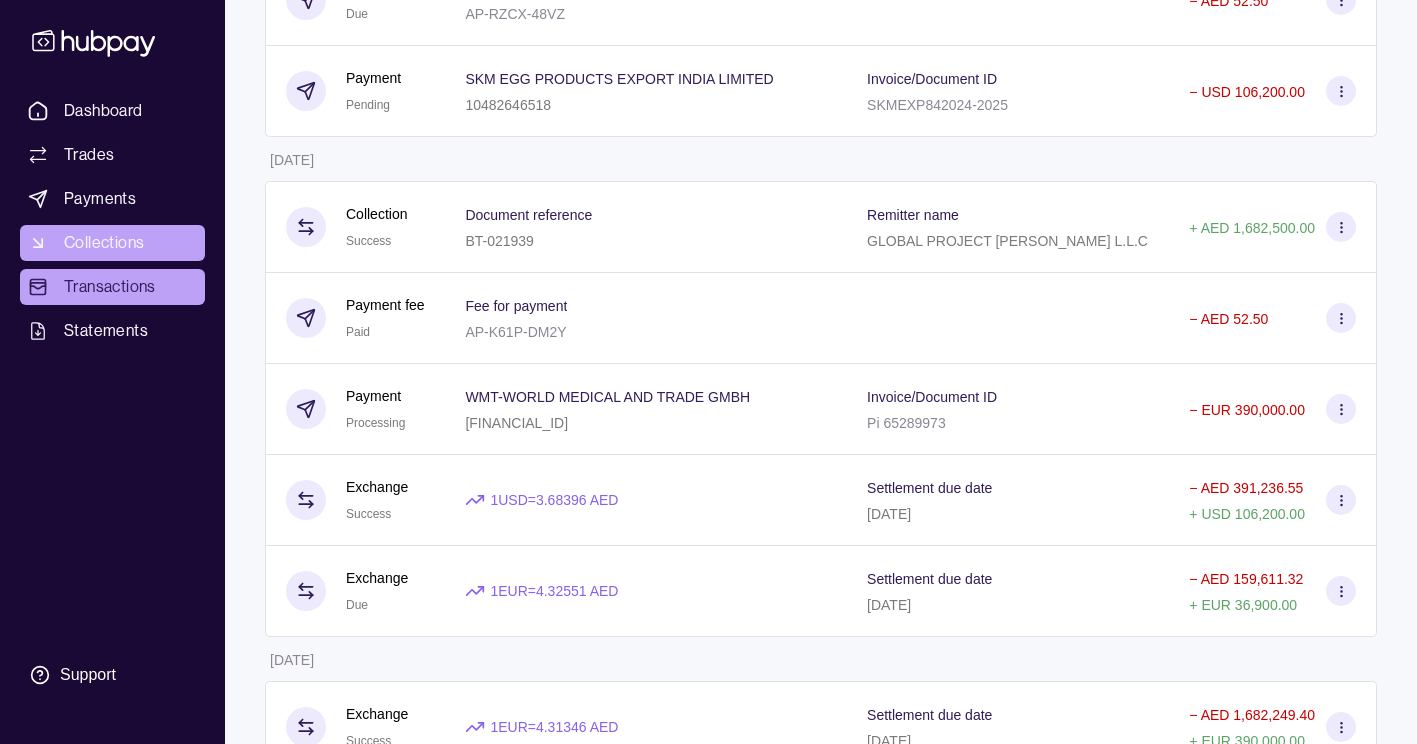click on "Collections" at bounding box center (104, 243) 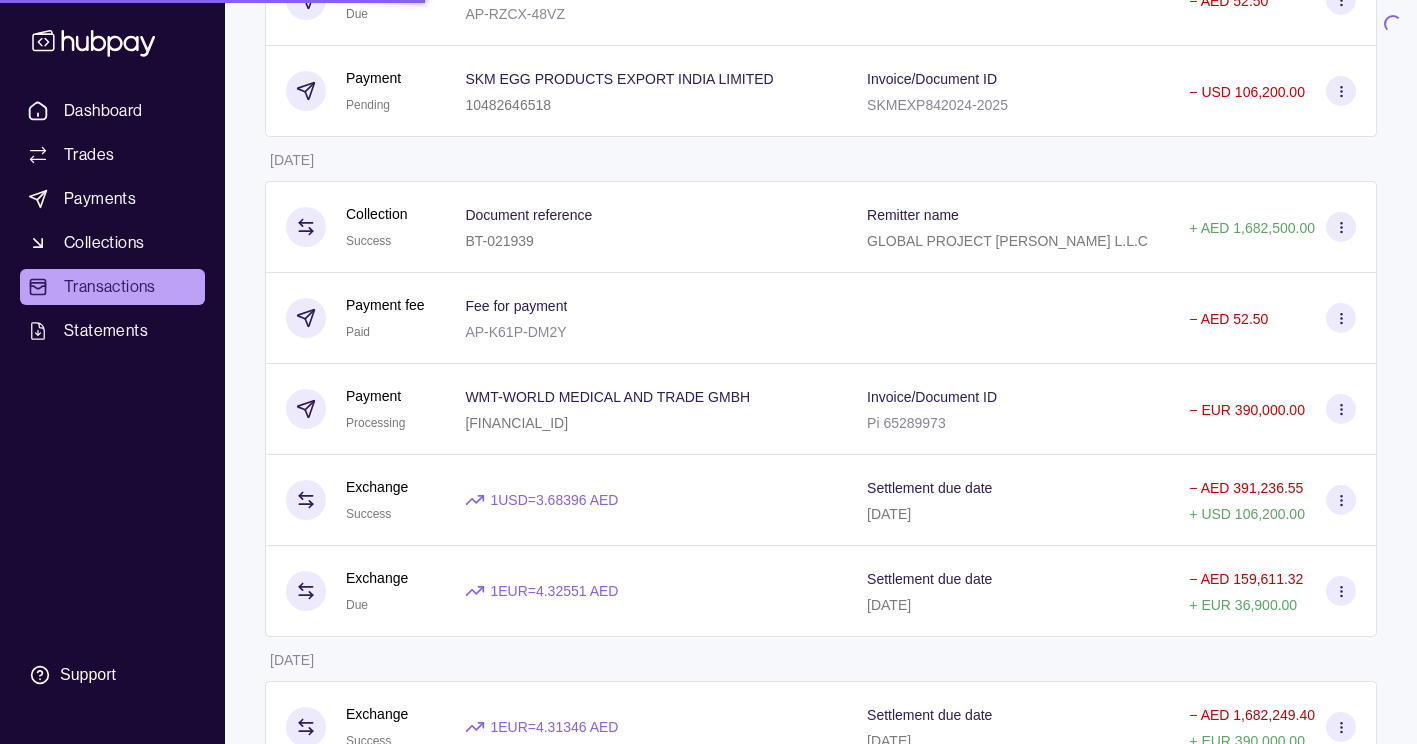 scroll, scrollTop: 0, scrollLeft: 0, axis: both 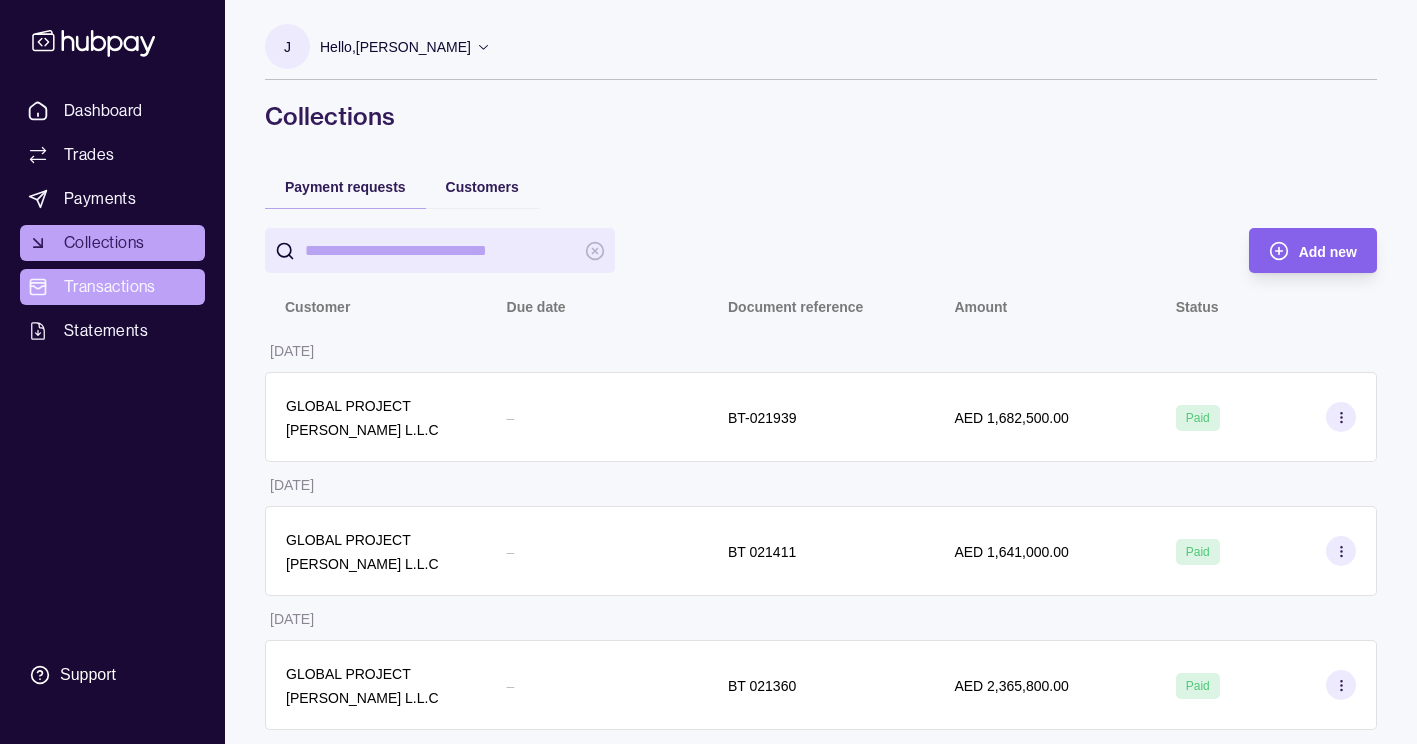 click on "Transactions" at bounding box center (110, 287) 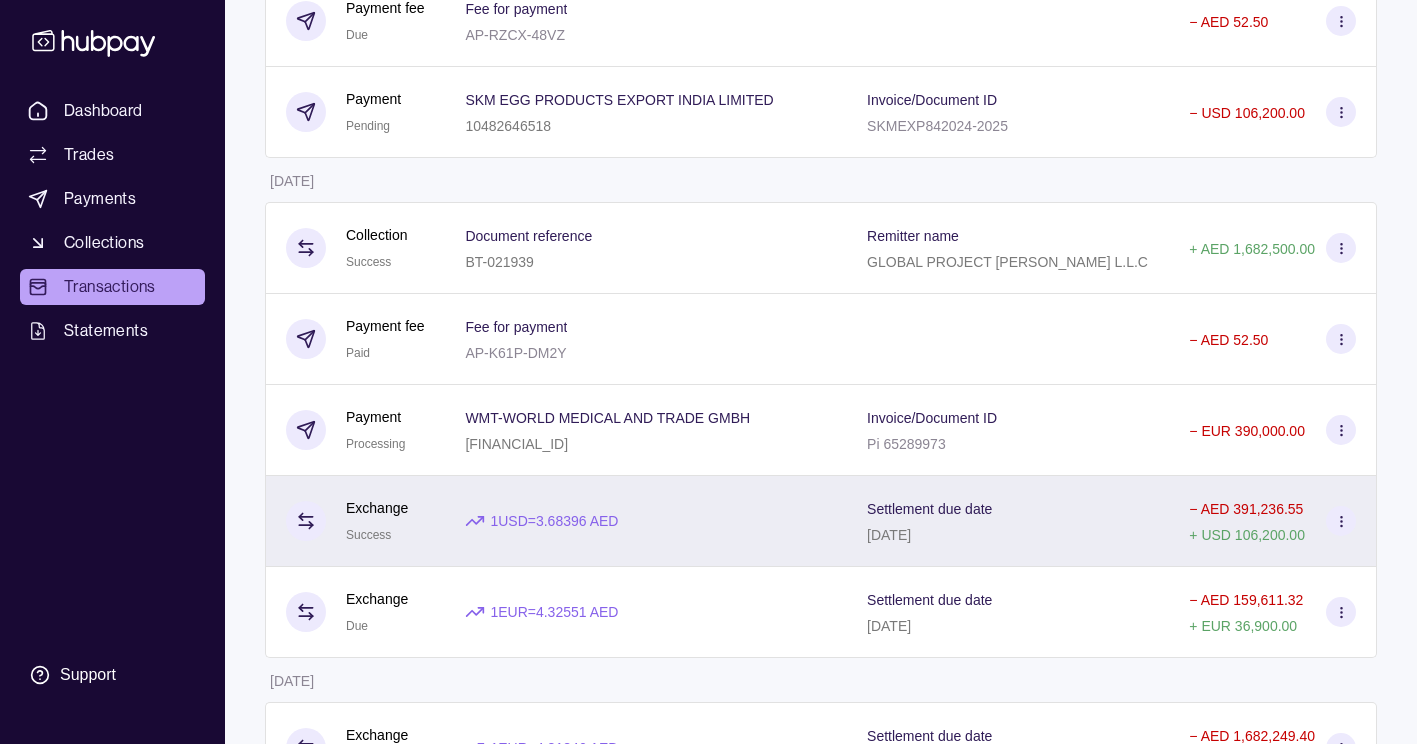 scroll, scrollTop: 400, scrollLeft: 0, axis: vertical 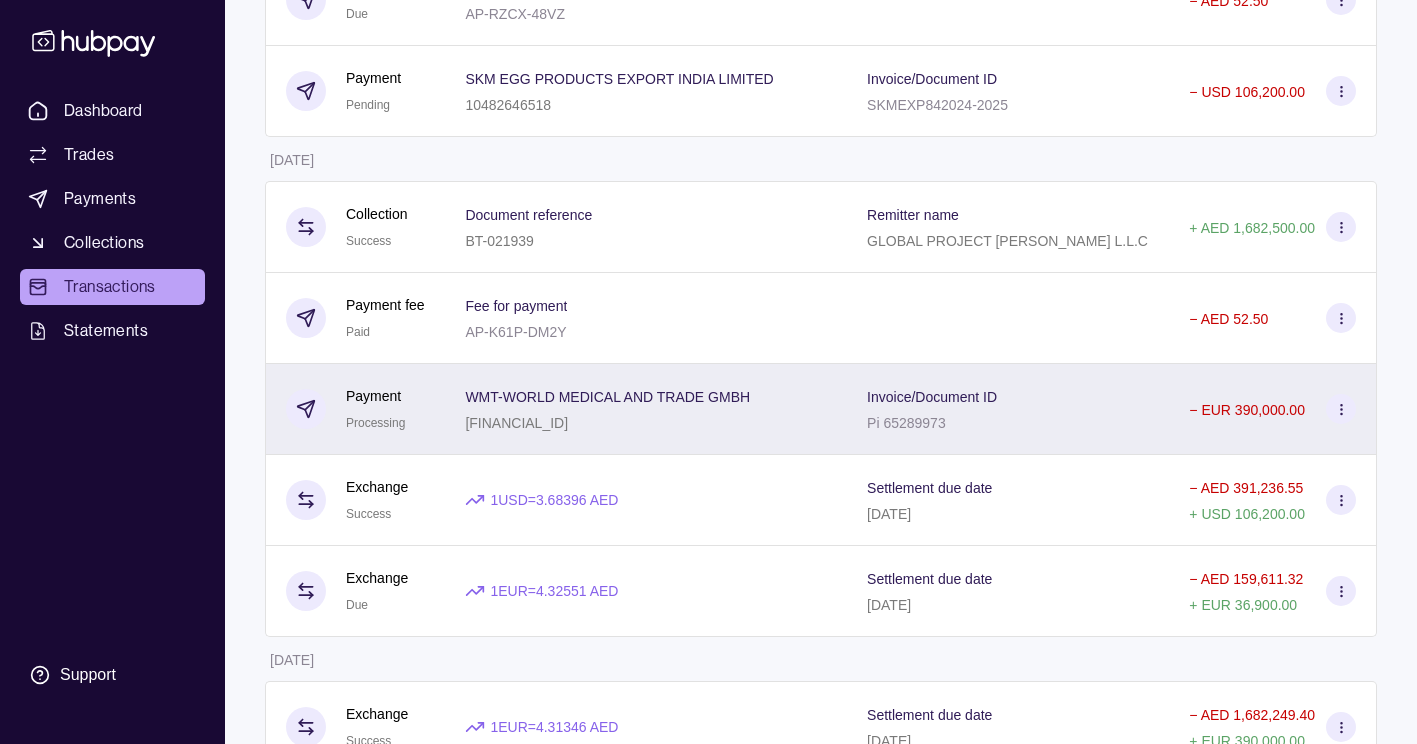 click at bounding box center (1341, 409) 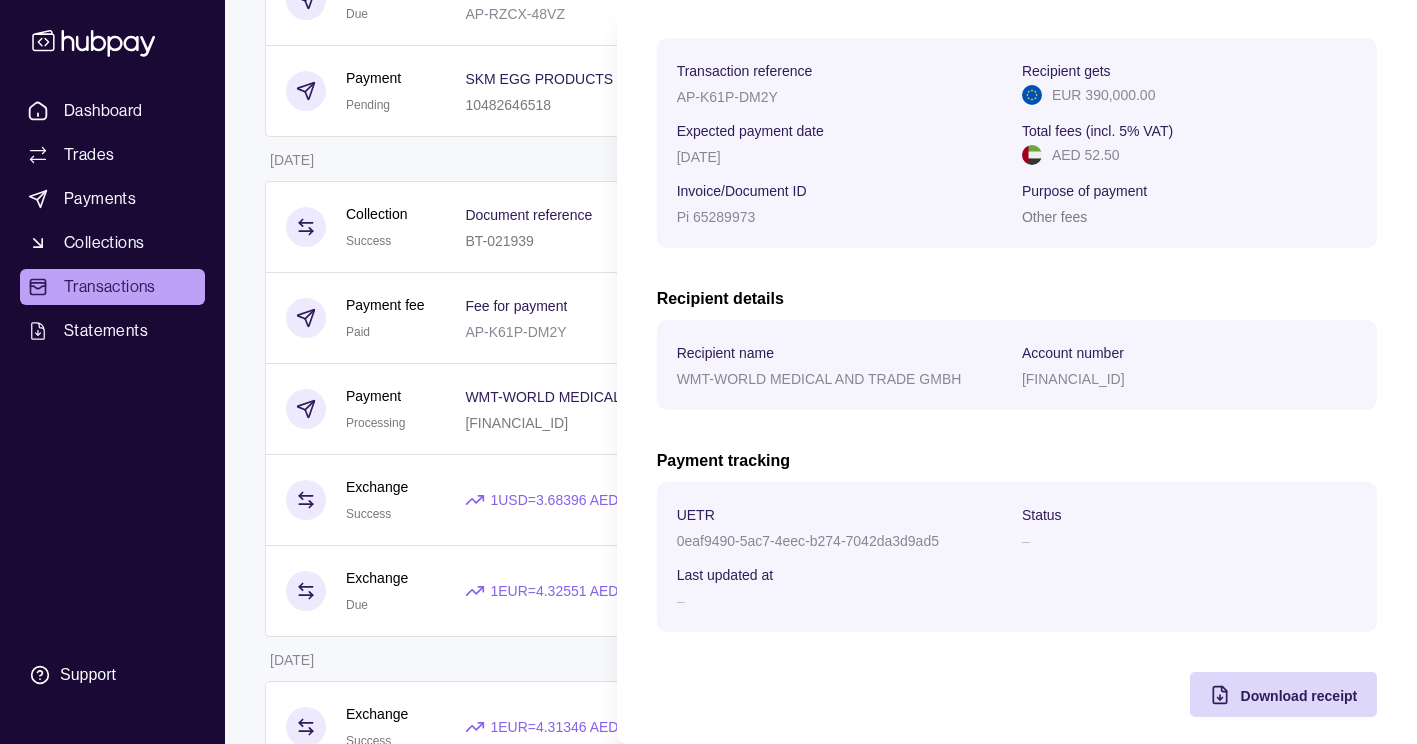 scroll, scrollTop: 298, scrollLeft: 0, axis: vertical 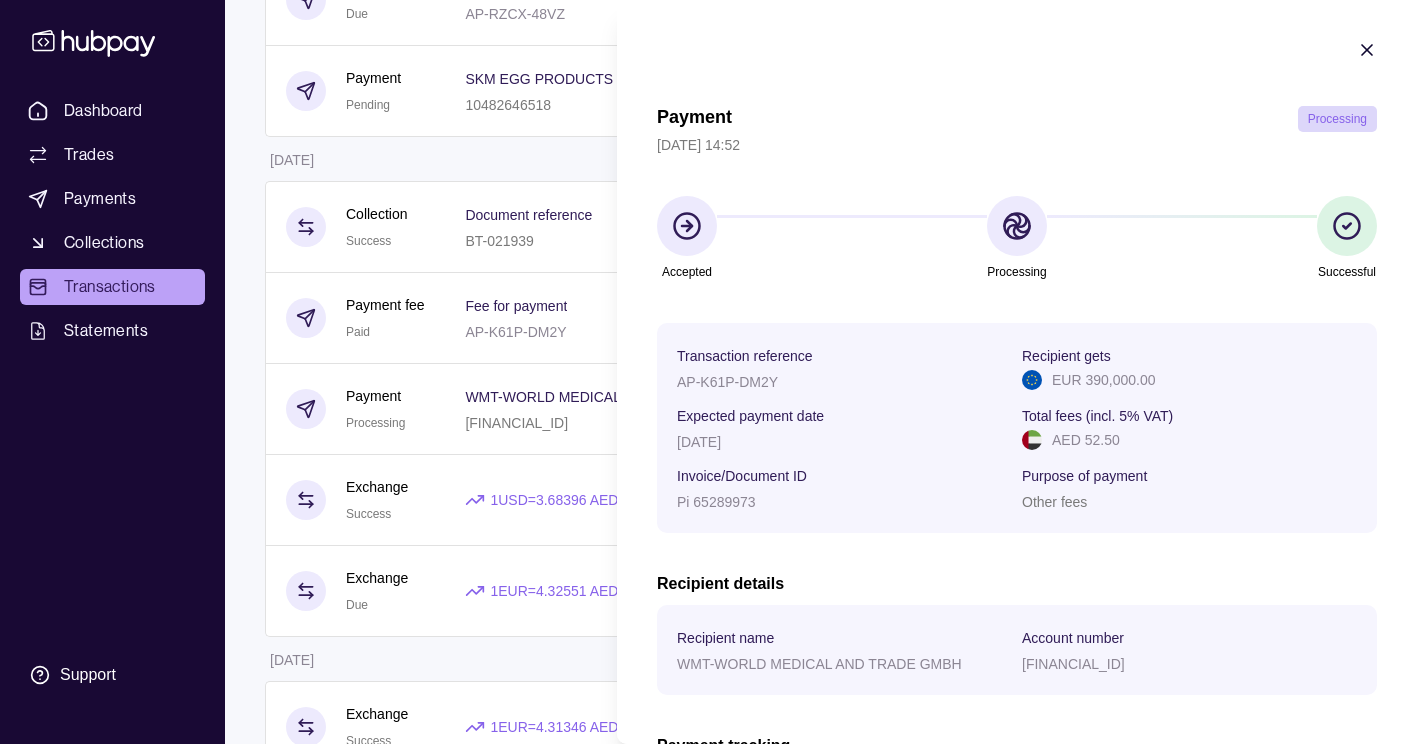click 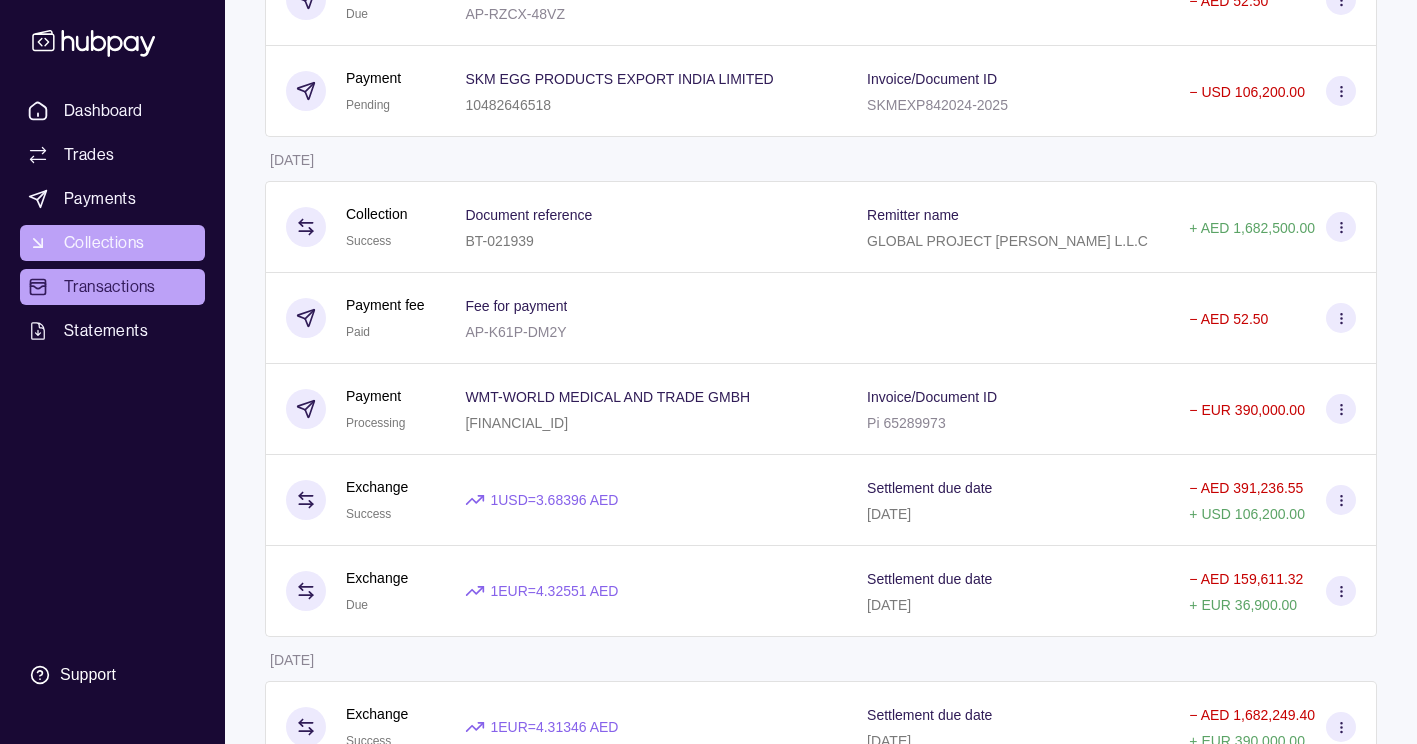 click on "Collections" at bounding box center (112, 243) 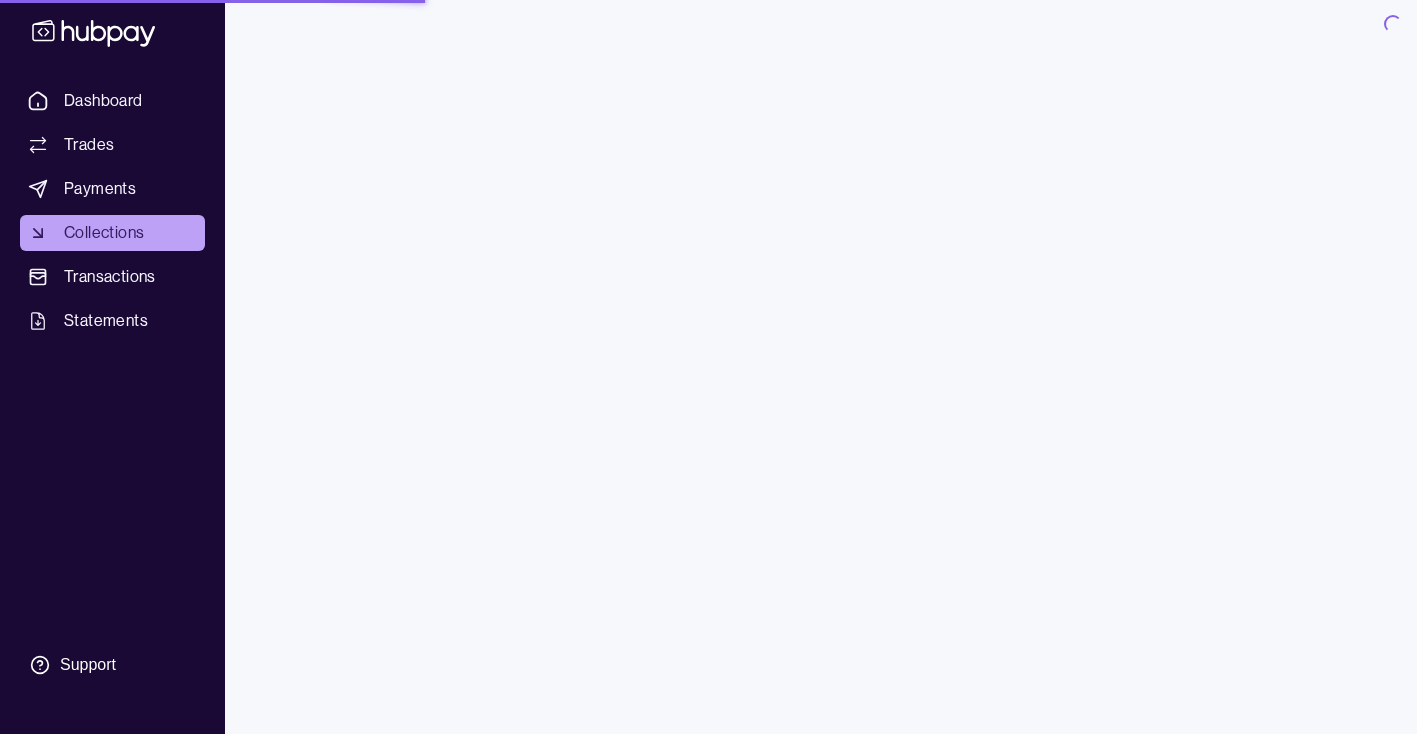 scroll, scrollTop: 0, scrollLeft: 0, axis: both 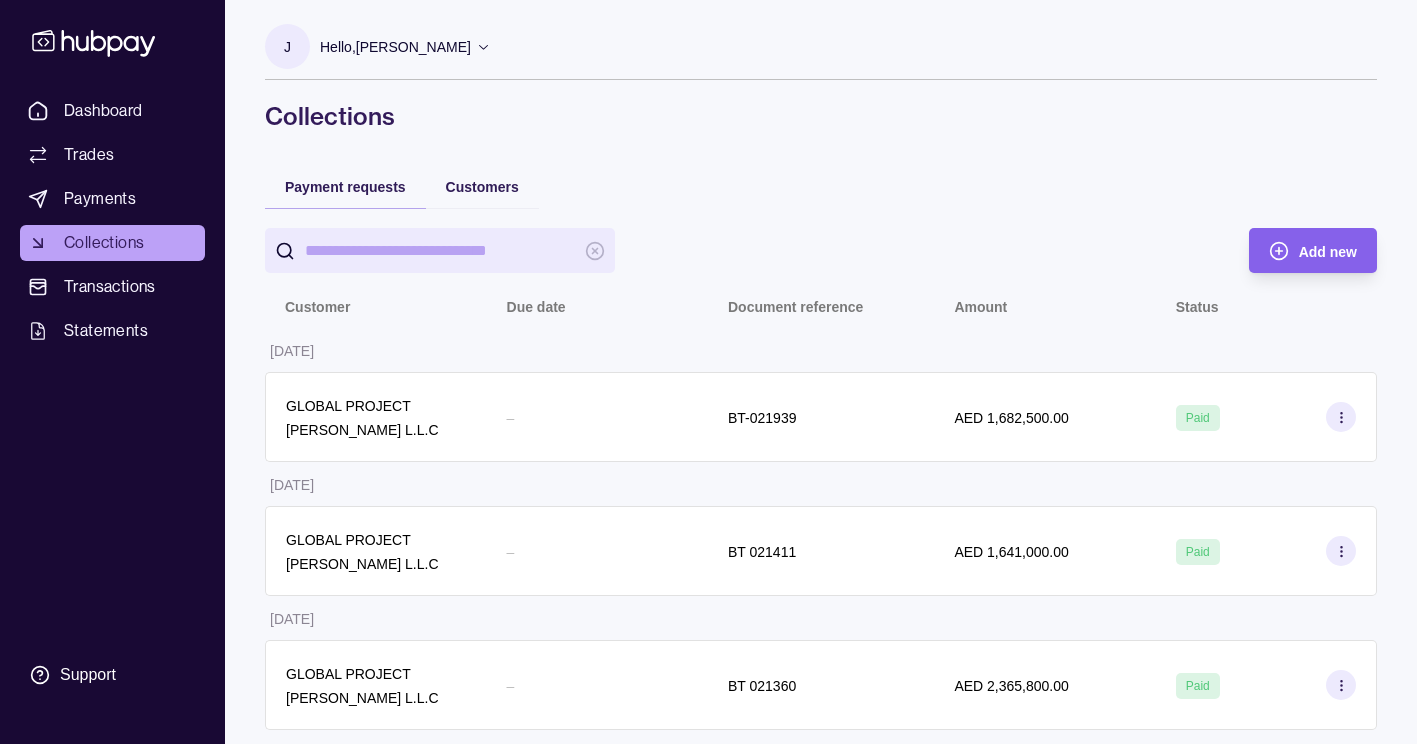 click on "Transactions" at bounding box center [110, 287] 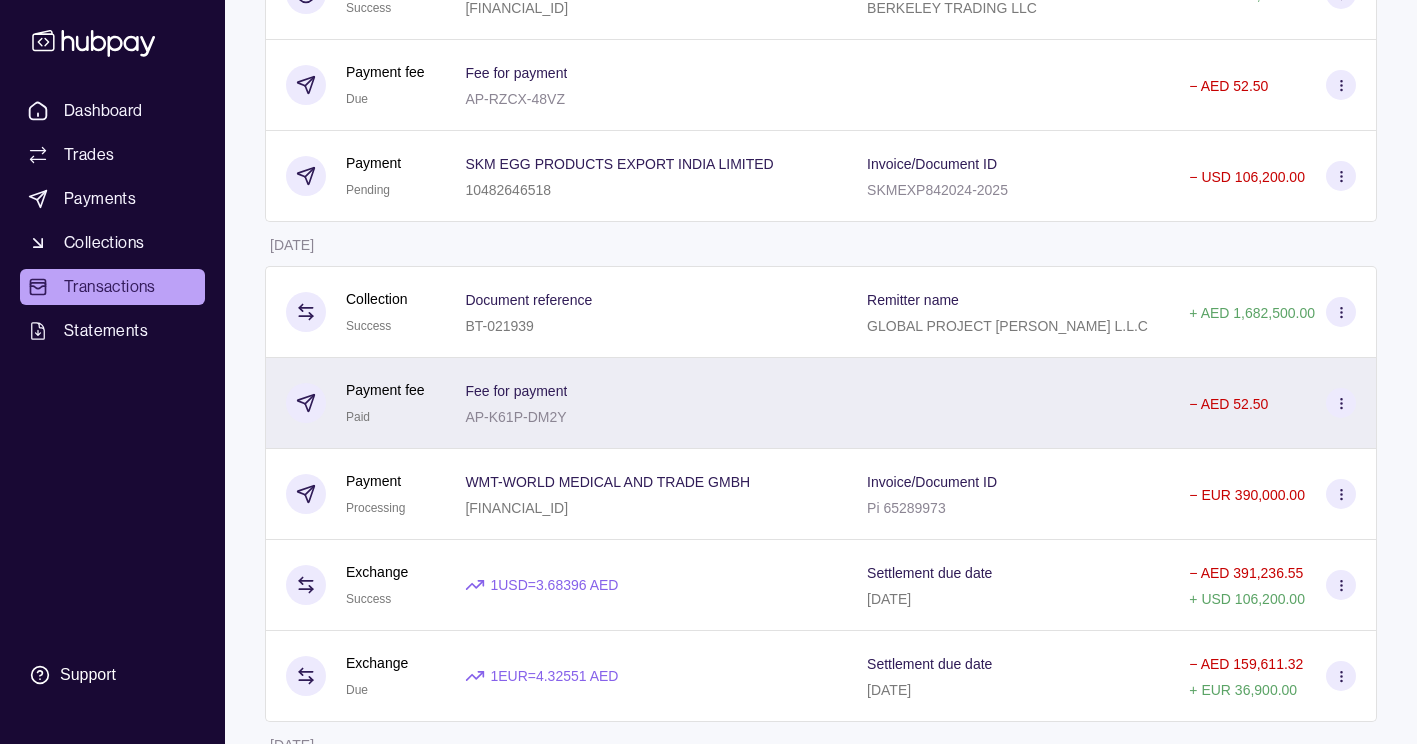 scroll, scrollTop: 314, scrollLeft: 0, axis: vertical 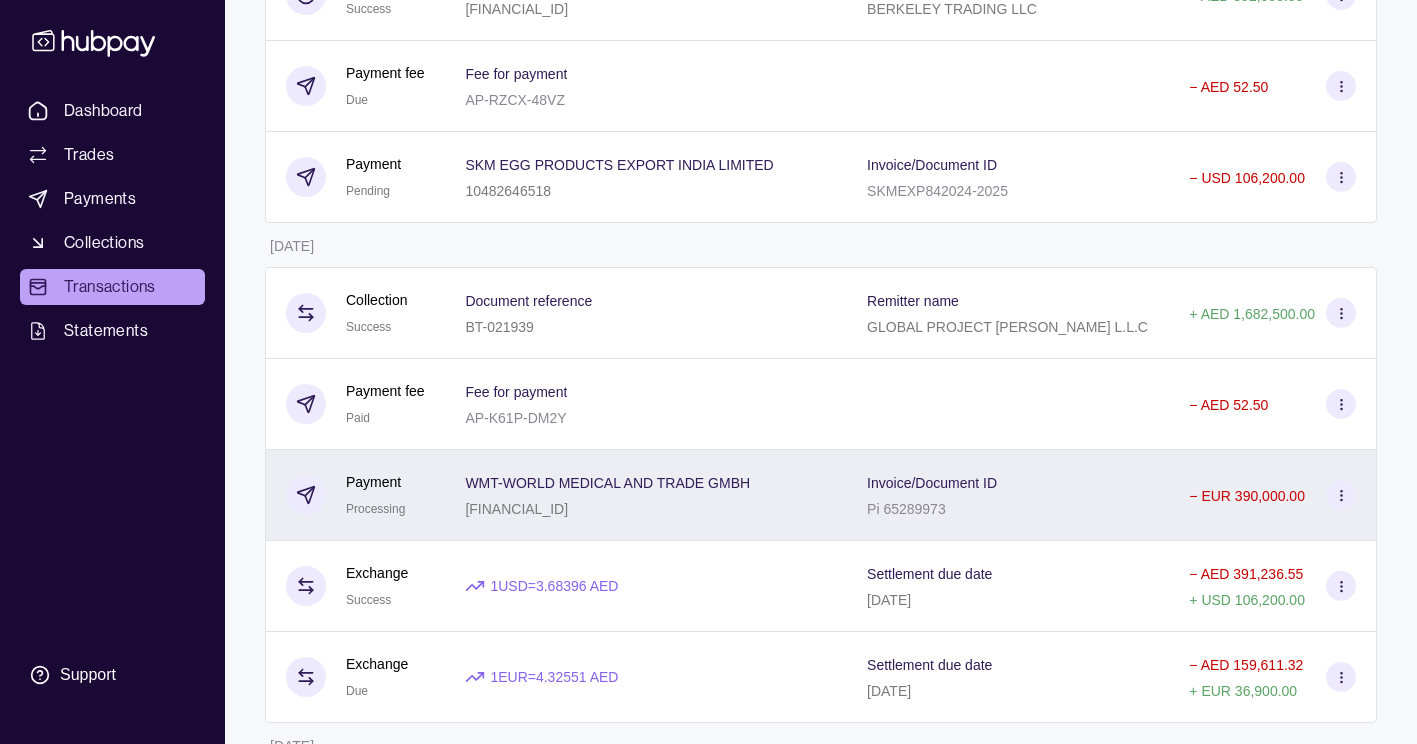 click 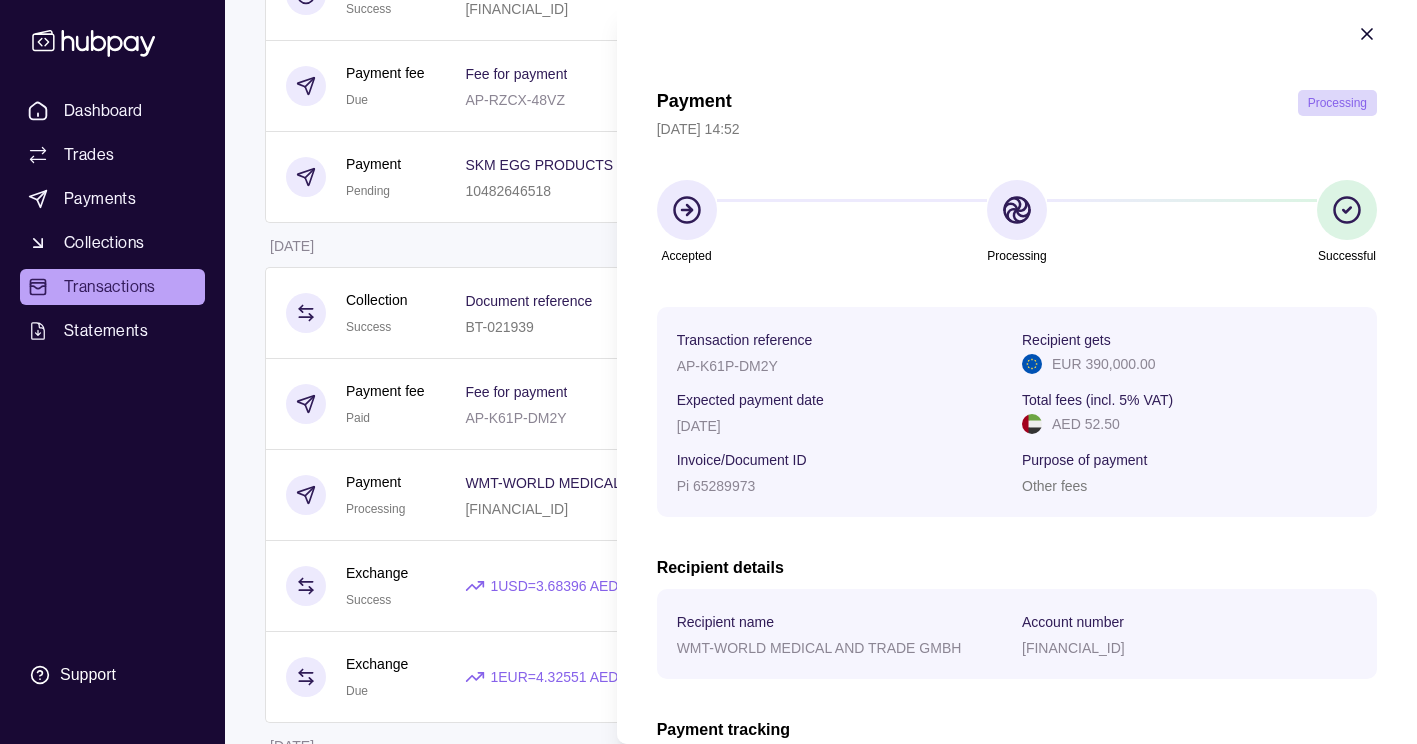scroll, scrollTop: 0, scrollLeft: 0, axis: both 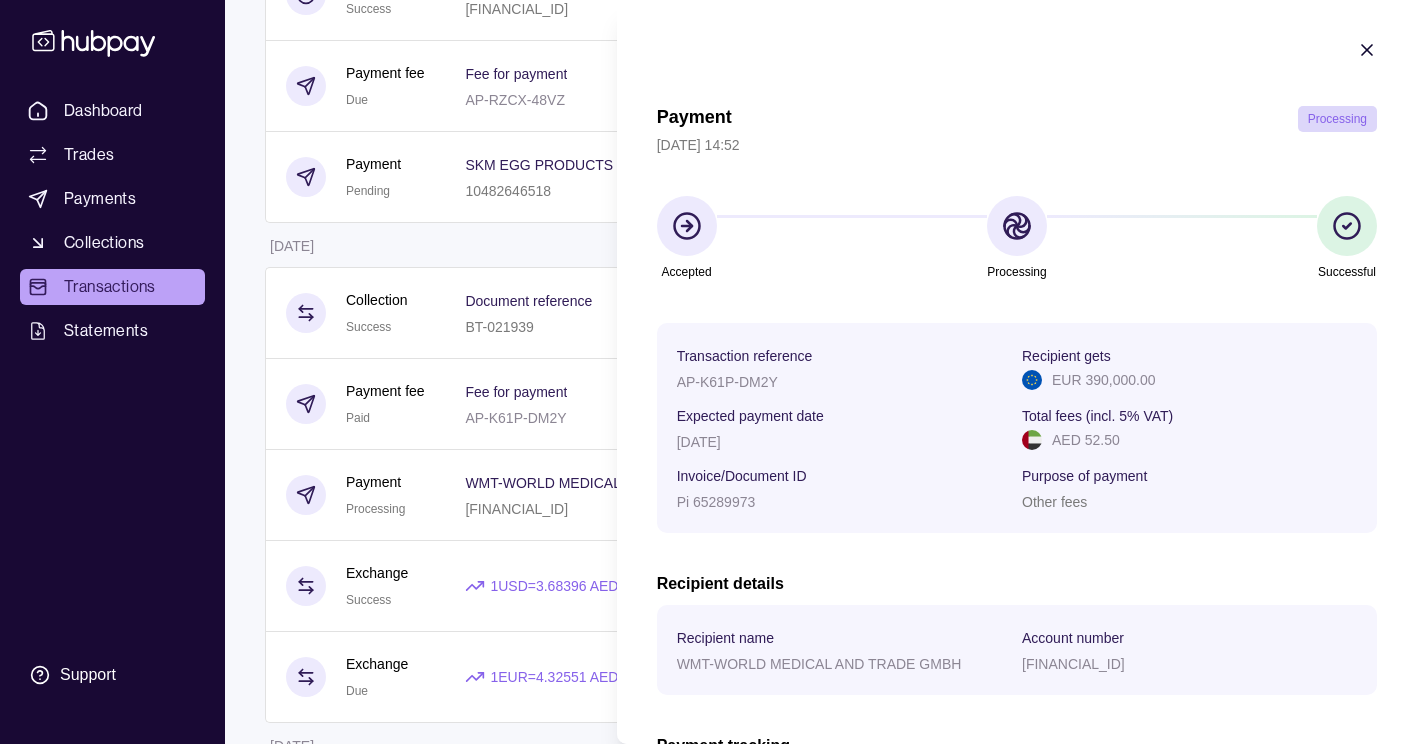 click 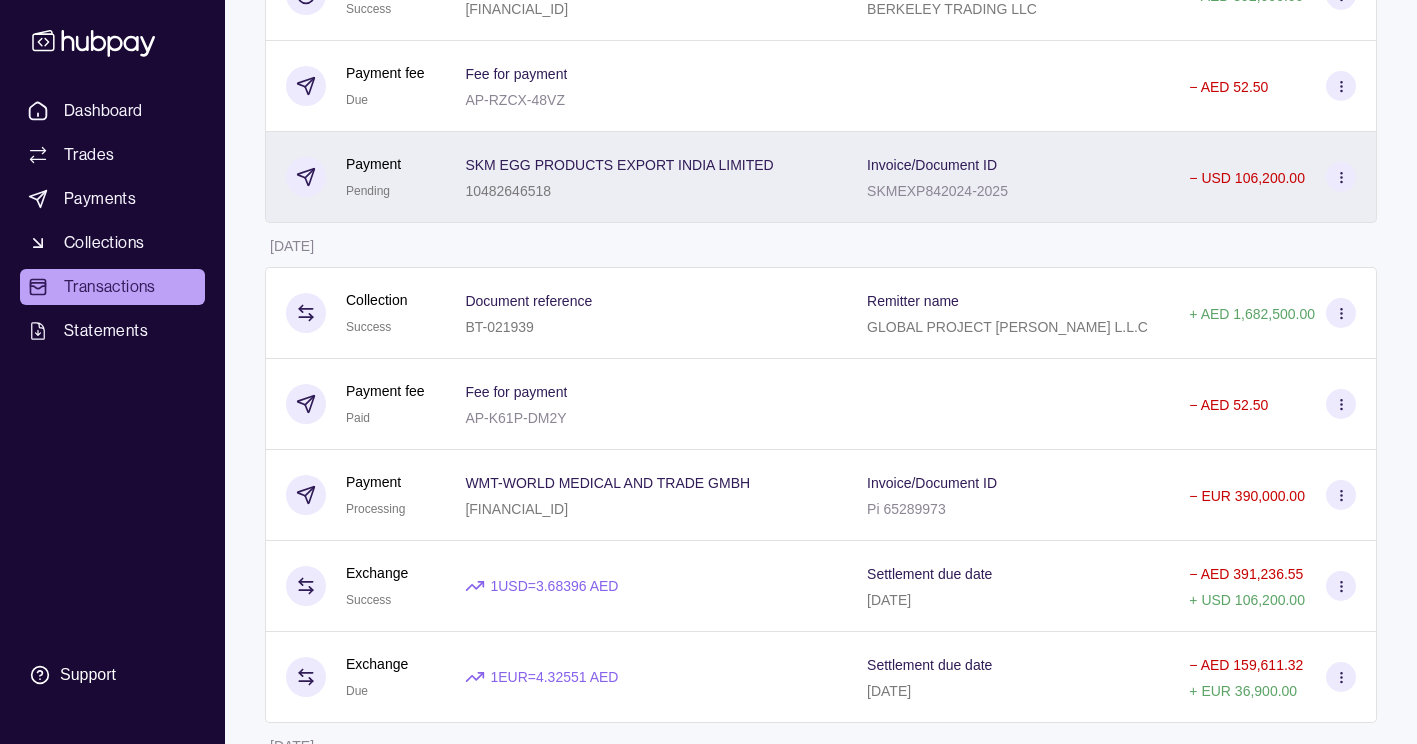 scroll, scrollTop: 0, scrollLeft: 0, axis: both 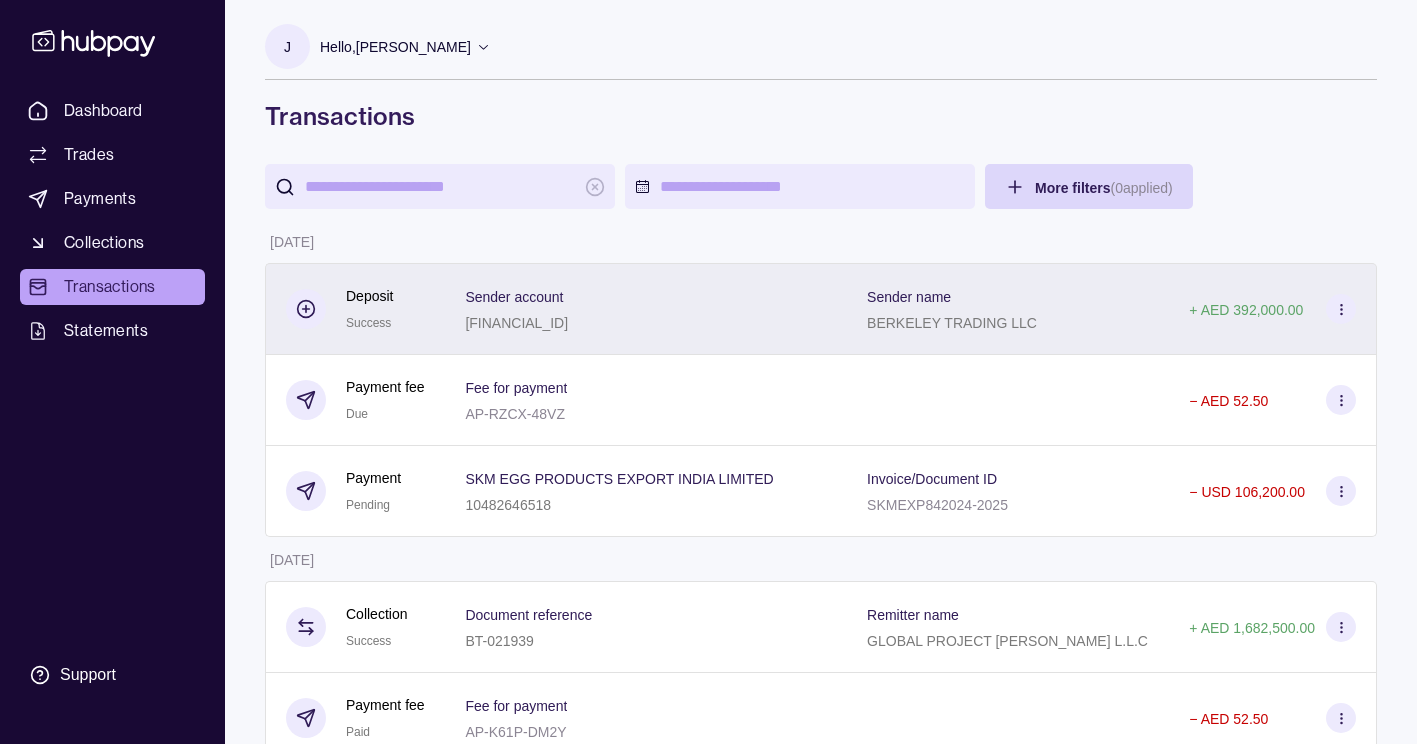 click on "+   AED 392,000.00" at bounding box center (1246, 309) 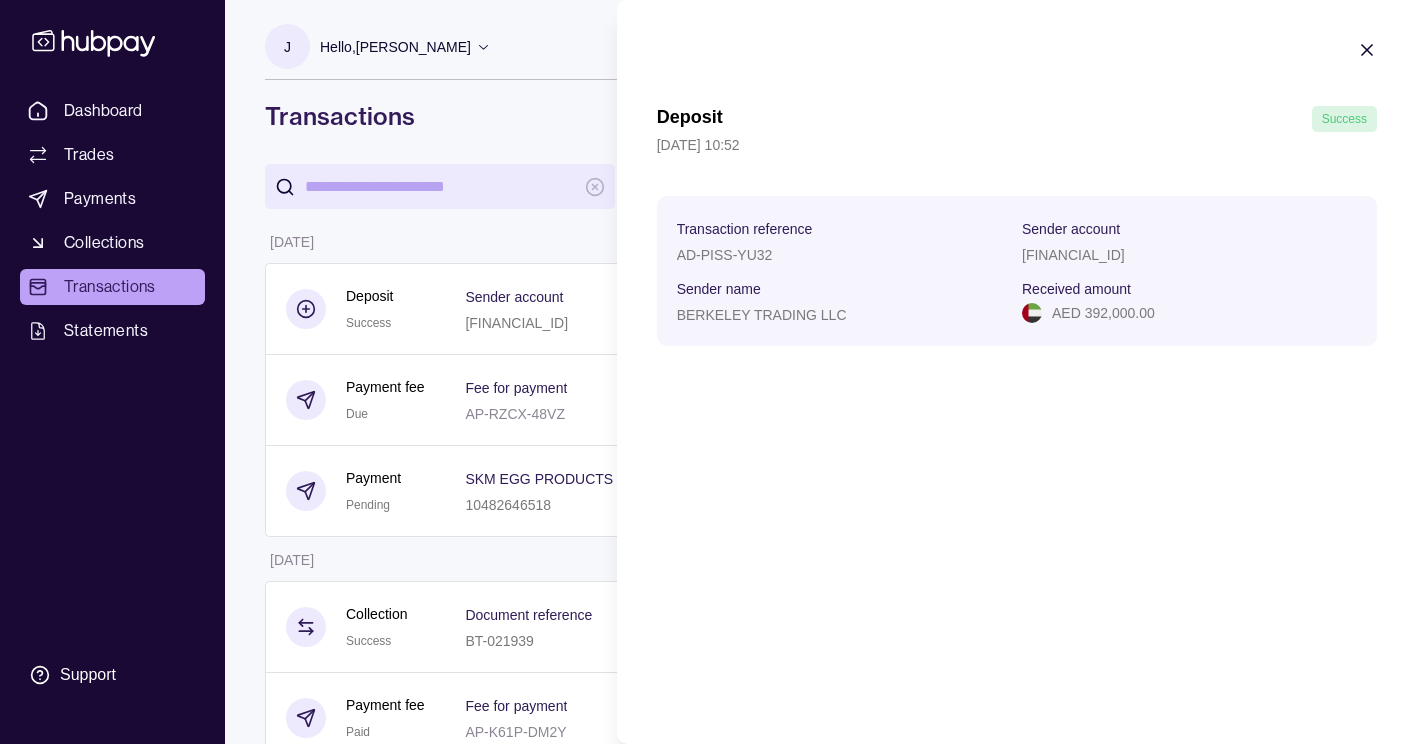 click on "Deposit Success [DATE] 10:52 Transaction reference AD-PISS-YU32 Sender account [FINANCIAL_ID] Sender name BERKELEY TRADING LLC Received amount AED 392,000.00" at bounding box center [1017, 193] 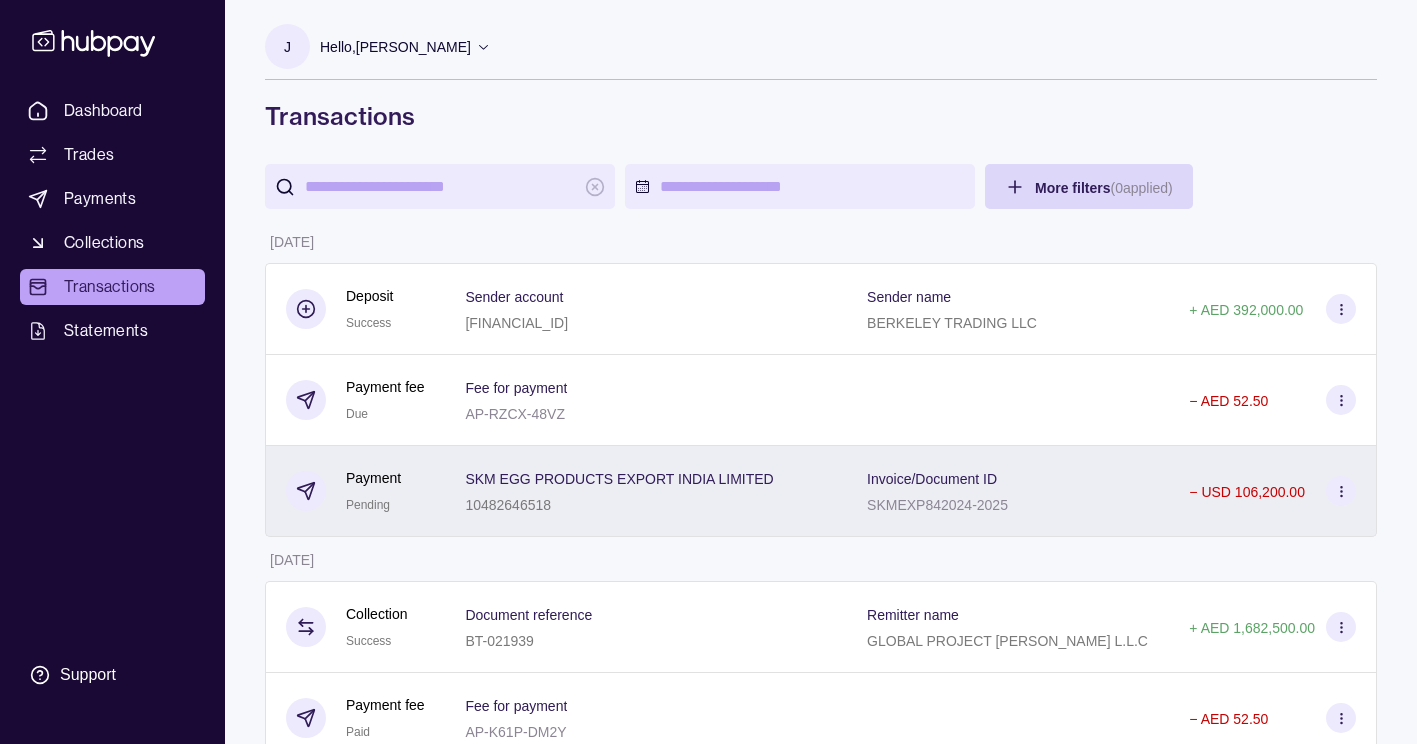 click at bounding box center (1341, 491) 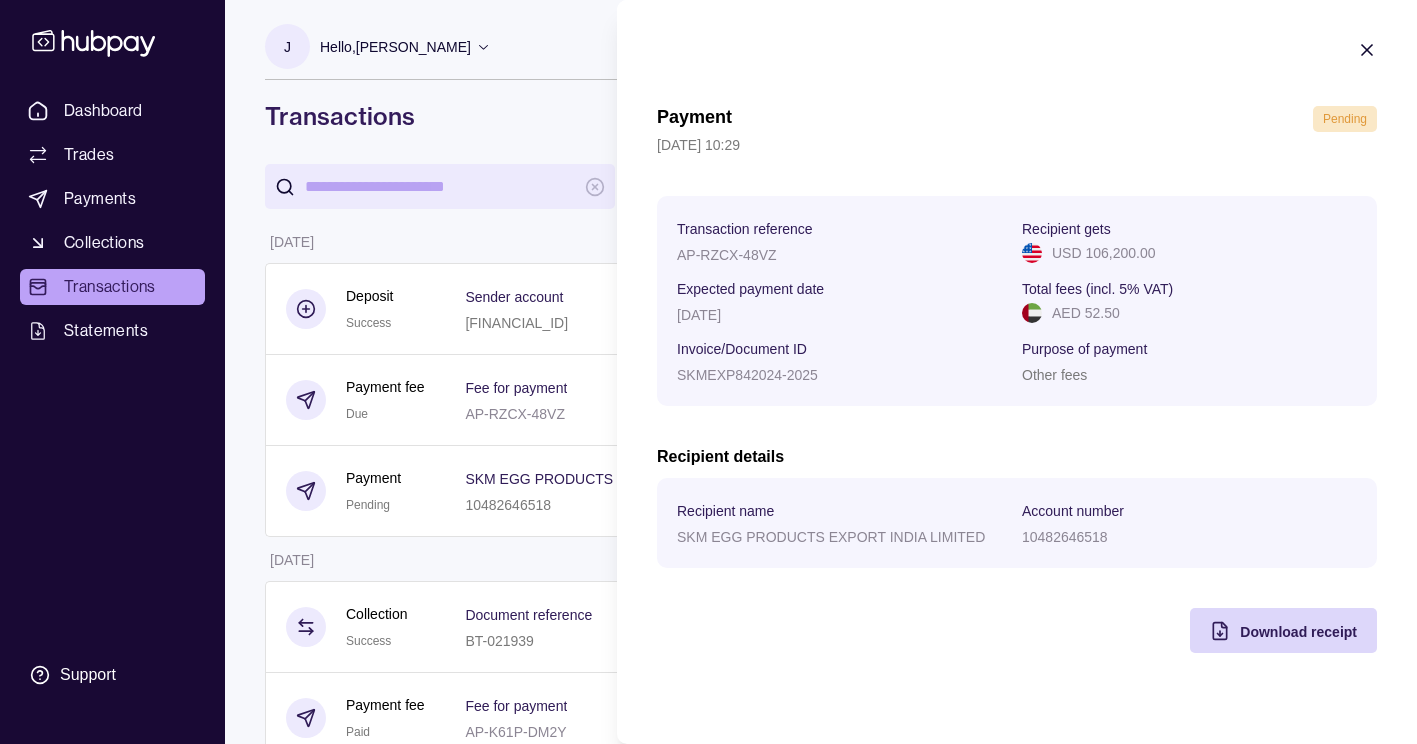 click 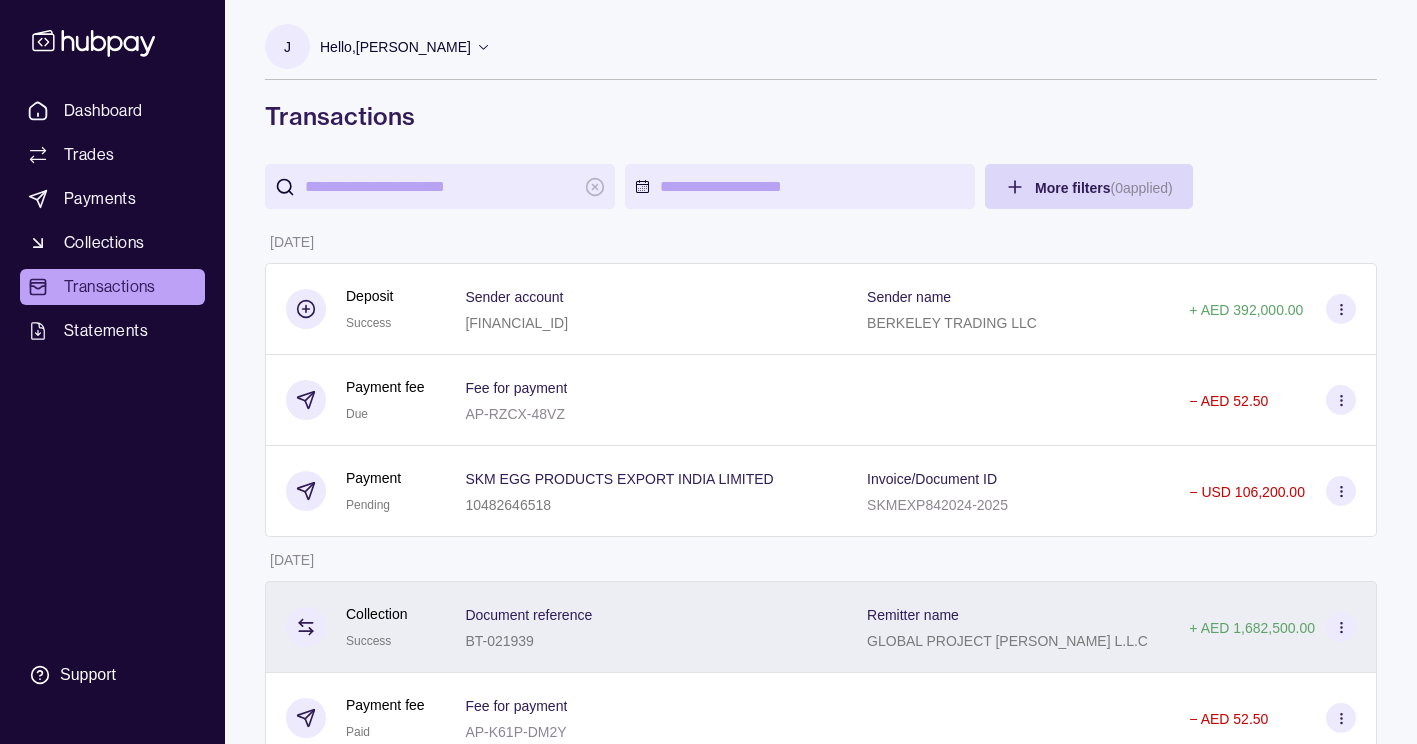 scroll, scrollTop: 400, scrollLeft: 0, axis: vertical 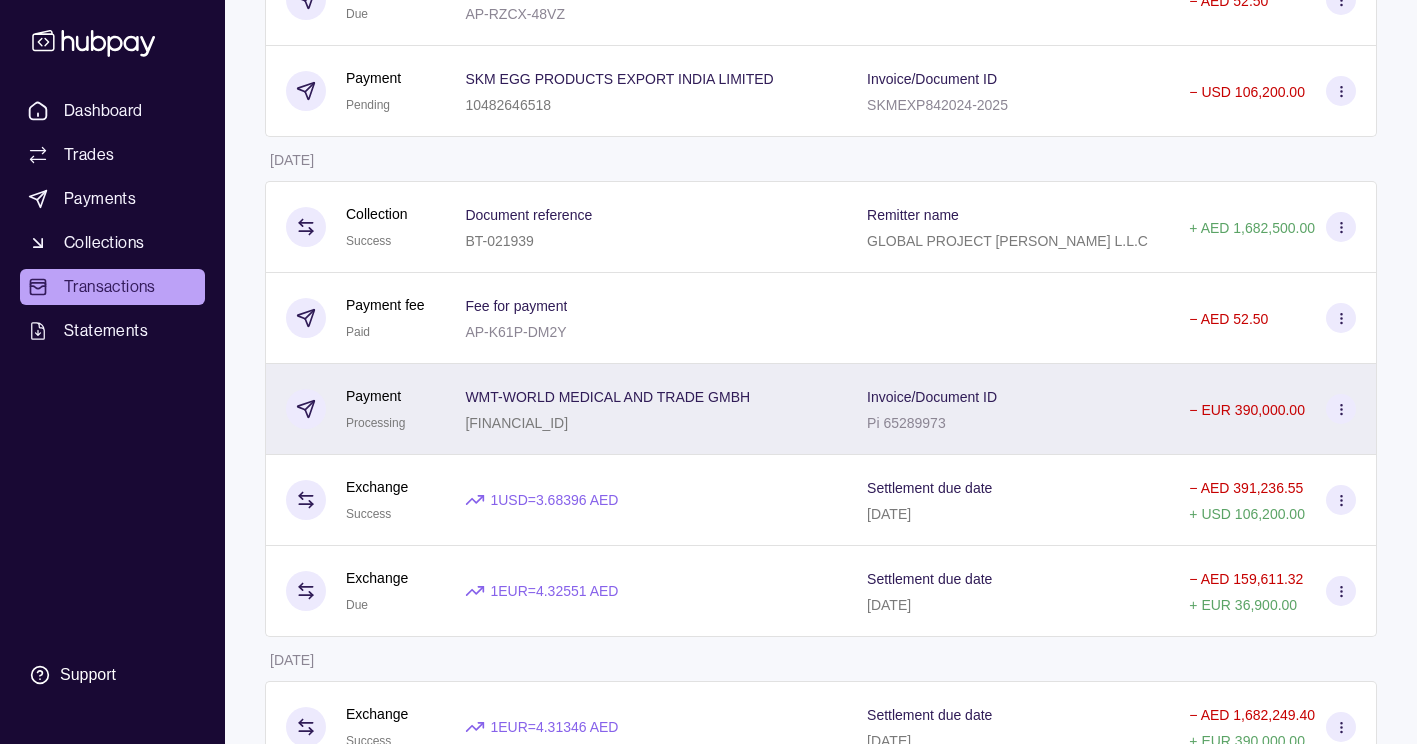 click 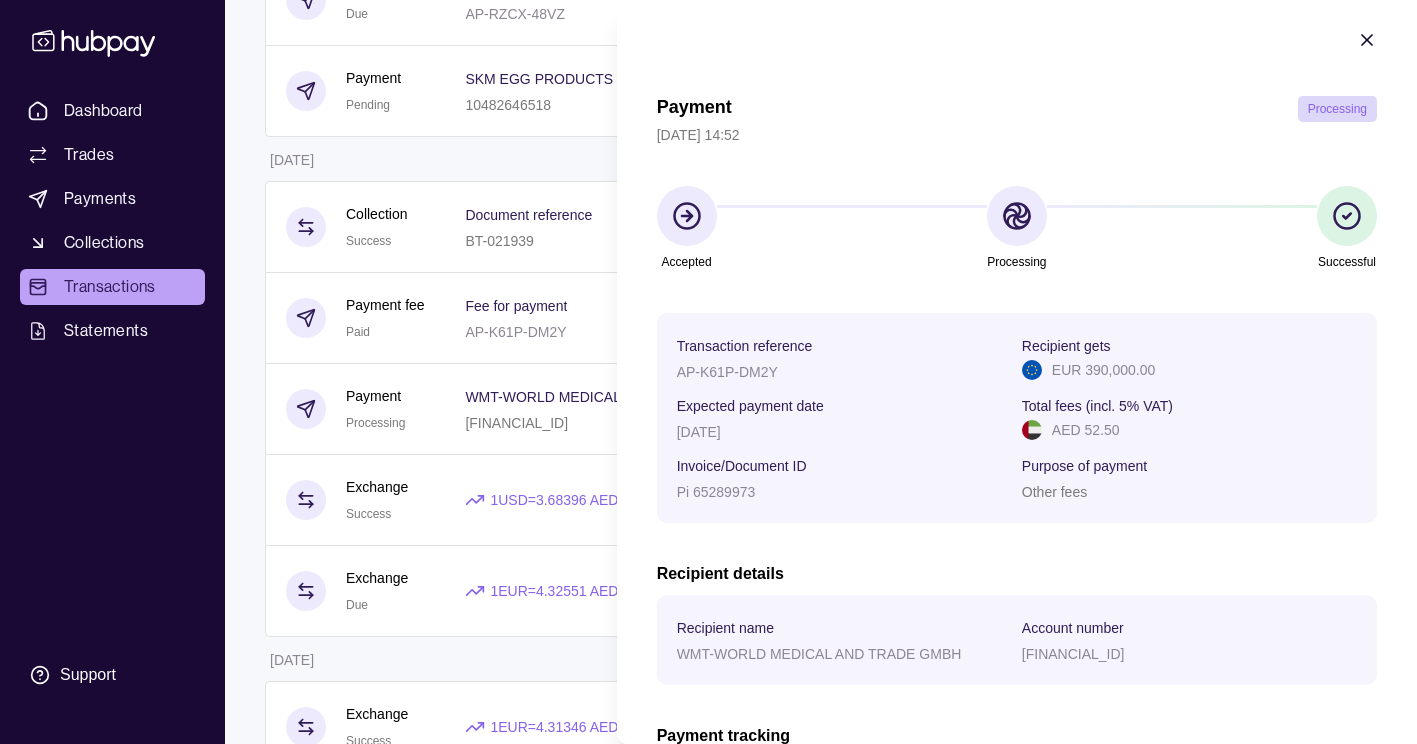 scroll, scrollTop: 0, scrollLeft: 0, axis: both 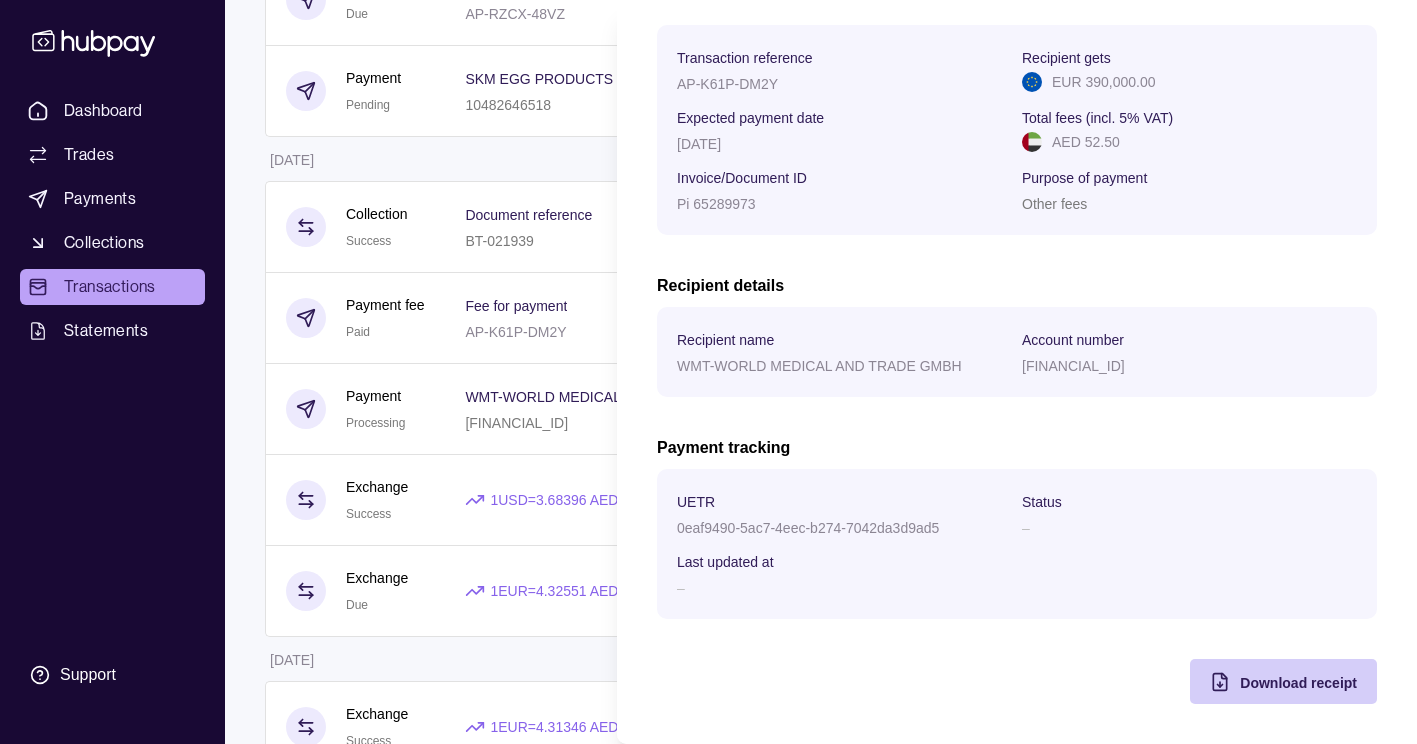 click on "Download receipt" at bounding box center (1298, 683) 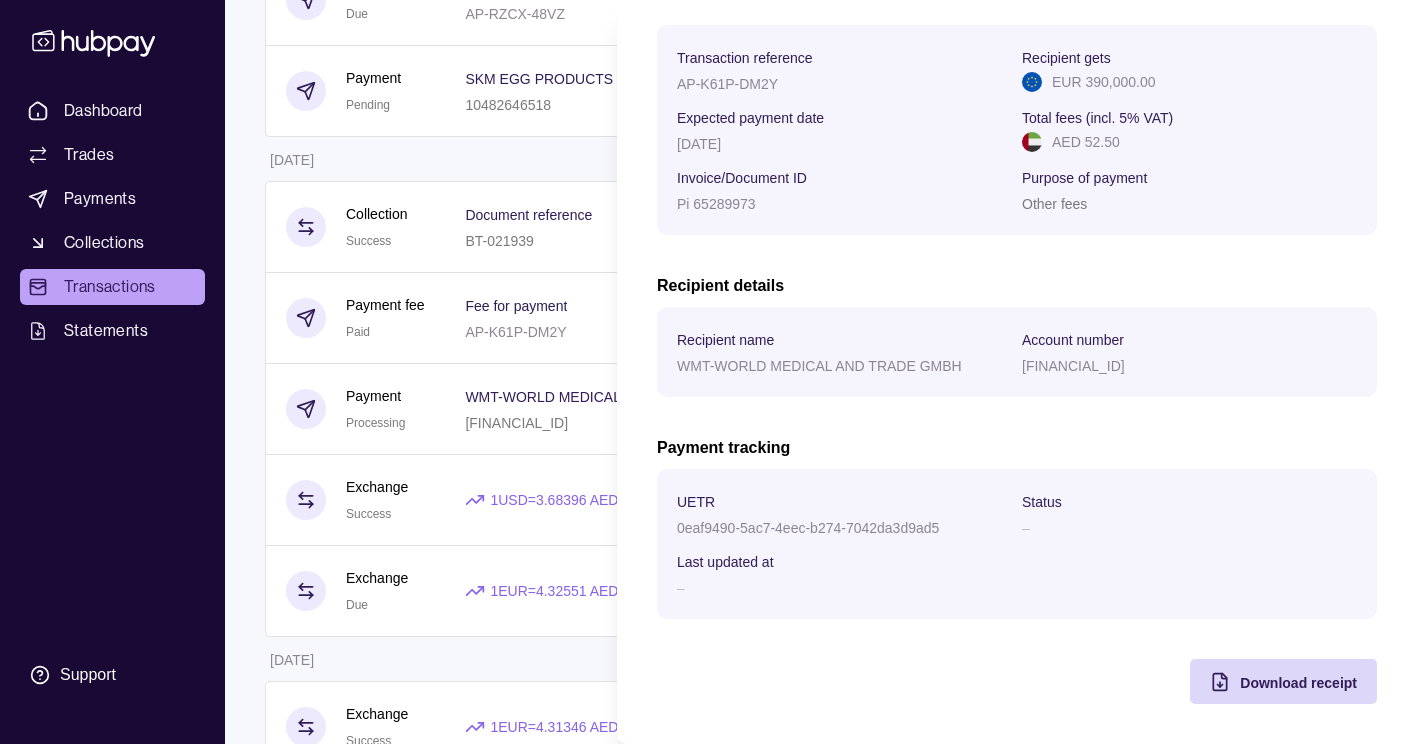 click on "Payment Processing [DATE] 14:52 Accepted Processing Successful Transaction reference AP-K61P-DM2Y Recipient gets EUR 390,000.00 Expected payment date [DATE] Total fees (incl. 5% VAT) AED 52.50 Invoice/Document ID Pi 65289973 Purpose of payment Other fees Recipient details Recipient name WMT-WORLD MEDICAL AND TRADE GMBH Account number [FINANCIAL_ID] Payment tracking UETR 0eaf9490-5ac7-4eec-b274-7042da3d9ad5 Status – Last updated at – Download receipt" at bounding box center (1017, 256) 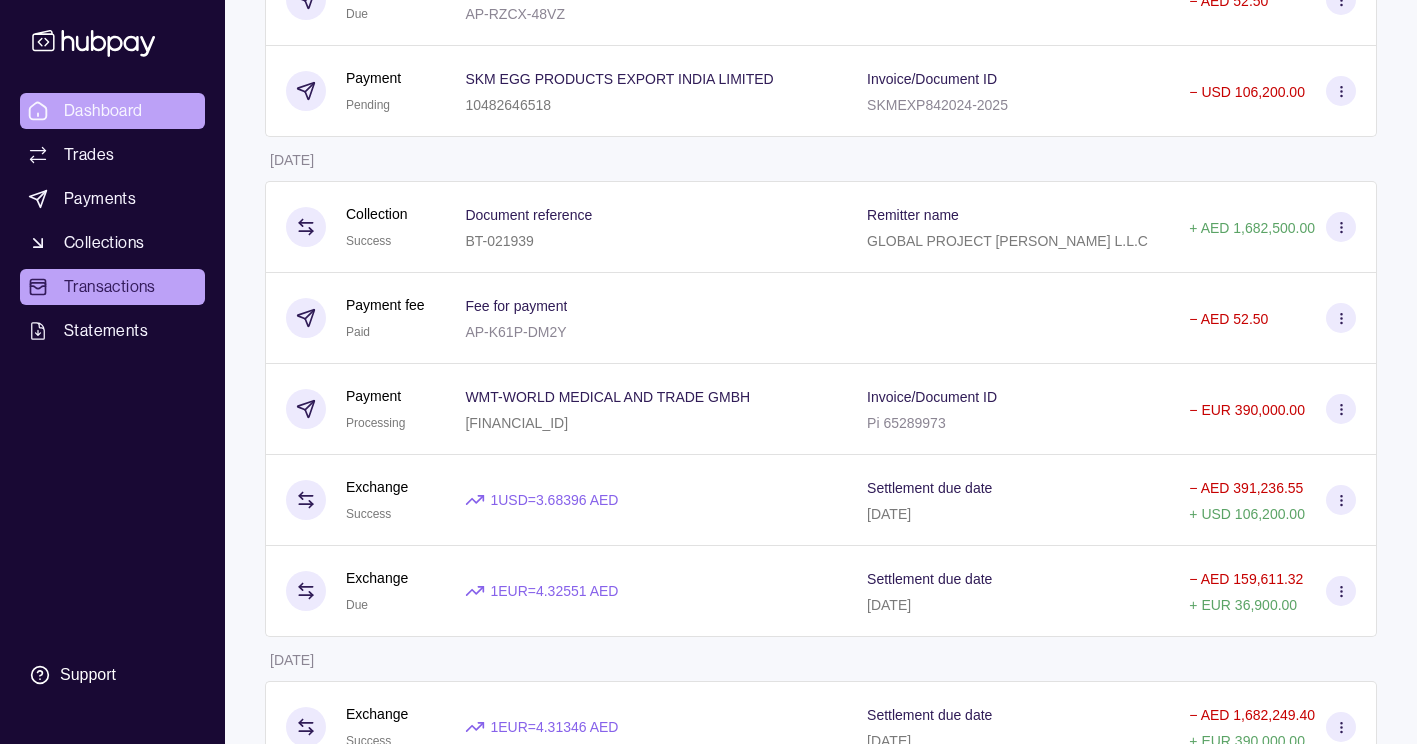 click on "Dashboard Trades Payments Collections Transactions Statements Support J Hello,  [PERSON_NAME] BERKELEY TRADING LLC Account Terms and conditions Privacy policy Sign out Transactions More filters  ( 0  applied) Details Amount [DATE] Deposit Success Sender account [FINANCIAL_ID] Sender name BERKELEY TRADING LLC +   AED 392,000.00 Payment fee Due Fee for payment AP-RZCX-48VZ −   AED 52.50 Payment Pending SKM EGG PRODUCTS EXPORT INDIA LIMITED 10482646518 Invoice/Document ID SKMEXP842024-2025 −   USD 106,200.00 [DATE] Collection Success Document reference BT-021939 Remitter name GLOBAL PROJECT CELIK SANAYI L.L.C +   AED 1,682,500.00 Payment fee Paid Fee for payment AP-K61P-DM2Y −   AED 52.50 Payment Processing WMT-WORLD MEDICAL AND TRADE GMBH [FINANCIAL_ID] Invoice/Document ID Pi 65289973 −   EUR 390,000.00 Exchange Success 1  USD  =  3.68396   AED Settlement due date [DATE] −   AED 391,236.55 +   USD 106,200.00 Exchange Due 1  EUR  =  4.32551   AED Settlement due date" at bounding box center [708, 774] 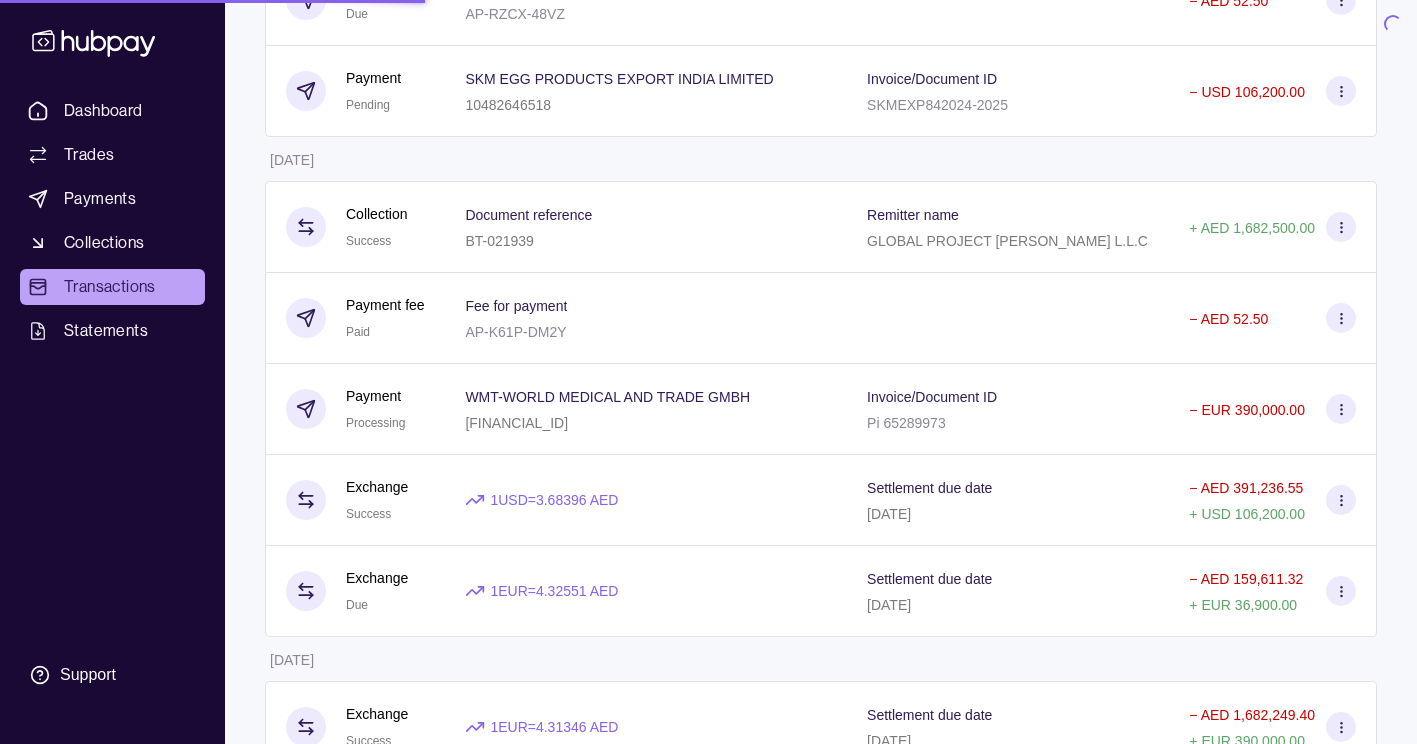 scroll, scrollTop: 0, scrollLeft: 0, axis: both 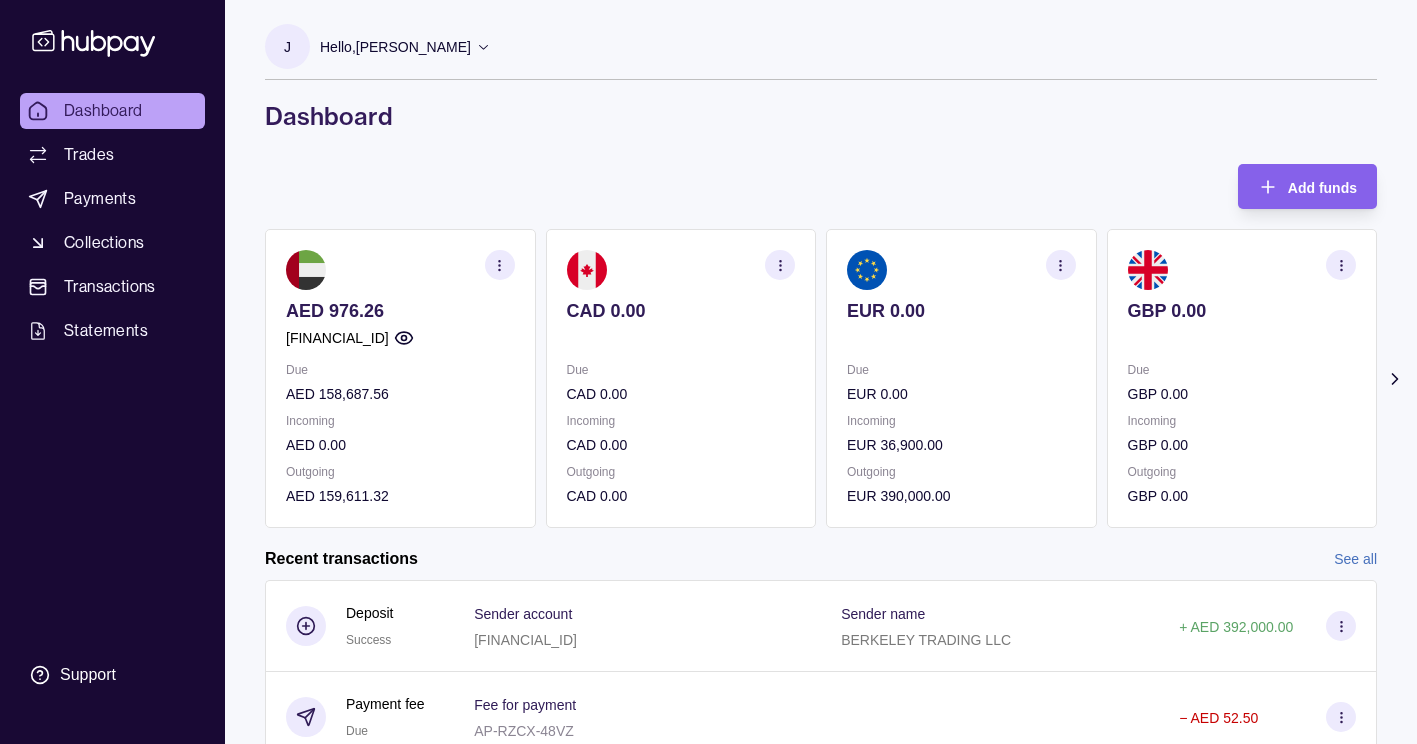 click on "Transactions" at bounding box center [110, 287] 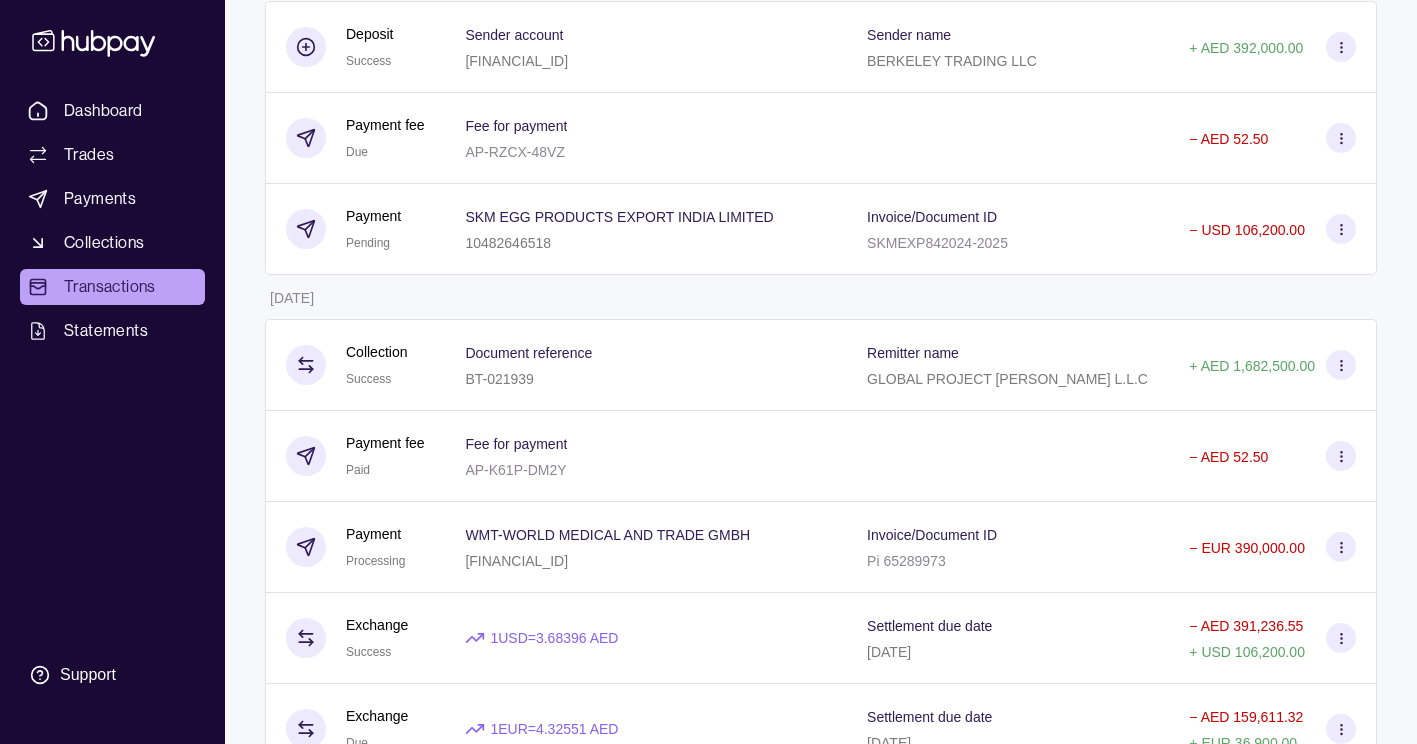 scroll, scrollTop: 400, scrollLeft: 0, axis: vertical 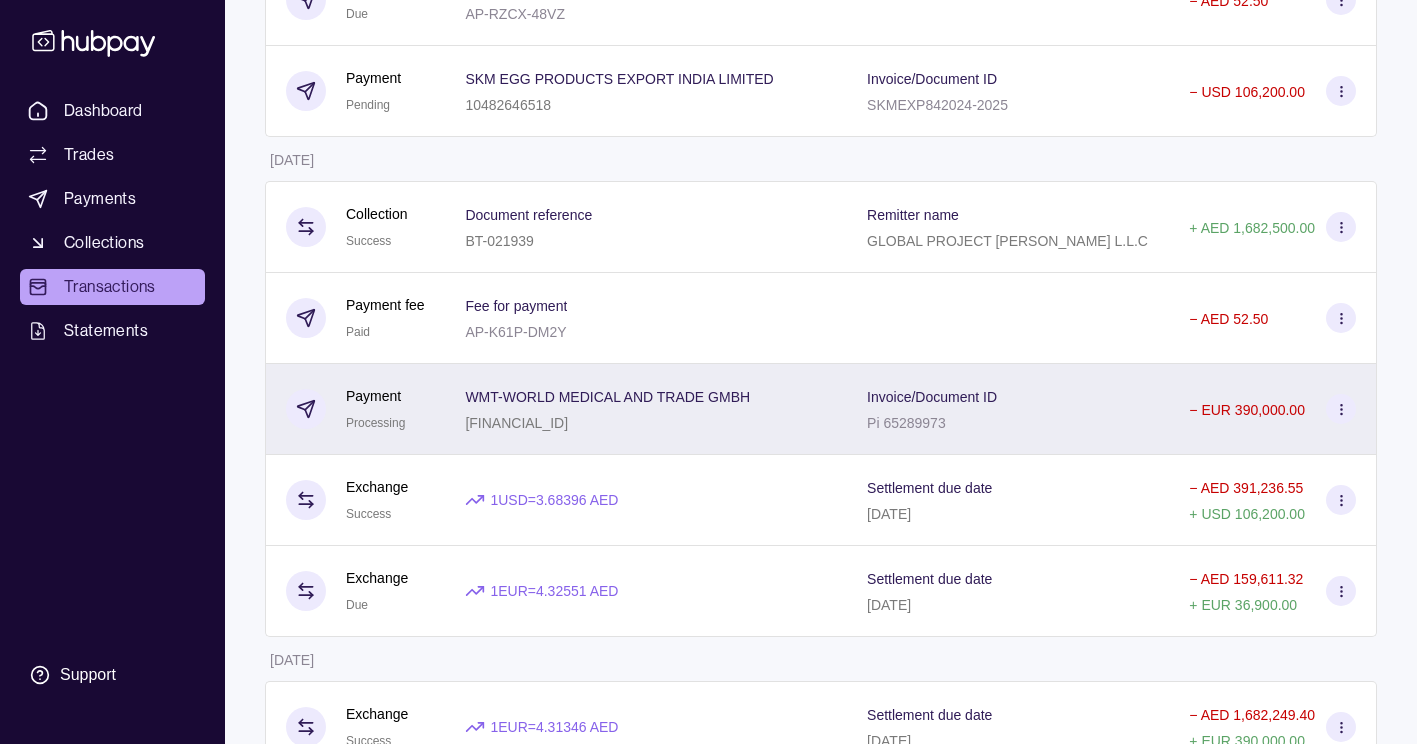 click 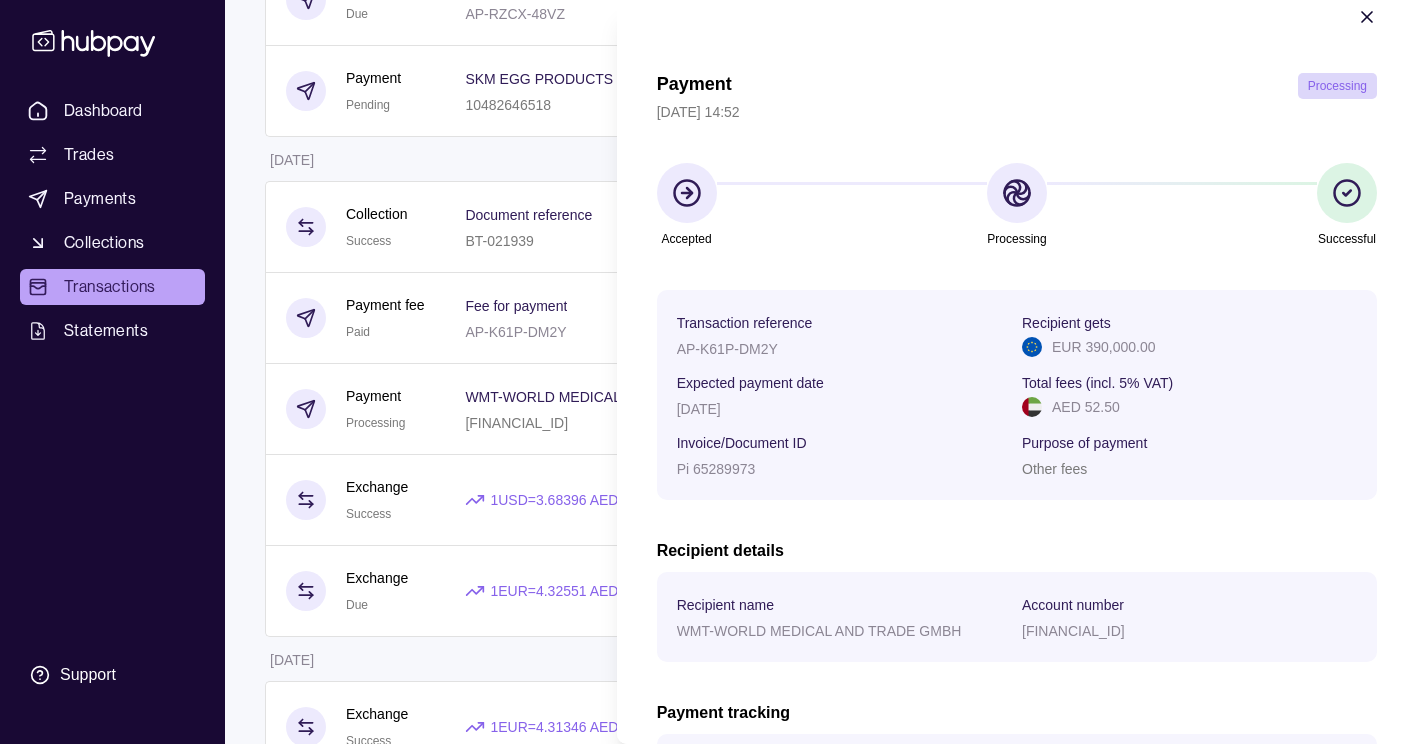 scroll, scrollTop: 0, scrollLeft: 0, axis: both 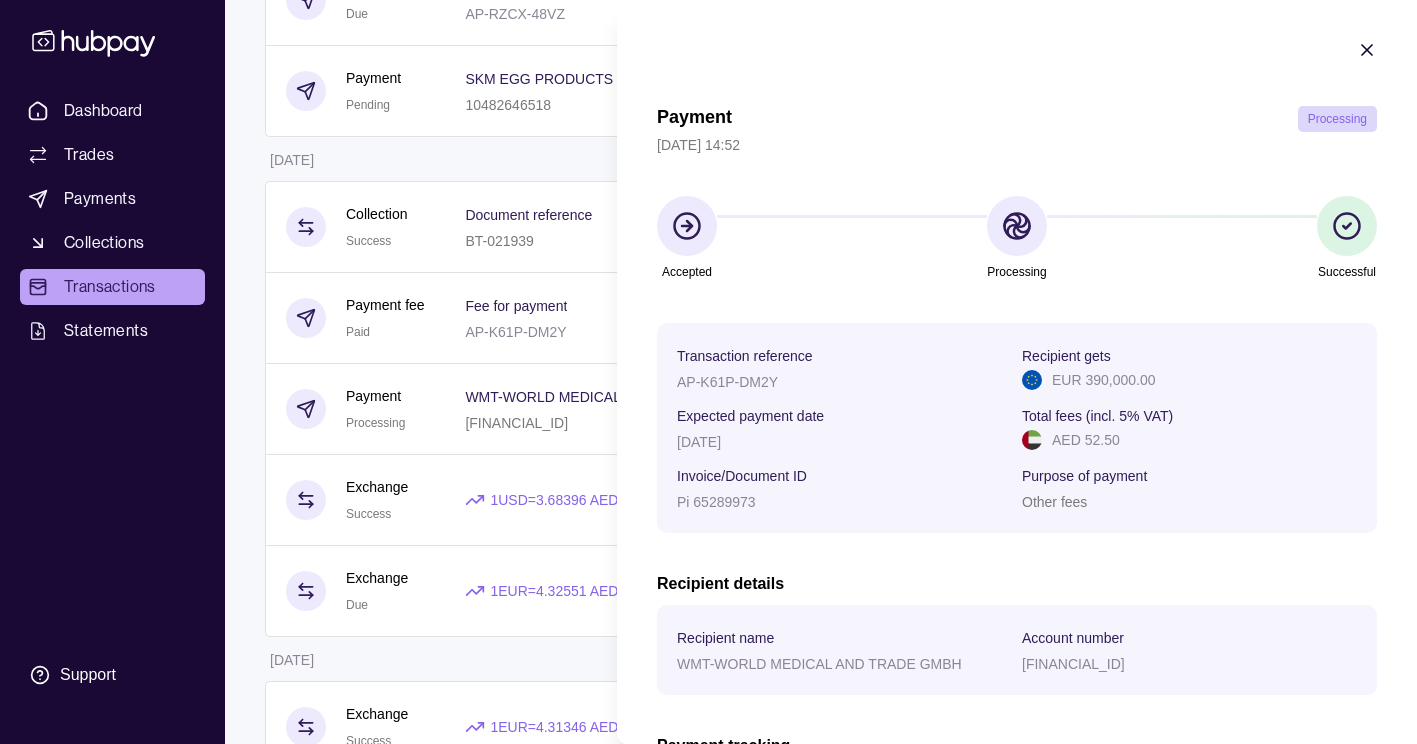 click 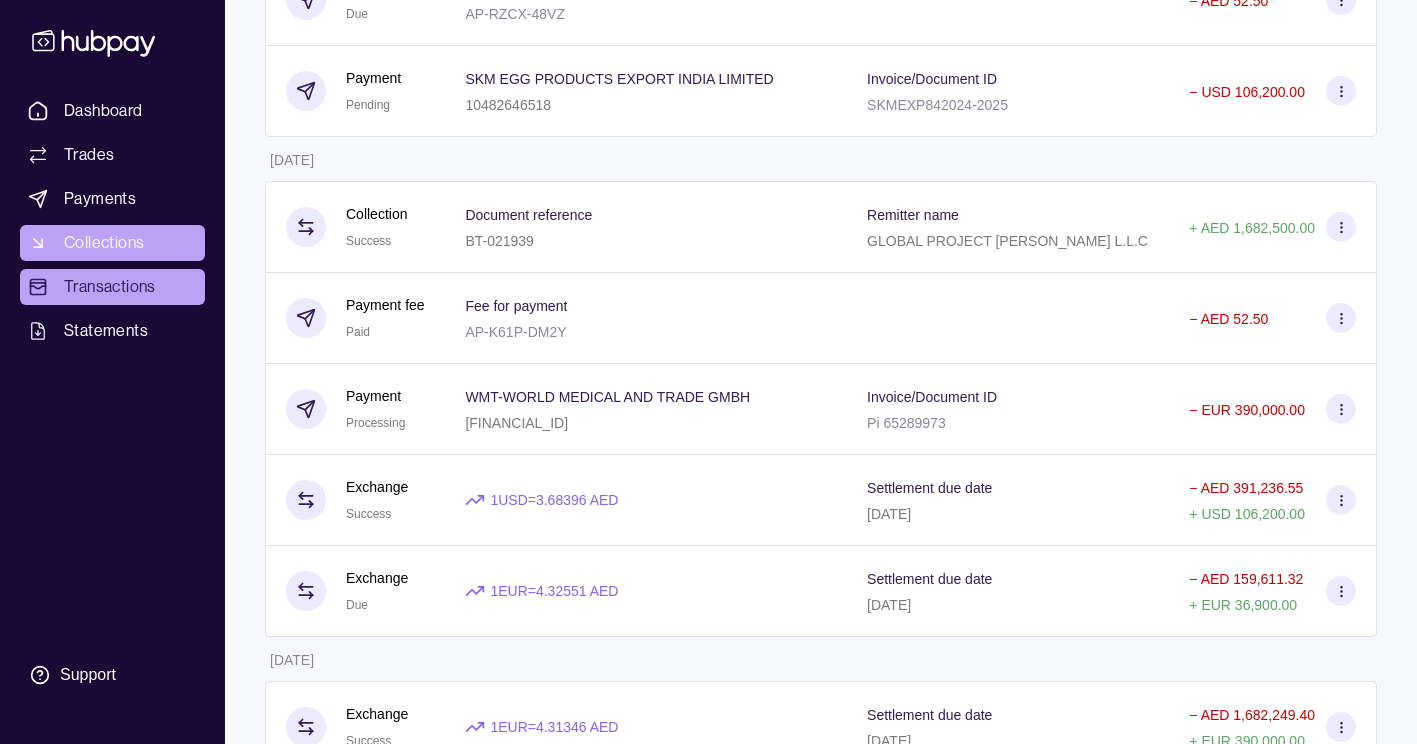 click on "Collections" at bounding box center [112, 243] 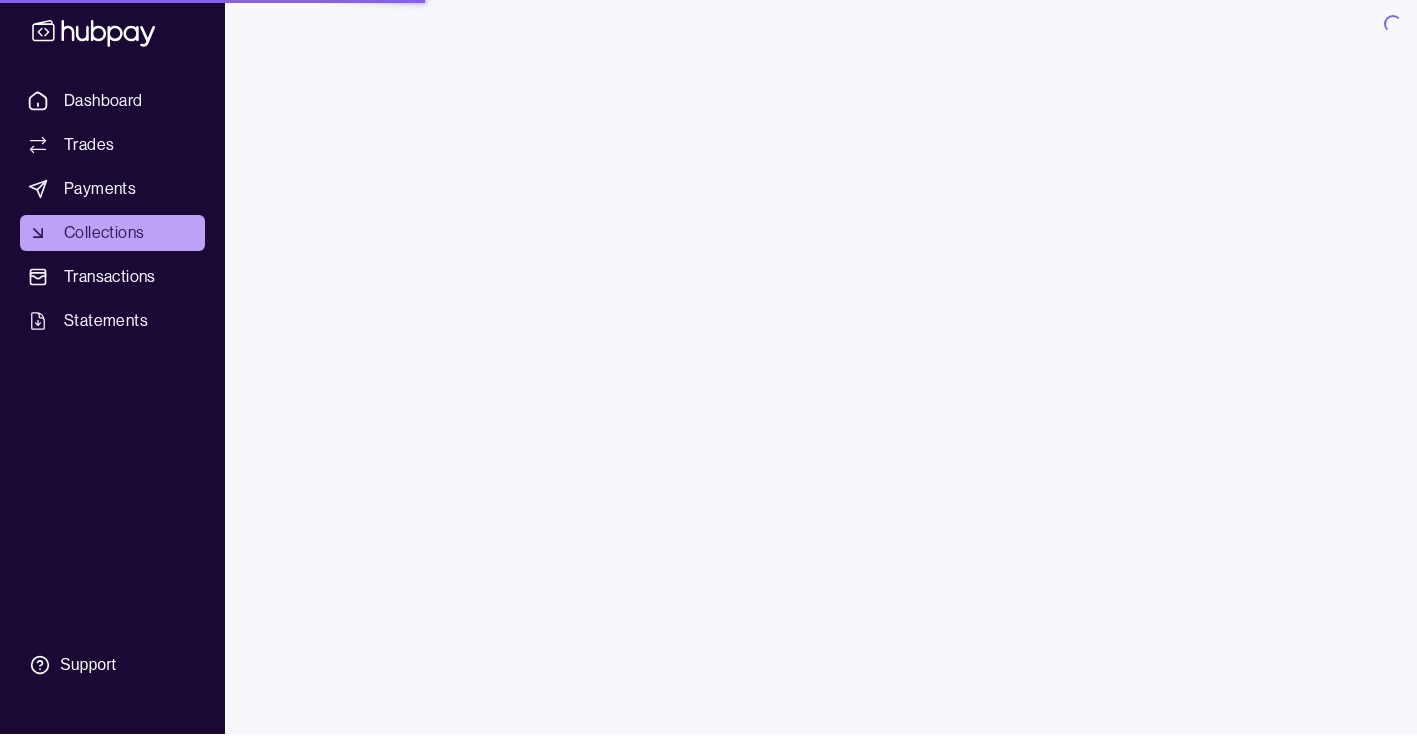 scroll, scrollTop: 0, scrollLeft: 0, axis: both 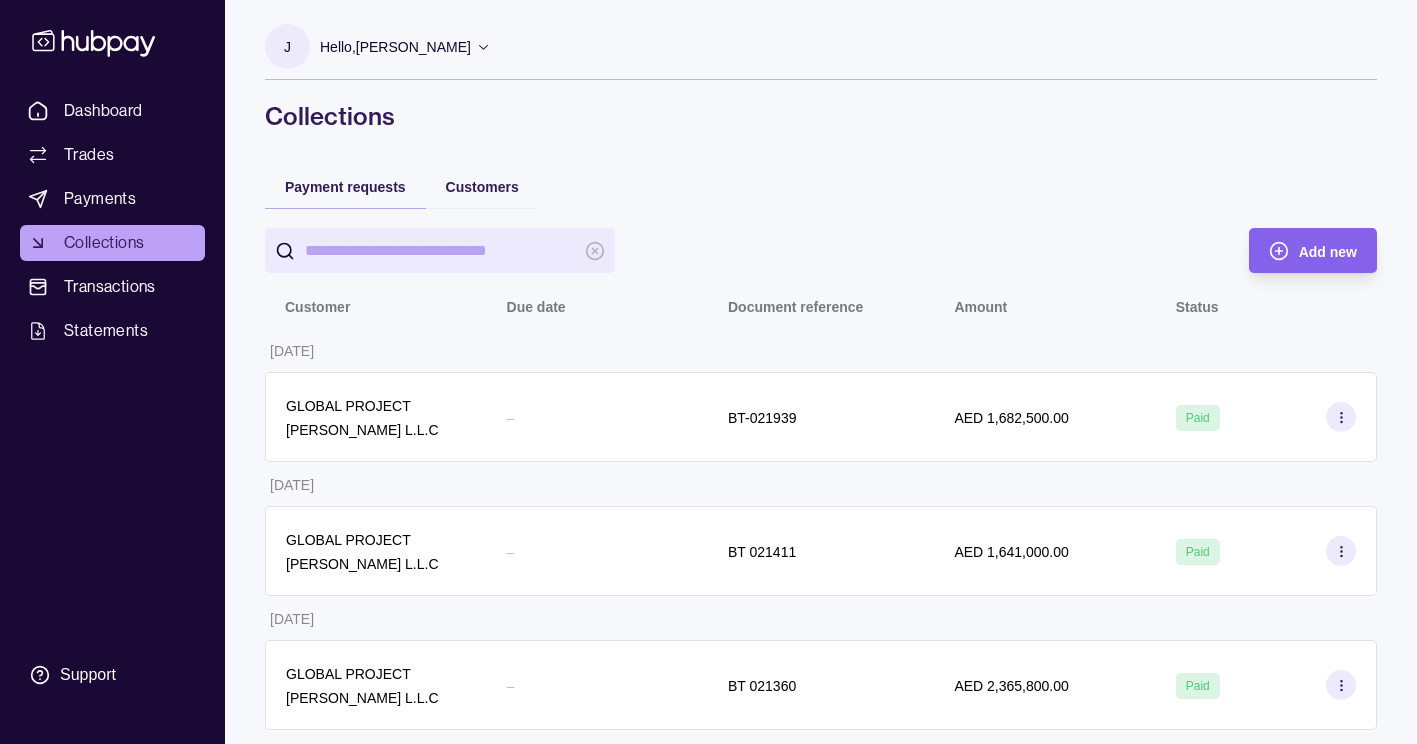 click on "Transactions" at bounding box center (110, 287) 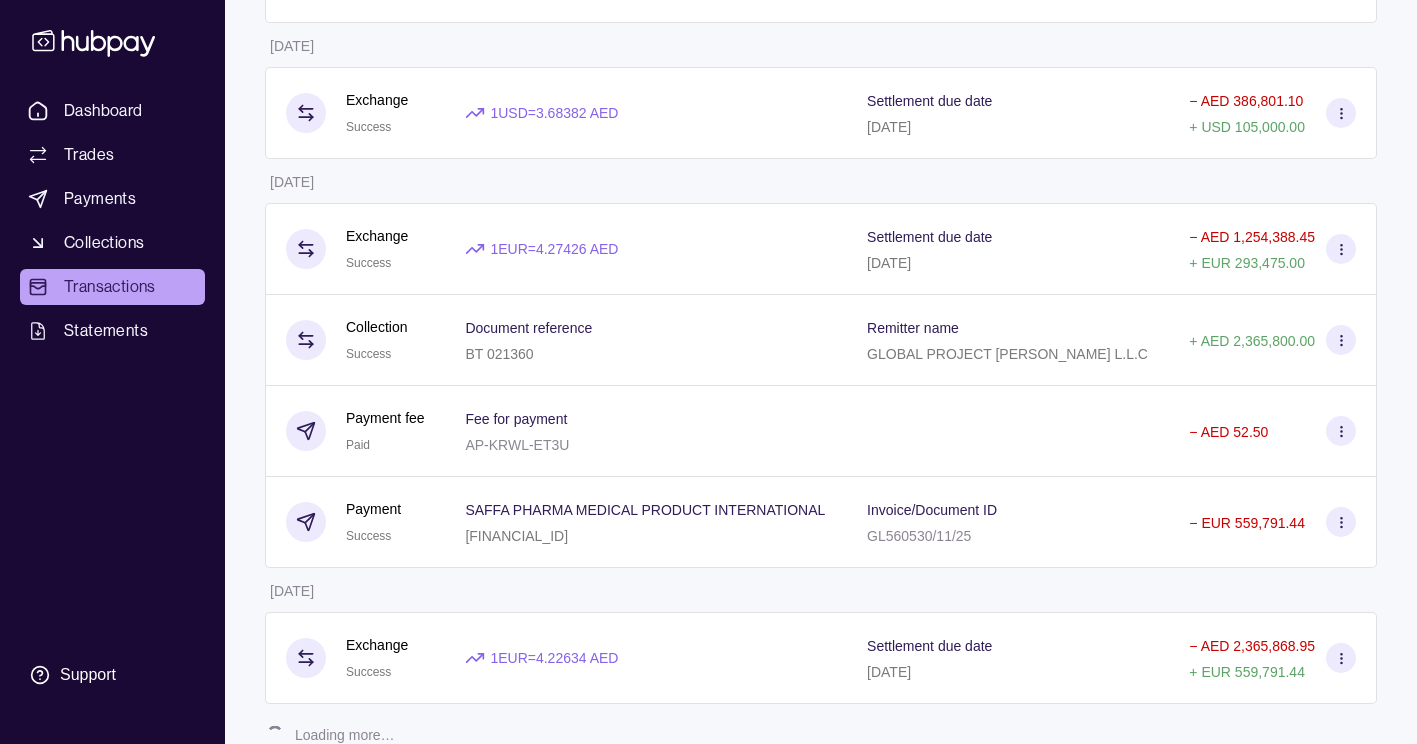 scroll, scrollTop: 405, scrollLeft: 0, axis: vertical 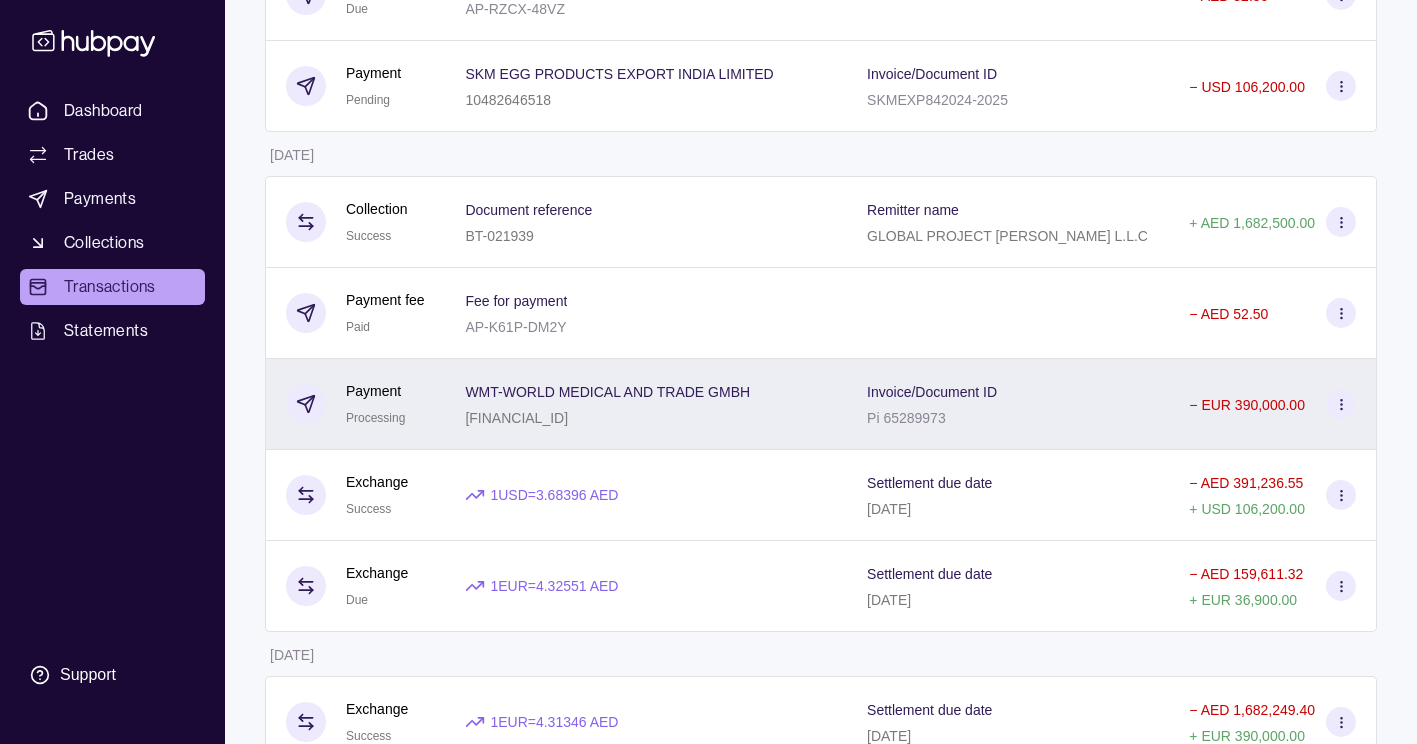 click 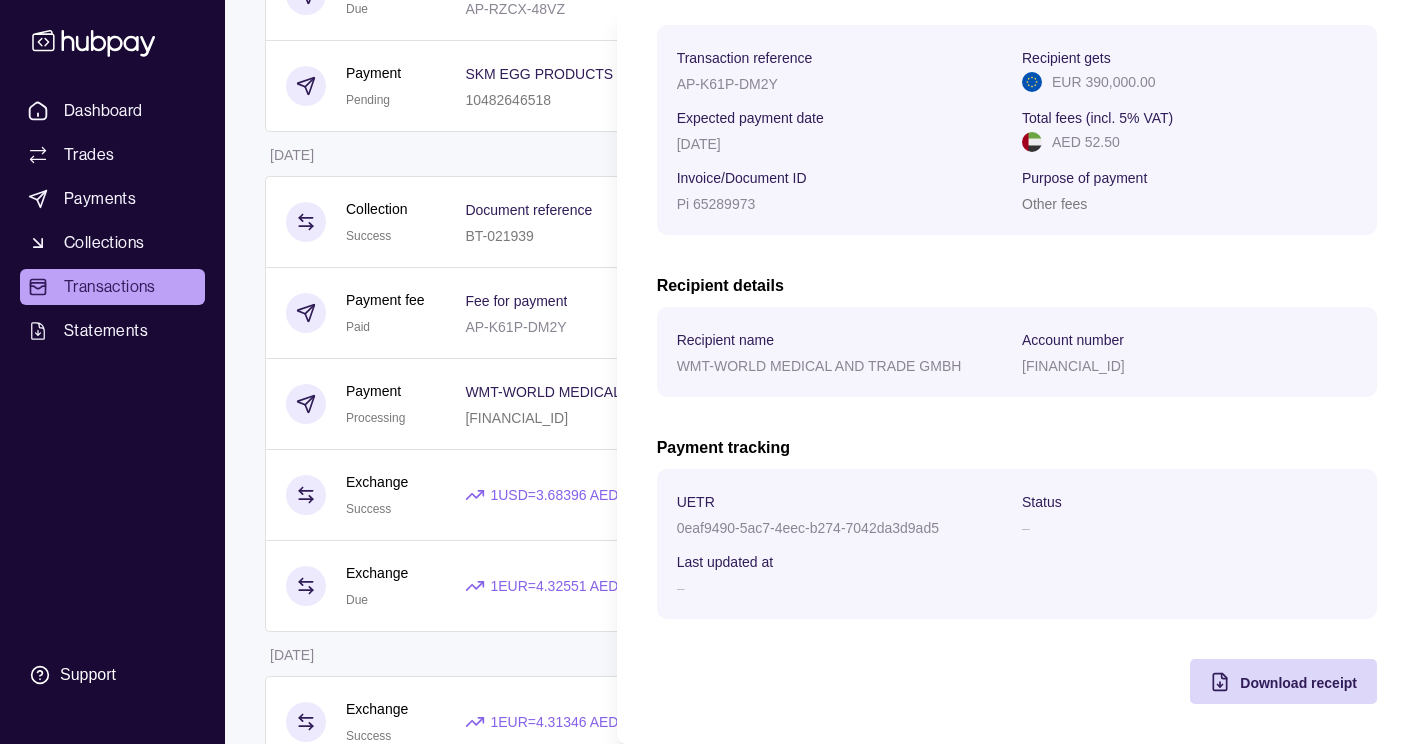 scroll, scrollTop: 0, scrollLeft: 0, axis: both 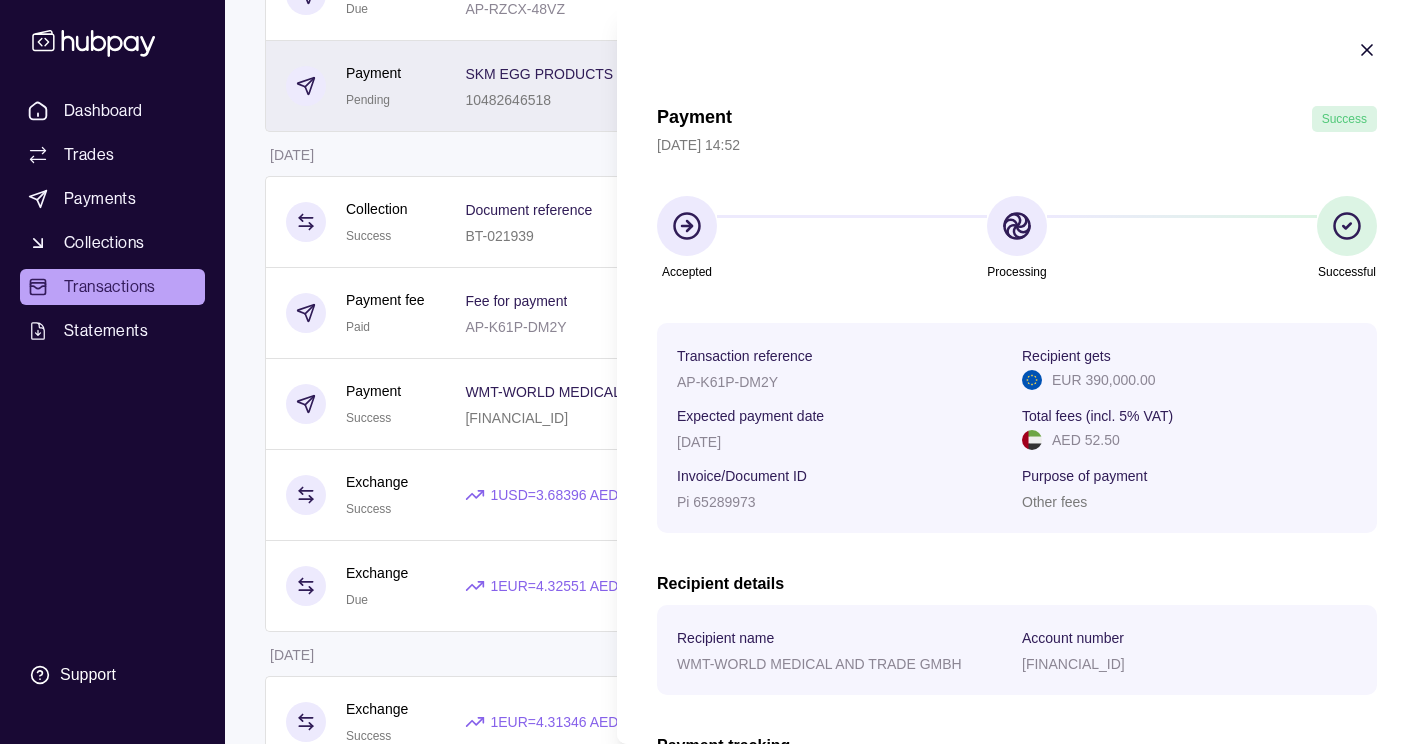 drag, startPoint x: 1355, startPoint y: 52, endPoint x: 1305, endPoint y: 78, distance: 56.35601 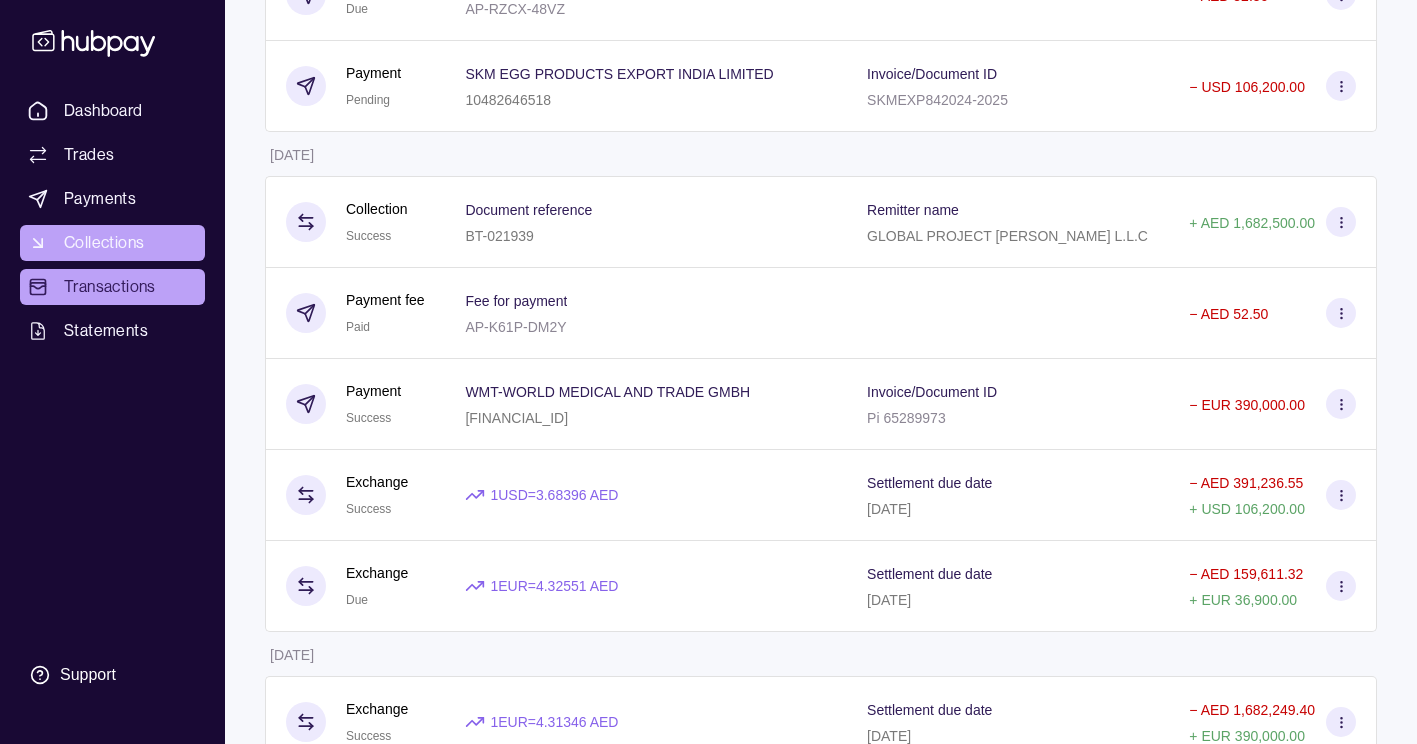 click on "Collections" at bounding box center [104, 243] 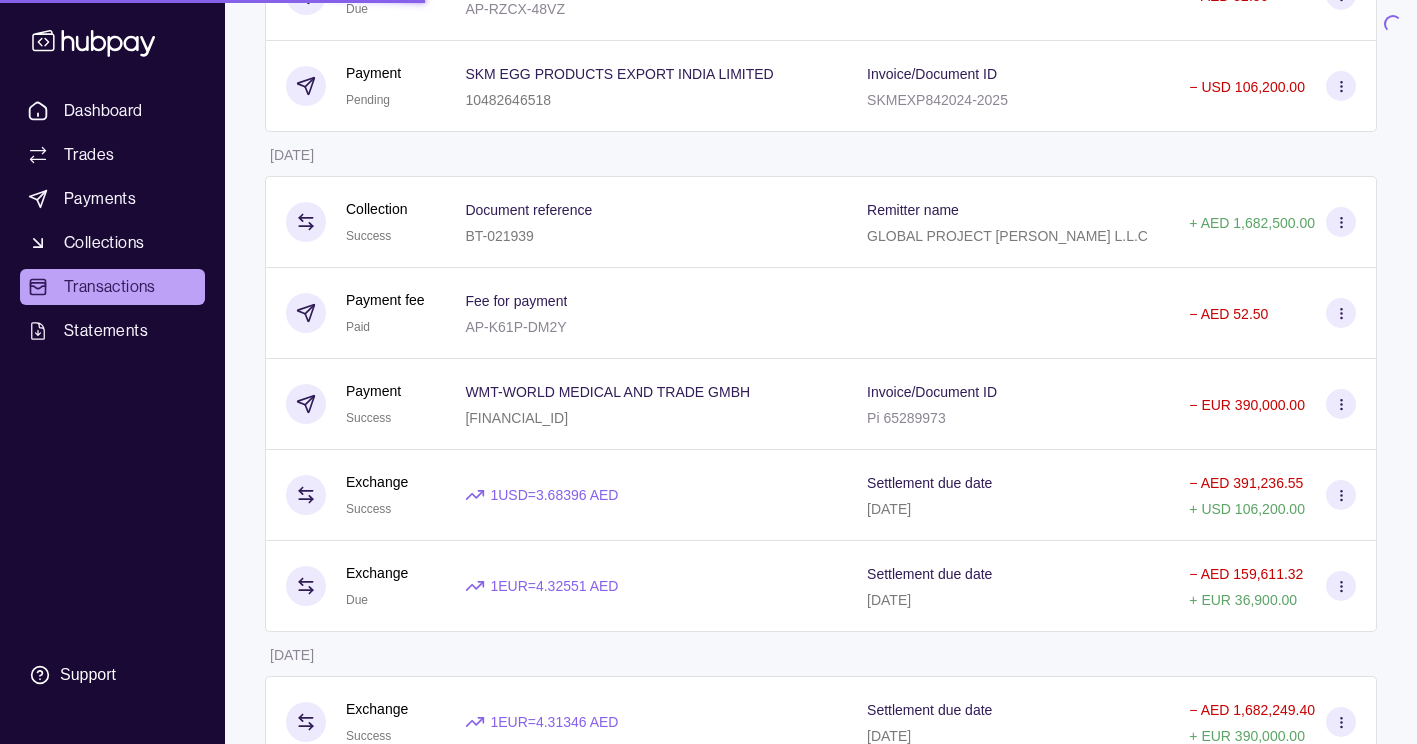 scroll, scrollTop: 0, scrollLeft: 0, axis: both 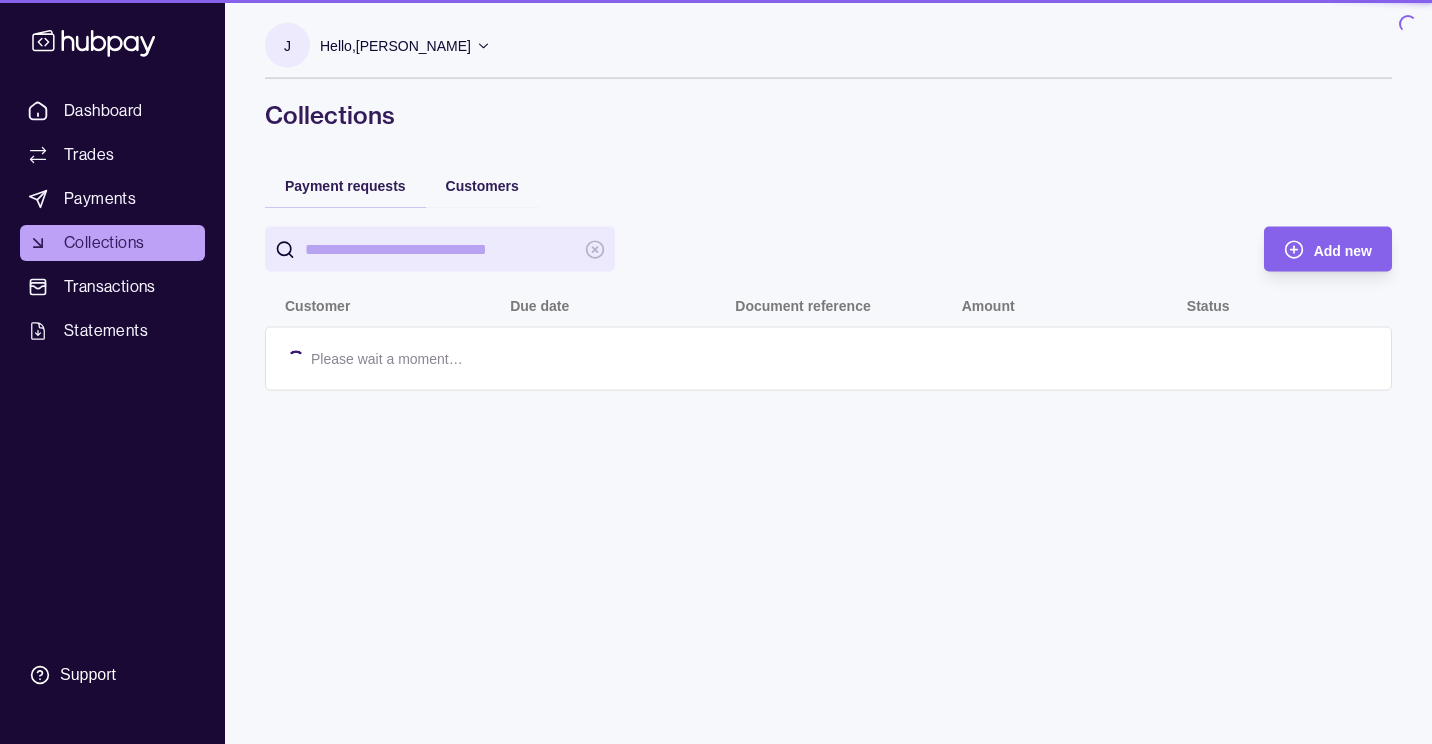 click on "Transactions" at bounding box center [110, 287] 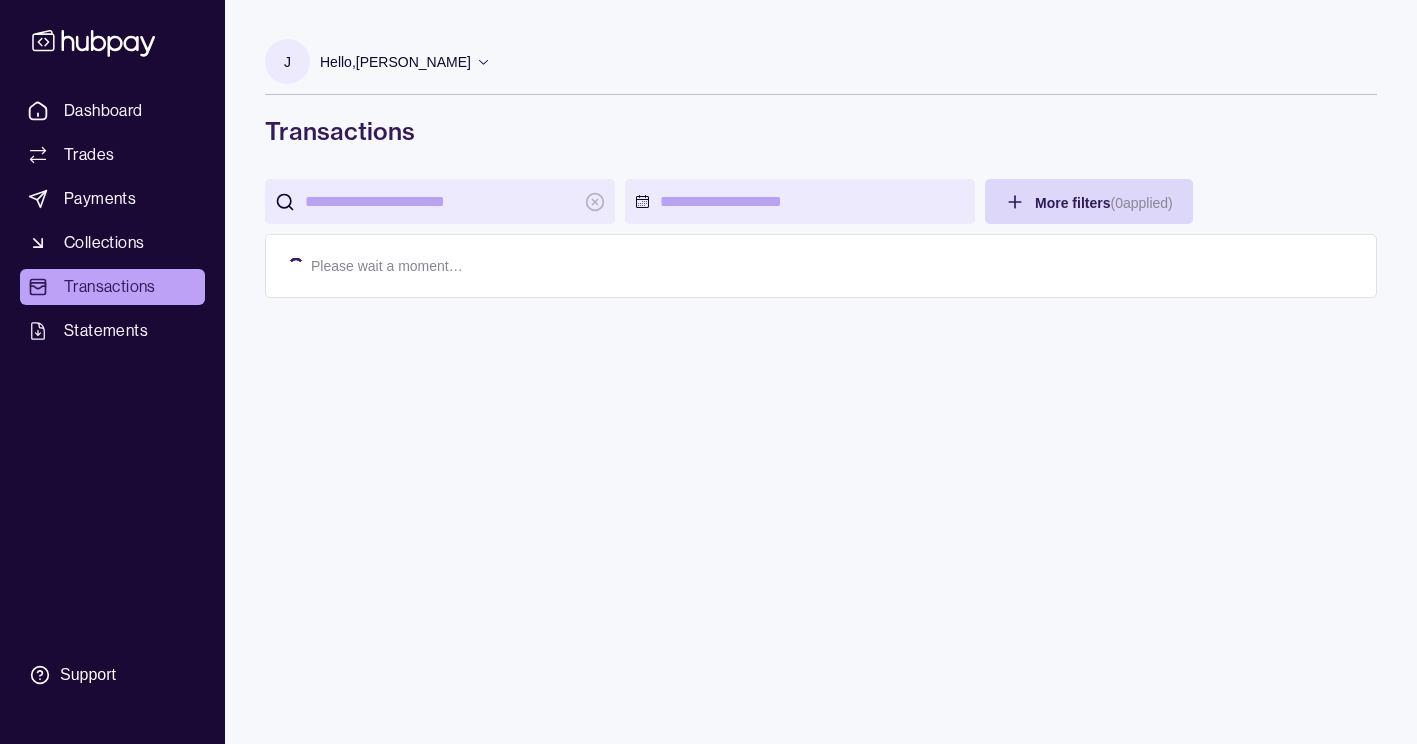 click on "Transactions" at bounding box center (110, 287) 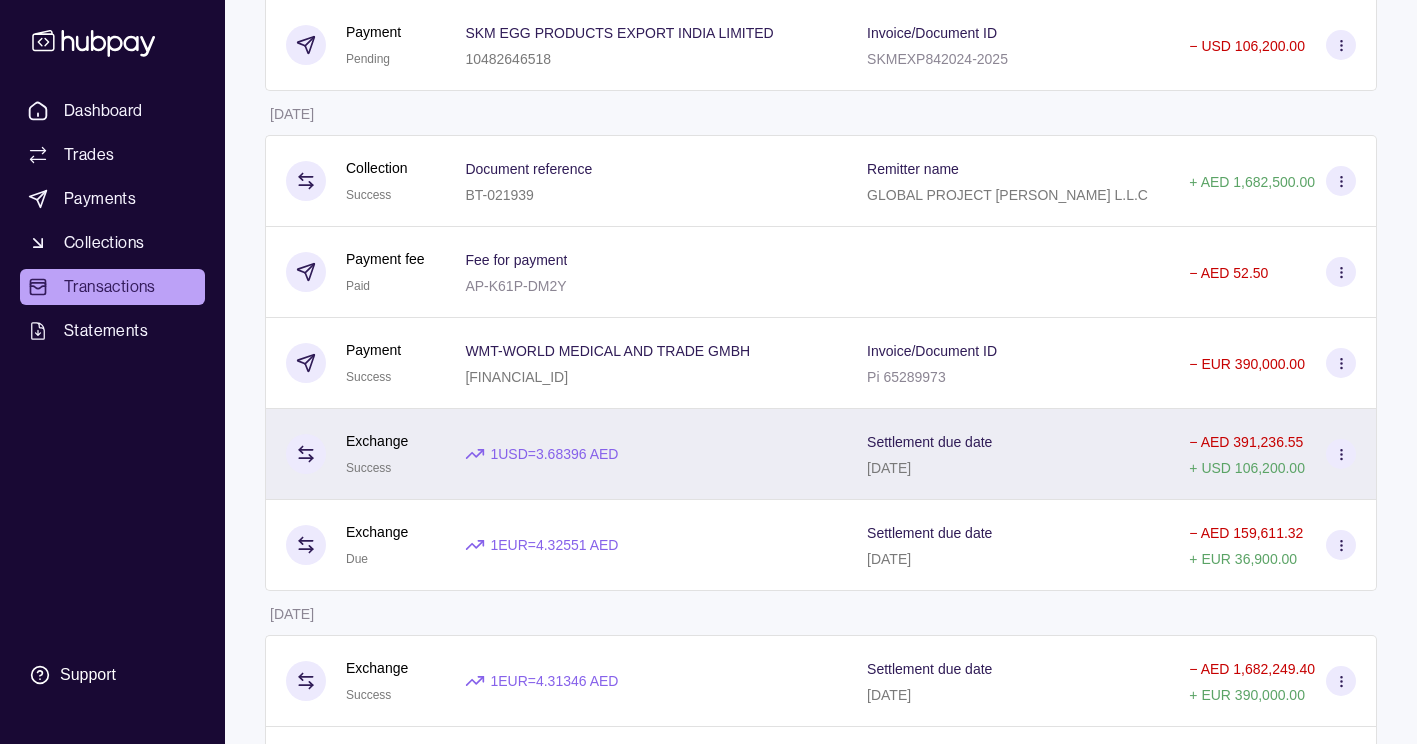 scroll, scrollTop: 447, scrollLeft: 0, axis: vertical 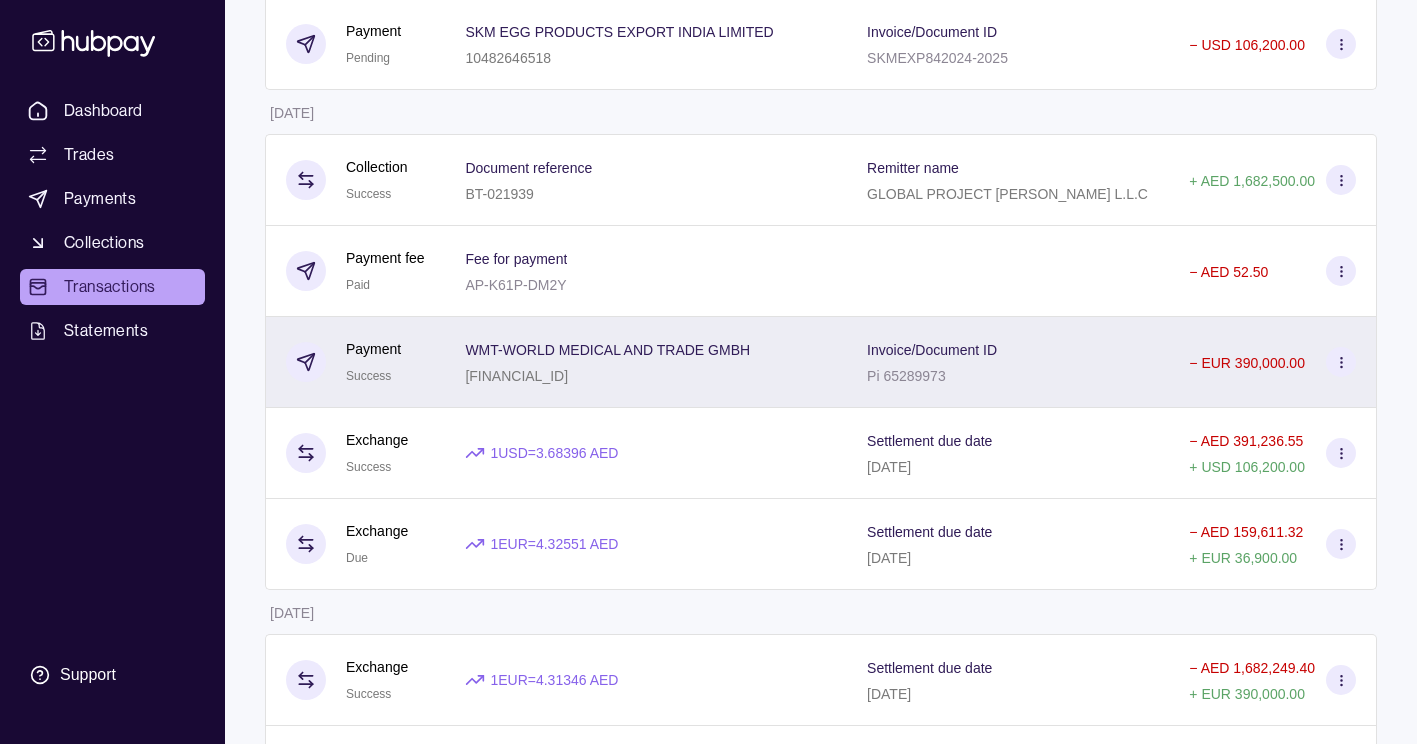 click 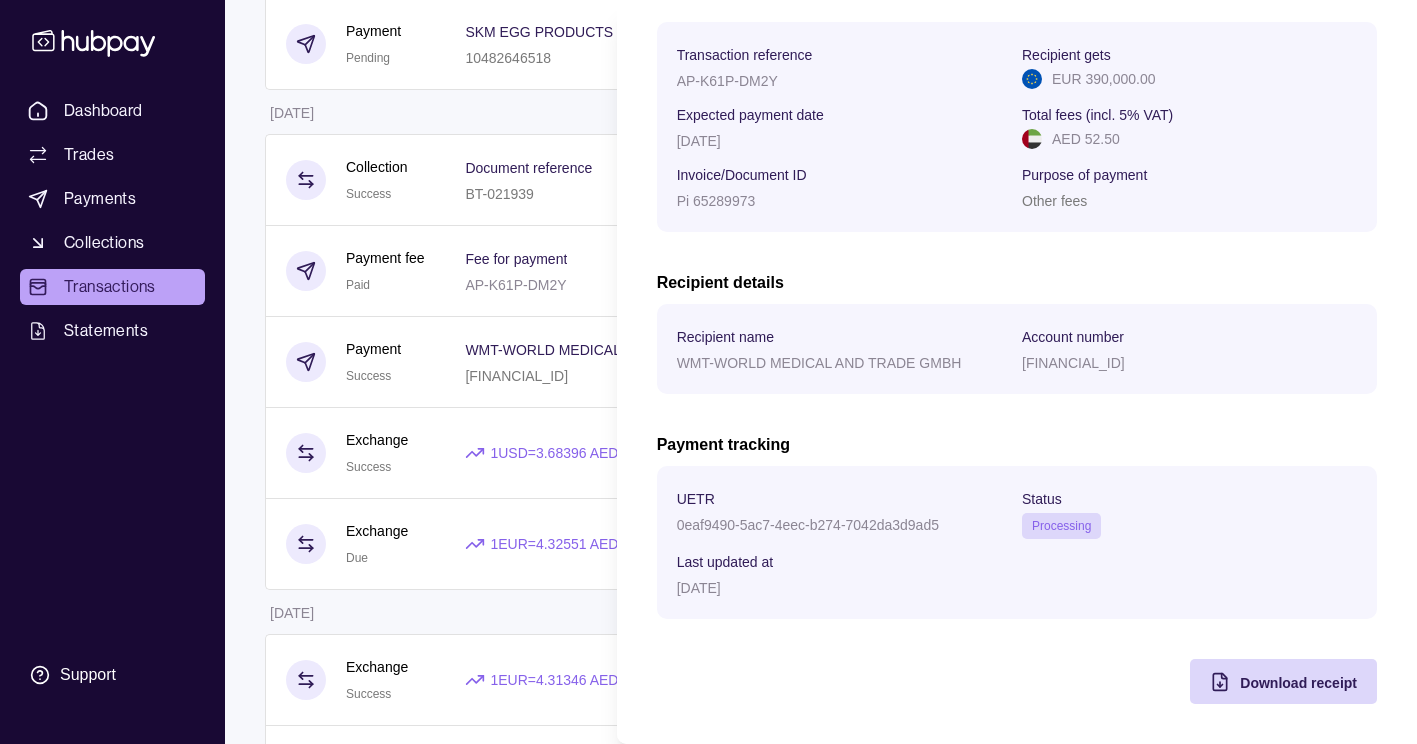 scroll, scrollTop: 0, scrollLeft: 0, axis: both 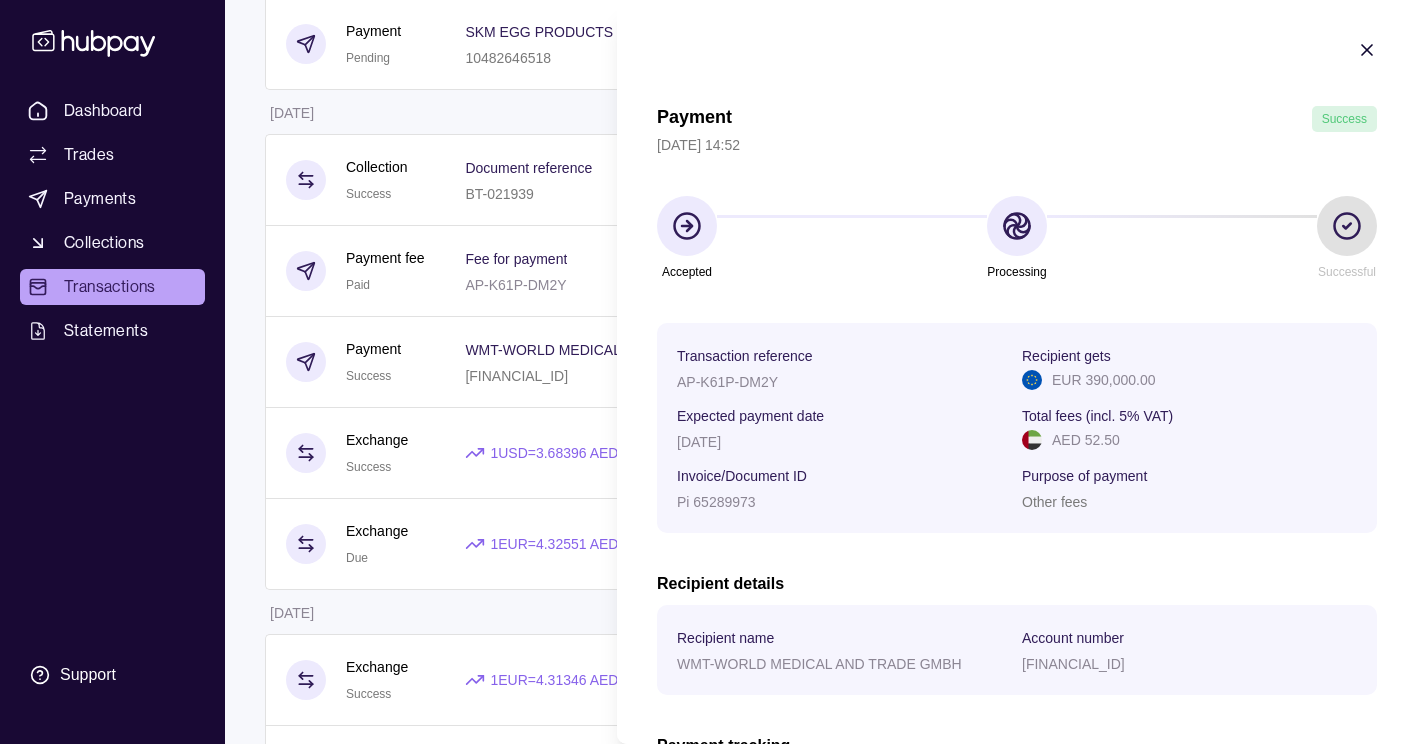 click 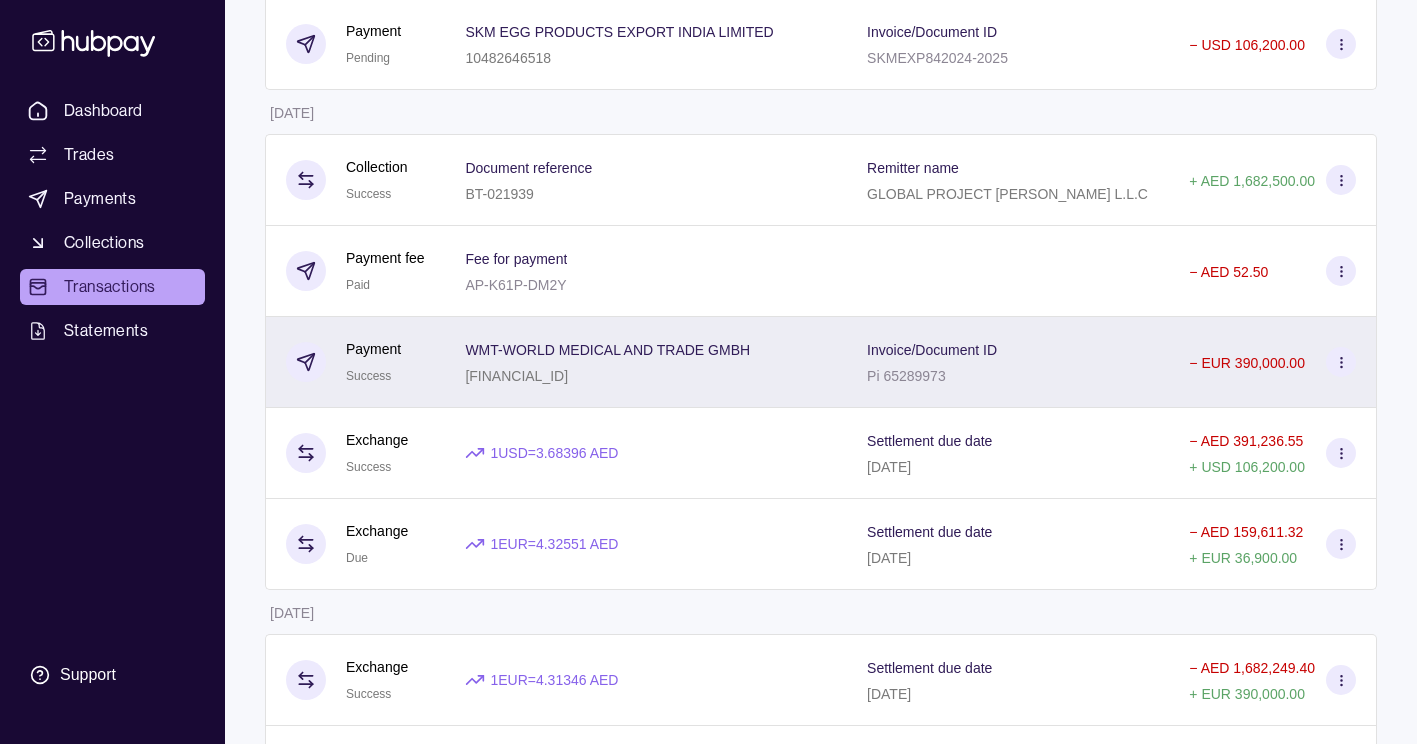 click 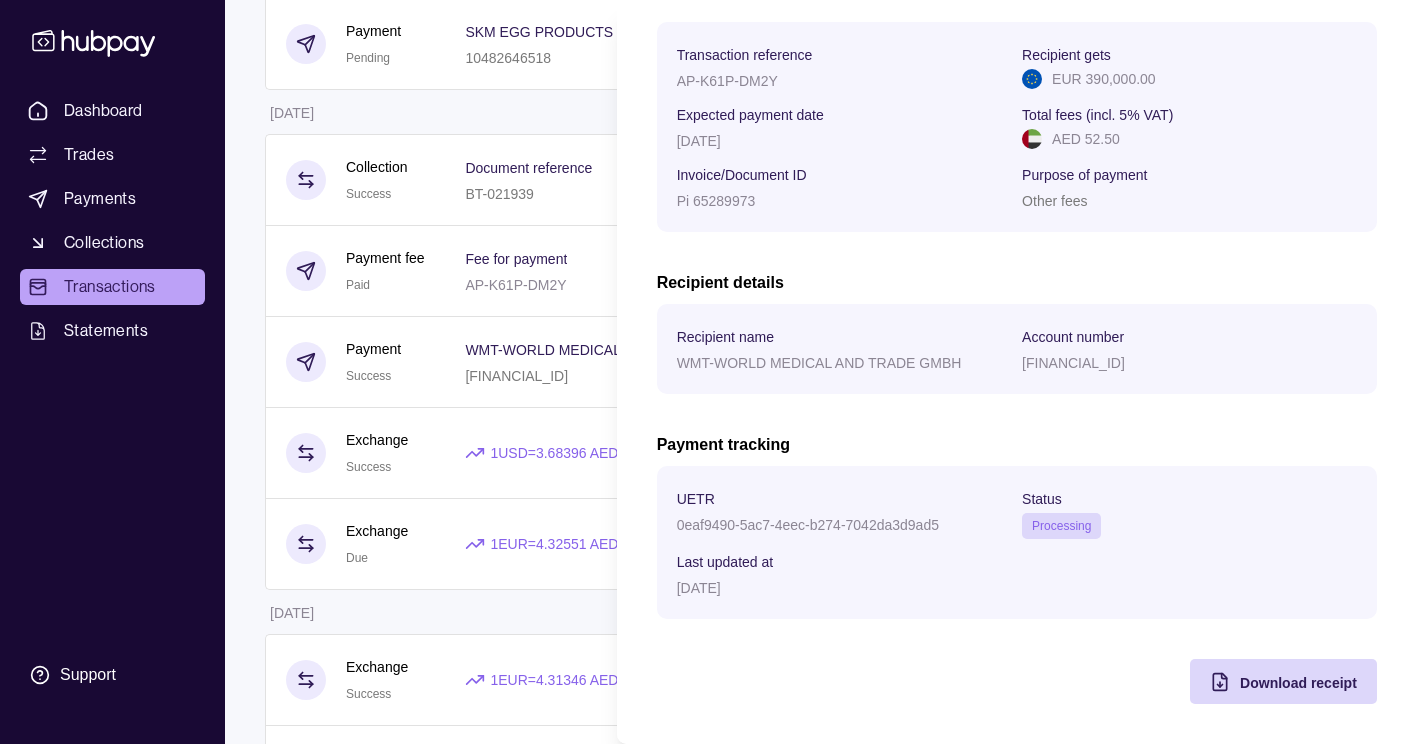 scroll, scrollTop: 0, scrollLeft: 0, axis: both 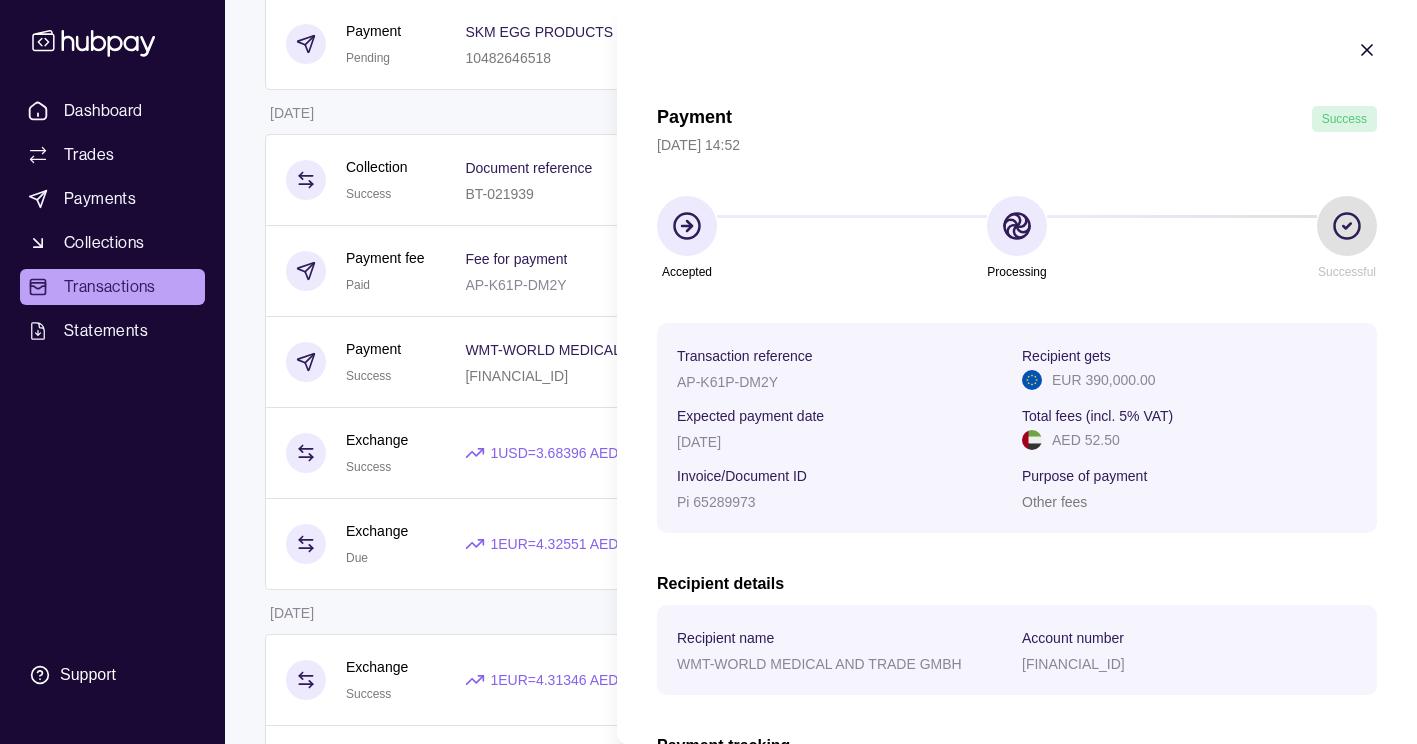type 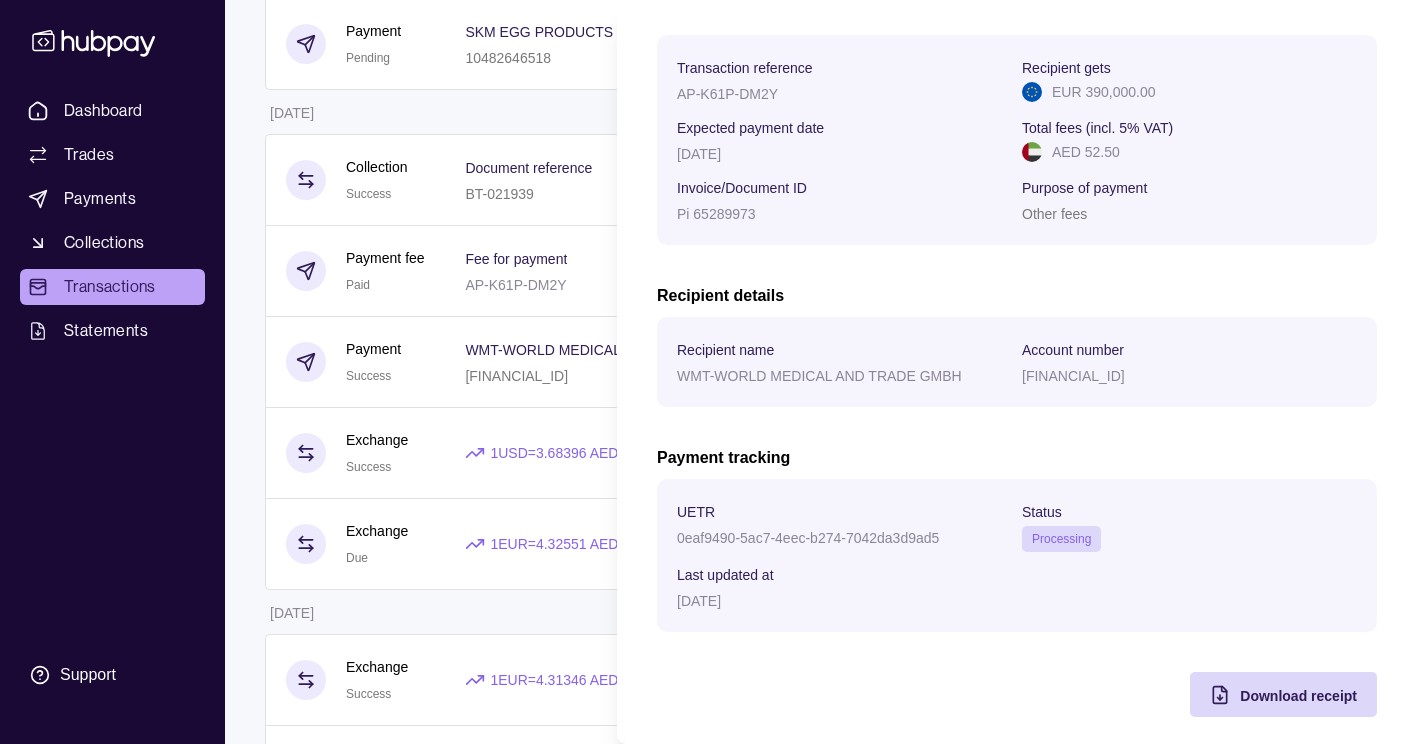 scroll, scrollTop: 301, scrollLeft: 0, axis: vertical 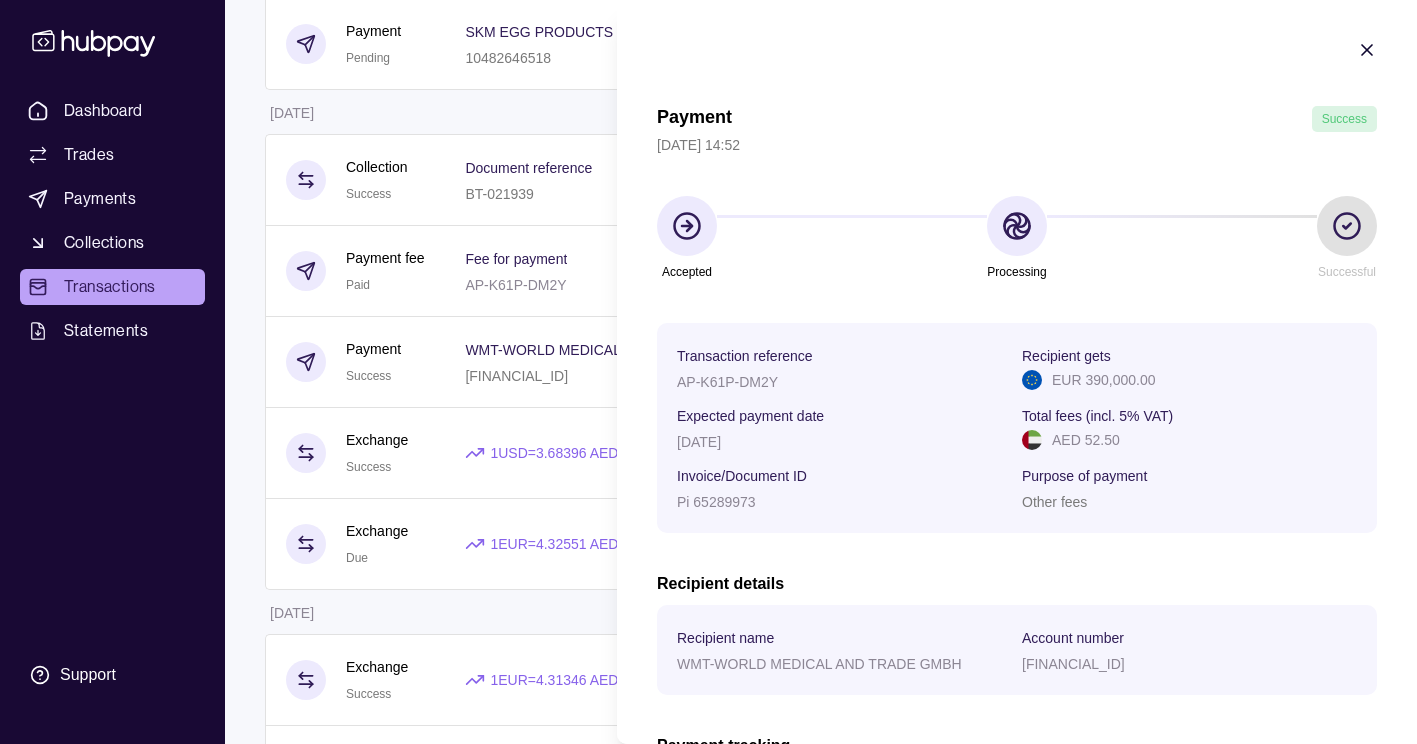 click 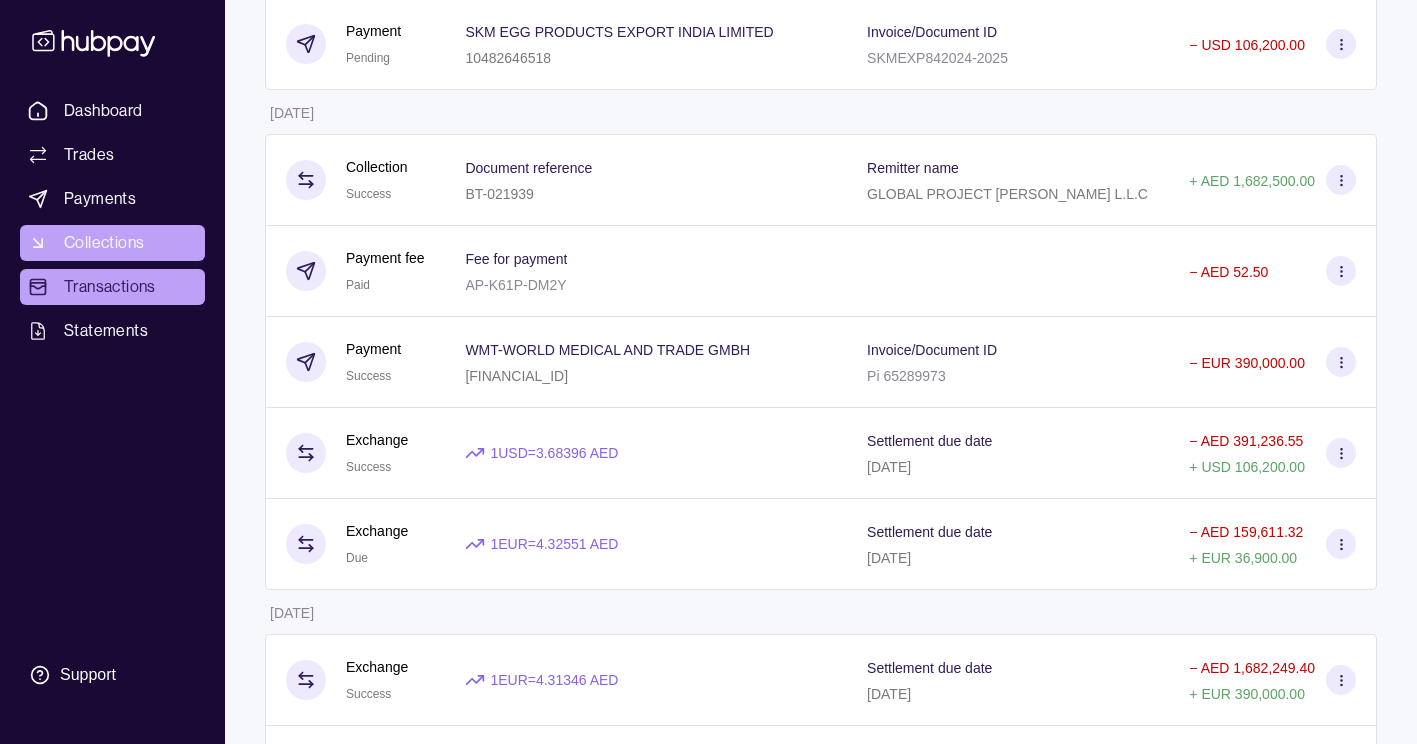 click on "Collections" at bounding box center (104, 243) 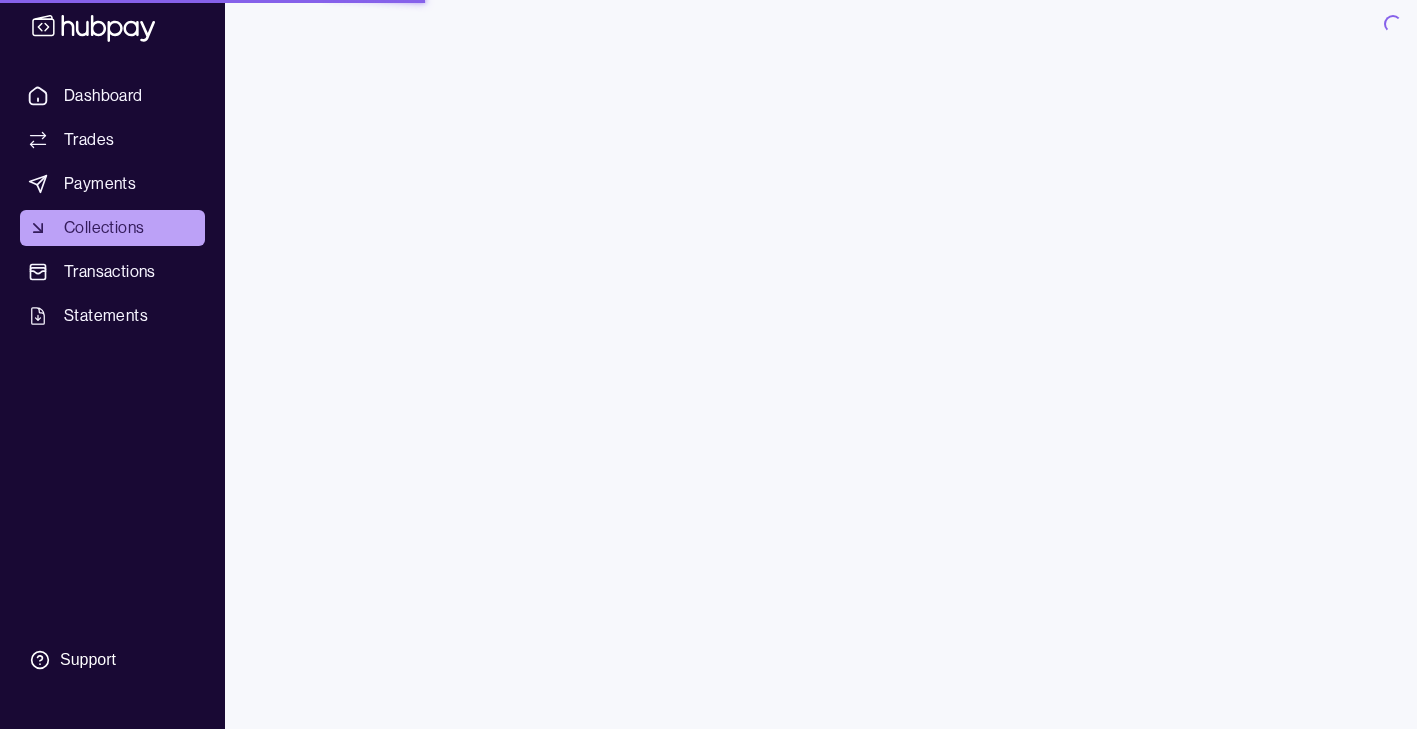 scroll, scrollTop: 0, scrollLeft: 0, axis: both 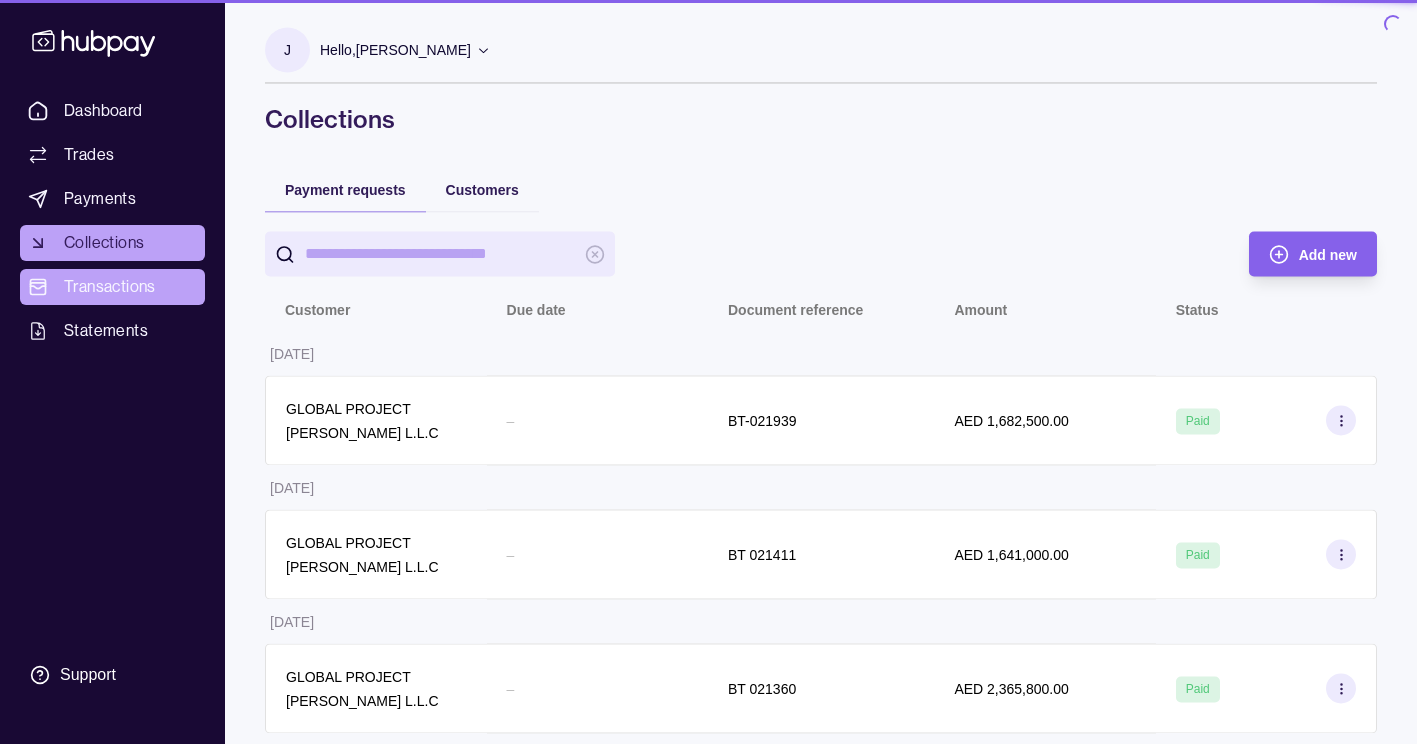 click on "Transactions" at bounding box center [110, 287] 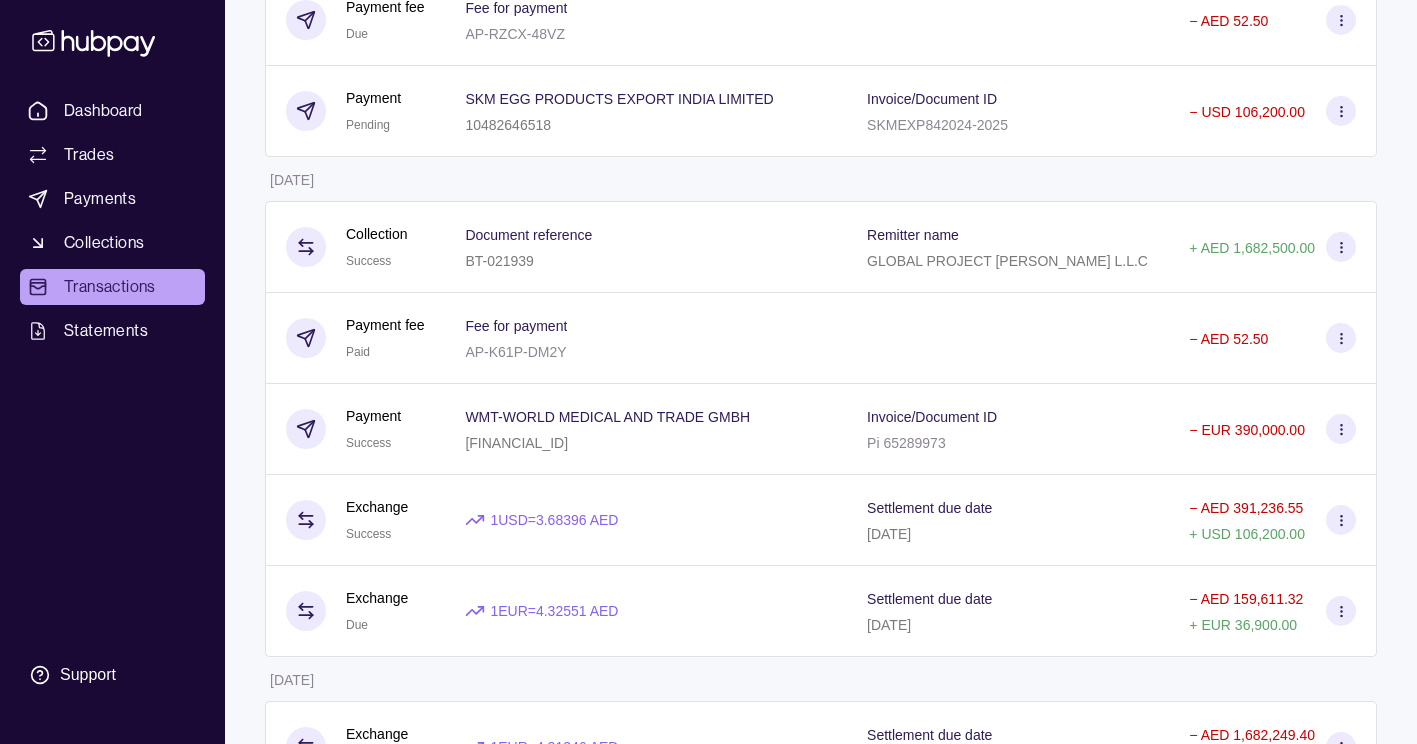 scroll, scrollTop: 400, scrollLeft: 0, axis: vertical 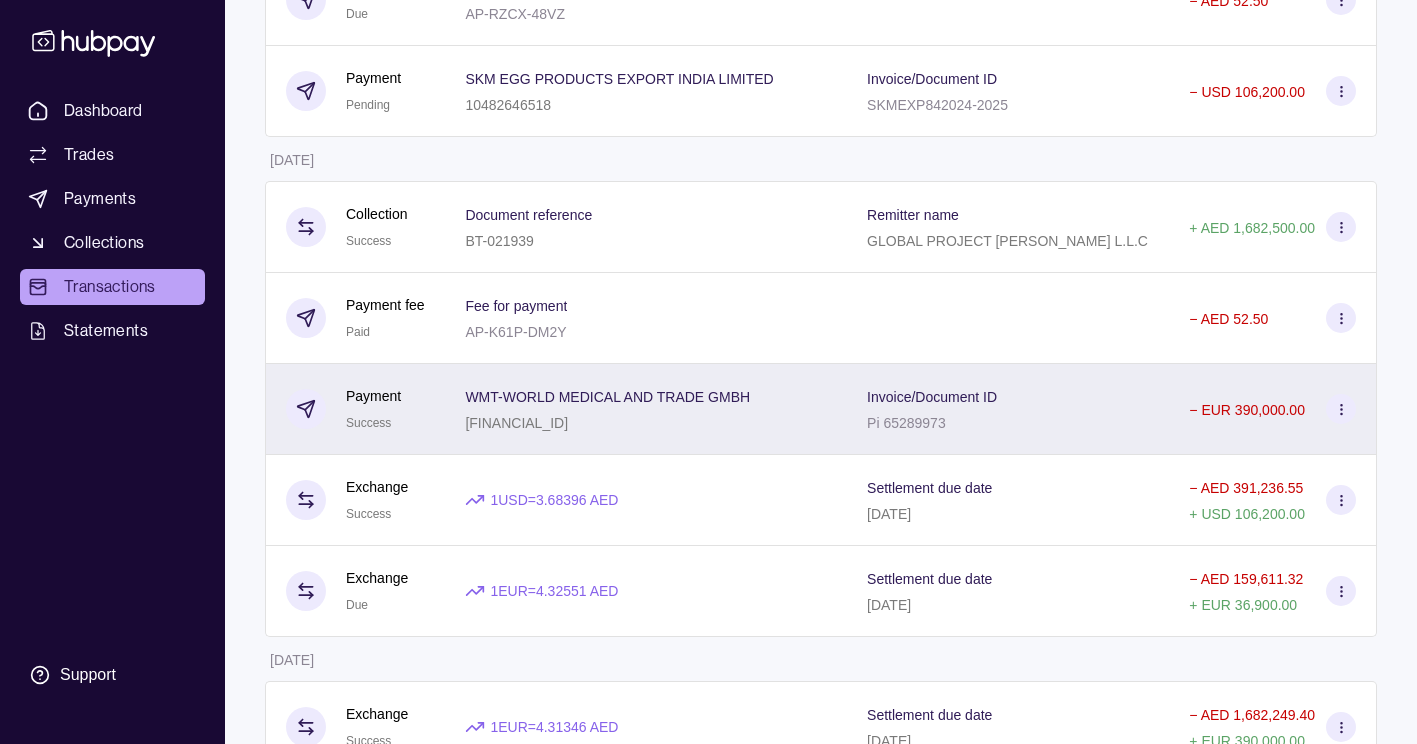 click 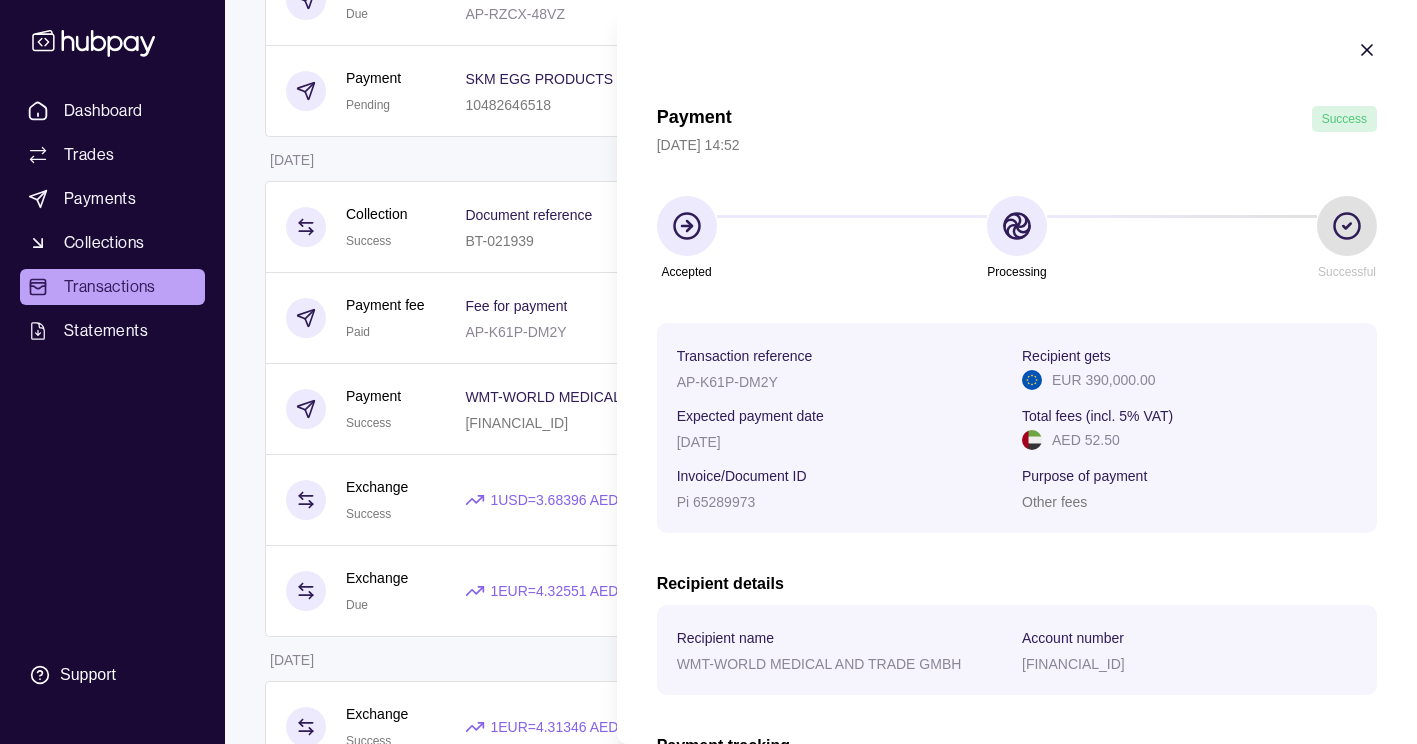scroll, scrollTop: 301, scrollLeft: 0, axis: vertical 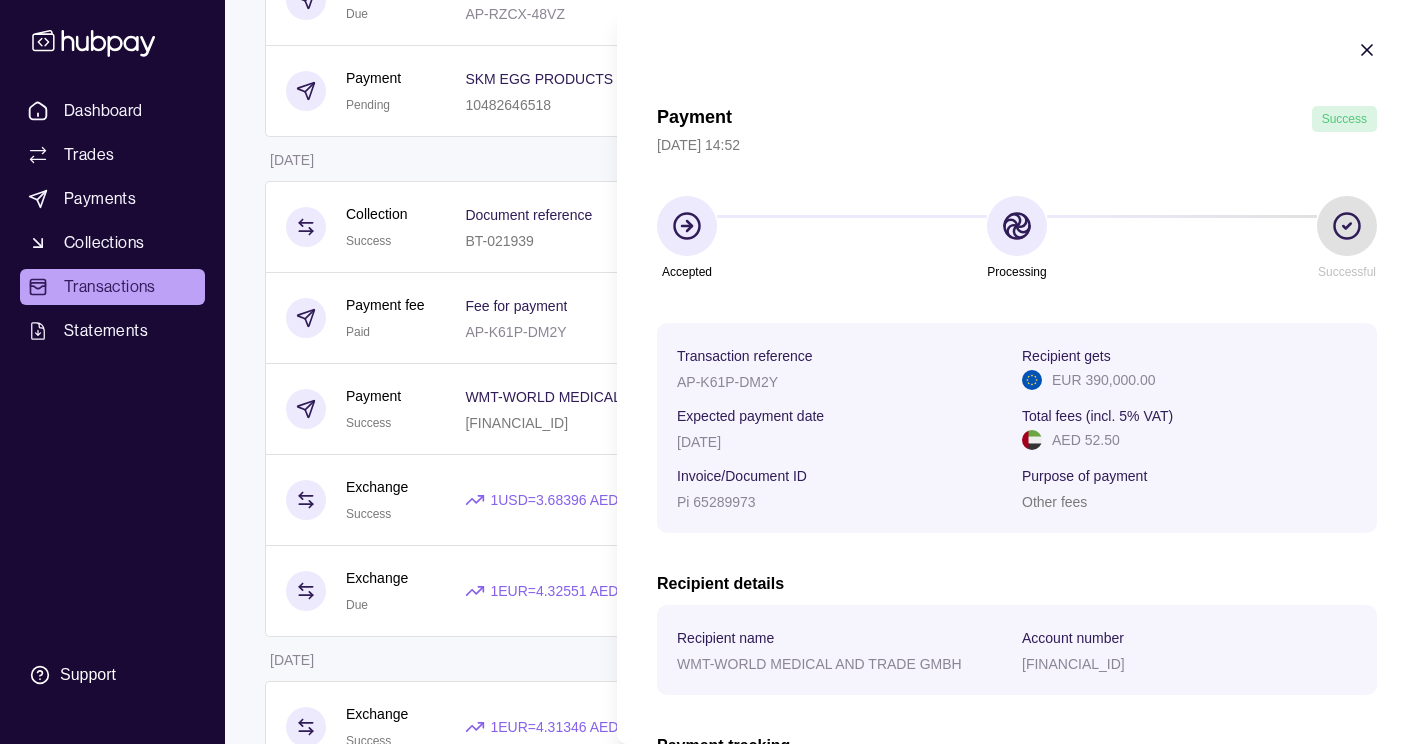 click 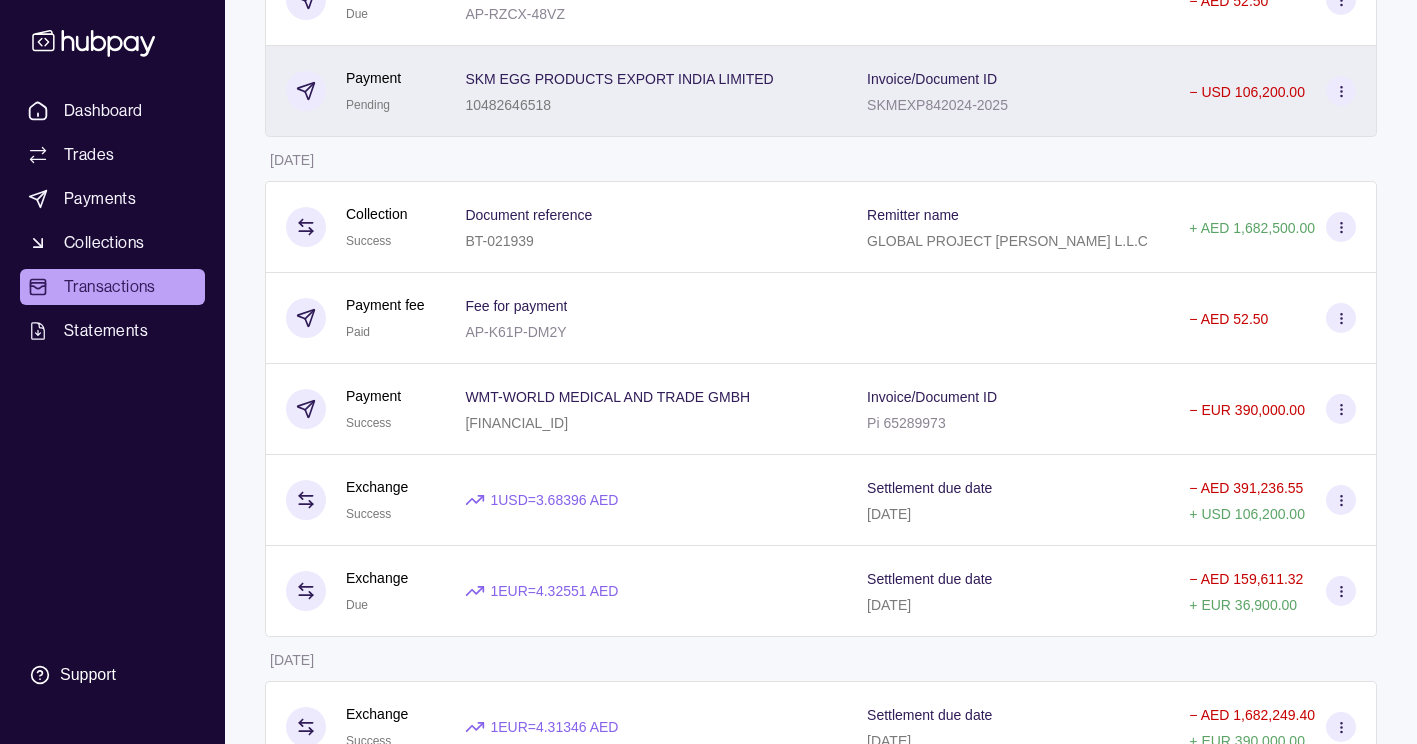 click at bounding box center (1341, 91) 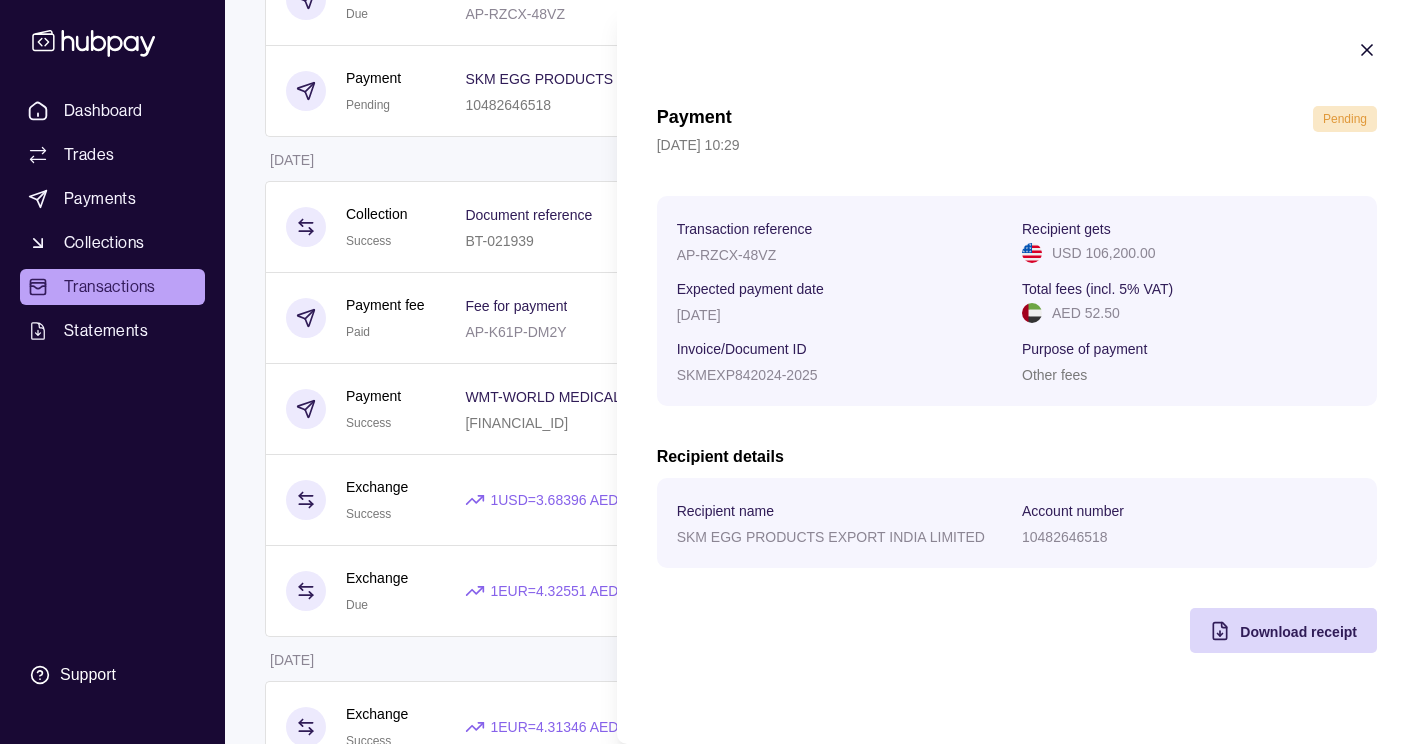 click 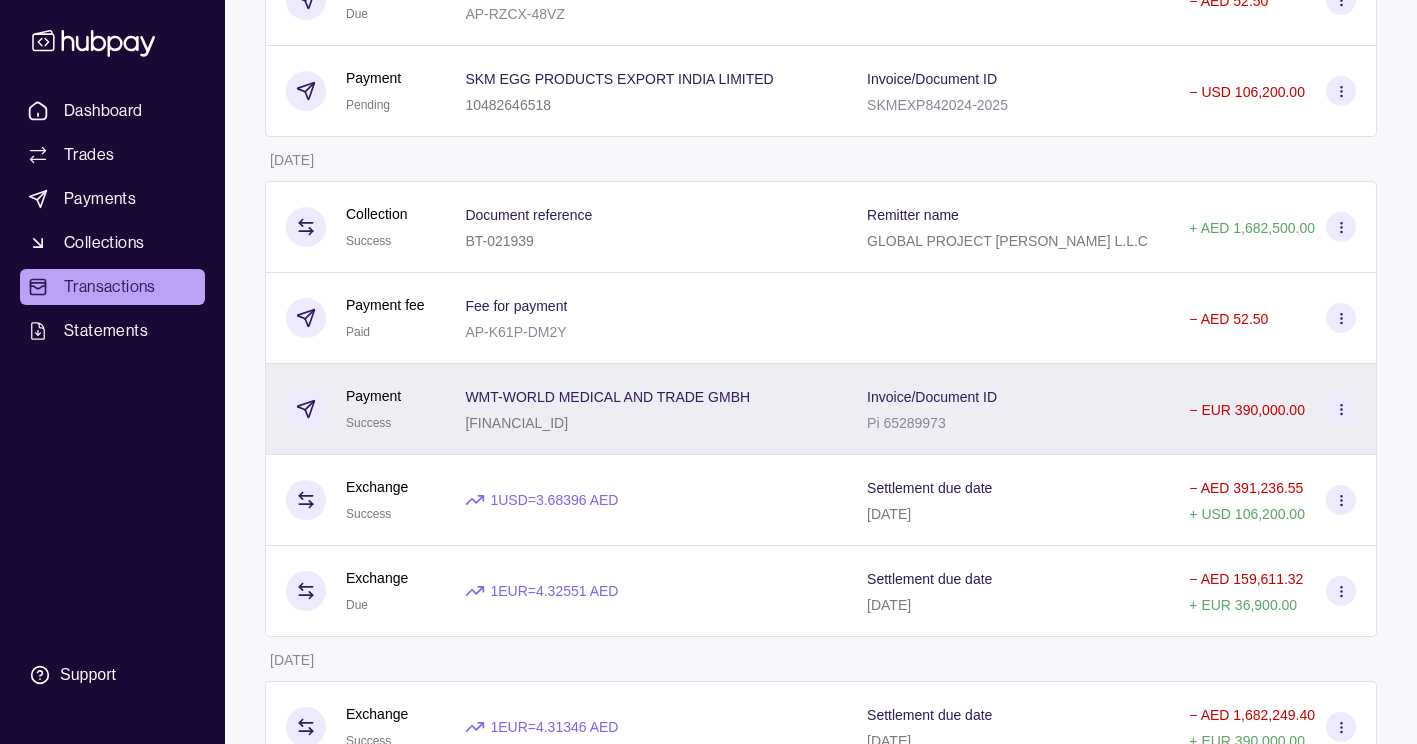 click 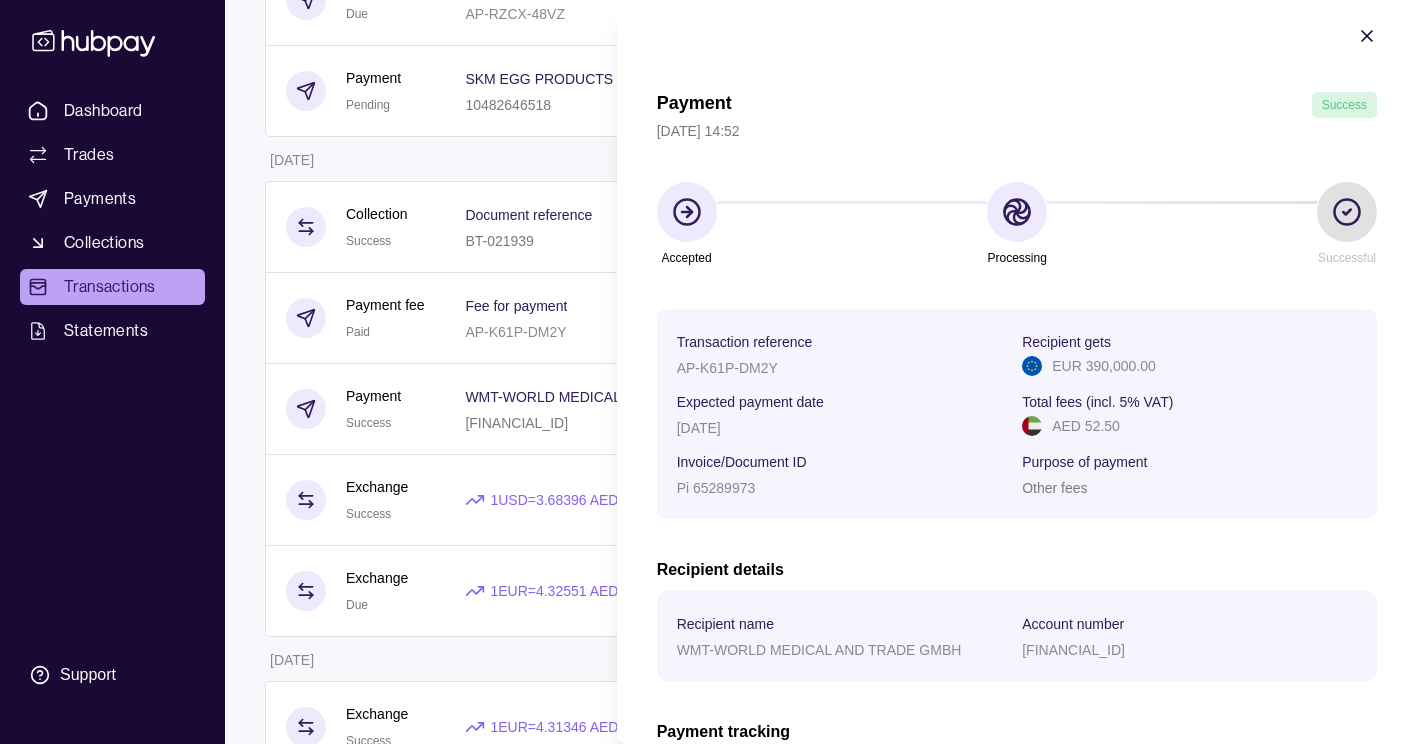 scroll, scrollTop: 0, scrollLeft: 0, axis: both 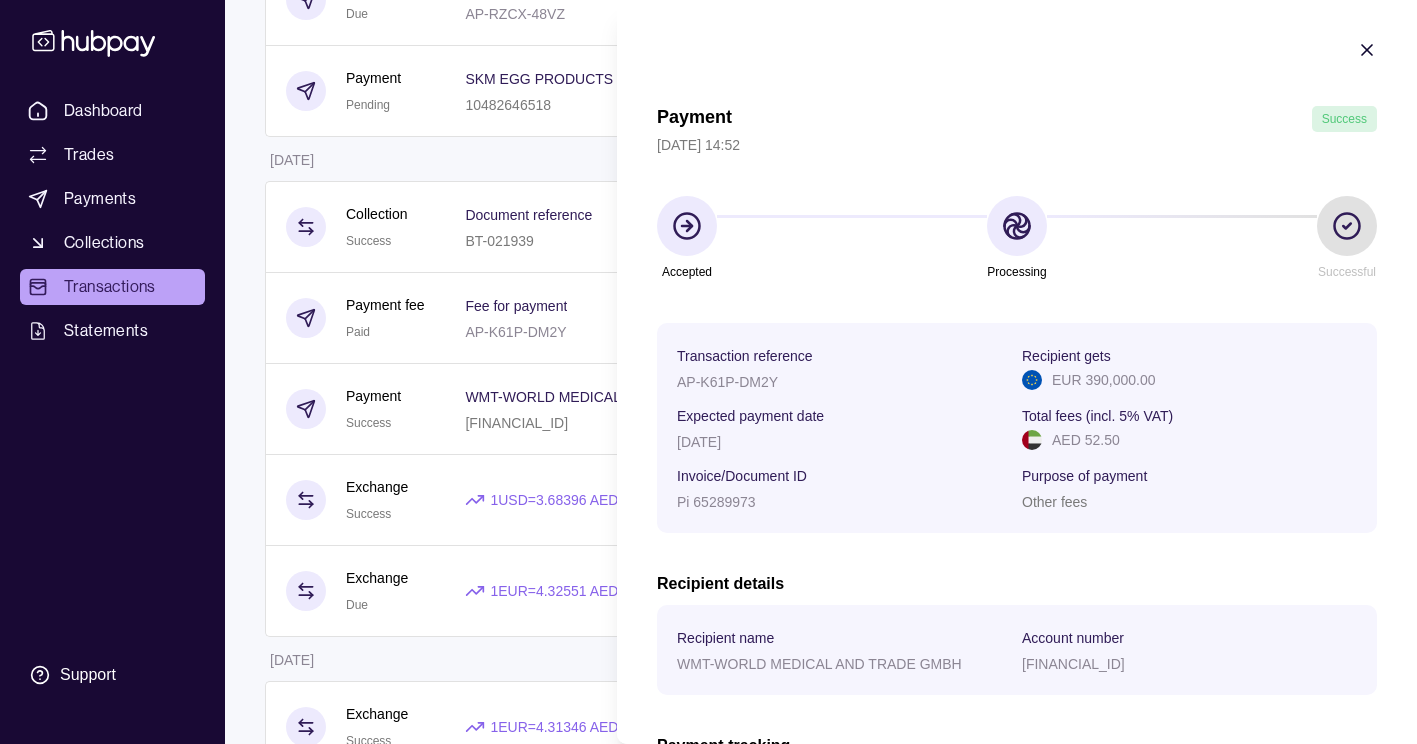 click 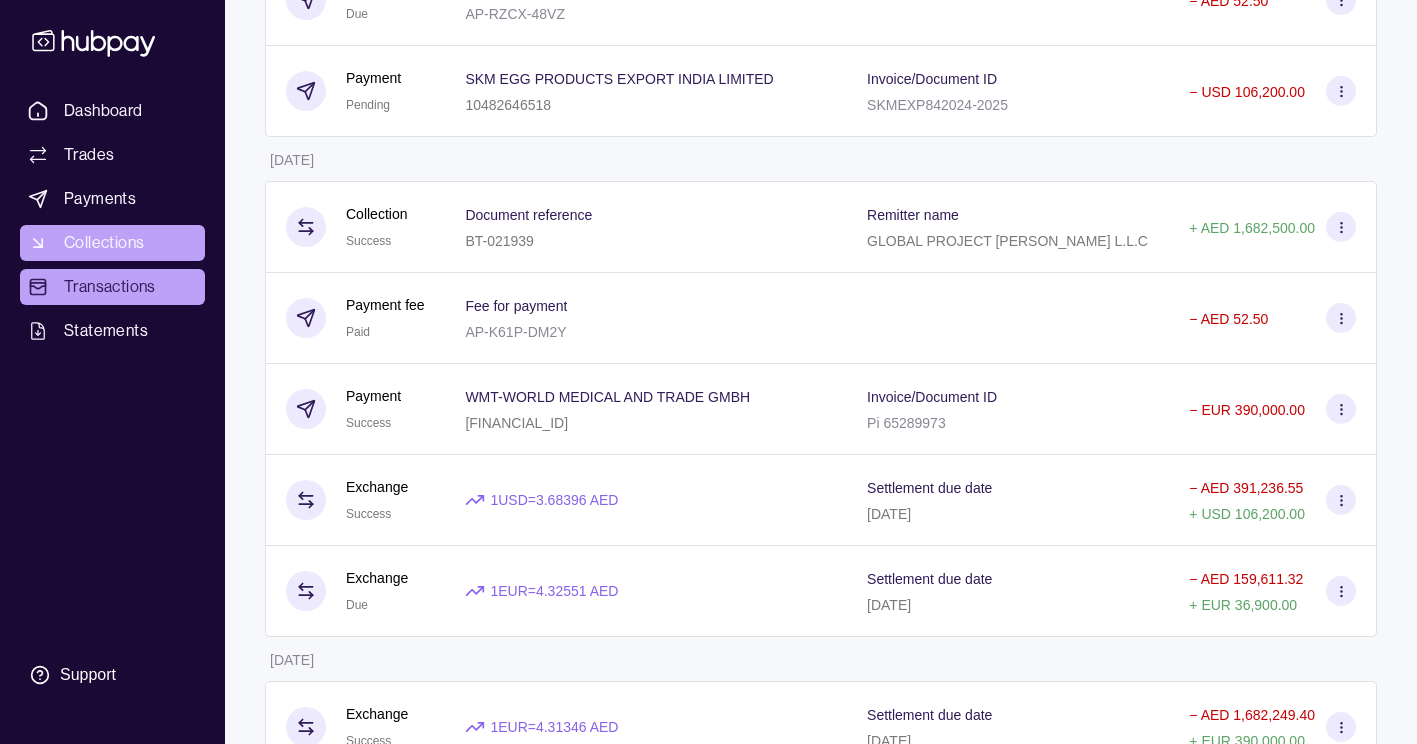 click on "Collections" at bounding box center [104, 243] 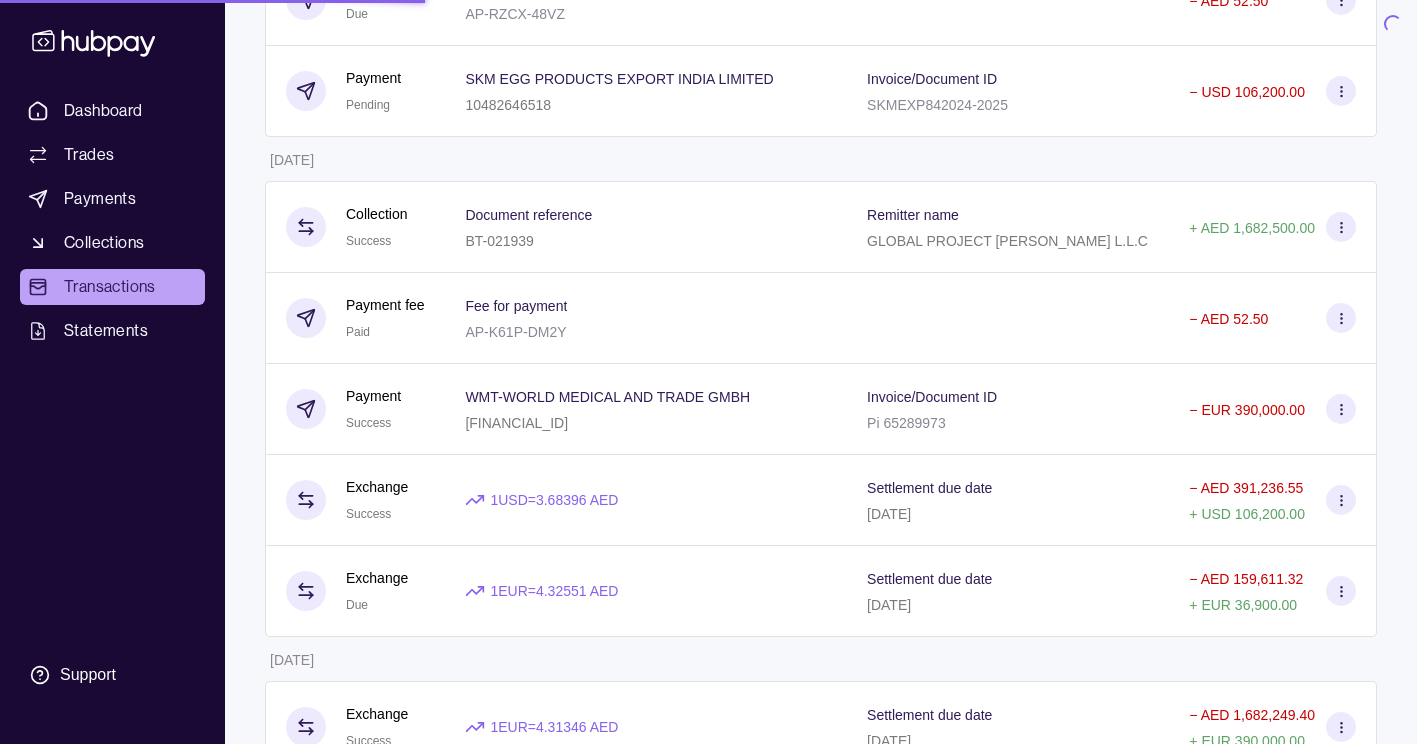 scroll, scrollTop: 0, scrollLeft: 0, axis: both 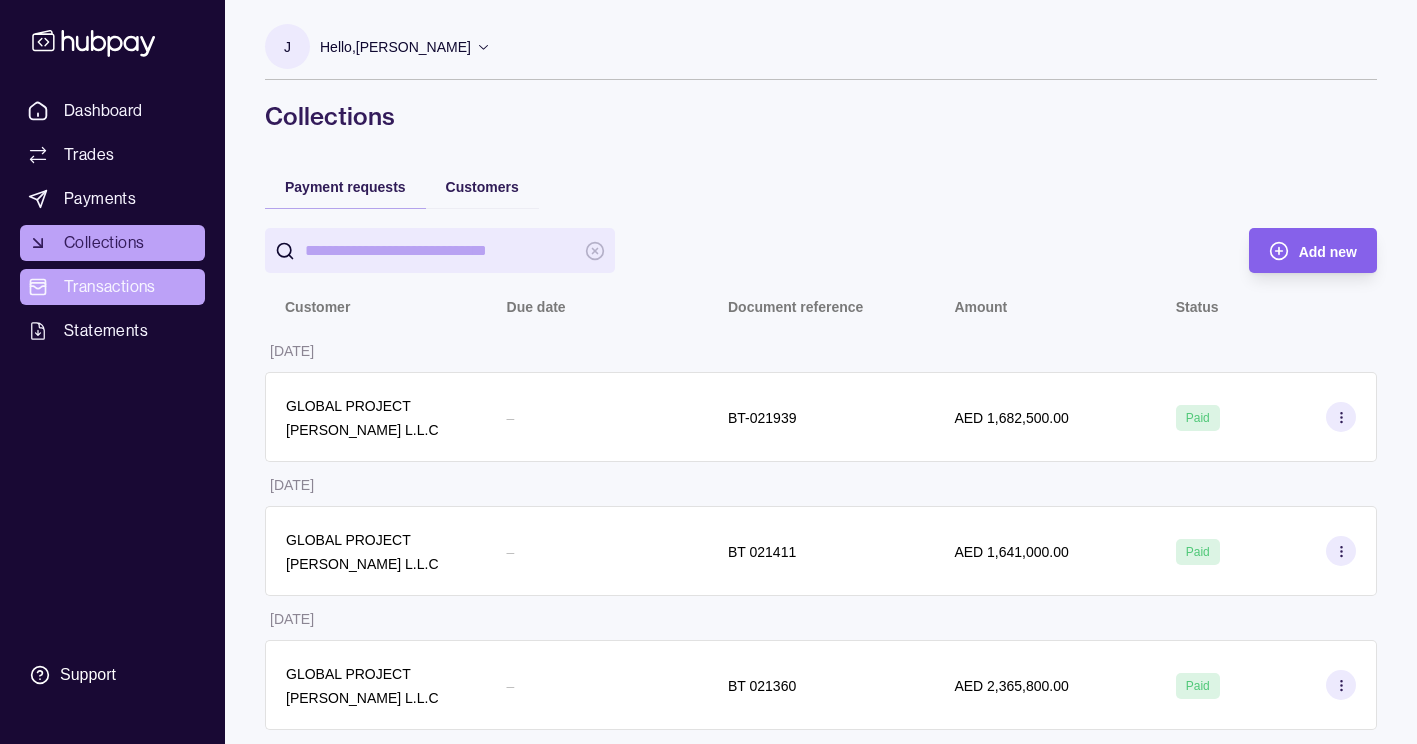 click on "Transactions" at bounding box center (110, 287) 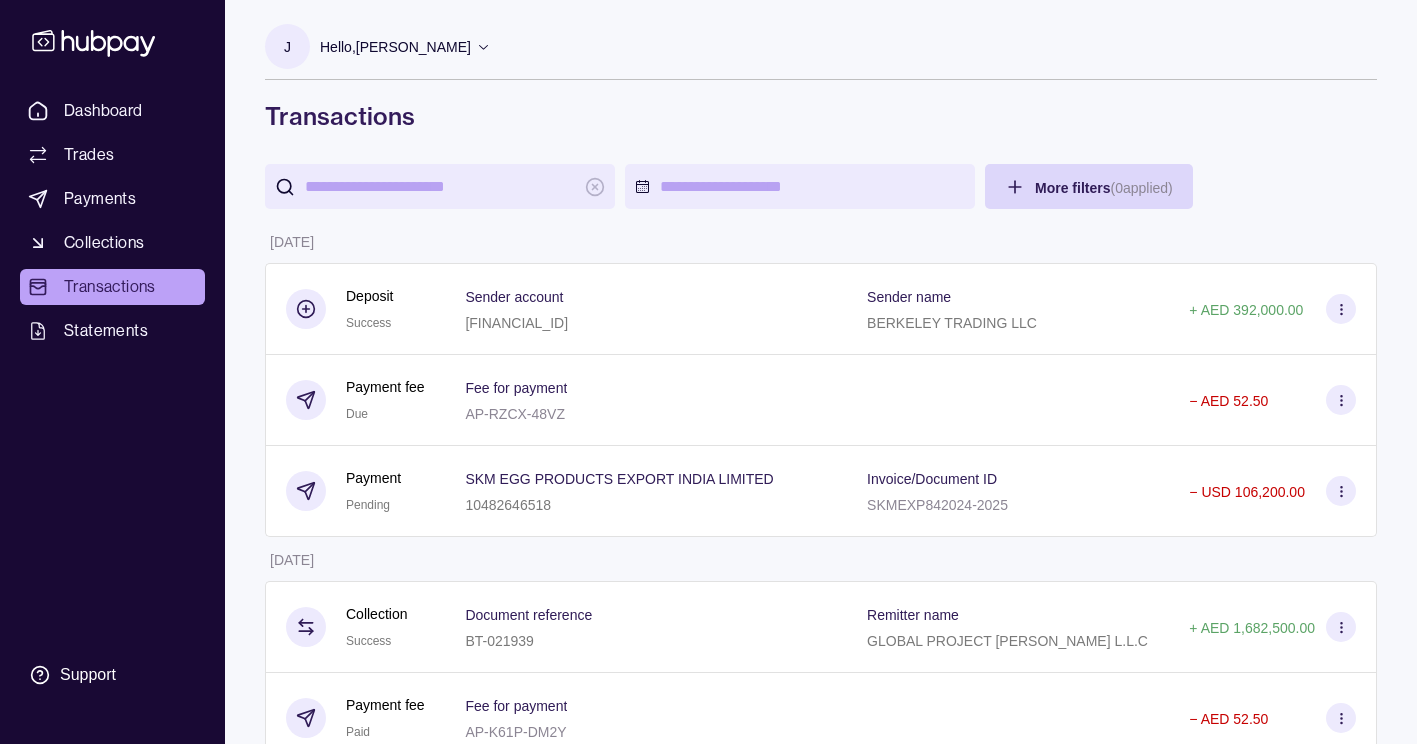 scroll, scrollTop: 400, scrollLeft: 0, axis: vertical 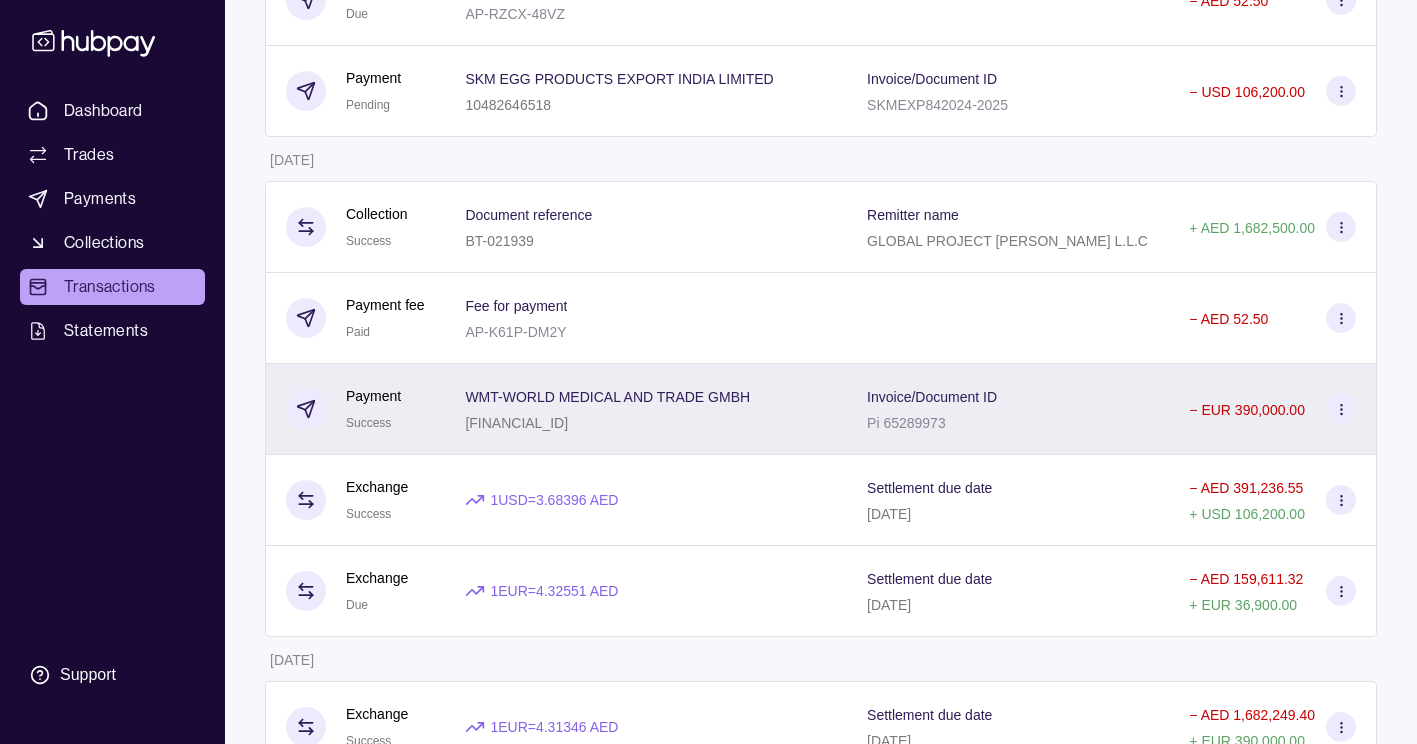 click at bounding box center [1341, 409] 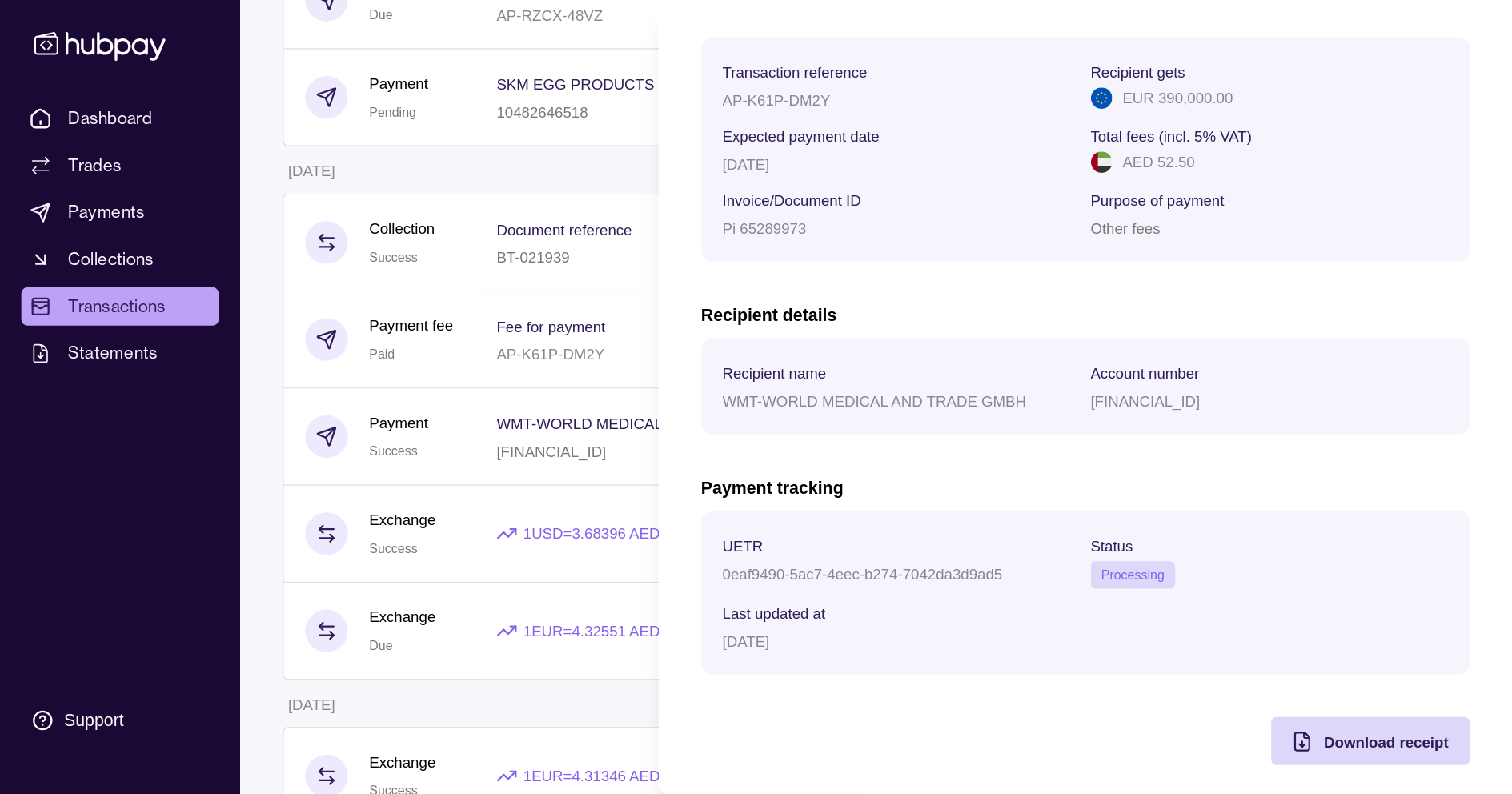 scroll, scrollTop: 241, scrollLeft: 0, axis: vertical 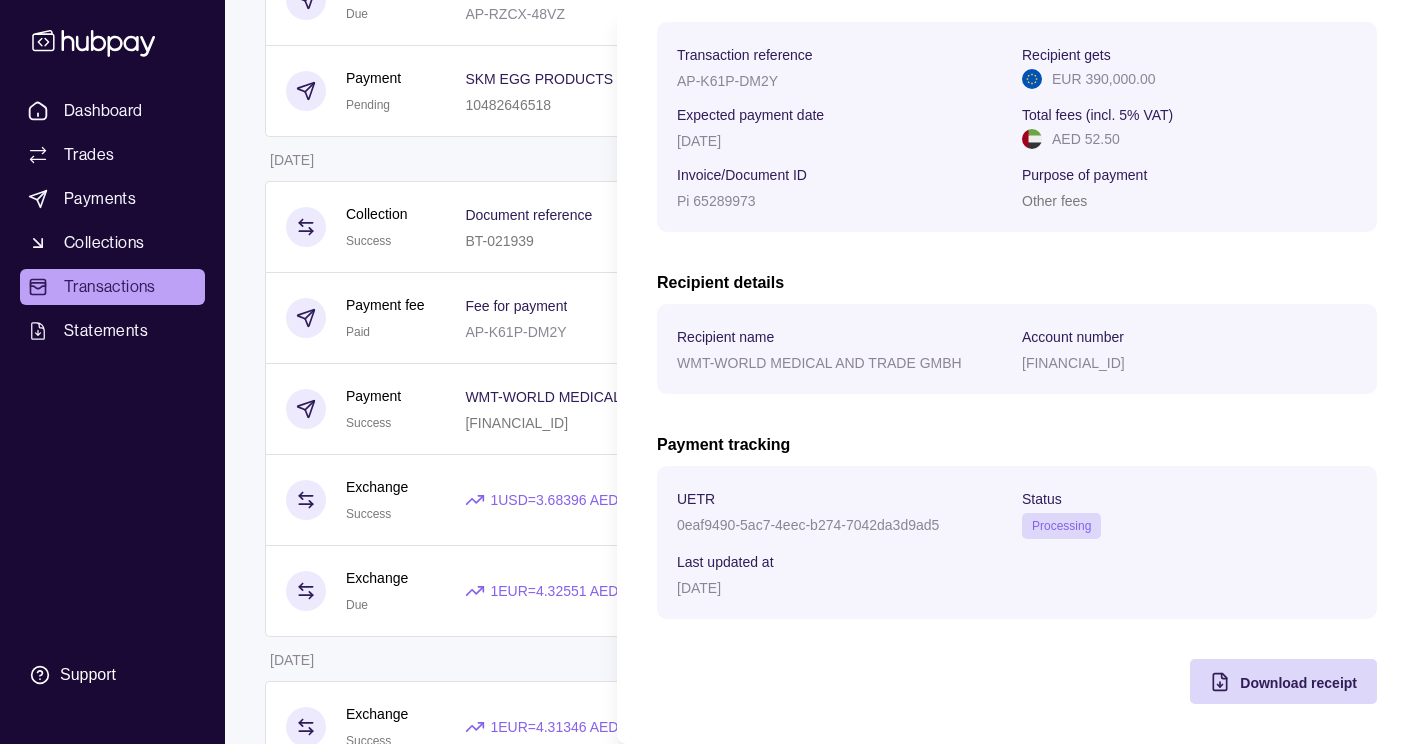 type 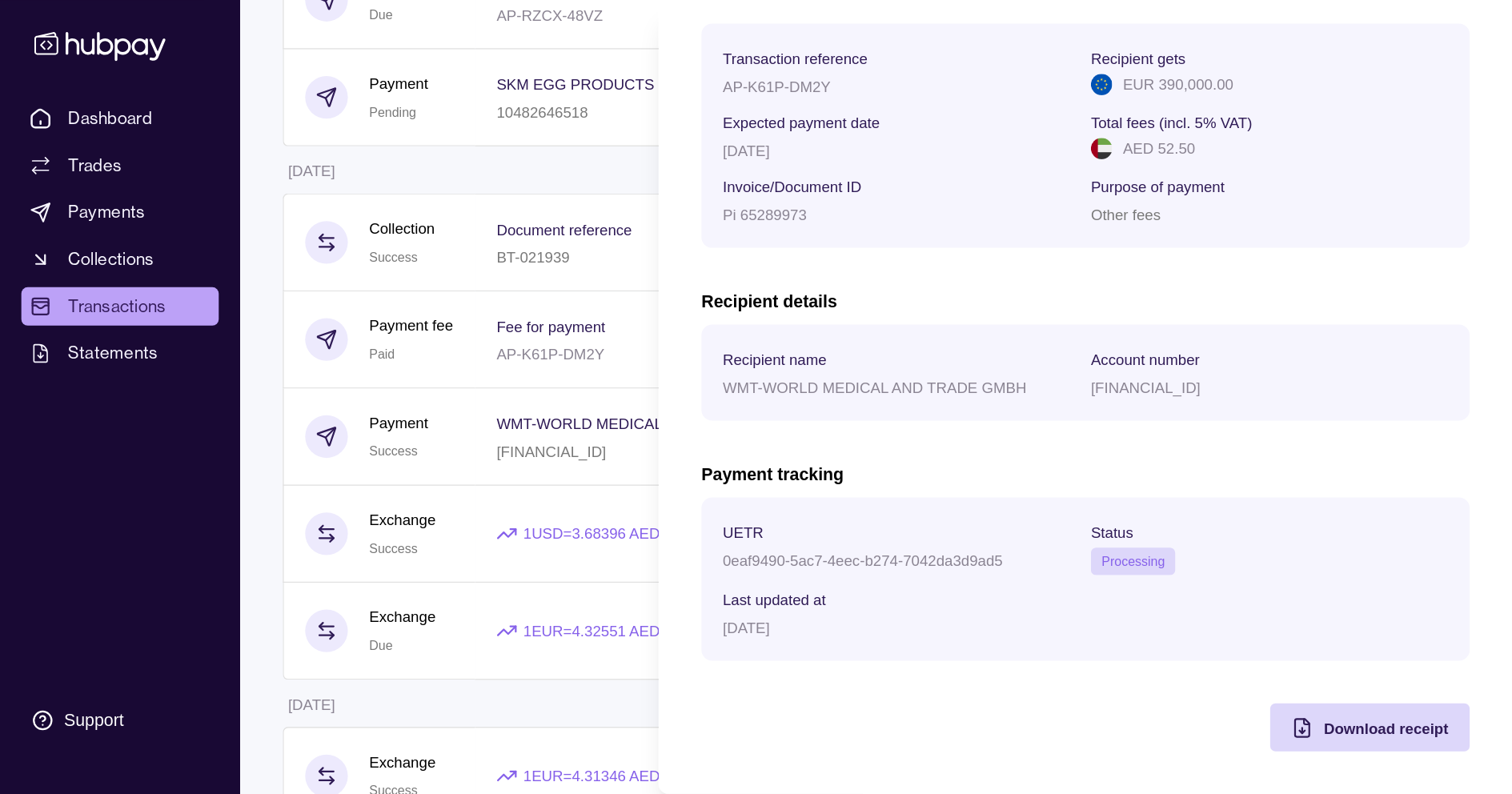 scroll, scrollTop: 42, scrollLeft: 0, axis: vertical 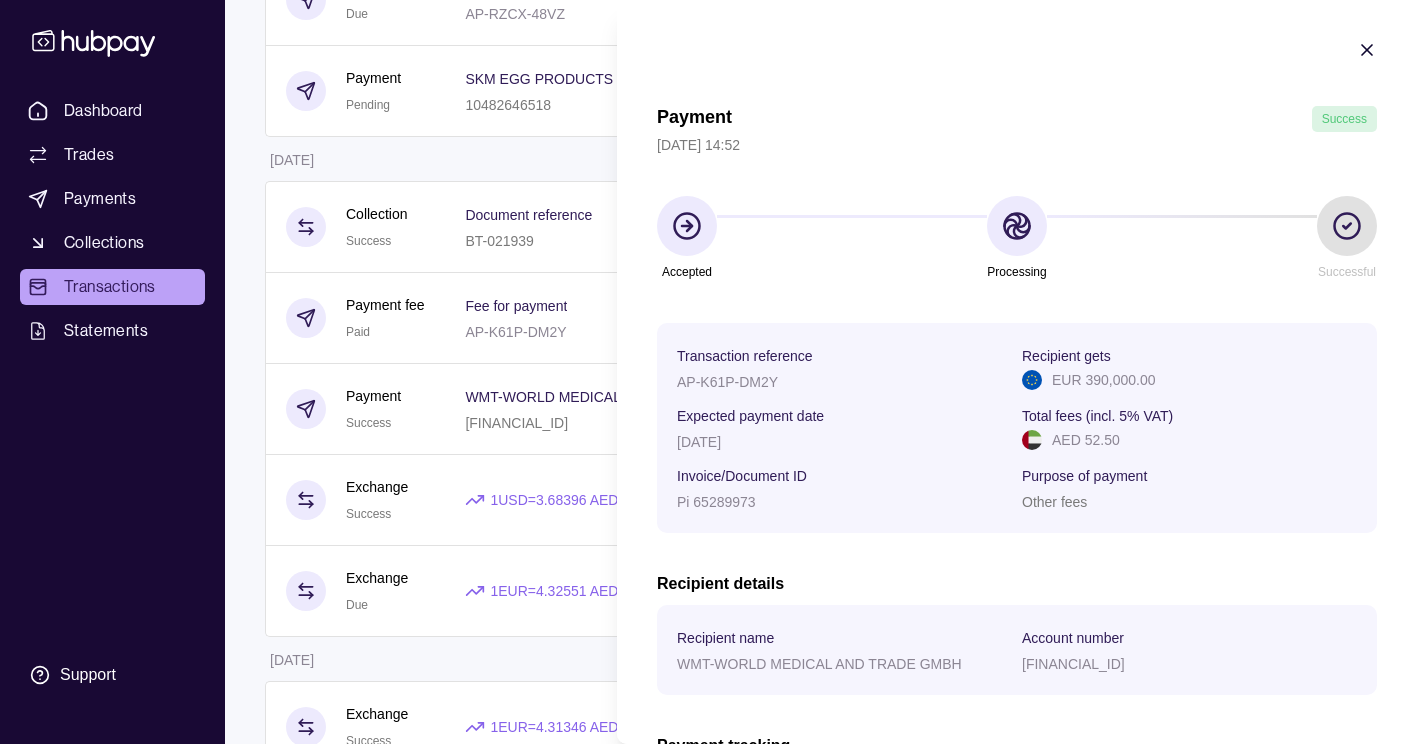 click 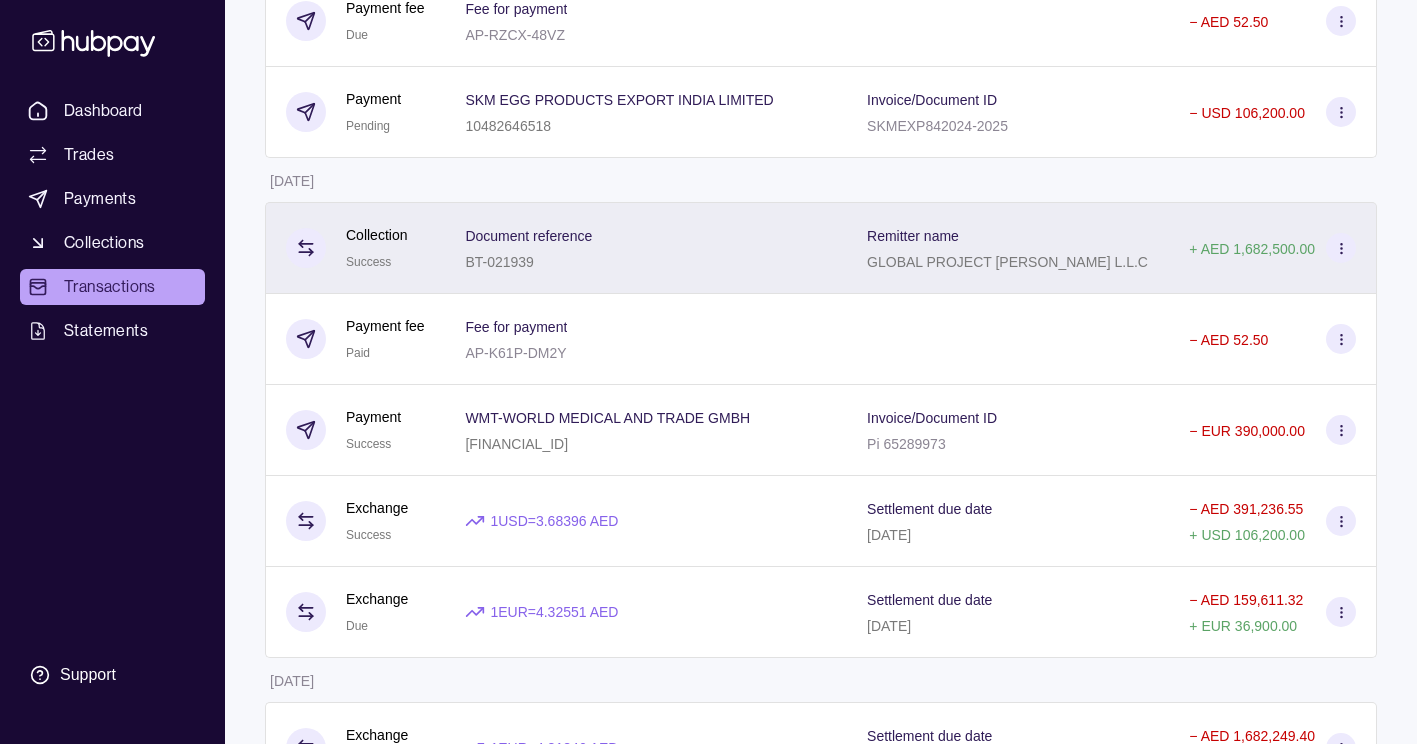 scroll, scrollTop: 400, scrollLeft: 0, axis: vertical 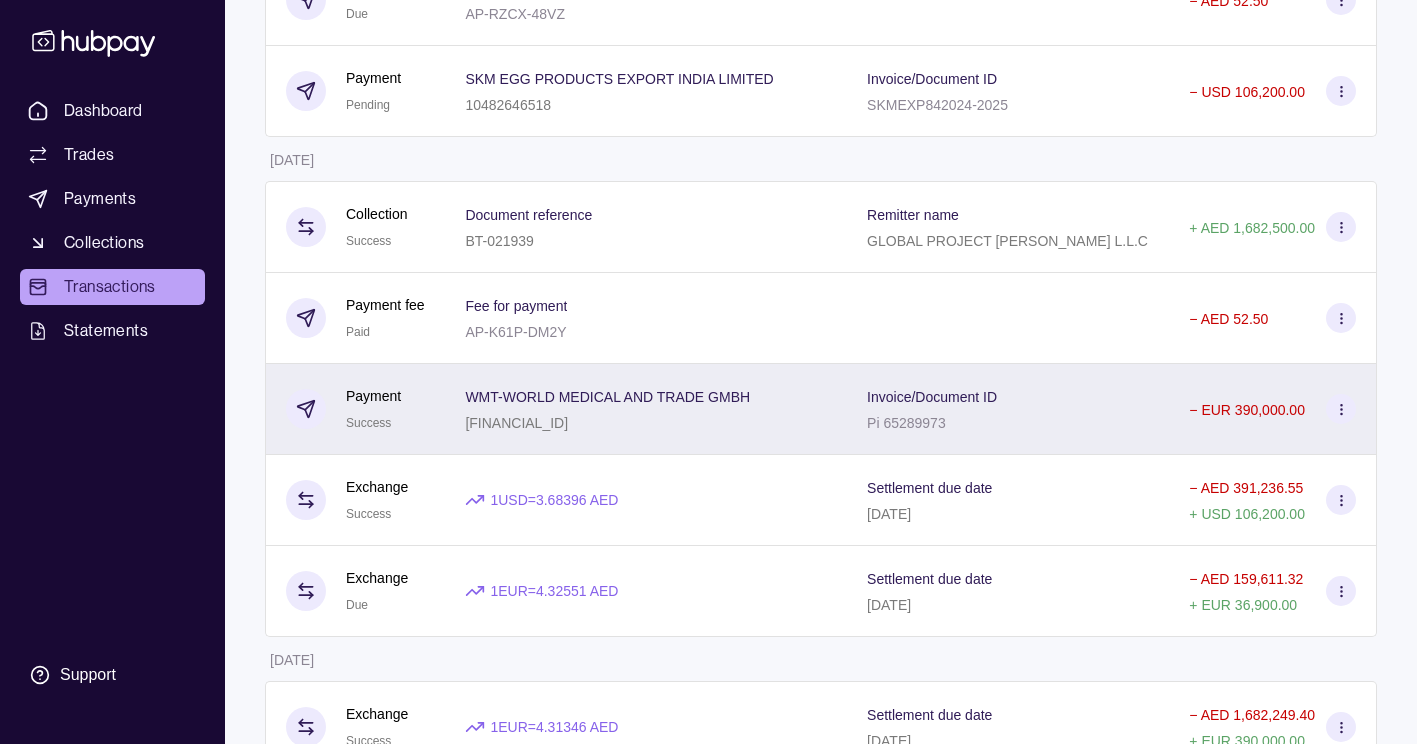 click at bounding box center [1341, 409] 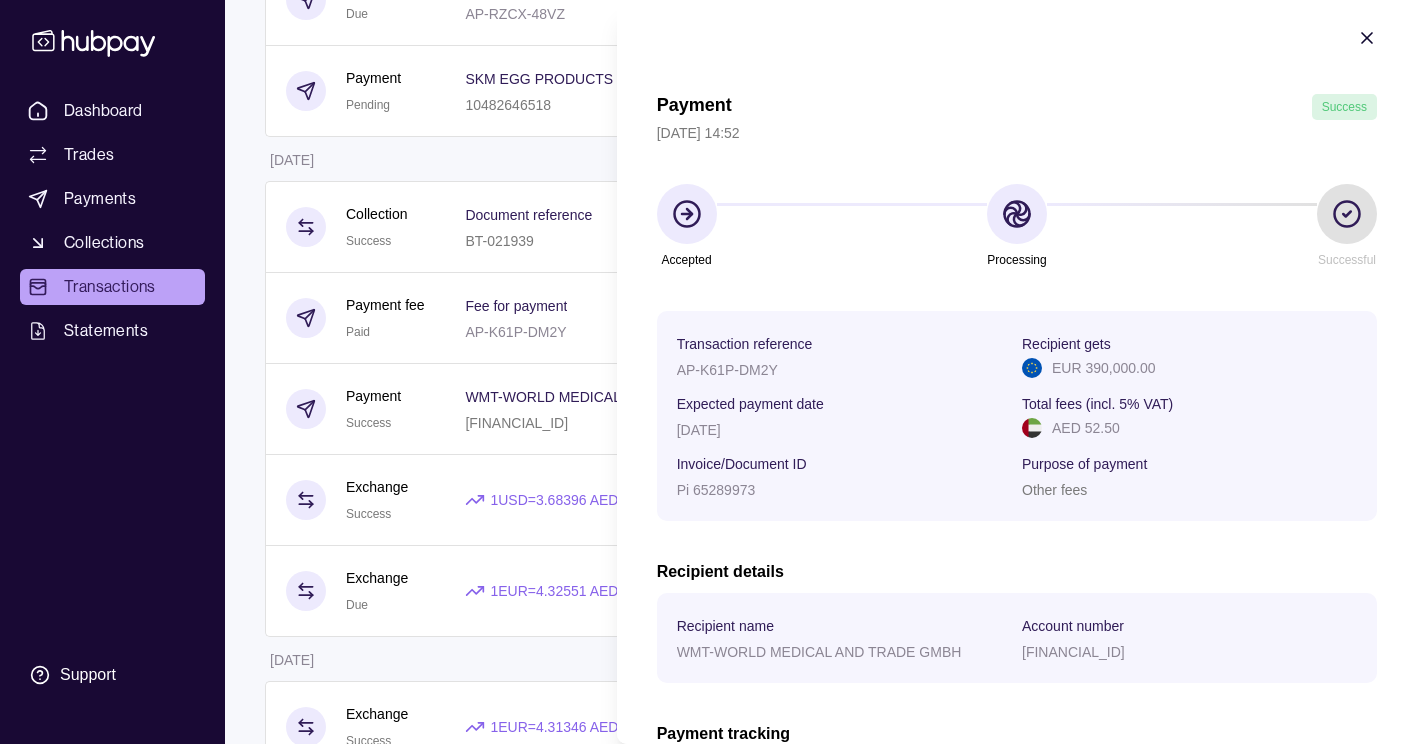 scroll, scrollTop: 0, scrollLeft: 0, axis: both 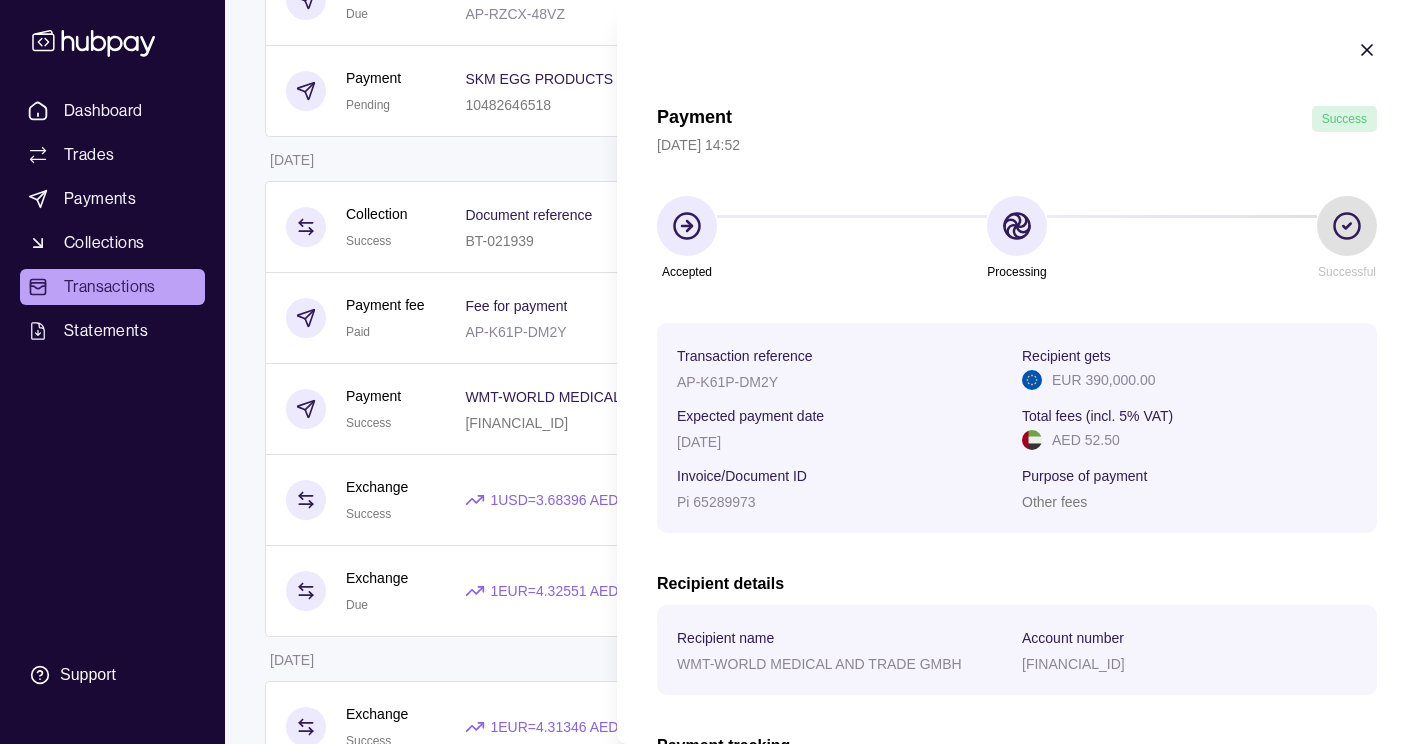 click 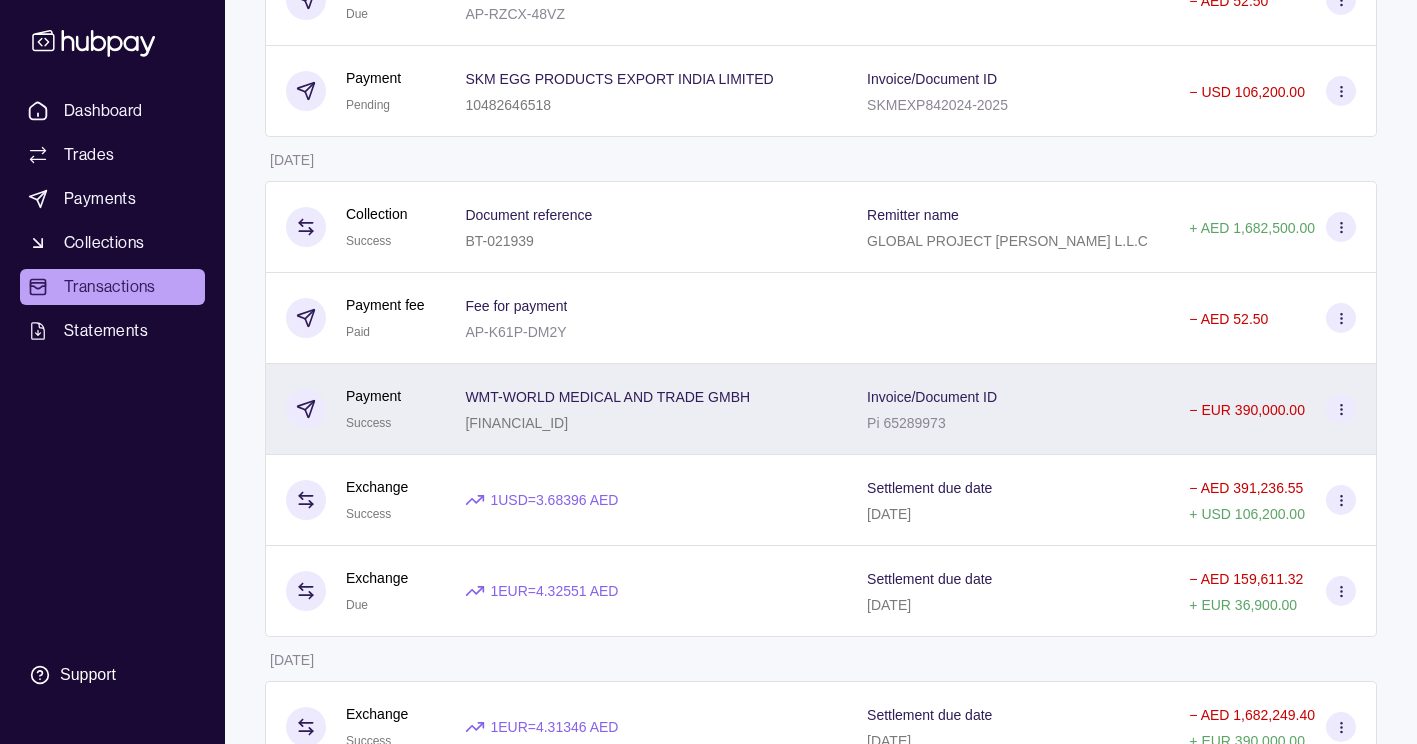 click at bounding box center (1341, 409) 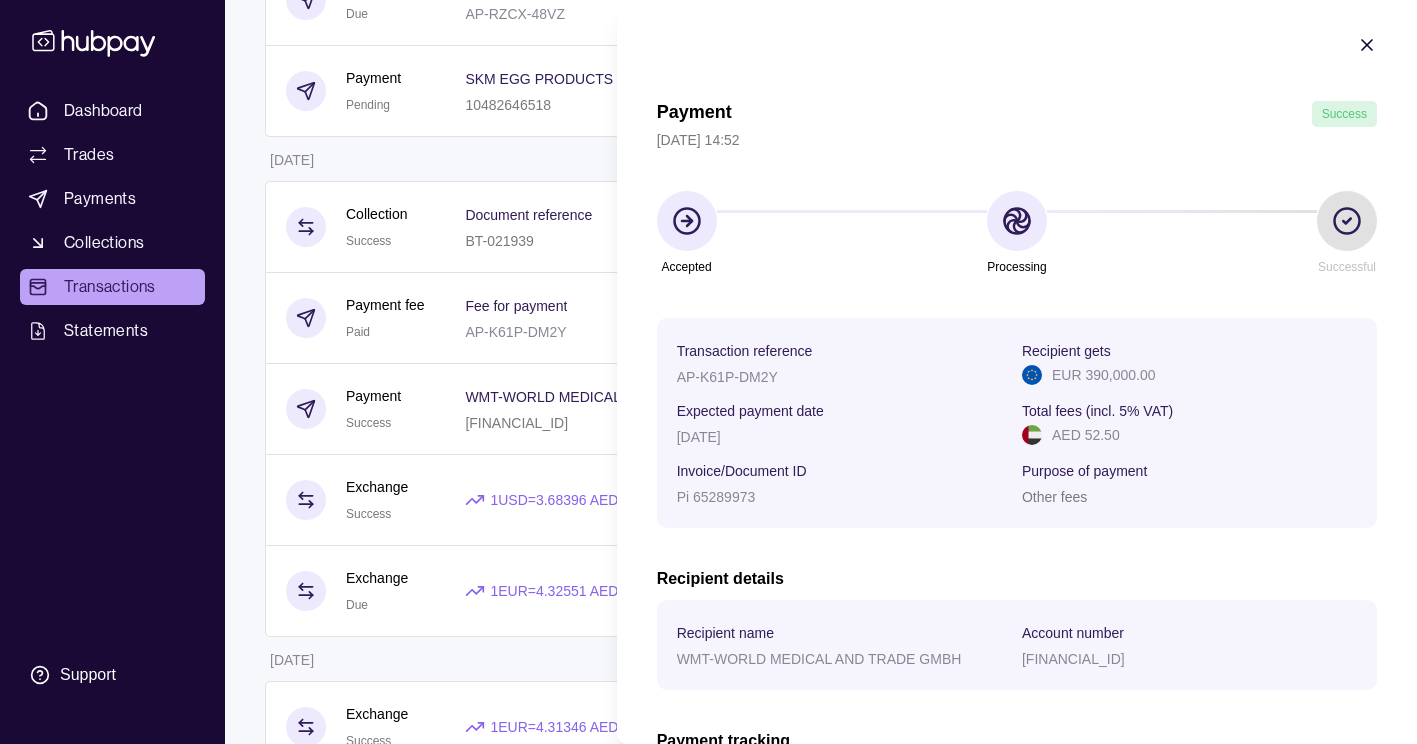 scroll, scrollTop: 0, scrollLeft: 0, axis: both 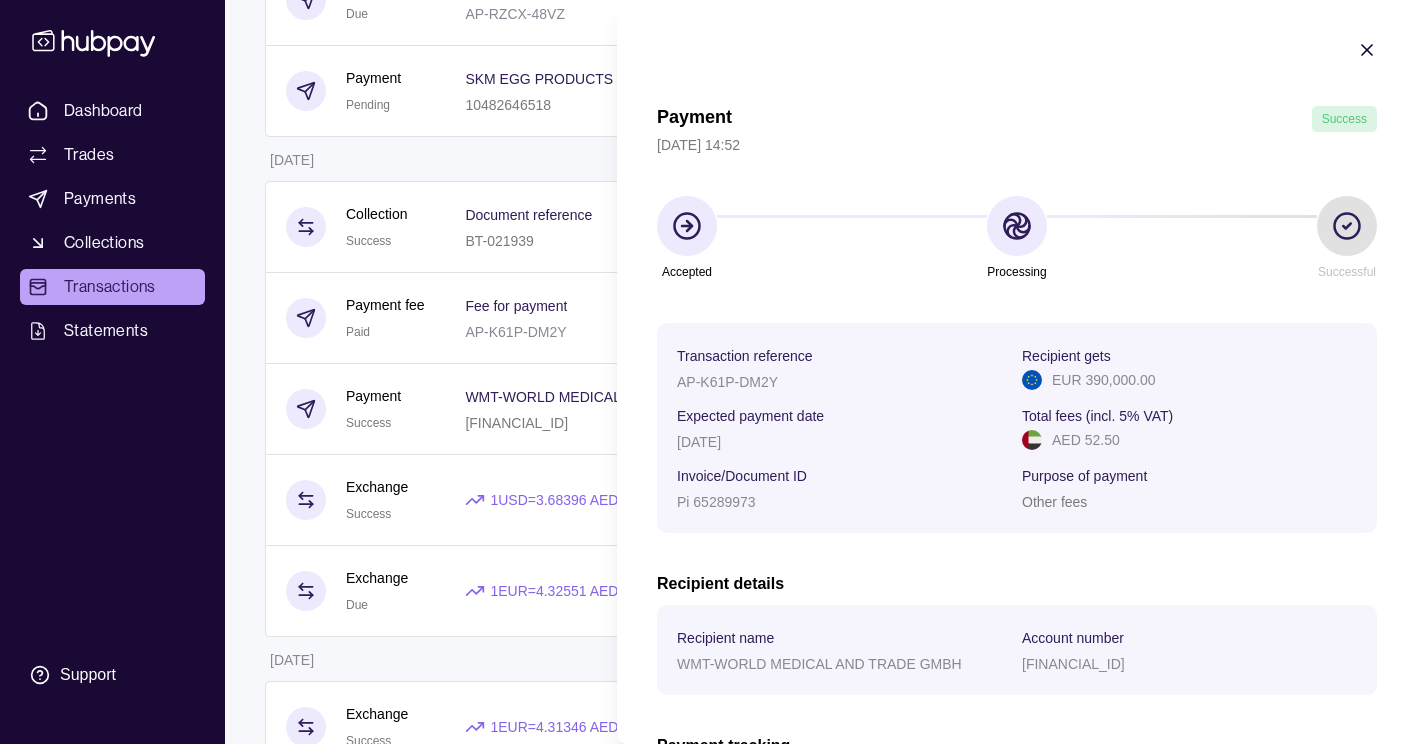 click 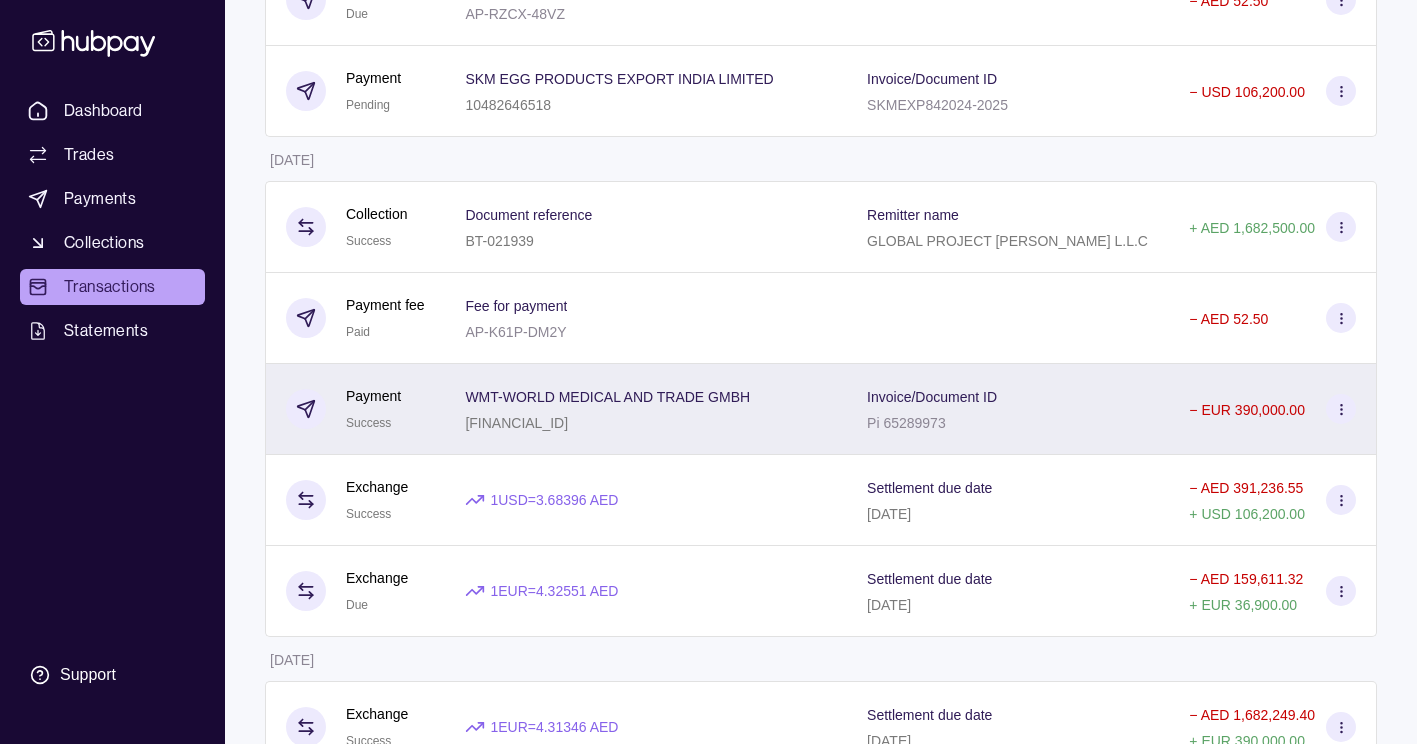 click 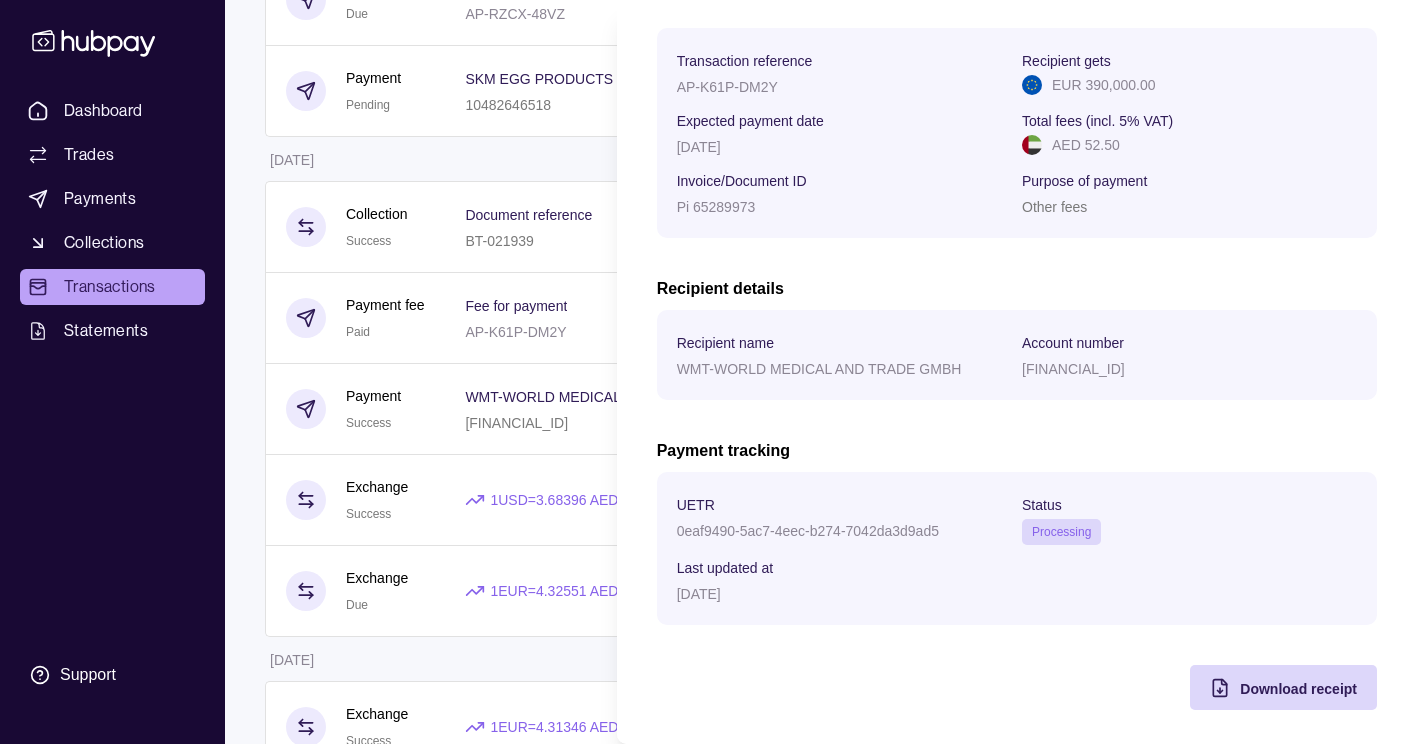 scroll, scrollTop: 301, scrollLeft: 0, axis: vertical 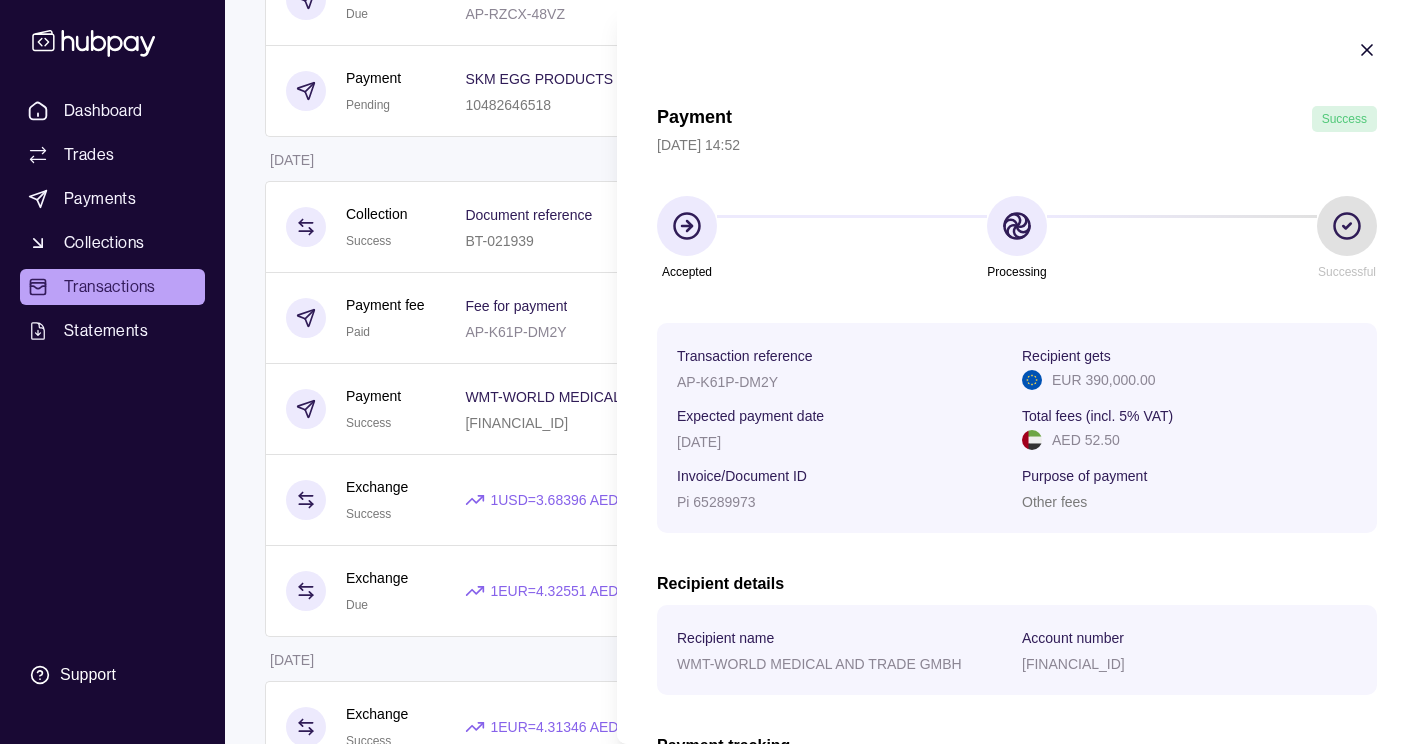 type 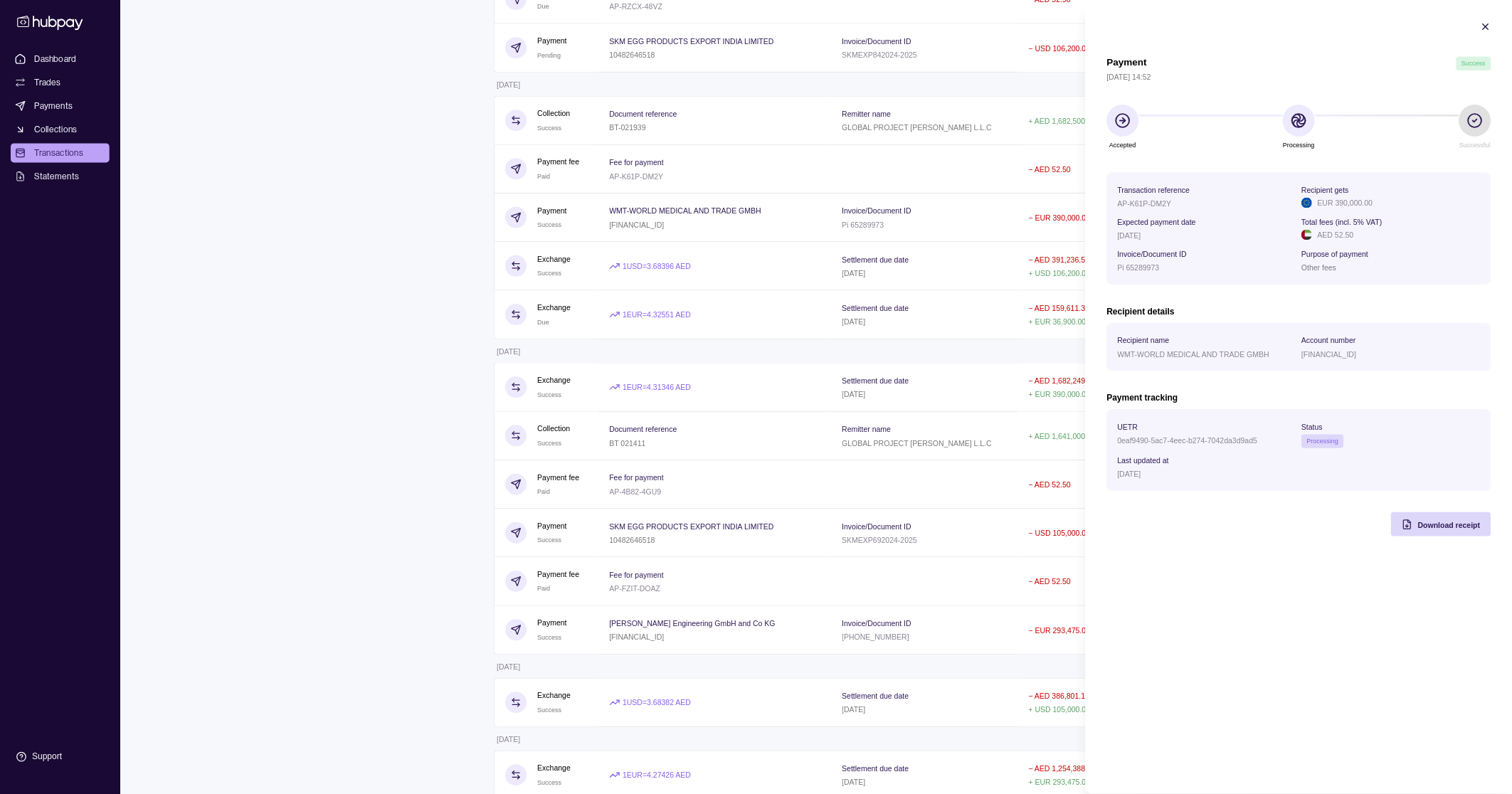 scroll, scrollTop: 285, scrollLeft: 0, axis: vertical 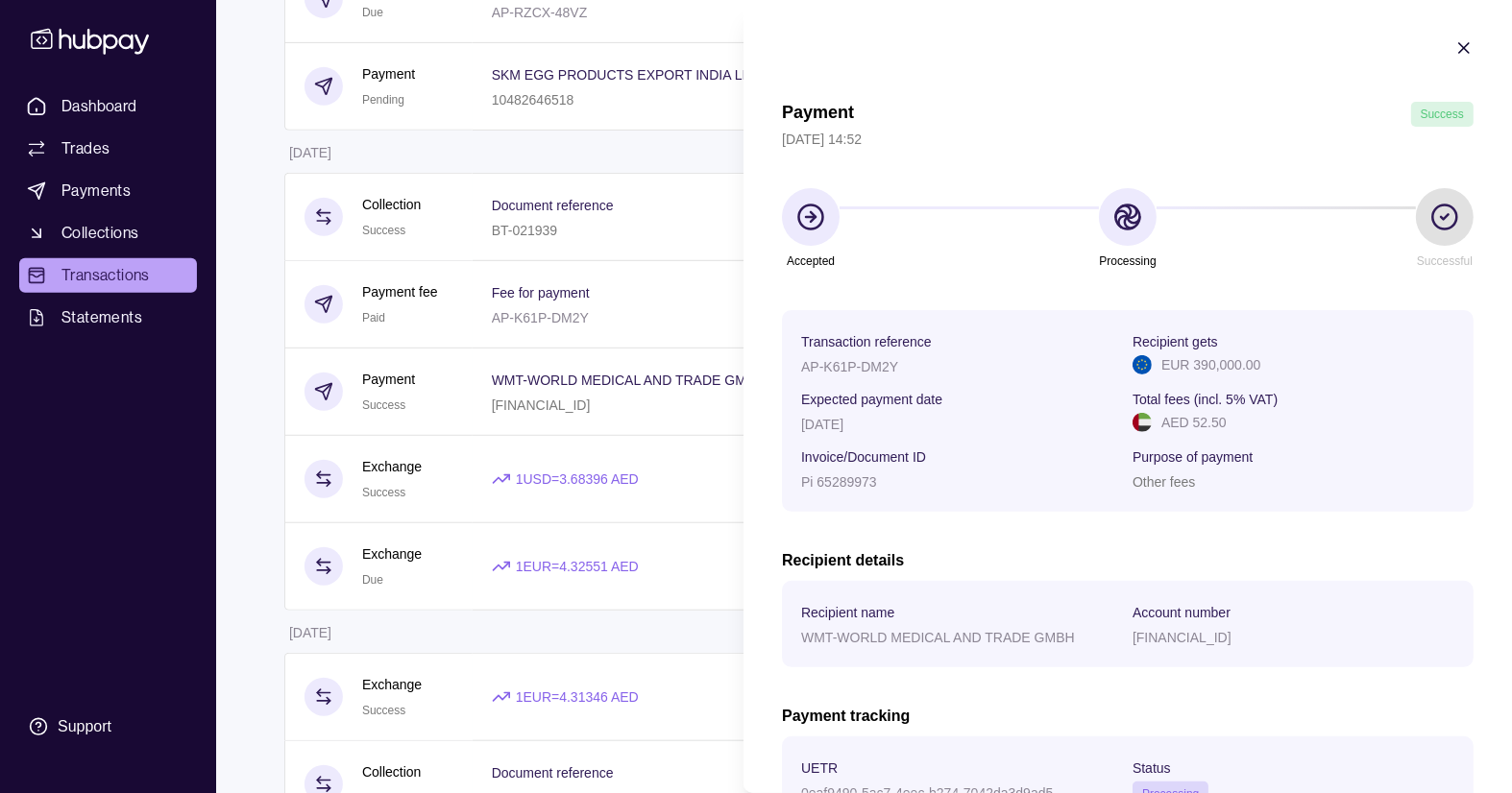 click 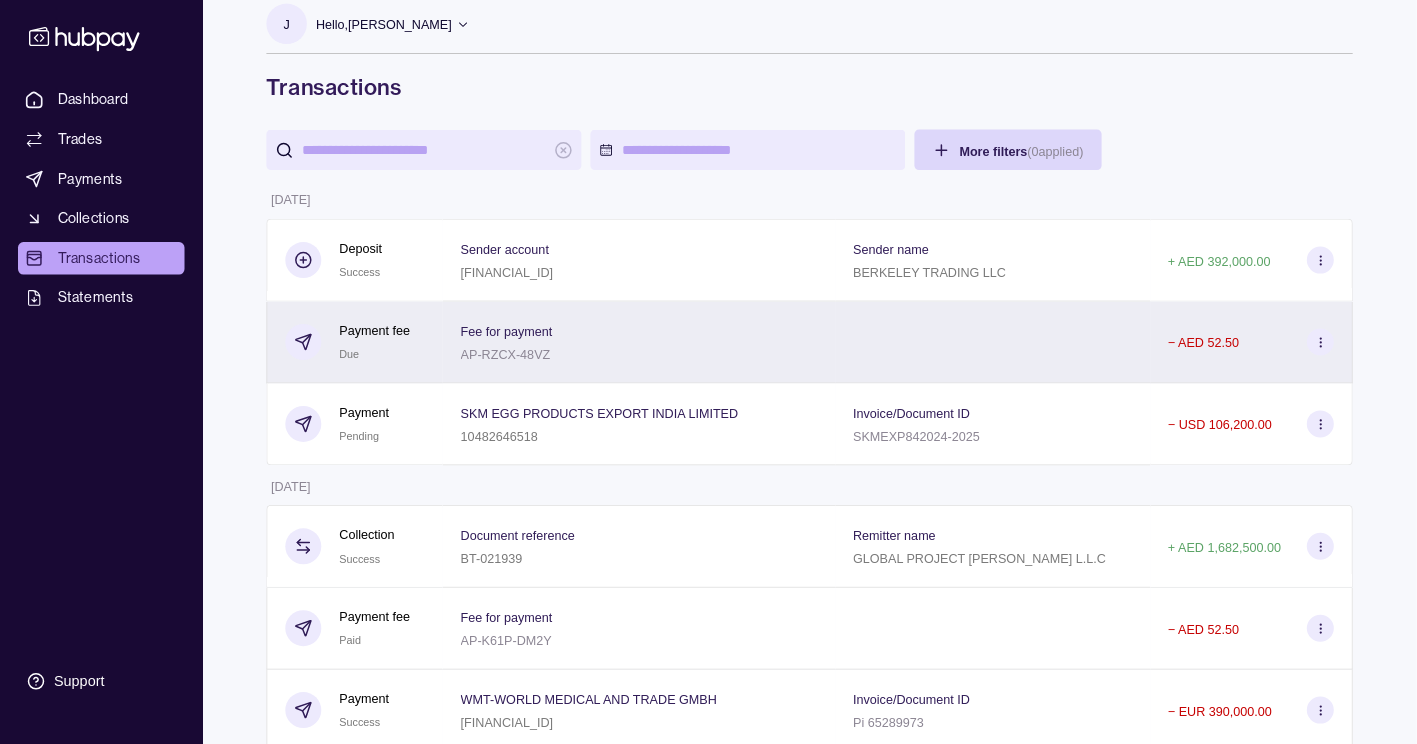 scroll, scrollTop: 0, scrollLeft: 0, axis: both 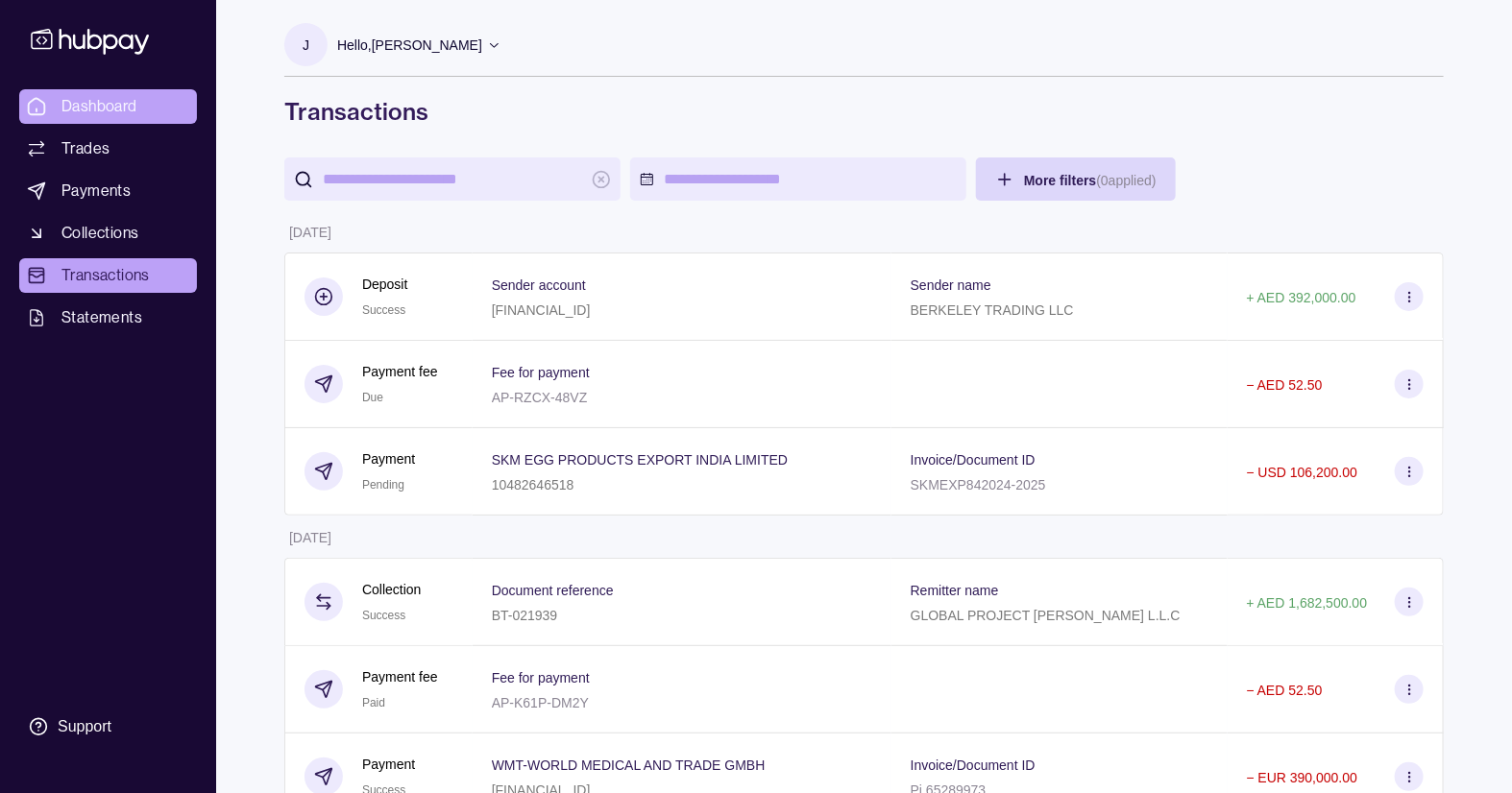 click on "Dashboard" at bounding box center (108, 107) 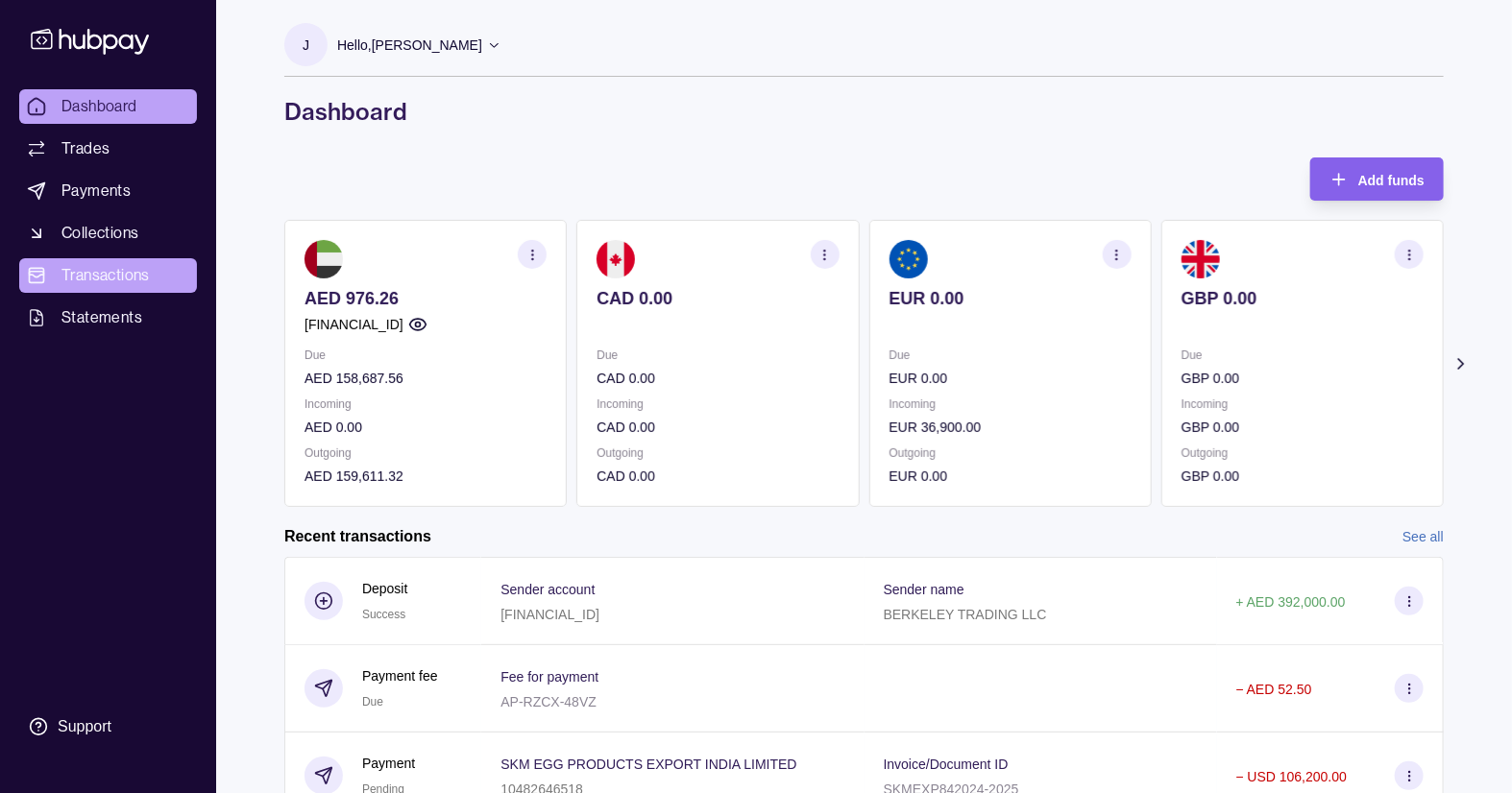 click on "Transactions" at bounding box center (108, 276) 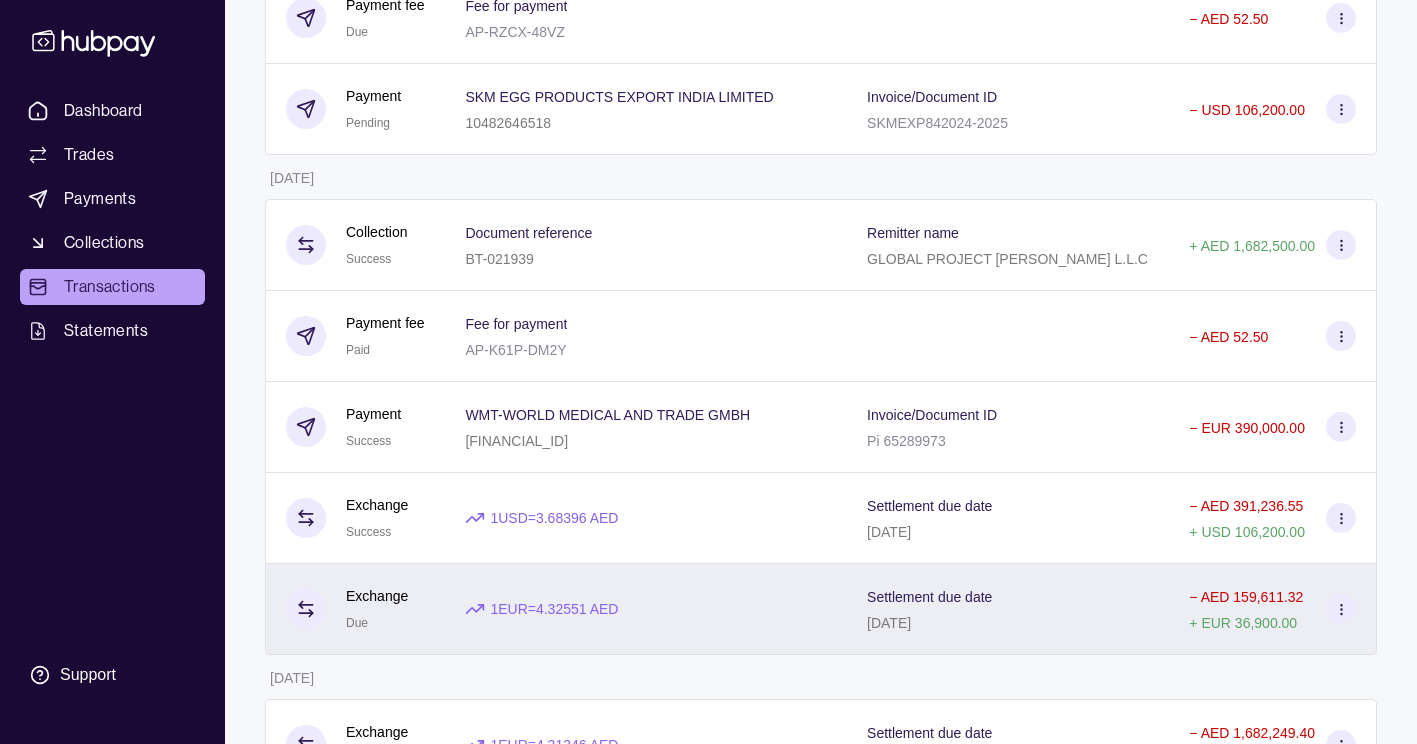 scroll, scrollTop: 383, scrollLeft: 0, axis: vertical 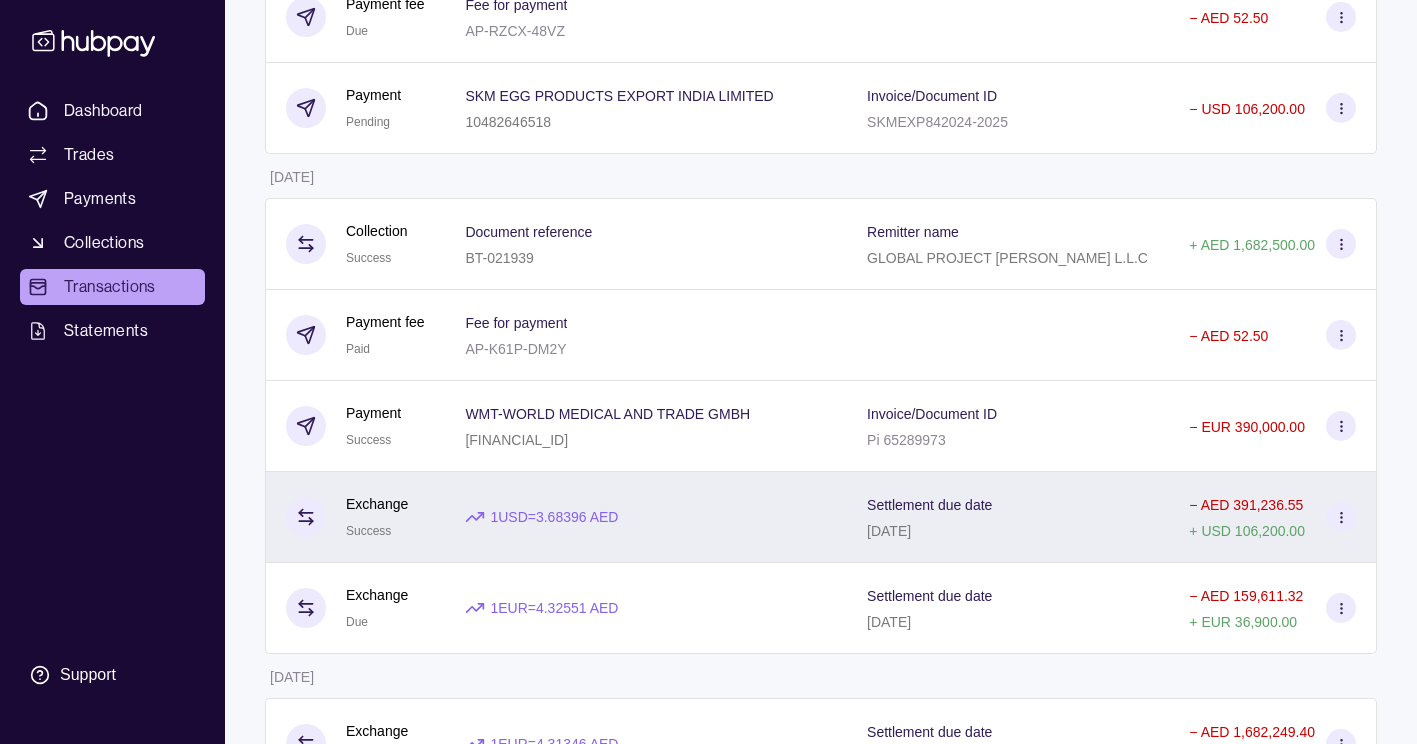 click at bounding box center [1341, 517] 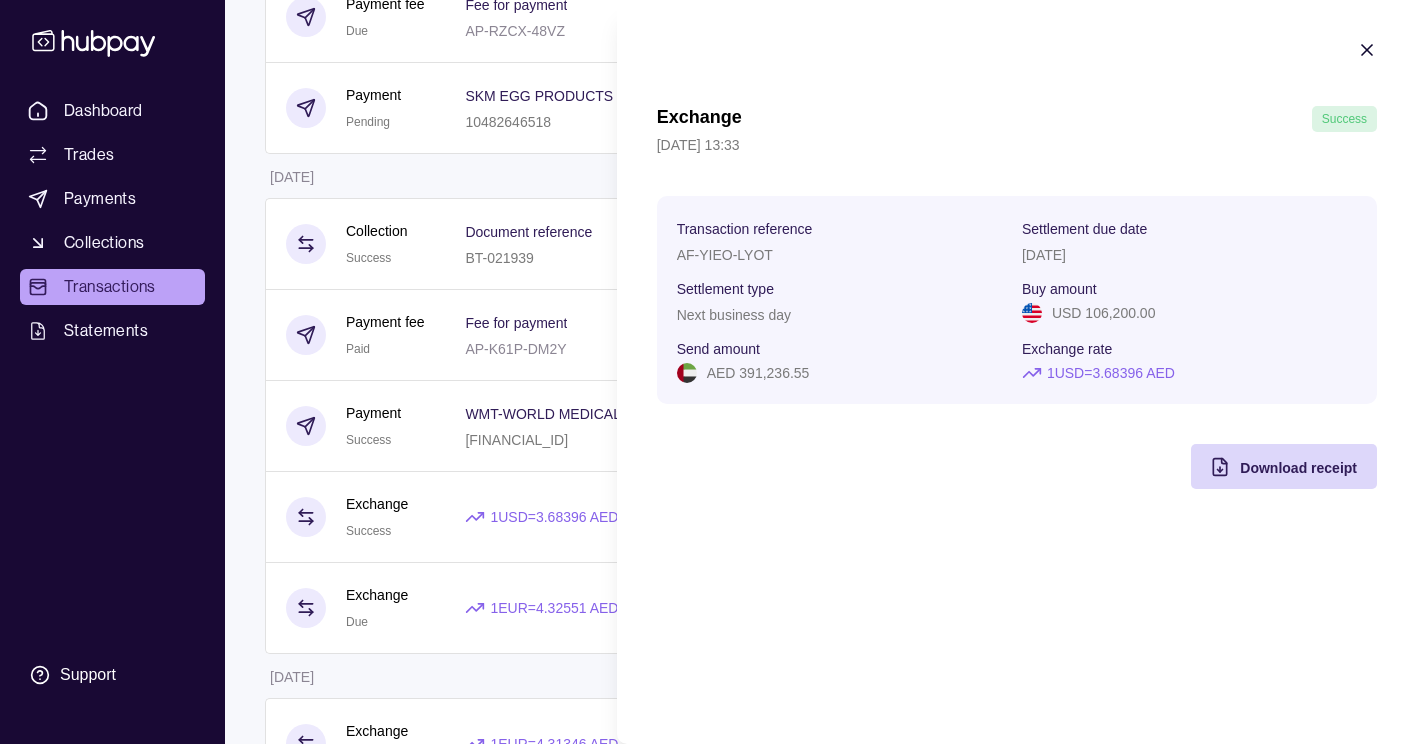 click on "Exchange Success [DATE] 13:33 Transaction reference AF-YIEO-LYOT Settlement due date [DATE] Settlement type Next business day Buy amount USD 106,200.00 Send amount AED 391,236.55 Exchange rate 1  USD  =  3.68396   AED Download receipt" at bounding box center (1017, 264) 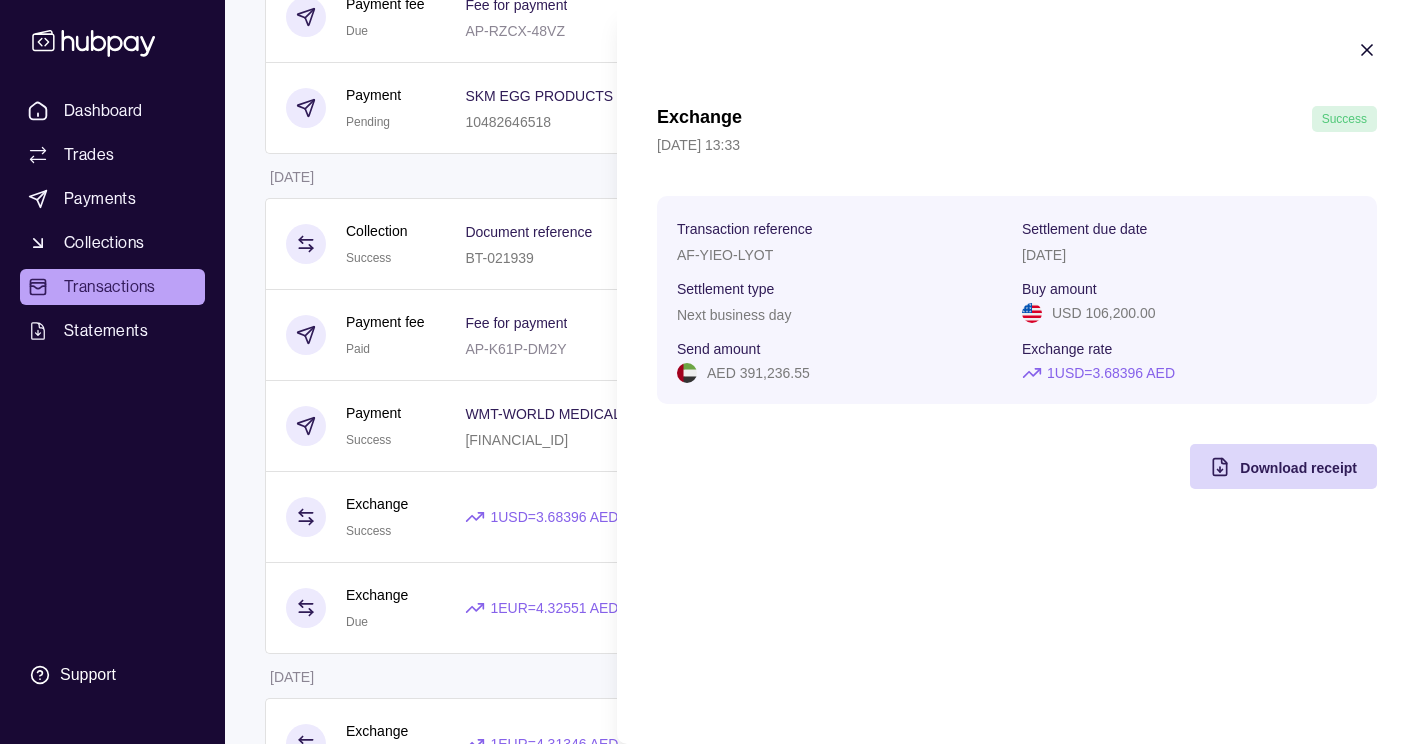 click 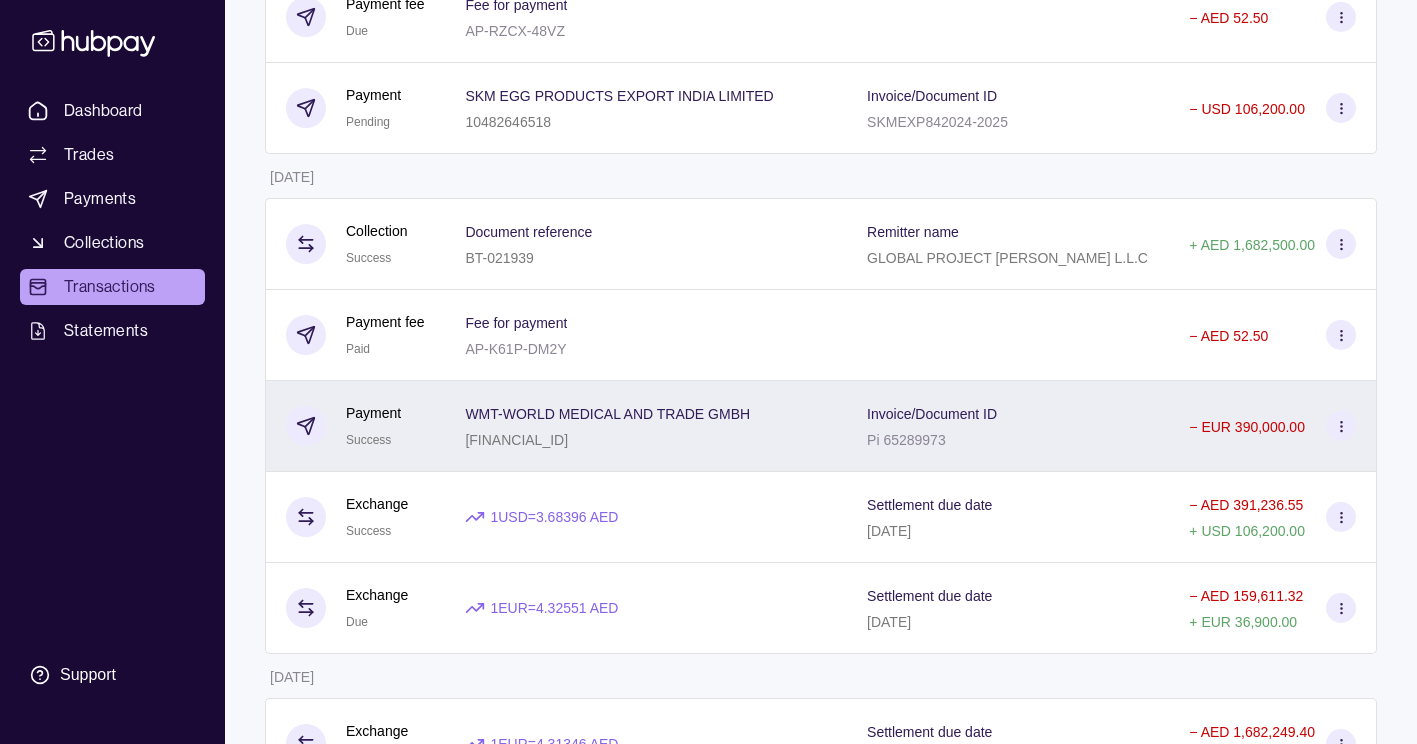 click 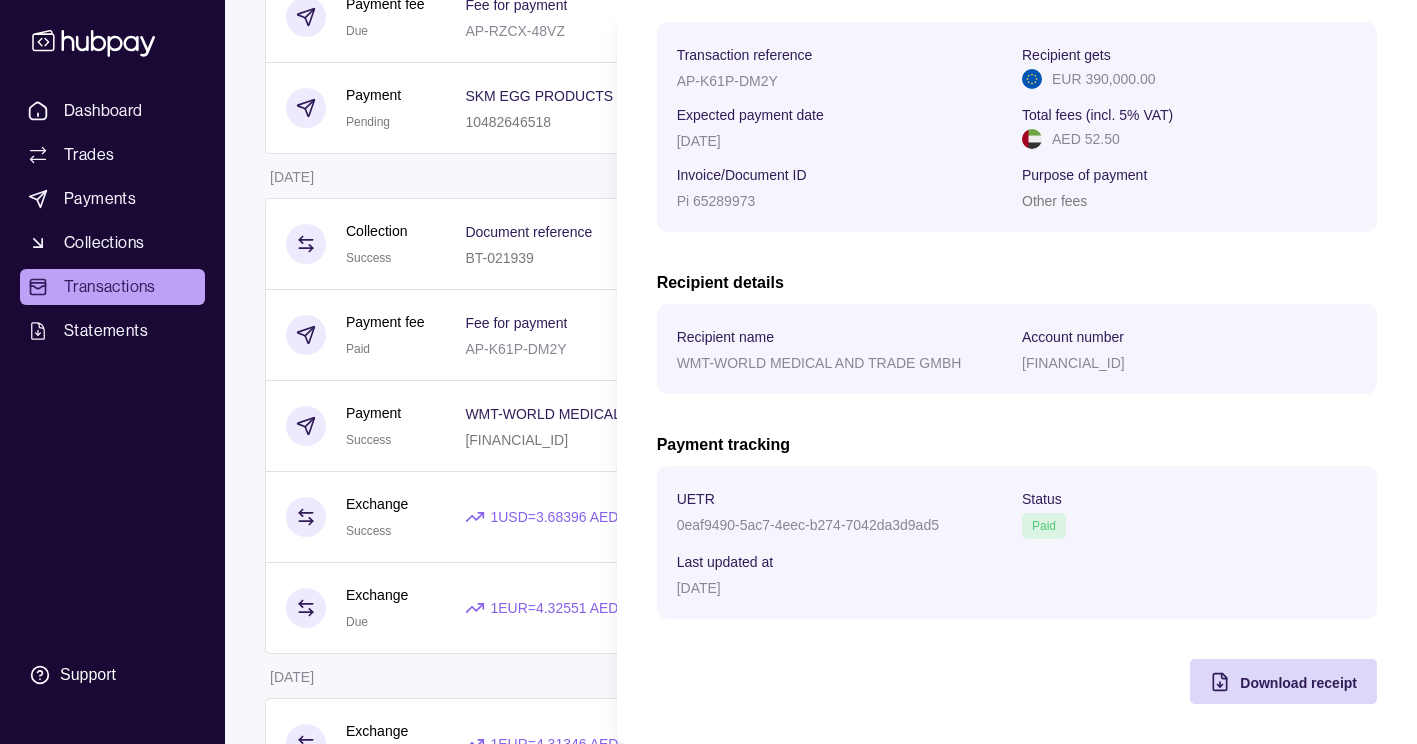 scroll, scrollTop: 0, scrollLeft: 0, axis: both 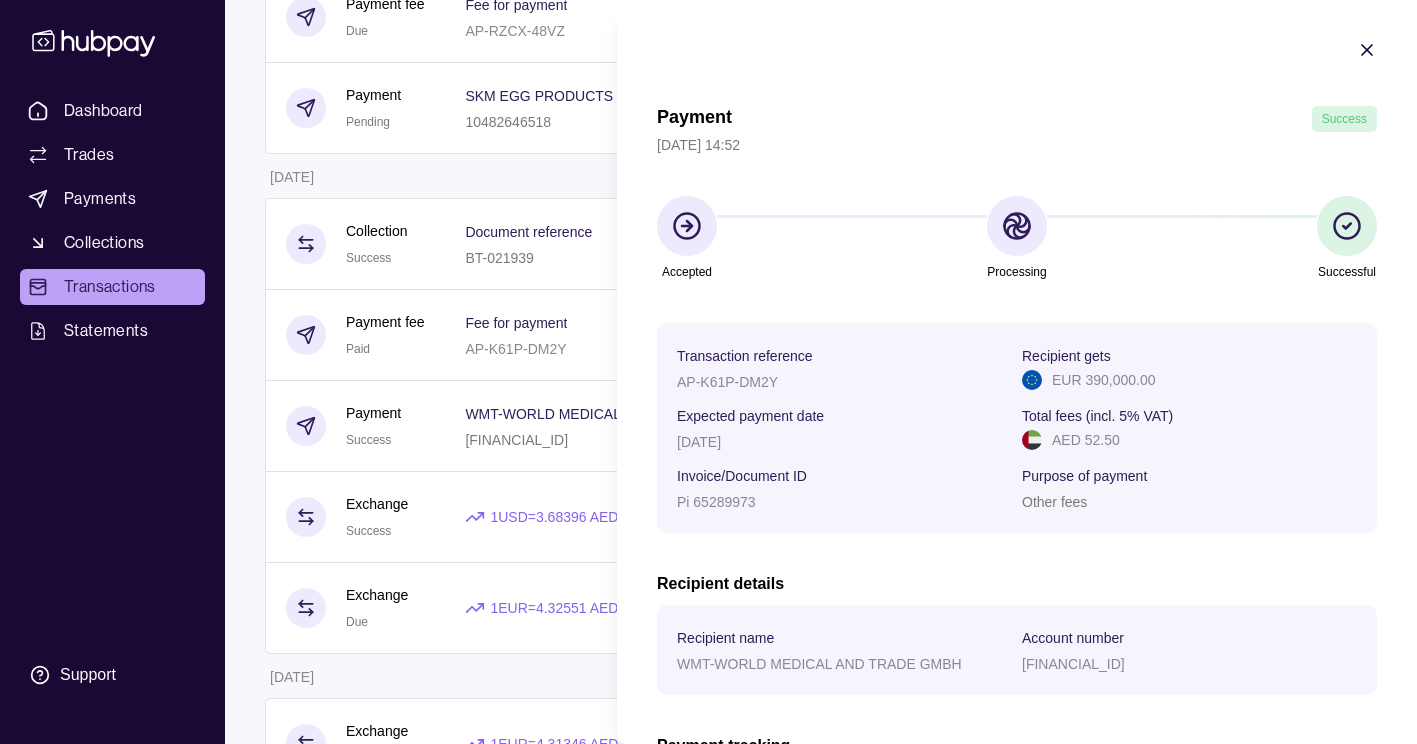 click 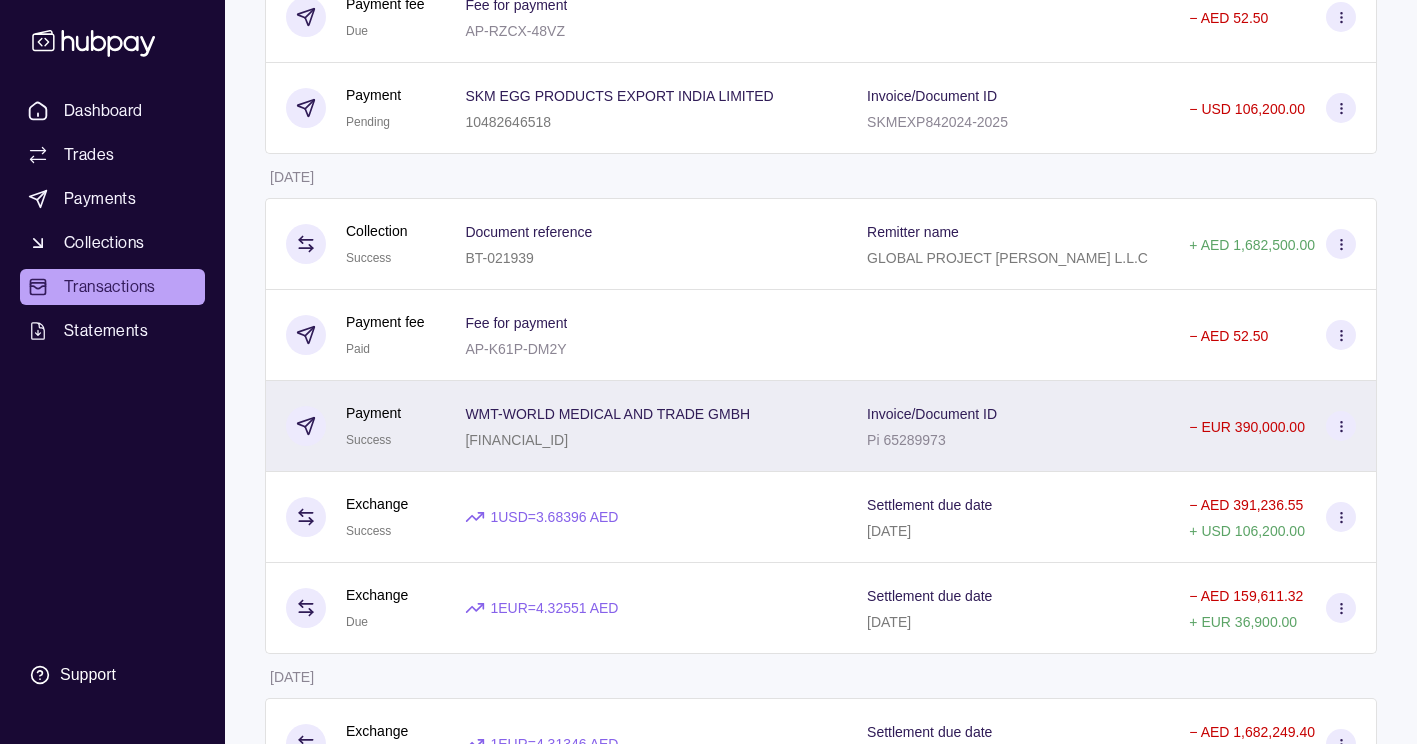 click 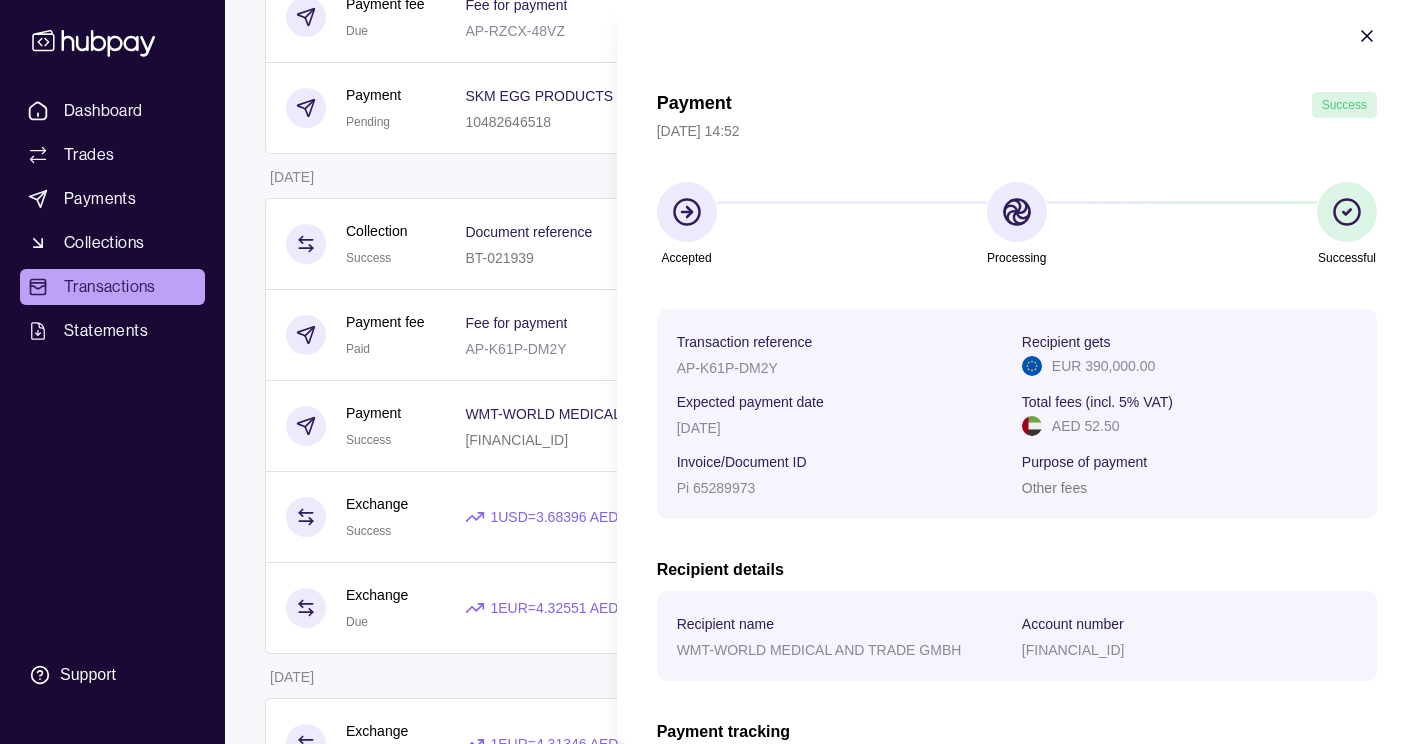scroll, scrollTop: 0, scrollLeft: 0, axis: both 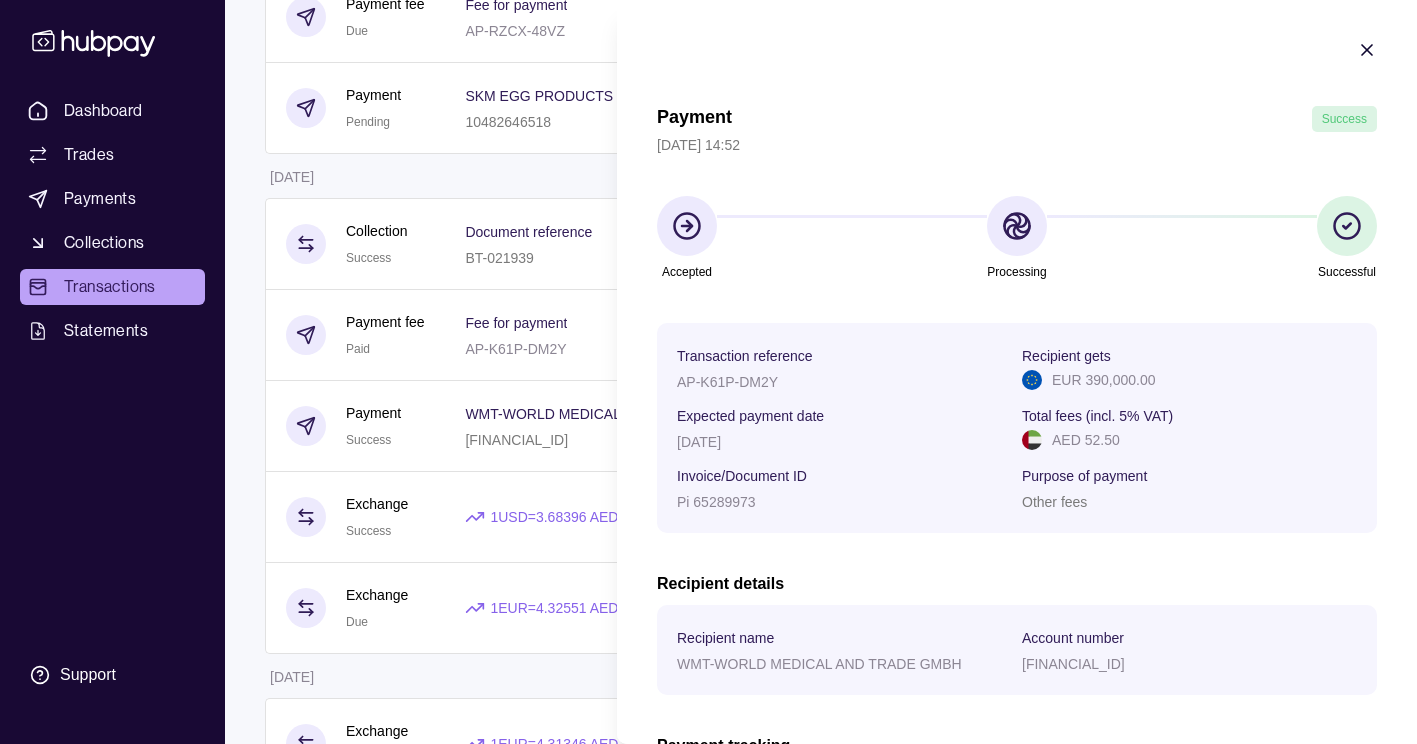click 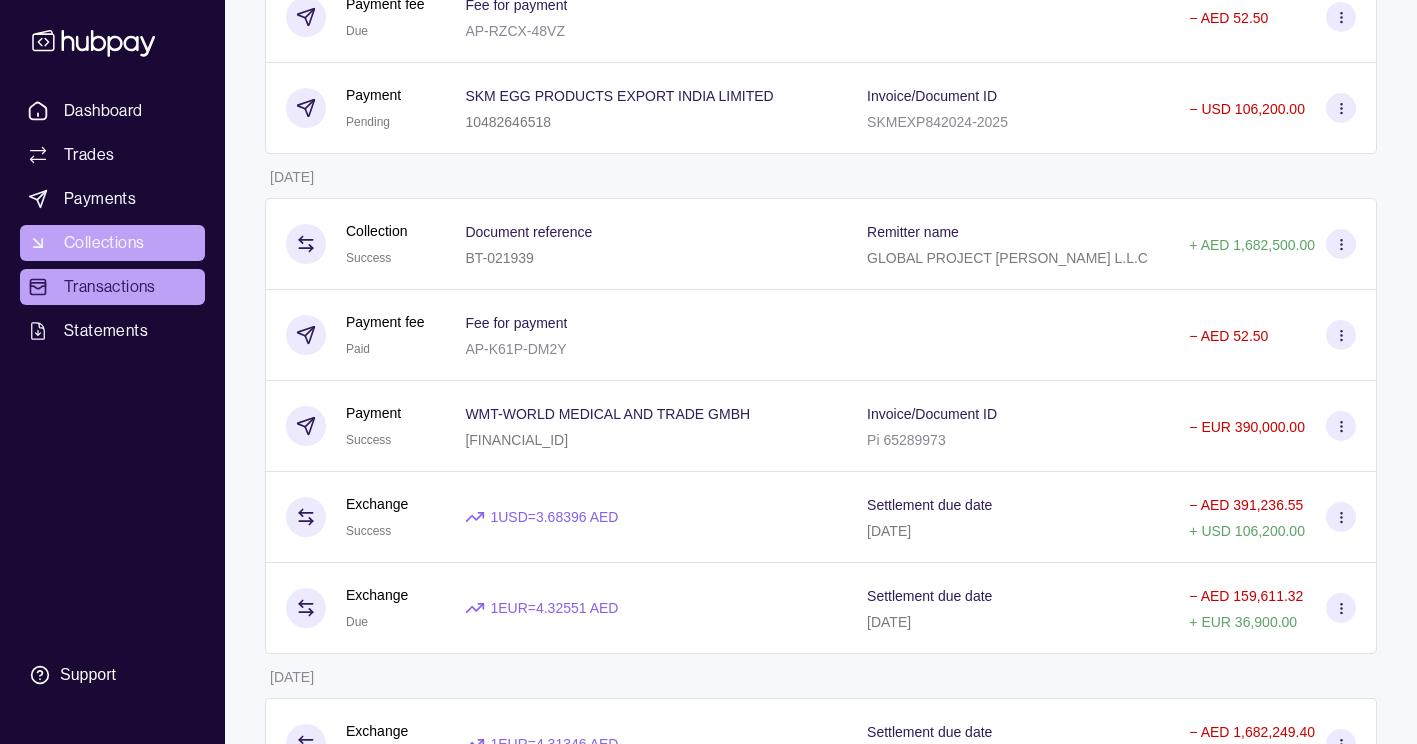 click on "Collections" at bounding box center (104, 243) 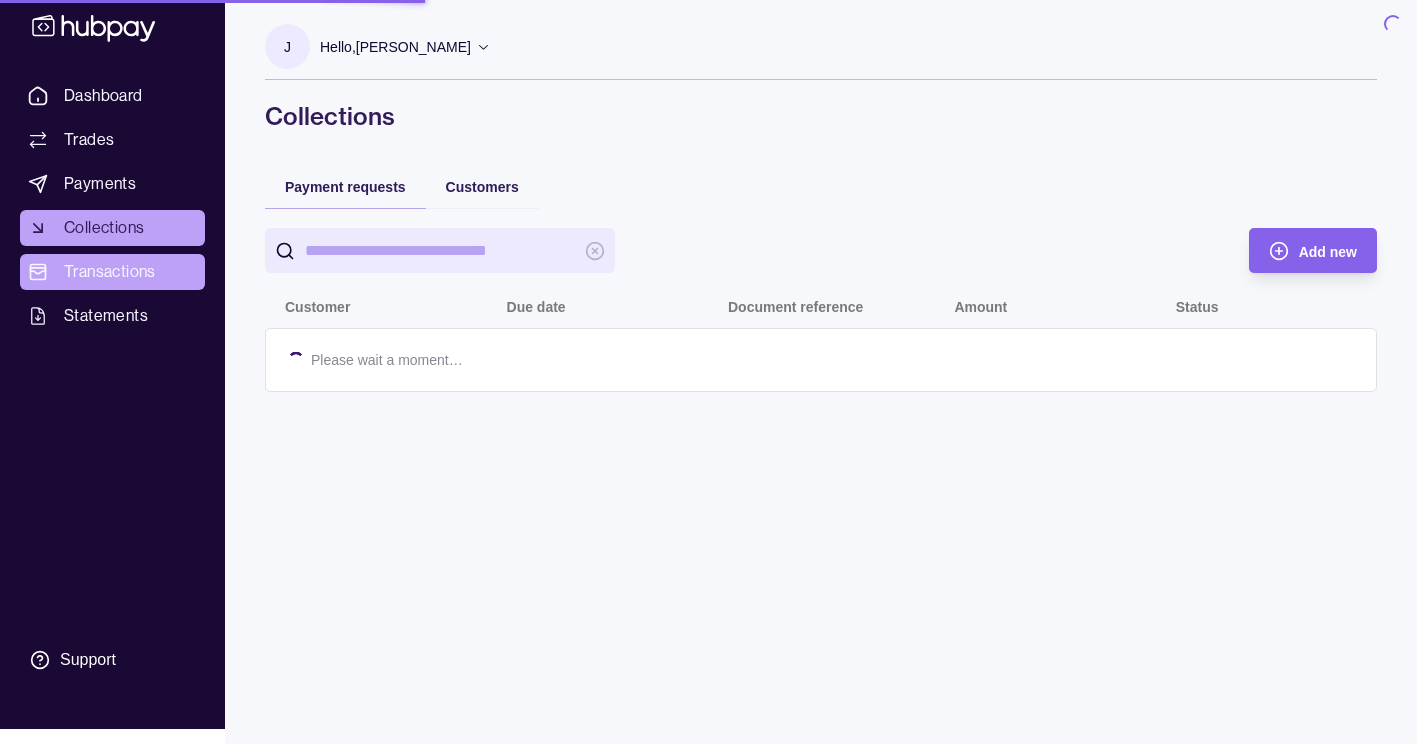 scroll, scrollTop: 0, scrollLeft: 0, axis: both 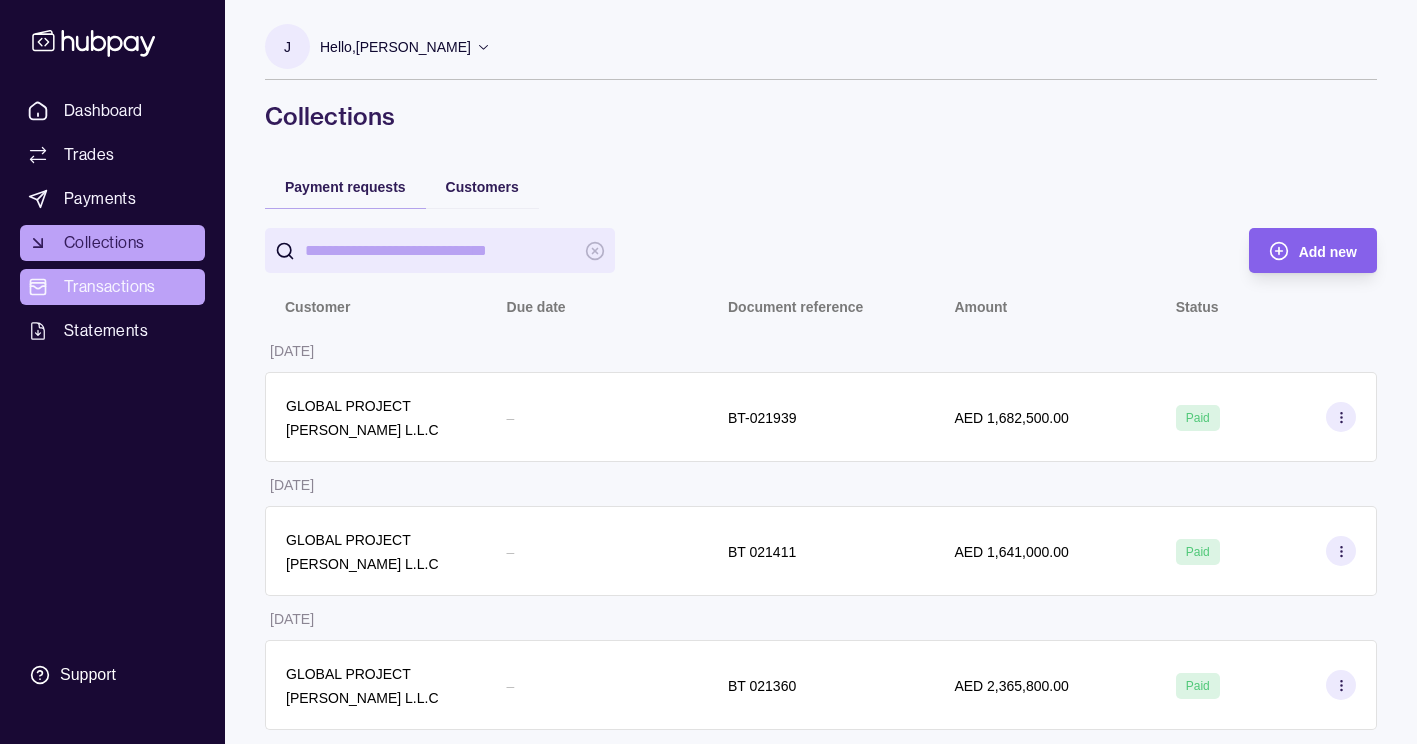 click on "Transactions" at bounding box center (110, 287) 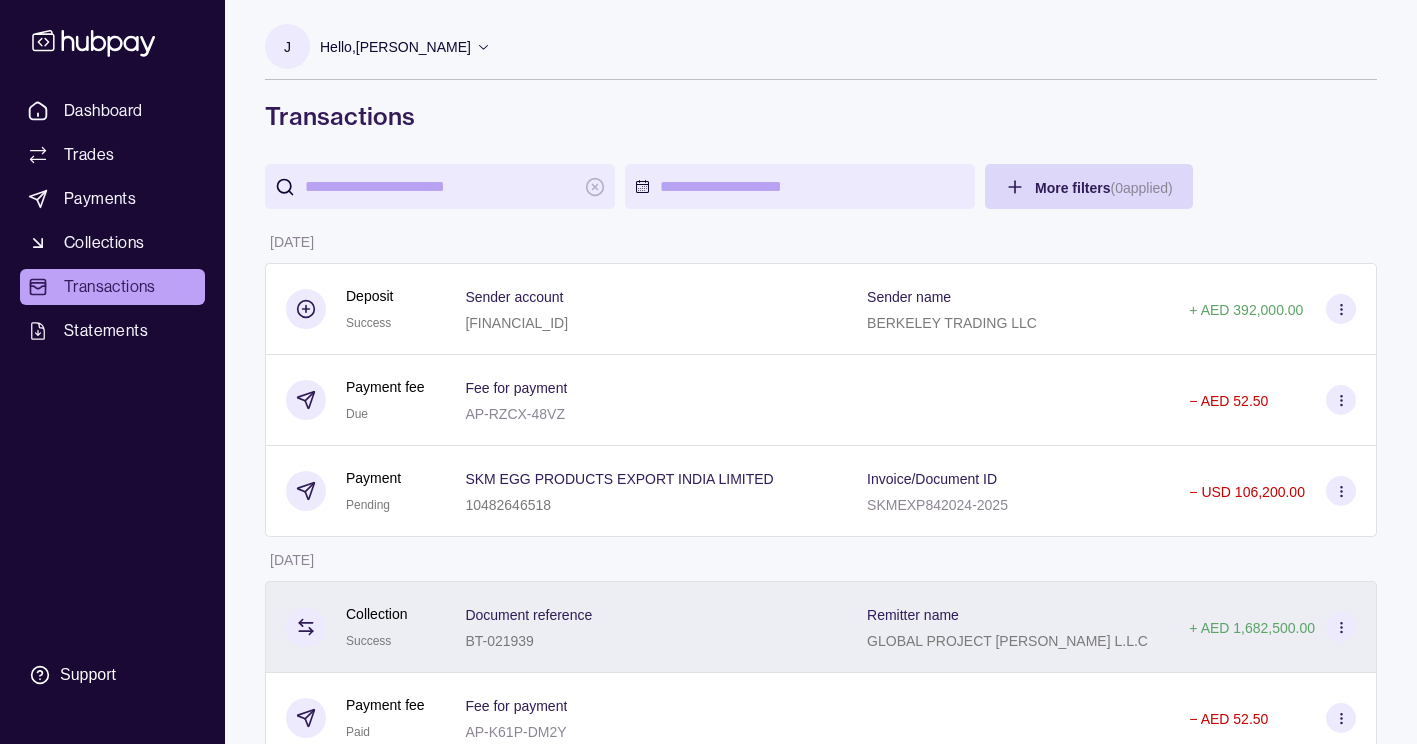 scroll, scrollTop: 400, scrollLeft: 0, axis: vertical 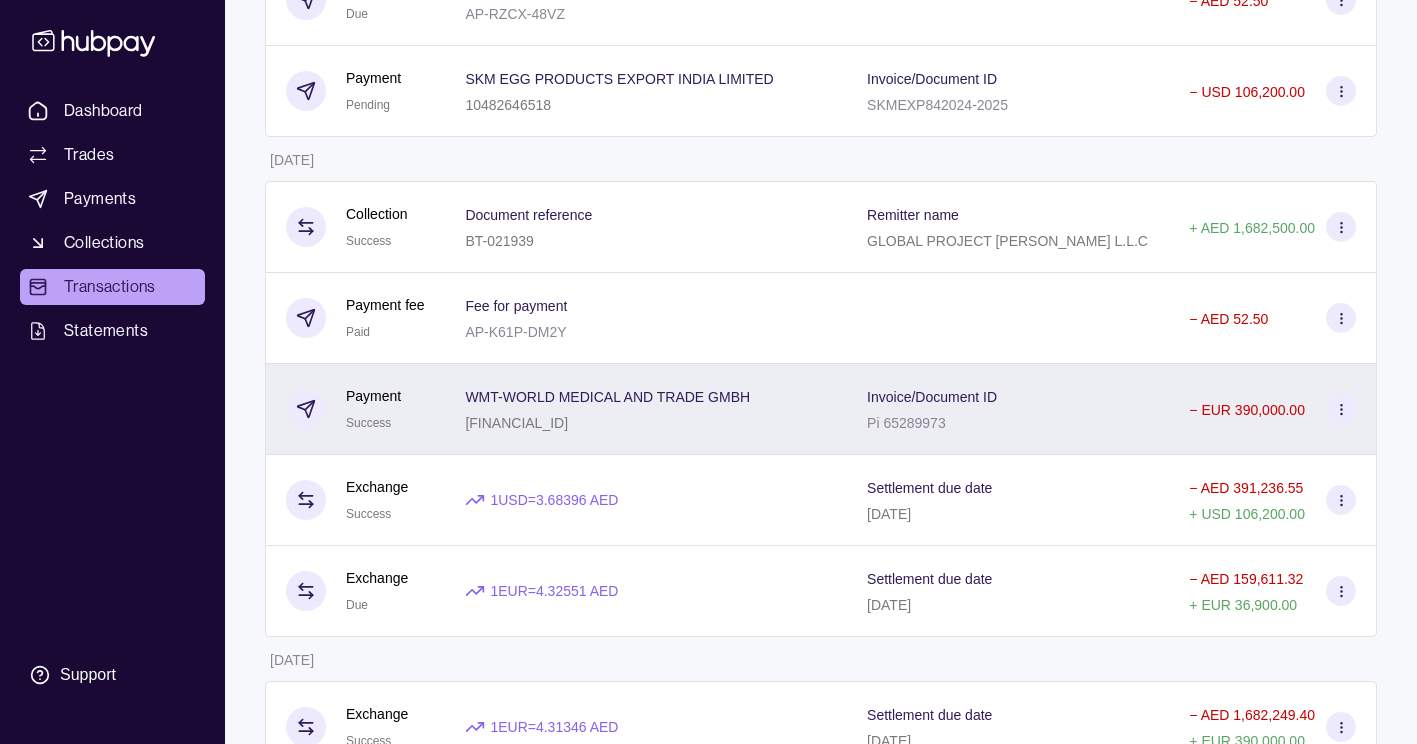 click at bounding box center [1341, 409] 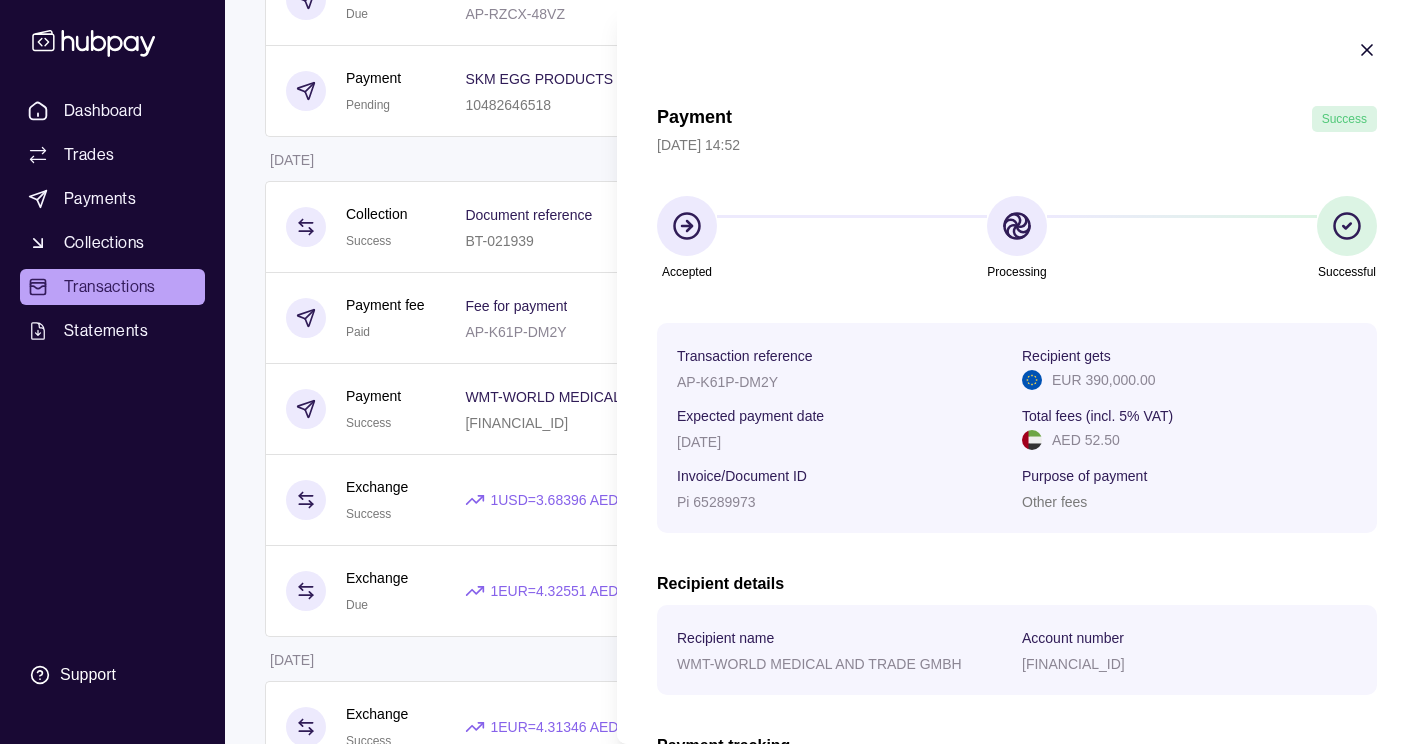 scroll, scrollTop: 301, scrollLeft: 0, axis: vertical 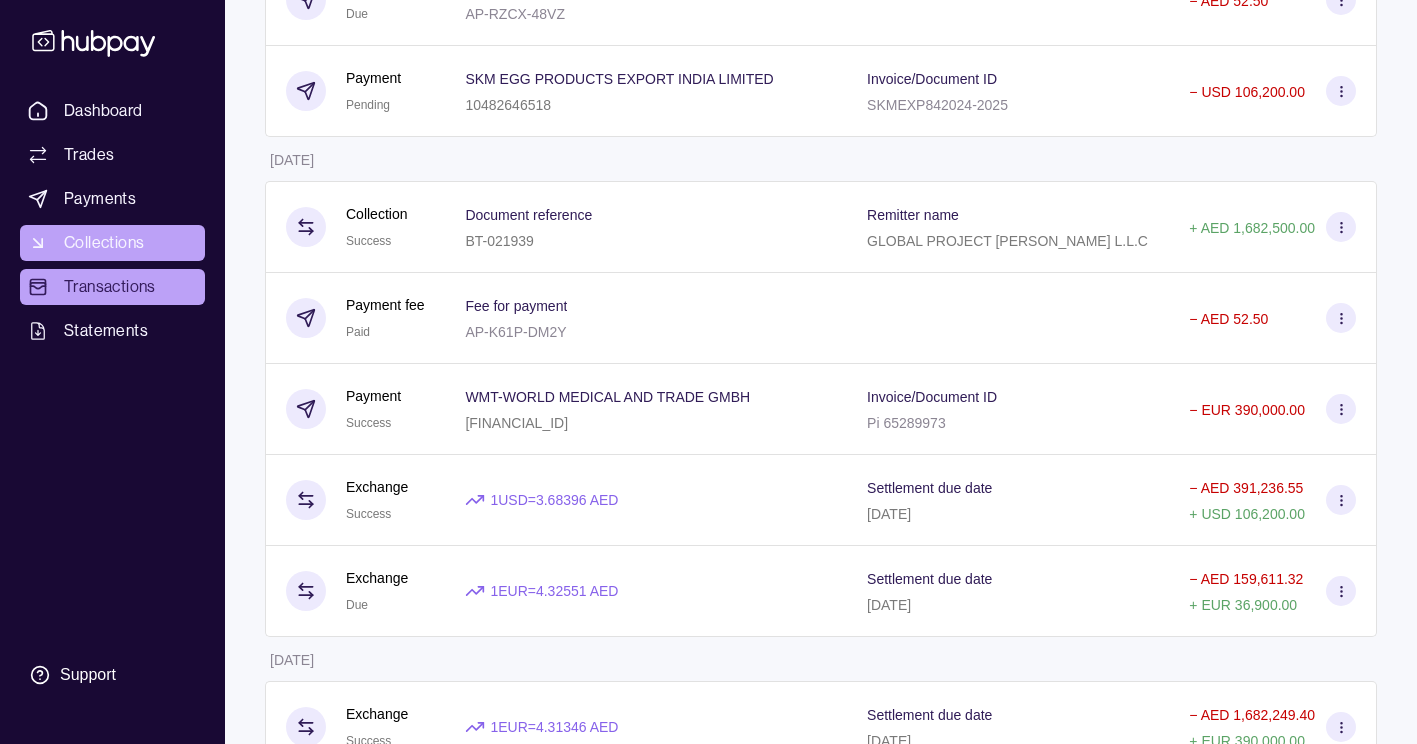 click on "Collections" at bounding box center (112, 243) 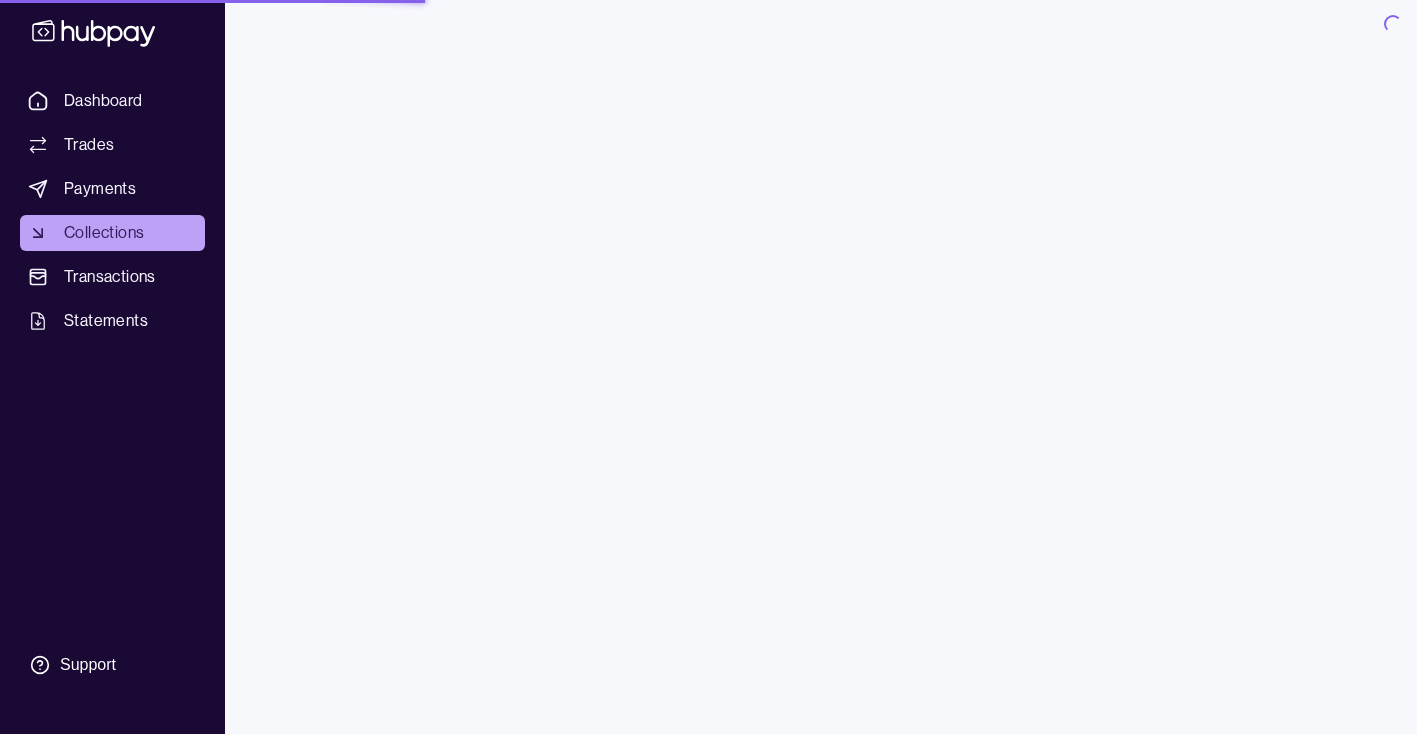 scroll, scrollTop: 0, scrollLeft: 0, axis: both 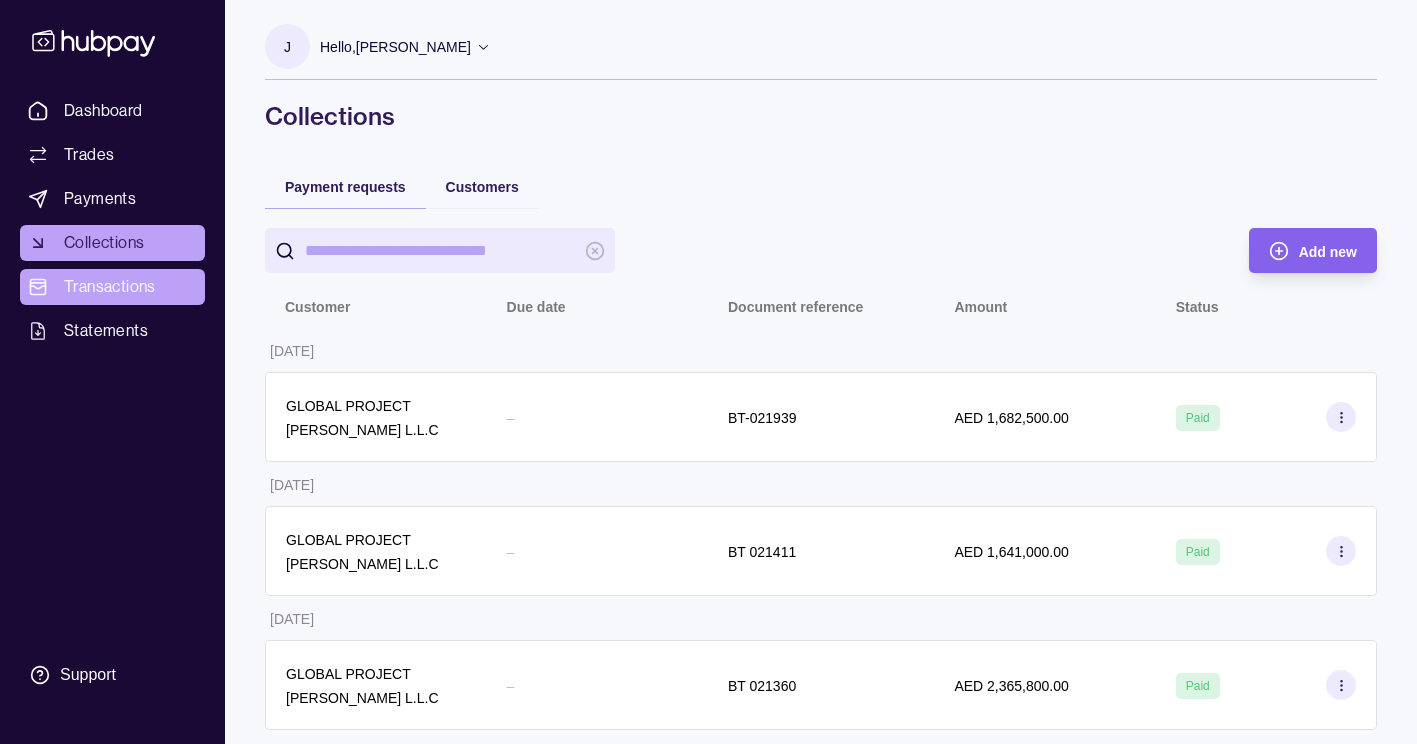 click on "Transactions" at bounding box center (110, 287) 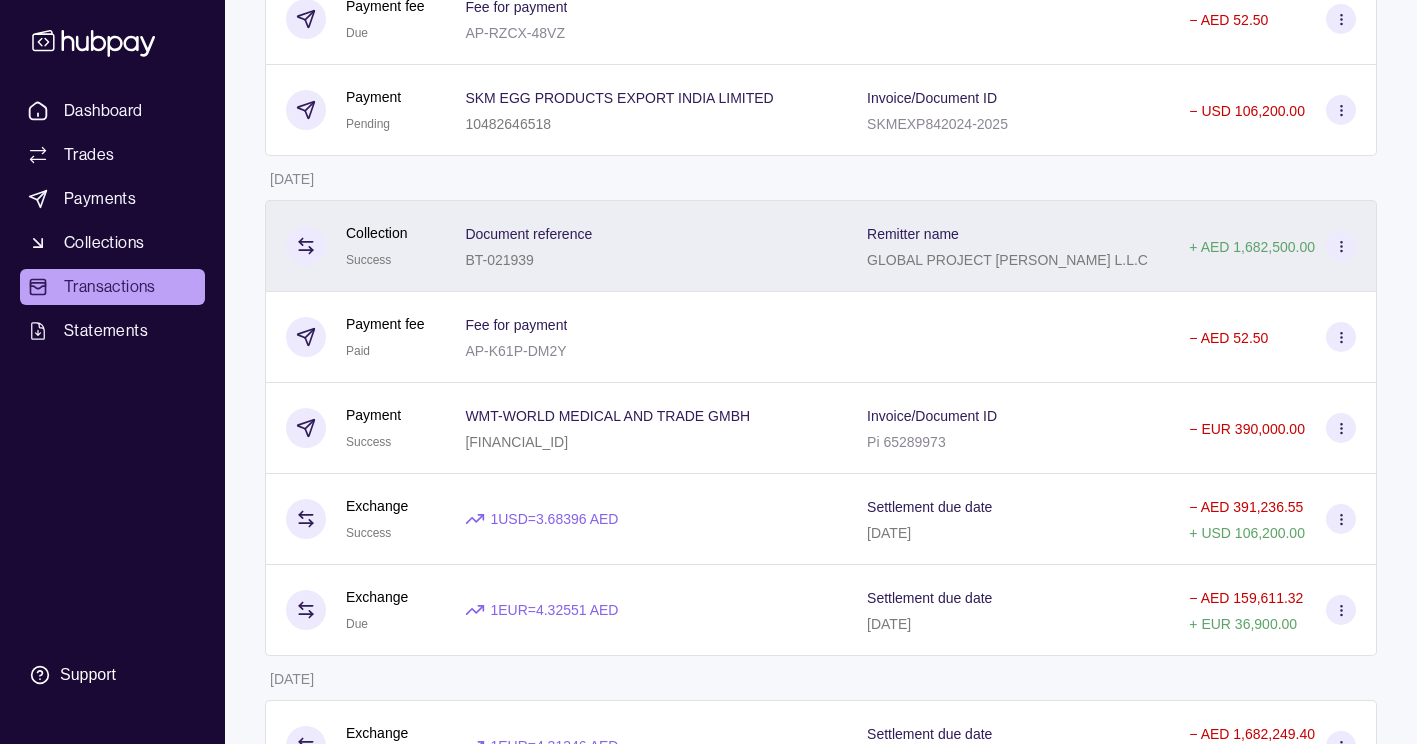 scroll, scrollTop: 400, scrollLeft: 0, axis: vertical 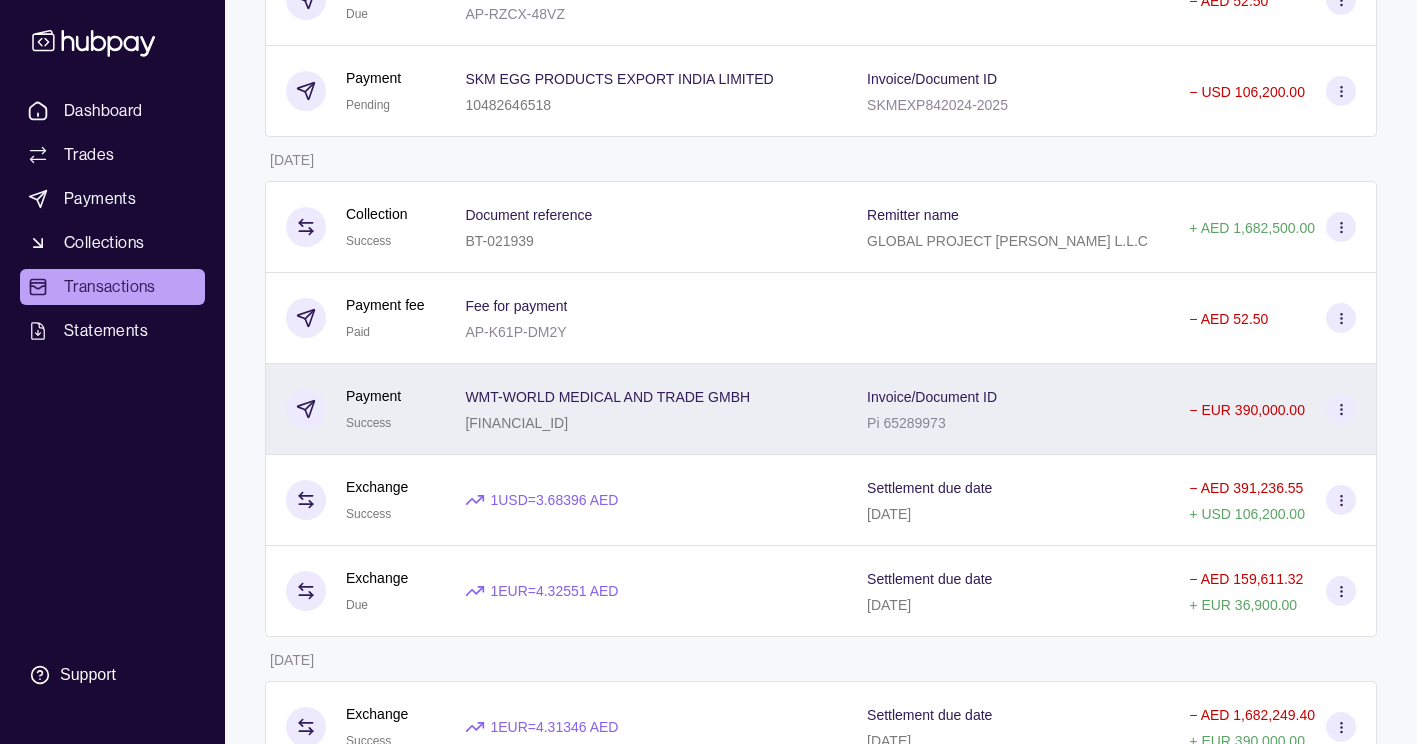 click 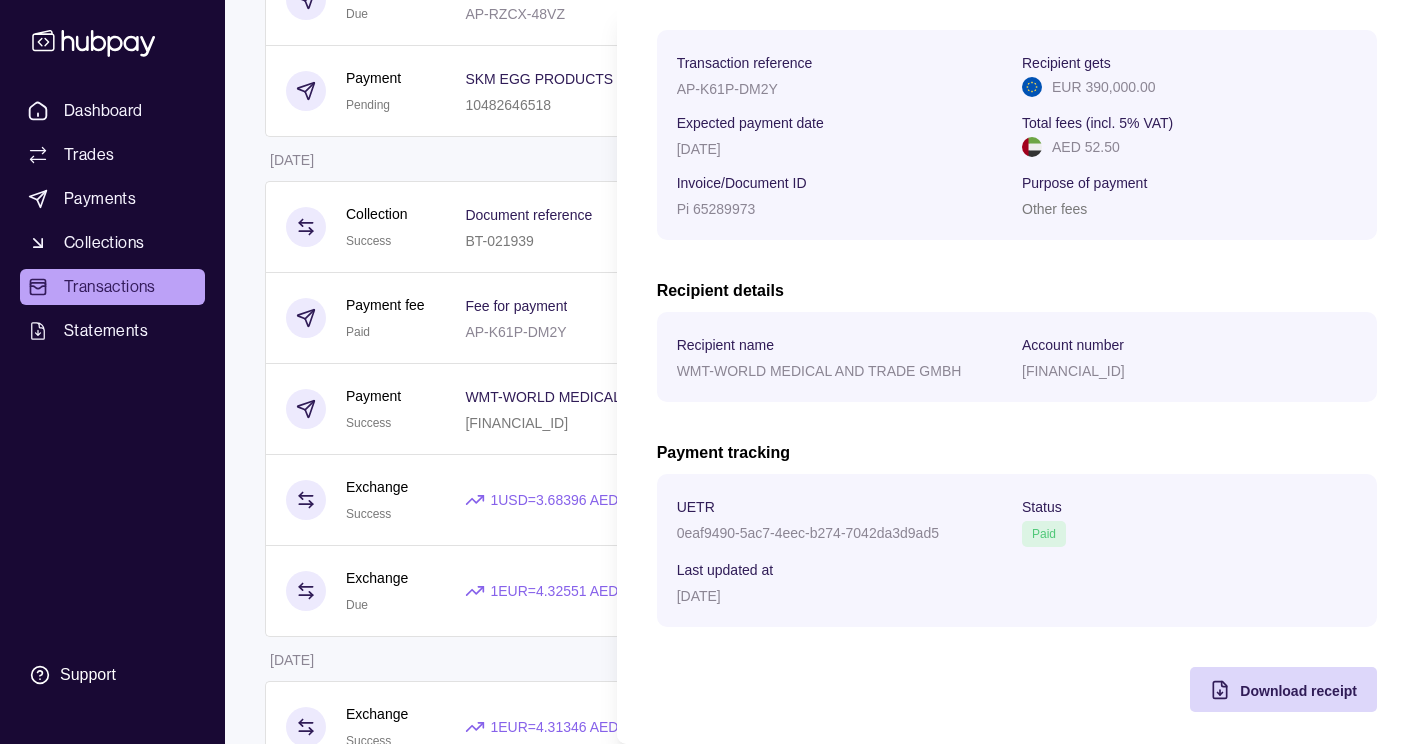 scroll, scrollTop: 301, scrollLeft: 0, axis: vertical 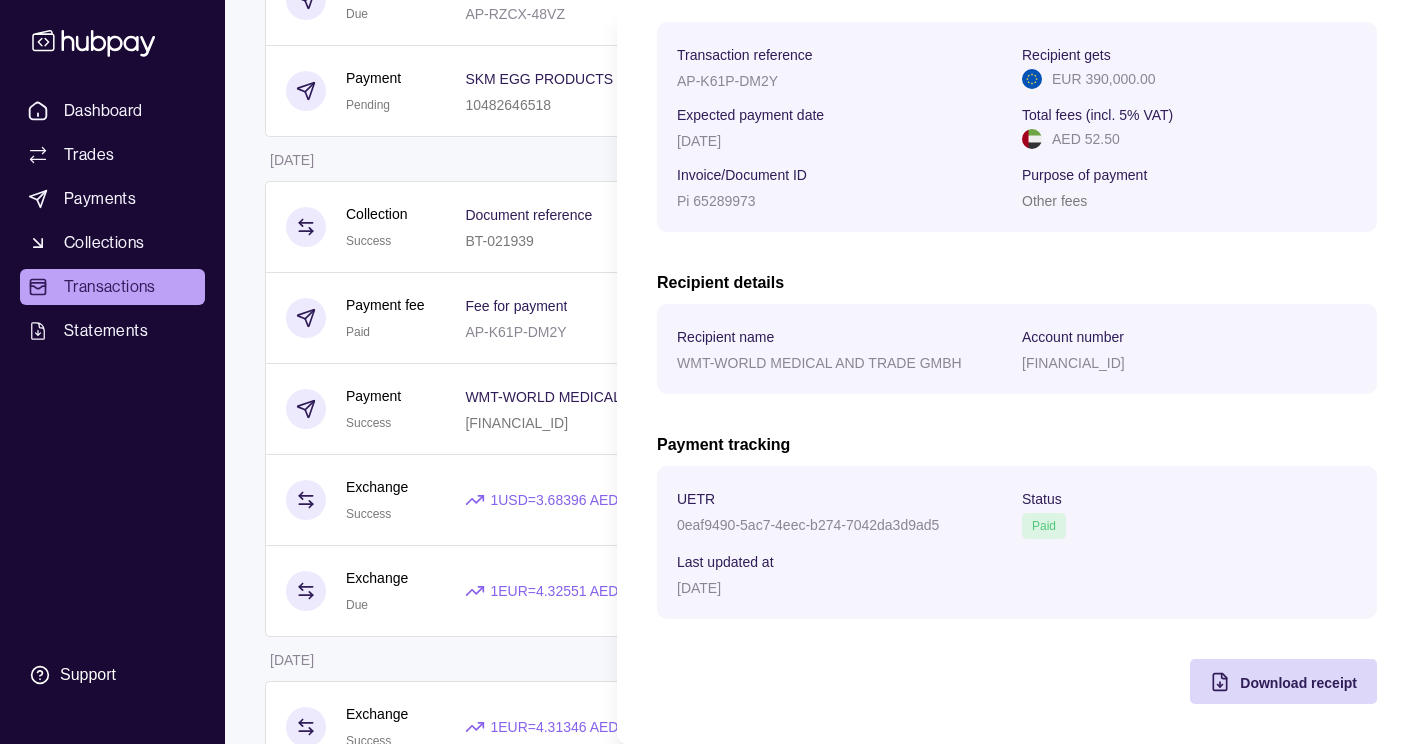 click on "Dashboard Trades Payments Collections Transactions Statements Support J Hello,  [PERSON_NAME] BERKELEY TRADING LLC Account Terms and conditions Privacy policy Sign out Transactions More filters  ( 0  applied) Details Amount [DATE] Deposit Success Sender account [FINANCIAL_ID] Sender name BERKELEY TRADING LLC +   AED 392,000.00 Payment fee Due Fee for payment AP-RZCX-48VZ −   AED 52.50 Payment Pending SKM EGG PRODUCTS EXPORT INDIA LIMITED 10482646518 Invoice/Document ID SKMEXP842024-2025 −   USD 106,200.00 [DATE] Collection Success Document reference BT-021939 Remitter name GLOBAL PROJECT CELIK SANAYI L.L.C +   AED 1,682,500.00 Payment fee Paid Fee for payment AP-K61P-DM2Y −   AED 52.50 Payment Success WMT-WORLD MEDICAL AND TRADE GMBH [FINANCIAL_ID] Invoice/Document ID Pi 65289973 −   EUR 390,000.00 Exchange Success 1  USD  =  3.68396   AED Settlement due date [DATE] −   AED 391,236.55 +   USD 106,200.00 Exchange Due 1  EUR  =  4.32551   AED Settlement due date −" at bounding box center [708, 774] 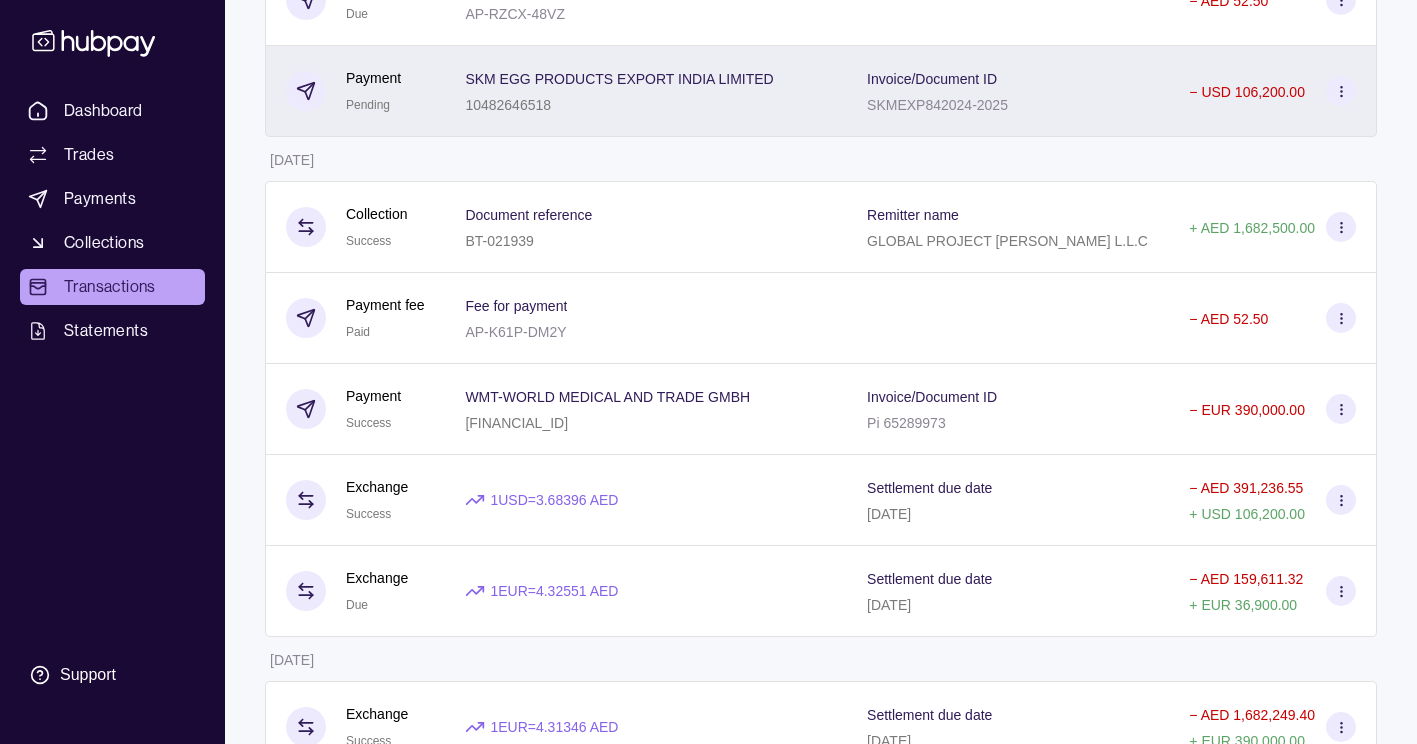click at bounding box center [1341, 91] 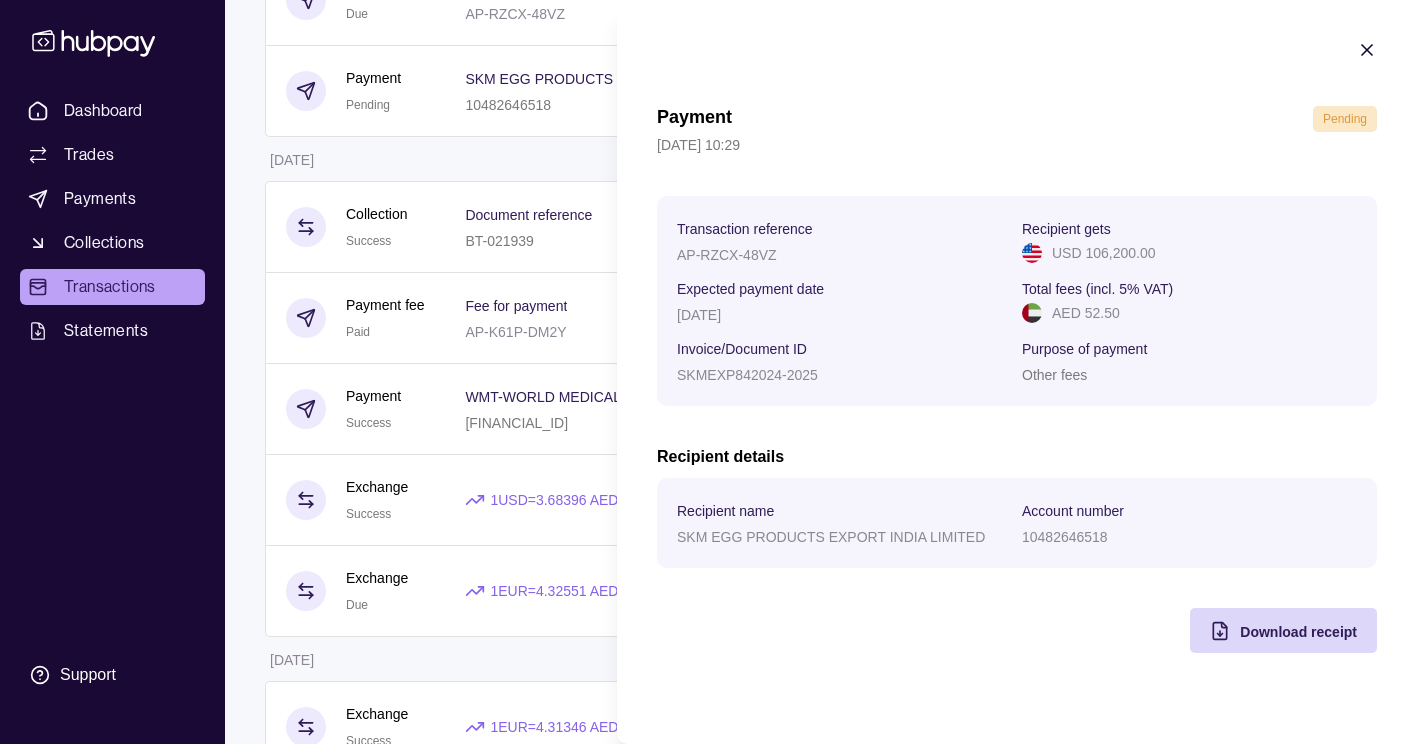 click 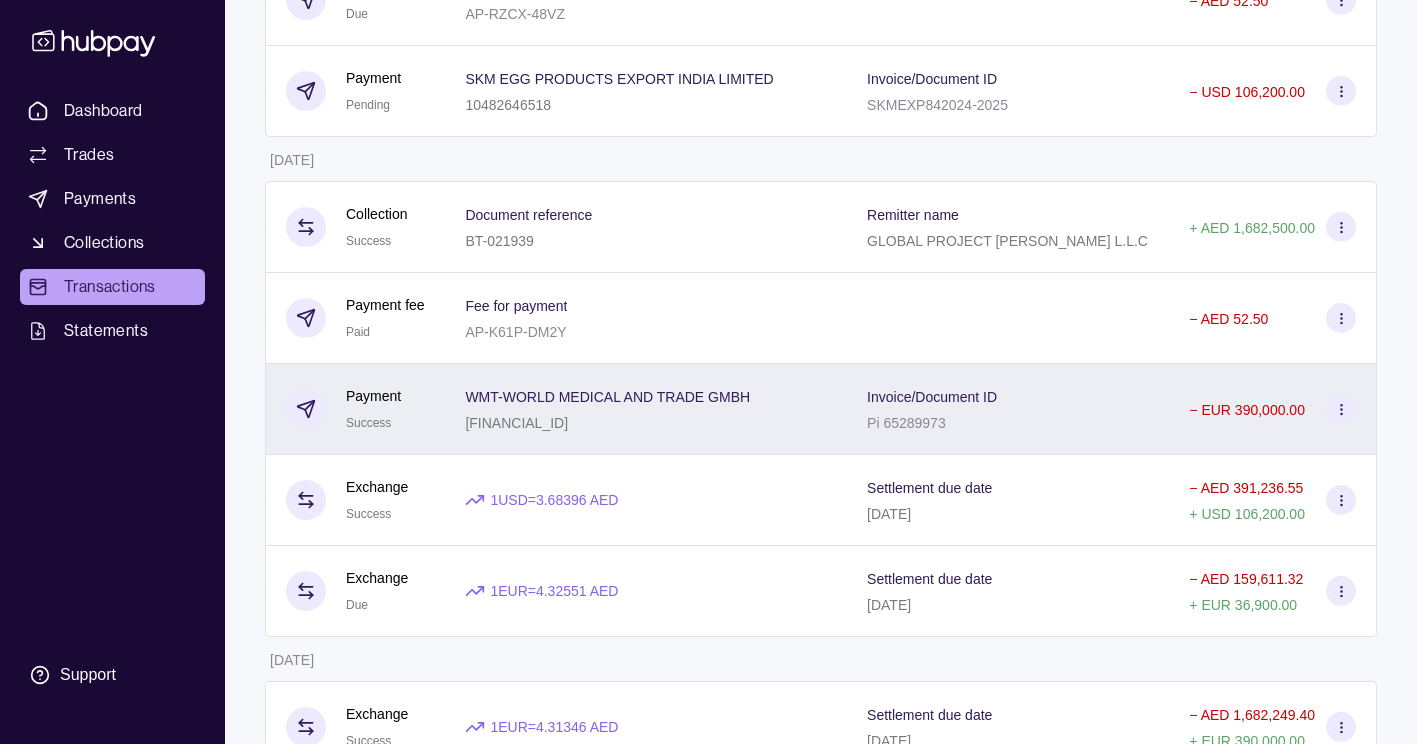 click at bounding box center [1341, 409] 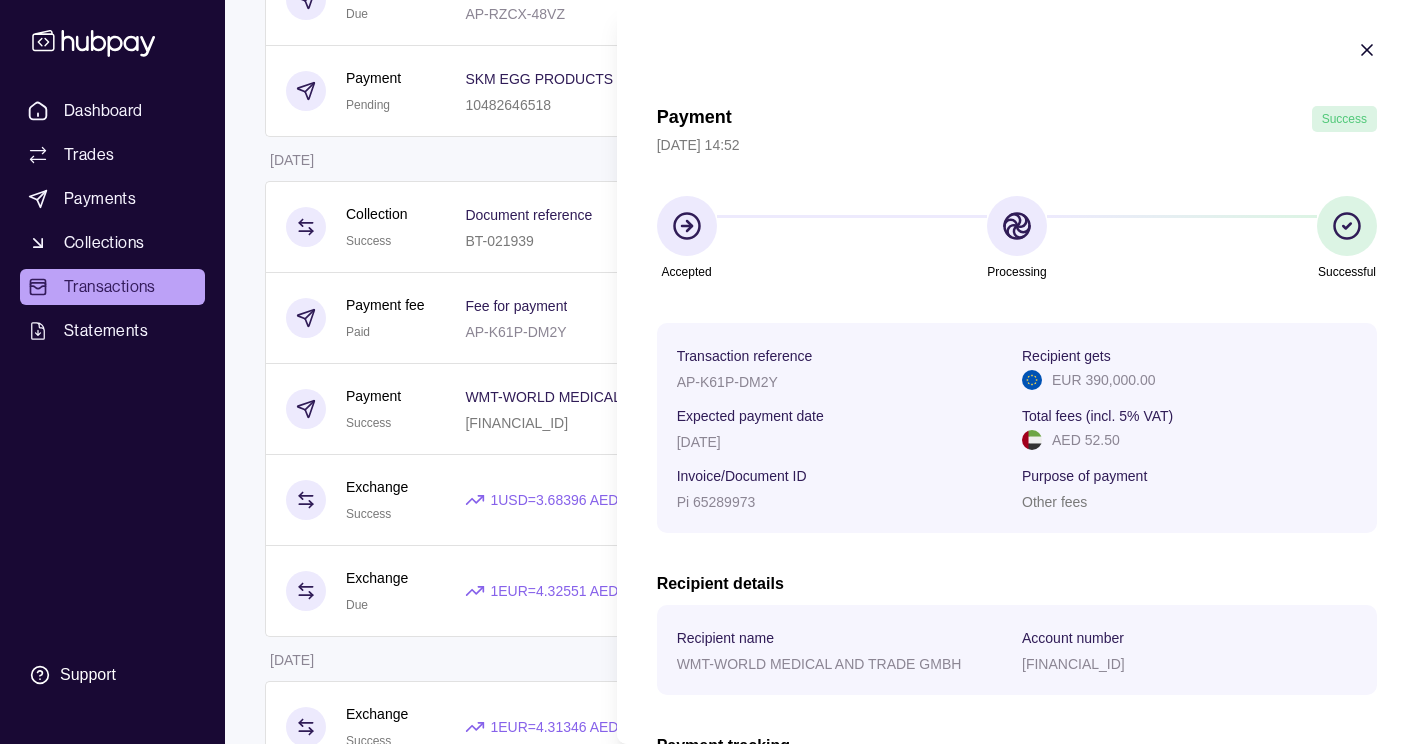 scroll, scrollTop: 301, scrollLeft: 0, axis: vertical 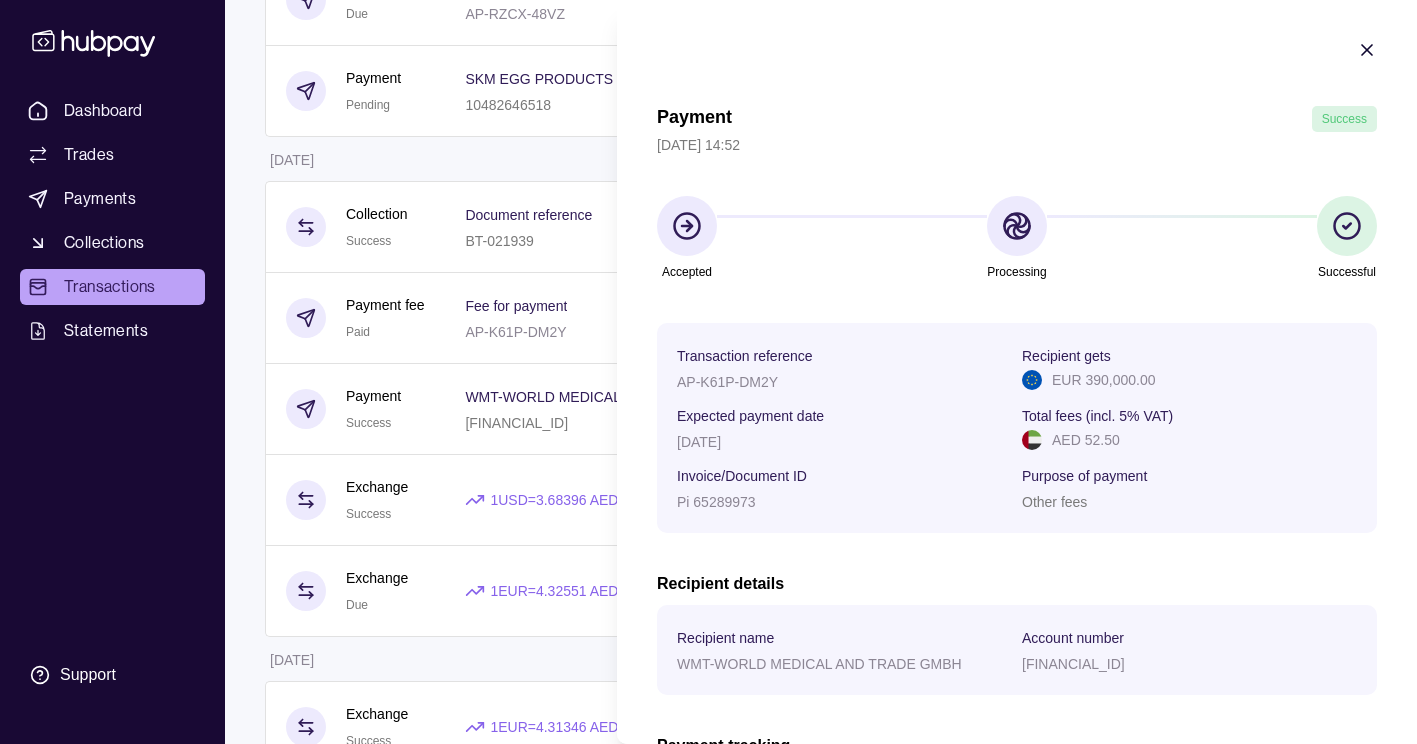 click 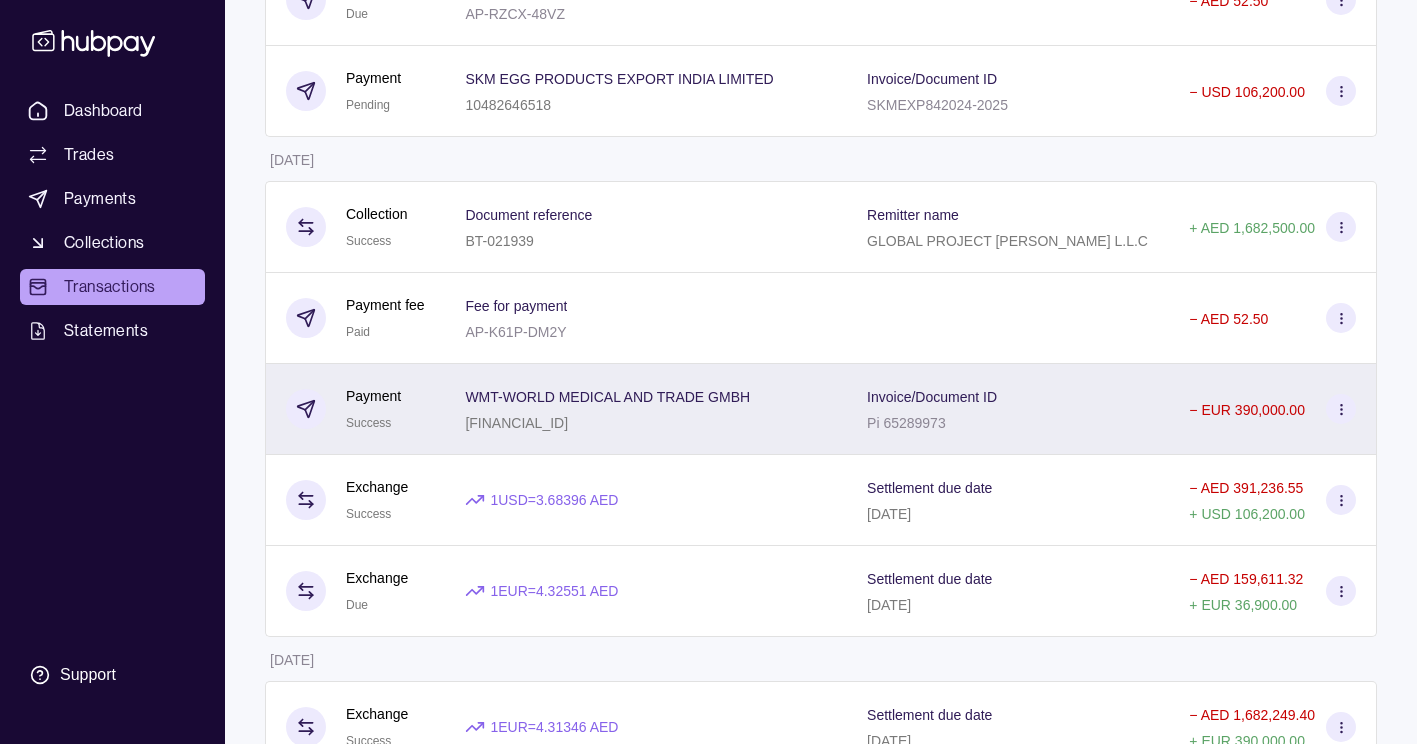 click 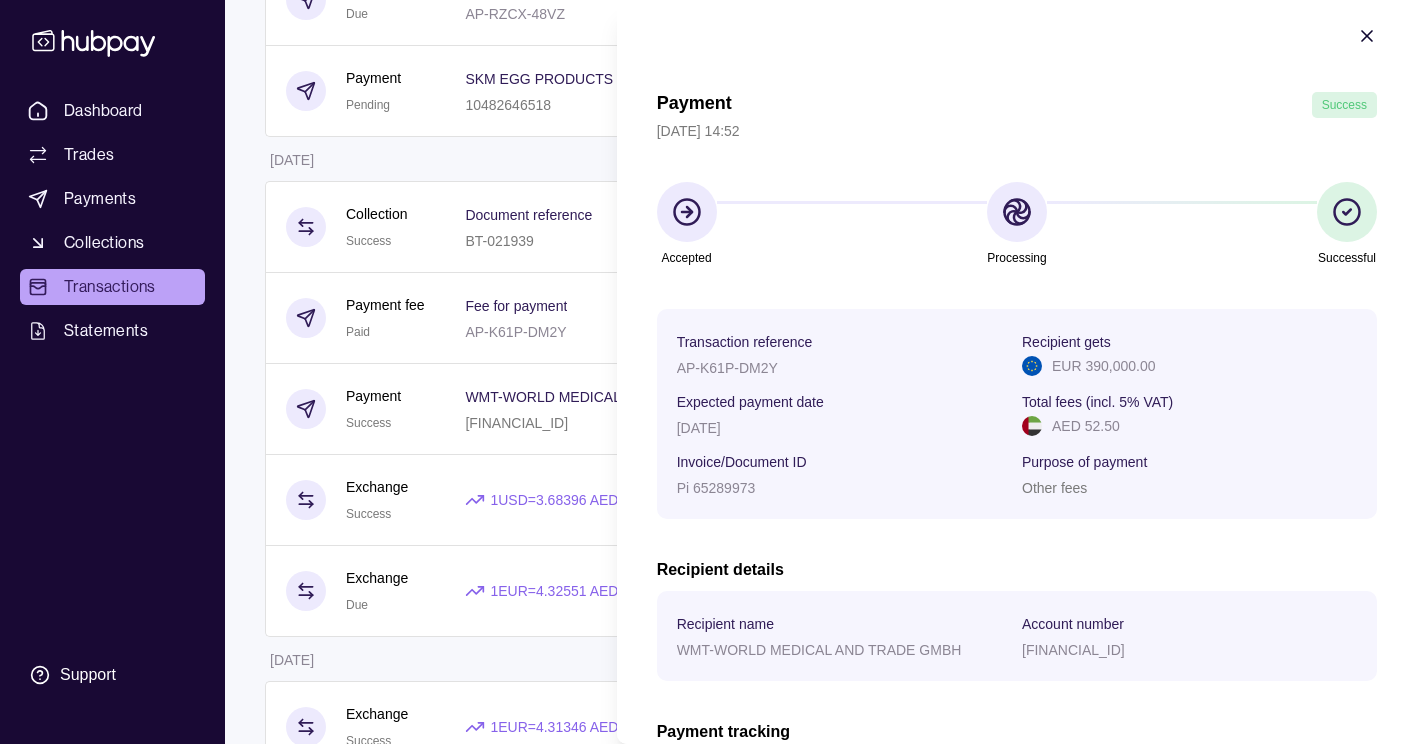 scroll, scrollTop: 0, scrollLeft: 0, axis: both 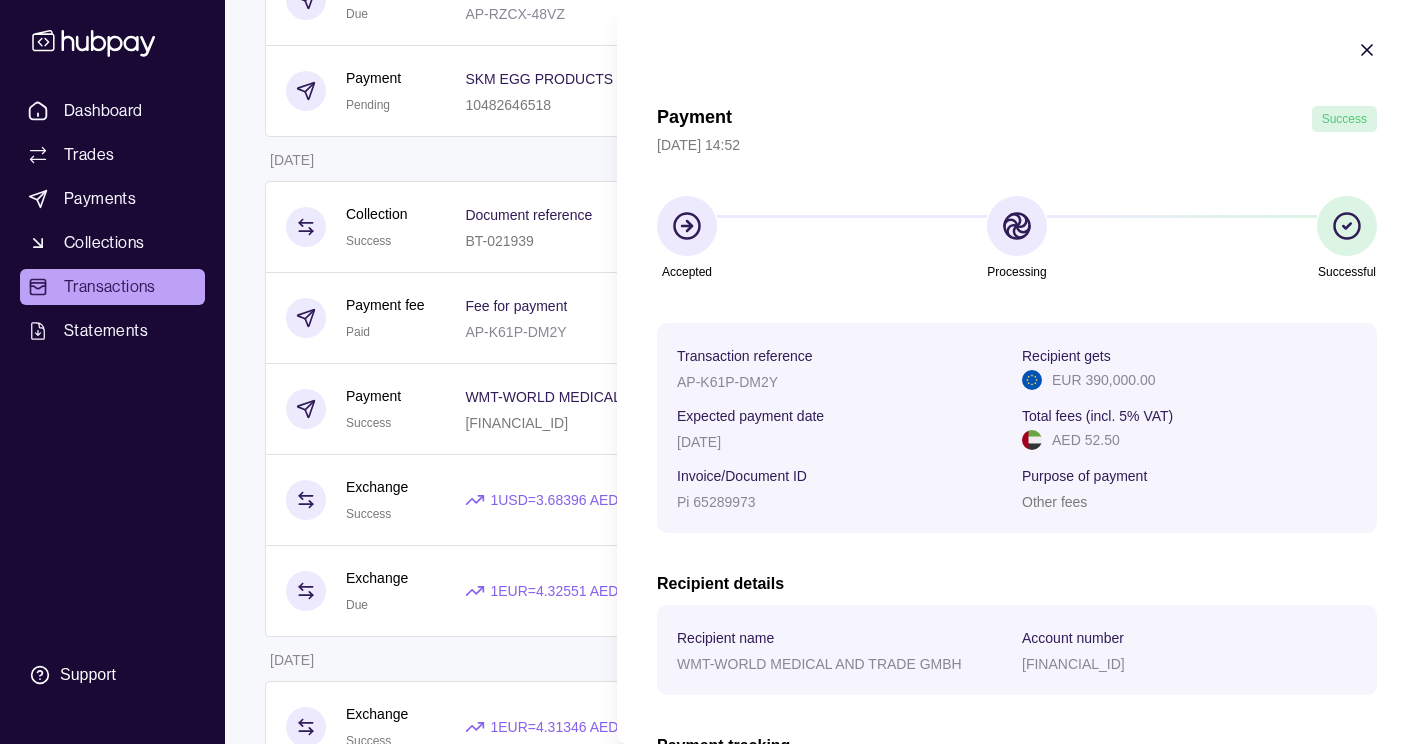 click 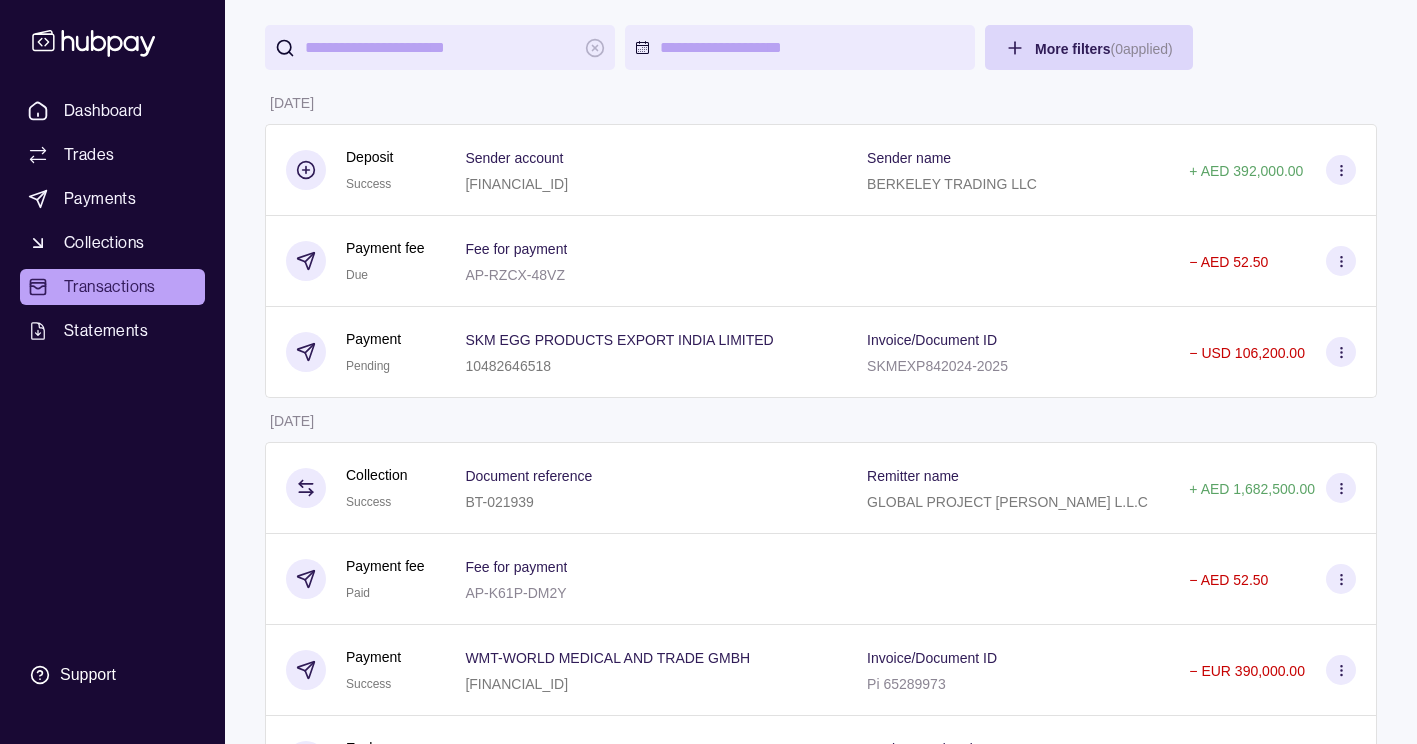 scroll, scrollTop: 0, scrollLeft: 0, axis: both 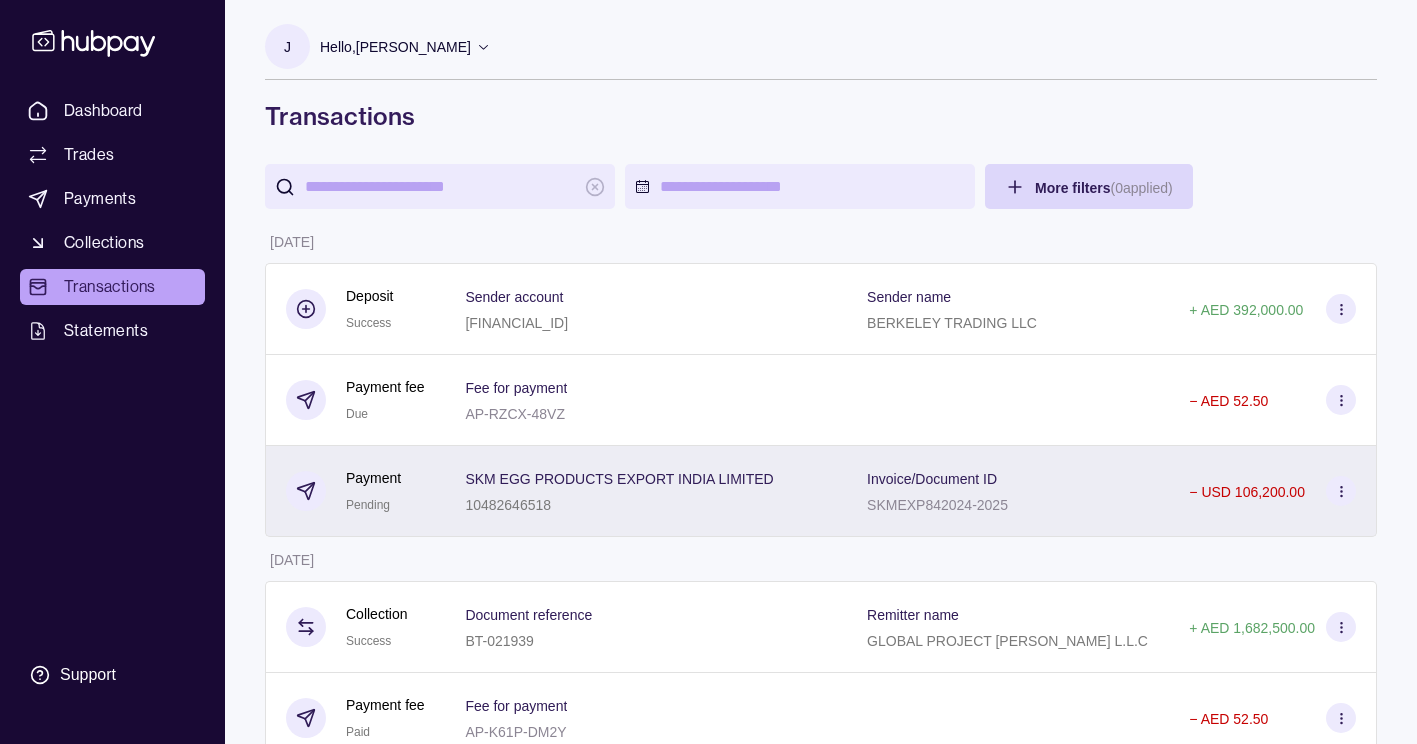 click 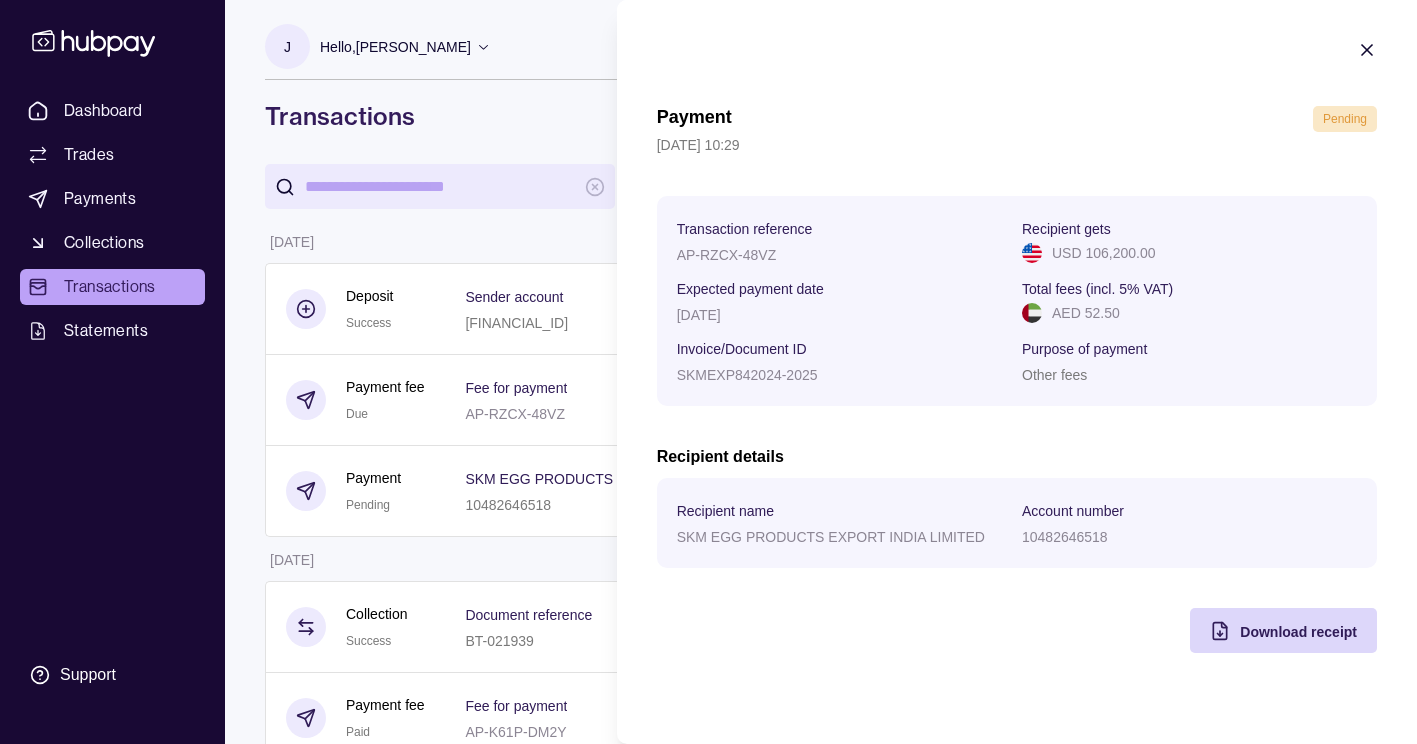 click 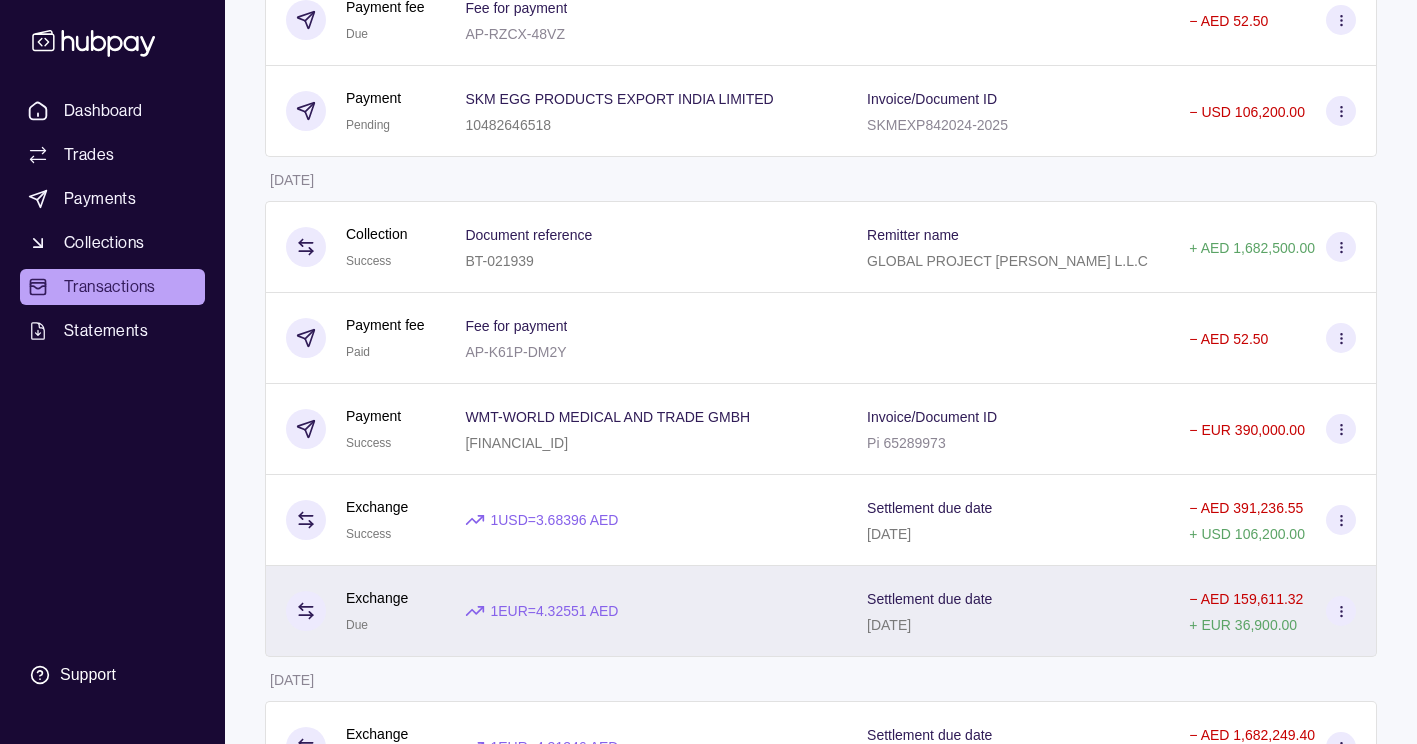 scroll, scrollTop: 400, scrollLeft: 0, axis: vertical 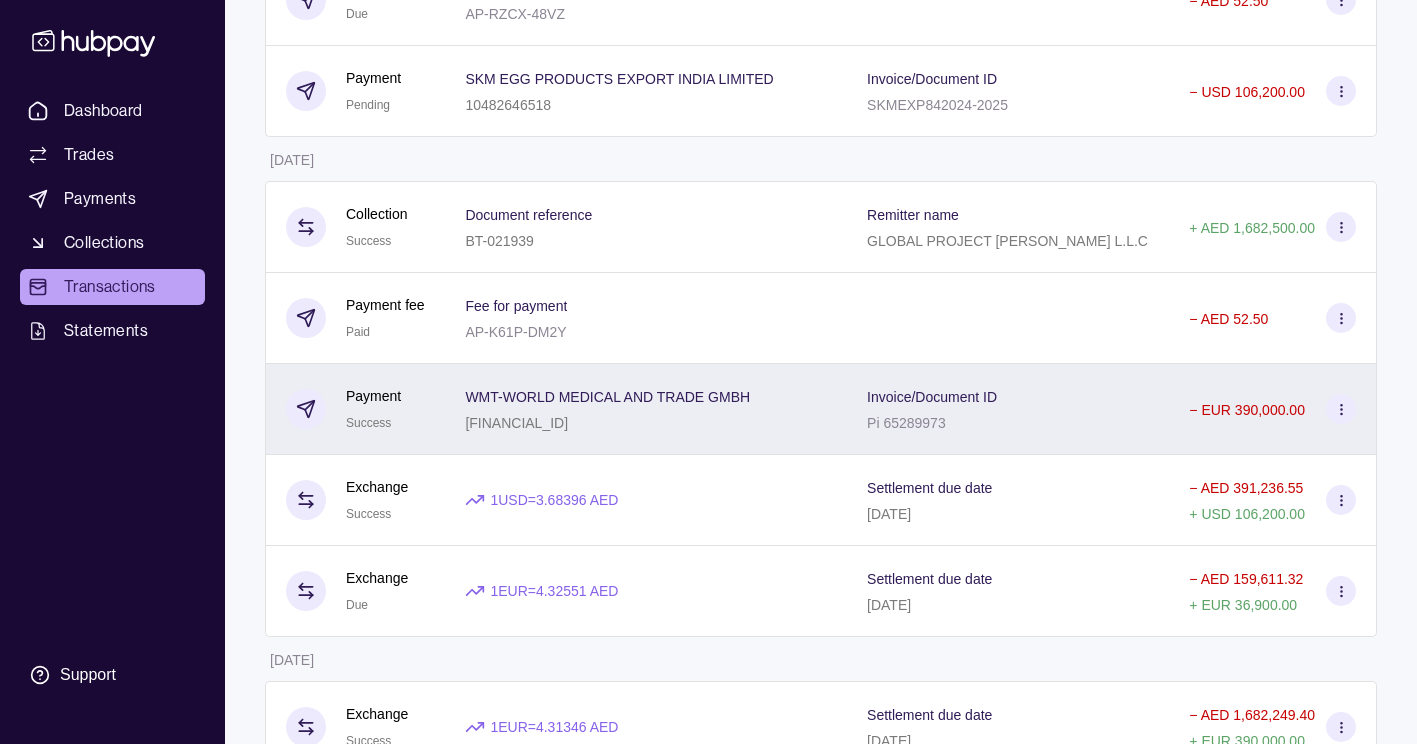 click 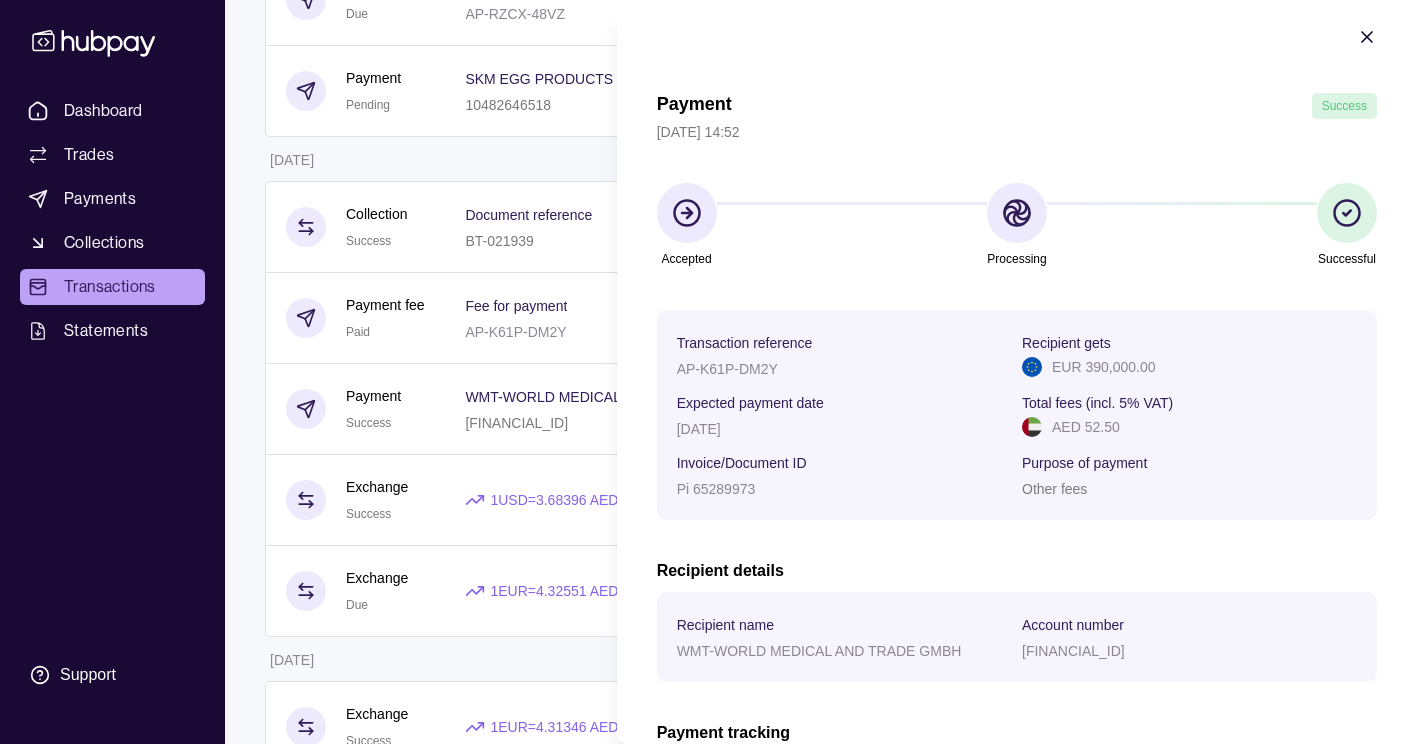 scroll, scrollTop: 0, scrollLeft: 0, axis: both 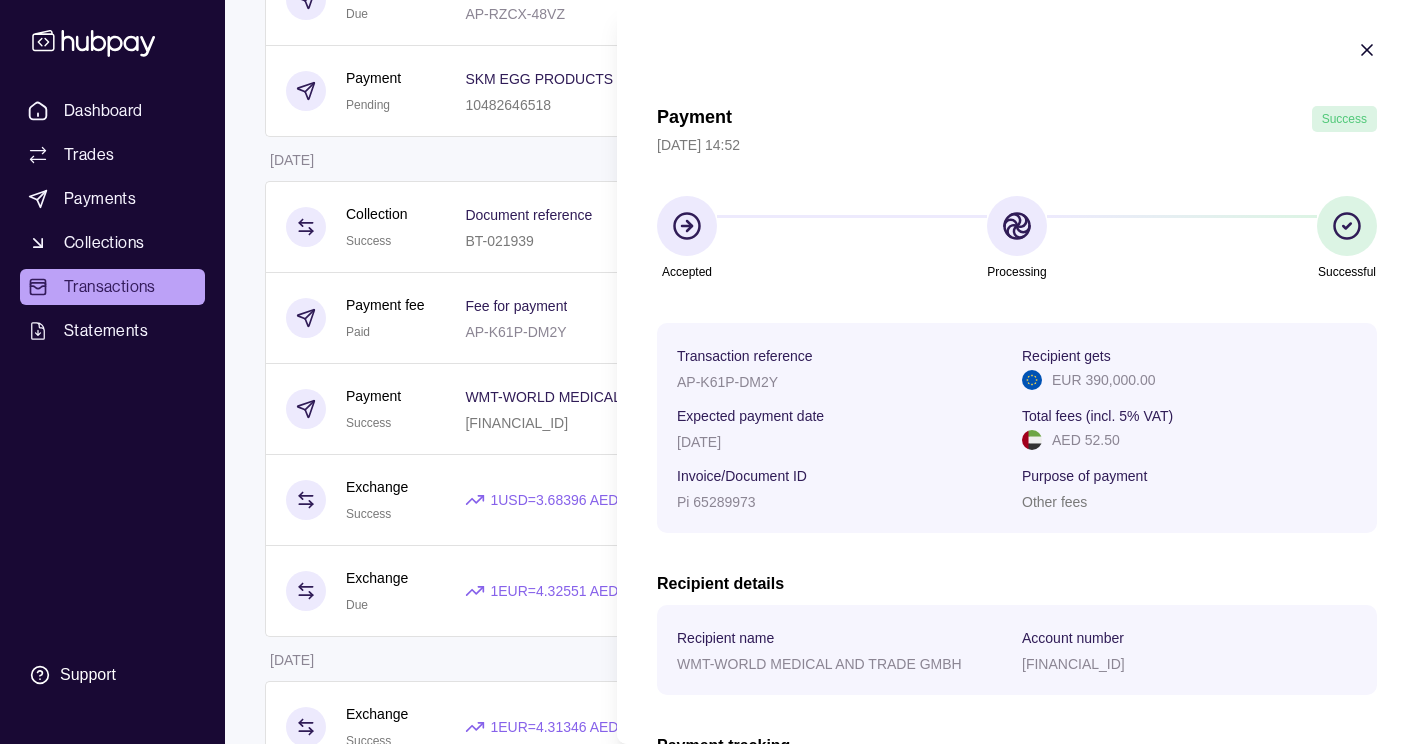 click 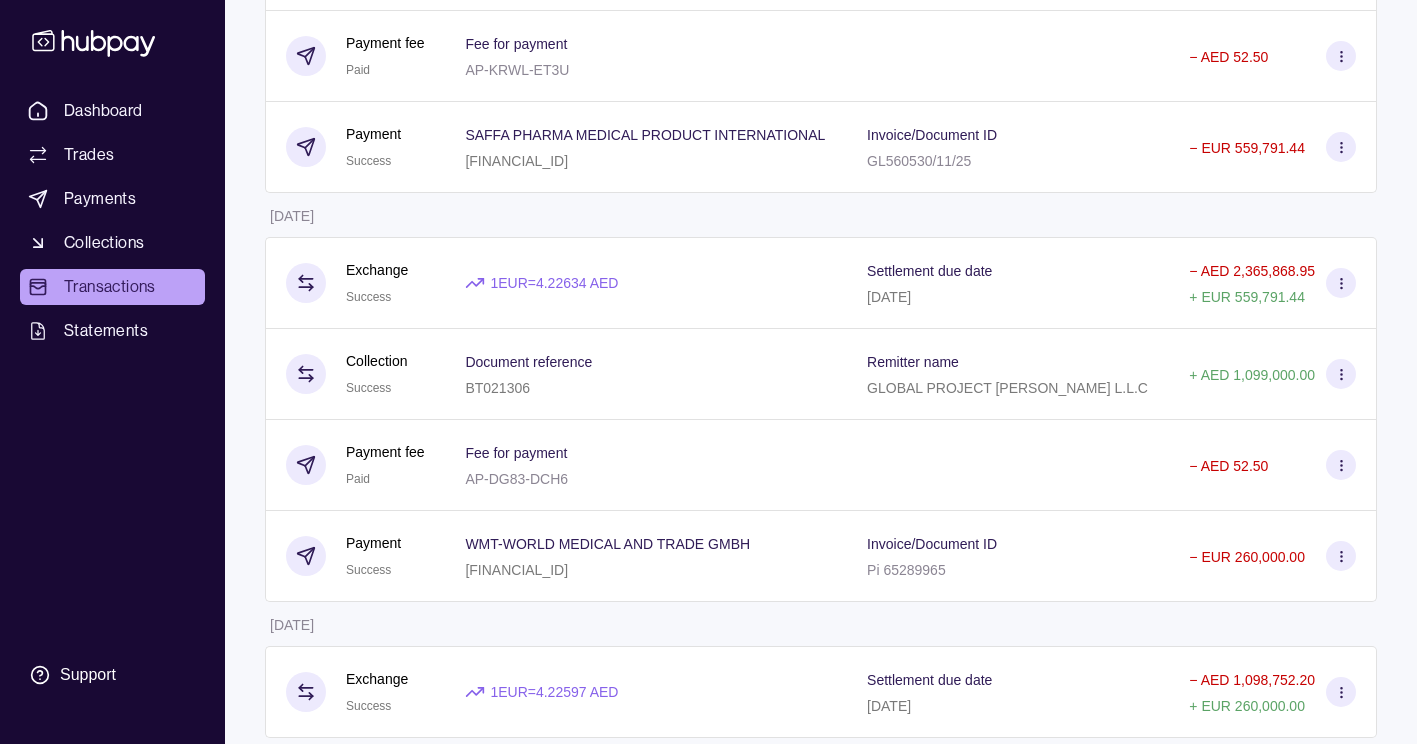 scroll, scrollTop: 2000, scrollLeft: 0, axis: vertical 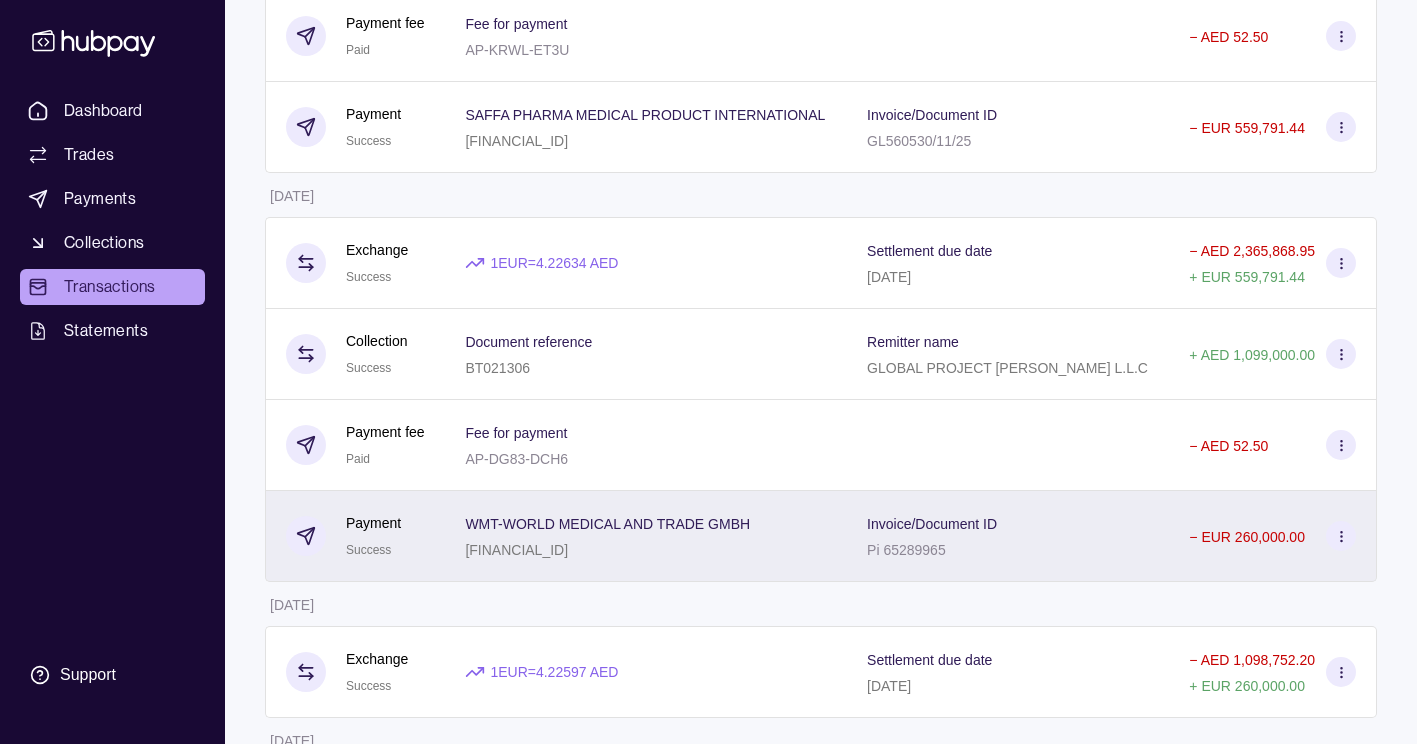 click 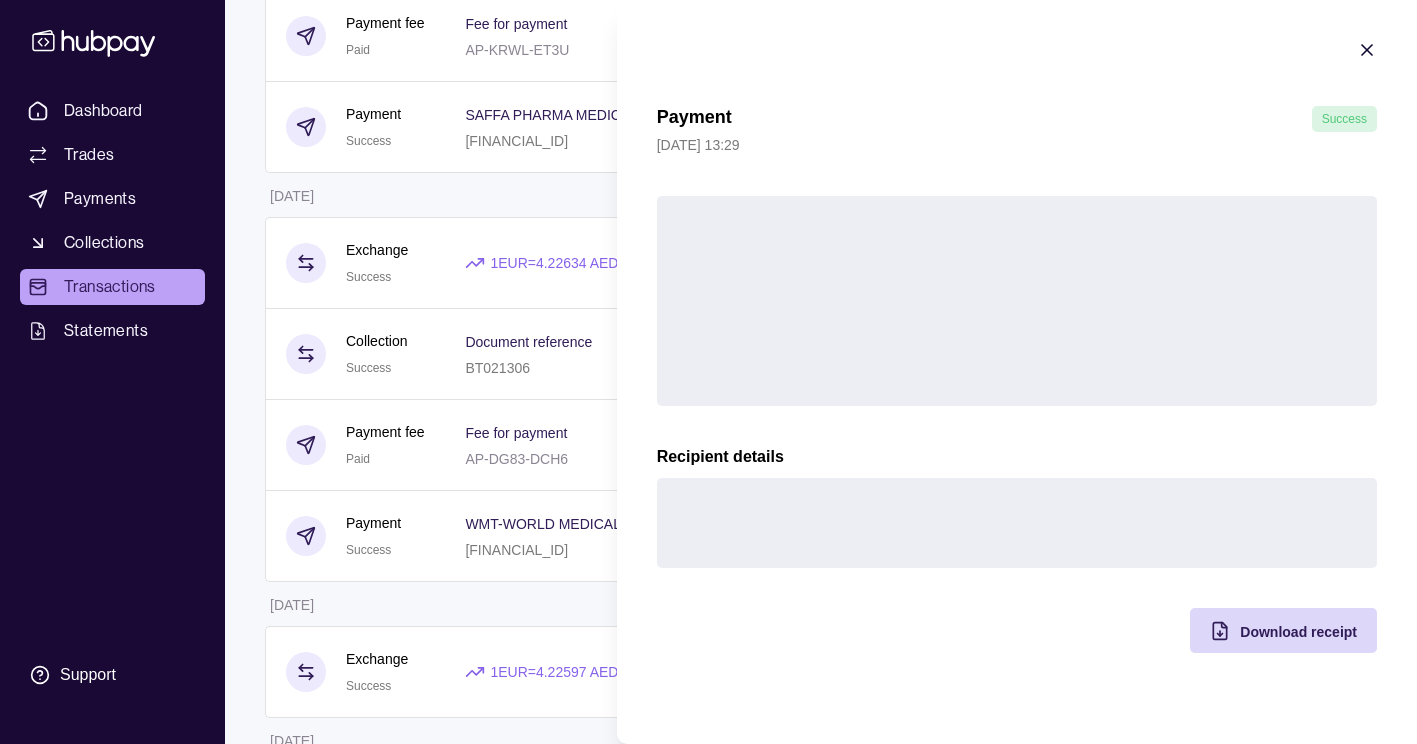 scroll, scrollTop: 2400, scrollLeft: 0, axis: vertical 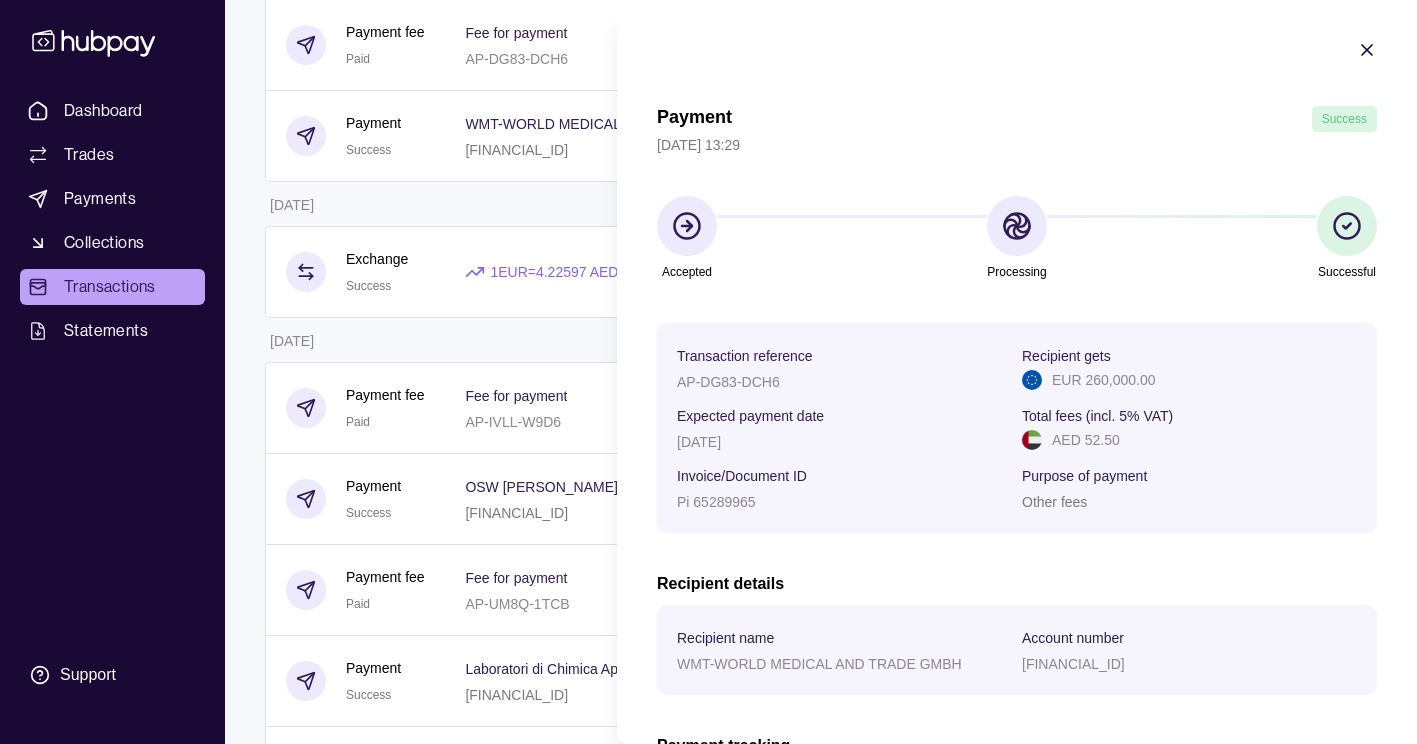 click 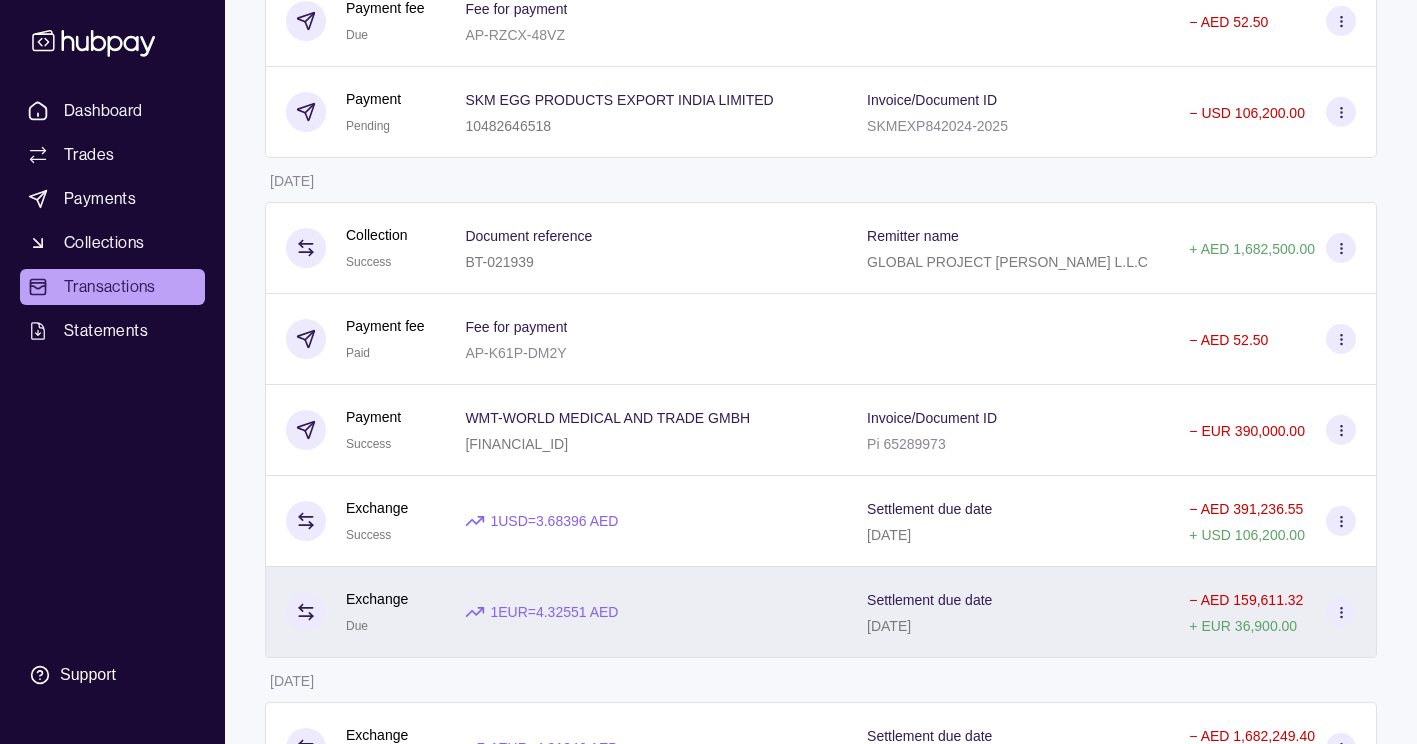 scroll, scrollTop: 400, scrollLeft: 0, axis: vertical 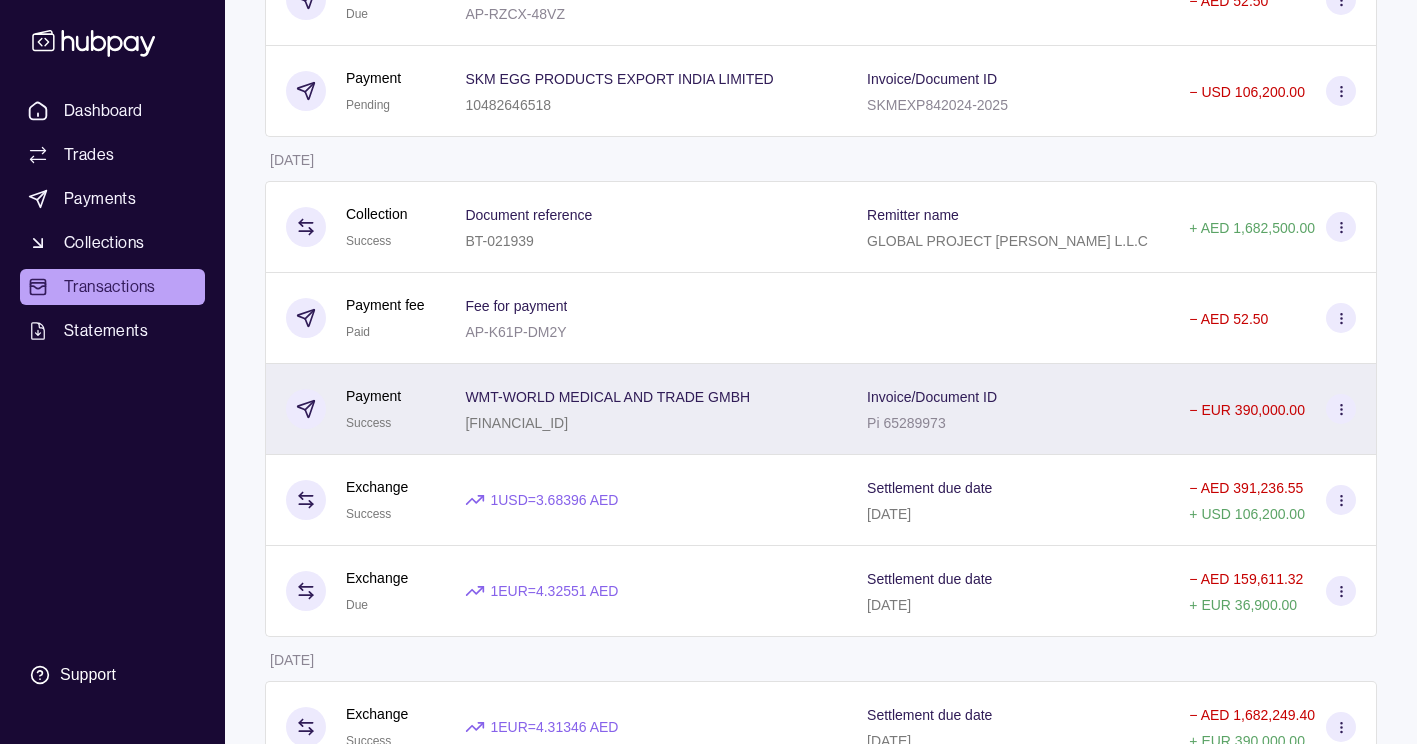 click 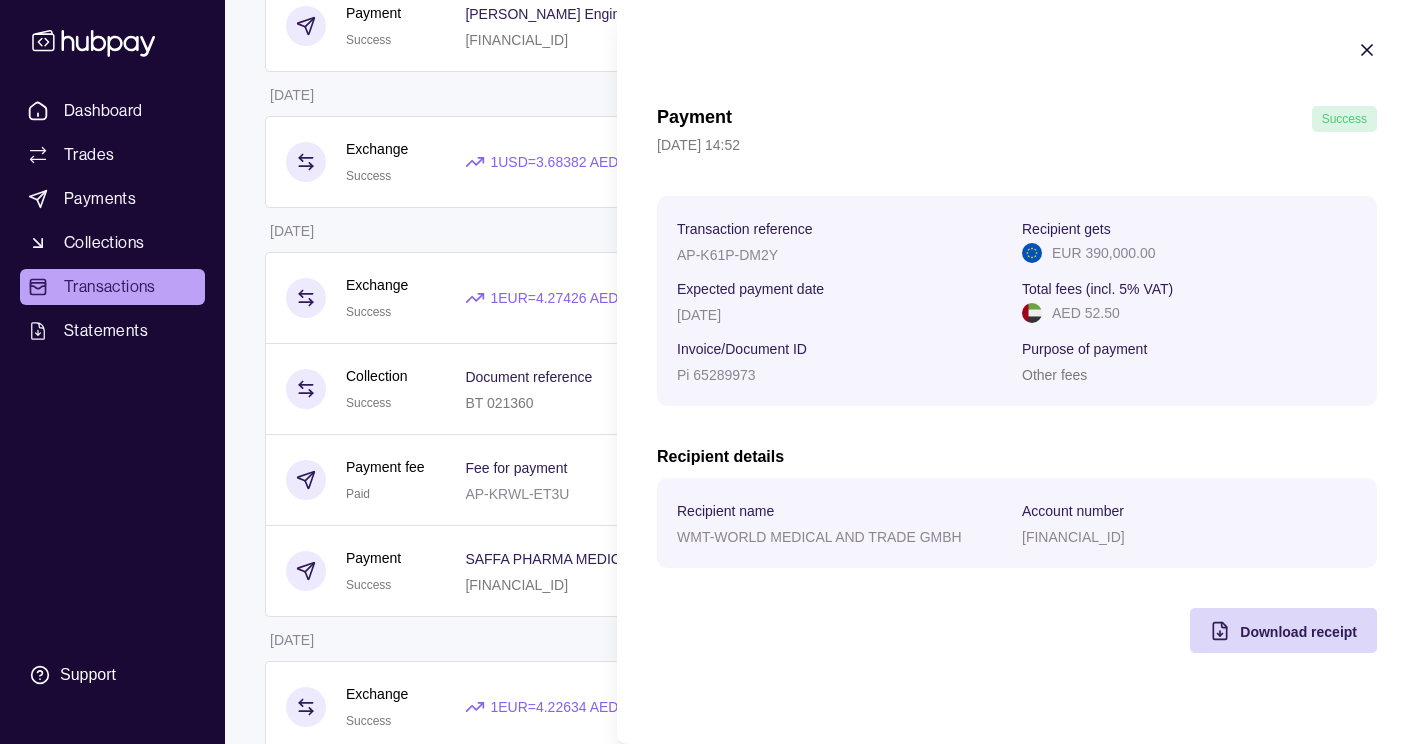 scroll, scrollTop: 1600, scrollLeft: 0, axis: vertical 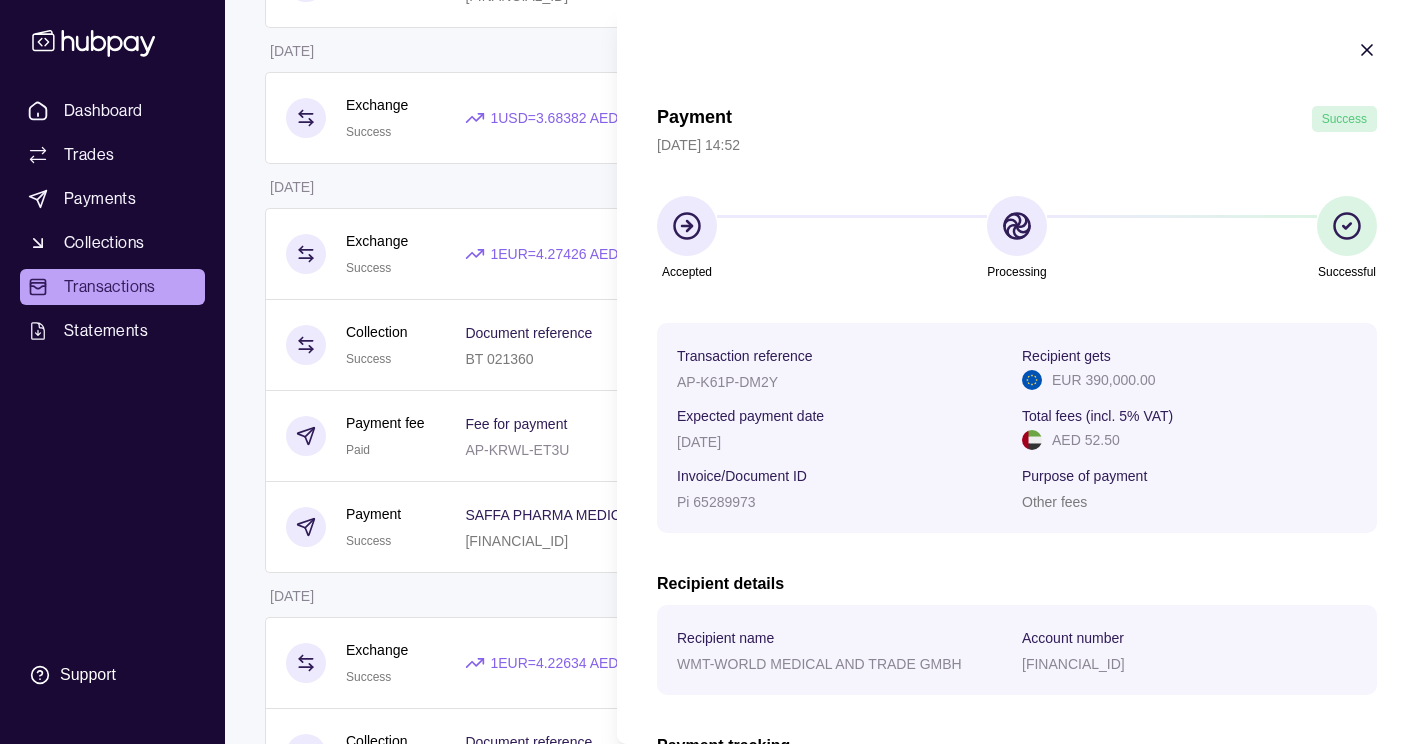 click 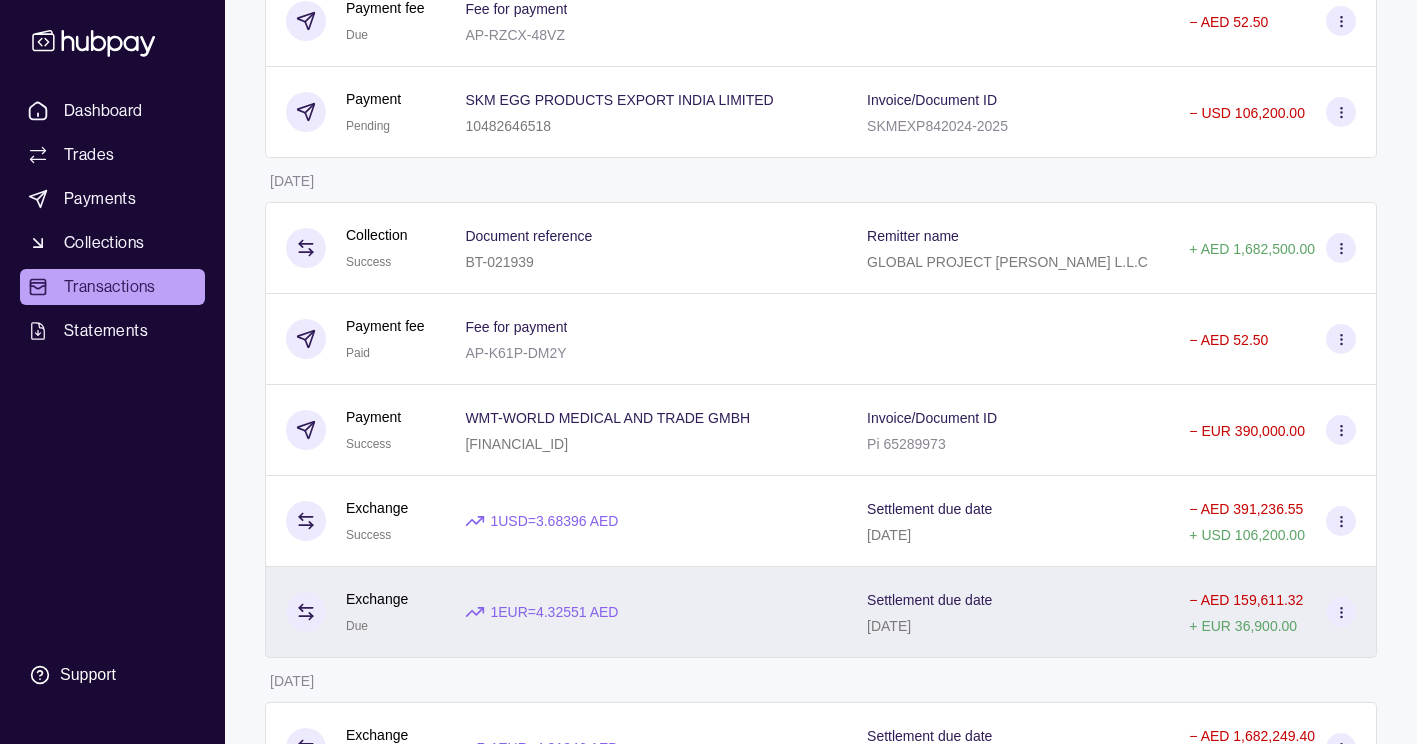 scroll, scrollTop: 400, scrollLeft: 0, axis: vertical 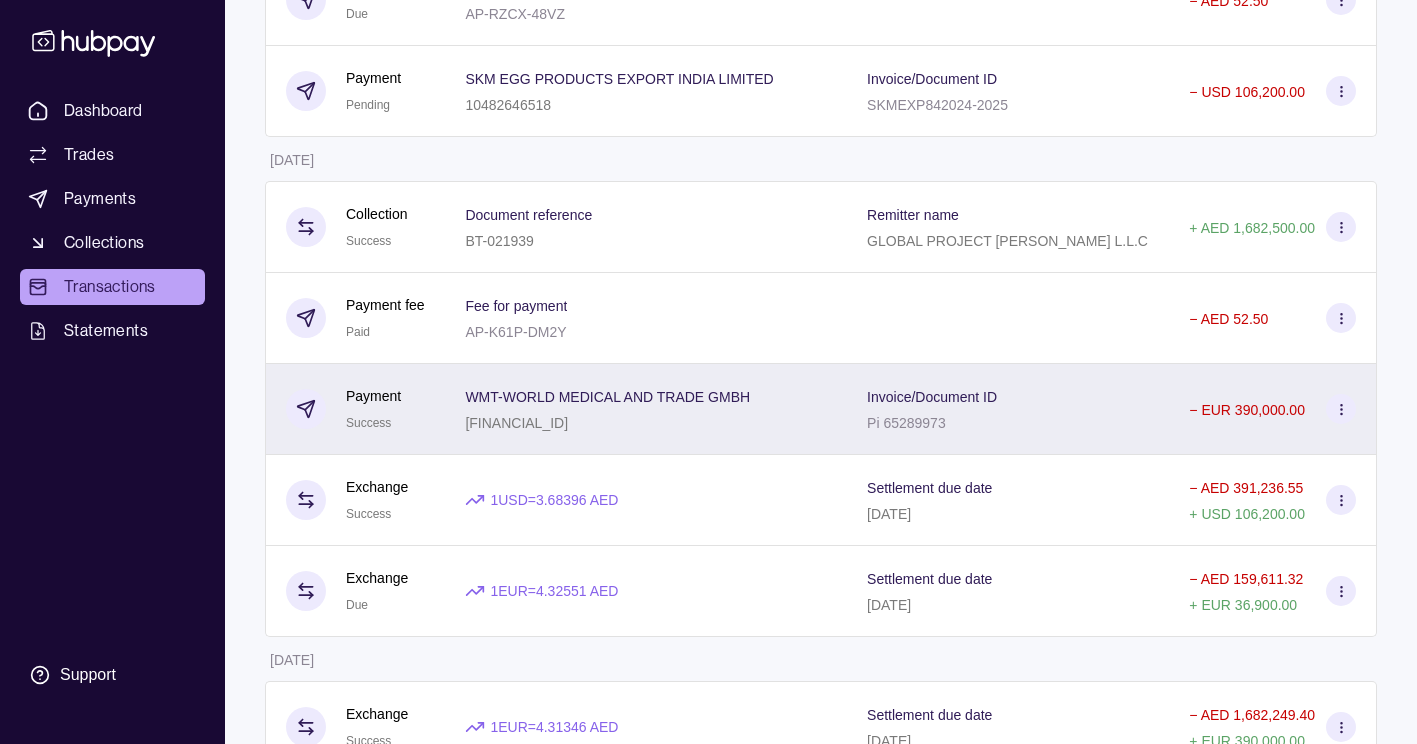 click at bounding box center (1341, 409) 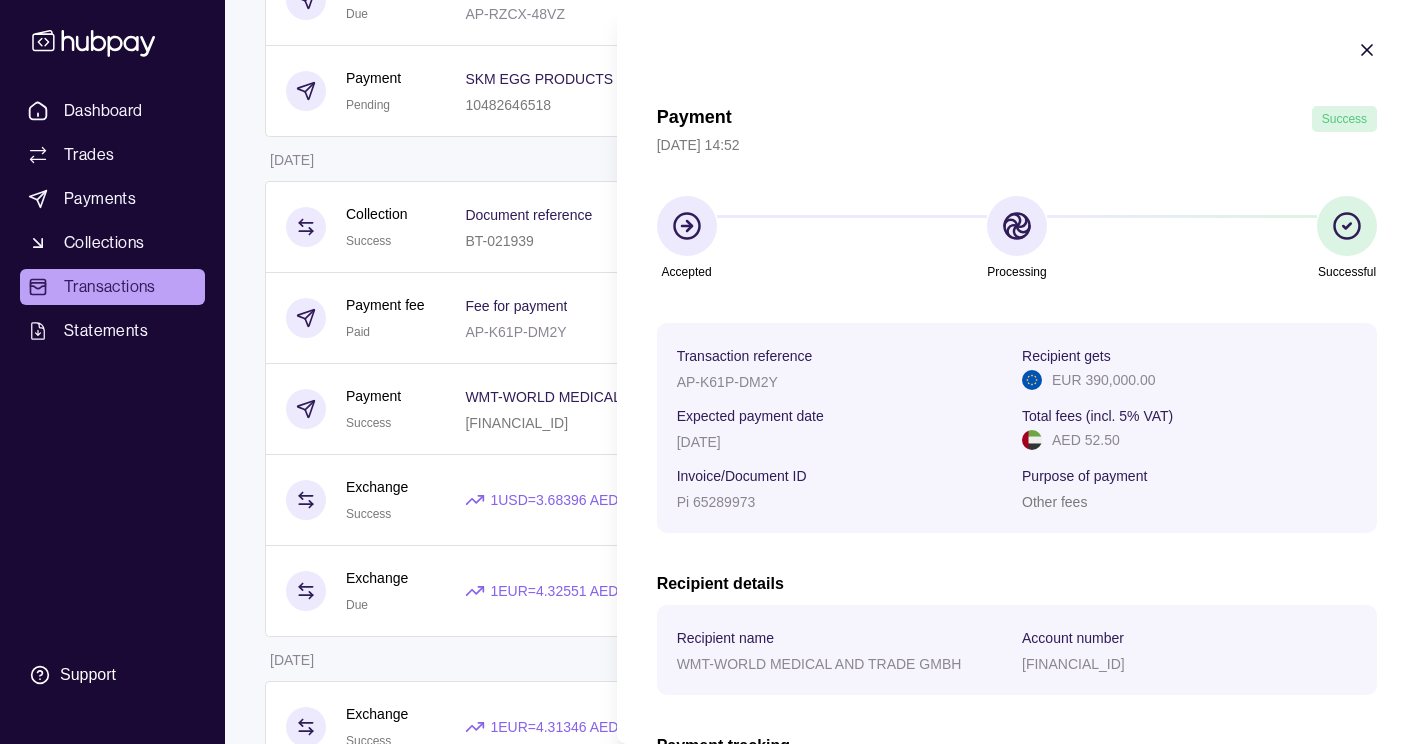 scroll, scrollTop: 301, scrollLeft: 0, axis: vertical 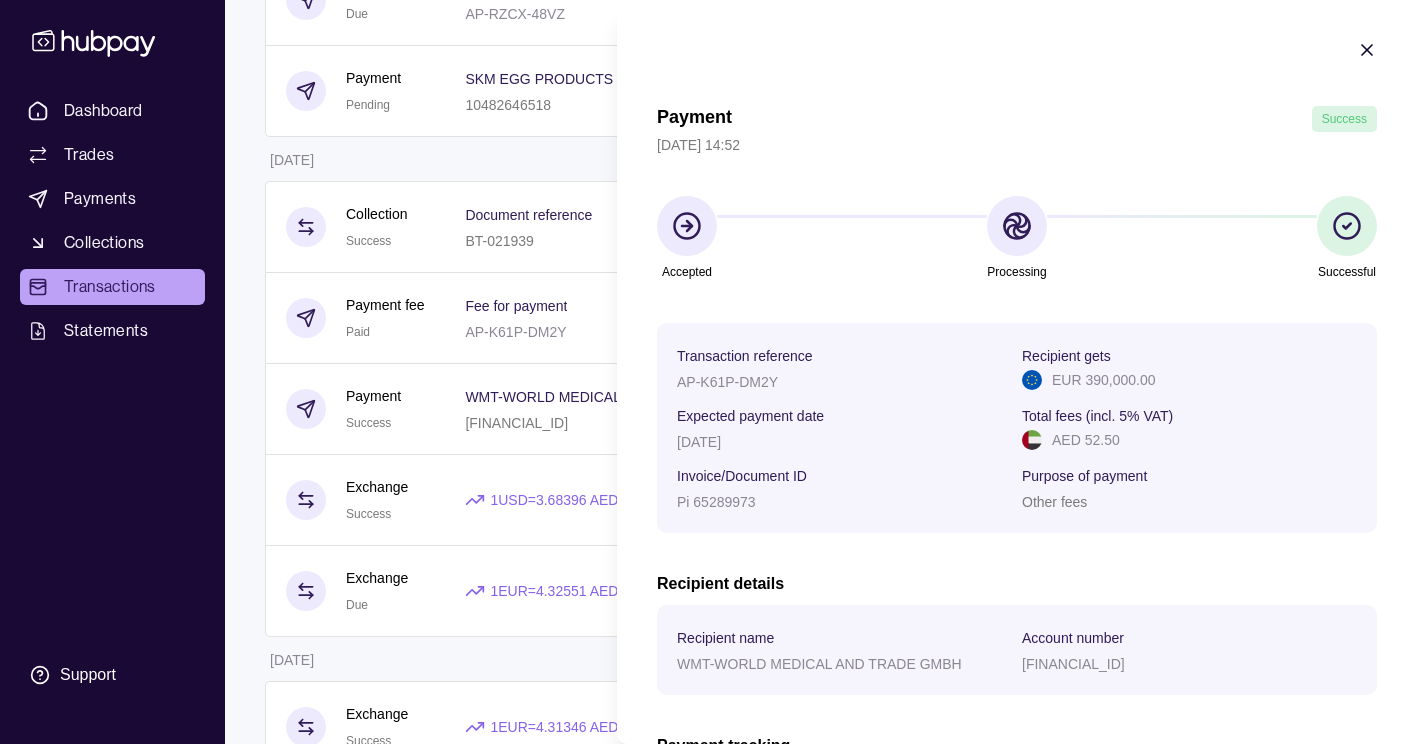 click 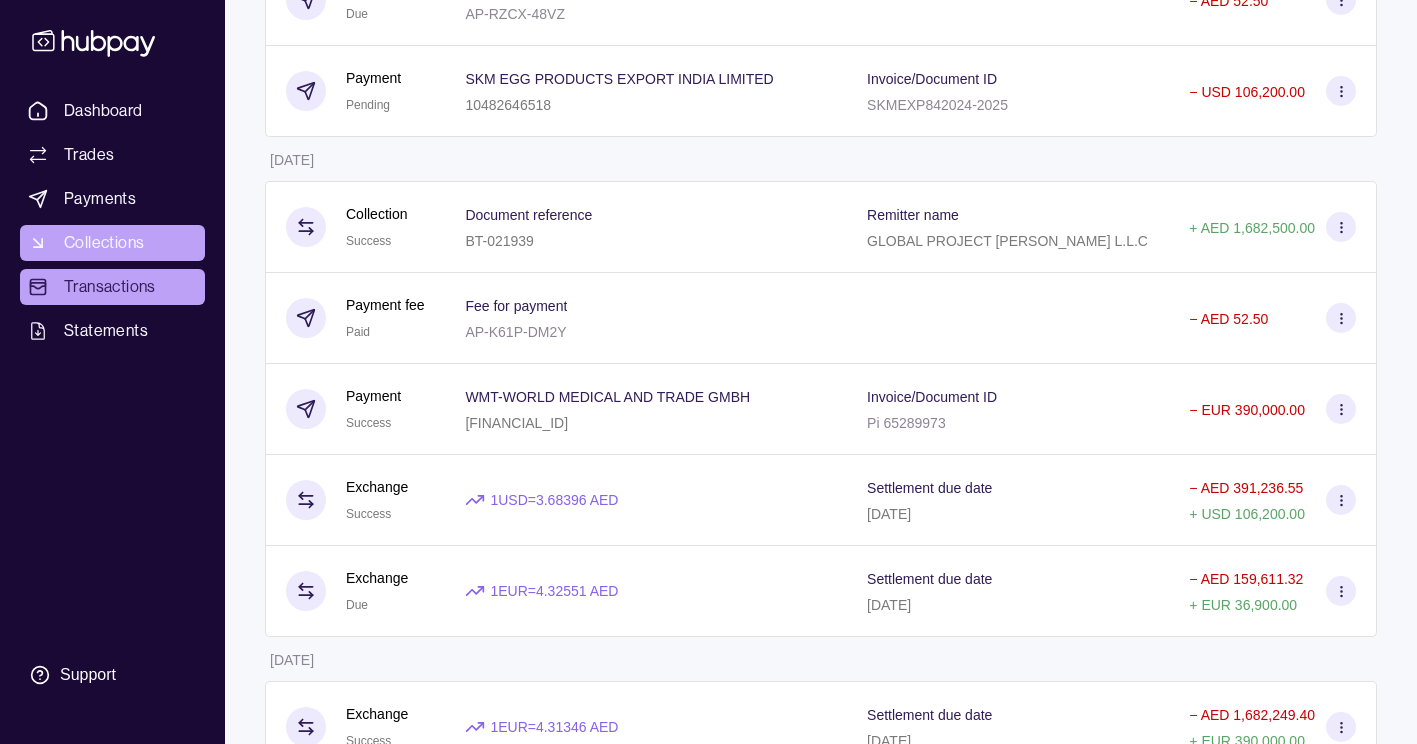 click on "Collections" at bounding box center (104, 243) 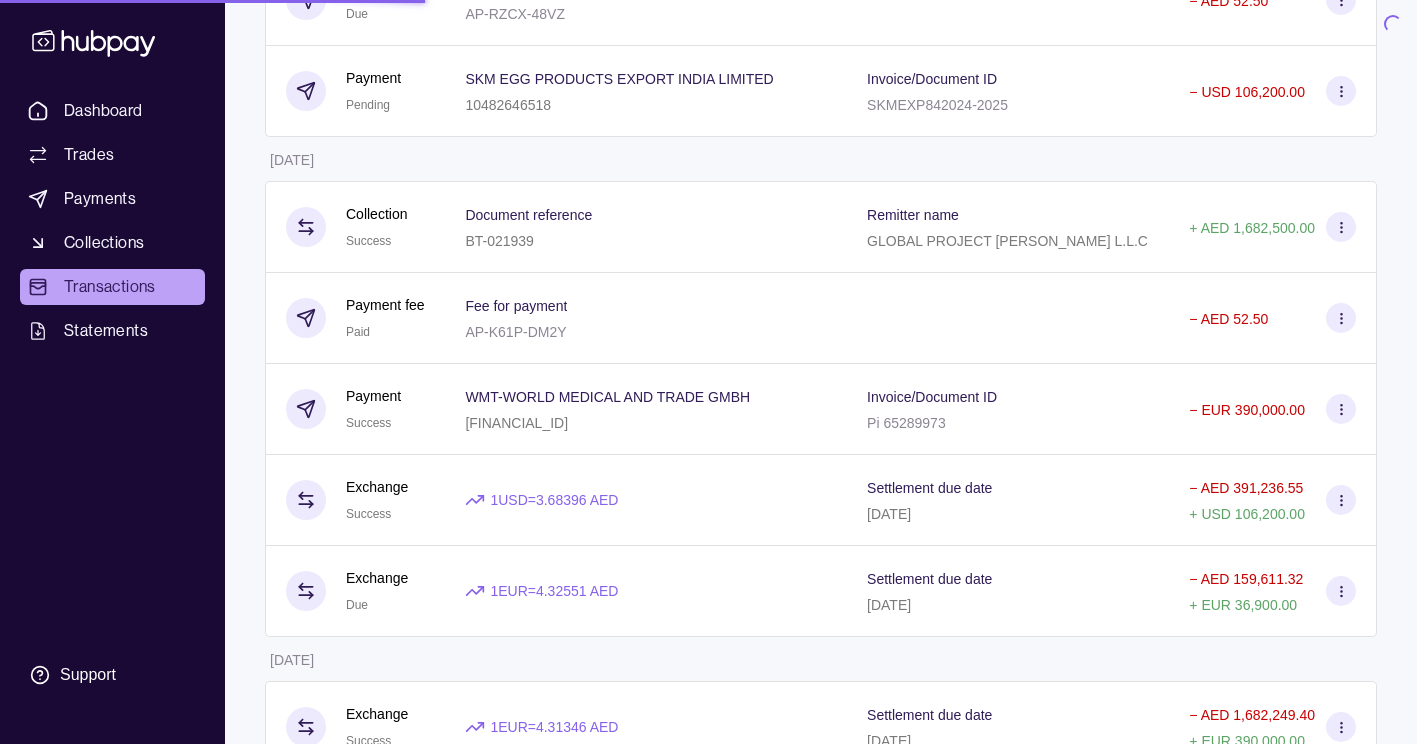 scroll, scrollTop: 0, scrollLeft: 0, axis: both 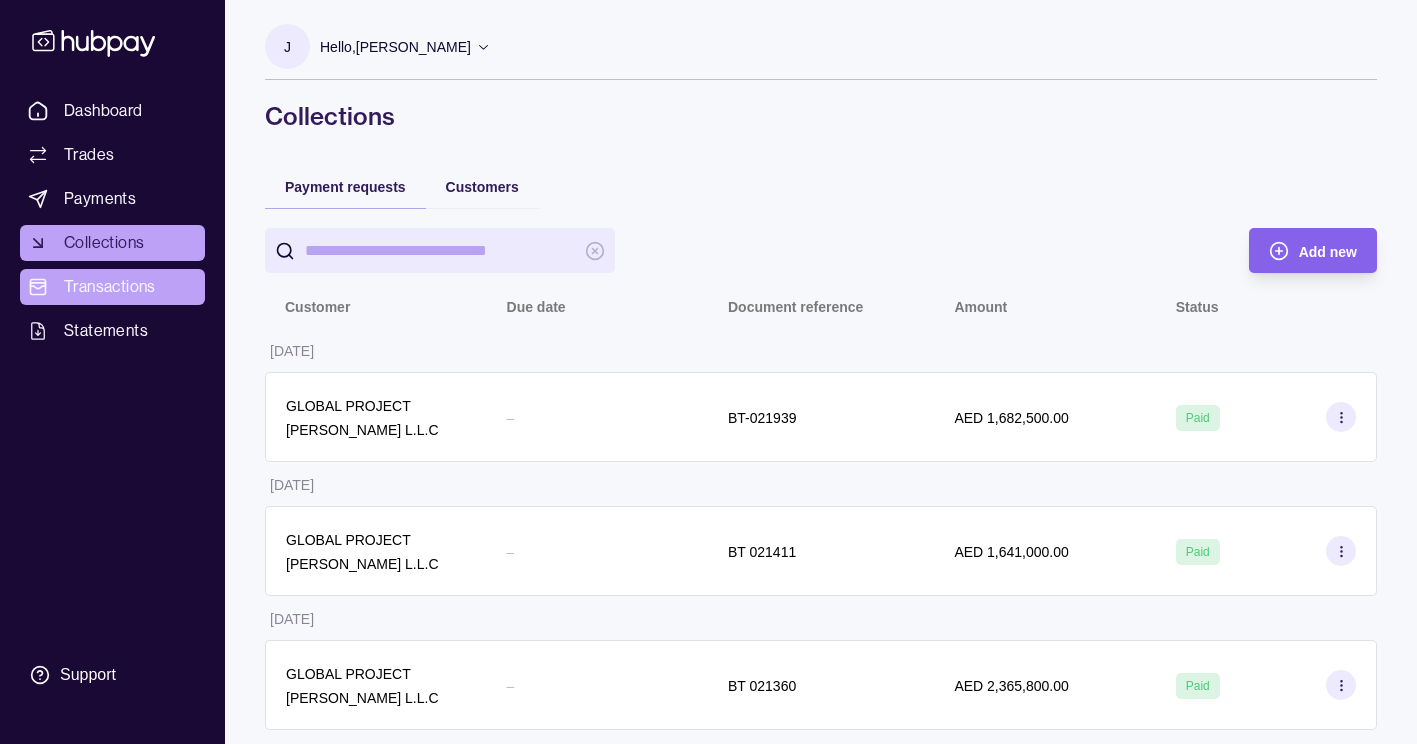 click on "Transactions" at bounding box center [110, 287] 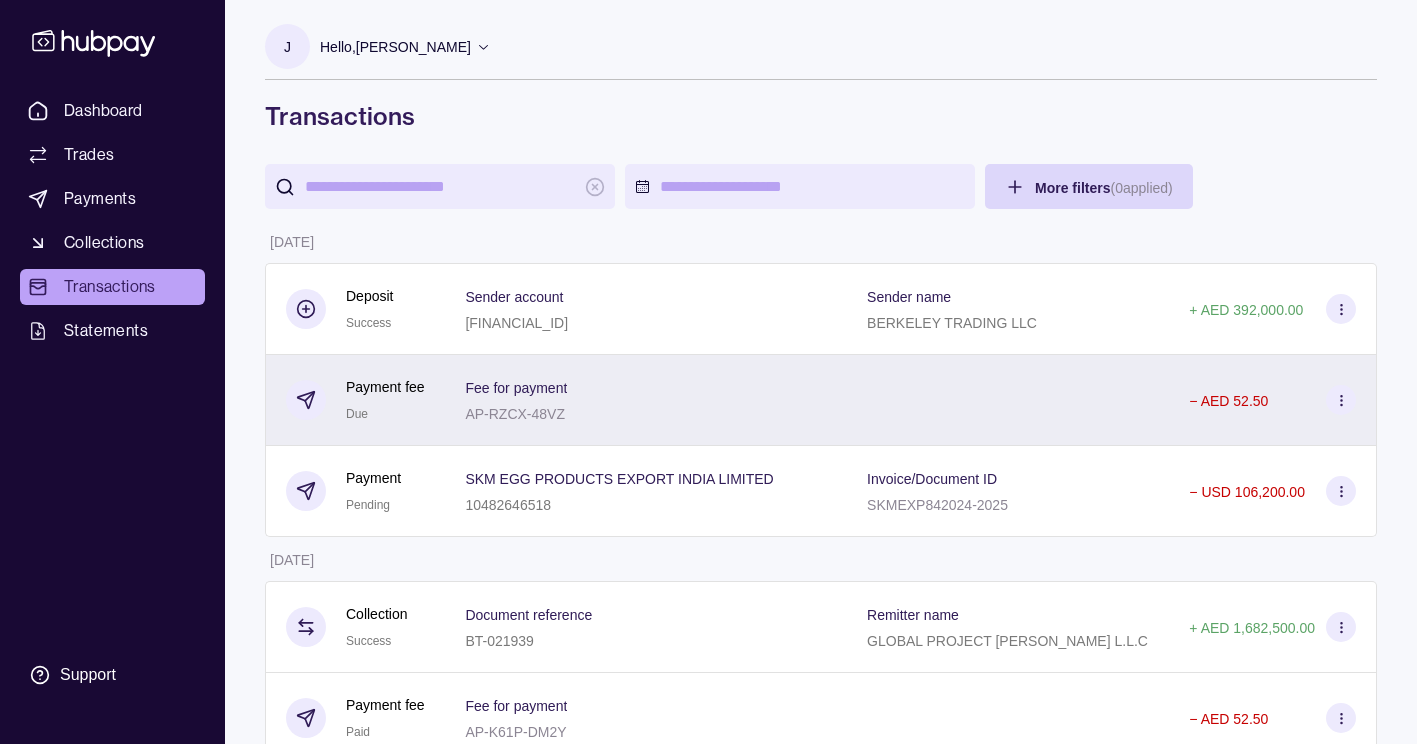 scroll, scrollTop: 400, scrollLeft: 0, axis: vertical 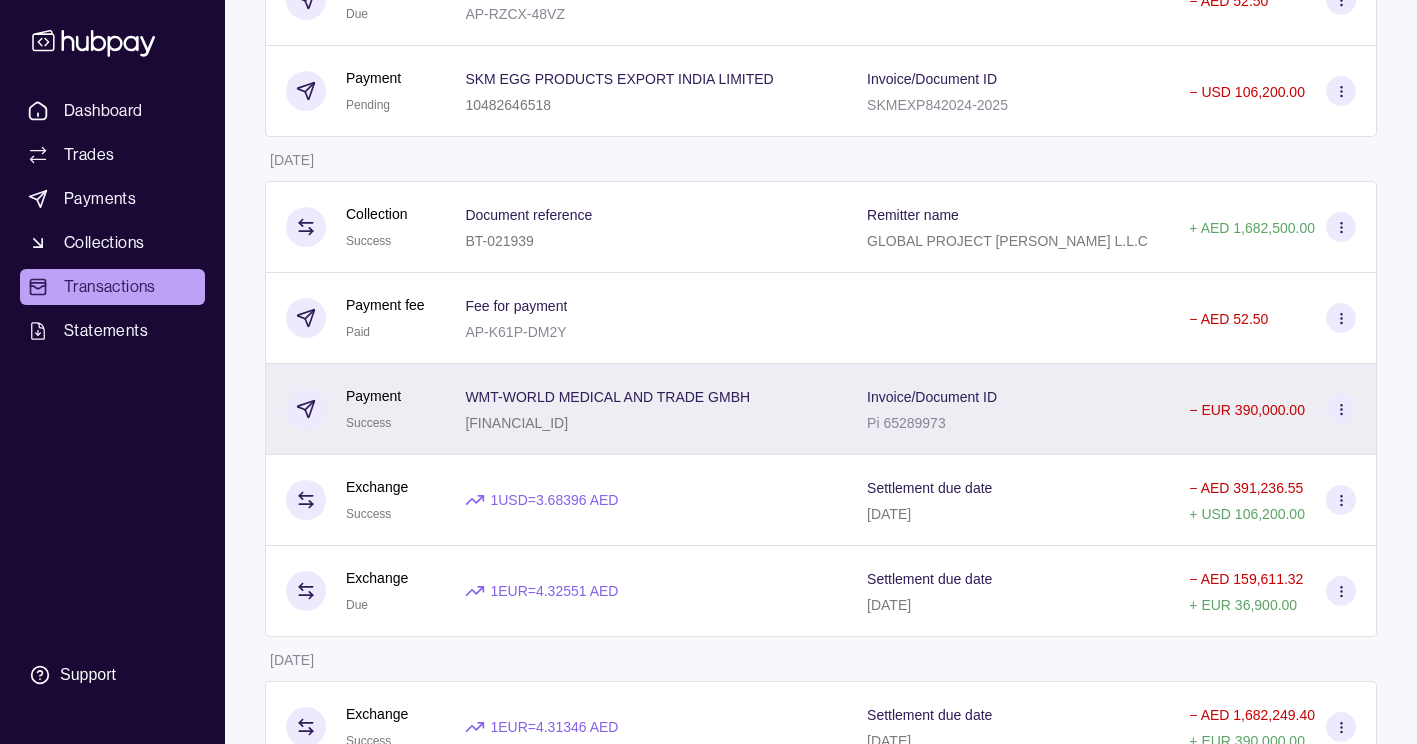 click 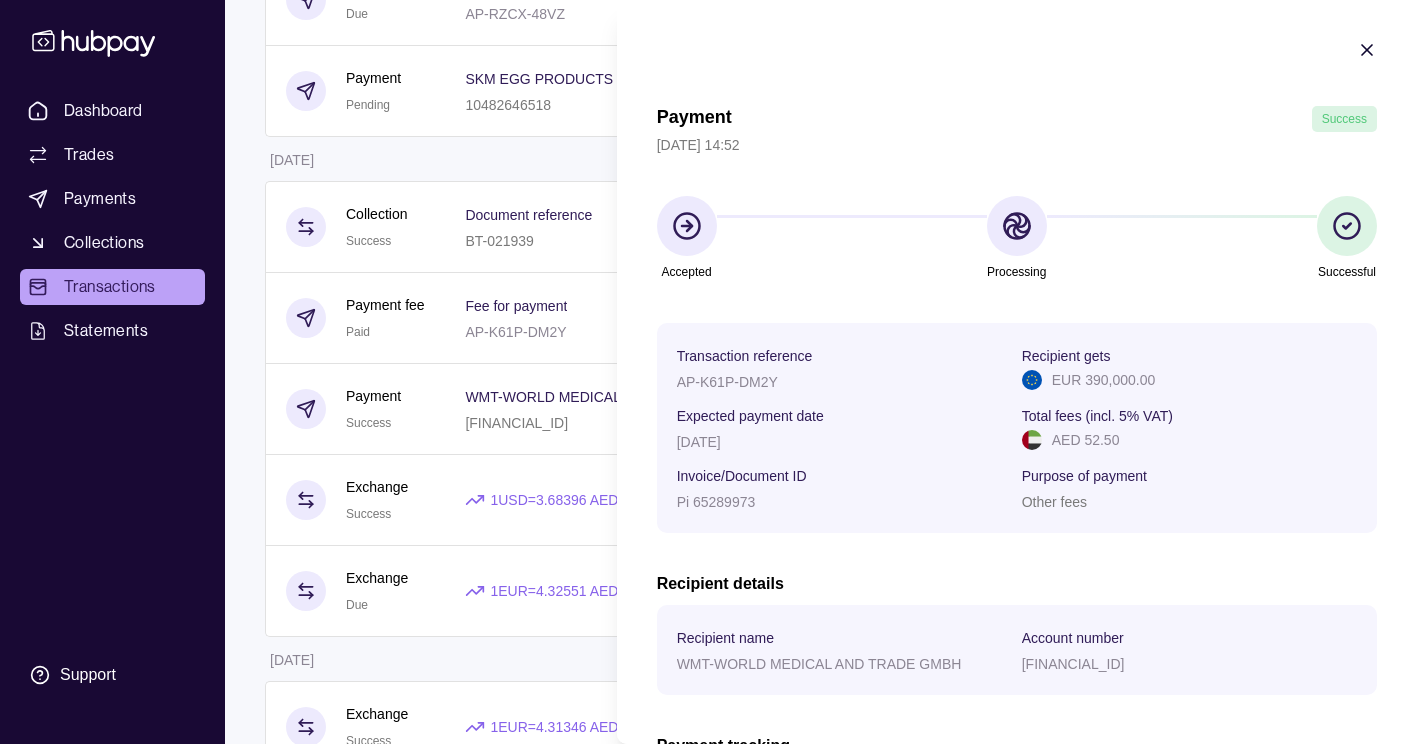 scroll, scrollTop: 301, scrollLeft: 0, axis: vertical 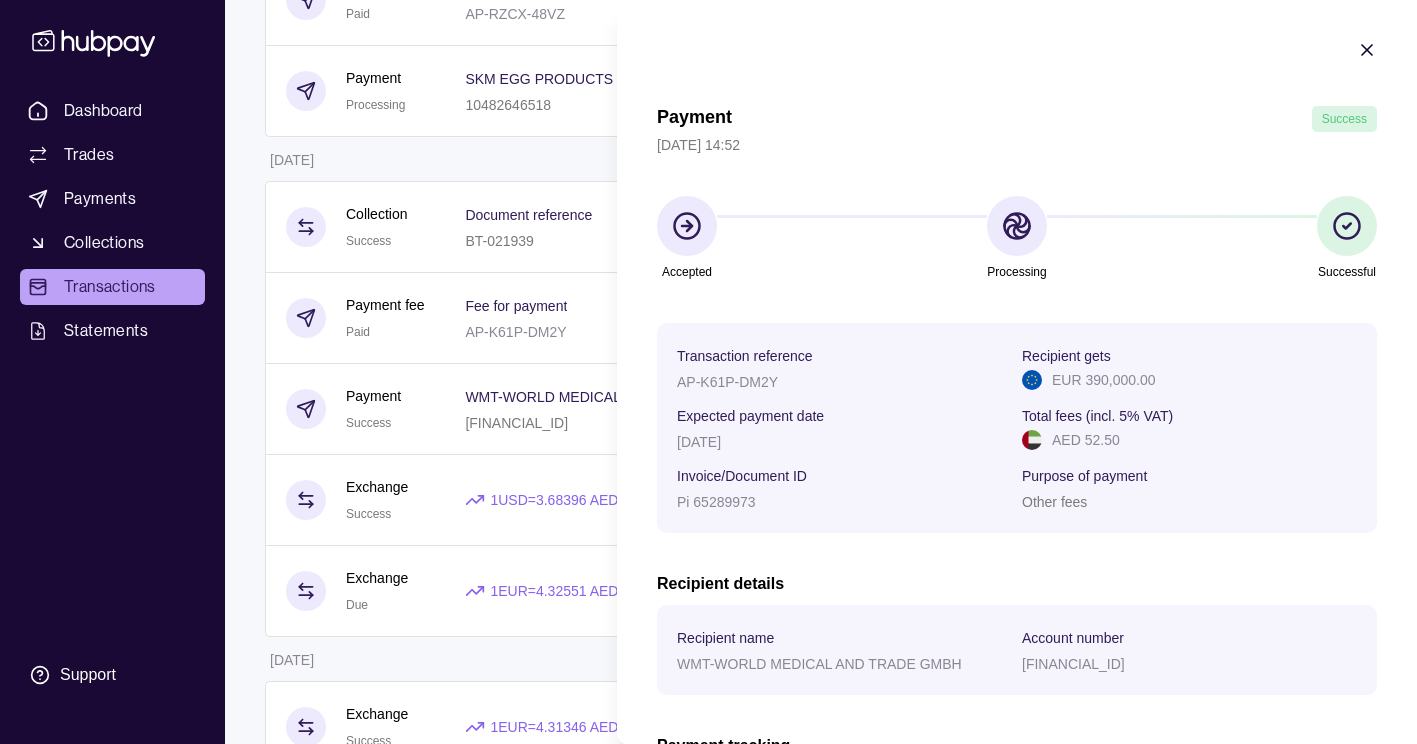 click 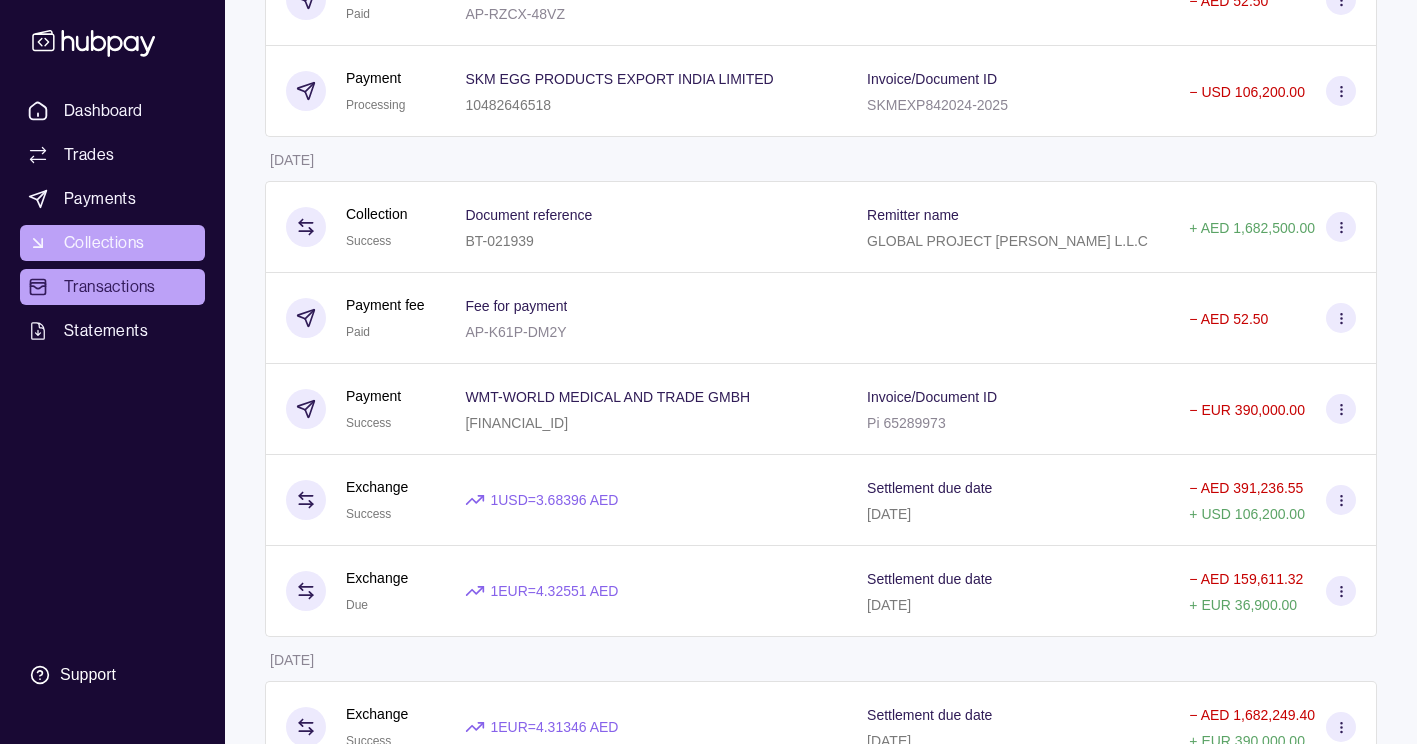 click on "Collections" at bounding box center [104, 243] 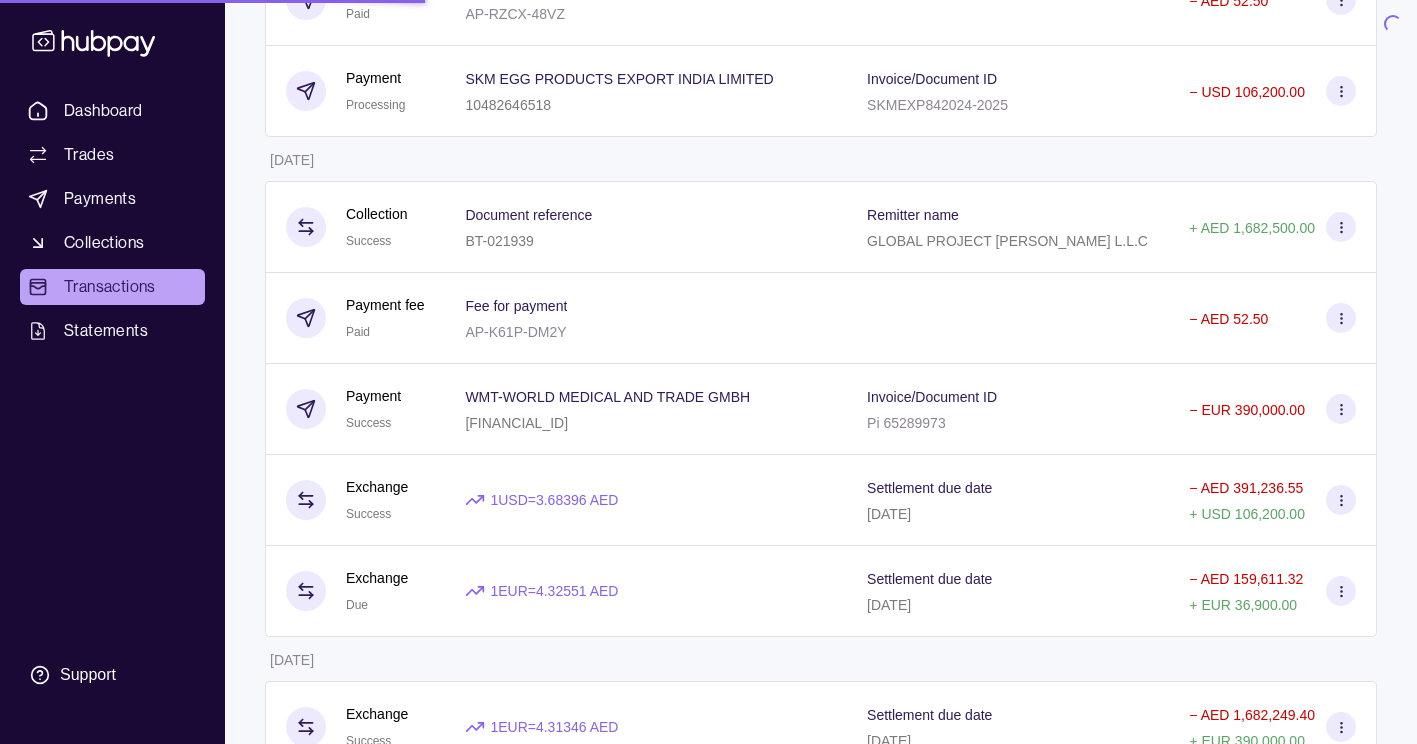 scroll, scrollTop: 0, scrollLeft: 0, axis: both 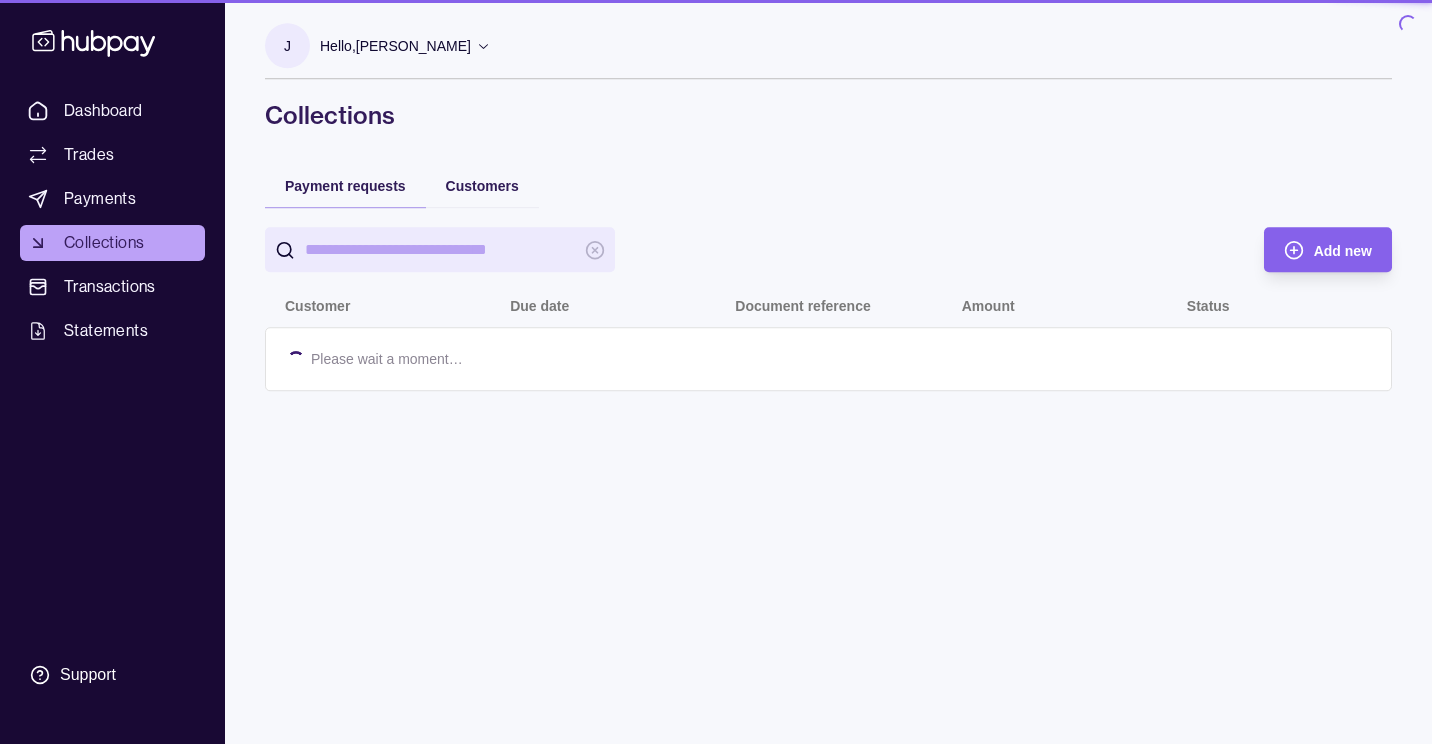 click on "Transactions" at bounding box center (110, 287) 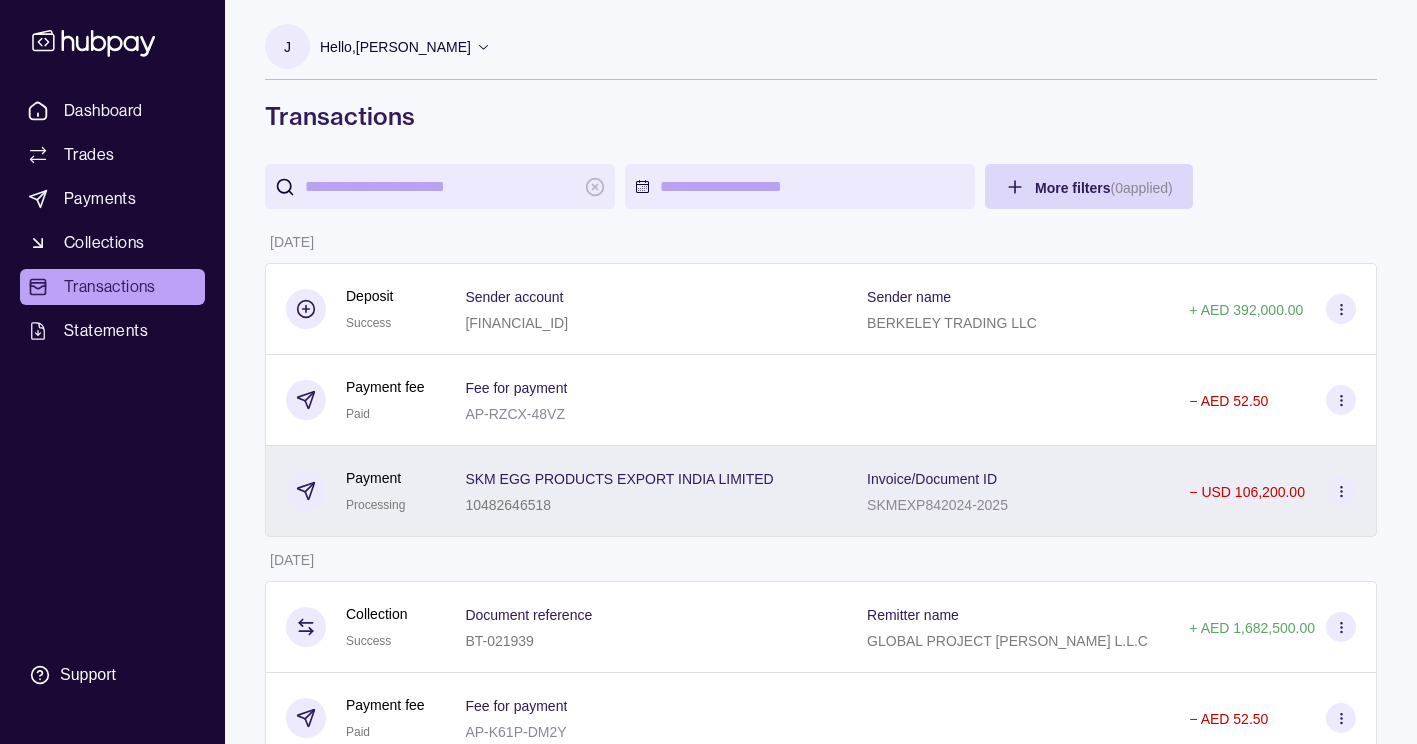 click at bounding box center (1341, 491) 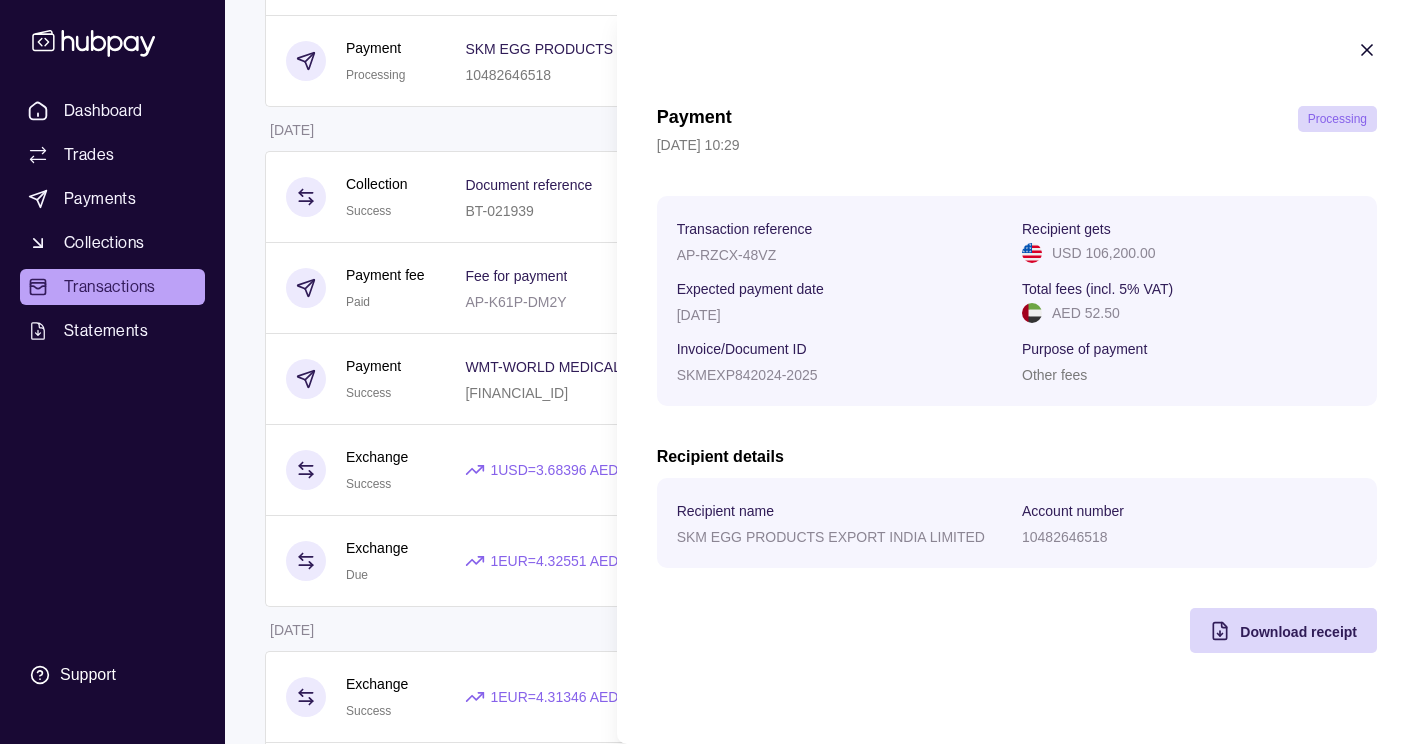 scroll, scrollTop: 0, scrollLeft: 0, axis: both 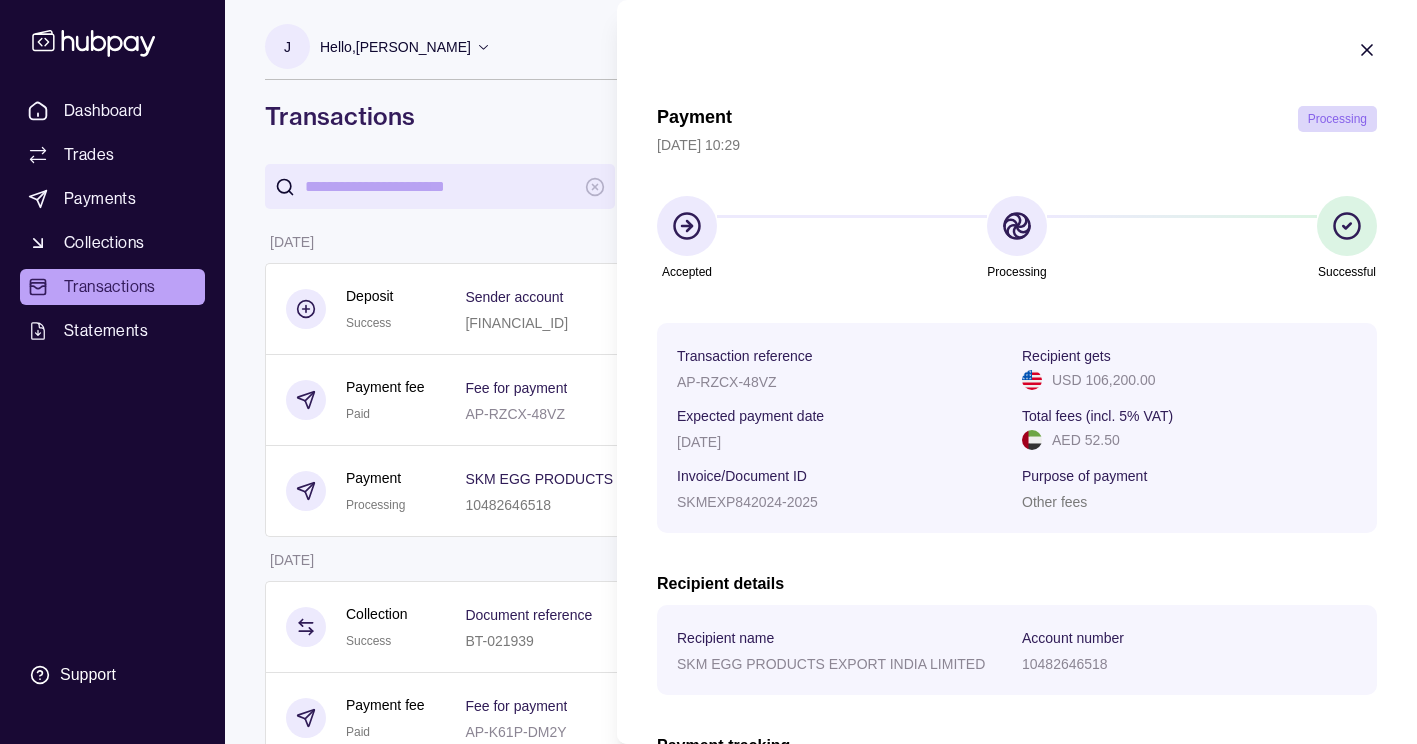 click on "Payment Processing [DATE] 10:29 Accepted Processing Successful Transaction reference AP-RZCX-48VZ Recipient gets USD 106,200.00 Expected payment date [DATE] Total fees (incl. 5% VAT) AED 52.50 Invoice/Document ID SKMEXP842024-2025 Purpose of payment Other fees Recipient details Recipient name SKM EGG PRODUCTS EXPORT INDIA LIMITED Account number 10482646518 Payment tracking UETR cd562ebb-6f31-443a-a82f-19aa25079597 Status – Last updated at – Download receipt" at bounding box center [1017, 521] 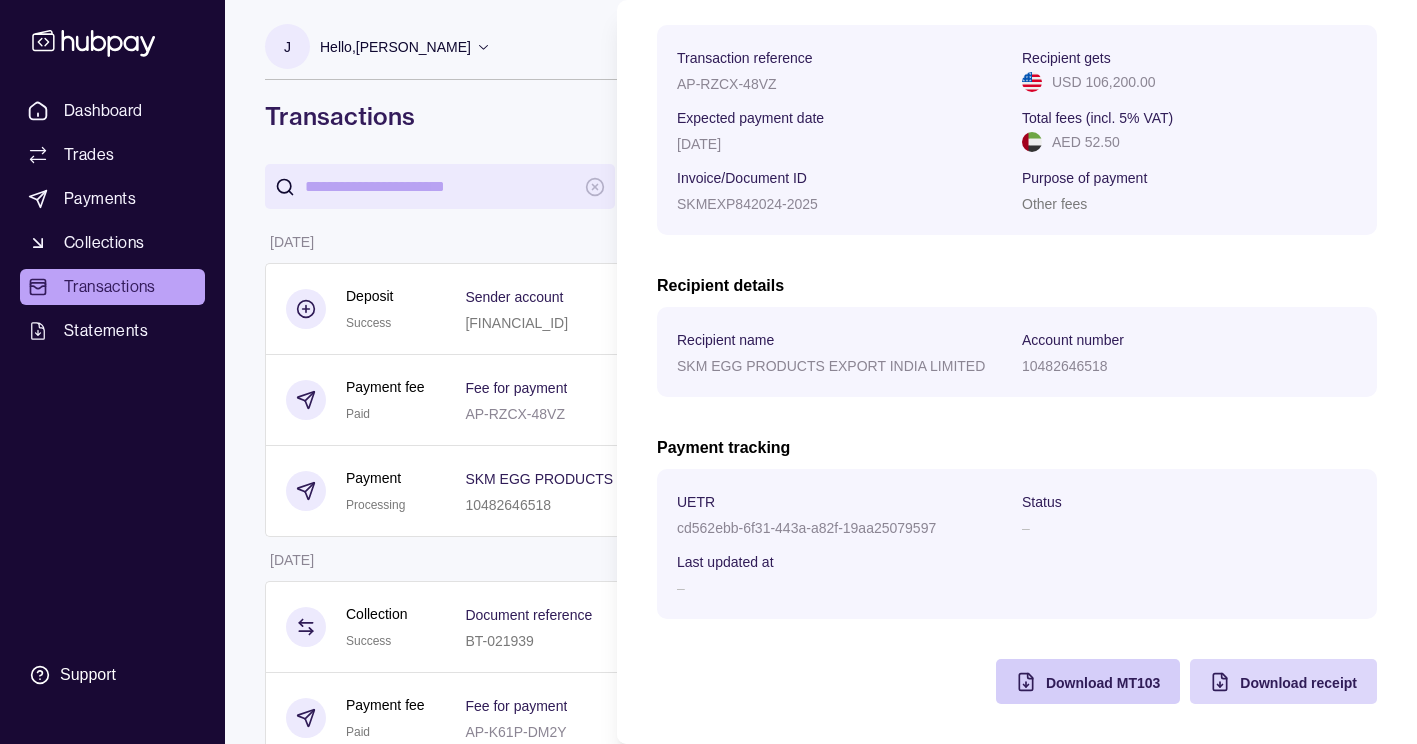 click on "Download MT103" at bounding box center [1103, 683] 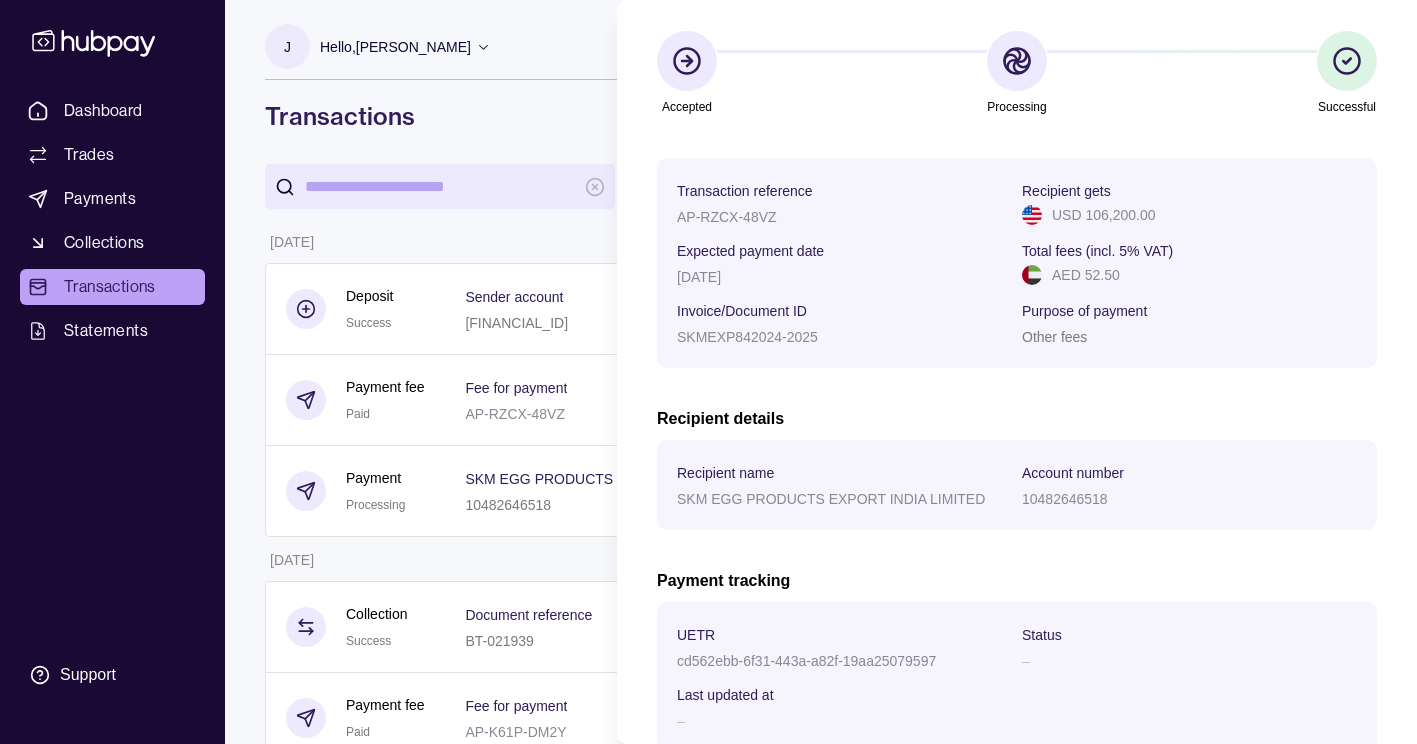 scroll, scrollTop: 164, scrollLeft: 0, axis: vertical 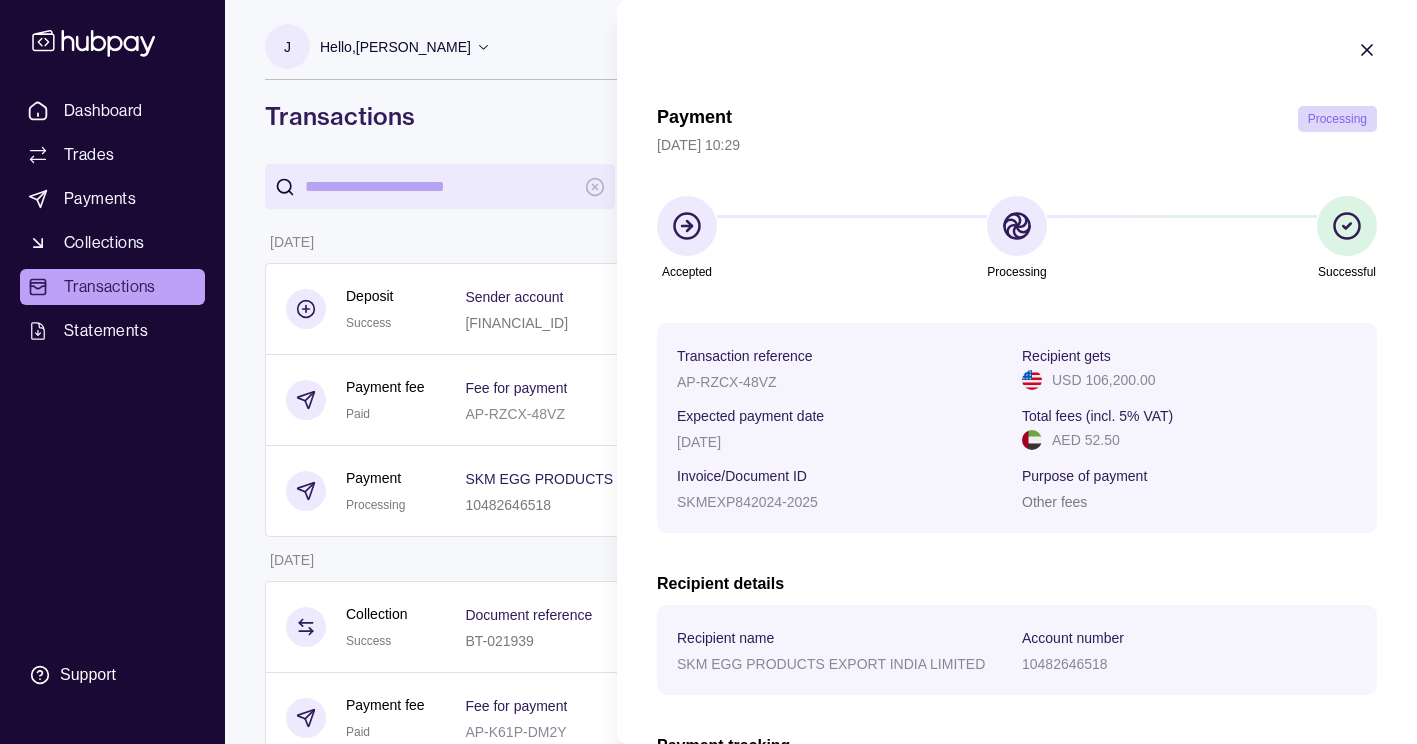 click 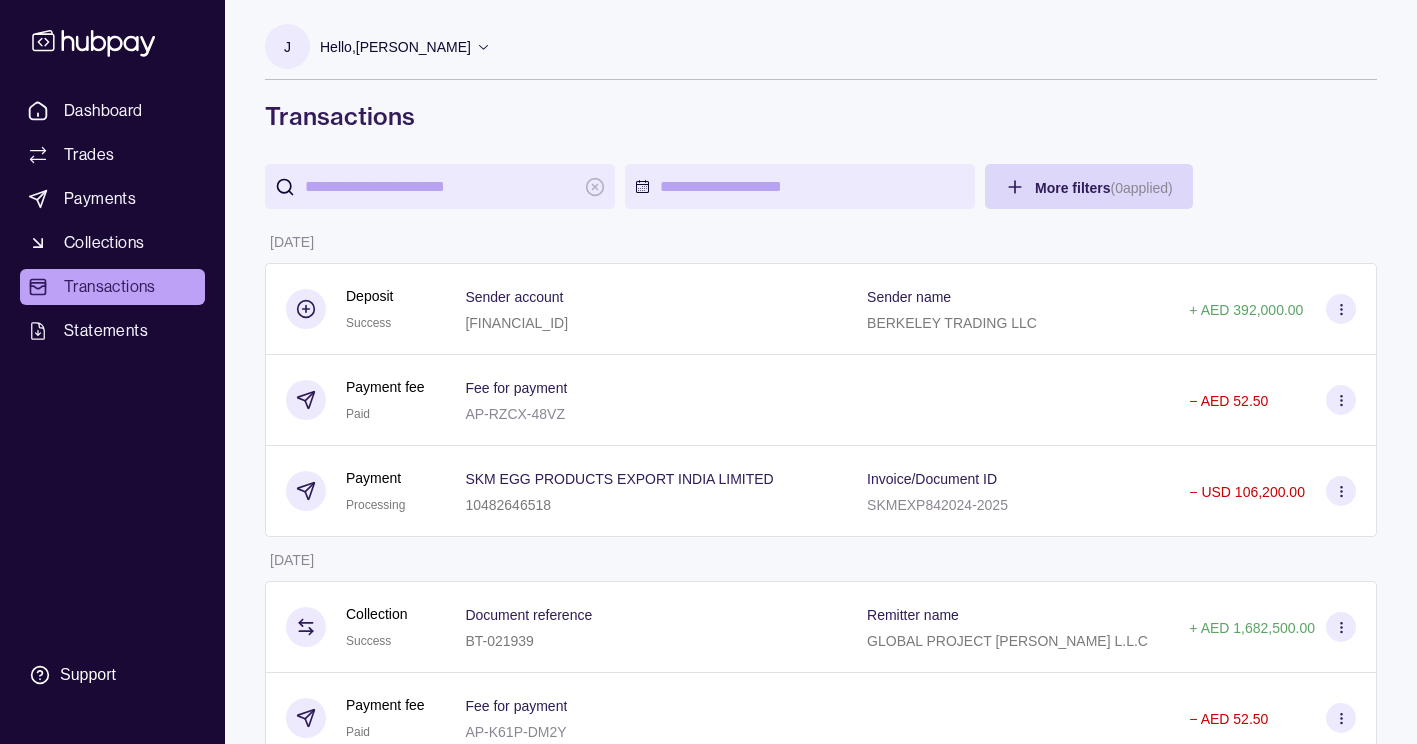 scroll, scrollTop: 400, scrollLeft: 0, axis: vertical 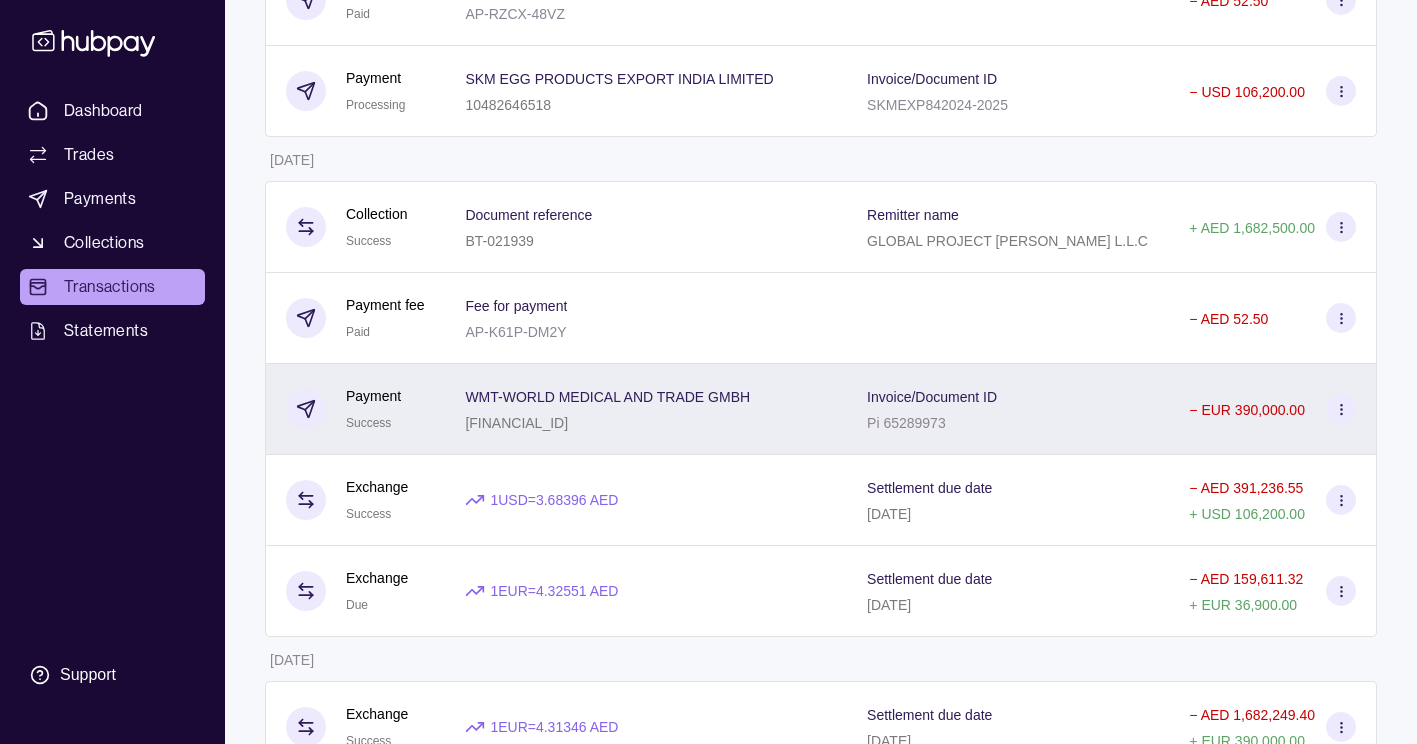 click at bounding box center [1341, 409] 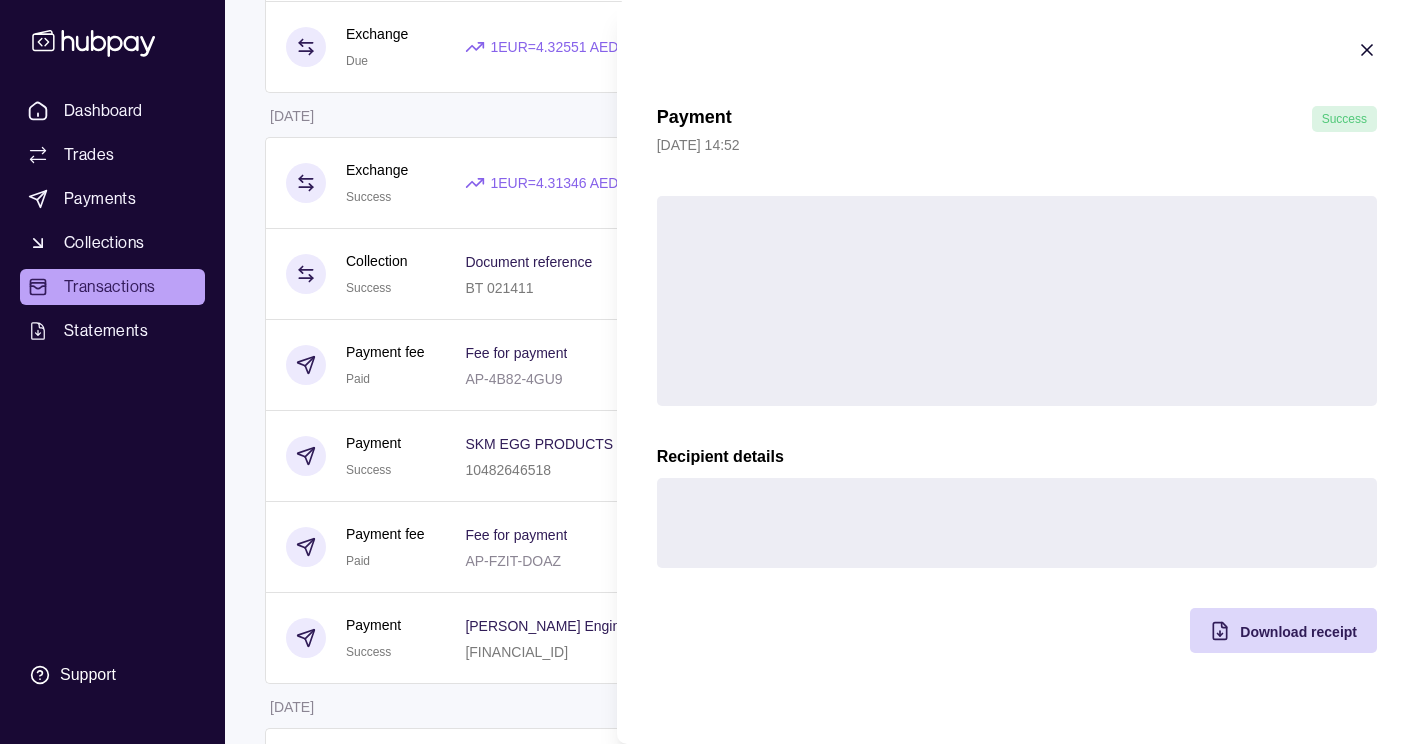 scroll, scrollTop: 1200, scrollLeft: 0, axis: vertical 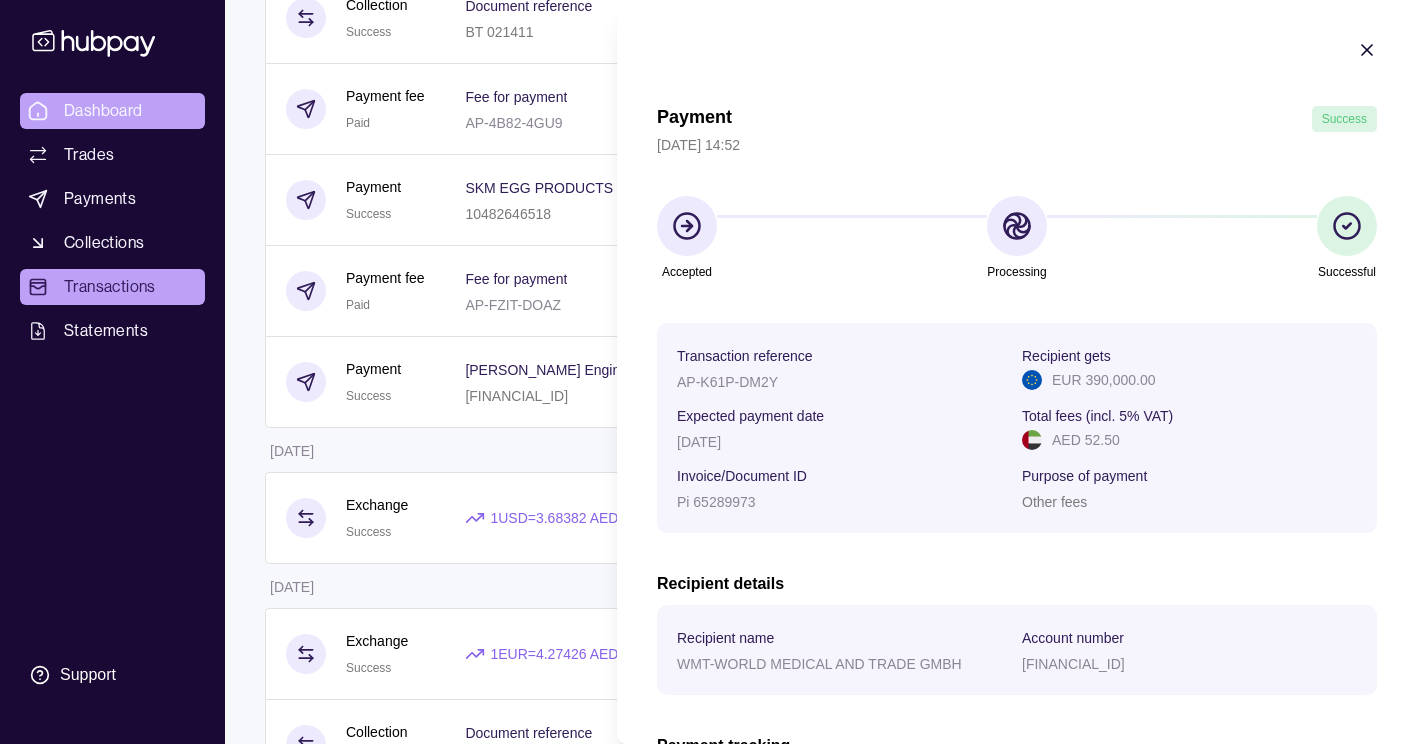 click on "Dashboard Trades Payments Collections Transactions Statements Support J Hello,  [PERSON_NAME] BERKELEY TRADING LLC Account Terms and conditions Privacy policy Sign out Transactions More filters  ( 0  applied) Details Amount [DATE] Deposit Success Sender account [FINANCIAL_ID] Sender name BERKELEY TRADING LLC +   AED 392,000.00 Payment fee Paid Fee for payment AP-RZCX-48VZ −   AED 52.50 Payment Processing SKM EGG PRODUCTS EXPORT INDIA LIMITED 10482646518 Invoice/Document ID SKMEXP842024-2025 −   USD 106,200.00 [DATE] Collection Success Document reference BT-021939 Remitter name GLOBAL PROJECT CELIK SANAYI L.L.C +   AED 1,682,500.00 Payment fee Paid Fee for payment AP-K61P-DM2Y −   AED 52.50 Payment Success WMT-WORLD MEDICAL AND TRADE GMBH [FINANCIAL_ID] Invoice/Document ID Pi 65289973 −   EUR 390,000.00 Exchange Success 1  USD  =  3.68396   AED Settlement due date [DATE] −   AED 391,236.55 +   USD 106,200.00 Exchange Due 1  EUR  =  4.32551   AED Settlement due date" at bounding box center (708, 2132) 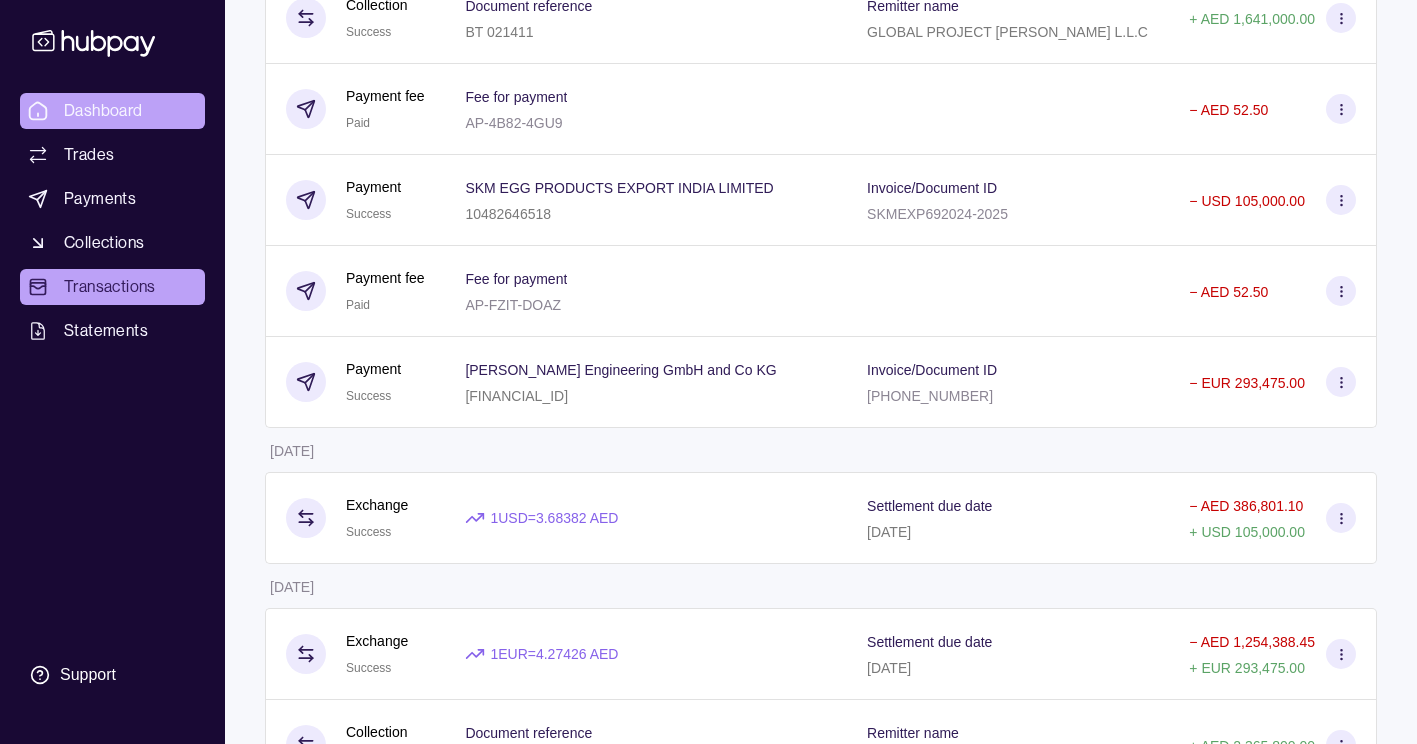 click on "Dashboard" at bounding box center [103, 111] 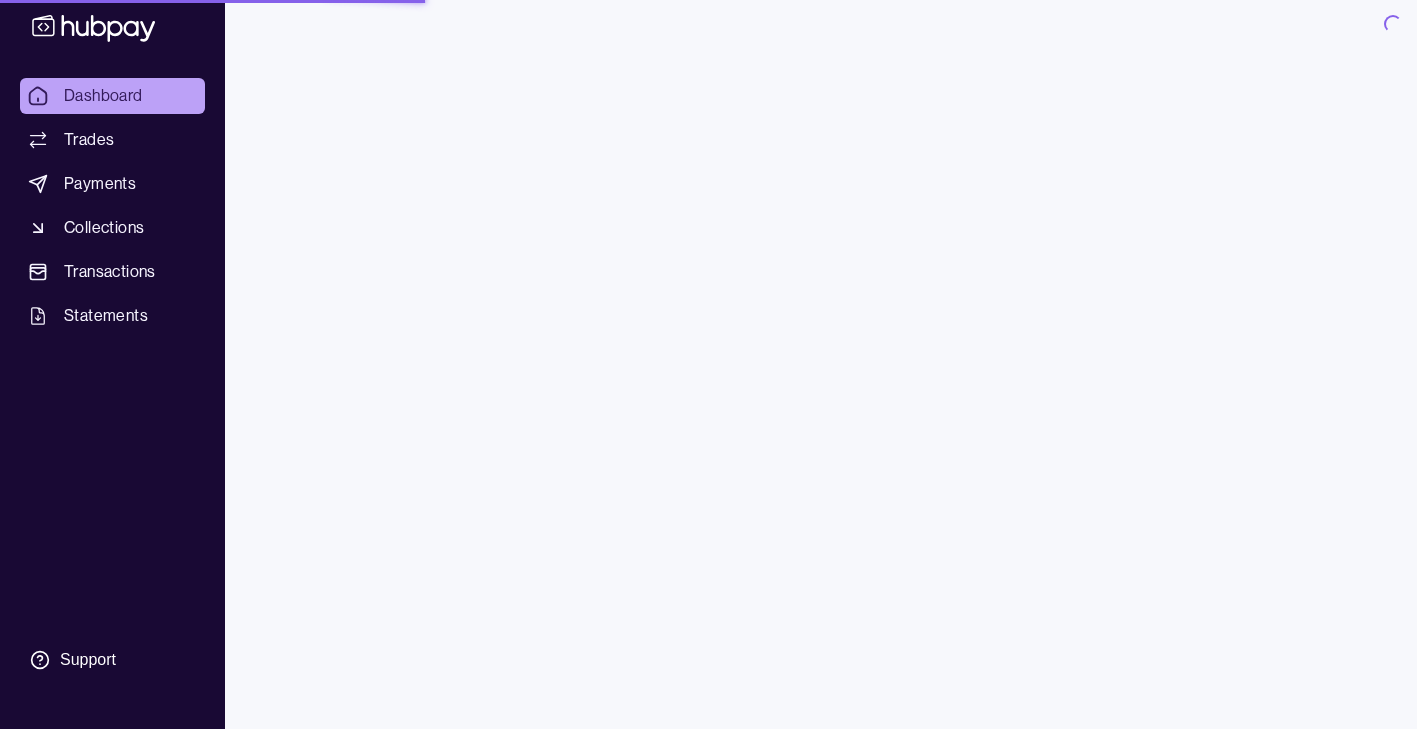 scroll, scrollTop: 0, scrollLeft: 0, axis: both 